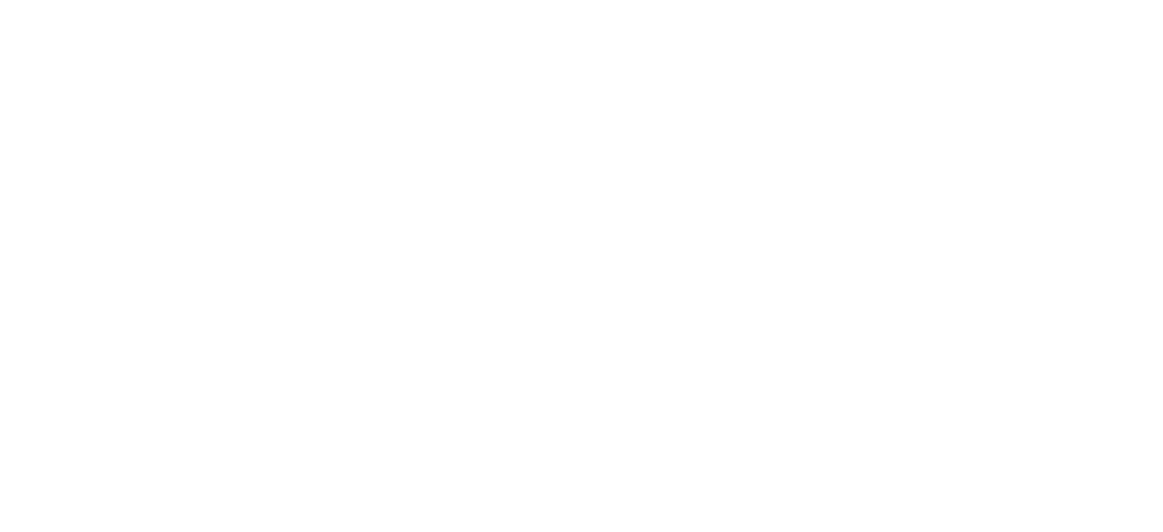 scroll, scrollTop: 0, scrollLeft: 0, axis: both 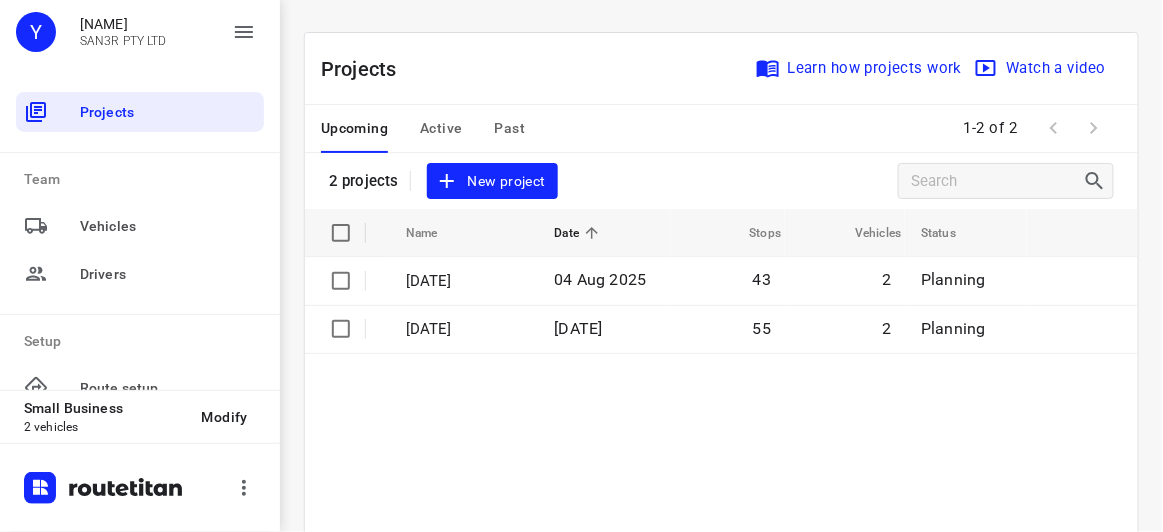 click on "New project" at bounding box center [492, 181] 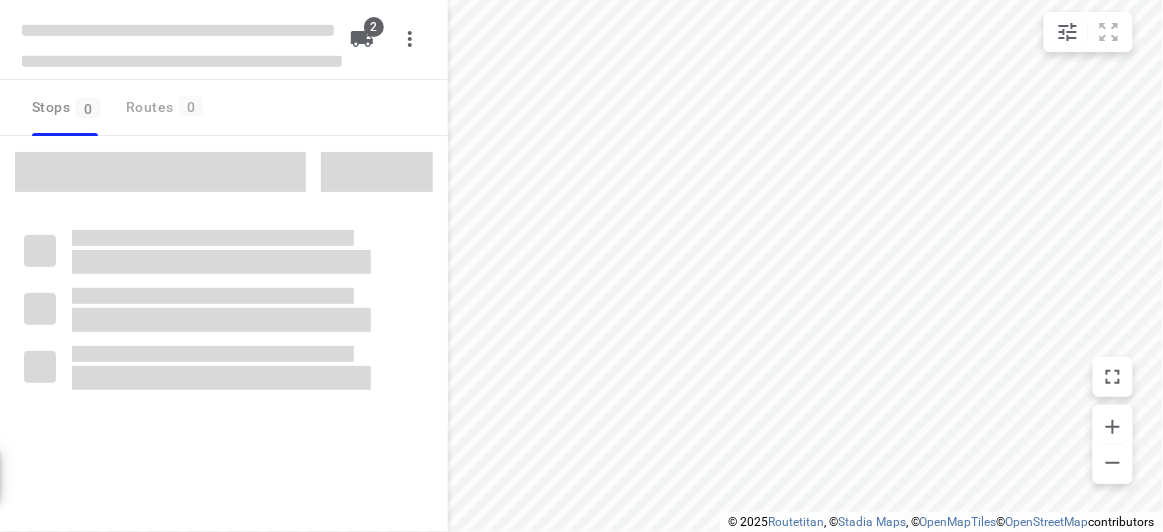 type on "distance" 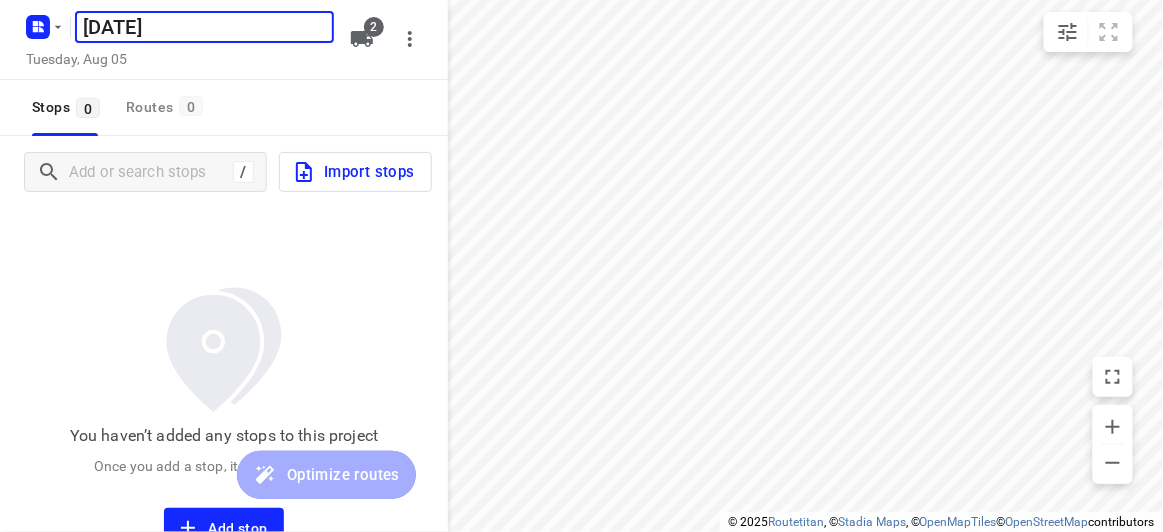 type on "[DATE]" 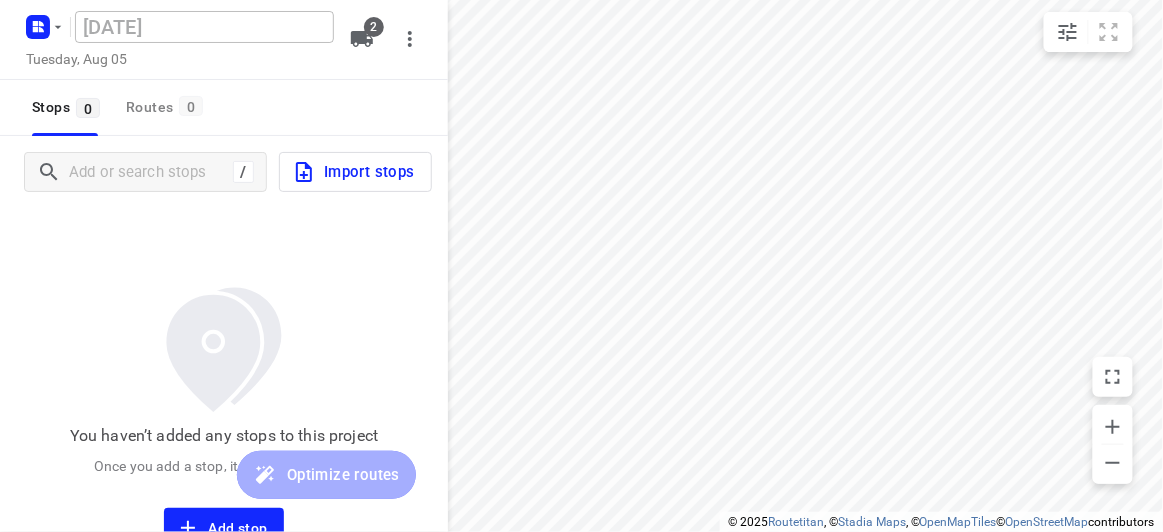 click on "/ Import stops" at bounding box center (224, 172) 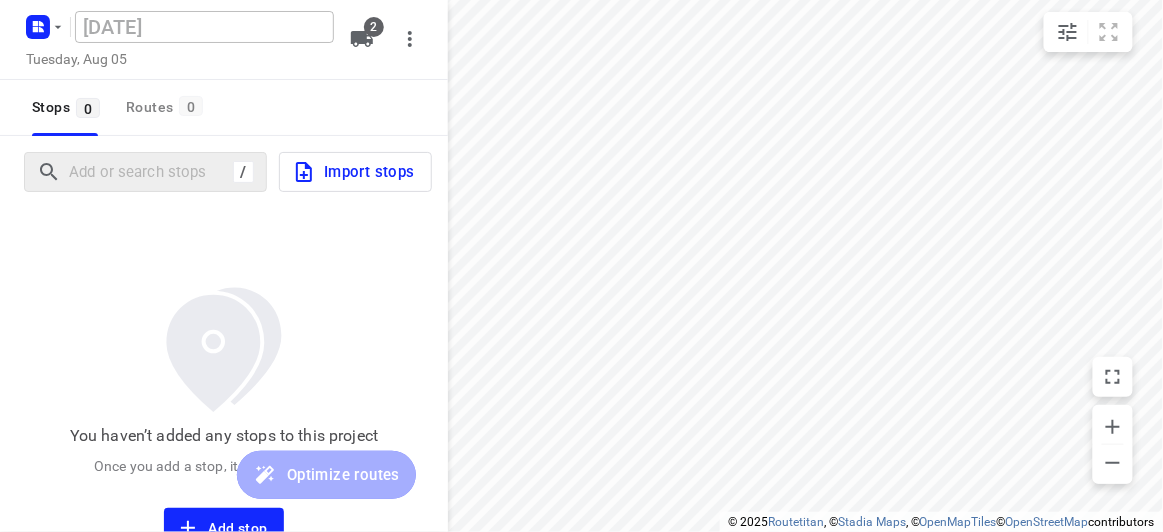 click on "/" at bounding box center [145, 172] 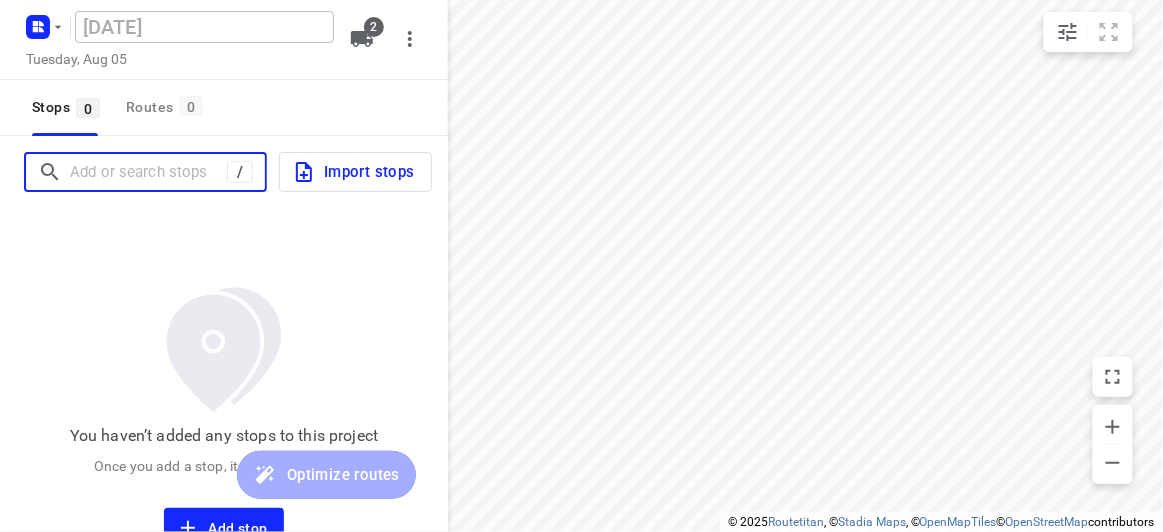 click at bounding box center (148, 172) 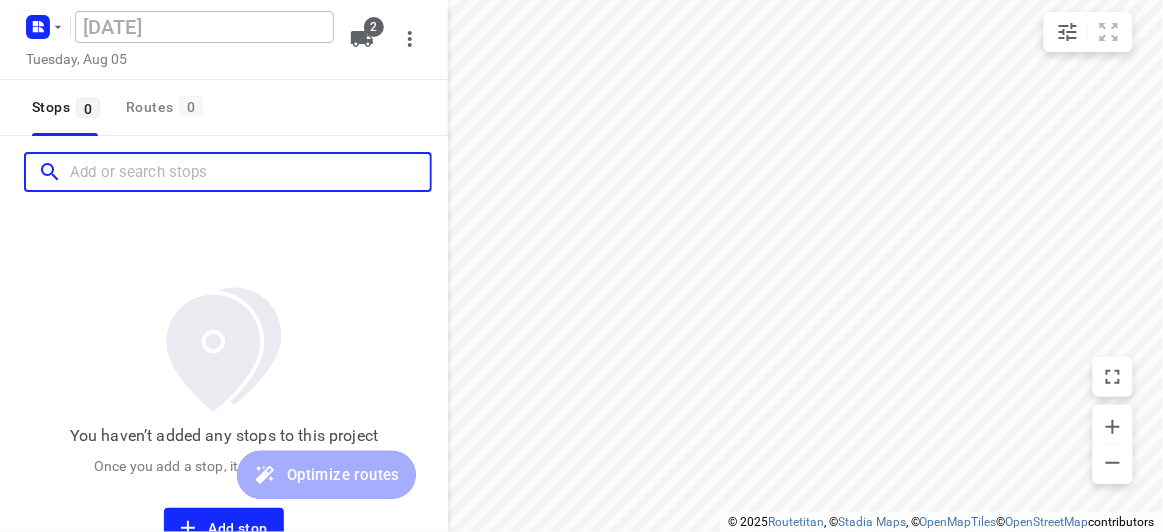 paste on "[NUMBER] [STREET] [CITY] [POSTAL_CODE]" 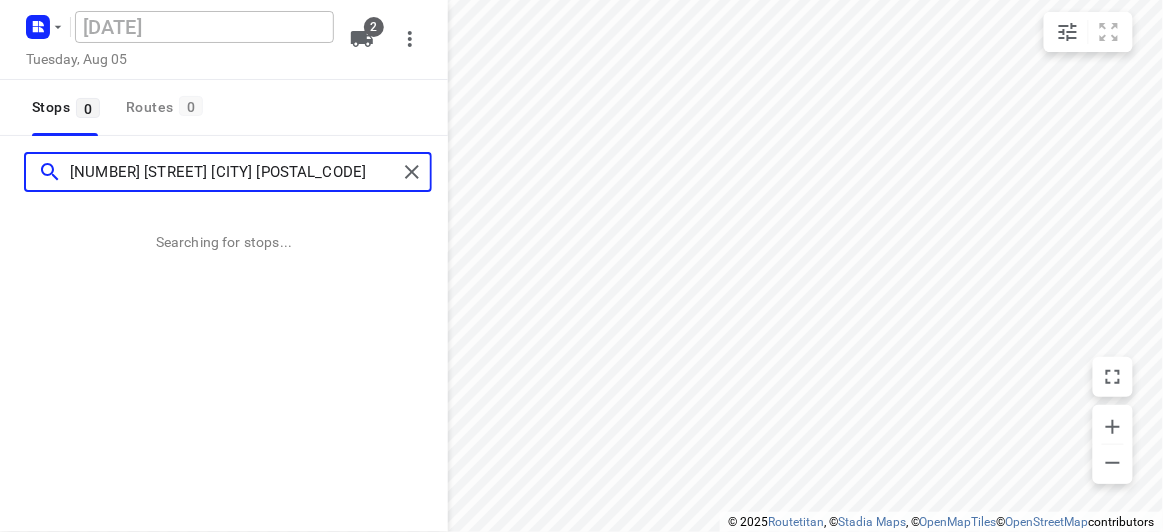 type on "[NUMBER] [STREET] [CITY] [POSTAL_CODE]" 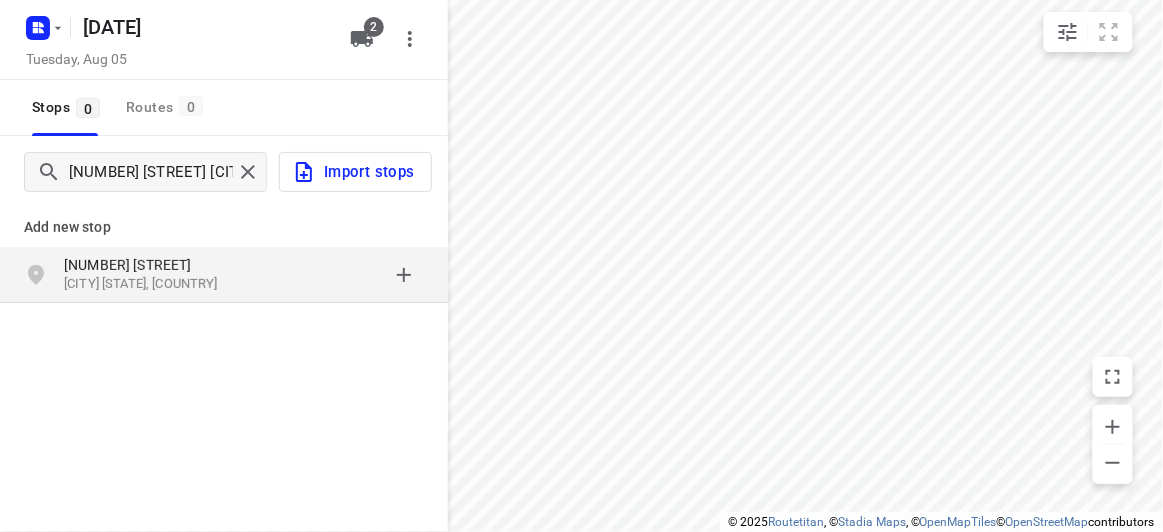 click on "[CITY] [STATE], [COUNTRY]" at bounding box center [156, 284] 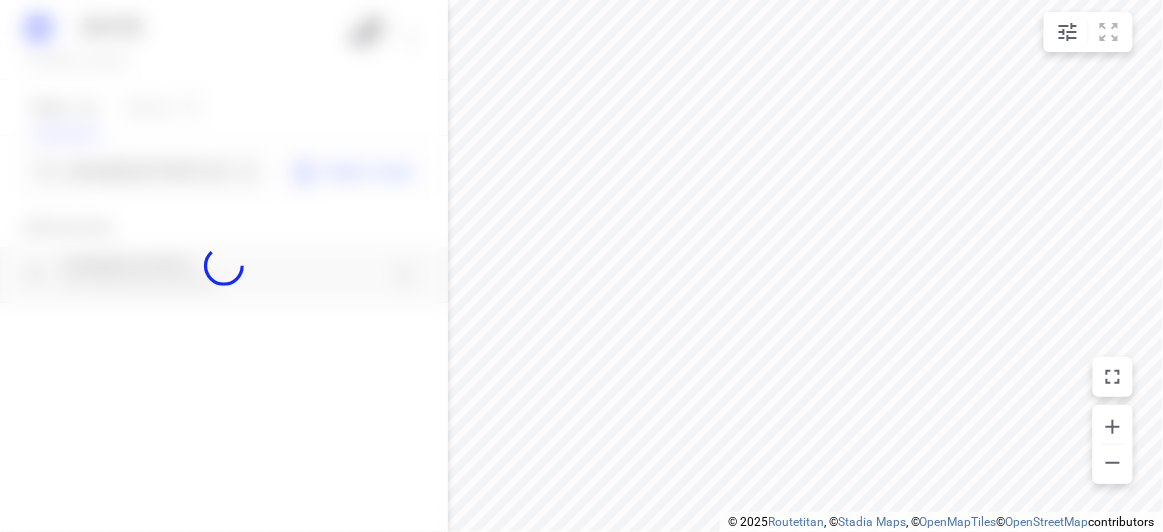 click at bounding box center (224, 266) 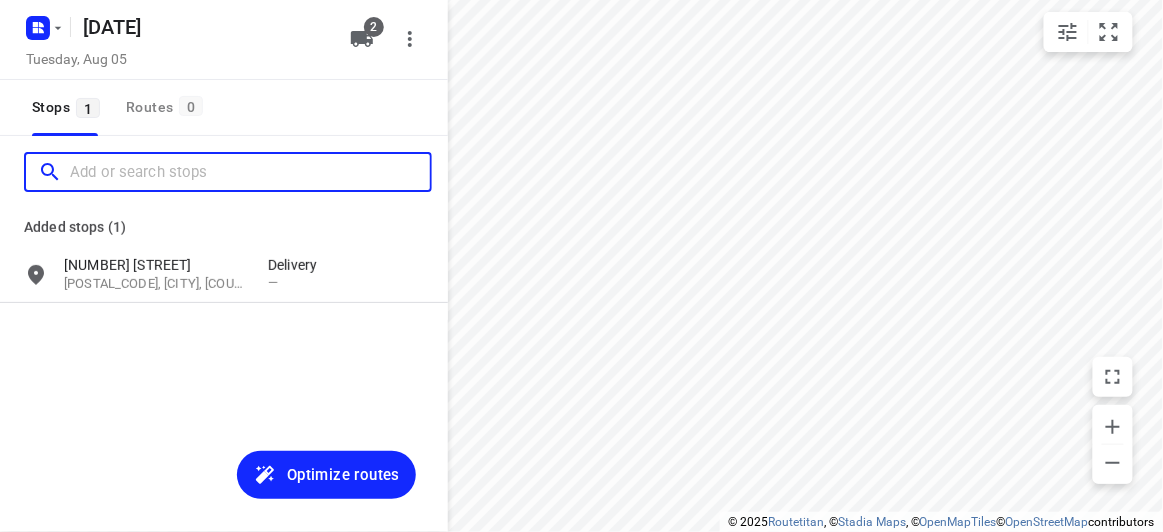 scroll, scrollTop: 0, scrollLeft: 0, axis: both 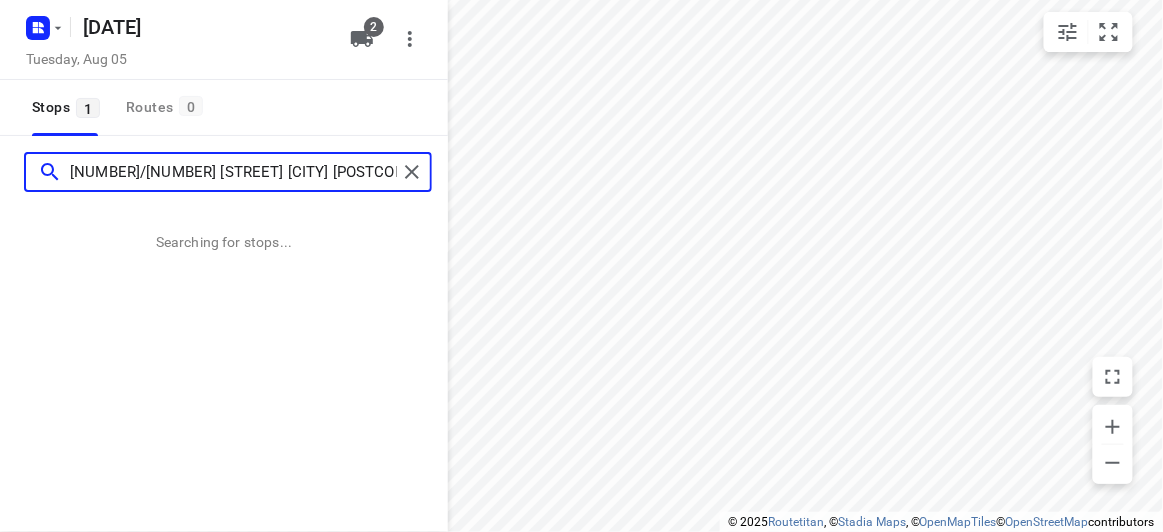 type on "[NUMBER]/[NUMBER] [STREET] [CITY] [POSTCODE]" 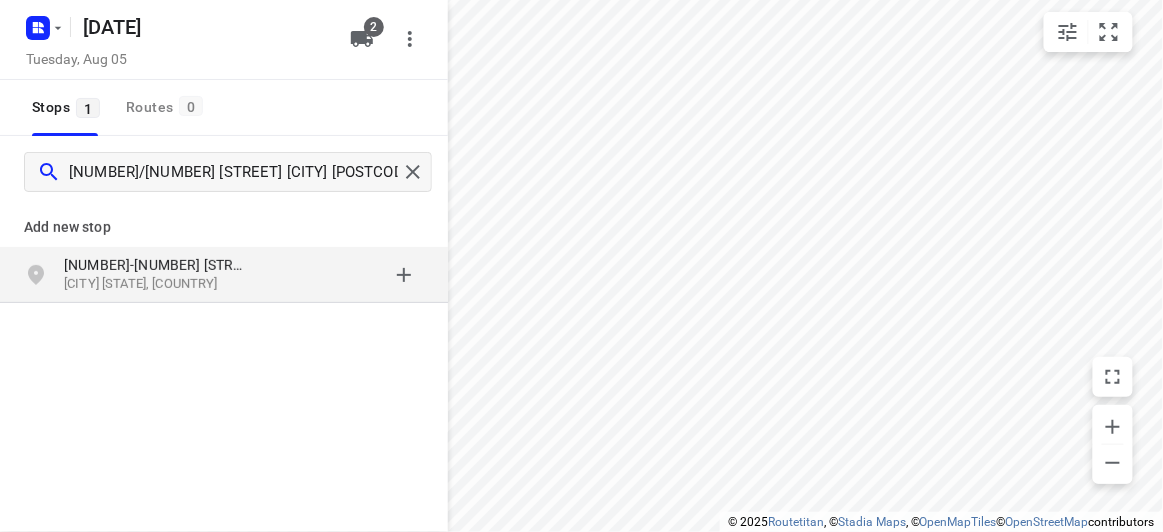 click on "[NUMBER]-[NUMBER] [STREET]" at bounding box center [156, 265] 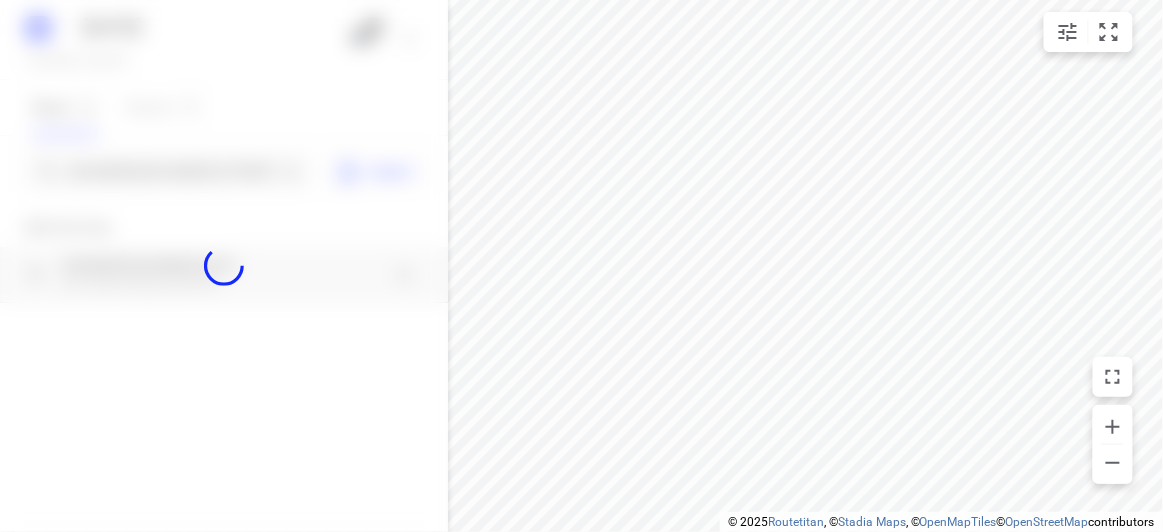 click at bounding box center (224, 266) 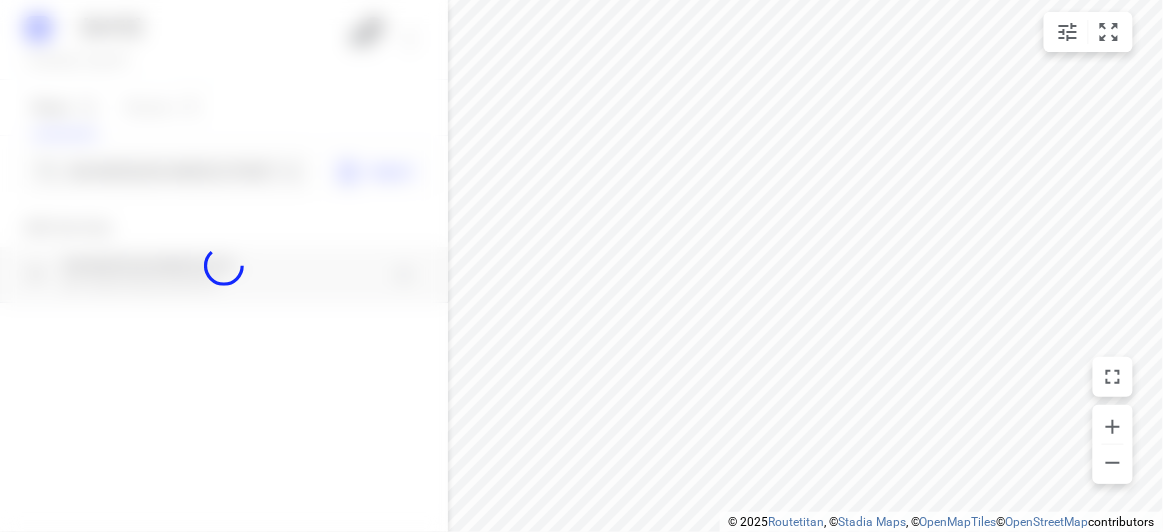click at bounding box center (224, 266) 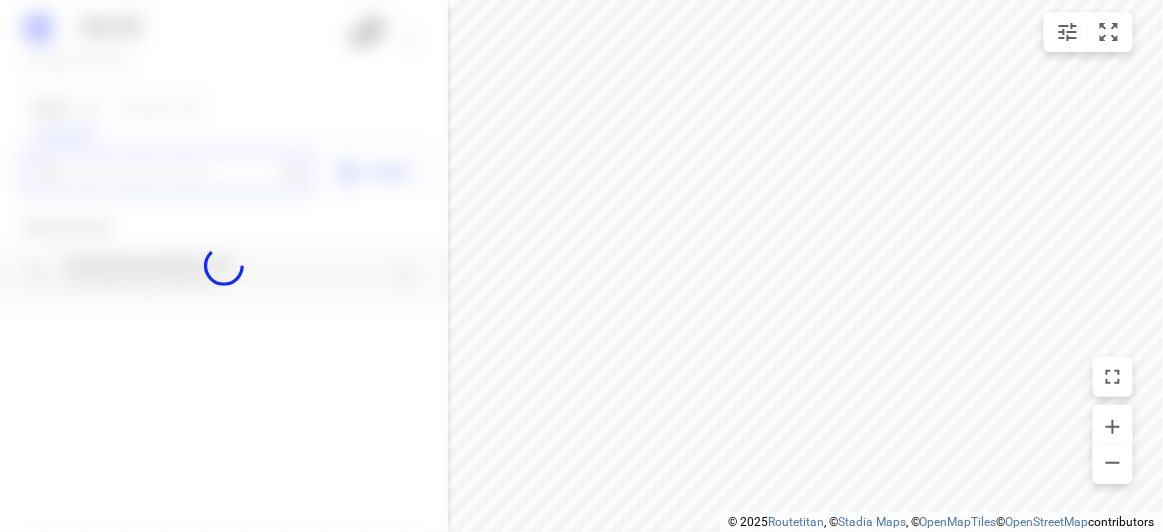 scroll, scrollTop: 0, scrollLeft: 0, axis: both 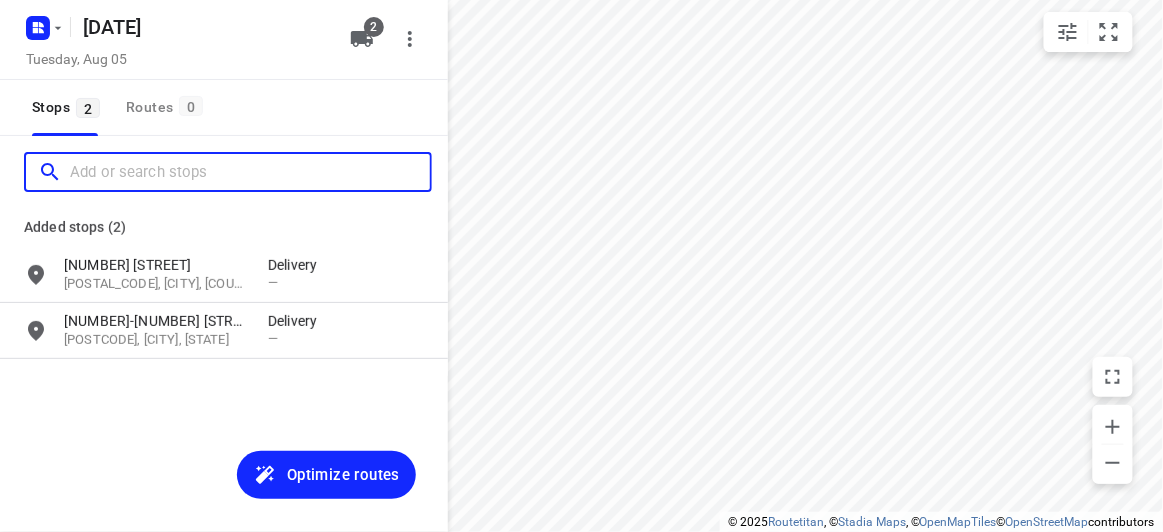 click at bounding box center [250, 172] 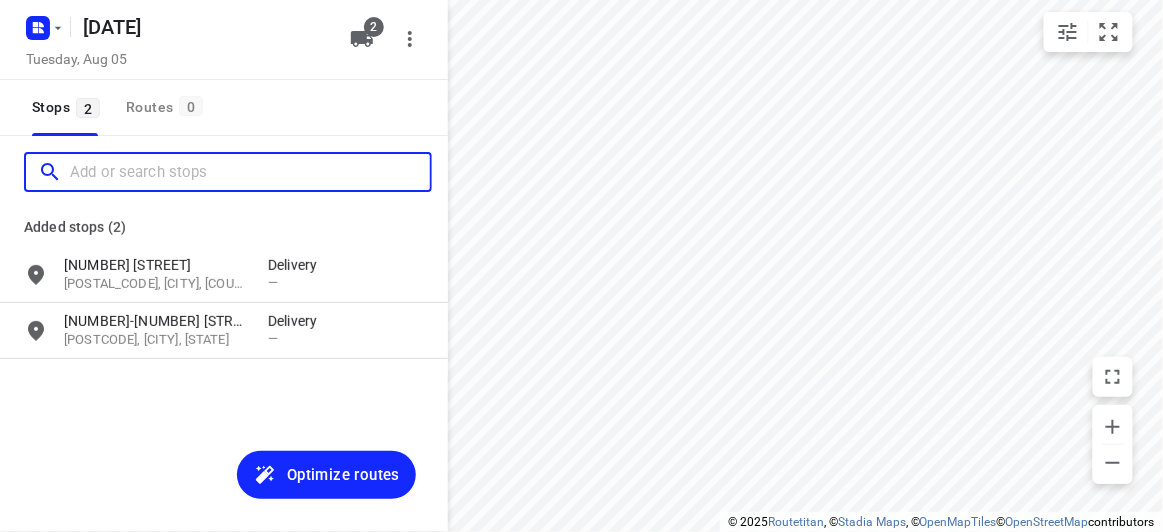 paste on "[NUMBER] [STREET] [CITY] [POSTAL_CODE]" 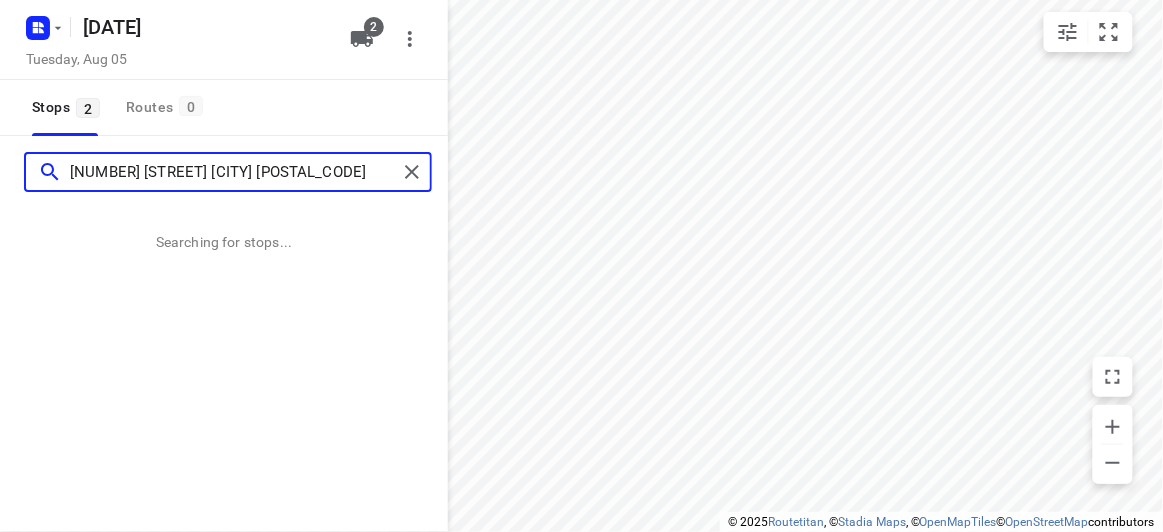 type on "[NUMBER] [STREET] [CITY] [POSTAL_CODE]" 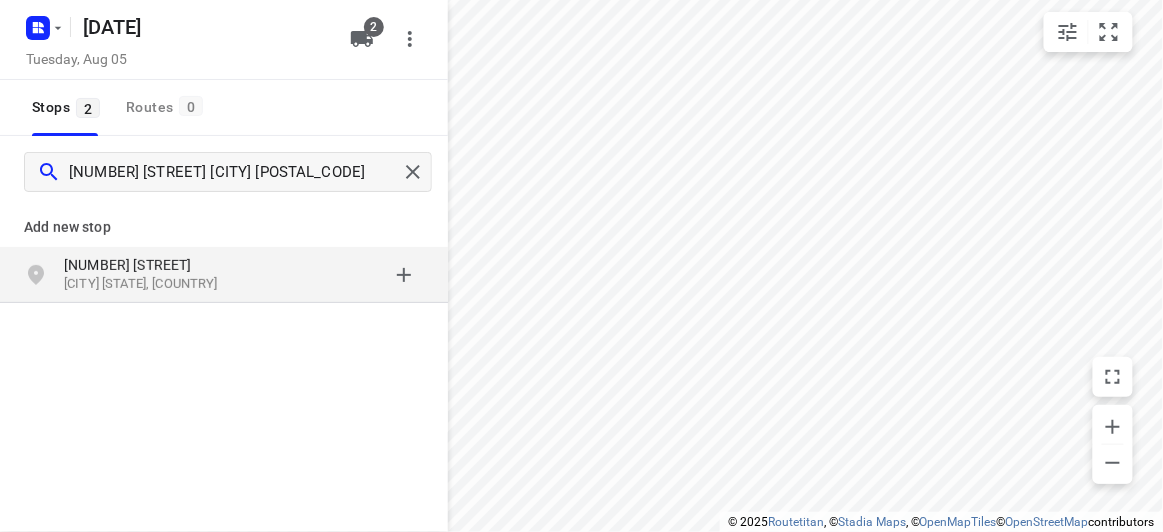 click on "[CITY] [STATE], [COUNTRY]" at bounding box center (156, 284) 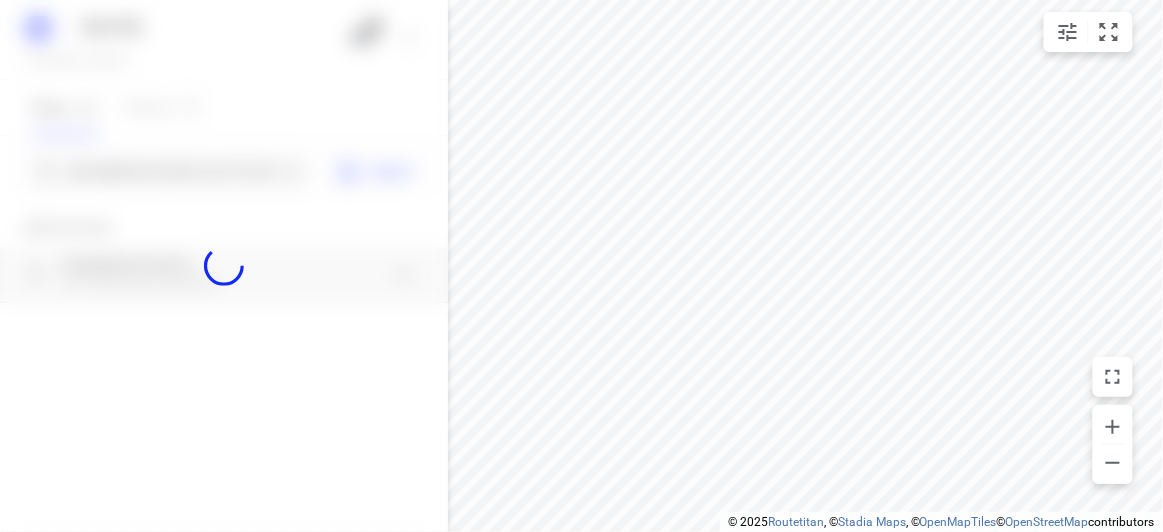 click at bounding box center [224, 266] 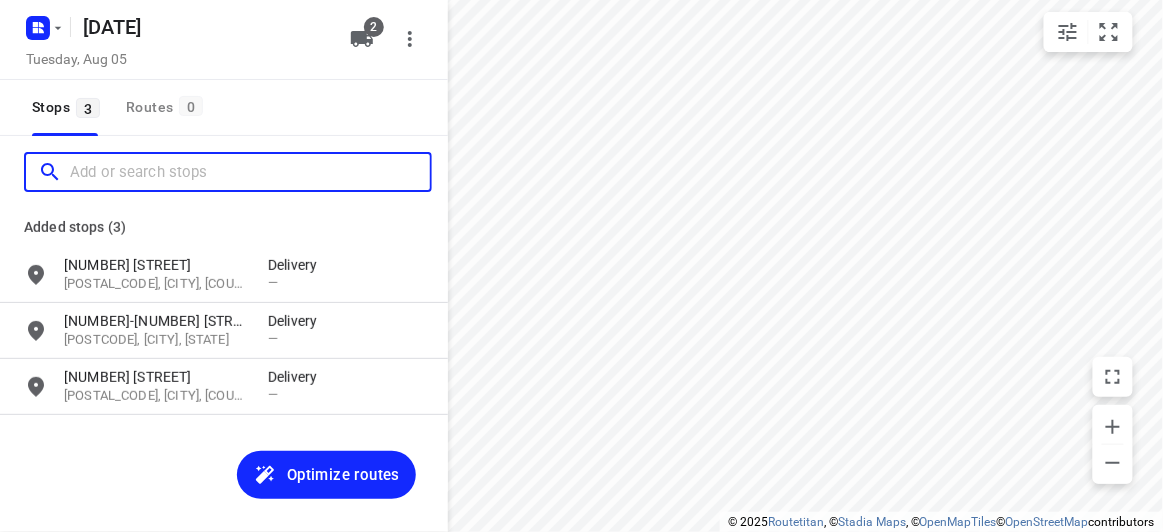 click on "[DATE] [DAY], [DATE] [DAY] [NUMBER] Stops [NUMBER] Routes [NUMBER] Added stops ([NUMBER]) [NUMBER] [STREET] [POSTCODE], [CITY], [STATE] Delivery — [NUMBER] [STREET] [POSTCODE], [CITY], [STATE] Delivery — [NUMBER] [STREET] [POSTCODE], [CITY], [STATE] Delivery — [NUMBER] [STREET] [POSTCODE], [CITY], [STATE] Delivery — [NUMBER] [STREET] [POSTCODE], [CITY], [STATE] Delivery — [FIRST] [LAST] [NUMBER] [STREET], [POSTCODE], [CITY], [STATE] Delivery — [FIRST] [LAST] [NUMBER] [STREET], [POSTCODE], [CITY], [STATE] Delivery — Optimize routes Routing Settings Optimization preference Shortest distance distance Optimization preference Distance Format KM km Distance Format Default stop duration 5 minutes Default stop duration Default stop load 1 units Default stop load Allow late stops Maximum amount of time drivers may be late at a stop Allow reloads BETA Vehicles may return to the depot to load more stops. Fixed departure time Vehicles must depart at the start of their working hours Cancel Save" at bounding box center [224, 266] 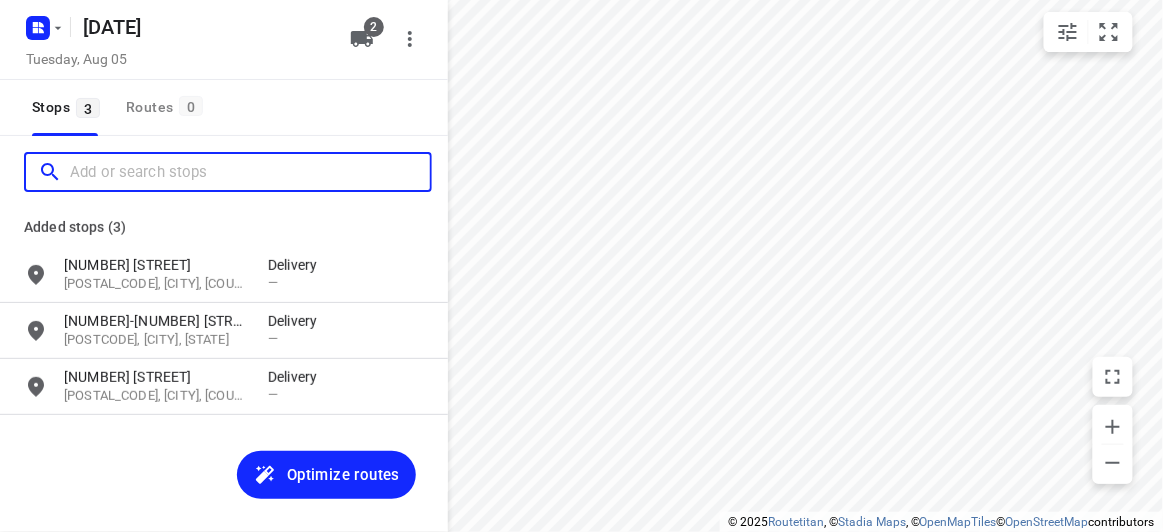scroll, scrollTop: 0, scrollLeft: 0, axis: both 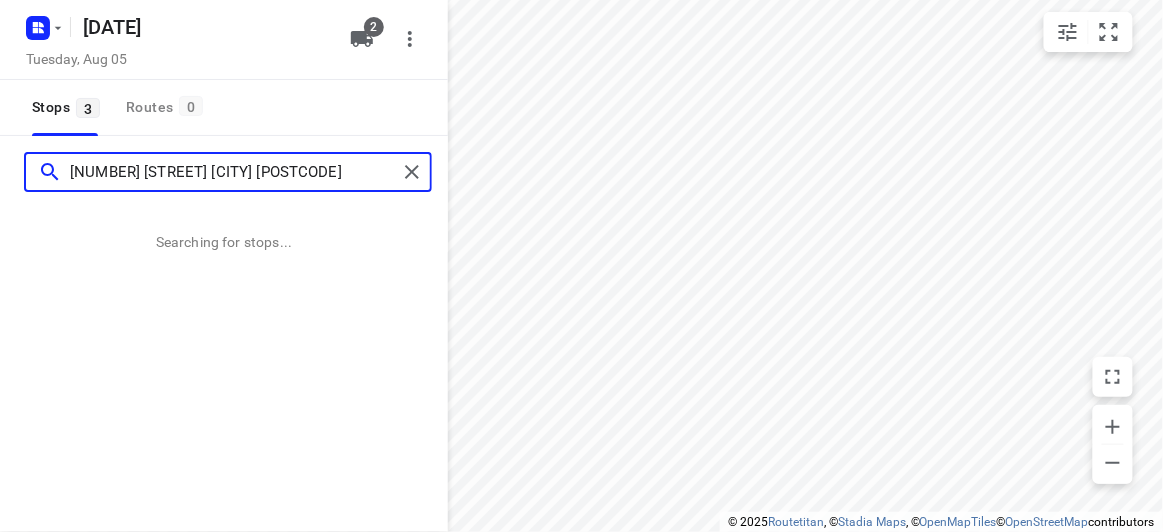 type on "[NUMBER] [STREET] [CITY] [POSTCODE]" 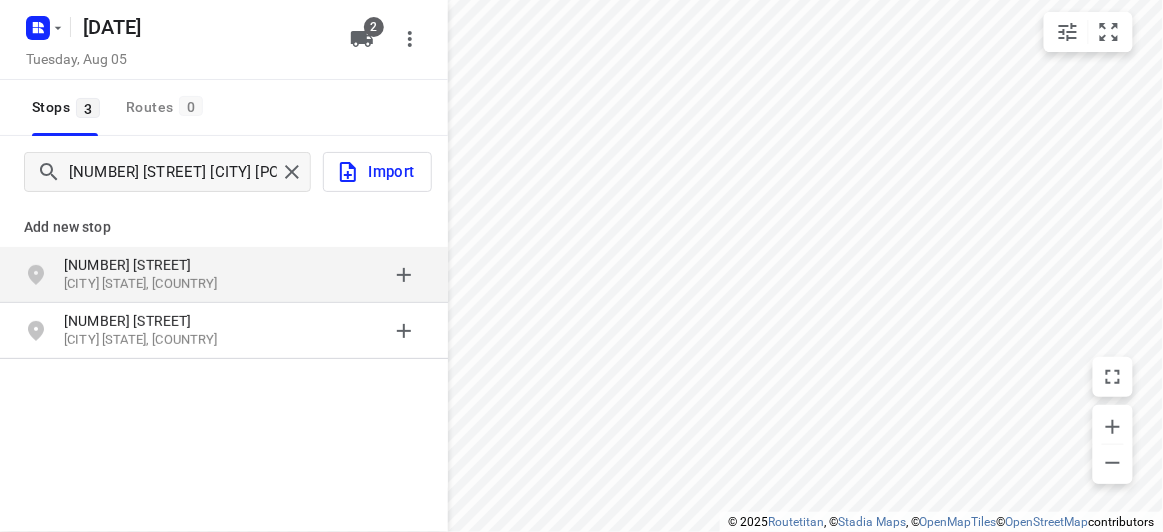 click on "[NUMBER] [STREET]" at bounding box center (156, 265) 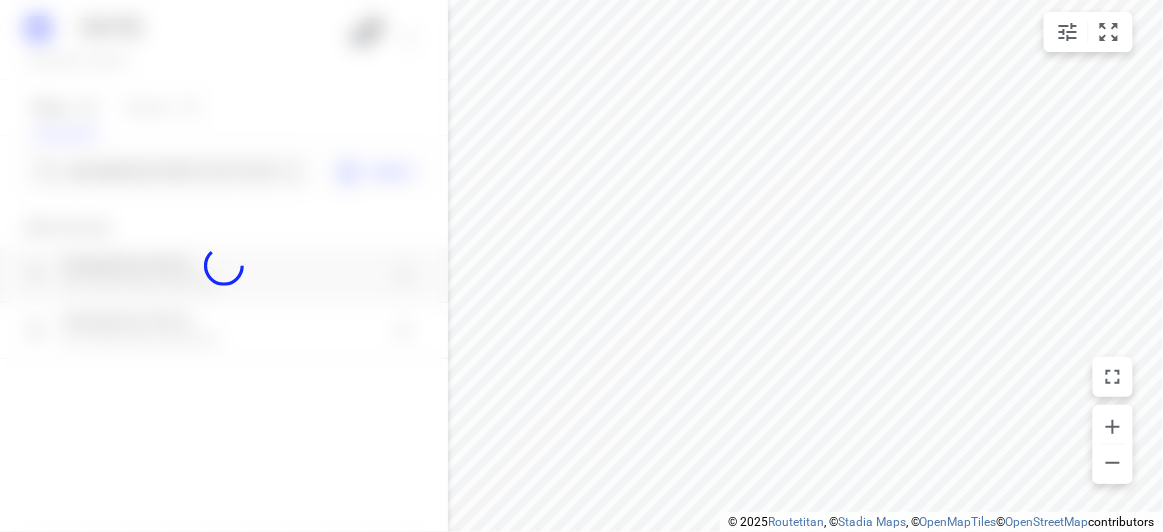 click at bounding box center [224, 266] 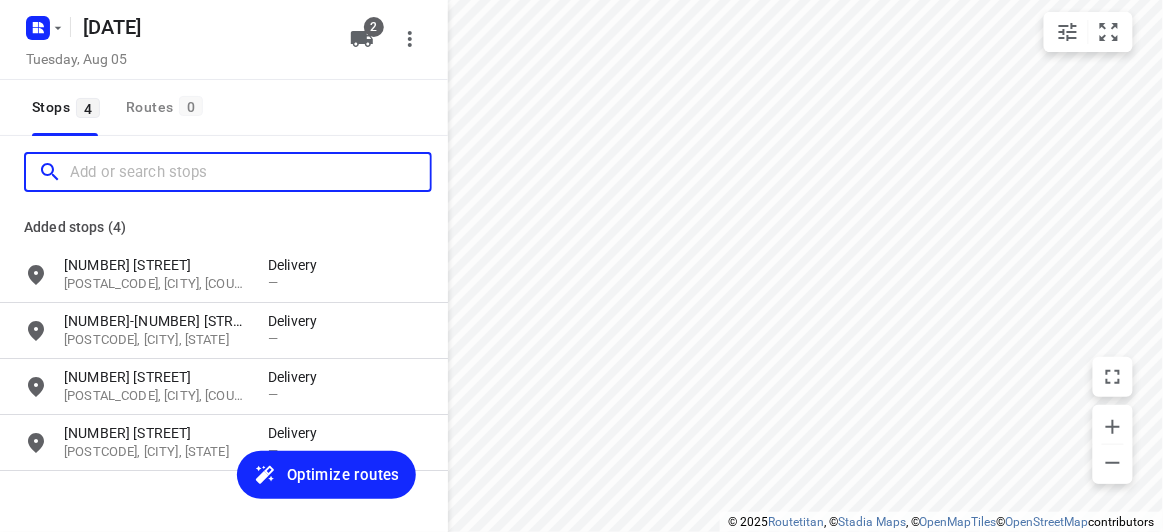 scroll, scrollTop: 0, scrollLeft: 0, axis: both 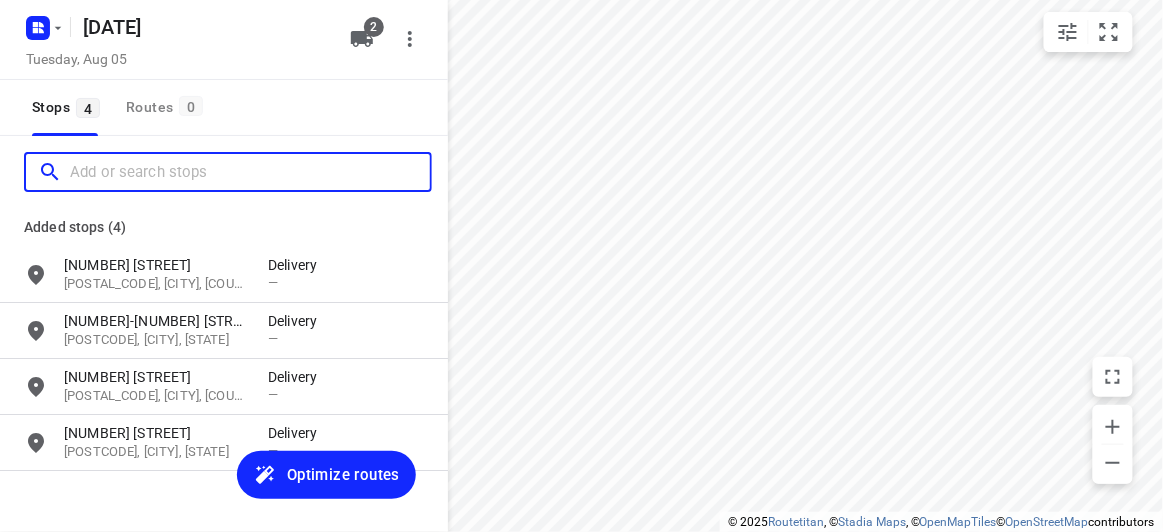 paste on "[NUMBER] [STREET], [CITY] [POSTCODE]" 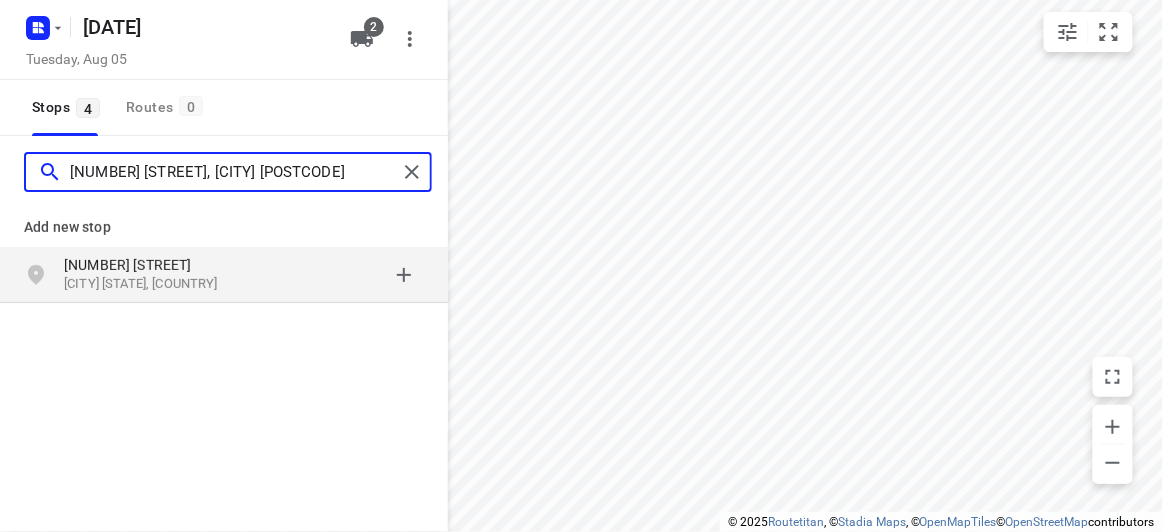 type on "[NUMBER] [STREET], [CITY] [POSTCODE]" 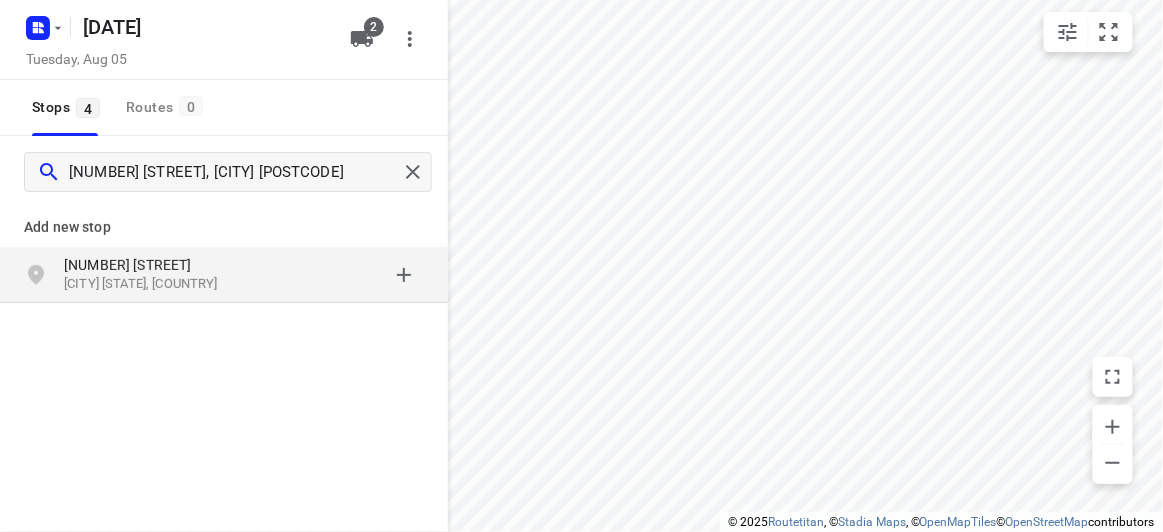 click on "[NUMBER] [STREET]" at bounding box center [156, 265] 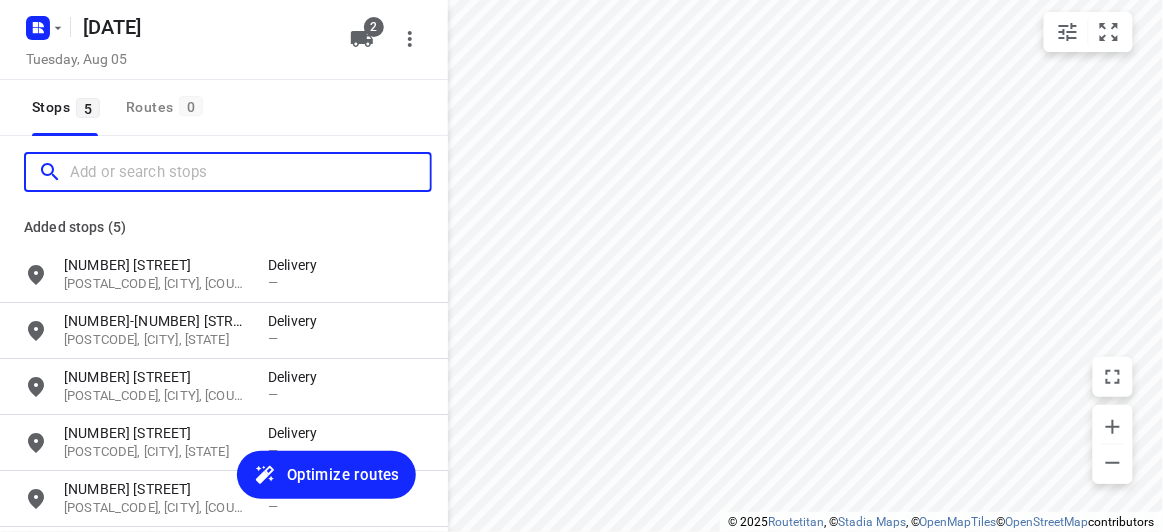scroll, scrollTop: 0, scrollLeft: 0, axis: both 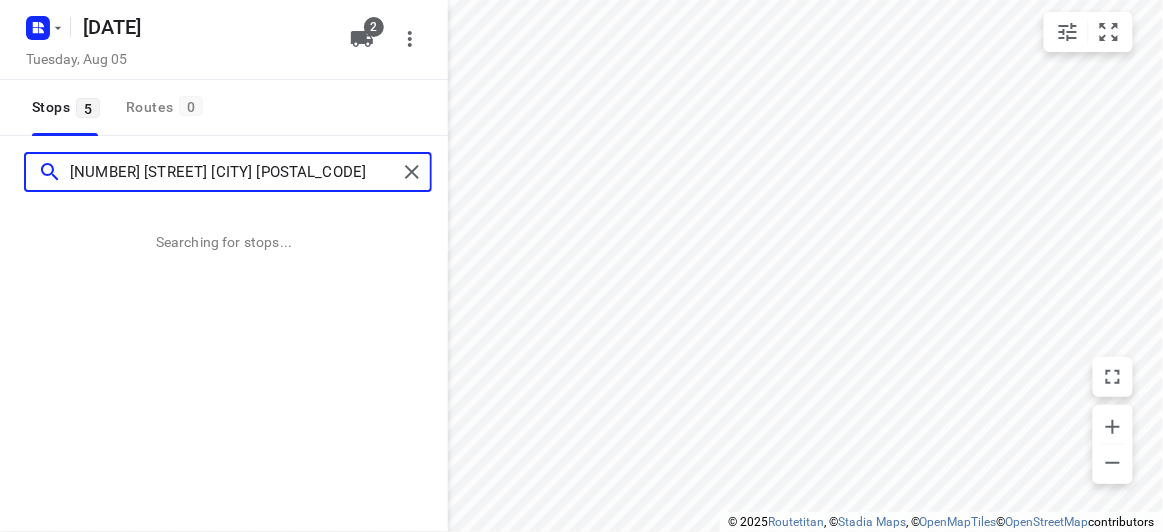 type on "[NUMBER] [STREET] [CITY] [POSTAL_CODE]" 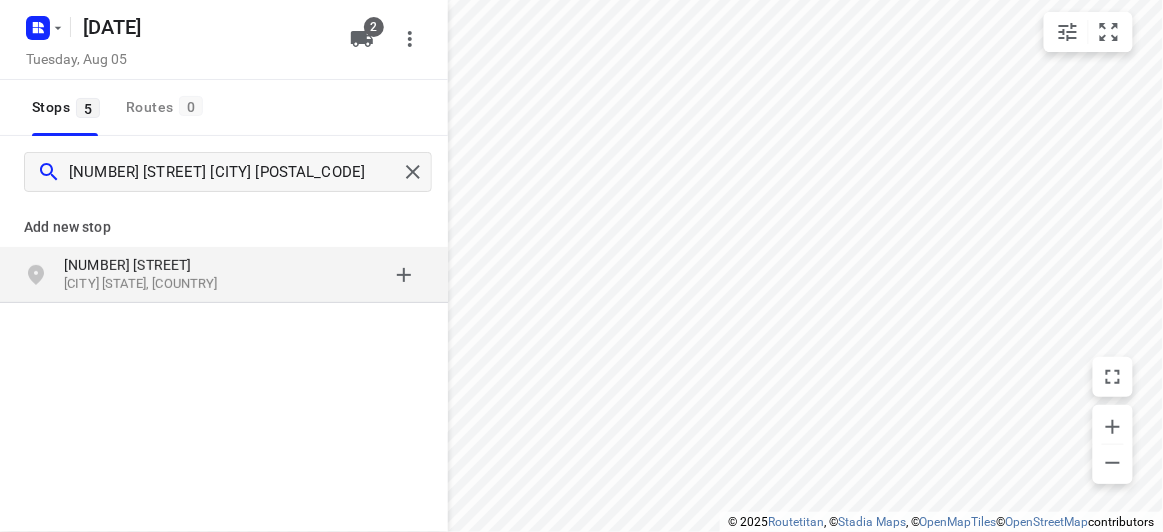 click on "[CITY] [STATE], [COUNTRY]" at bounding box center [156, 284] 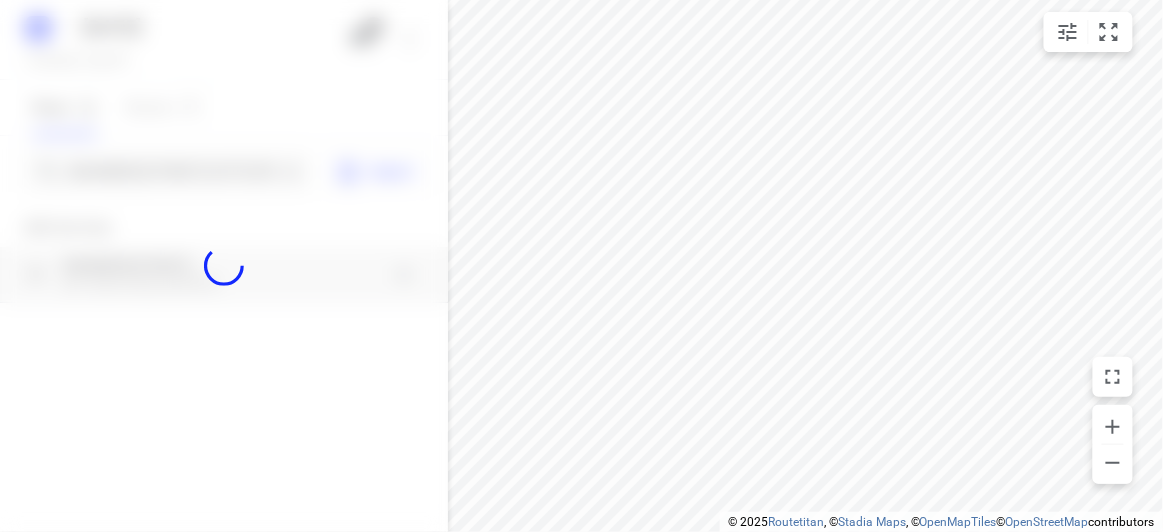 click at bounding box center [224, 266] 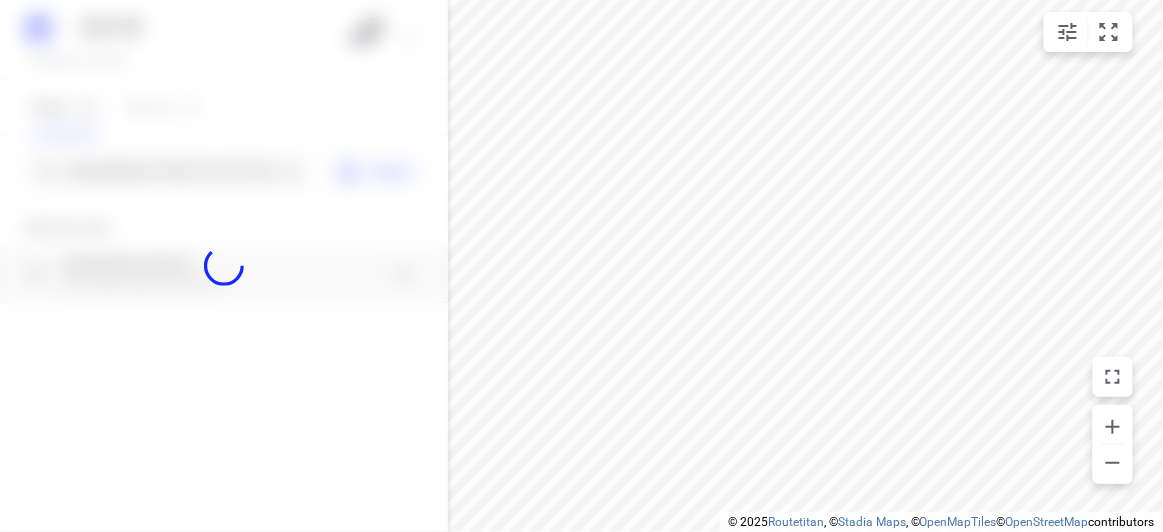 click at bounding box center [224, 266] 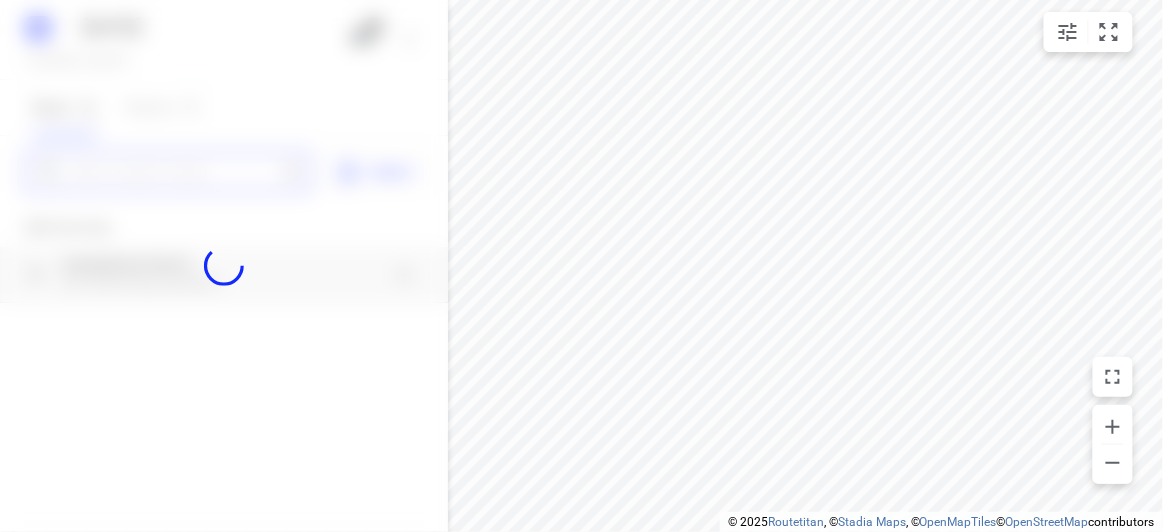 scroll, scrollTop: 0, scrollLeft: 0, axis: both 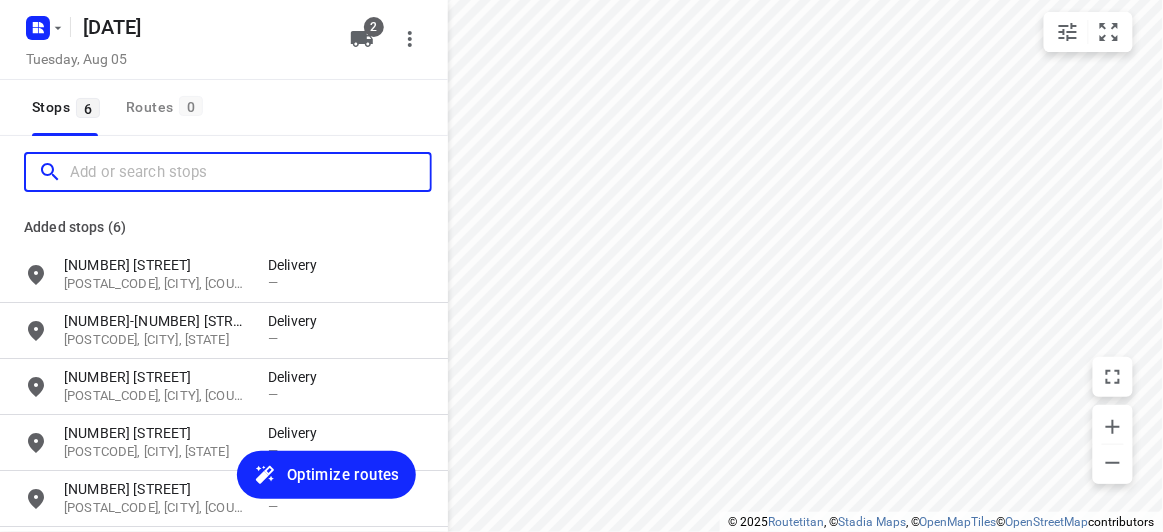paste on "[NUMBER] [STREET] [CITY] [POSTCODE]" 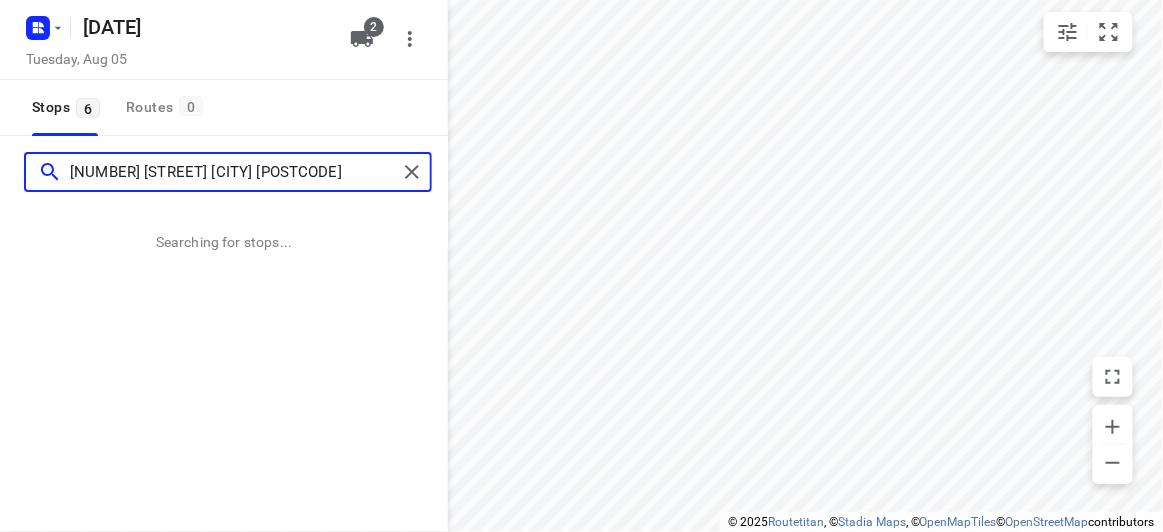 type on "[NUMBER] [STREET] [CITY] [POSTCODE]" 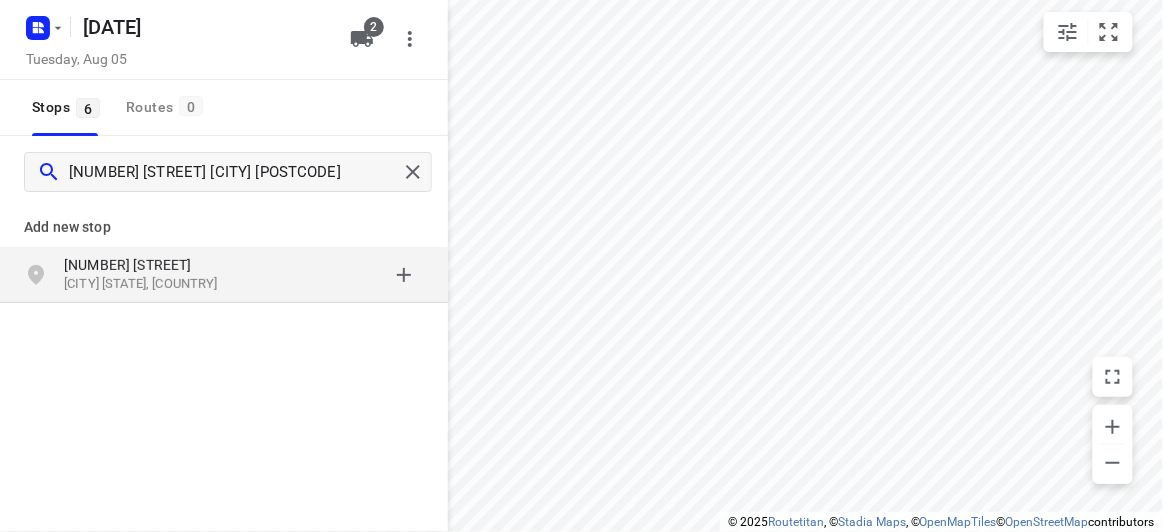 click at bounding box center (346, 275) 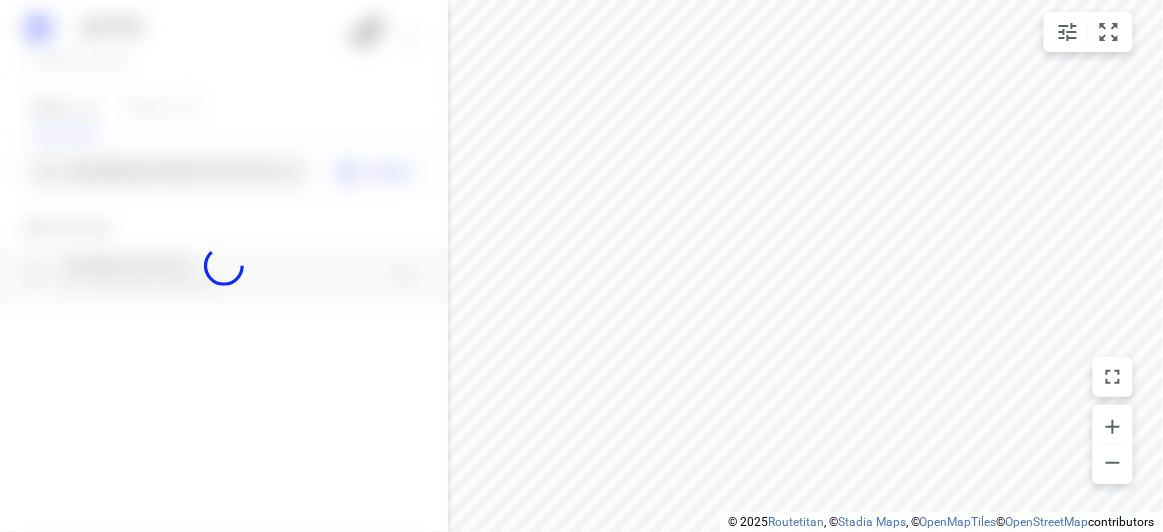 click at bounding box center (224, 266) 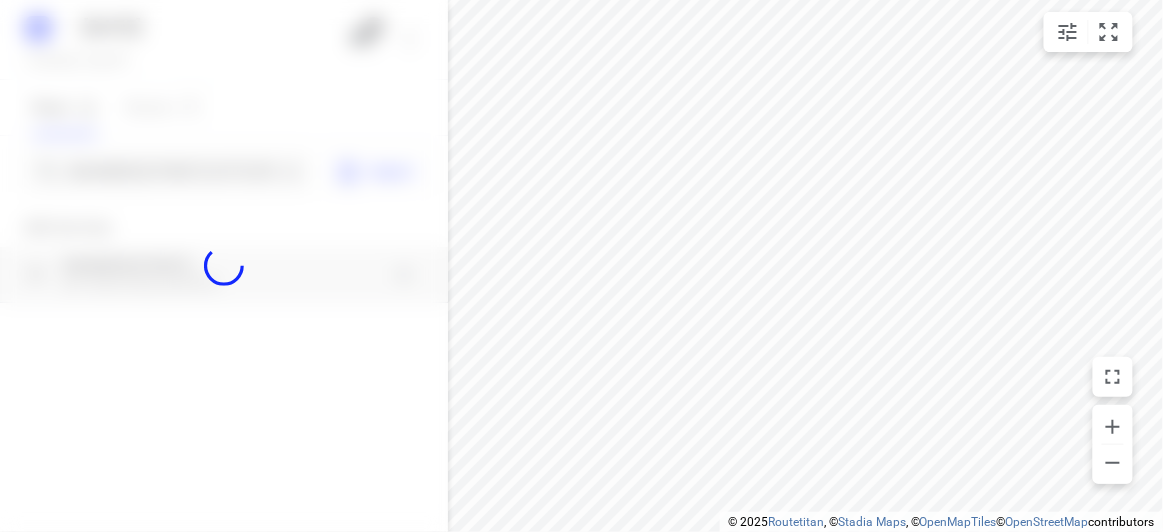 click at bounding box center (224, 266) 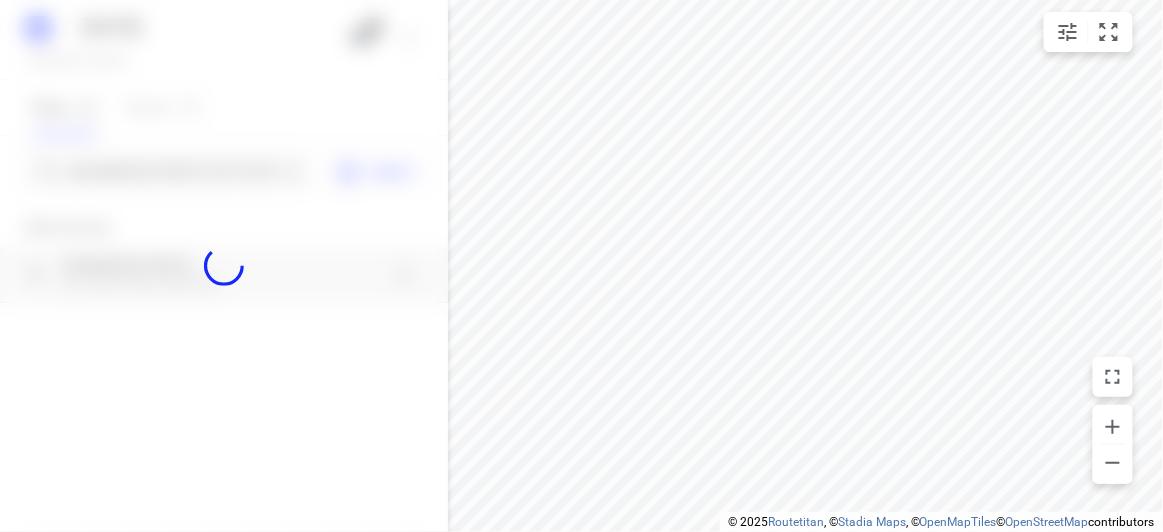 click at bounding box center (224, 266) 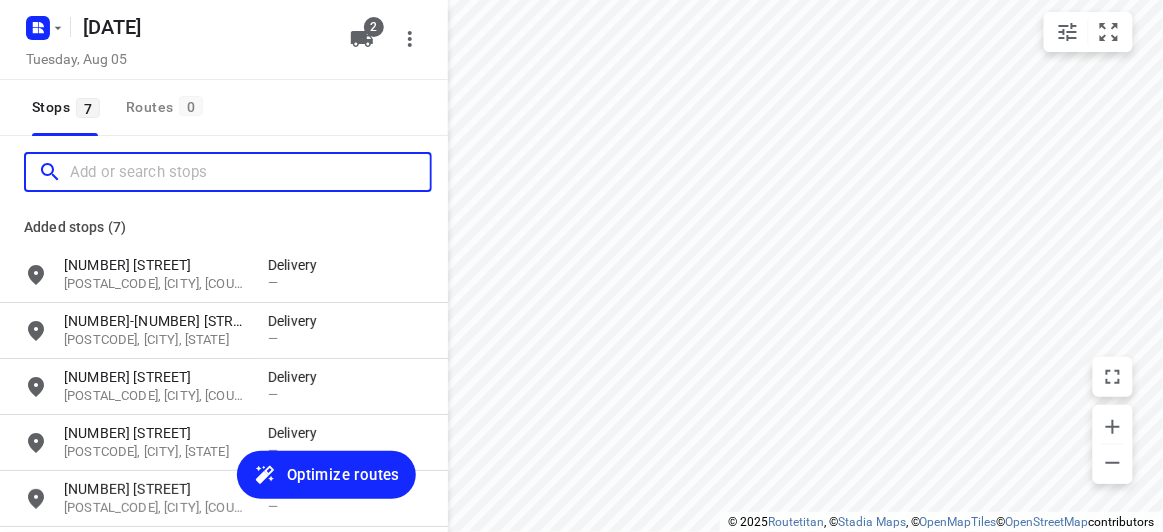 click at bounding box center [250, 172] 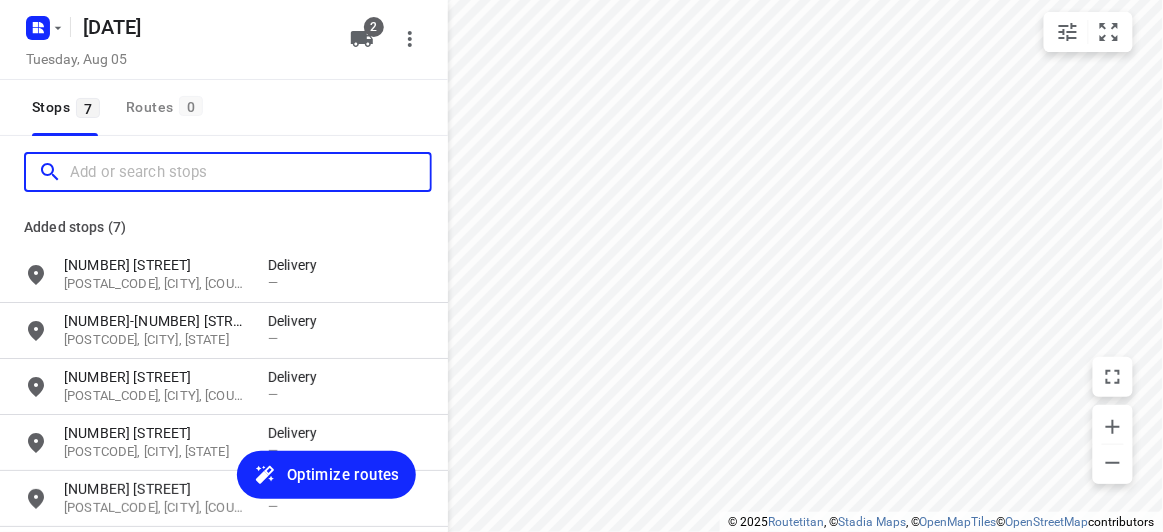 scroll, scrollTop: 0, scrollLeft: 0, axis: both 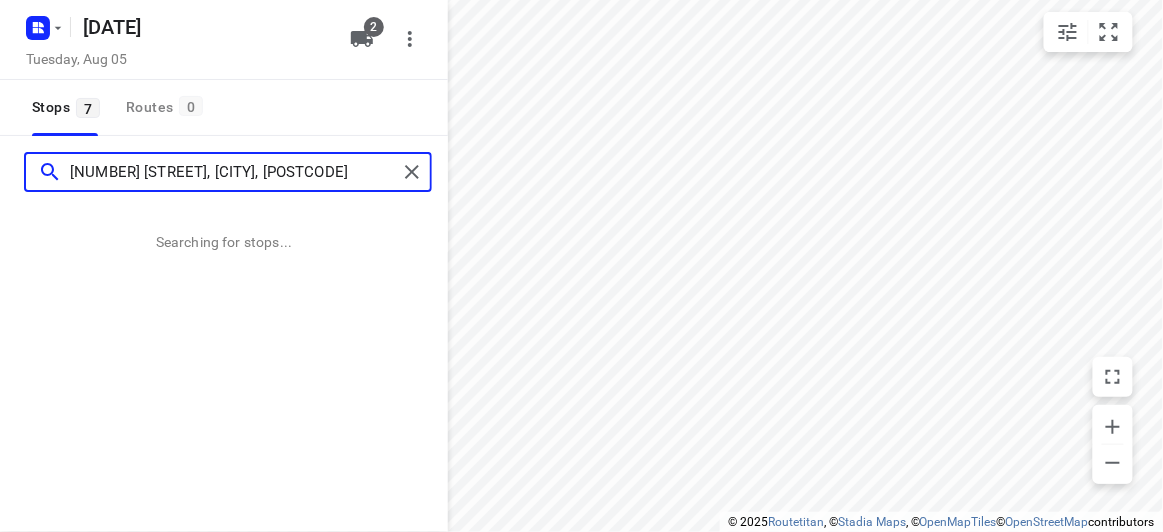 type on "[NUMBER] [STREET], [CITY], [POSTCODE]" 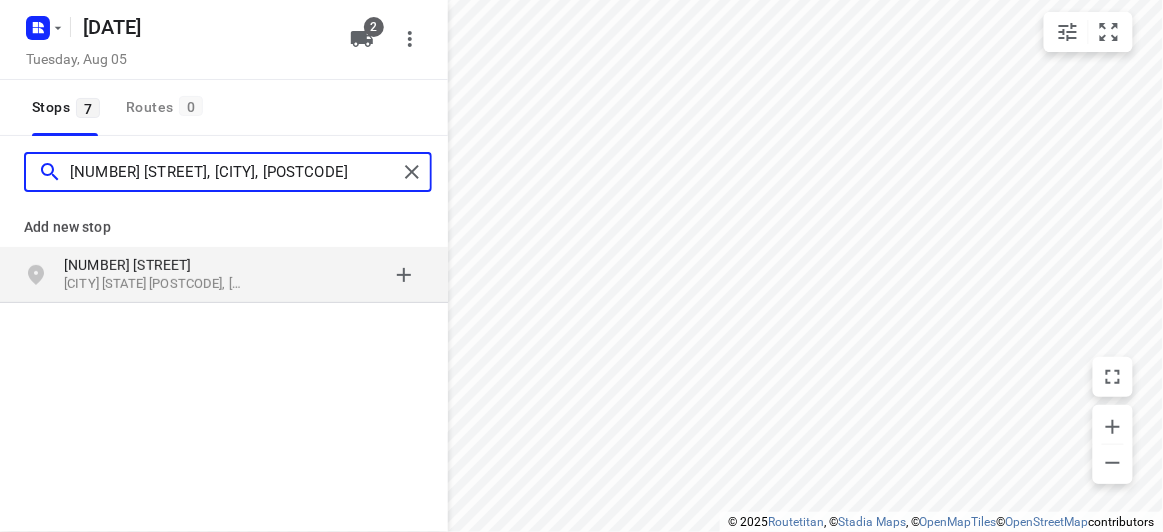 scroll, scrollTop: 0, scrollLeft: 0, axis: both 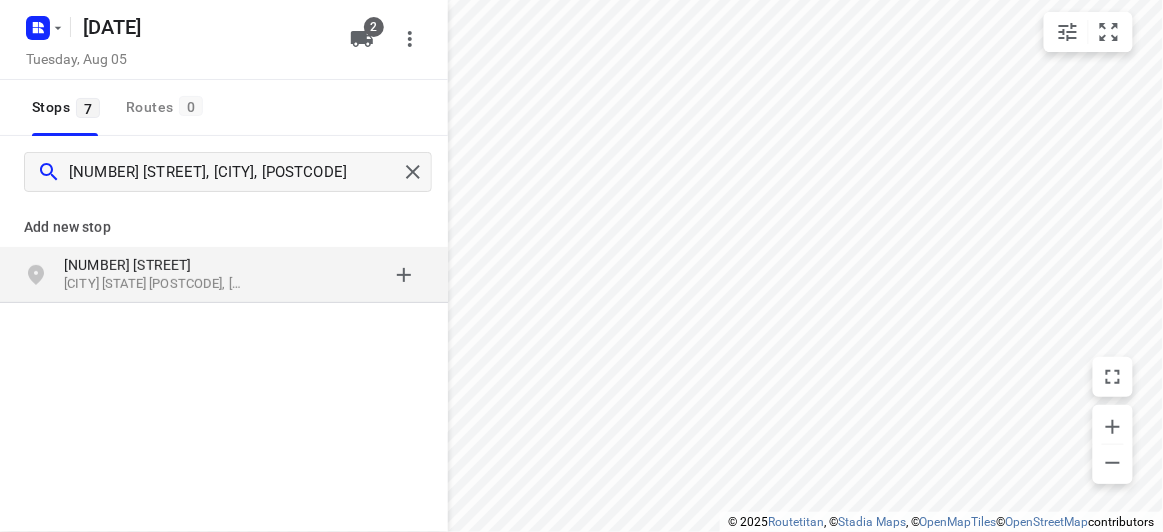 click on "[CITY] [STATE] [POSTCODE], [COUNTRY]" at bounding box center (156, 284) 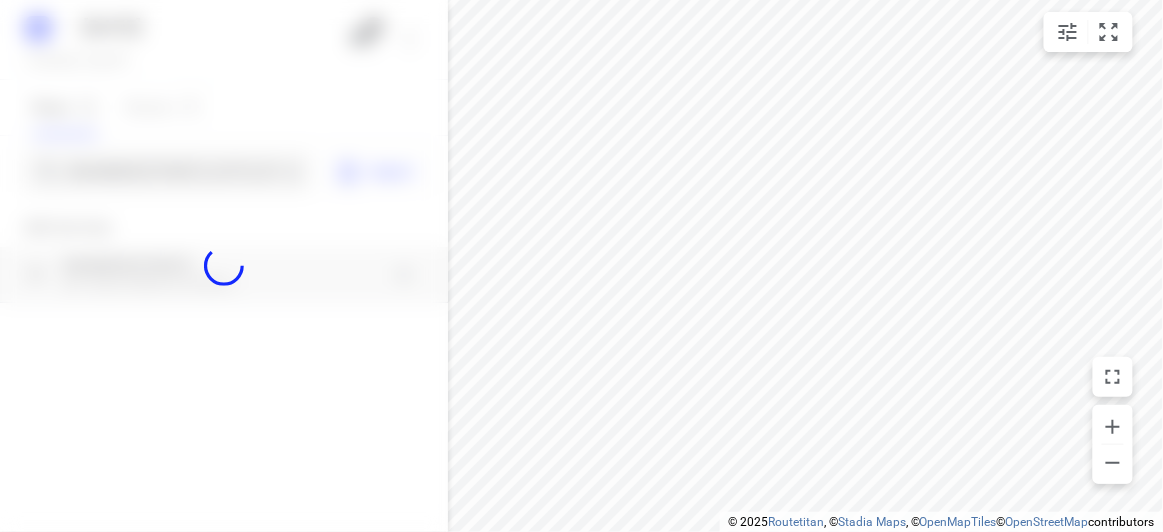 click at bounding box center (224, 266) 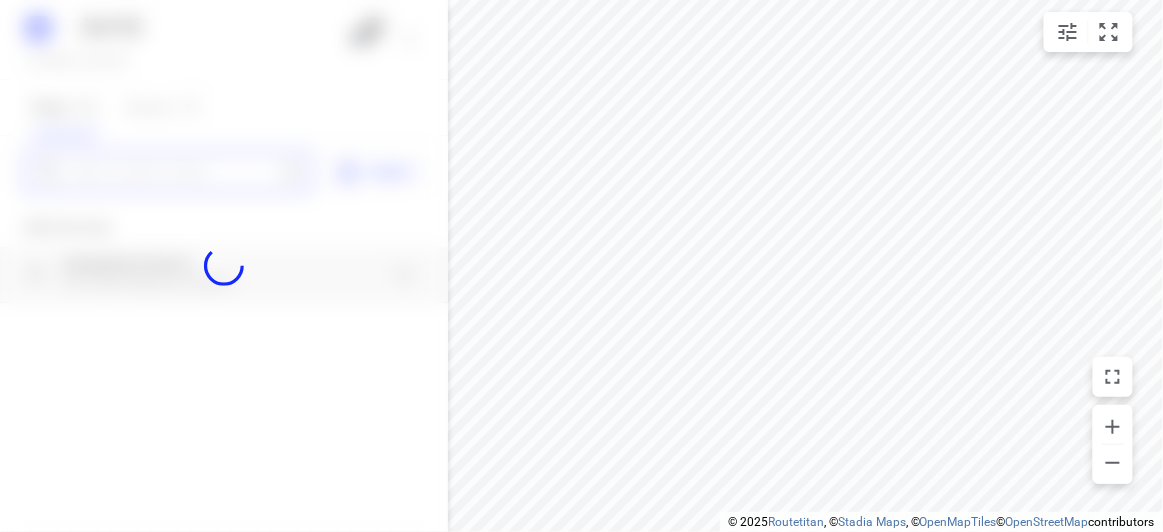 click at bounding box center [173, 172] 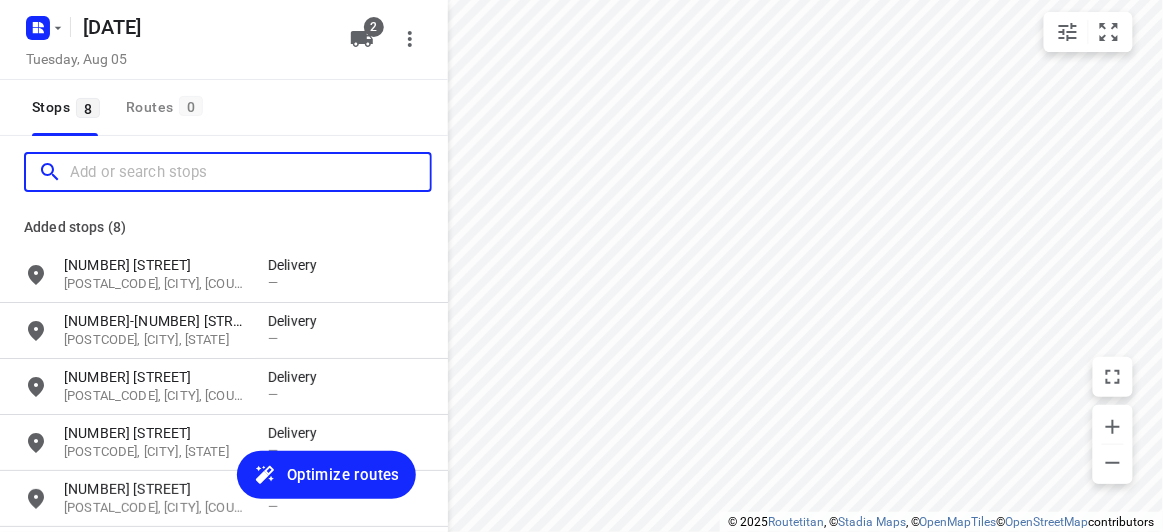 scroll, scrollTop: 0, scrollLeft: 0, axis: both 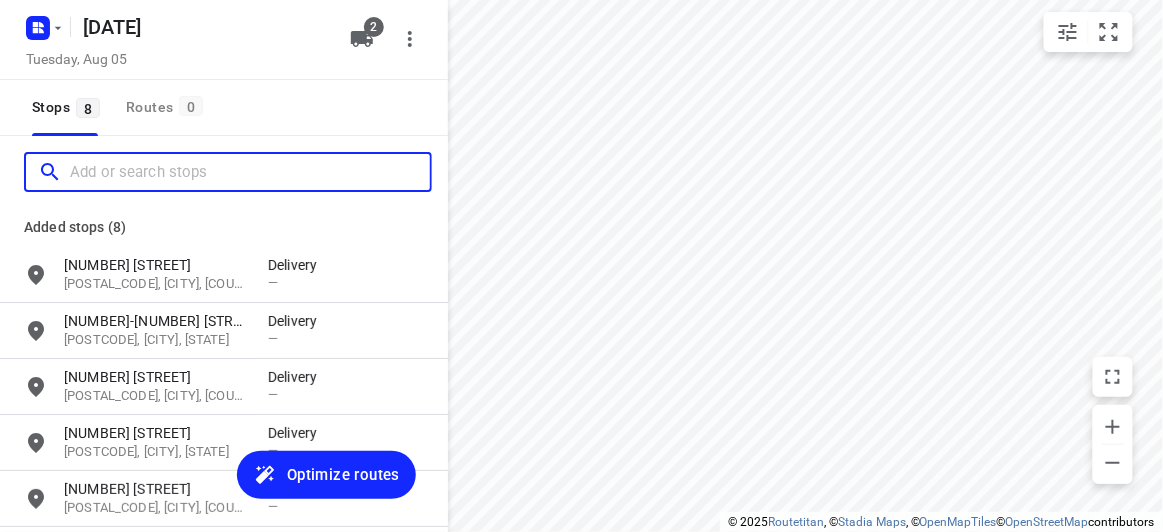 paste on "/[NUMBER] [STREET], [CITY] [POSTCODE]" 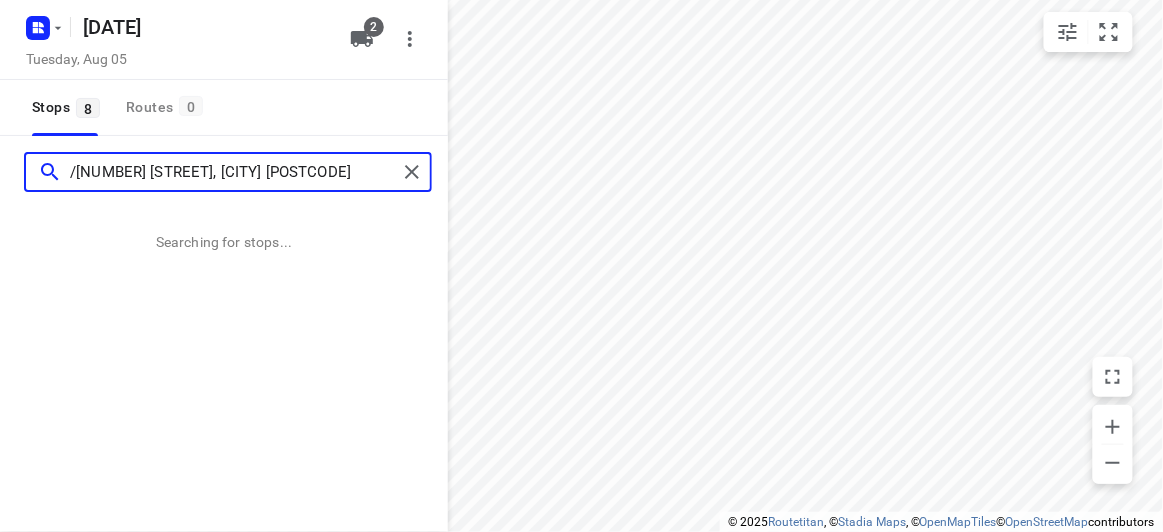 type on "/[NUMBER] [STREET], [CITY] [POSTCODE]" 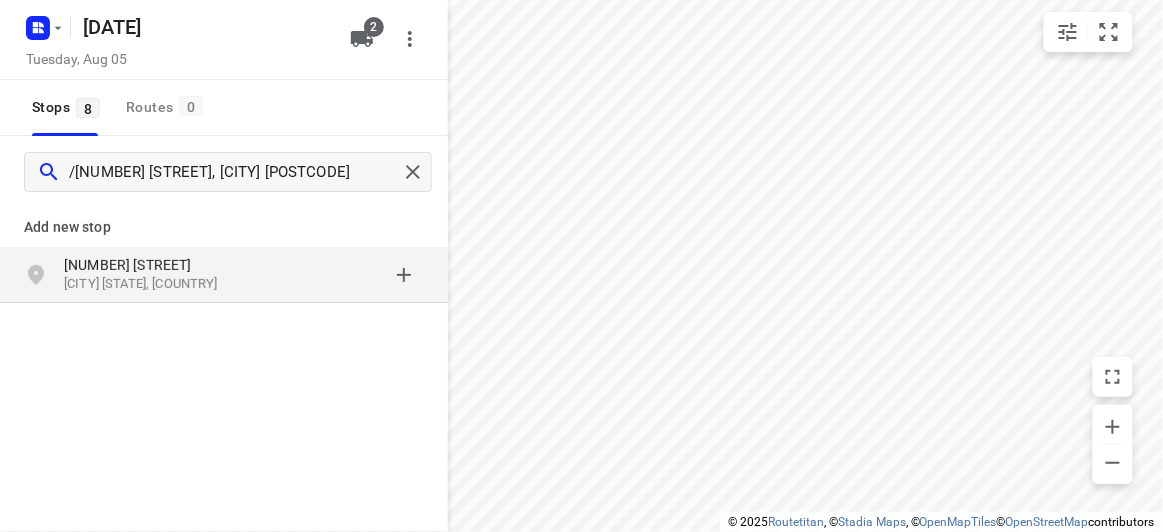 click on "[NUMBER] [STREET]" at bounding box center [156, 265] 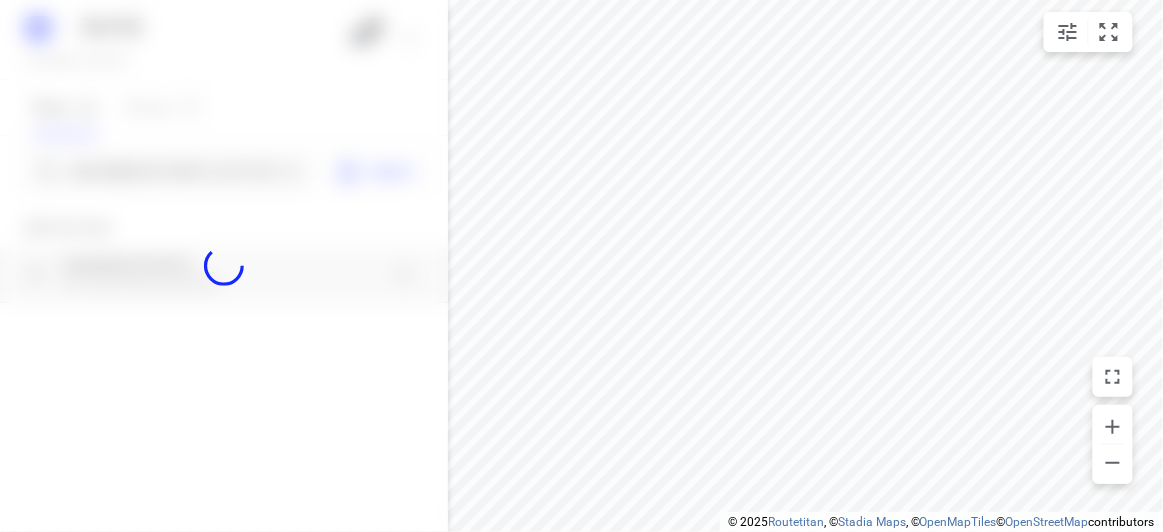 click at bounding box center (224, 266) 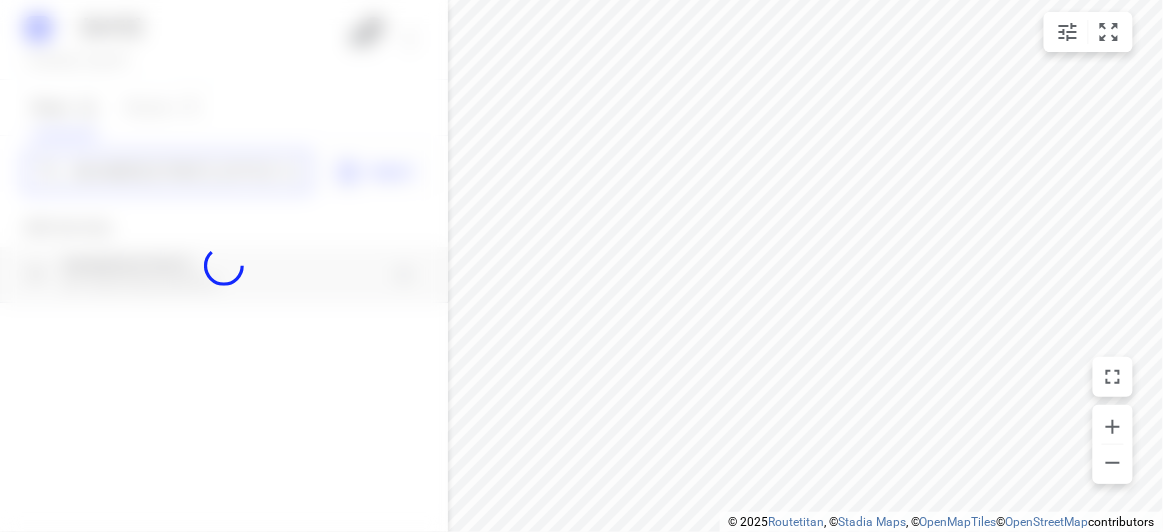 click on "[DATE] [DAY], [DATE] [DAY] [NUMBER] Stops [NUMBER] Routes [NUMBER] / [NUMBER] [STREET], [CITY] [POSTAL_CODE] Import Add new stop [NUMBER] [STREET]  [CITY] [STATE], [COUNTRY] Routing Settings Optimization preference Shortest distance distance Optimization preference Distance Format KM km Distance Format Default stop duration 5 minutes Default stop duration Default stop load 1 units Default stop load Allow late stops   Maximum amount of time drivers may be late at a stop Allow reloads BETA   Vehicles may return to the depot to load more stops. Fixed departure time   Vehicles must depart at the start of their working hours Cancel Save" at bounding box center (224, 266) 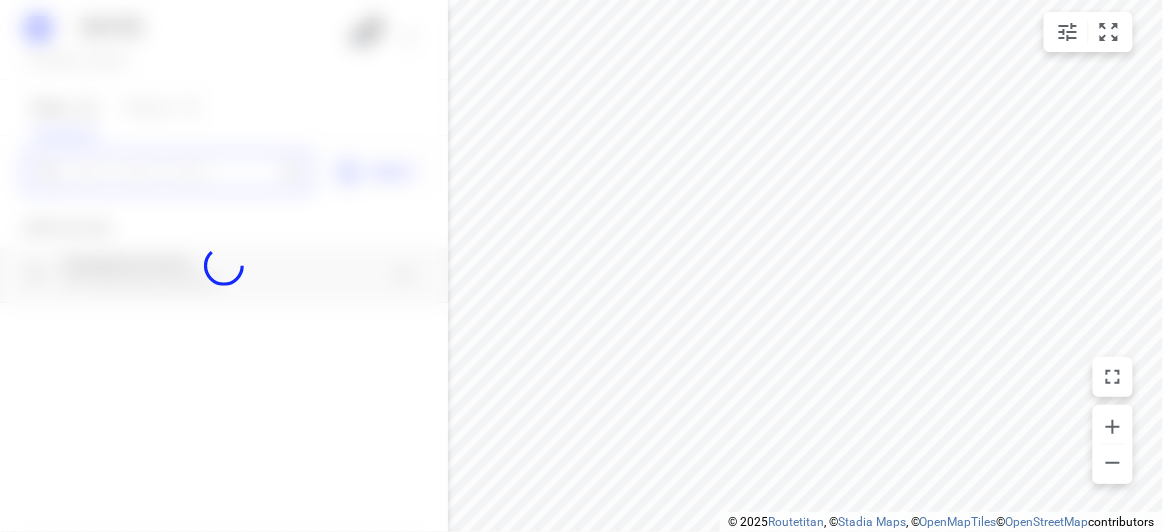 scroll, scrollTop: 0, scrollLeft: 0, axis: both 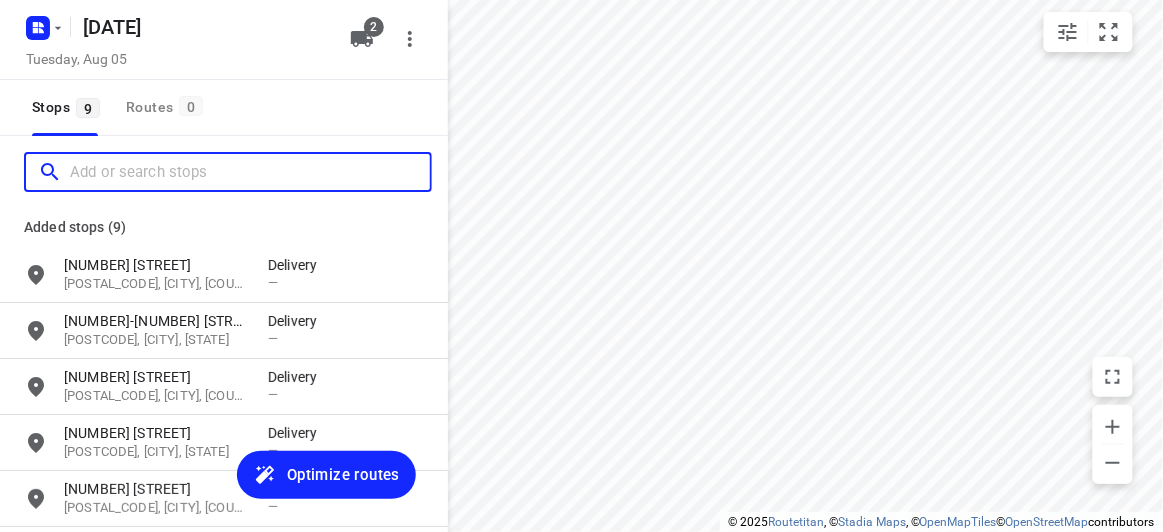 paste on "[NUMBER] [STREET] [CITY] [POSTCODE]" 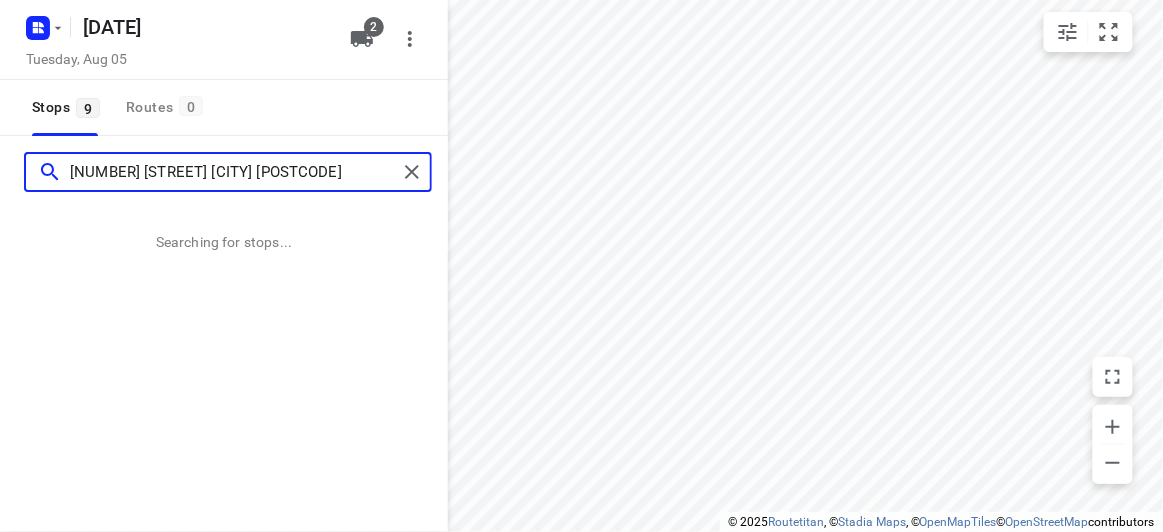 type on "[NUMBER] [STREET] [CITY] [POSTCODE]" 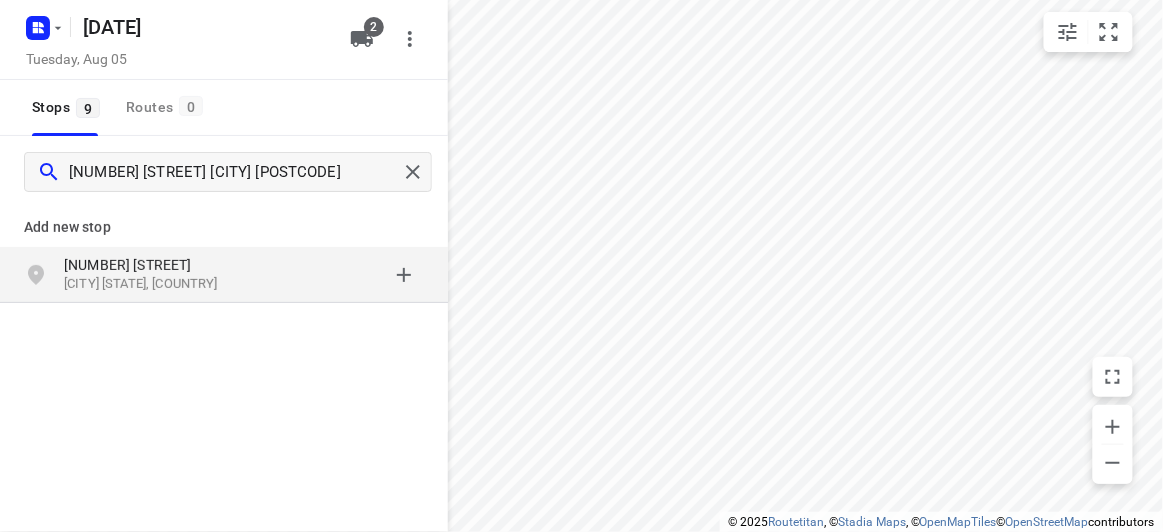 click on "[CITY] [STATE], [COUNTRY]" at bounding box center [156, 284] 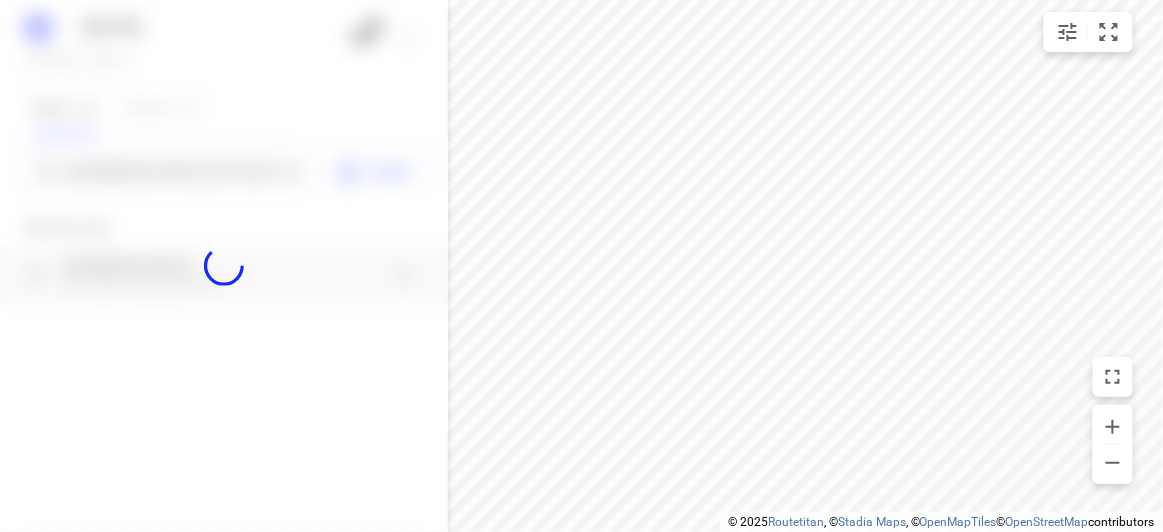click at bounding box center (224, 266) 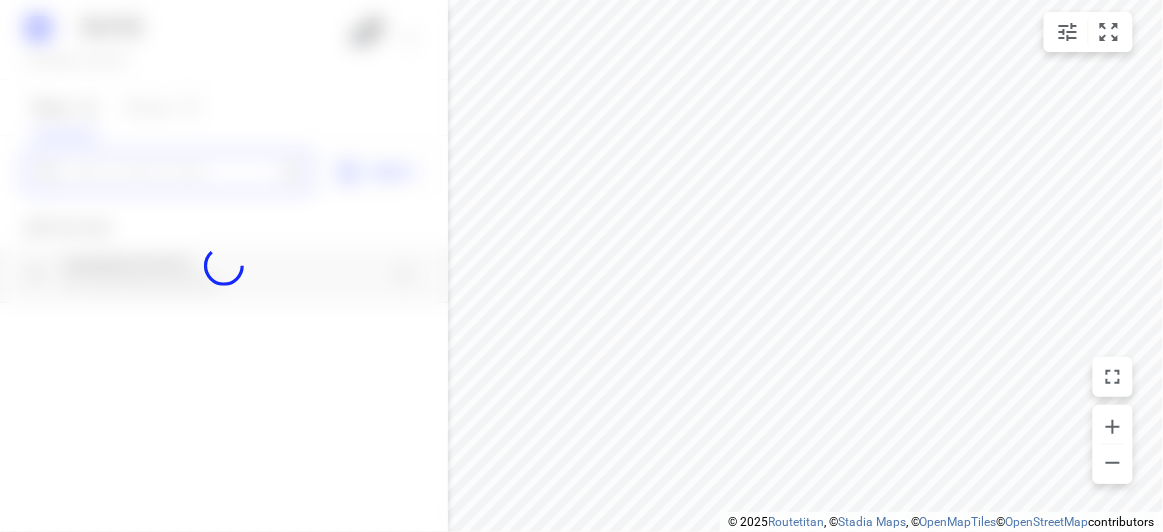 paste on "[NUMBER] [STREET], [CITY] [STATE] [POSTAL_CODE]" 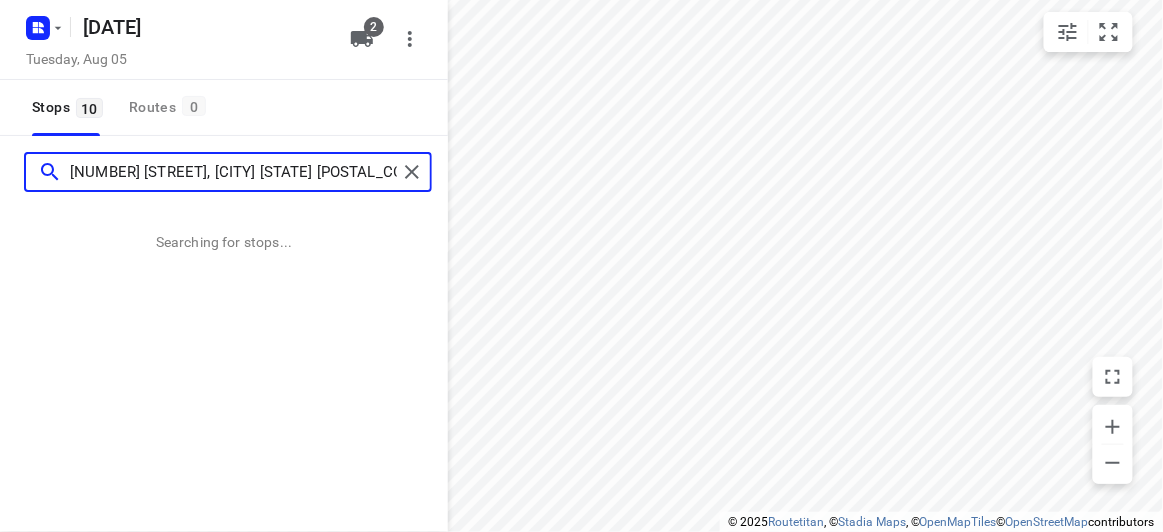 type on "[NUMBER] [STREET], [CITY] [STATE] [POSTAL_CODE]" 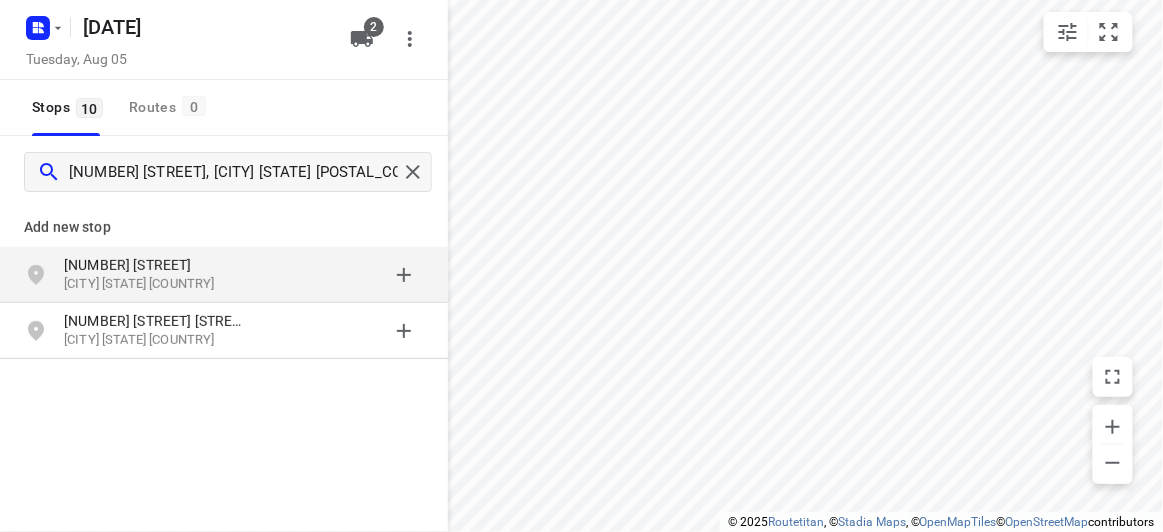 click on "[NUMBER] [STREET] [CITY] [STATE], [COUNTRY]" at bounding box center [224, 275] 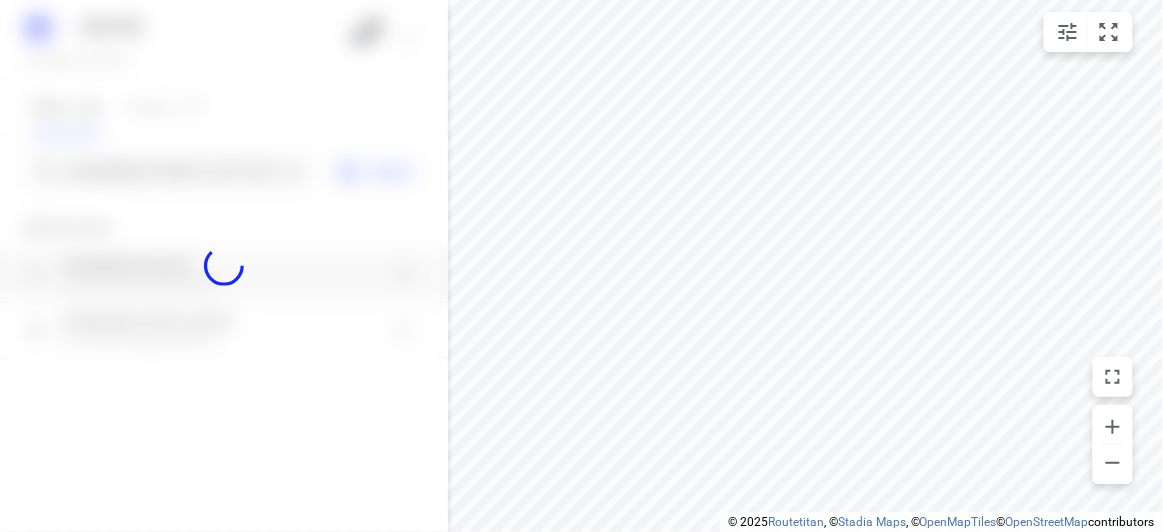 click at bounding box center (224, 266) 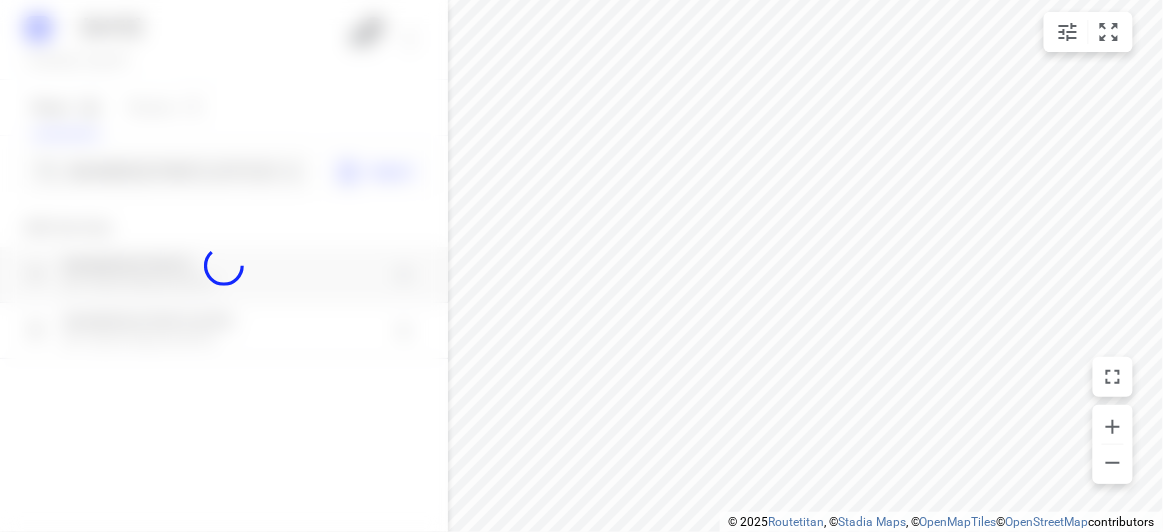 click at bounding box center (224, 266) 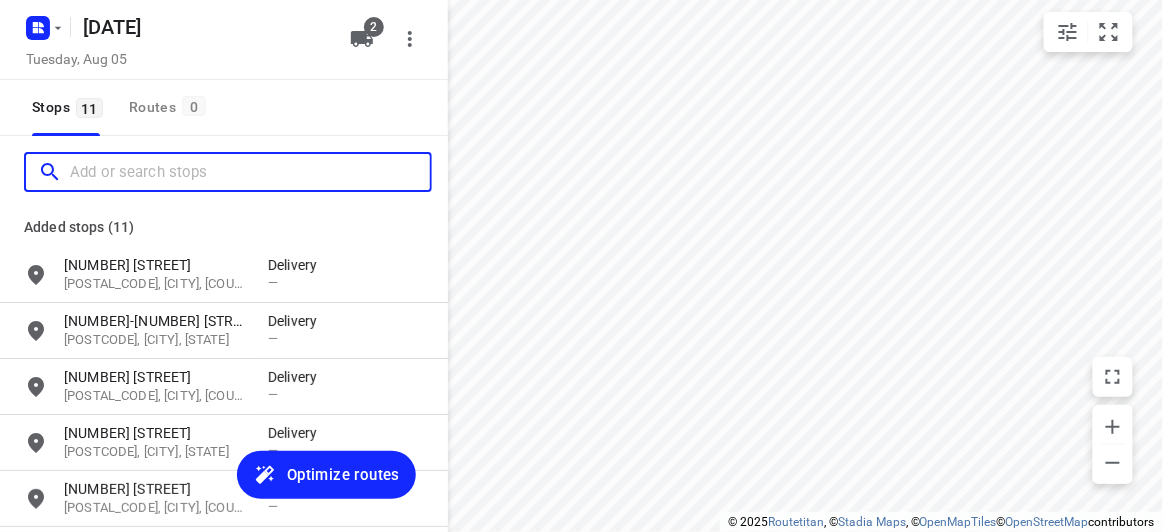 scroll, scrollTop: 0, scrollLeft: 0, axis: both 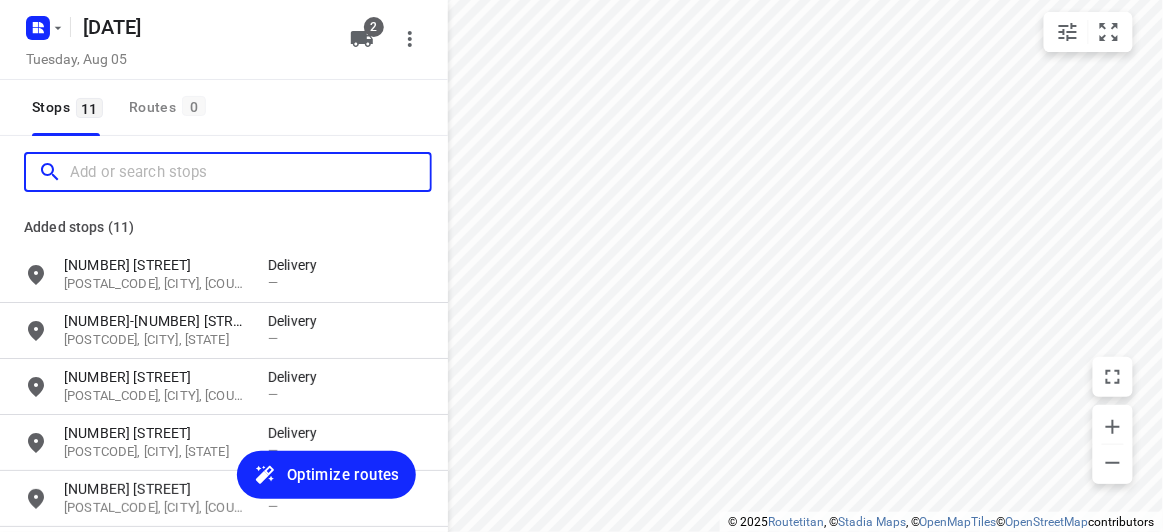 paste on "[NUMBER] [STREET] [CITY] [POSTAL_CODE]" 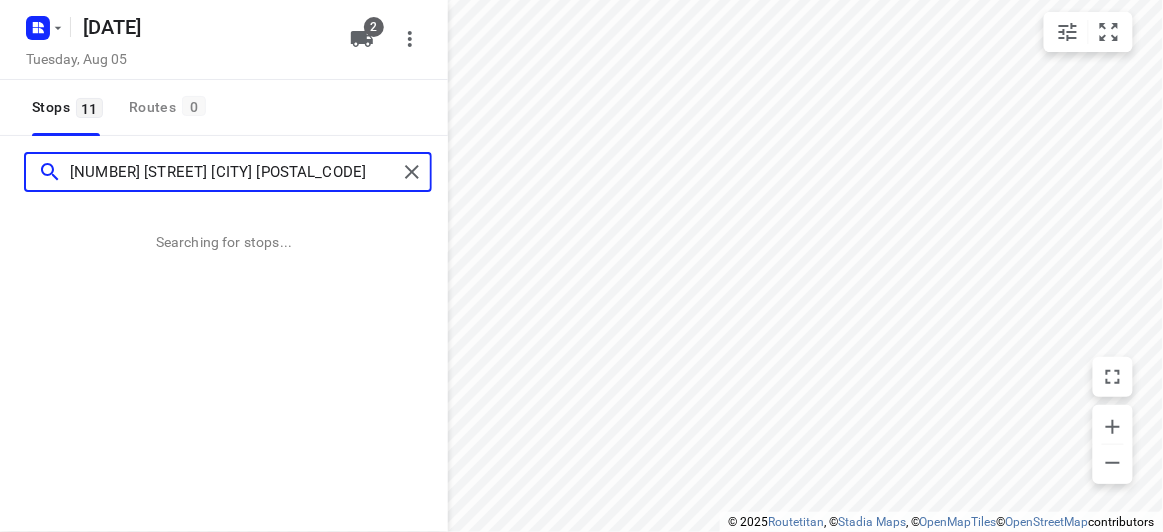 type on "[NUMBER] [STREET] [CITY] [POSTAL_CODE]" 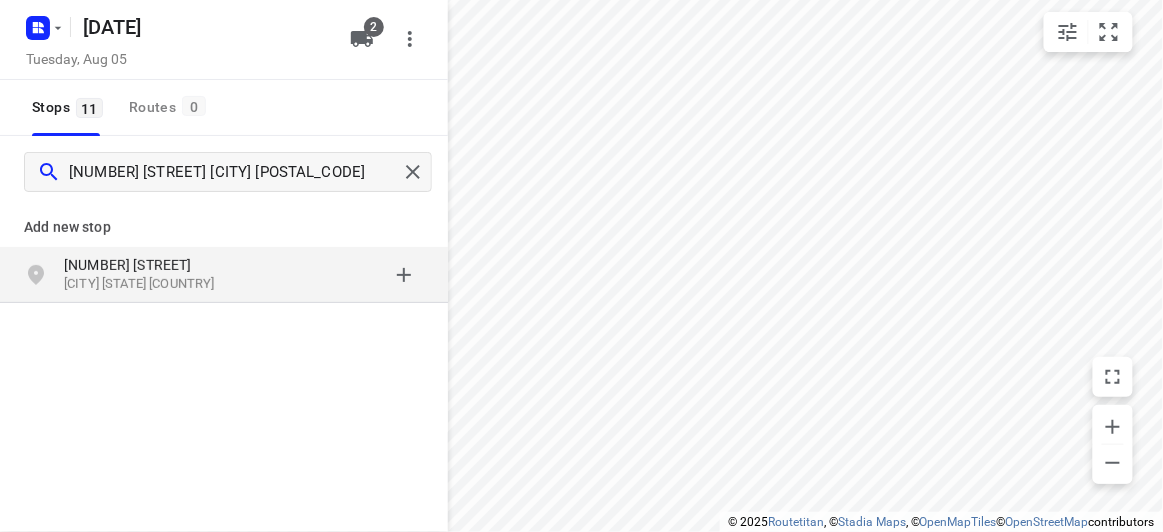 click on "Add new stop" at bounding box center (224, 219) 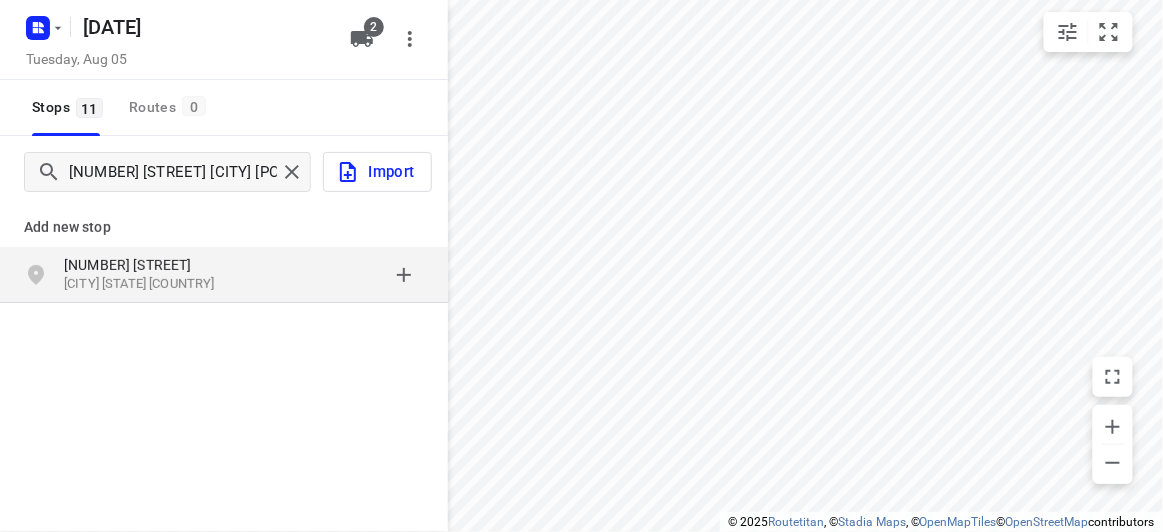 click on "[NUMBER] [STREET]" at bounding box center [156, 265] 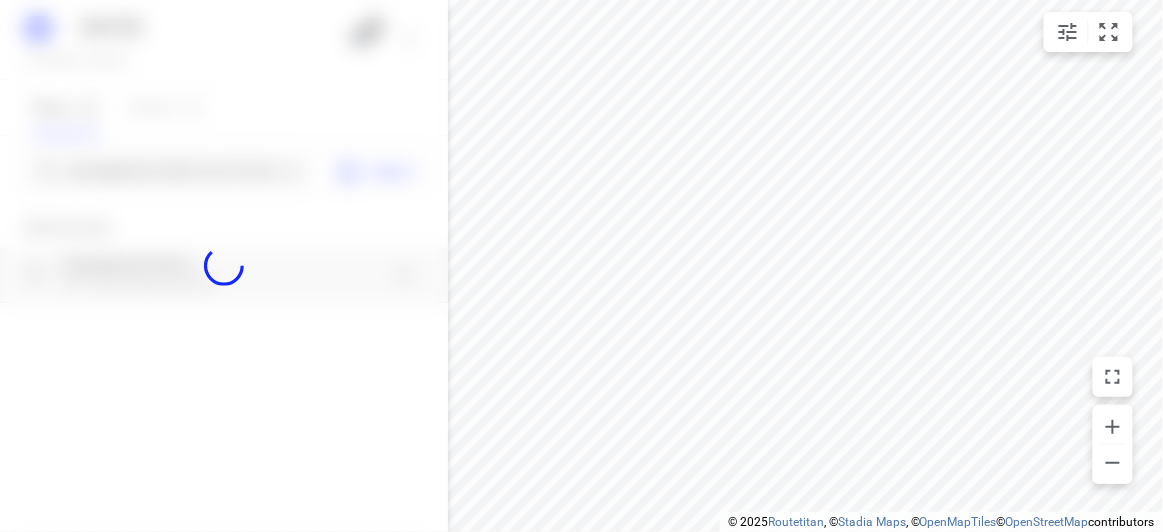 click at bounding box center (224, 266) 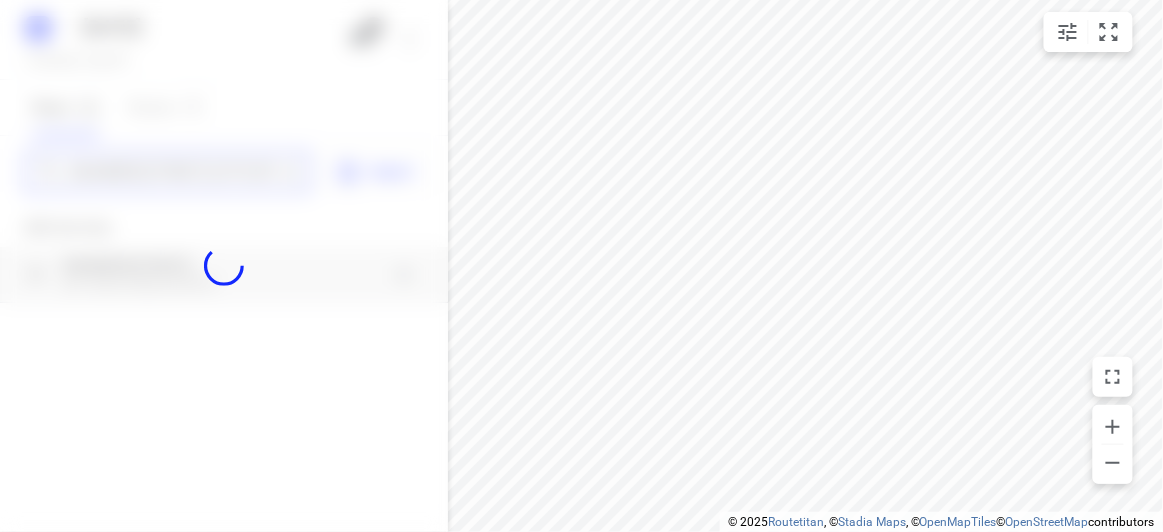 click on "[DATE] [DATE] [DAY] [DATE] [NUMBER] [NUMBER] [NUMBER] [NUMBER] [NUMBER] [STREET] [CITY] [POSTAL_CODE] Import Add new stop [NUMBER] [STREET] [CITY] [STATE], [COUNTRY] Routing Settings Optimization preference Shortest distance distance Optimization preference Distance Format KM km Distance Format Default stop duration 5 minutes Default stop duration Default stop load 1 units Default stop load Allow late stops Maximum amount of time drivers may be late at a stop Allow reloads BETA Vehicles may return to the depot to load more stops. Fixed departure time Vehicles must depart at the start of their working hours Cancel Save" at bounding box center [224, 266] 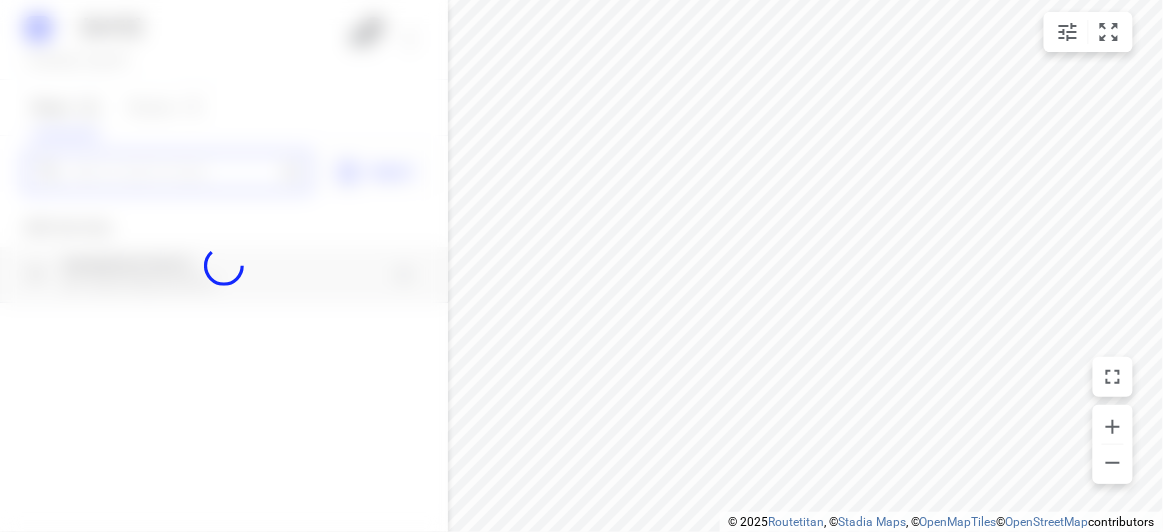 scroll, scrollTop: 0, scrollLeft: 0, axis: both 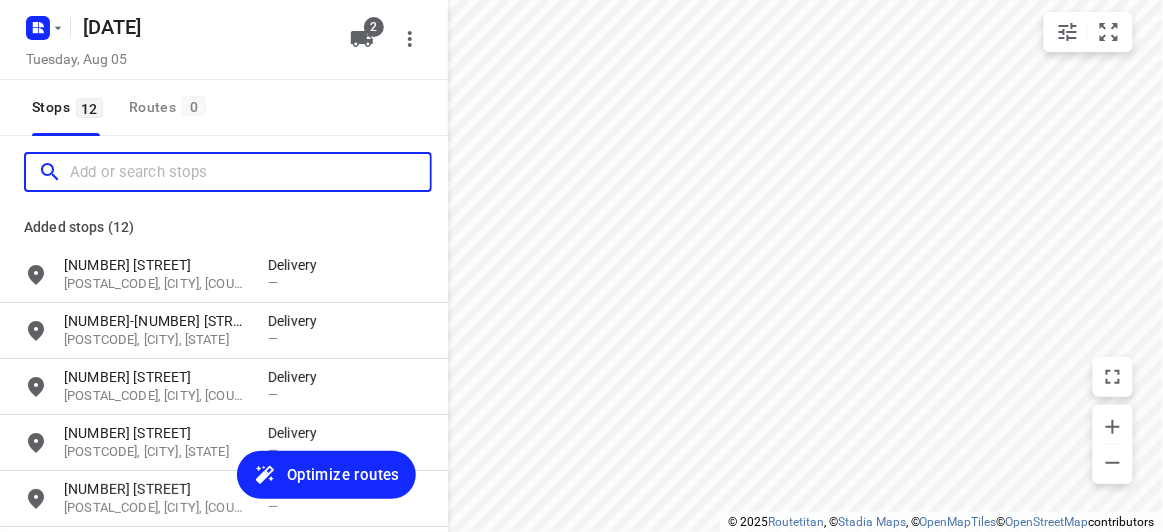 paste on "[NUMBER] [STREET] [POSTAL_CODE] [CITY]" 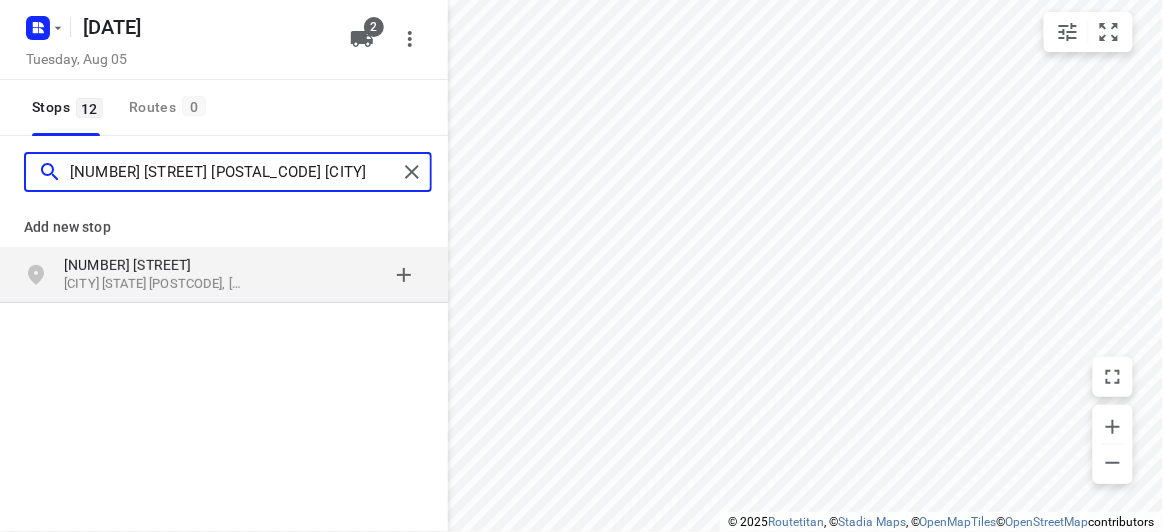 type on "[NUMBER] [STREET] [POSTAL_CODE] [CITY]" 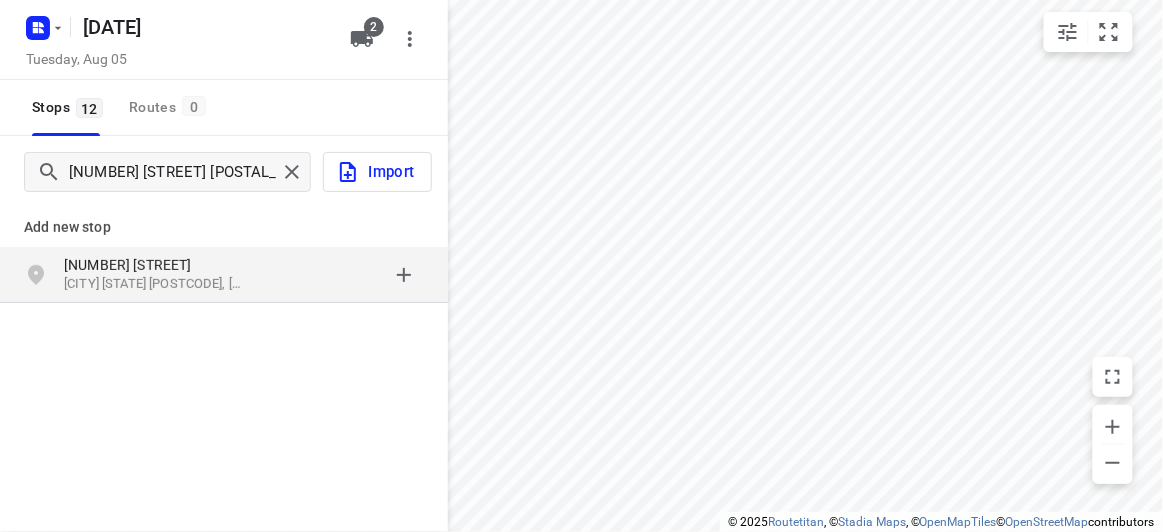 click on "[NUMBER] [STREET] [CITY] [STATE], [COUNTRY]" at bounding box center [224, 275] 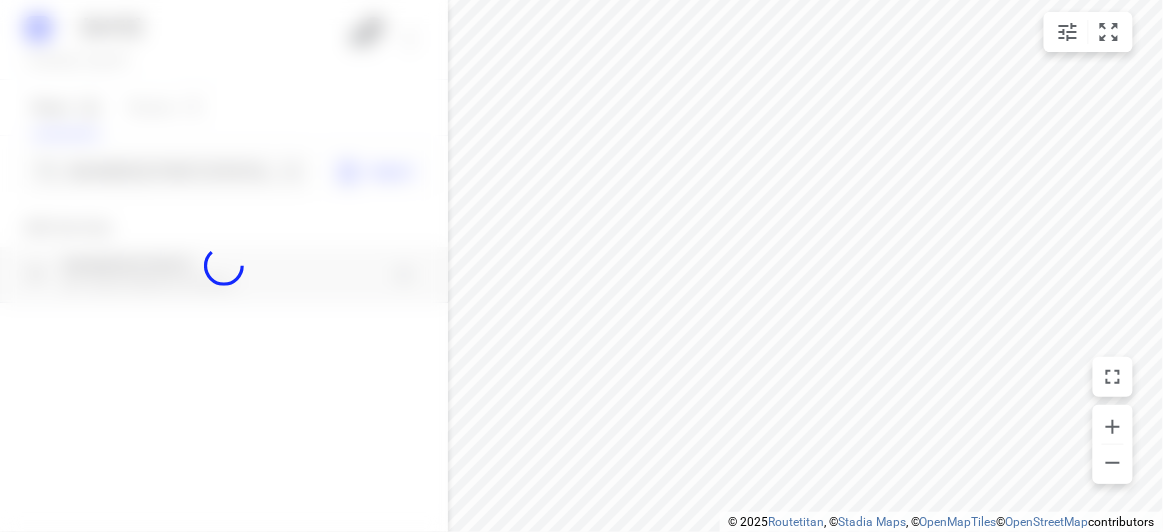 click at bounding box center [224, 266] 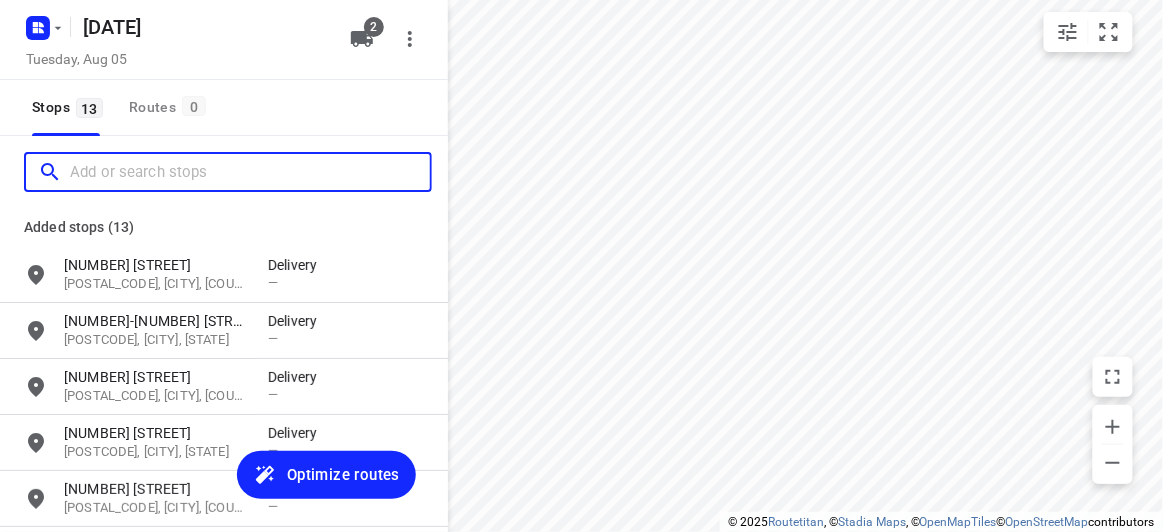 scroll, scrollTop: 0, scrollLeft: 0, axis: both 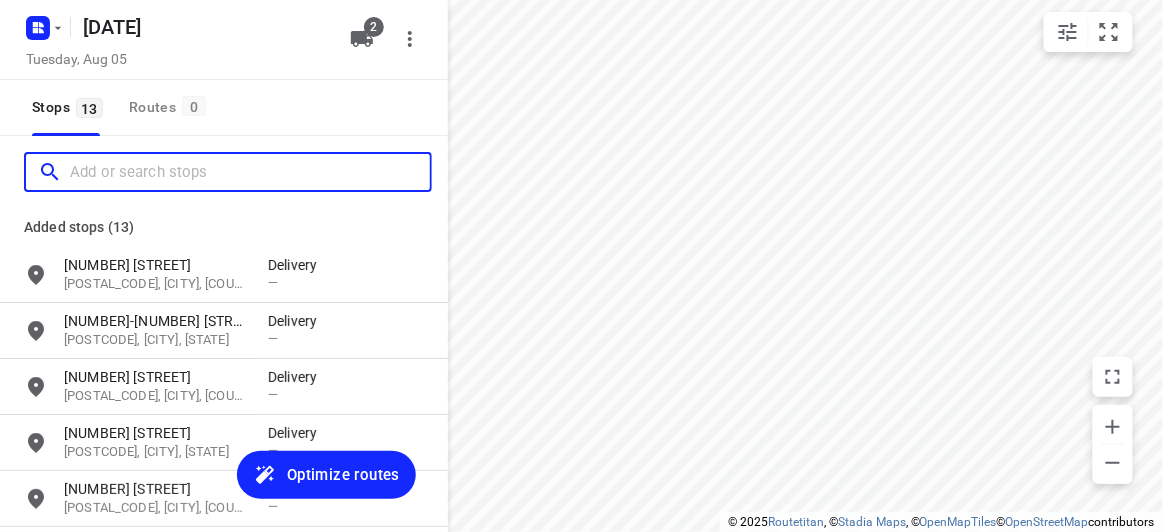 paste on "[NUMBER] [STREET] [POSTAL_CODE] [CITY]" 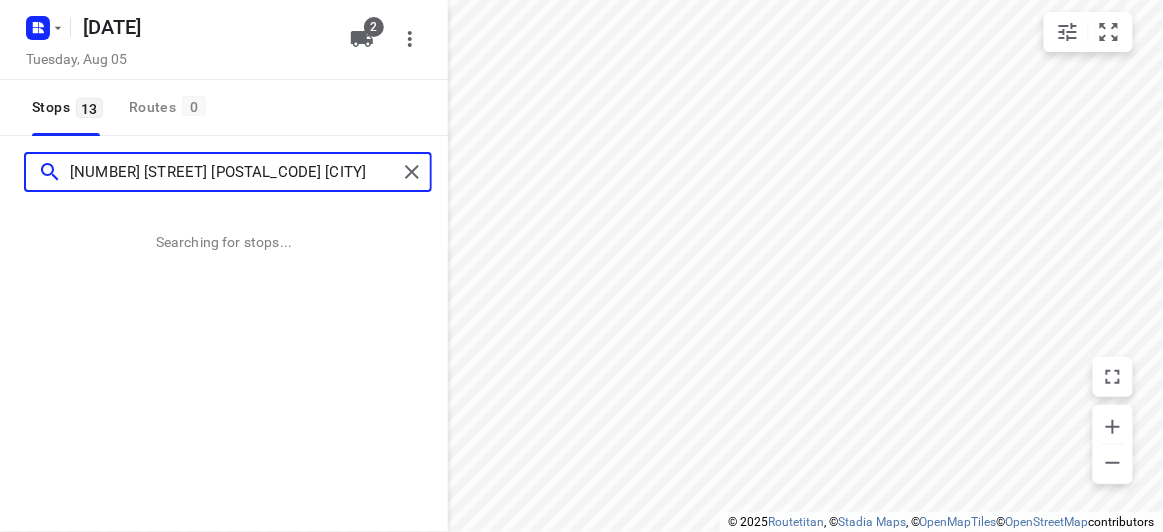 type on "[NUMBER] [STREET] [POSTAL_CODE] [CITY]" 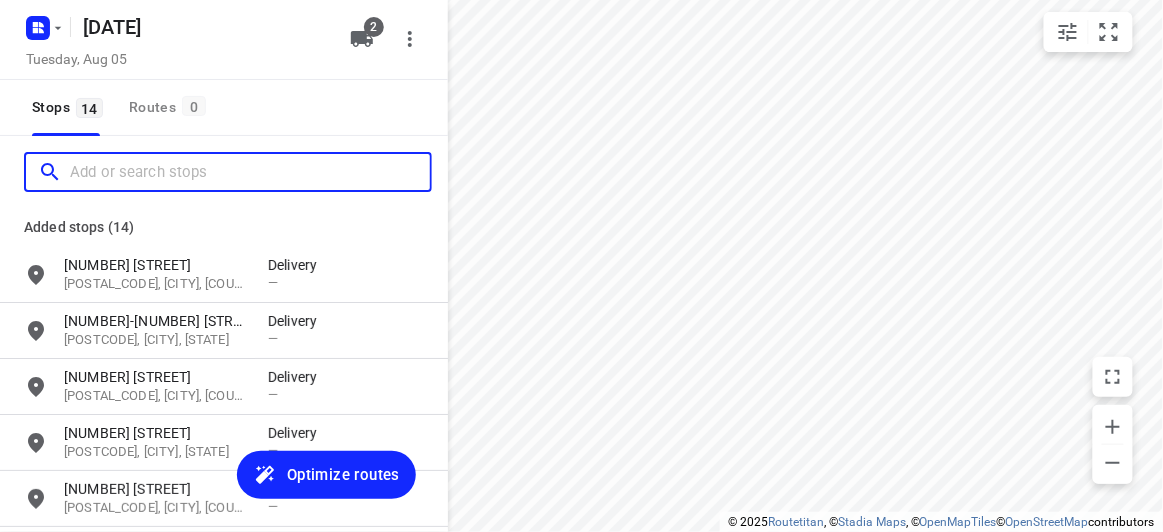 click at bounding box center (250, 172) 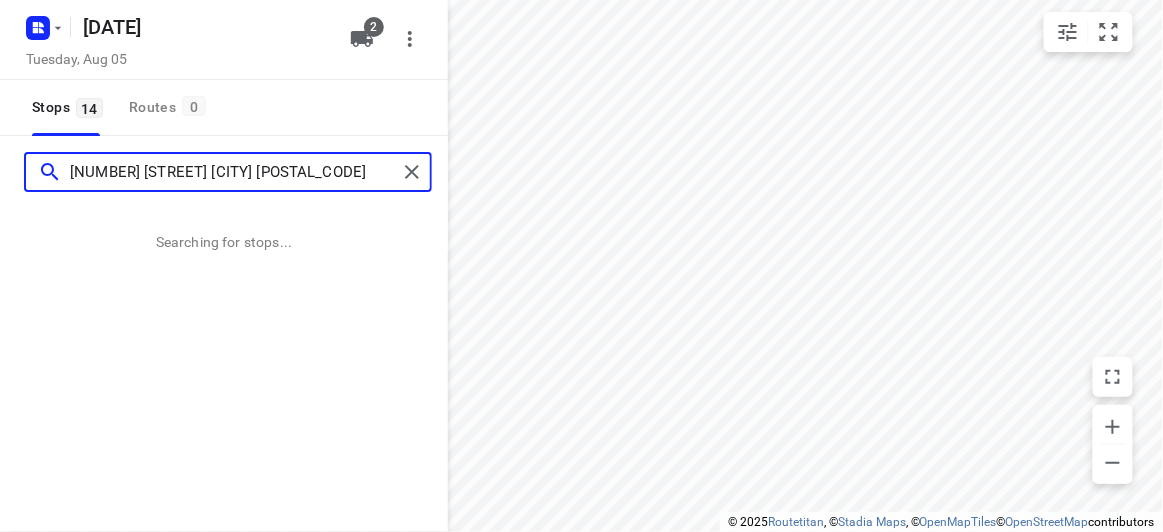 type on "[NUMBER] [STREET] [CITY] [POSTAL_CODE]" 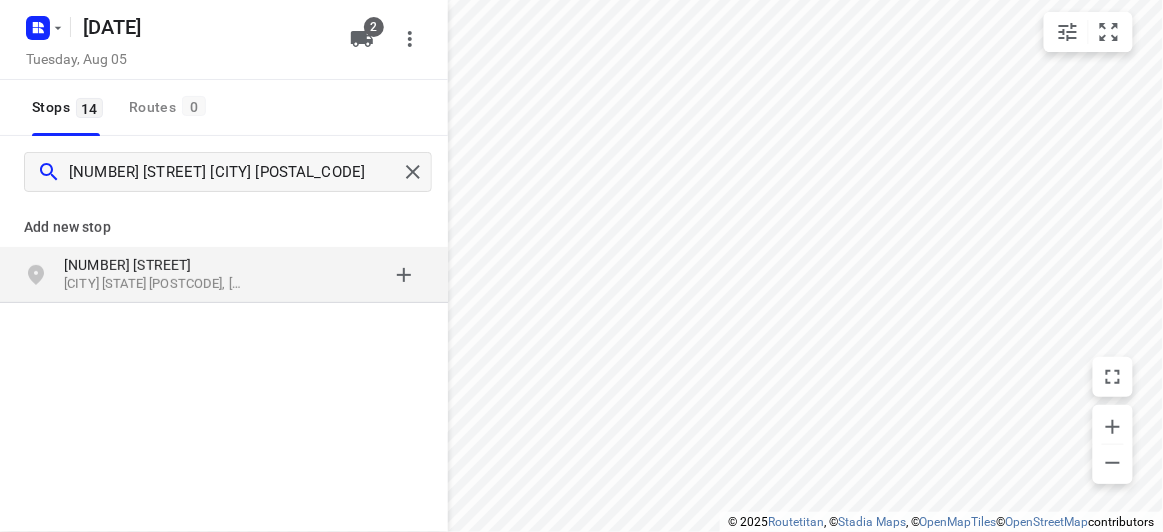 click on "[NUMBER] [STREET]" at bounding box center (156, 265) 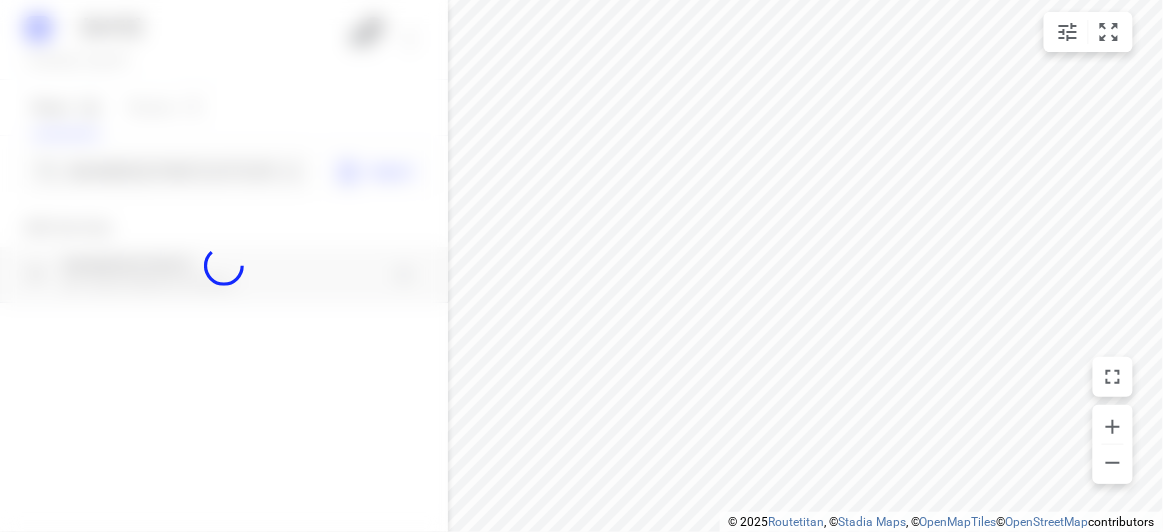 click at bounding box center (224, 266) 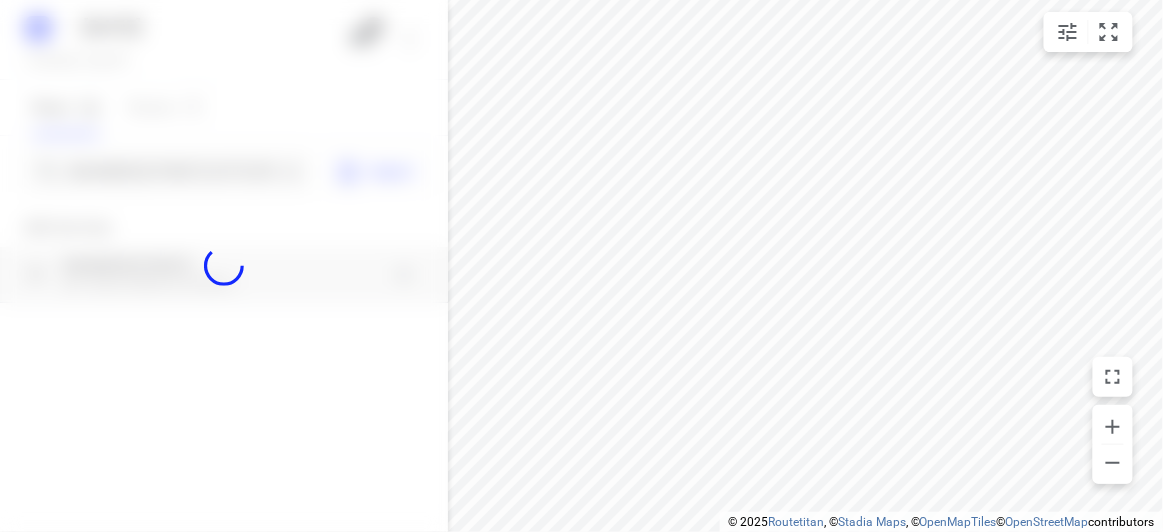 click at bounding box center [224, 266] 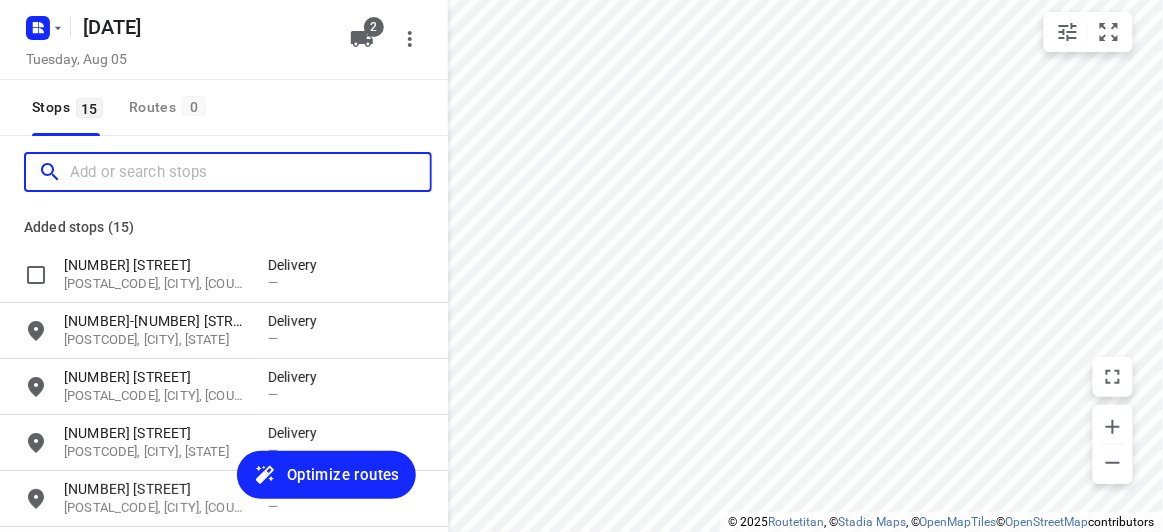 scroll, scrollTop: 0, scrollLeft: 0, axis: both 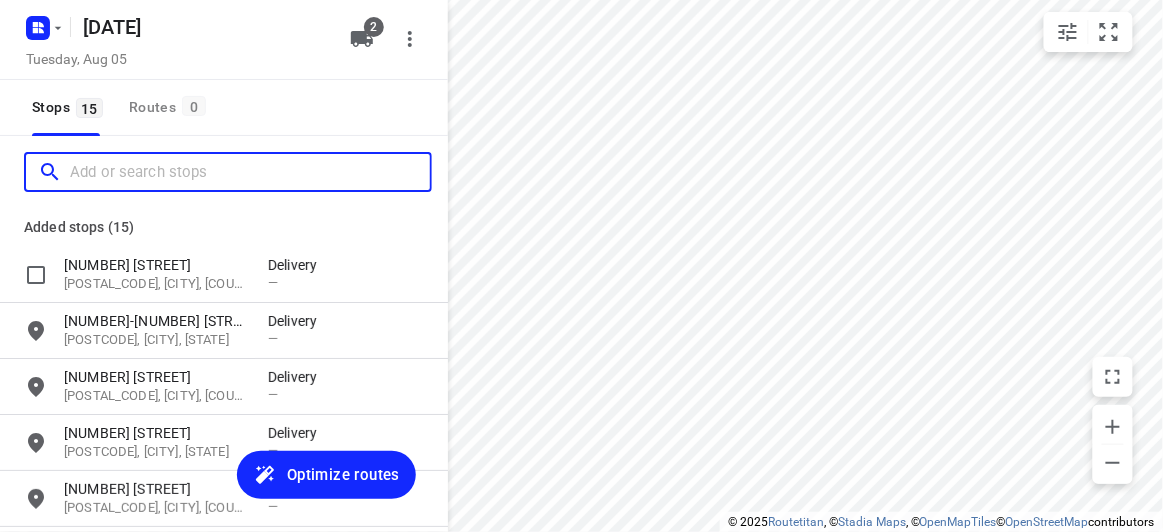 paste on "[NUMBER] [STREET] [CITY] [POSTCODE]" 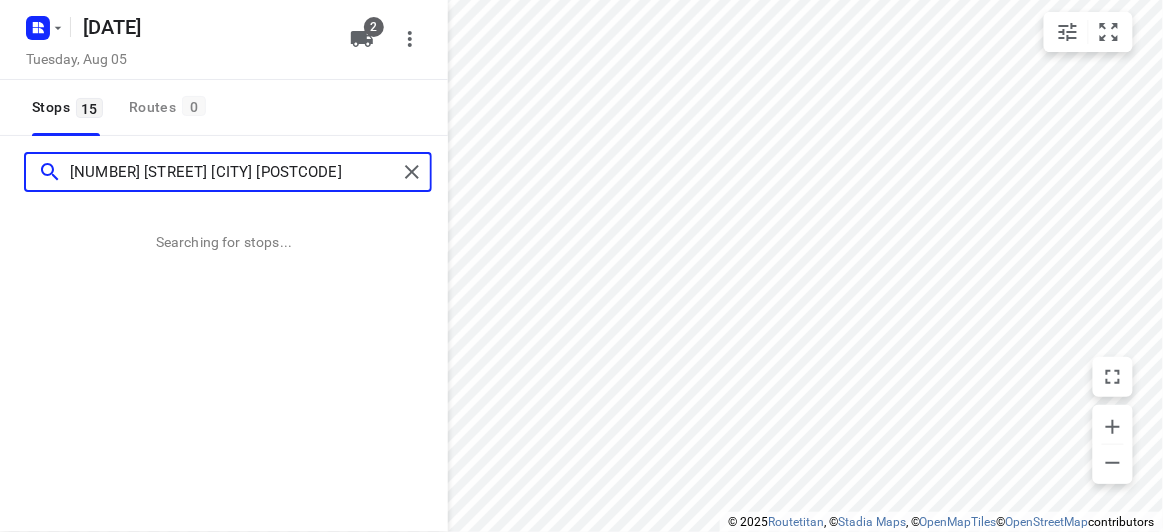 type on "[NUMBER] [STREET] [CITY] [POSTCODE]" 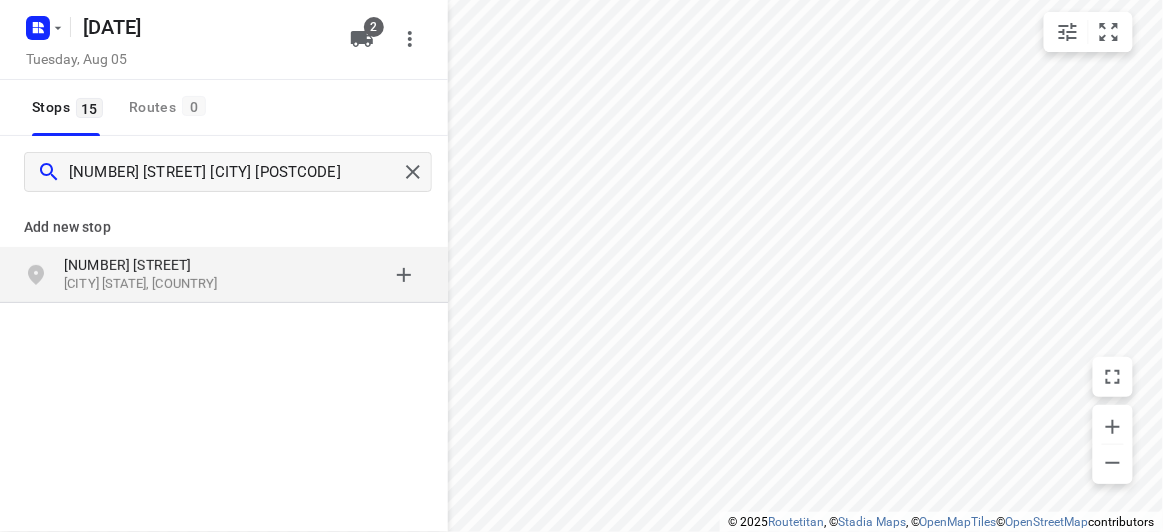 click on "[CITY] [STATE], [COUNTRY]" at bounding box center [156, 284] 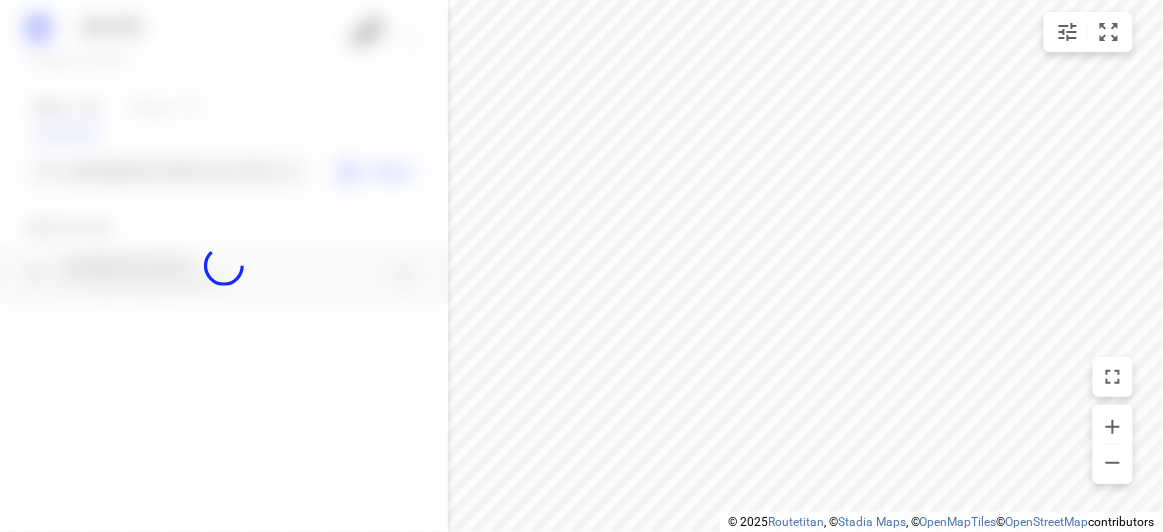 click at bounding box center [224, 266] 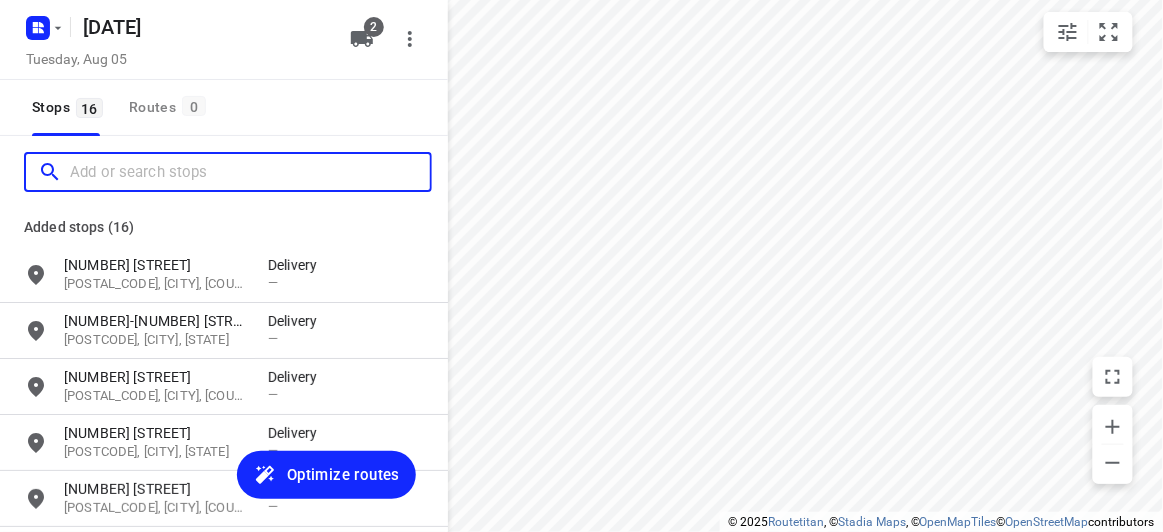scroll, scrollTop: 0, scrollLeft: 0, axis: both 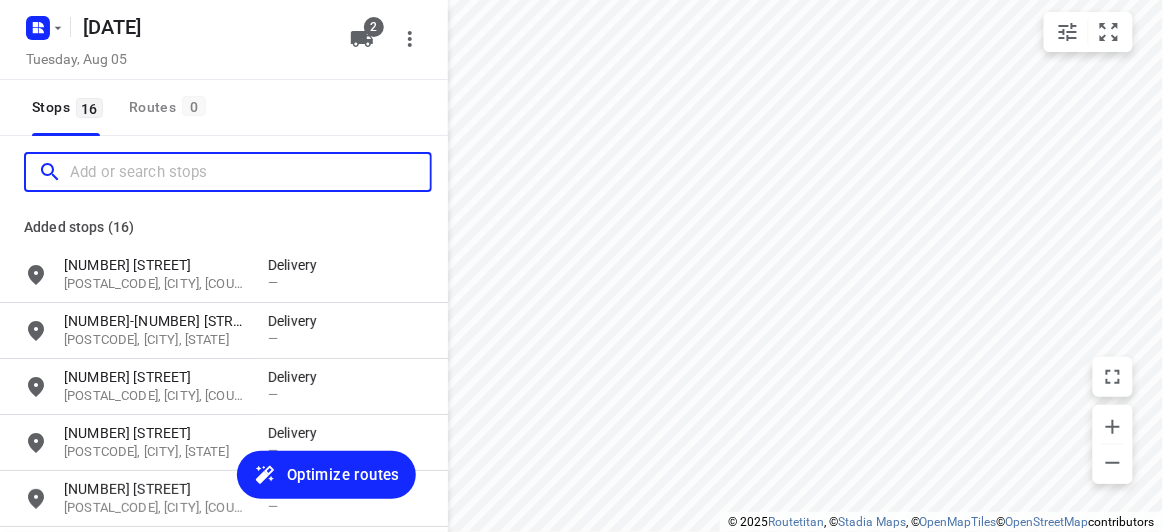 click at bounding box center (250, 172) 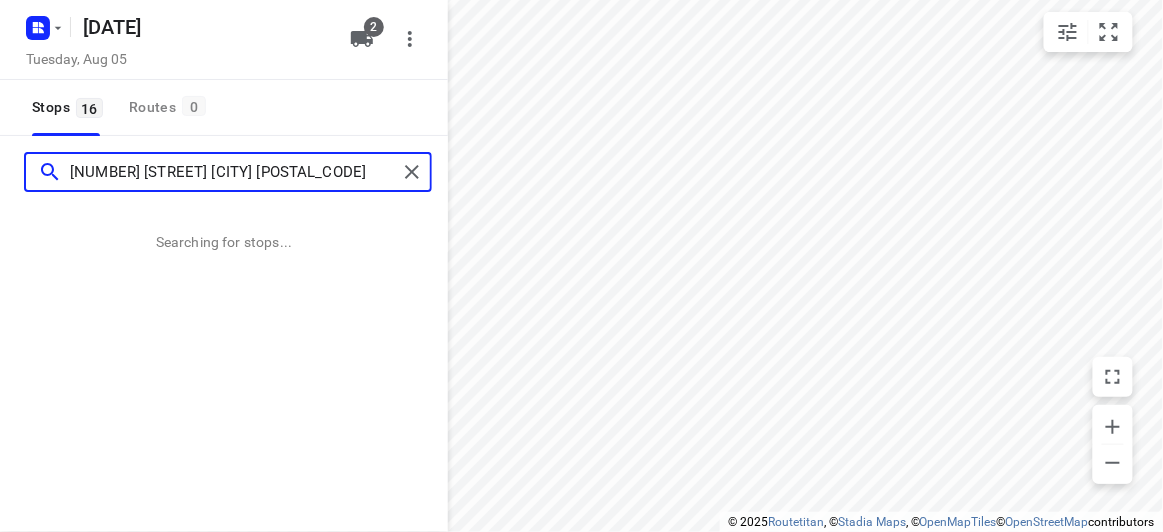 type on "[NUMBER] [STREET] [CITY] [POSTAL_CODE]" 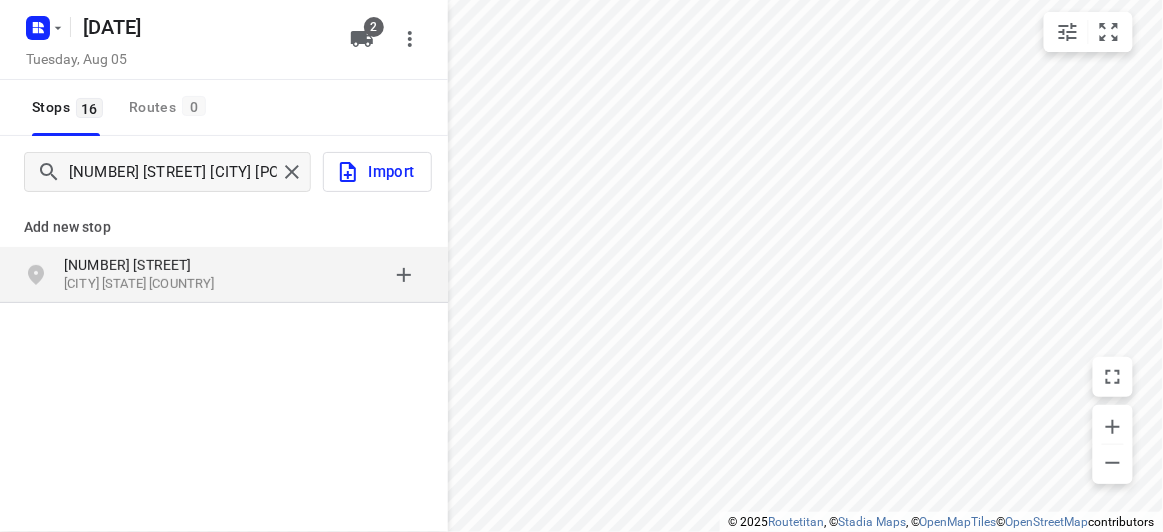 click on "Add new stop" at bounding box center [224, 219] 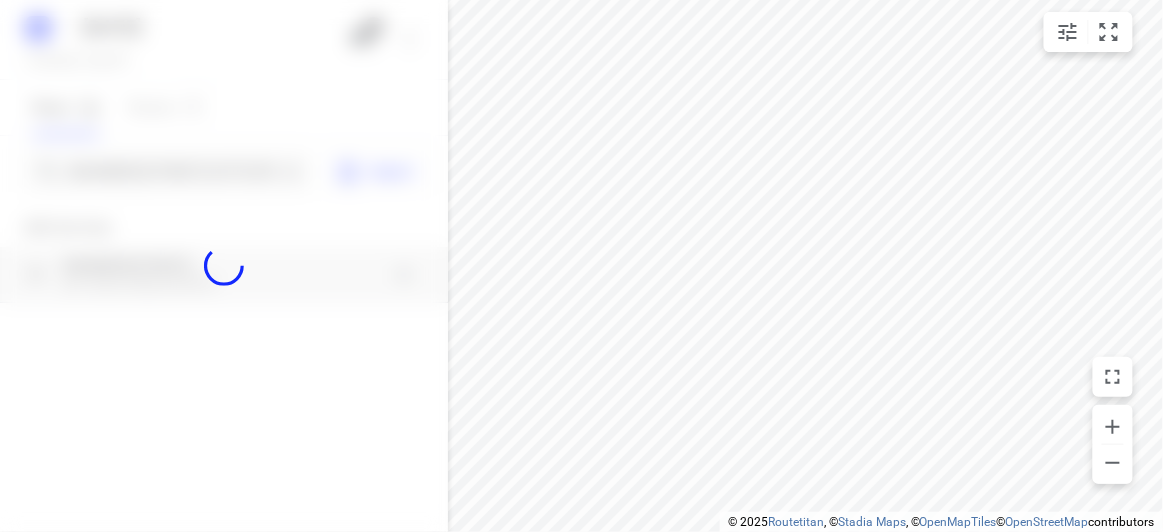click at bounding box center [224, 266] 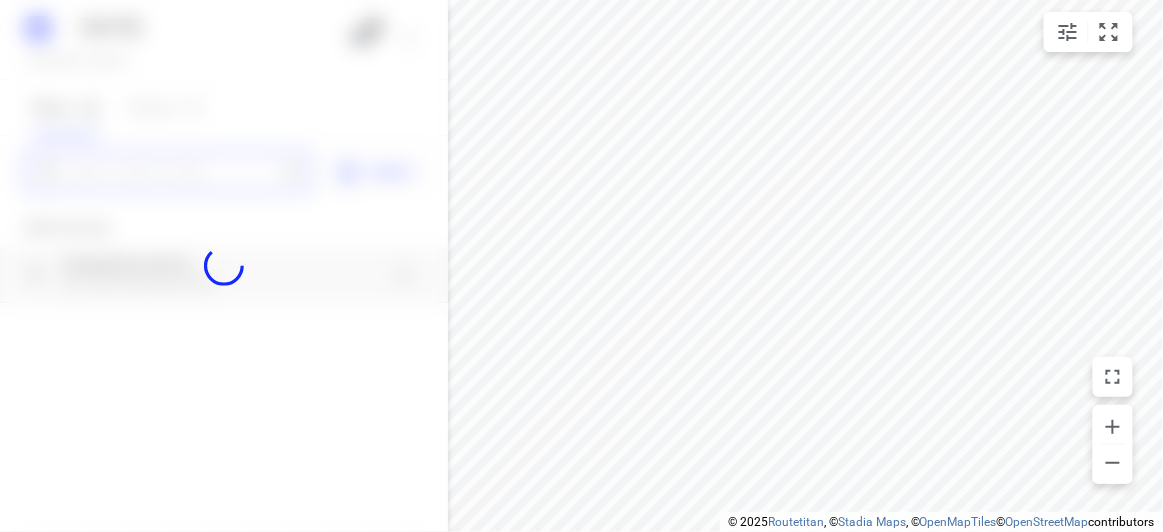 scroll, scrollTop: 0, scrollLeft: 0, axis: both 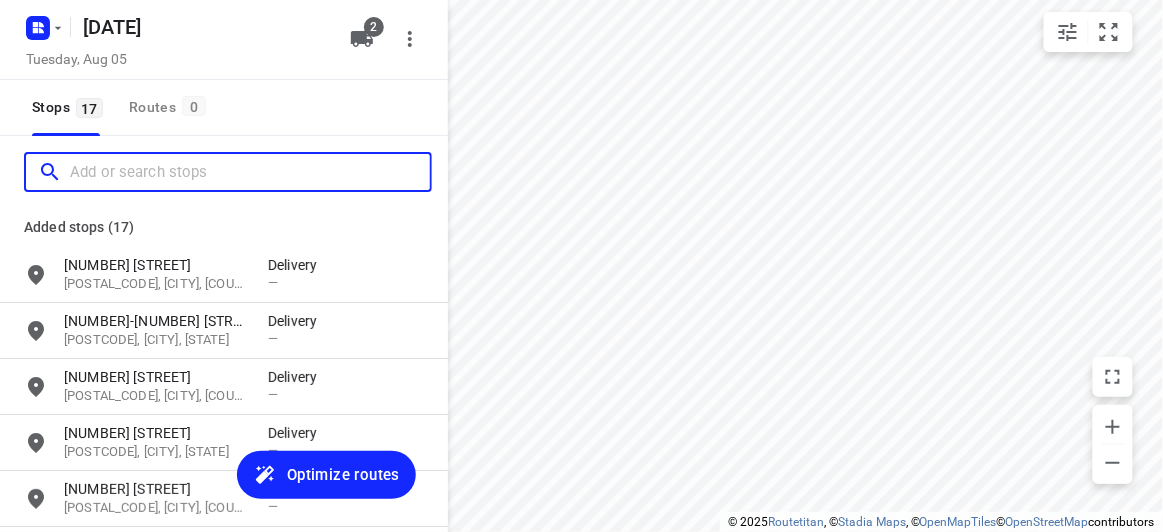 click at bounding box center [250, 172] 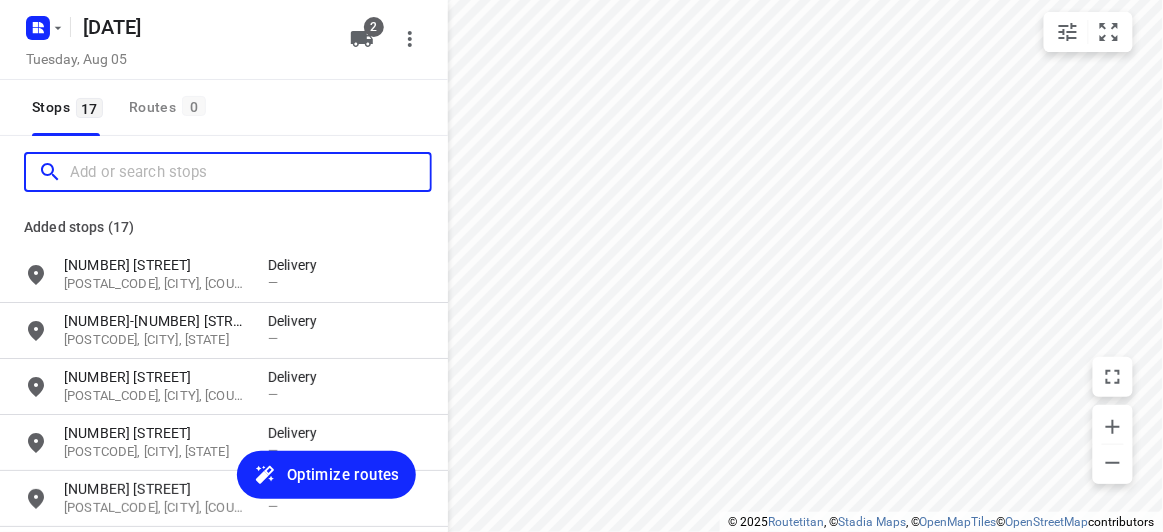 paste on "[NUMBER] [STREET] [CITY] [POSTAL_CODE]" 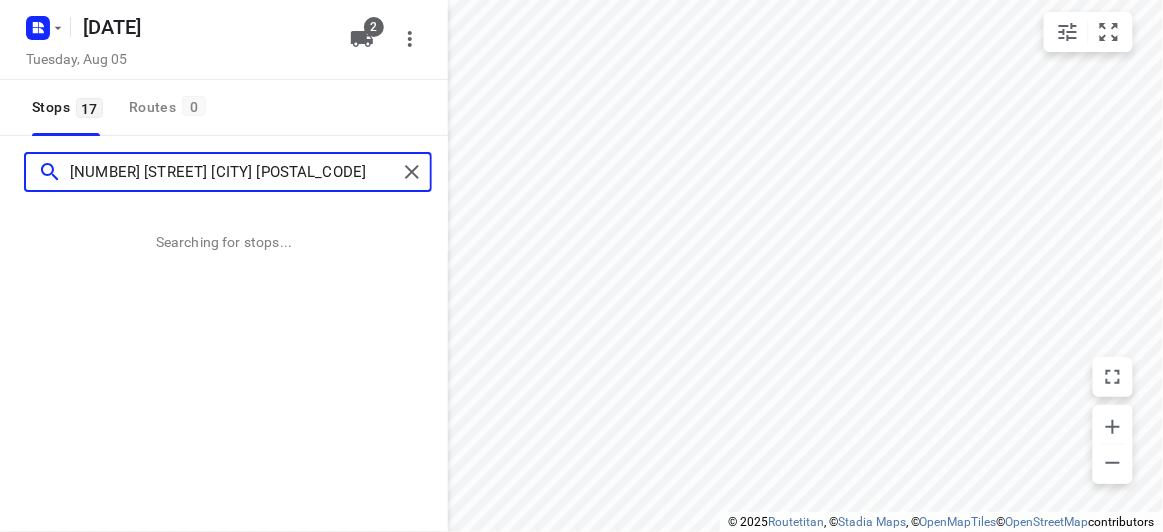 type on "[NUMBER] [STREET] [CITY] [POSTAL_CODE]" 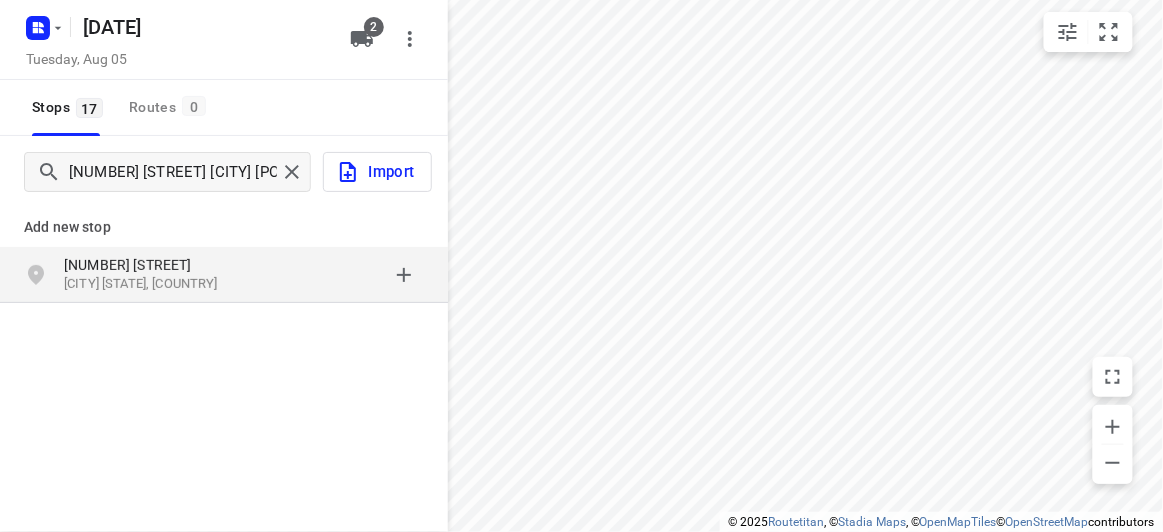 click on "[NUMBER] [STREET]" at bounding box center [166, 265] 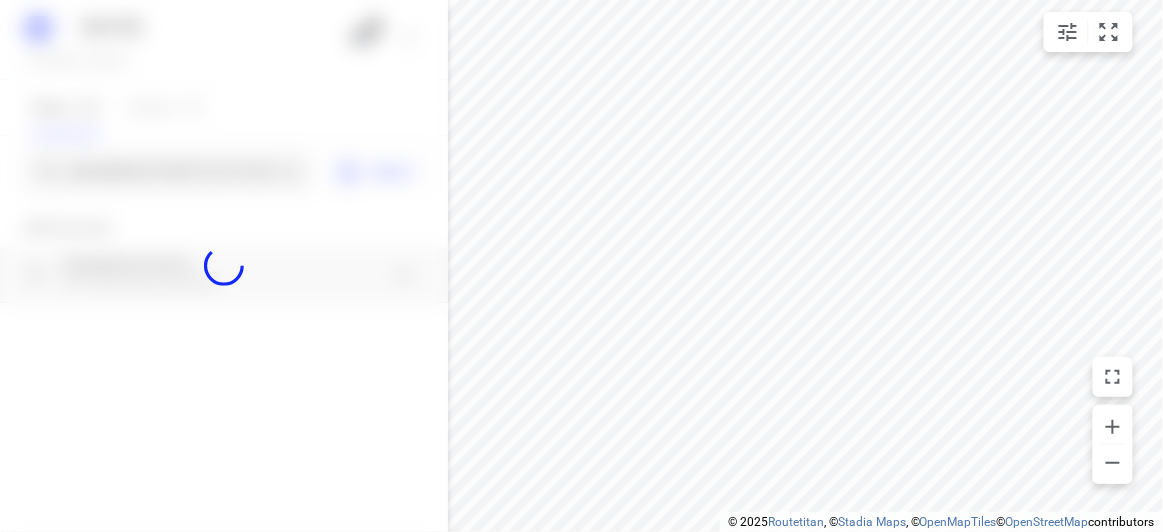 click at bounding box center (224, 266) 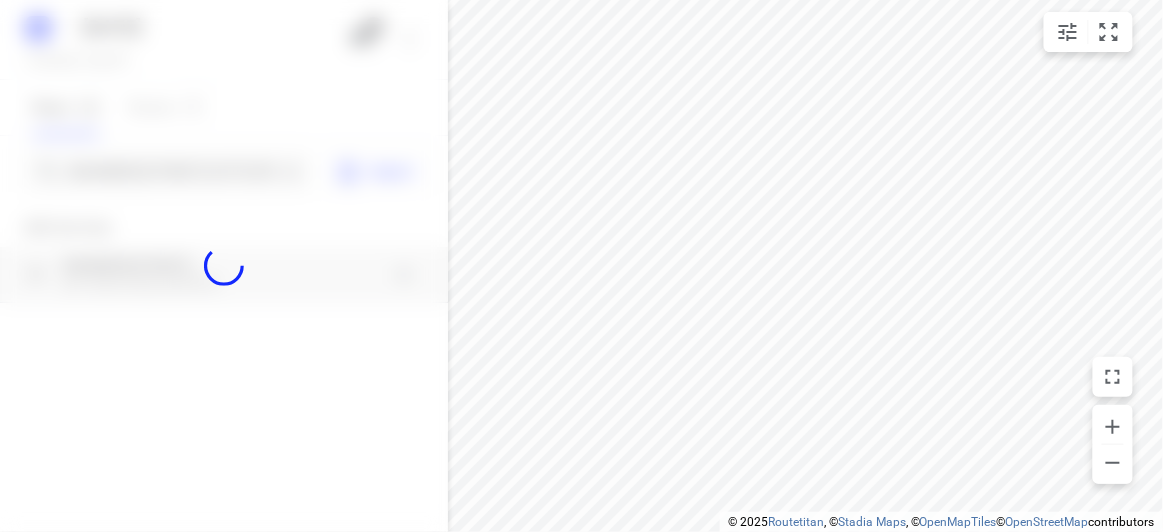click at bounding box center [224, 266] 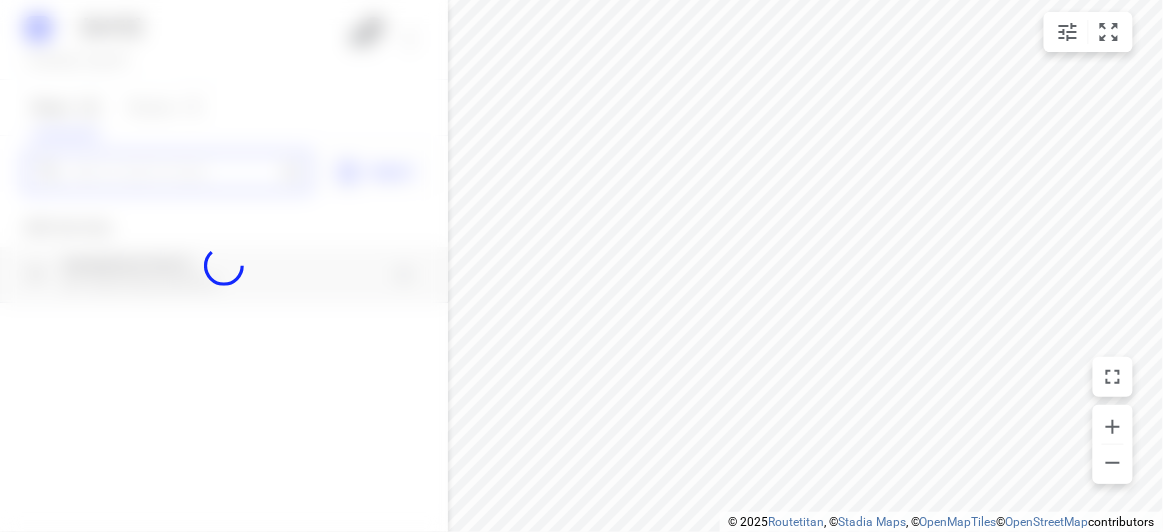 click at bounding box center (173, 172) 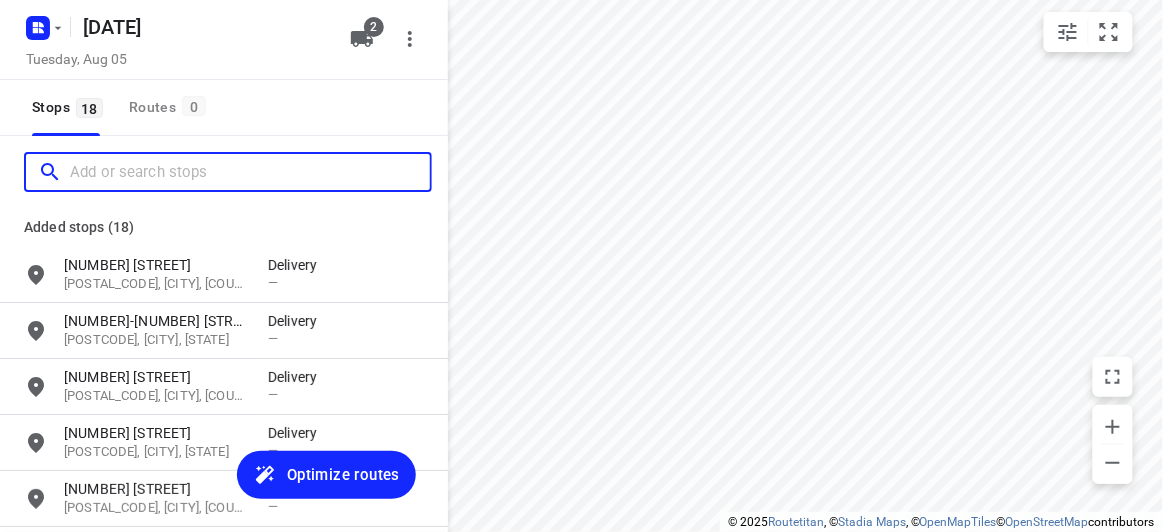 scroll, scrollTop: 0, scrollLeft: 0, axis: both 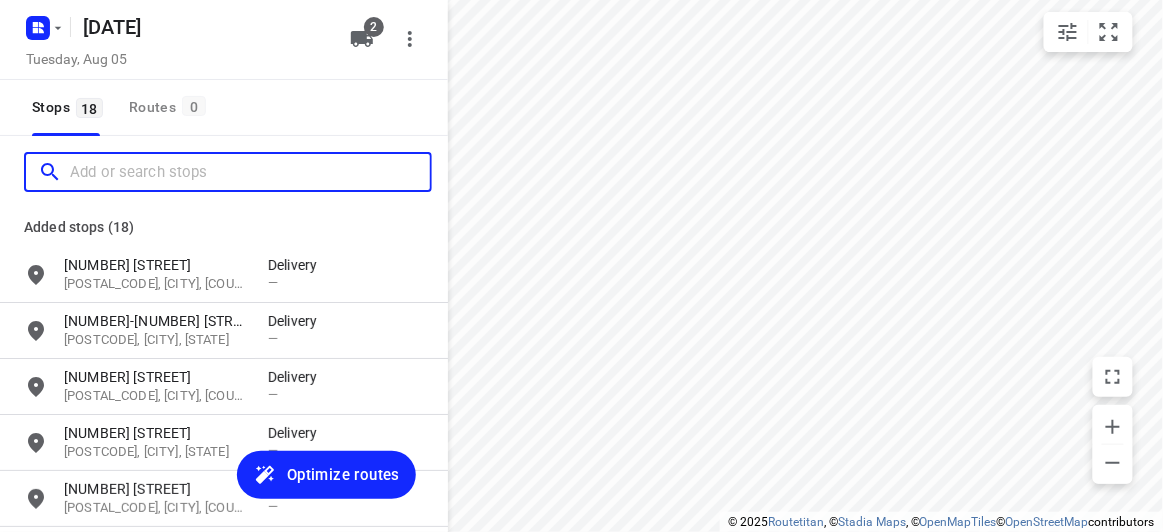 paste on "[NUMBER] [STREET] [CITY] [POSTCODE]" 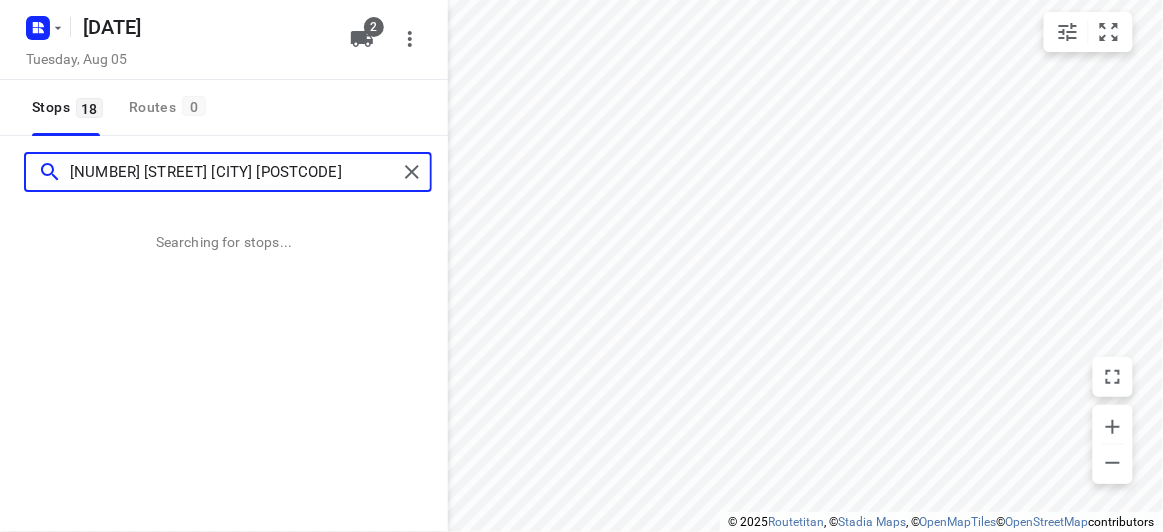 type on "[NUMBER] [STREET] [CITY] [POSTCODE]" 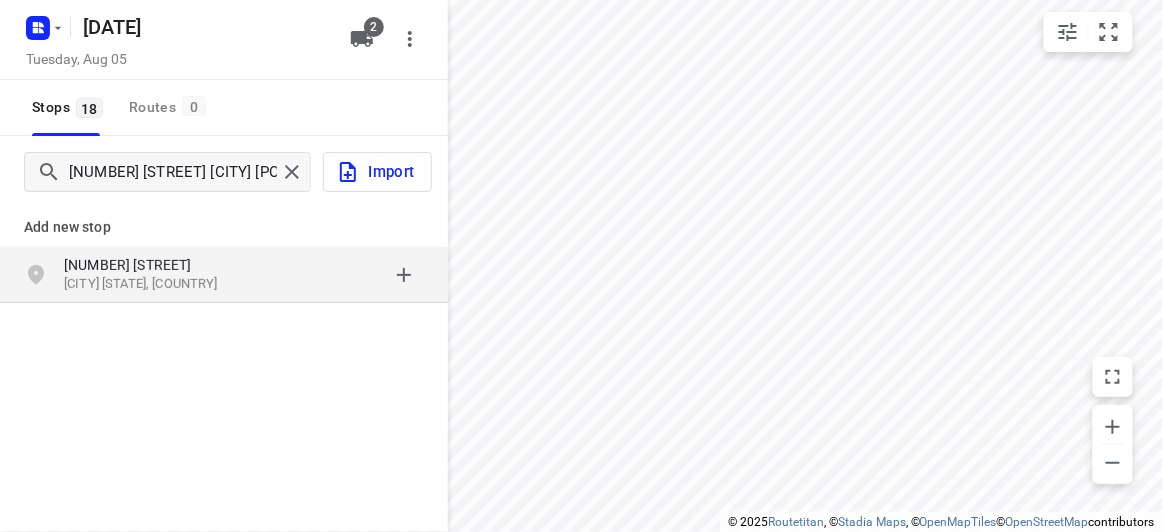 click on "[NUMBER] [STREET]" at bounding box center (156, 265) 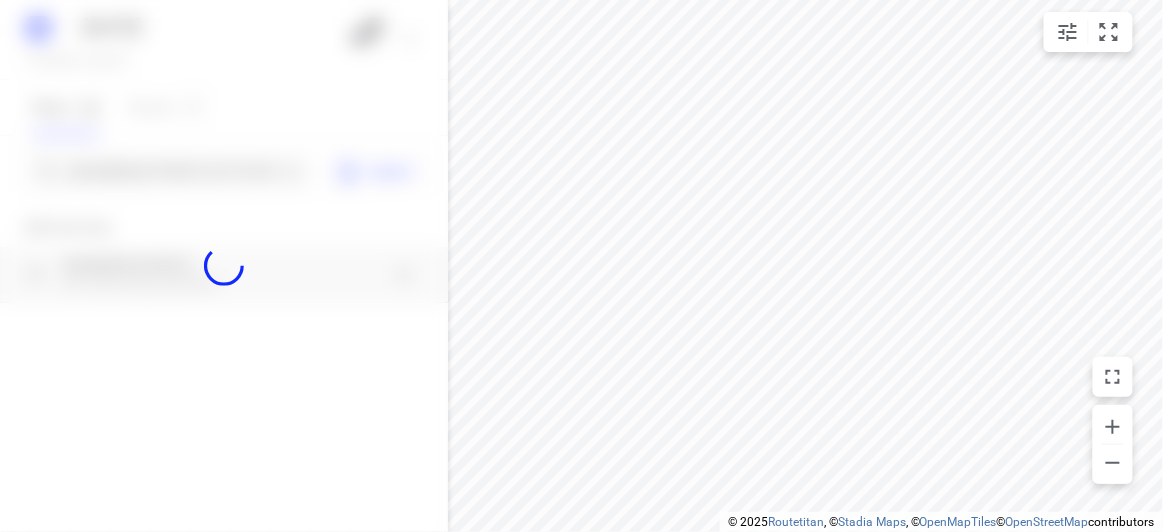 click at bounding box center [224, 266] 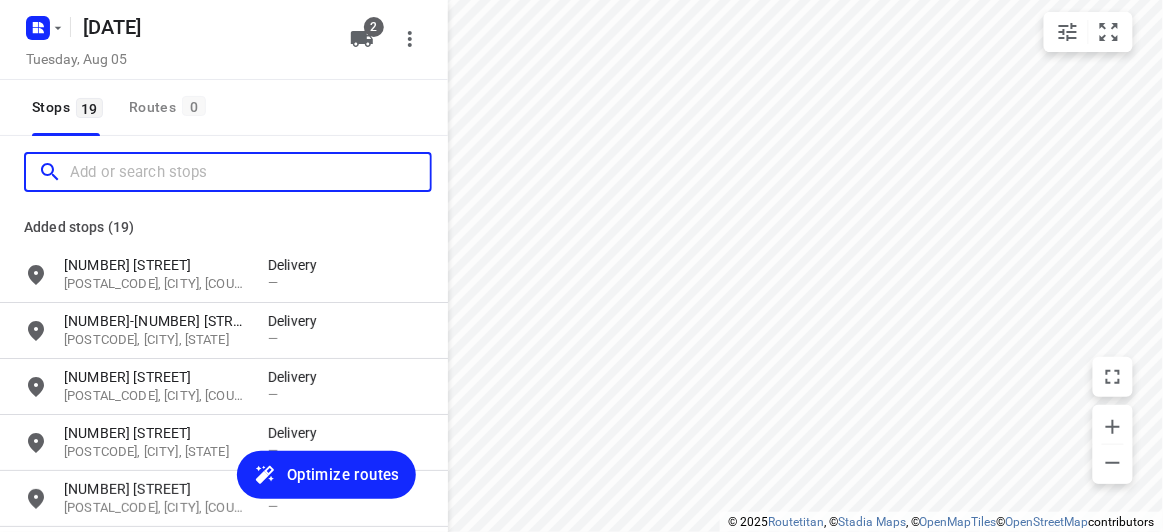 click at bounding box center (250, 172) 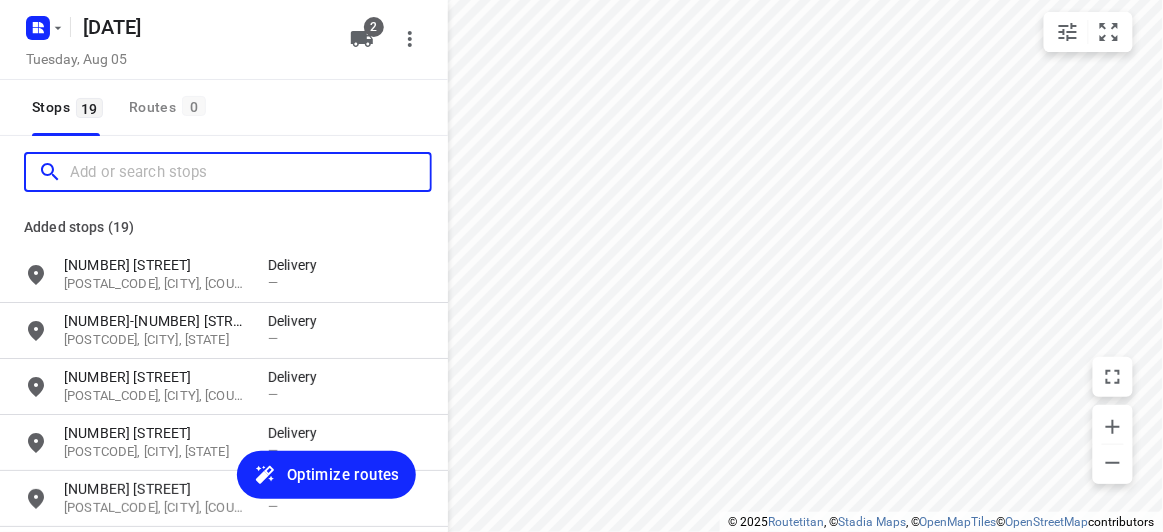 scroll, scrollTop: 0, scrollLeft: 0, axis: both 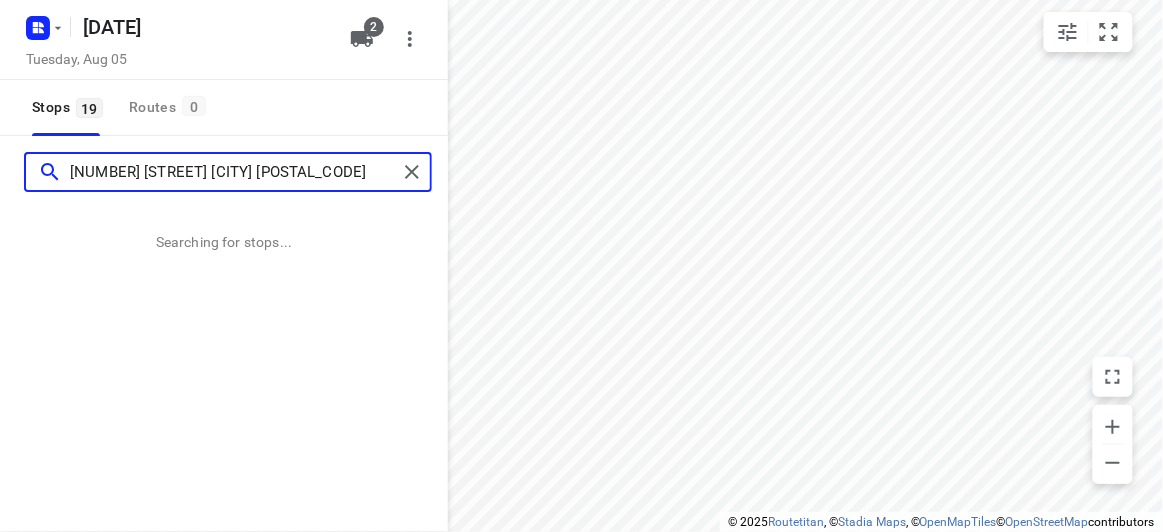 type on "[NUMBER] [STREET] [CITY] [POSTAL_CODE]" 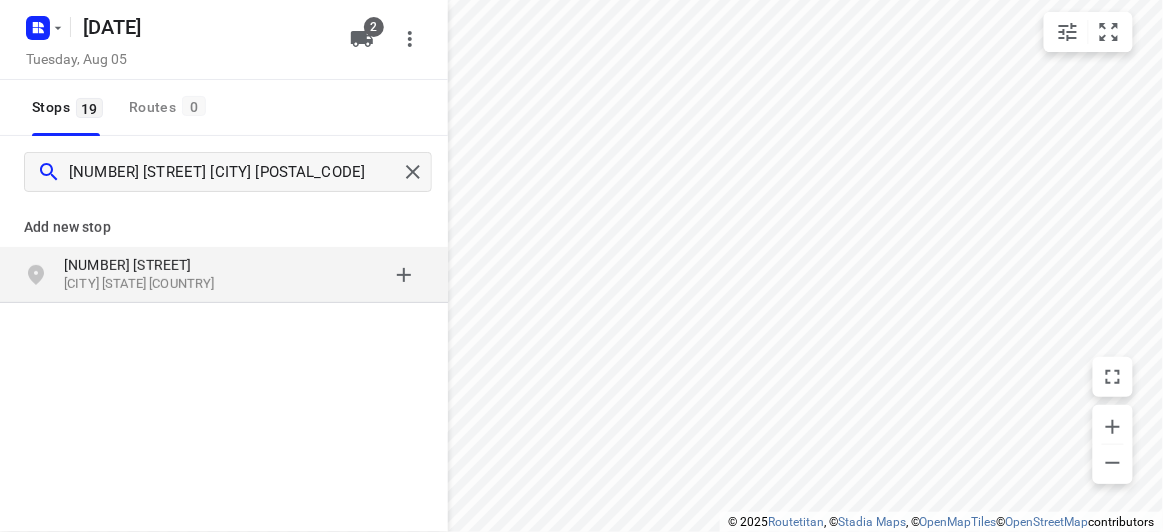 click on "[NUMBER] [STREET]" at bounding box center (166, 265) 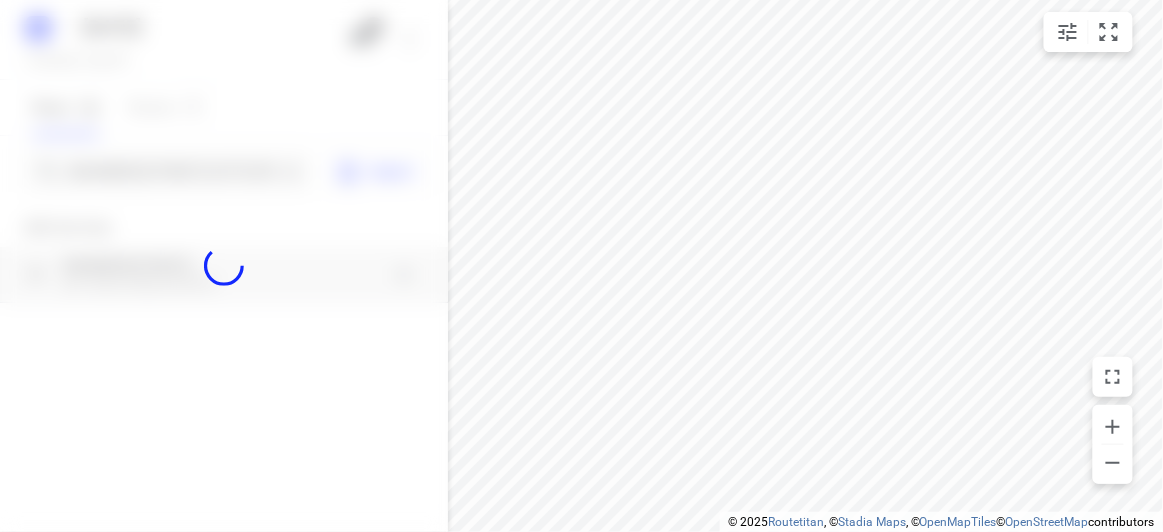 click at bounding box center (224, 266) 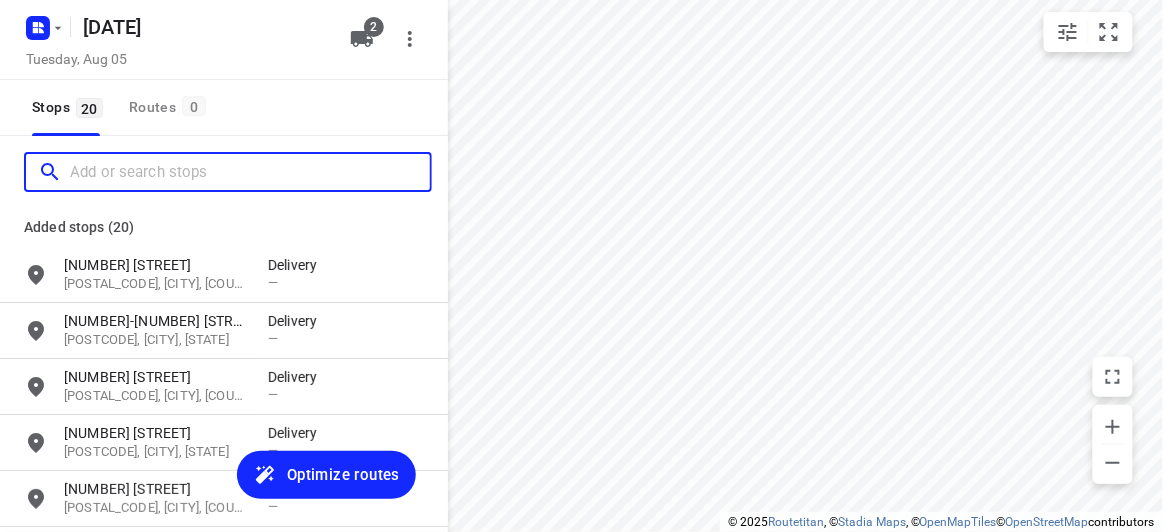 paste on "[NUMBER] [STREET] [CITY] [POSTCODE]" 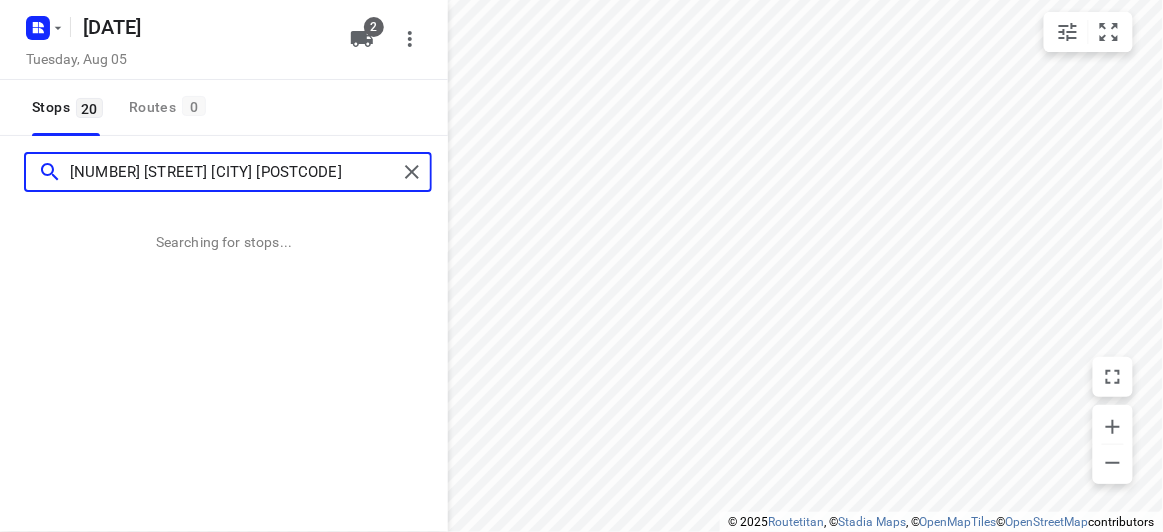 type on "[NUMBER] [STREET] [CITY] [POSTCODE]" 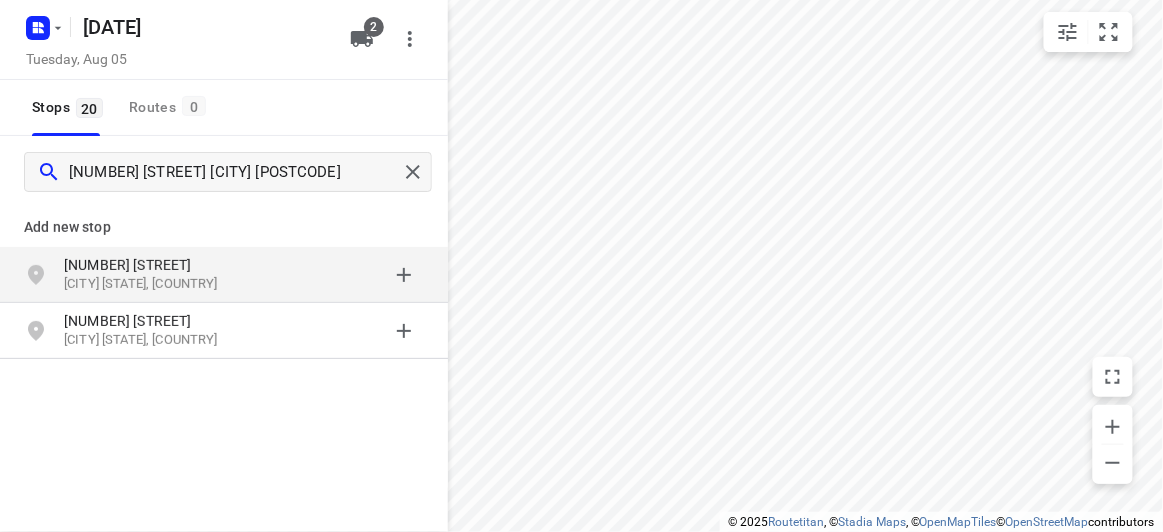 click on "[NUMBER] [STREET] [CITY] [STATE], [COUNTRY]" at bounding box center [224, 275] 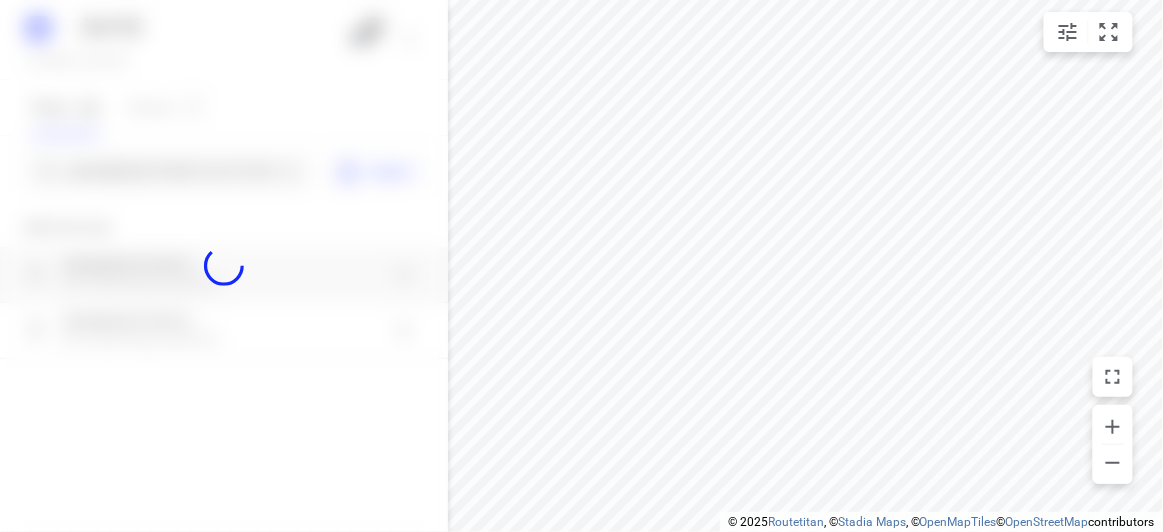 click at bounding box center (224, 266) 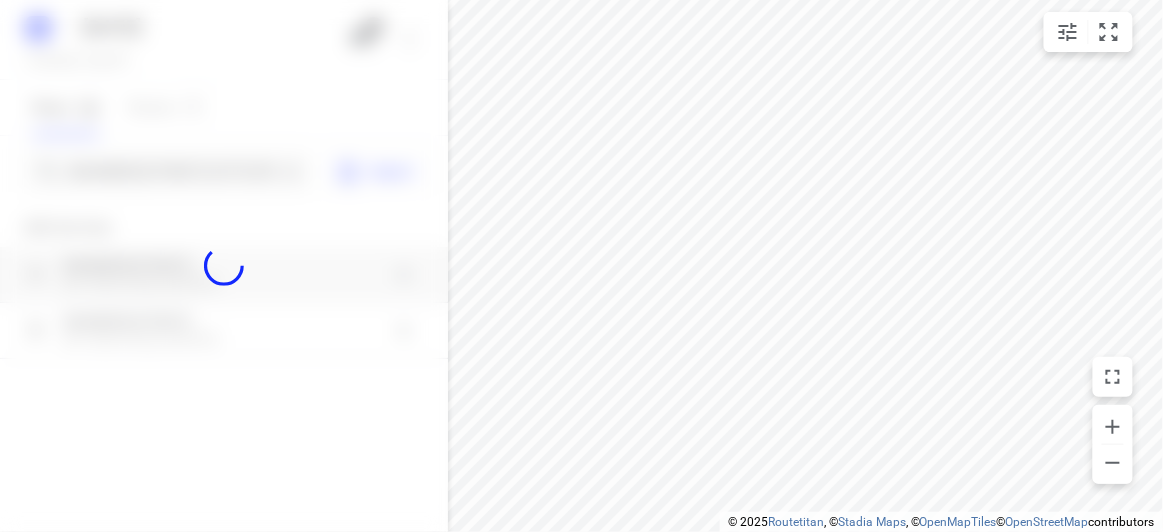click at bounding box center (224, 266) 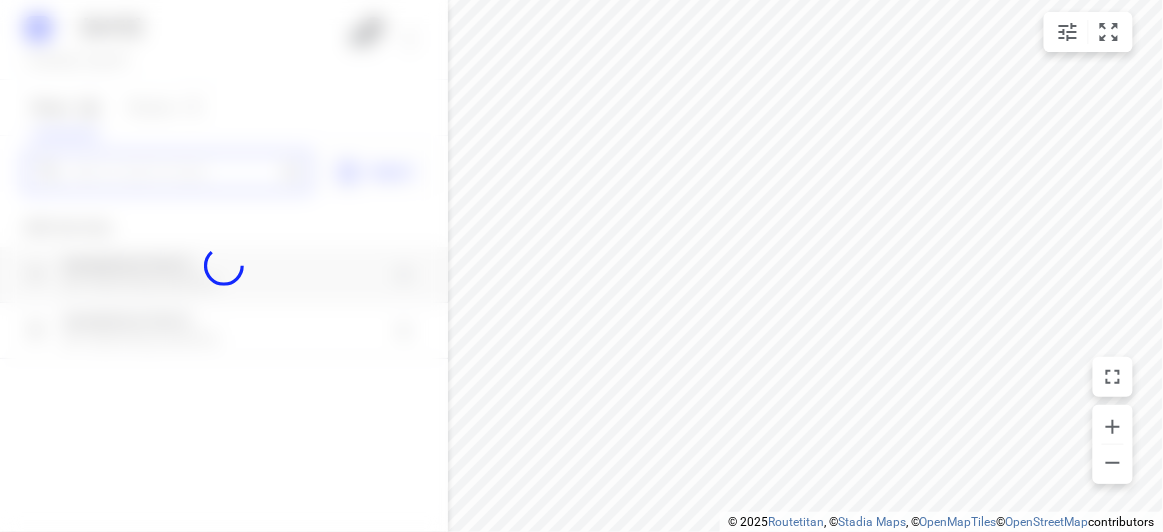 paste on "[NUMBER] [STREET] [CITY] [POSTCODE]" 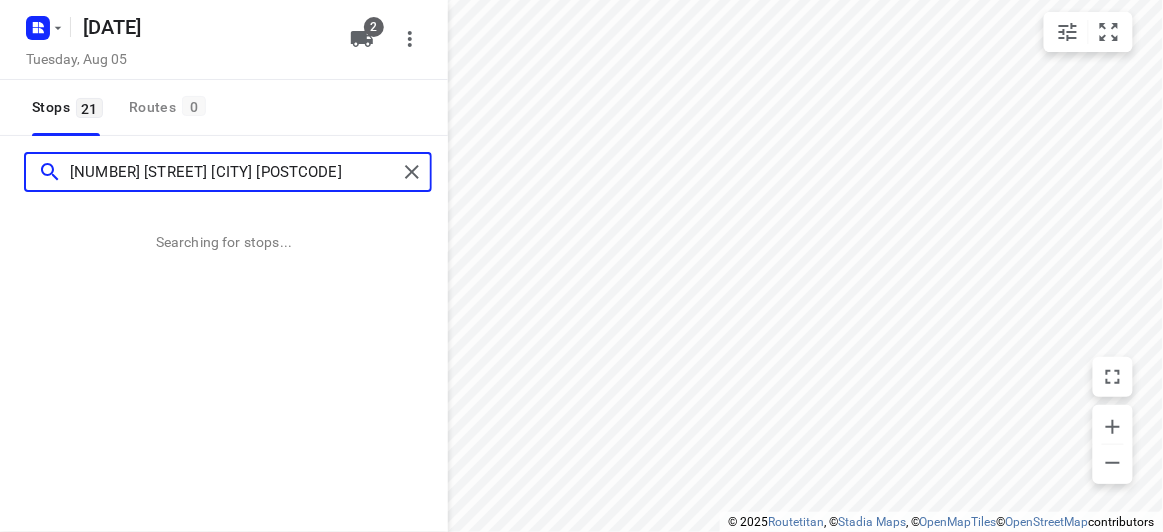 scroll, scrollTop: 0, scrollLeft: 0, axis: both 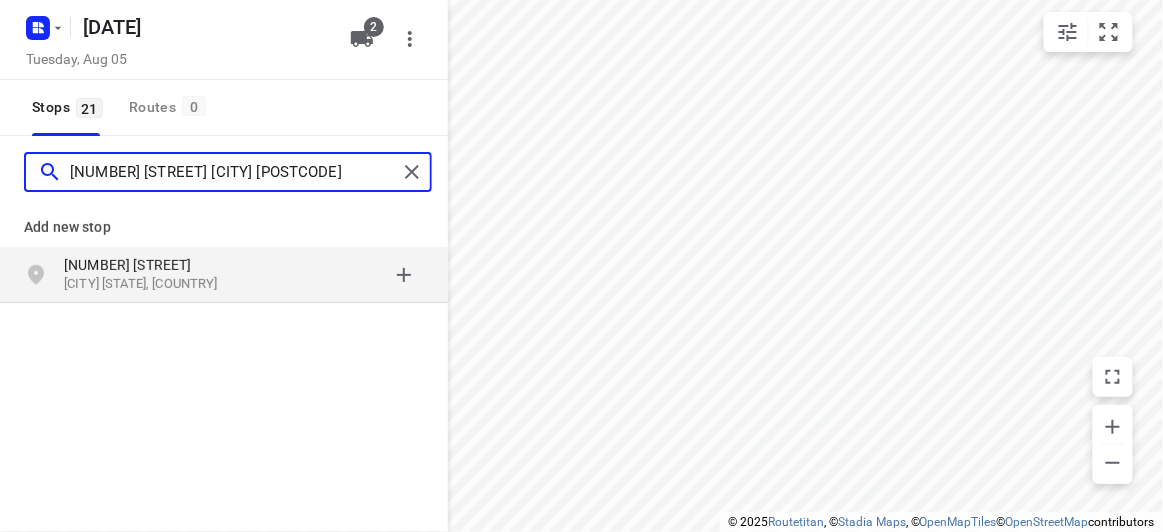 type on "[NUMBER] [STREET] [CITY] [POSTCODE]" 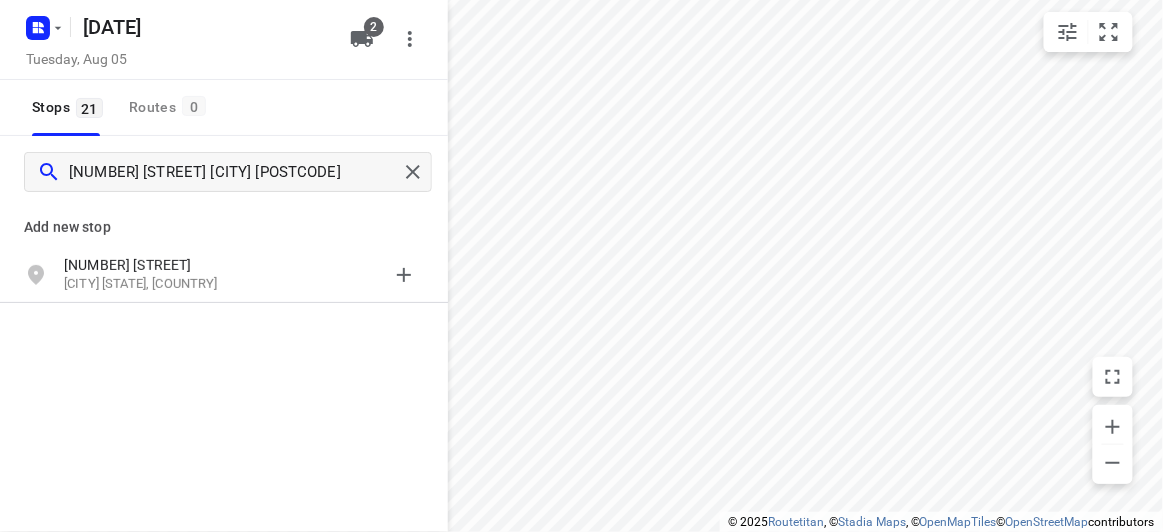 click on "Add new stop" at bounding box center (224, 219) 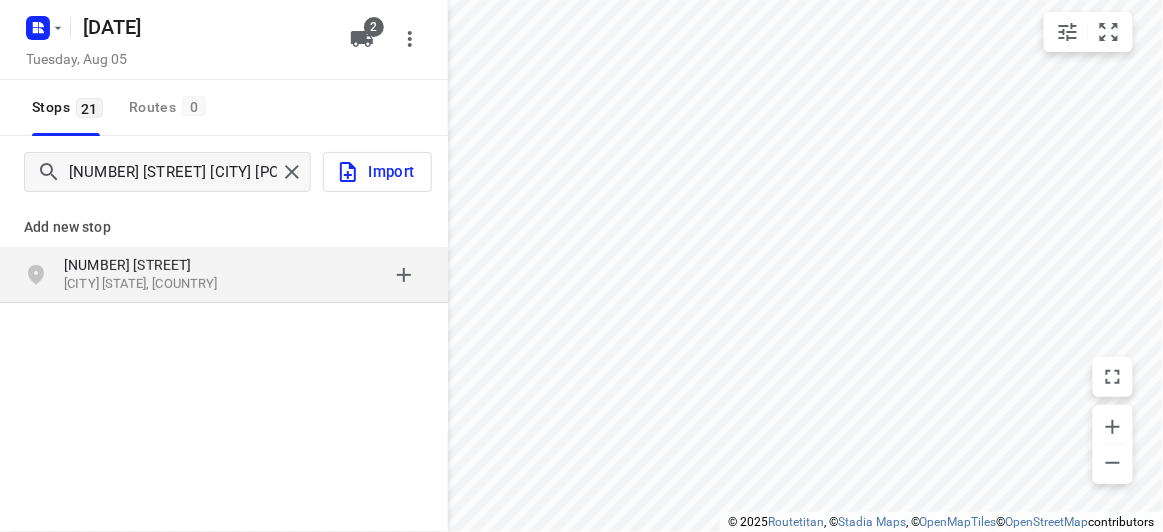 click on "[NUMBER] [STREET] [CITY] [STATE], [COUNTRY]" at bounding box center [224, 275] 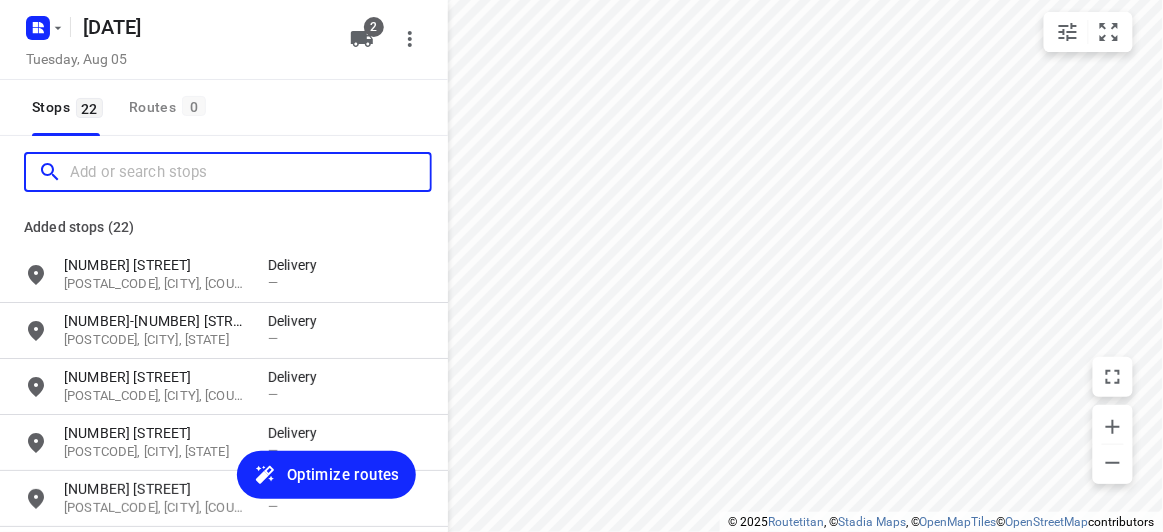 scroll, scrollTop: 0, scrollLeft: 0, axis: both 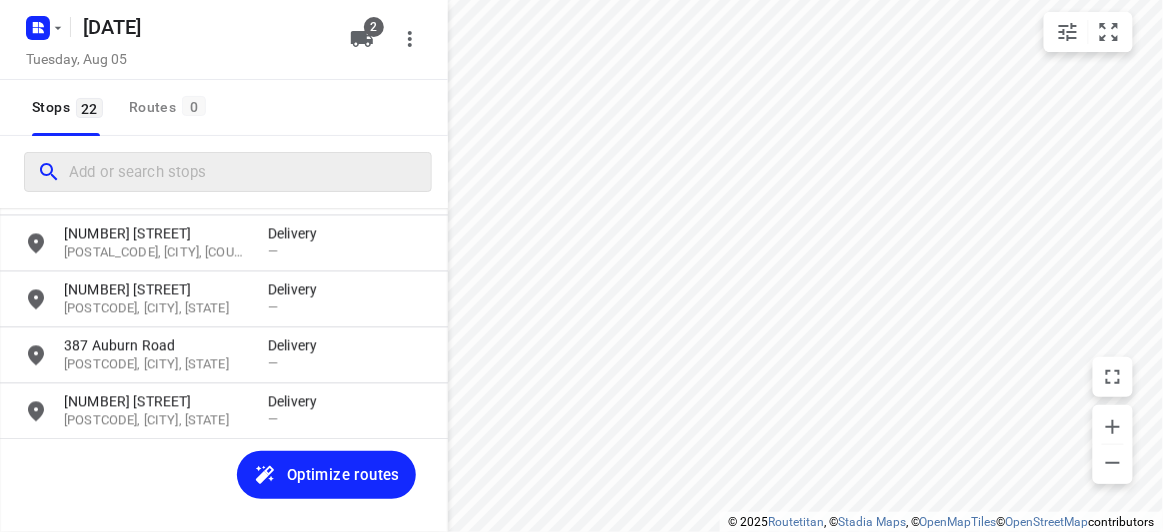 click at bounding box center (228, 172) 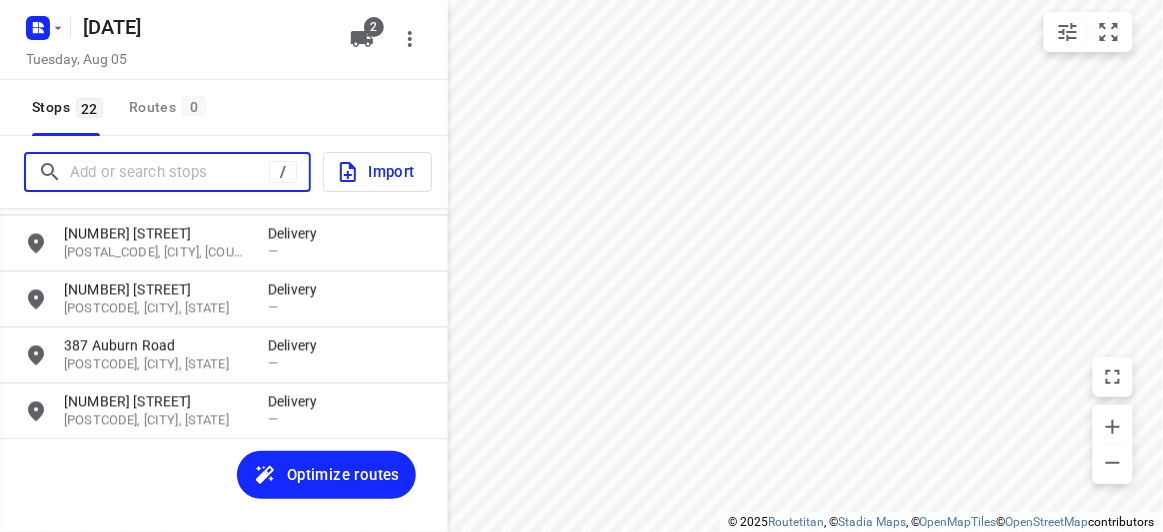 click at bounding box center [169, 172] 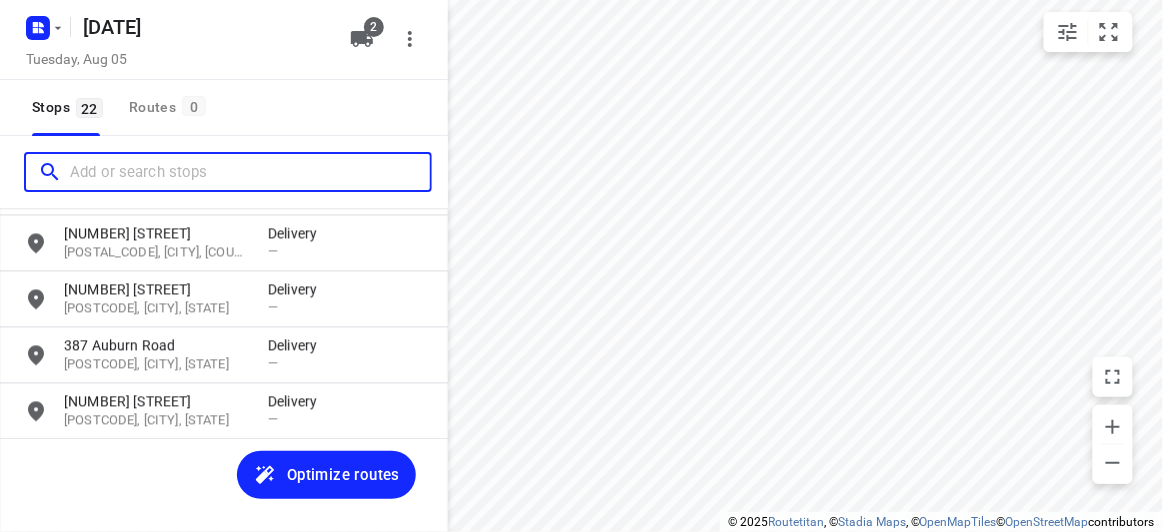 paste on "[NUMBER] [STREET] [CITY] [POSTAL_CODE]" 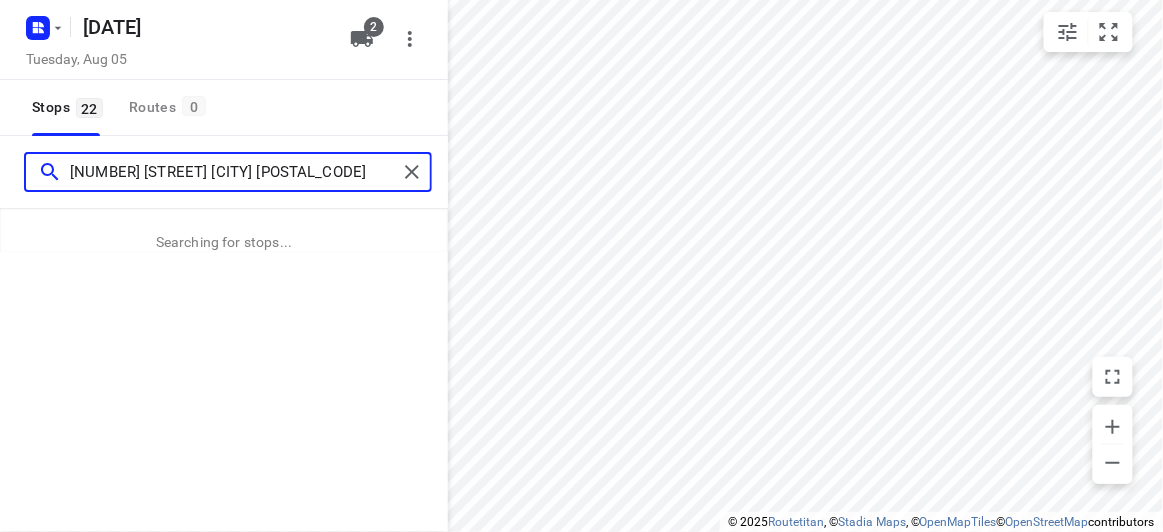 type on "[NUMBER] [STREET] [CITY] [POSTAL_CODE]" 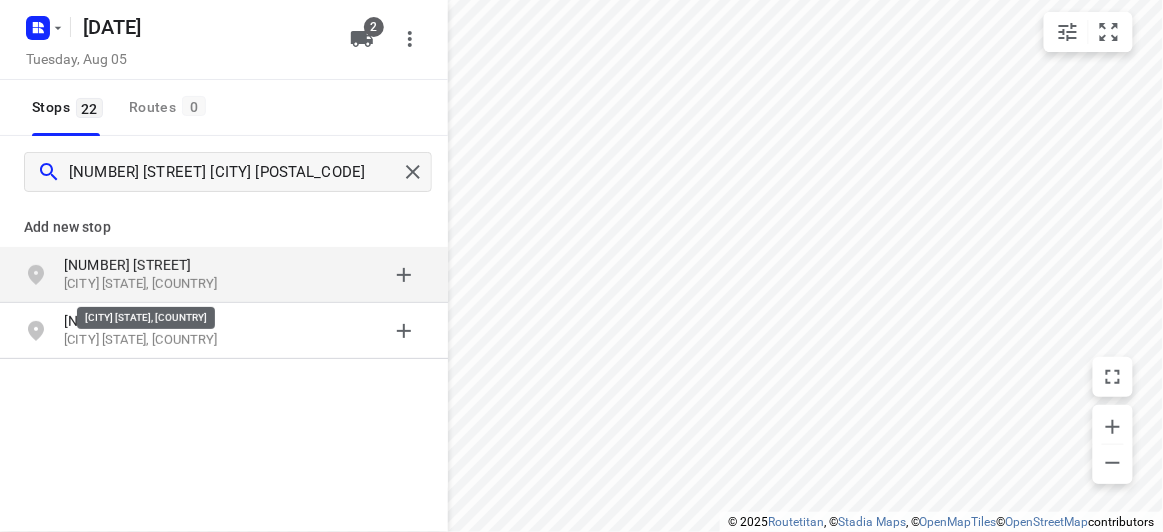 click on "[CITY] [STATE], [COUNTRY]" at bounding box center (156, 284) 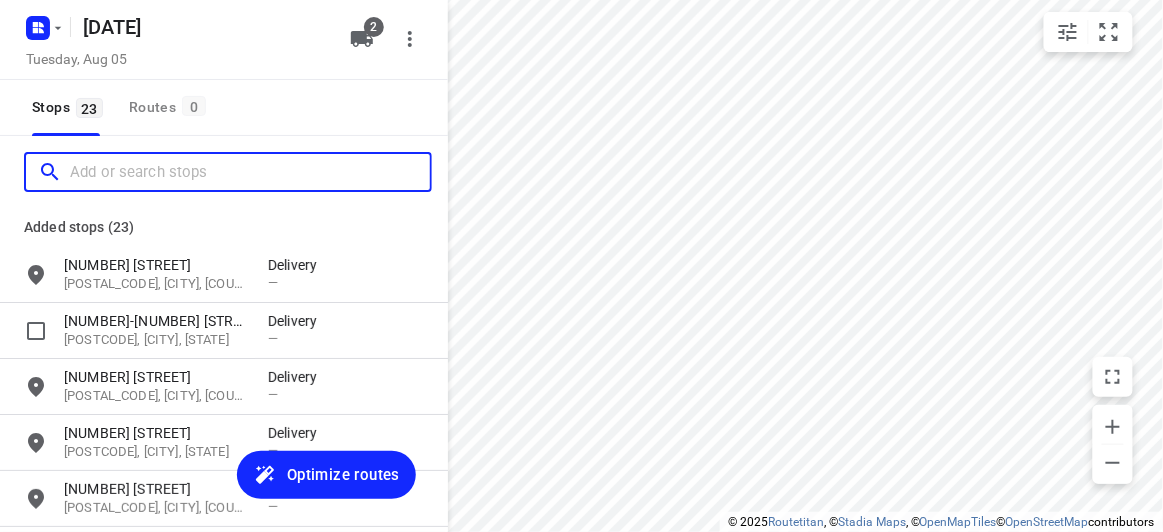 scroll, scrollTop: 0, scrollLeft: 0, axis: both 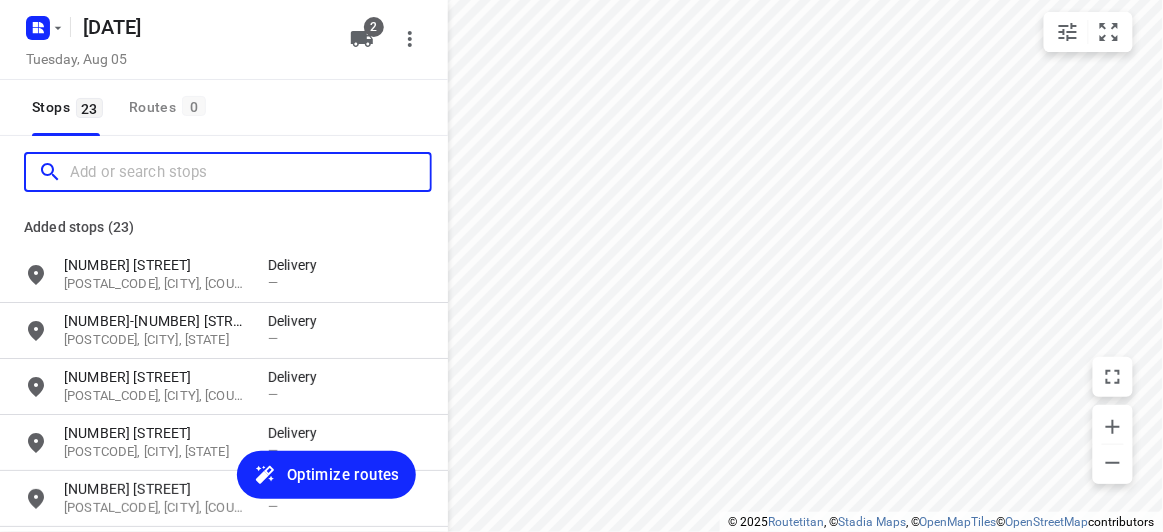 paste on "[NUMBER] [STREET] [CITY] [POSTAL_CODE]" 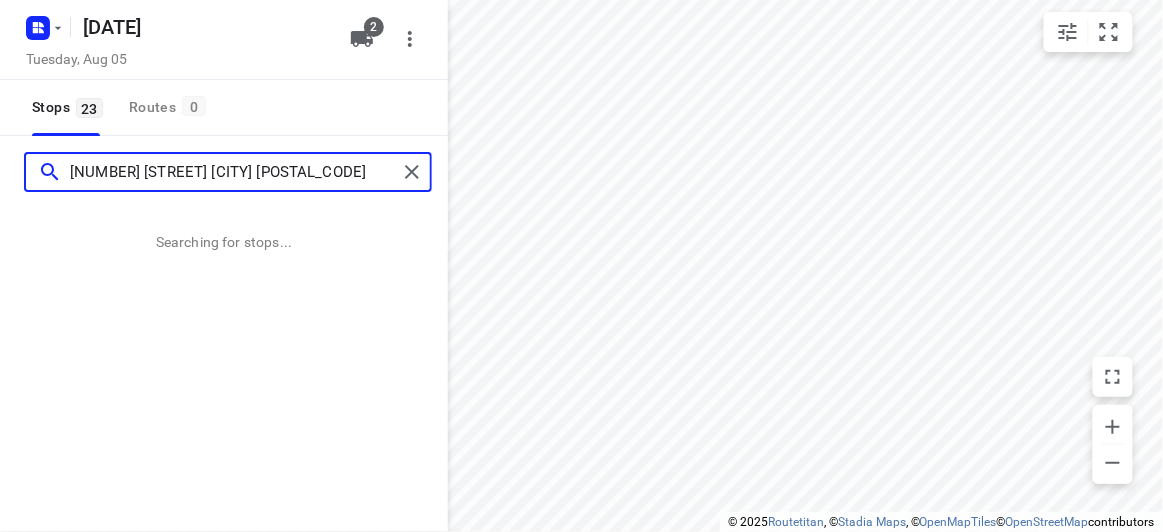 type on "[NUMBER] [STREET] [CITY] [POSTAL_CODE]" 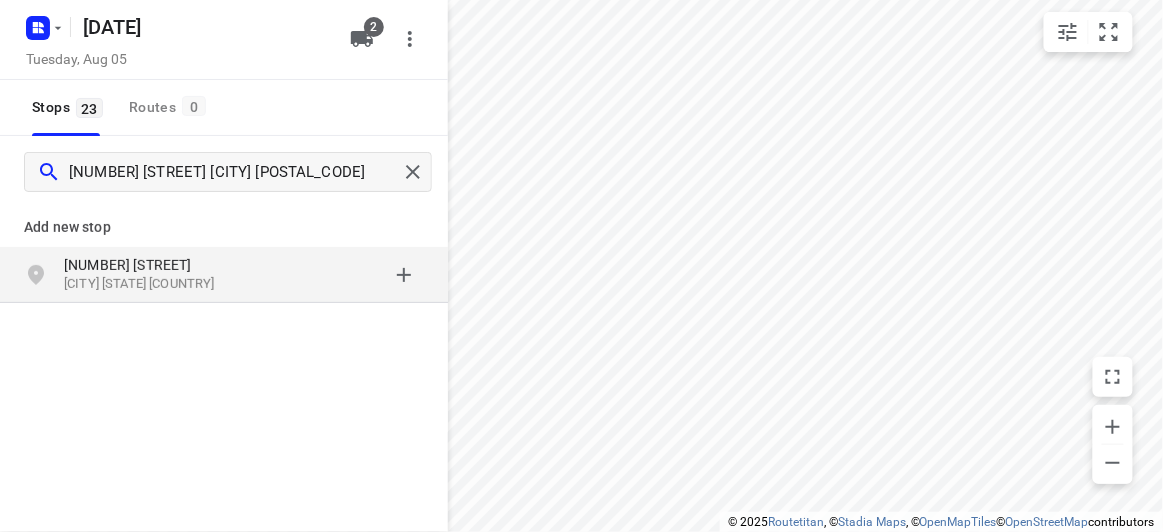click on "[NUMBER] [STREET]" at bounding box center [166, 265] 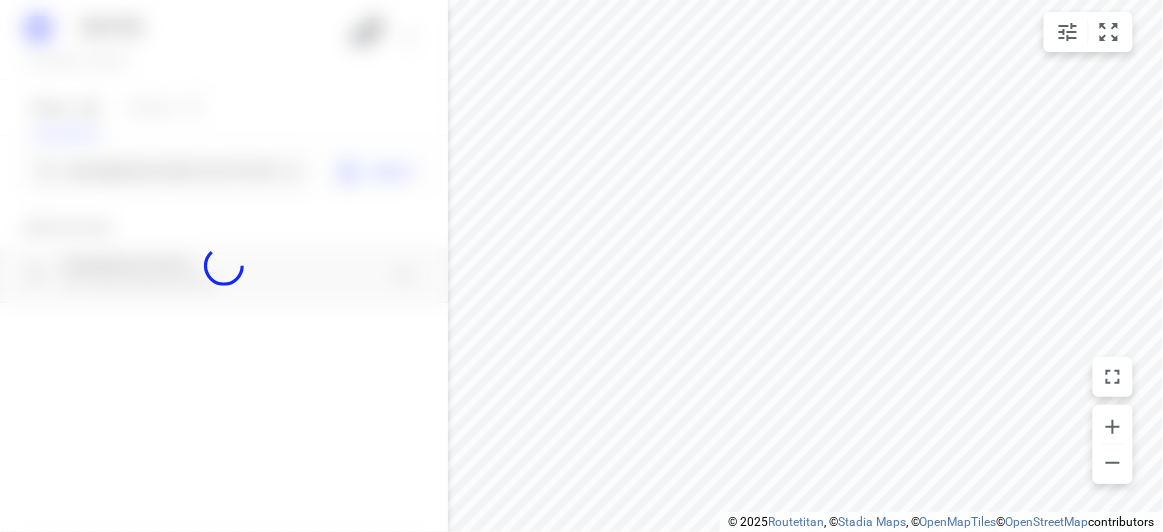 click at bounding box center (224, 266) 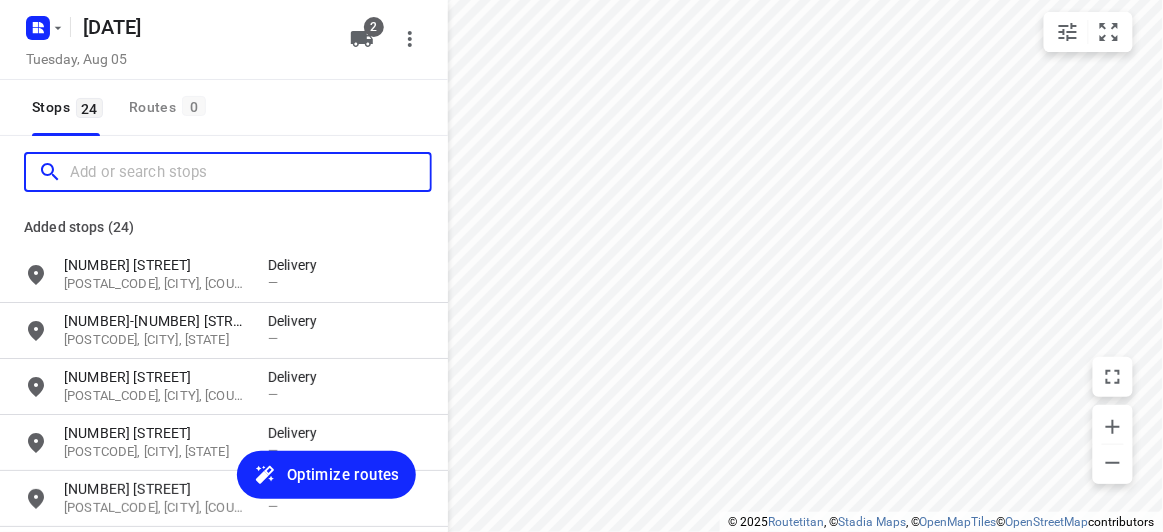 paste on "[NUMBER] [STREET] [CITY] [POSTCODE]" 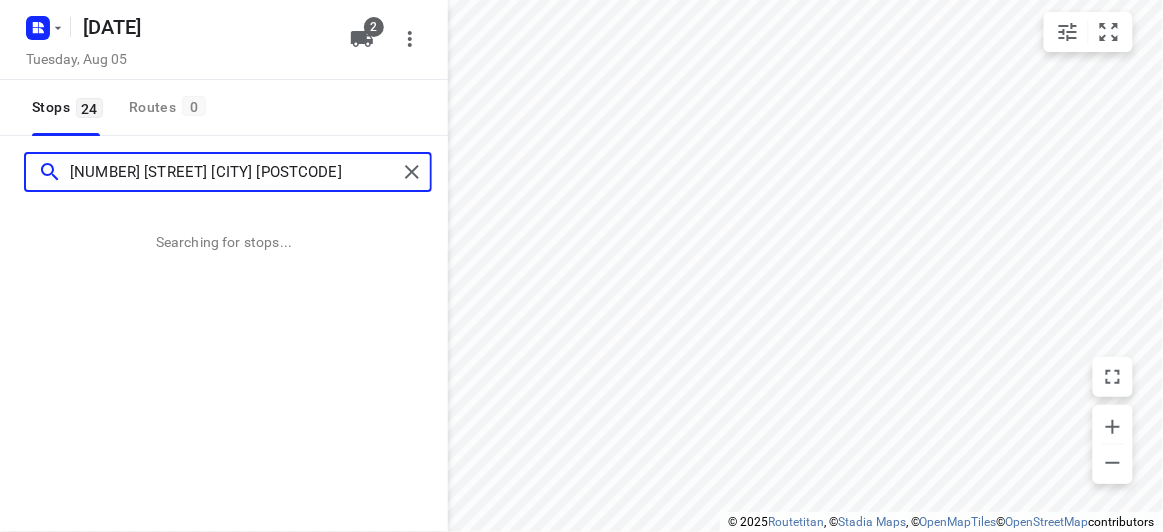 type on "[NUMBER] [STREET] [CITY] [POSTCODE]" 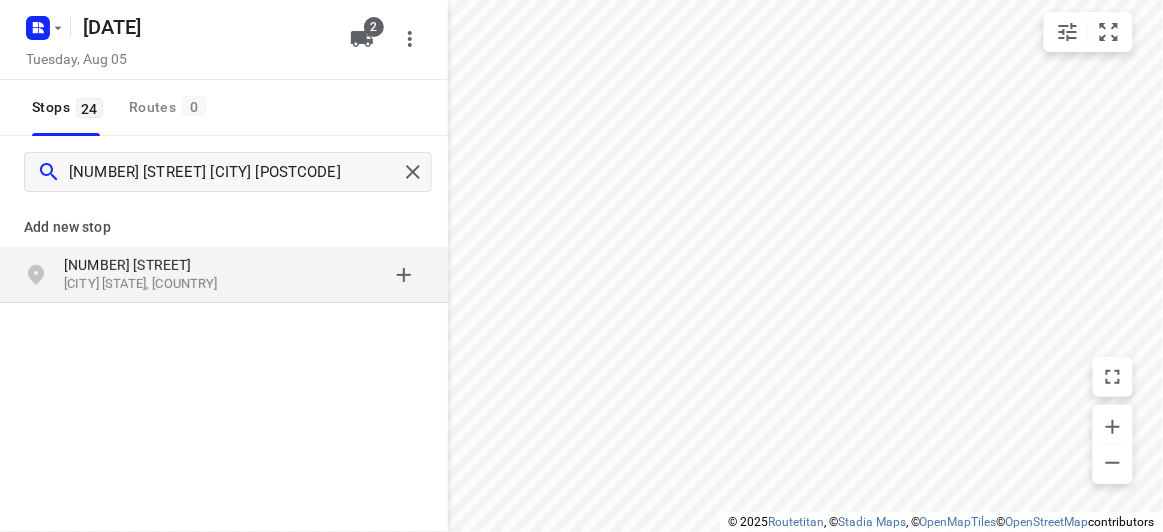click on "[NUMBER] [STREET] [CITY] [STATE], [COUNTRY]" at bounding box center [224, 275] 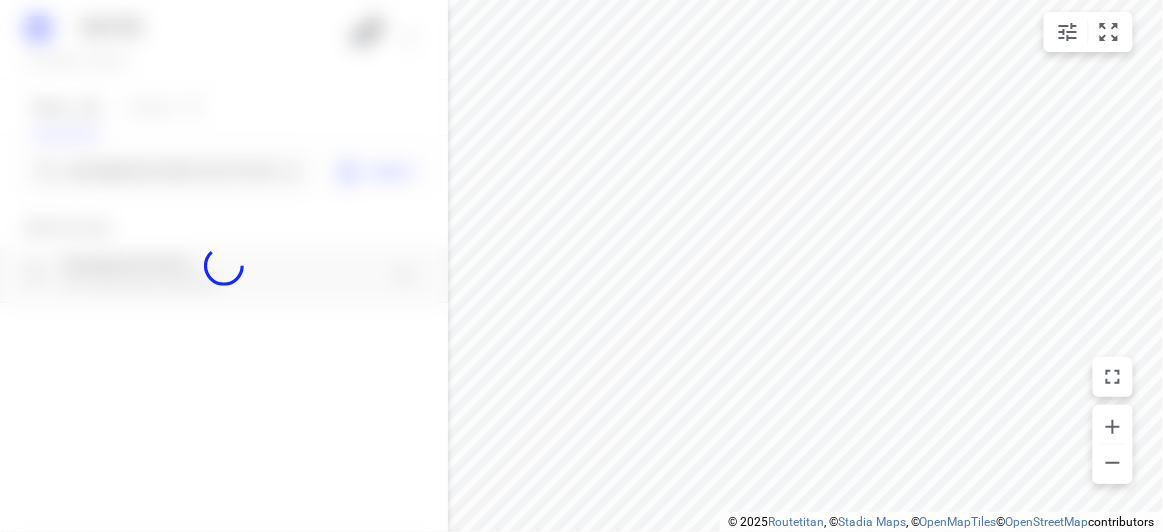 click at bounding box center [224, 266] 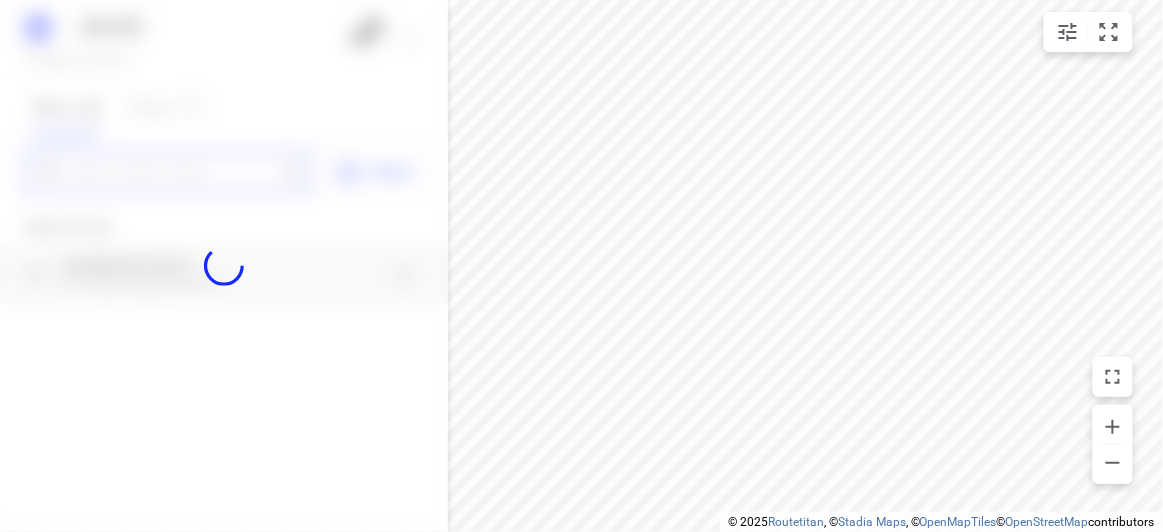 paste on "[NUMBER] [STREET] [CITY] [POSTCODE]" 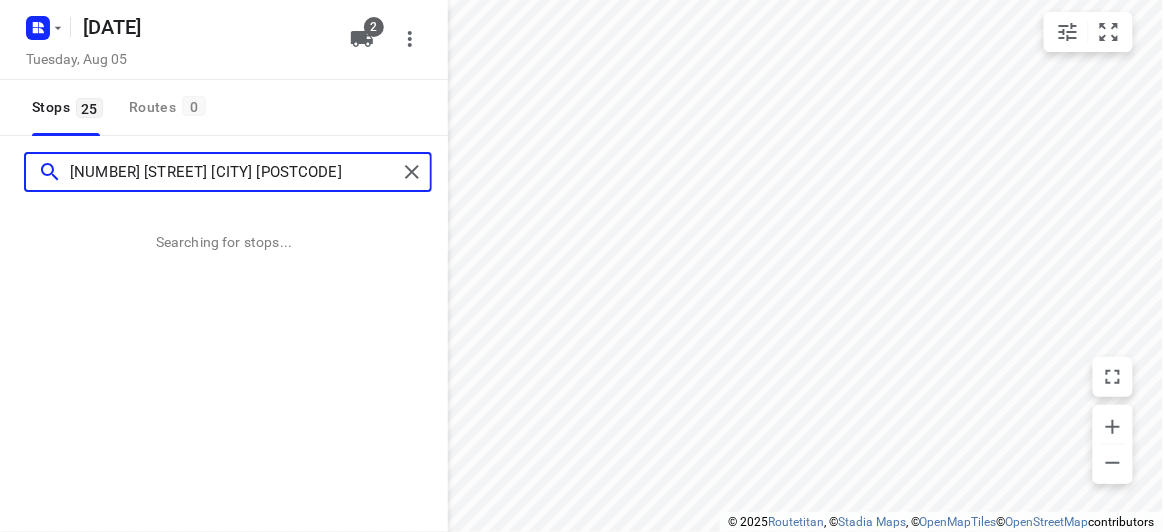scroll, scrollTop: 0, scrollLeft: 0, axis: both 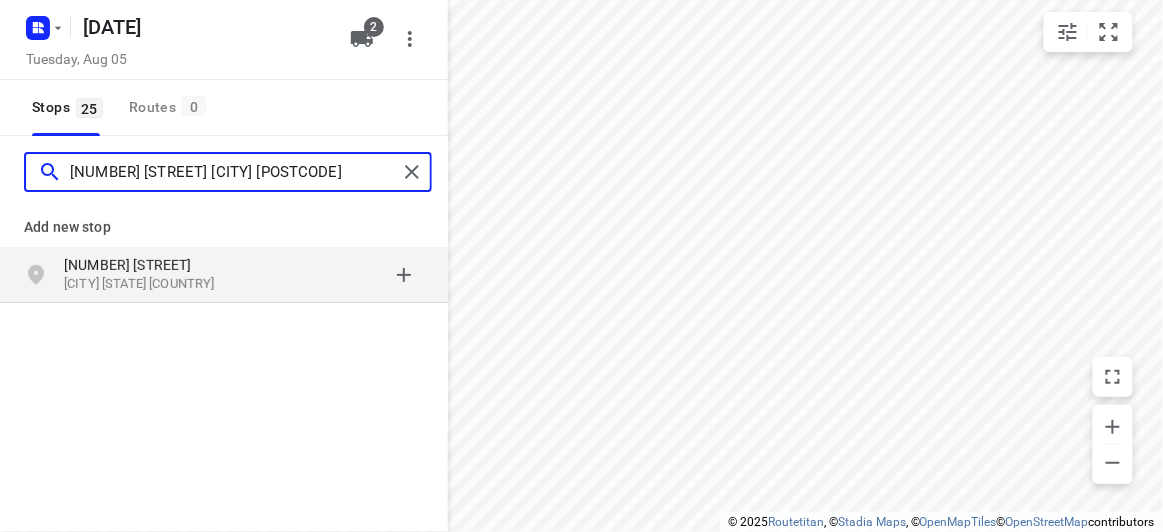 type on "[NUMBER] [STREET] [CITY] [POSTCODE]" 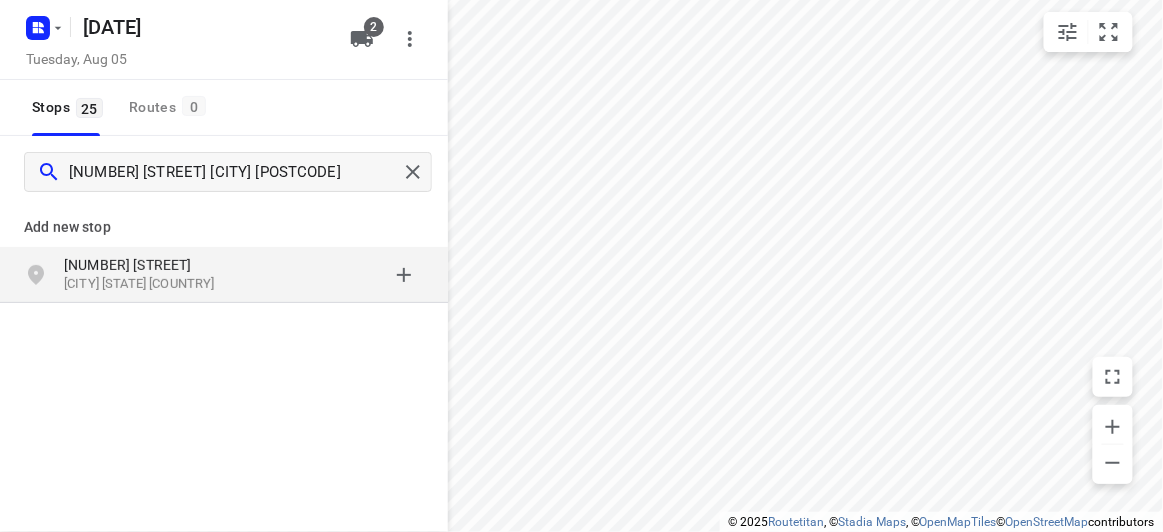 click on "[NUMBER] [STREET] [CITY] [STATE], [COUNTRY]" at bounding box center (166, 275) 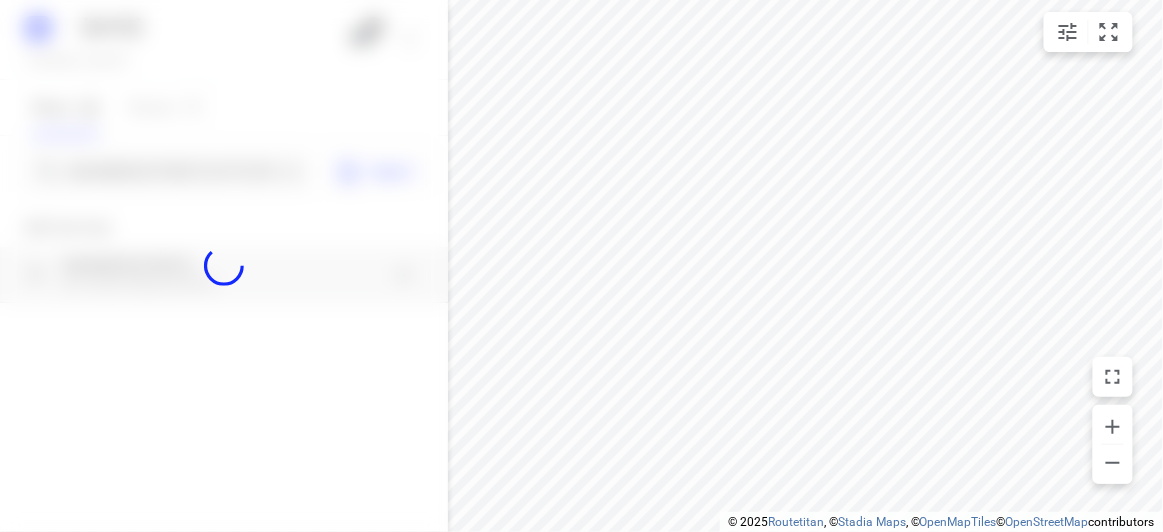 click at bounding box center [224, 266] 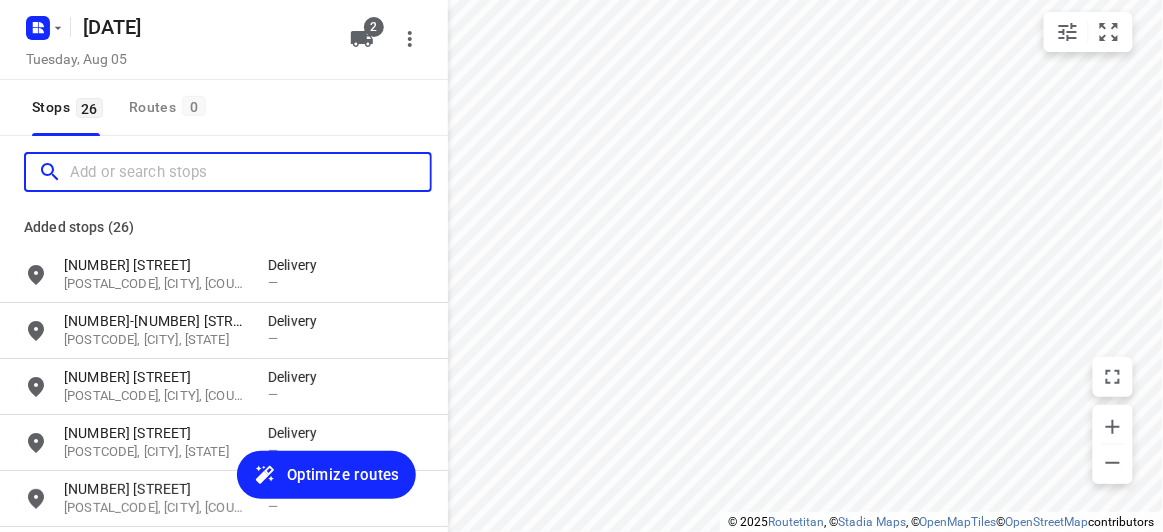 scroll, scrollTop: 0, scrollLeft: 0, axis: both 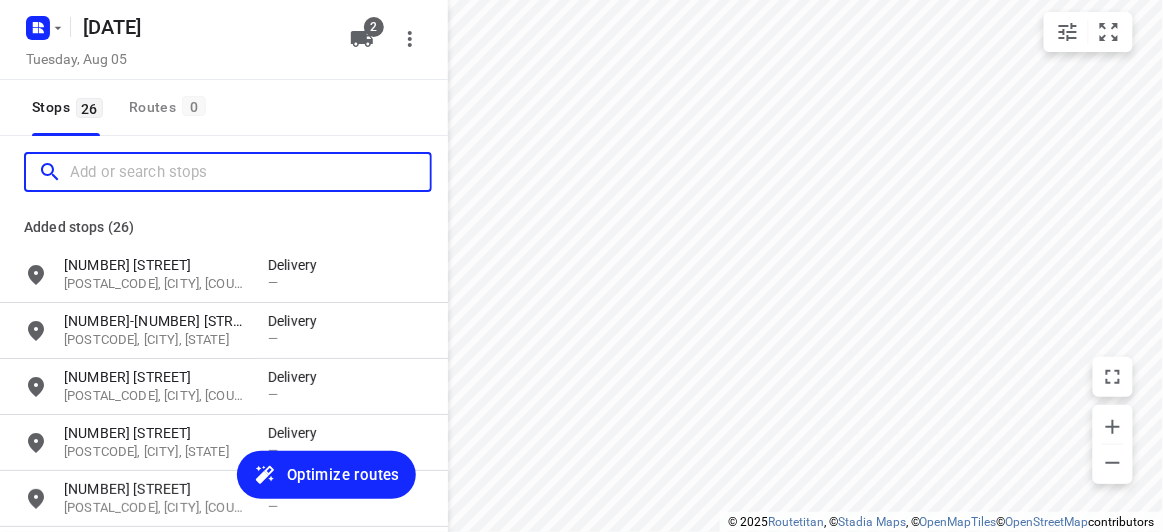 paste on "[NUMBER] [STREET] [CITY] [POSTCODE]" 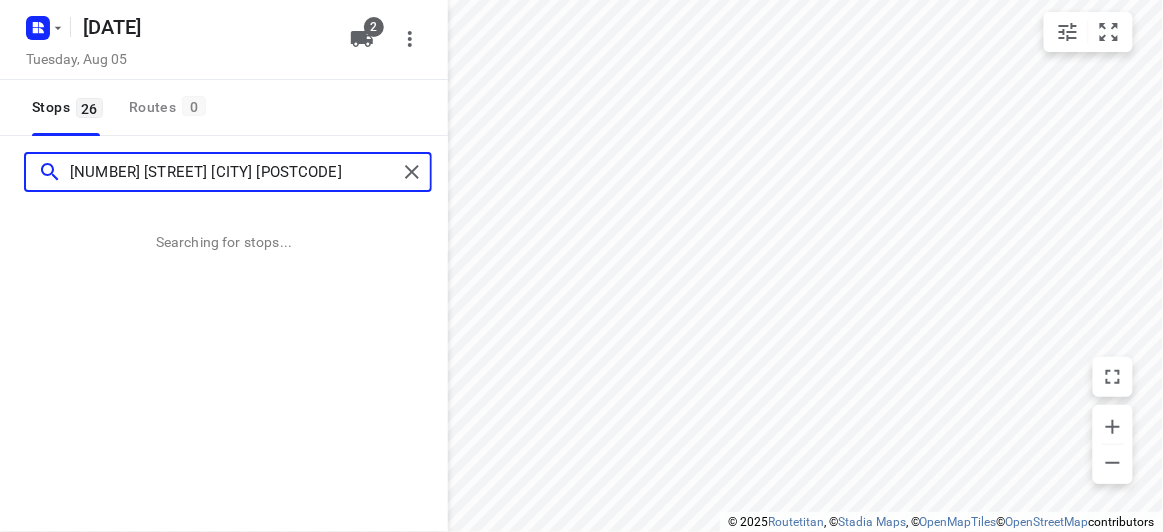 type on "[NUMBER] [STREET] [CITY] [POSTCODE]" 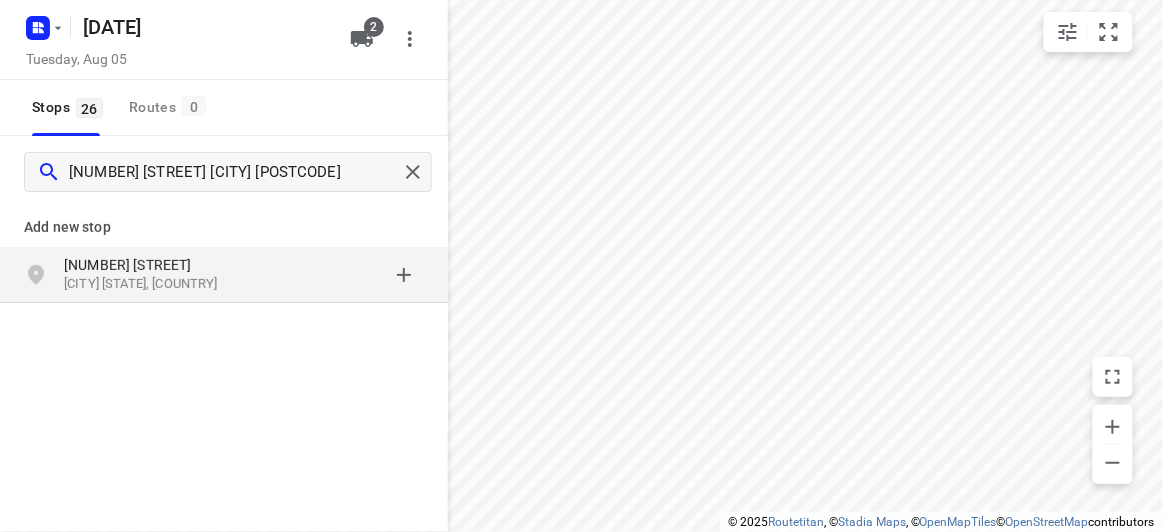 click on "[NUMBER] [STREET]" at bounding box center [166, 265] 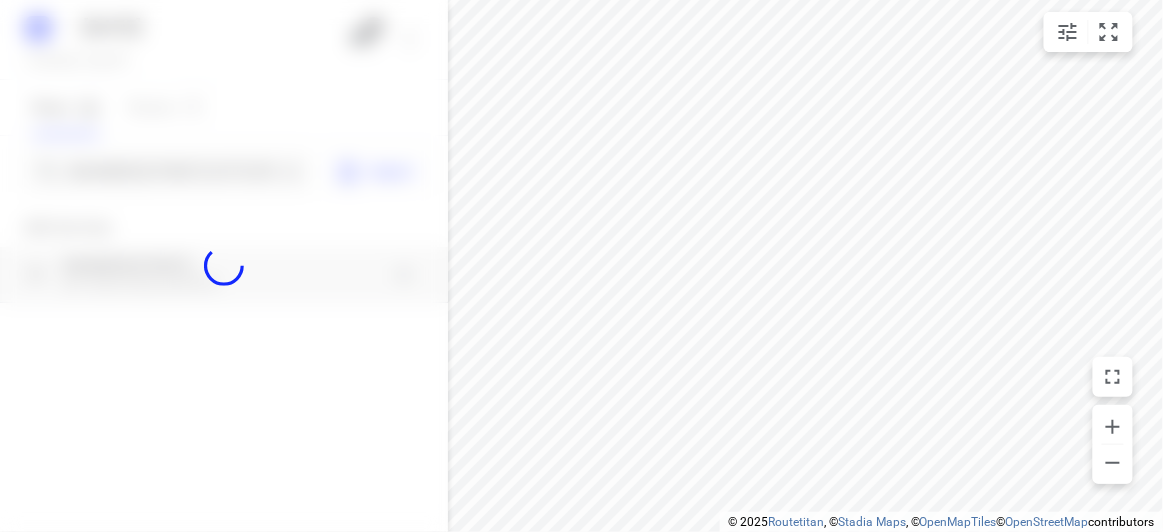click at bounding box center [224, 266] 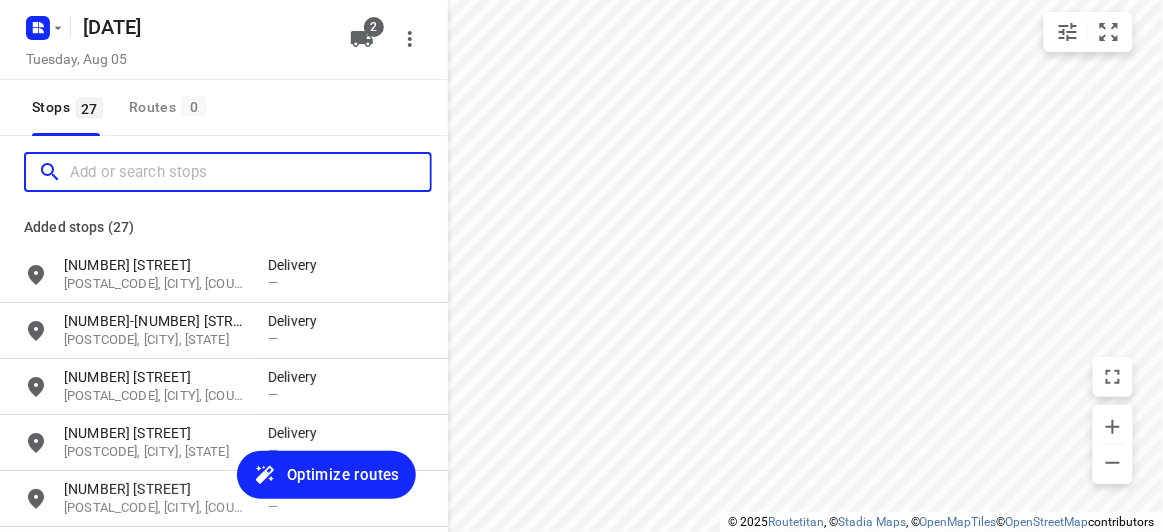 scroll, scrollTop: 0, scrollLeft: 0, axis: both 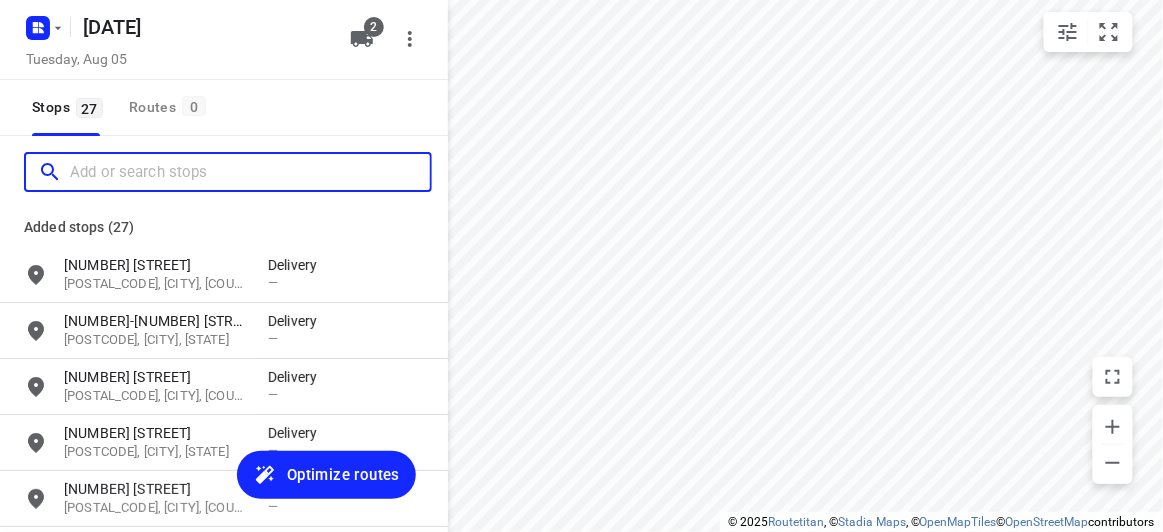 click at bounding box center (250, 172) 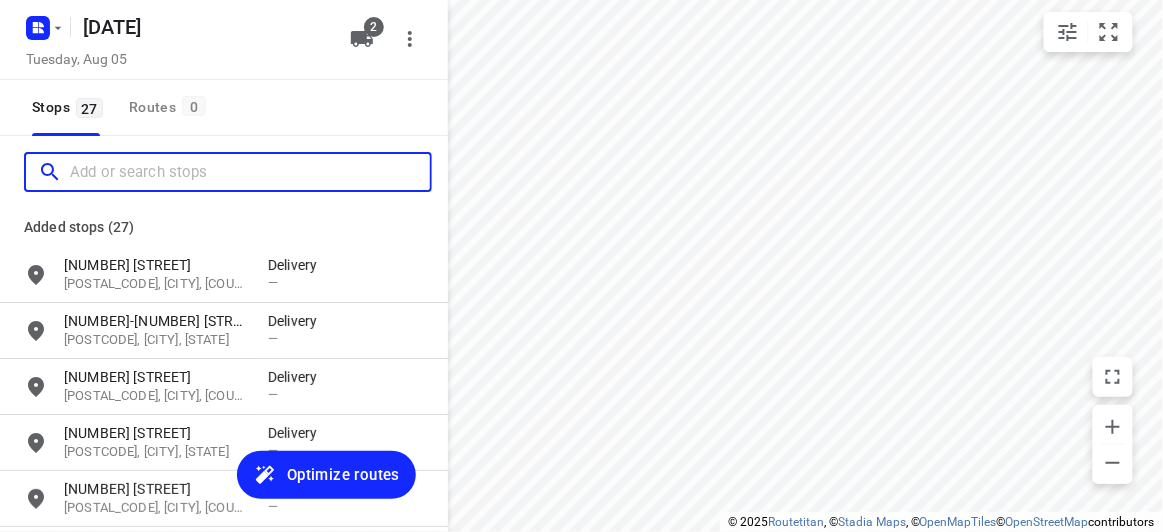 paste on "[NUMBER] [STREET] [CITY] [POSTAL_CODE]" 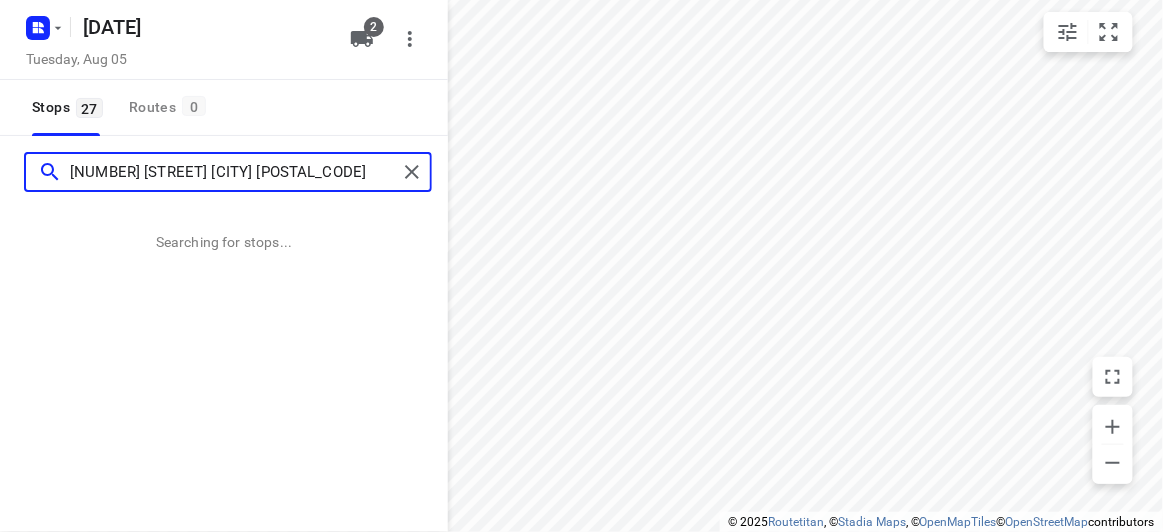 type on "[NUMBER] [STREET] [CITY] [POSTAL_CODE]" 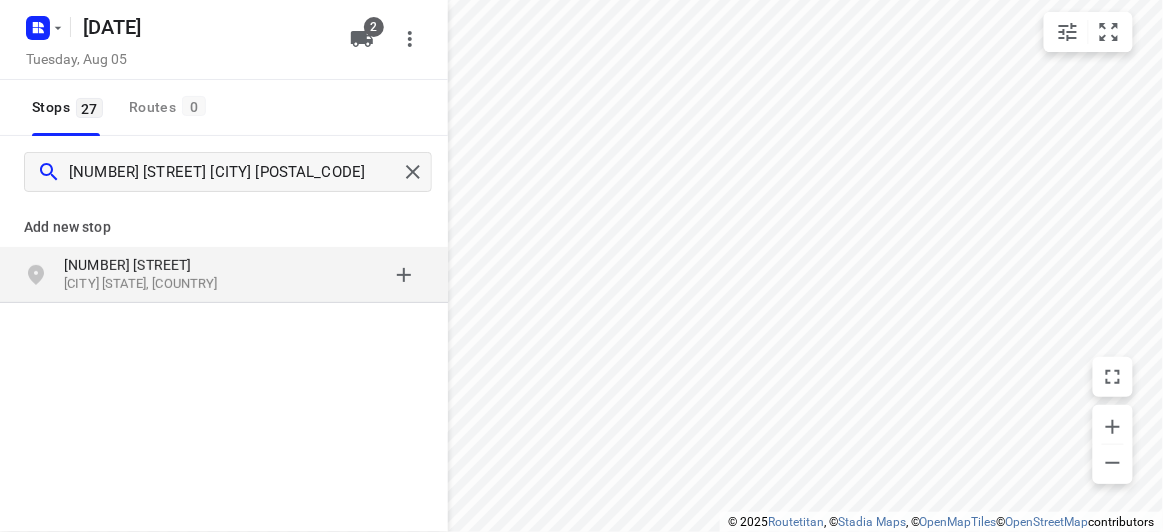 click on "[NUMBER] [STREET]" at bounding box center (156, 265) 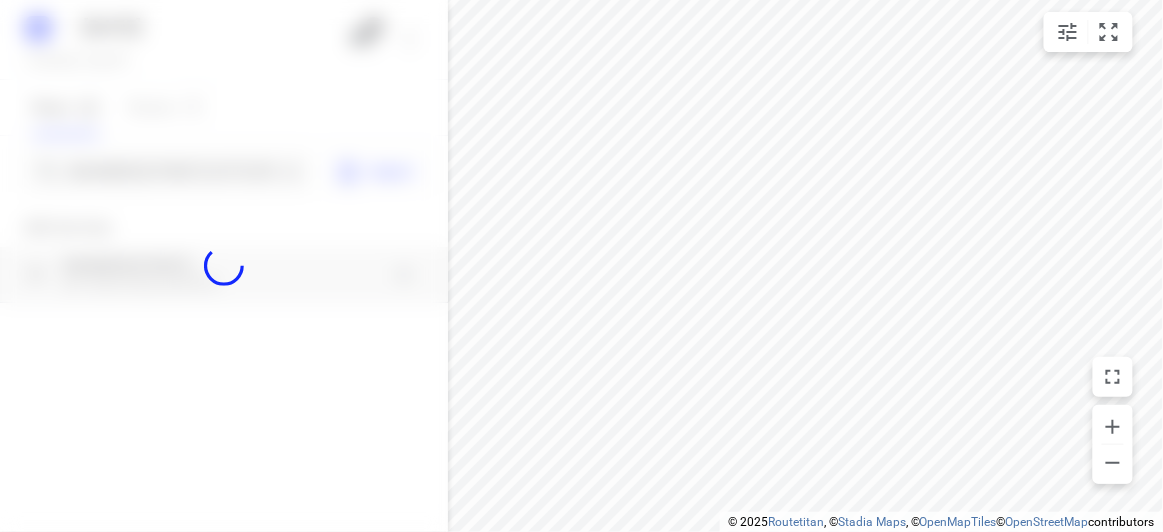 click at bounding box center (224, 266) 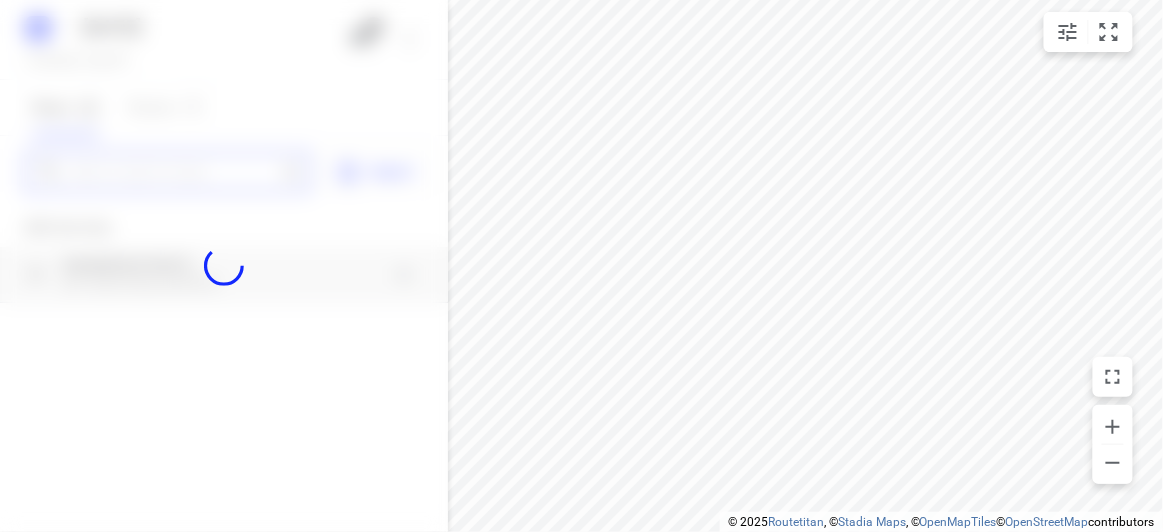paste on "[NUMBER] [STREET], [CITY] [POSTAL_CODE]" 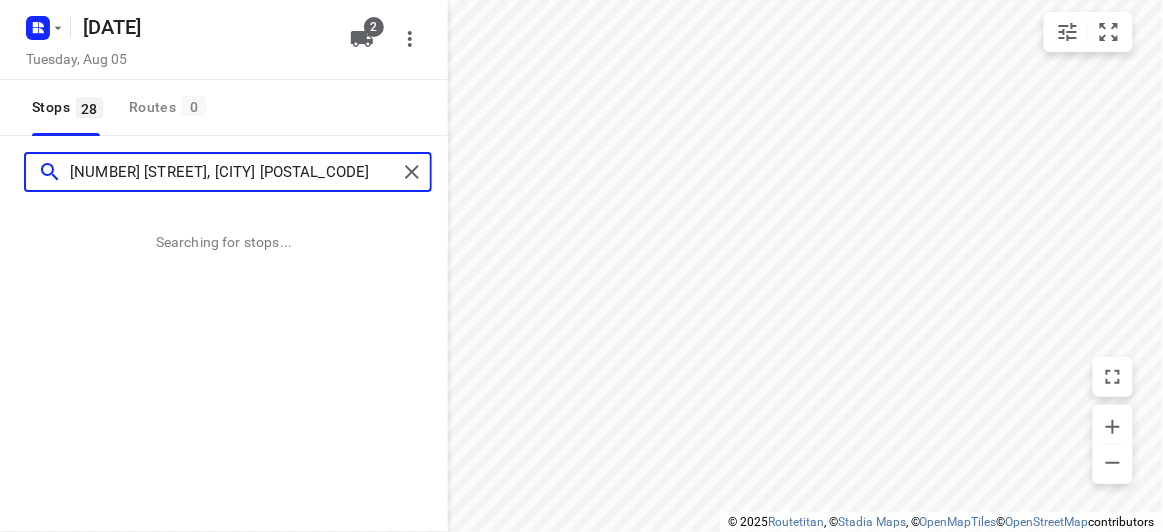 type on "[NUMBER] [STREET], [CITY] [POSTAL_CODE]" 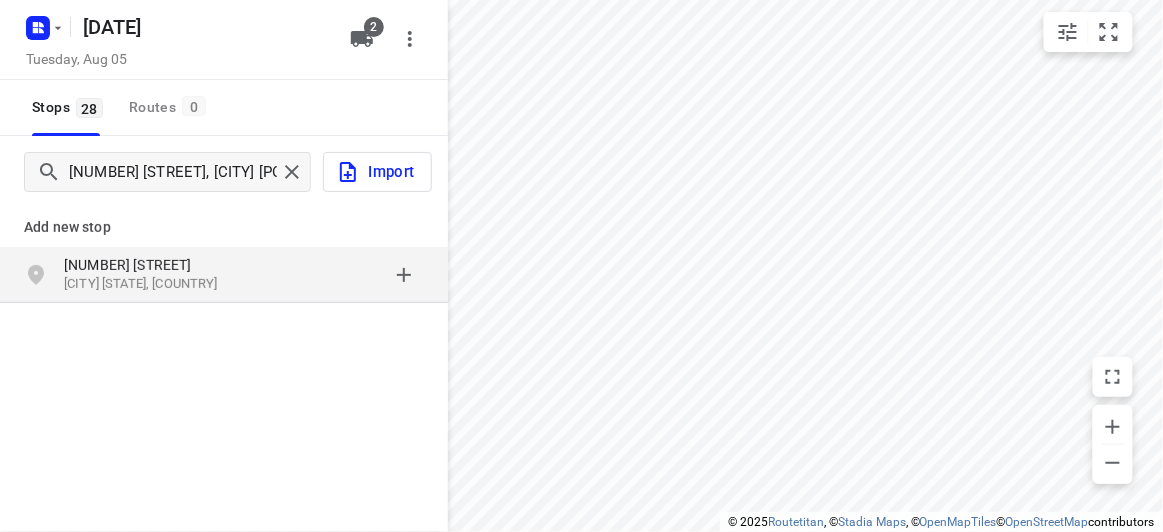 click on "Add new stop" at bounding box center [224, 227] 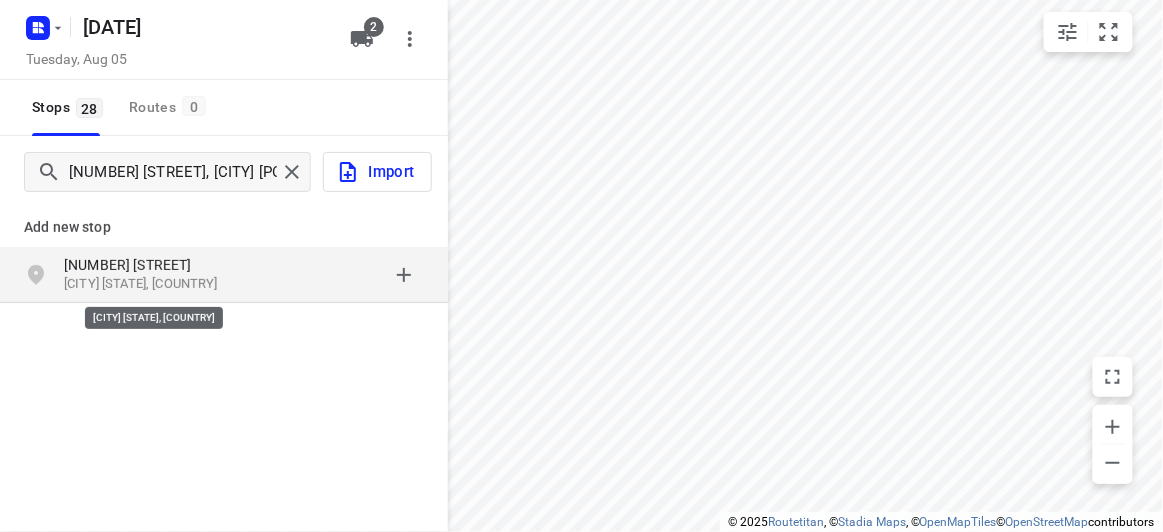 click on "[CITY] [STATE], [COUNTRY]" at bounding box center (156, 284) 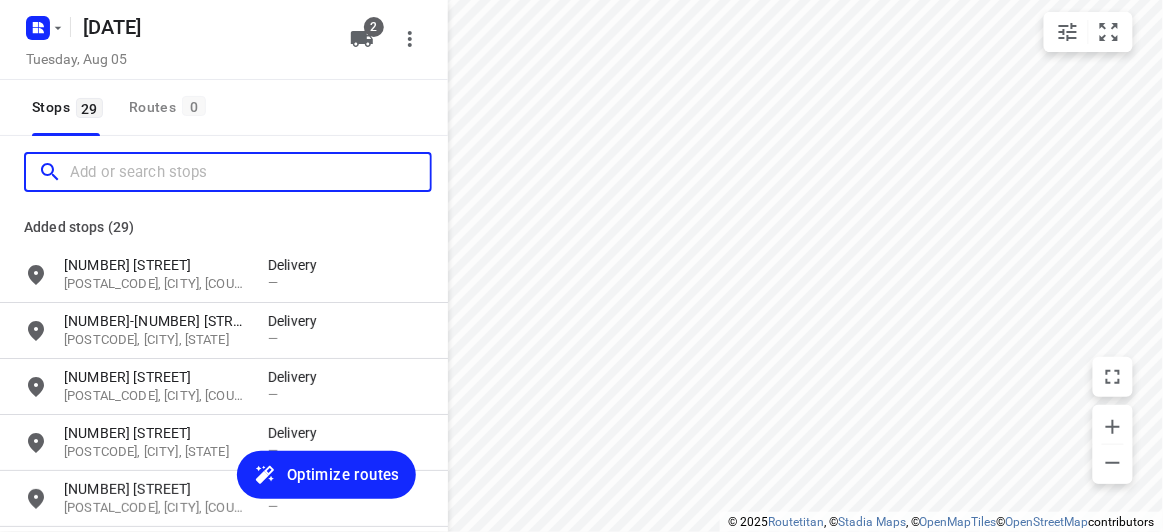 scroll, scrollTop: 0, scrollLeft: 0, axis: both 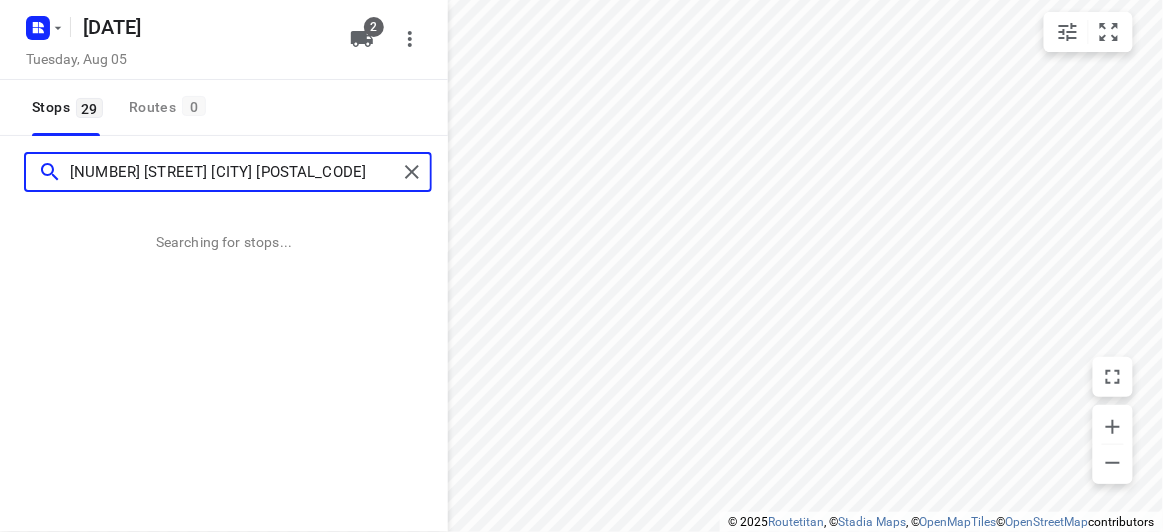 type on "[NUMBER] [STREET] [CITY] [POSTAL_CODE]" 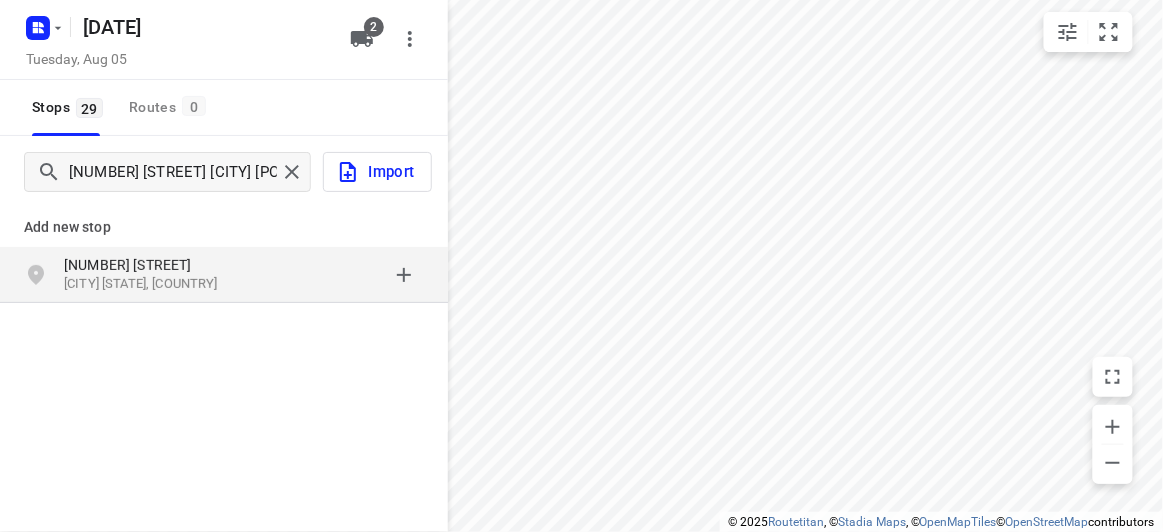 click on "Add new stop" at bounding box center [224, 227] 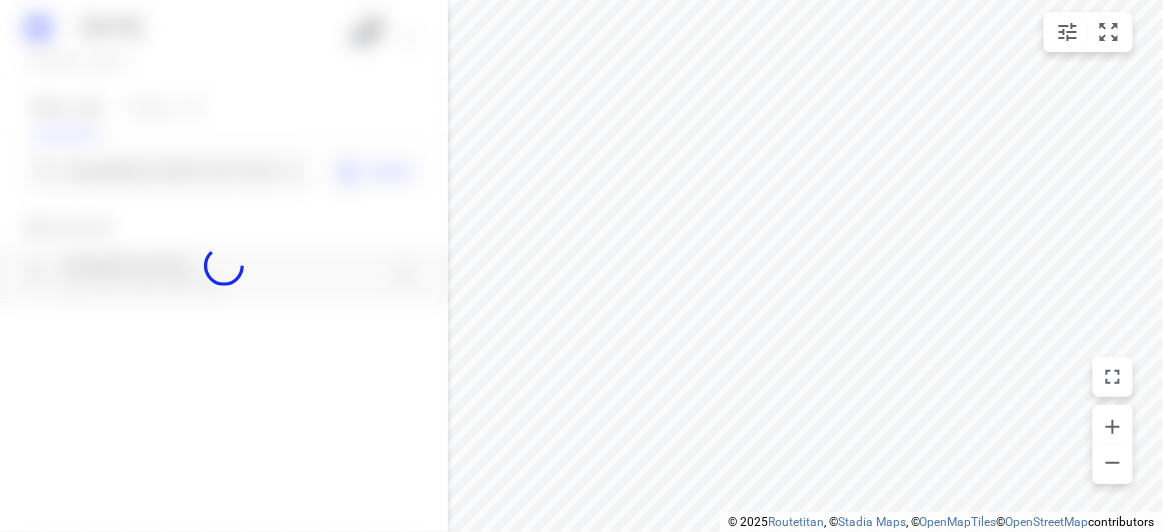click at bounding box center [224, 266] 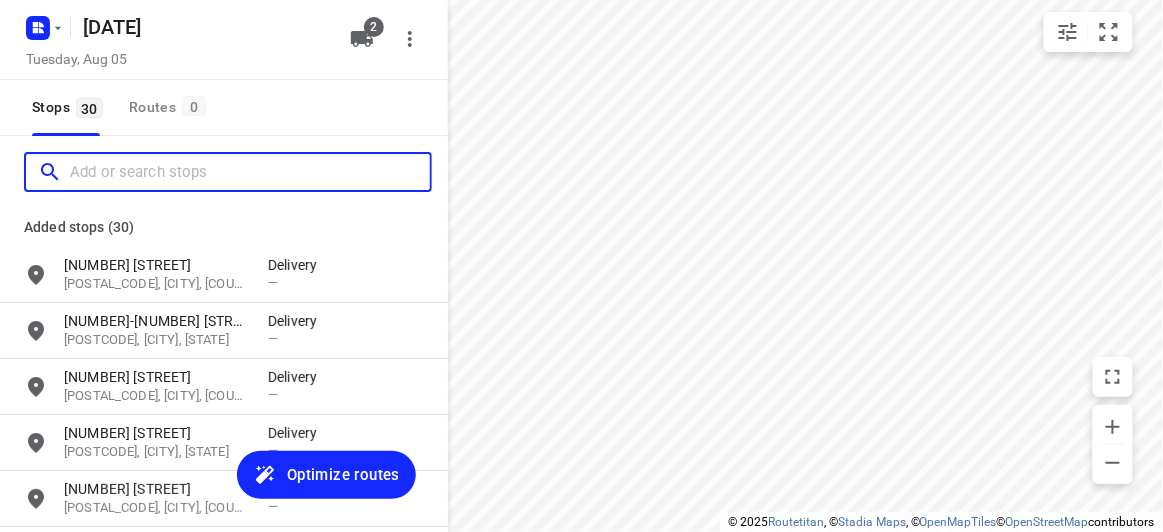 scroll, scrollTop: 0, scrollLeft: 0, axis: both 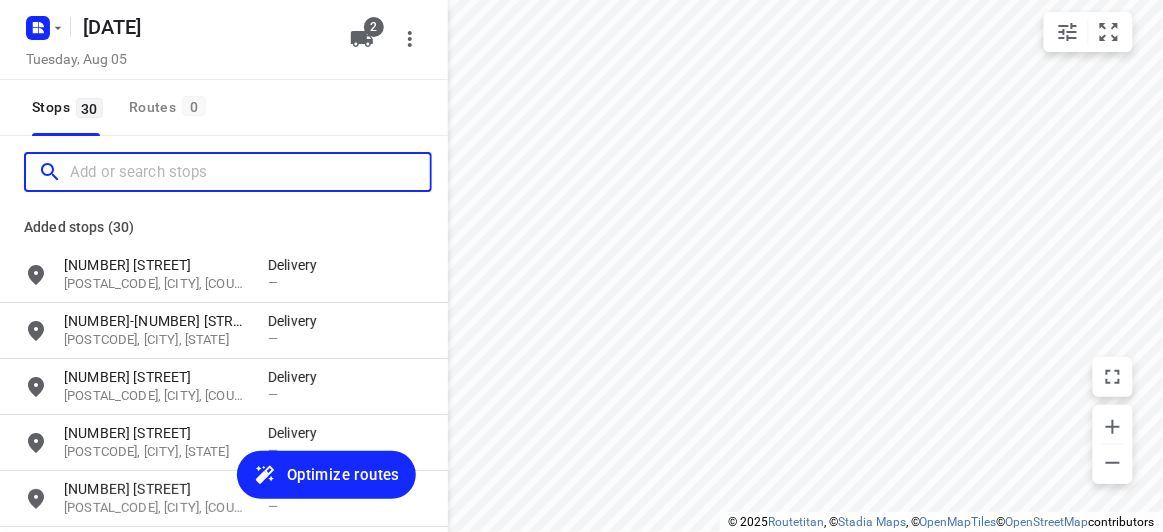 click at bounding box center (250, 172) 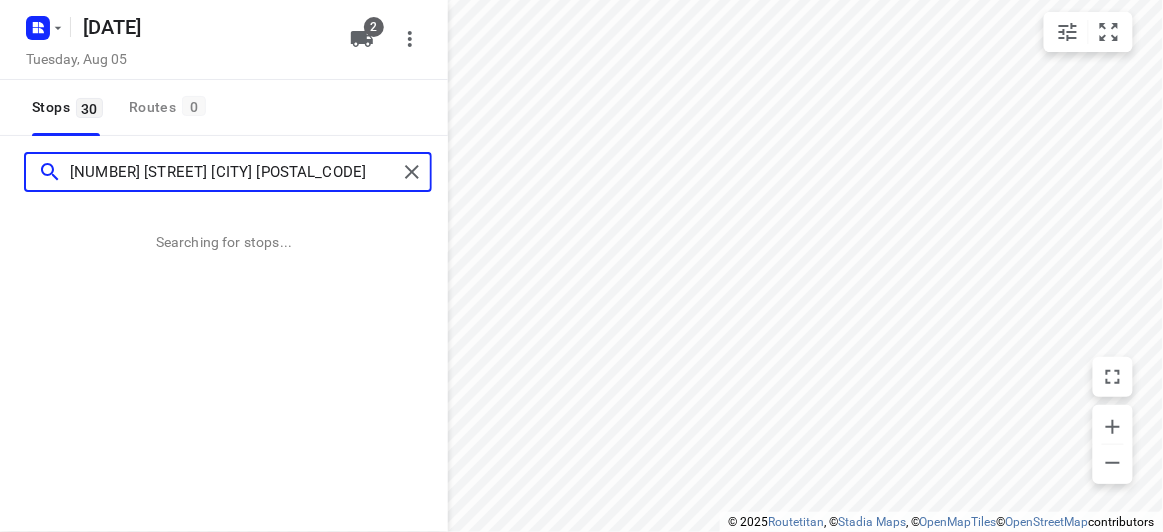 type on "[NUMBER] [STREET] [CITY] [POSTAL_CODE]" 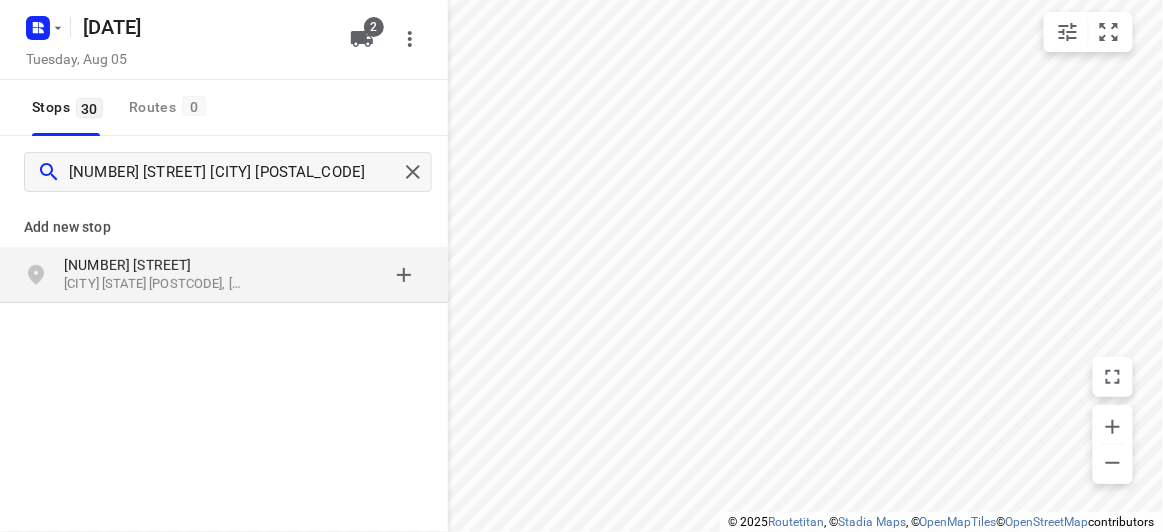 click on "[NUMBER] [STREET]" at bounding box center (156, 265) 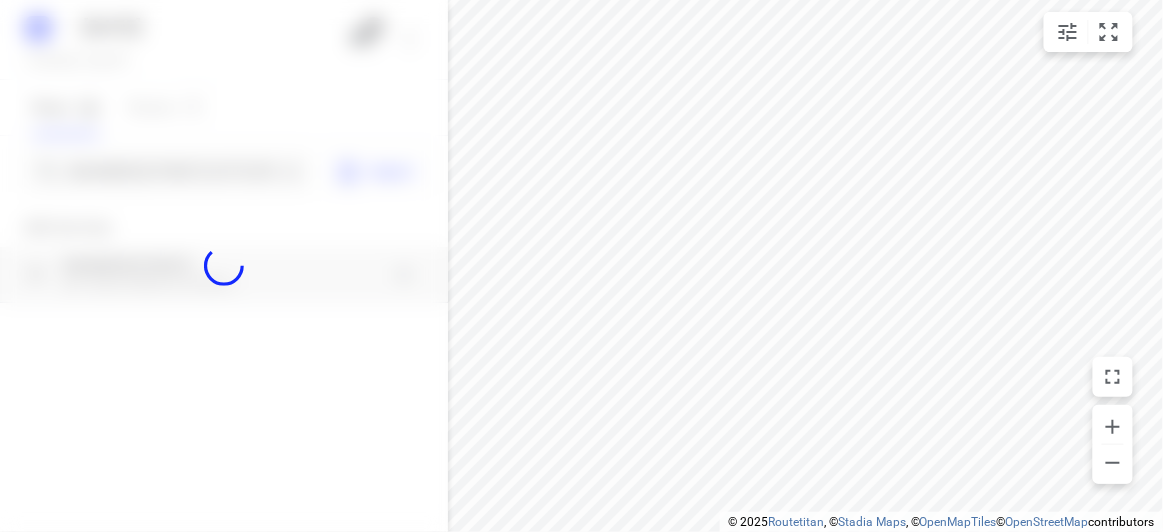 click on "[DATE] [DATE] [DAY] [DATE] [NUMBER] [NUMBER] [NUMBER] [NUMBER] [NUMBER] [STREET] [CITY] [POSTAL_CODE] Import Add new stop [NUMBER] [STREET] [CITY] [STATE], [COUNTRY] Routing Settings Optimization preference Shortest distance distance Optimization preference Distance Format KM km Distance Format Default stop duration 5 minutes Default stop duration Default stop load 1 units Default stop load Allow late stops Maximum amount of time drivers may be late at a stop Allow reloads BETA Vehicles may return to the depot to load more stops. Fixed departure time Vehicles must depart at the start of their working hours Cancel Save" at bounding box center (224, 266) 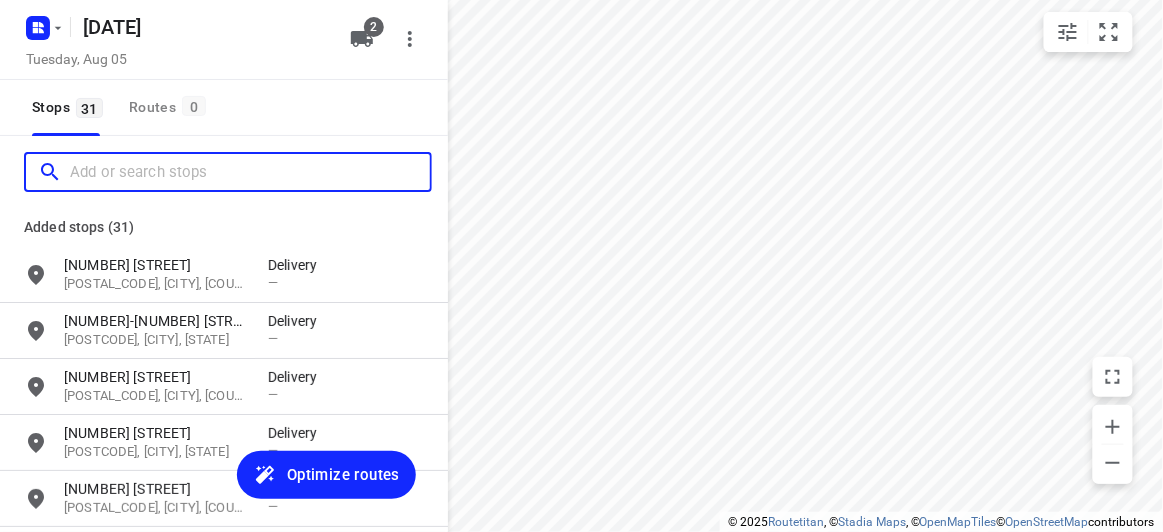 scroll, scrollTop: 0, scrollLeft: 0, axis: both 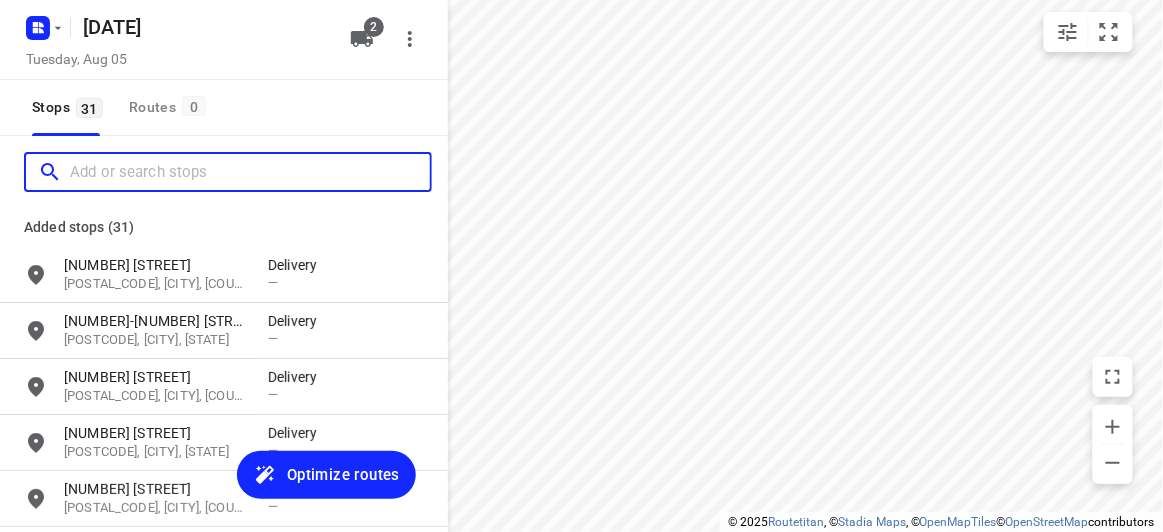 paste on "[NUMBER] [STREET] [CITY] [POSTAL_CODE]" 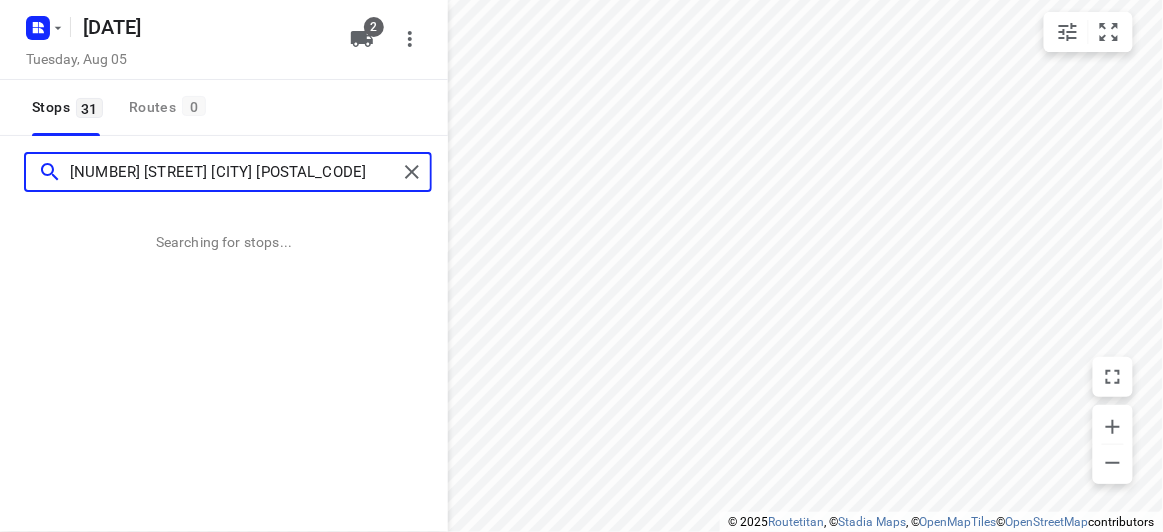type on "[NUMBER] [STREET] [CITY] [POSTAL_CODE]" 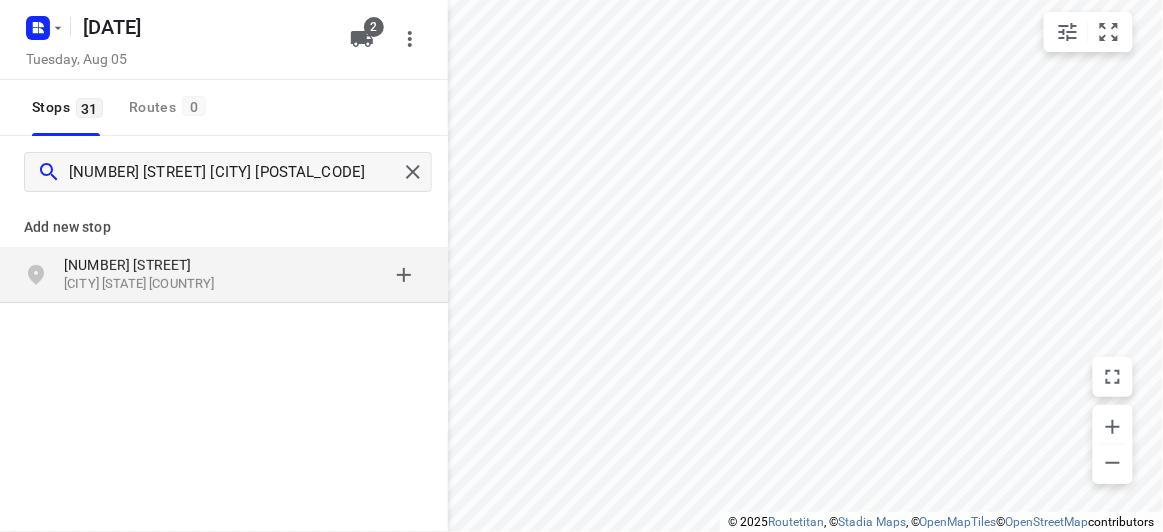 click on "[CITY] [STATE] [COUNTRY]" at bounding box center (156, 284) 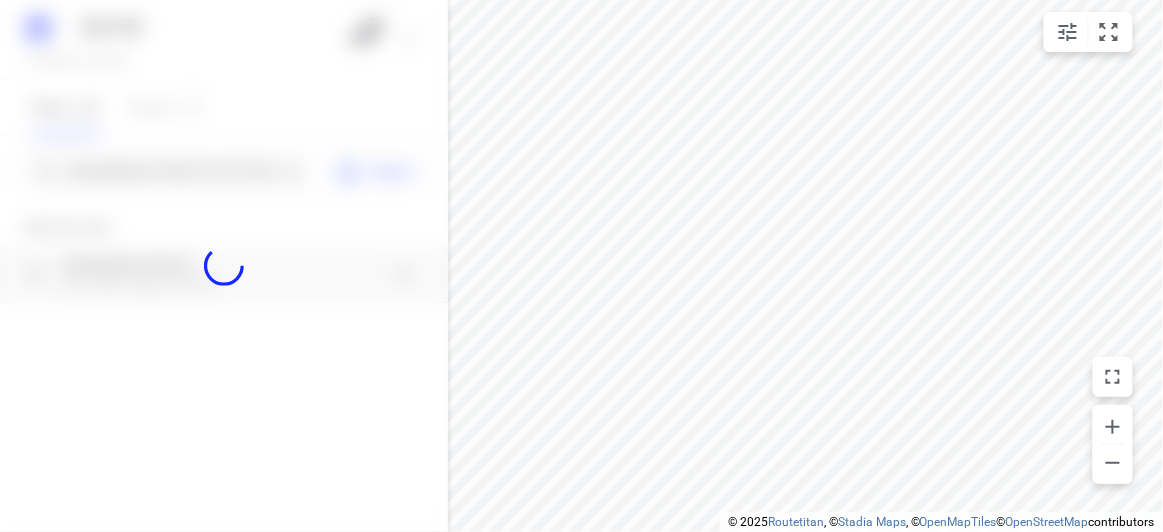 click at bounding box center (224, 266) 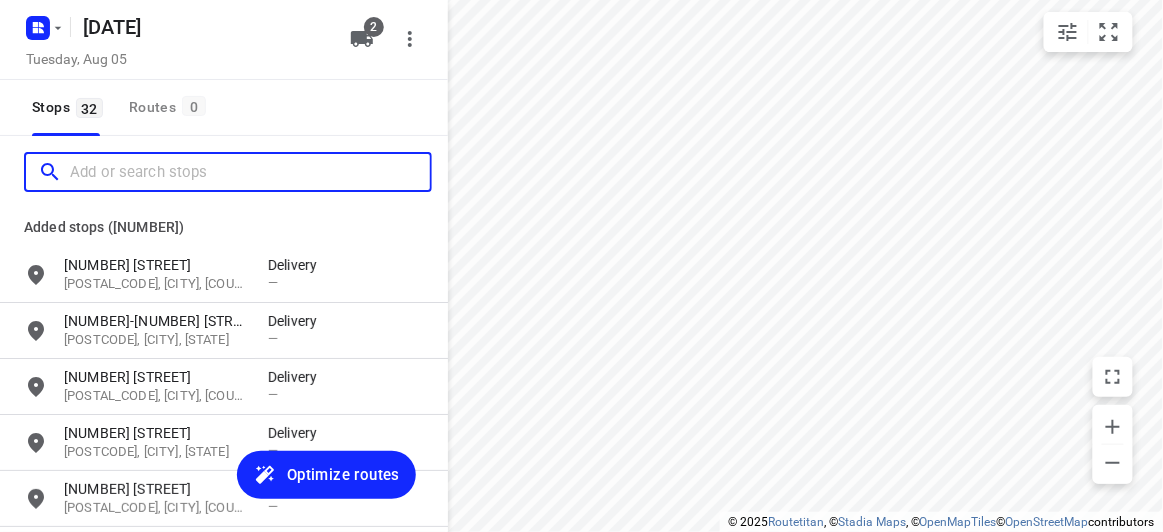 paste on "[NUMBER] [STREET] [CITY] [POSTCODE]" 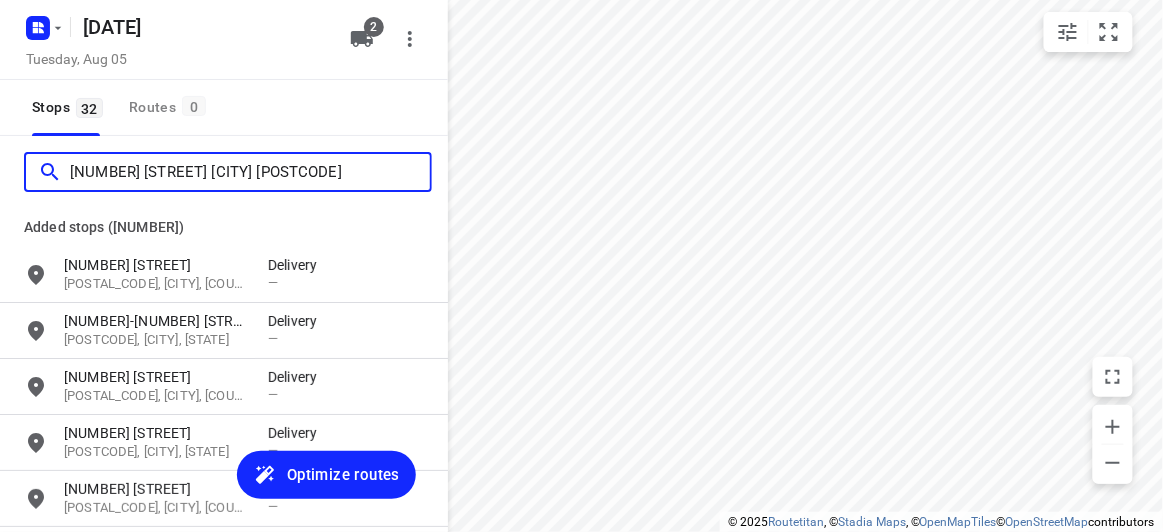 scroll, scrollTop: 0, scrollLeft: 0, axis: both 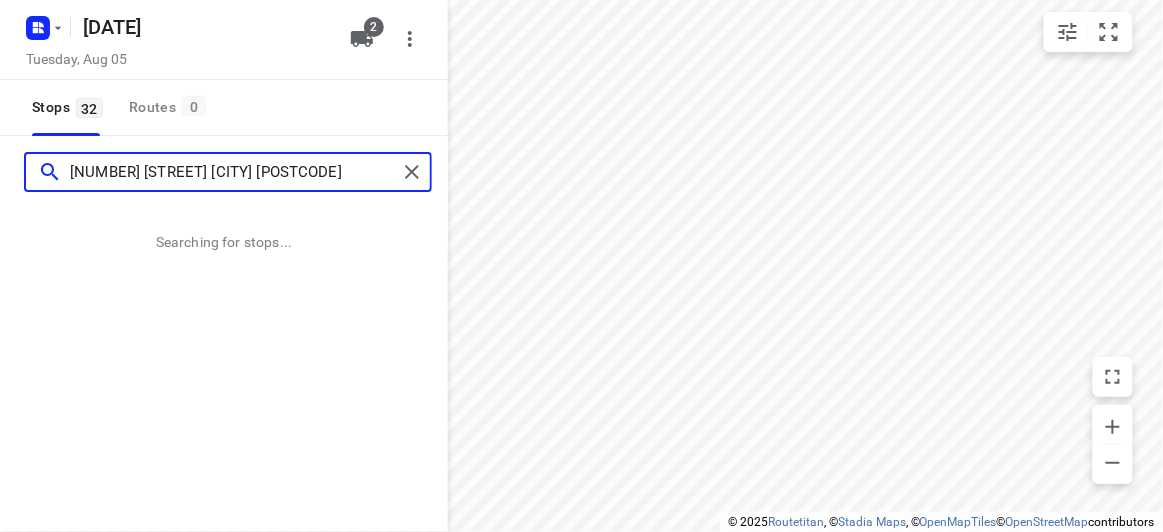 type on "[NUMBER] [STREET] [CITY] [POSTCODE]" 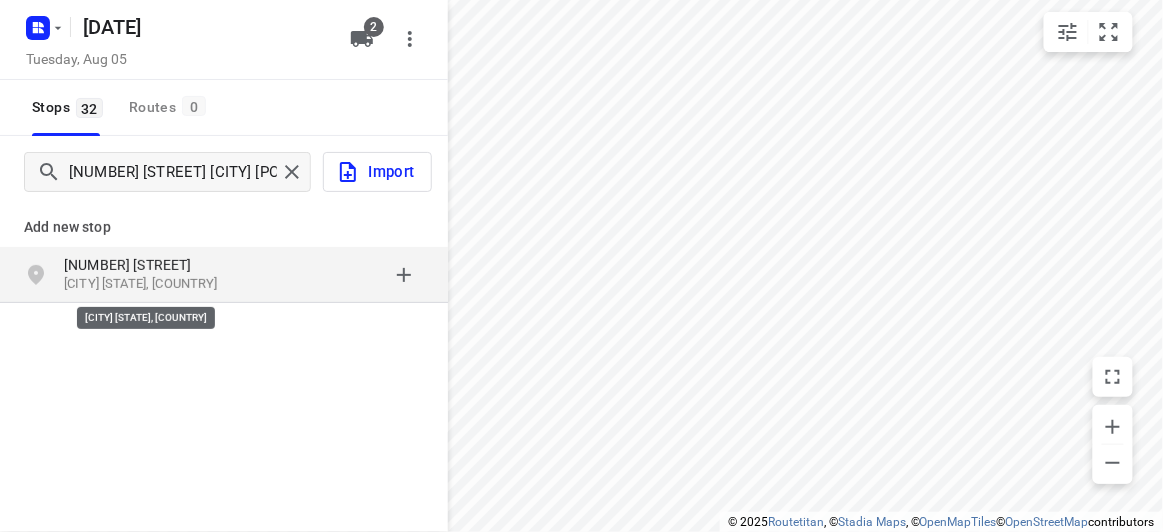 click on "[CITY] [STATE], [COUNTRY]" at bounding box center [156, 284] 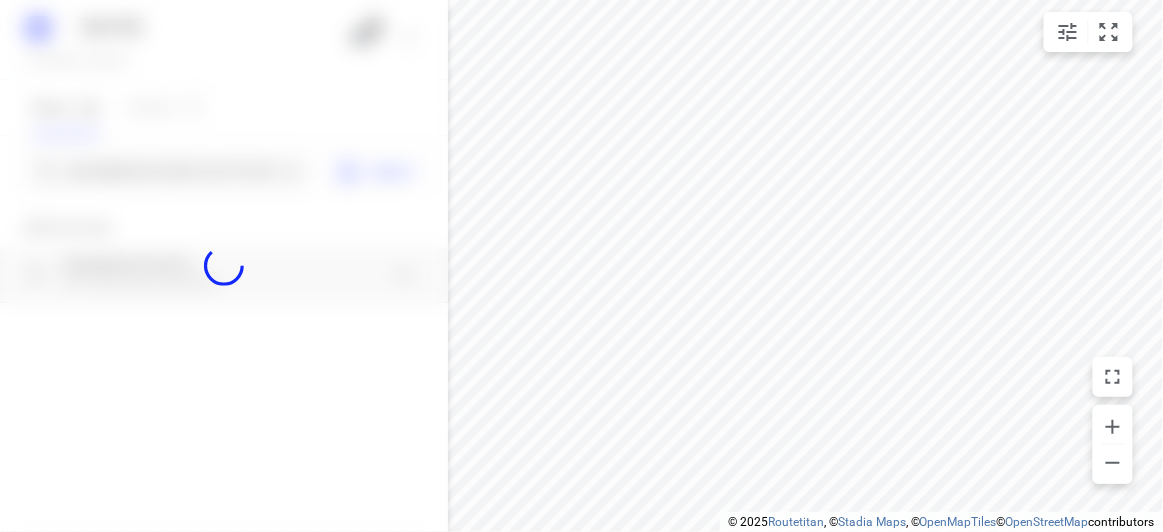 click at bounding box center (224, 266) 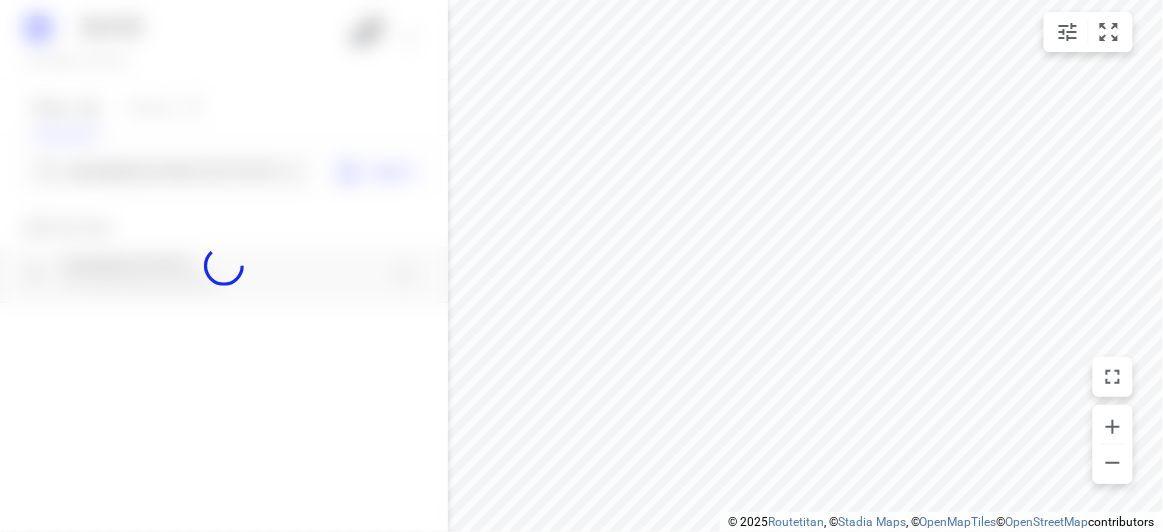 click at bounding box center [224, 266] 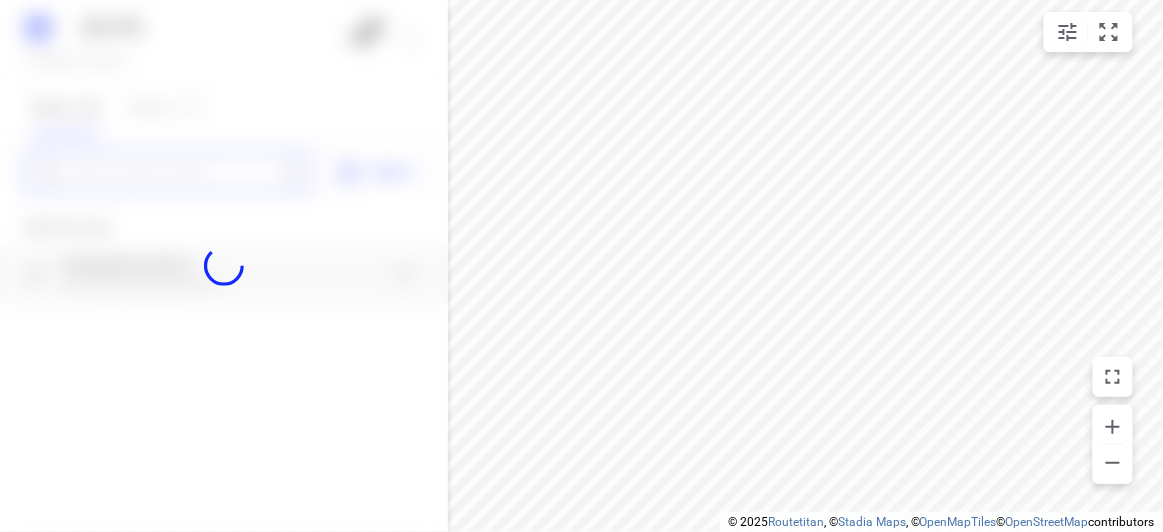 paste on "[NUMBER] [STREET] [CITY] [POSTAL_CODE]" 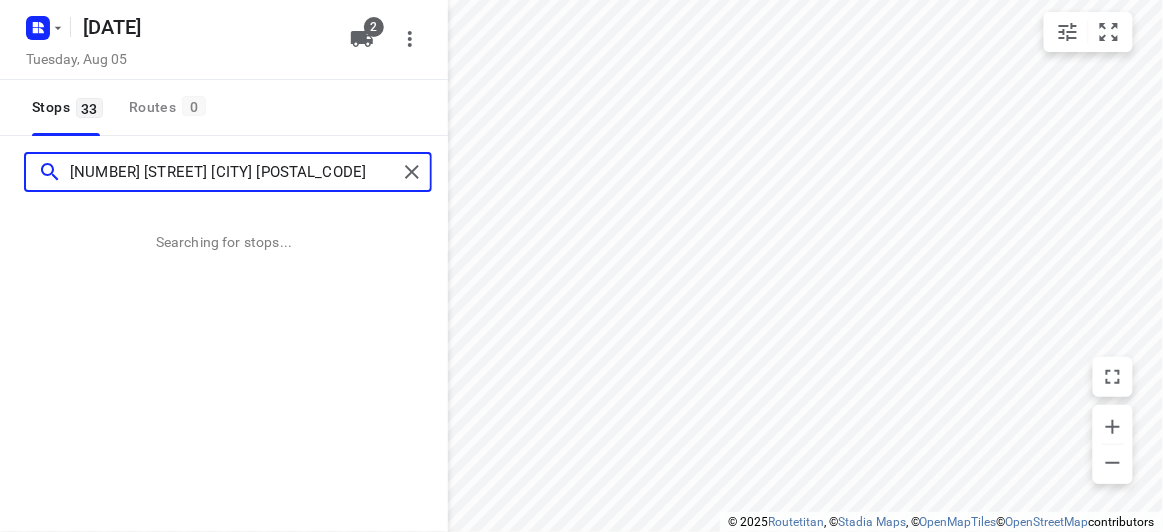 scroll, scrollTop: 0, scrollLeft: 0, axis: both 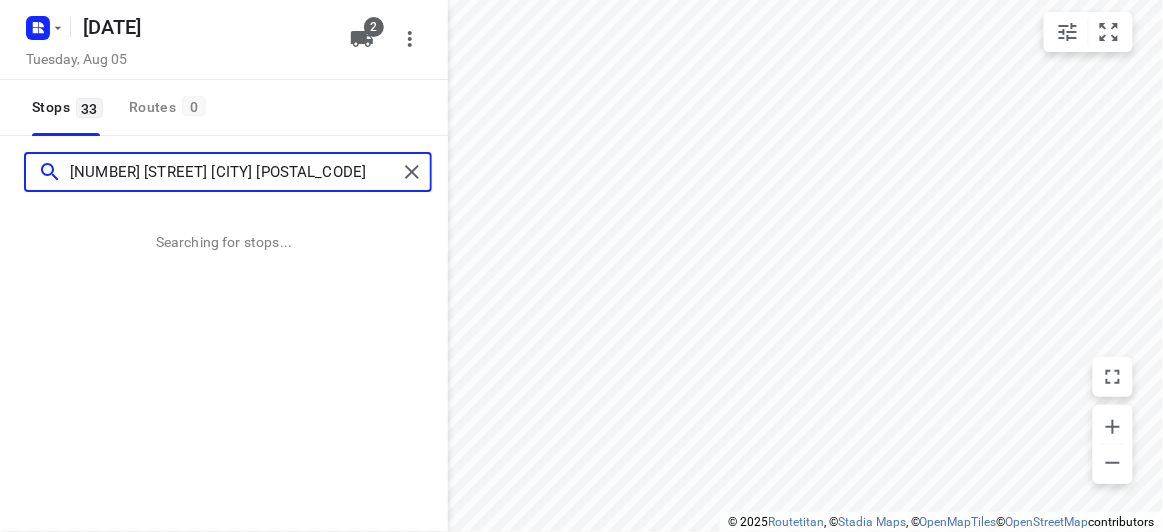 type on "[NUMBER] [STREET] [CITY] [POSTAL_CODE]" 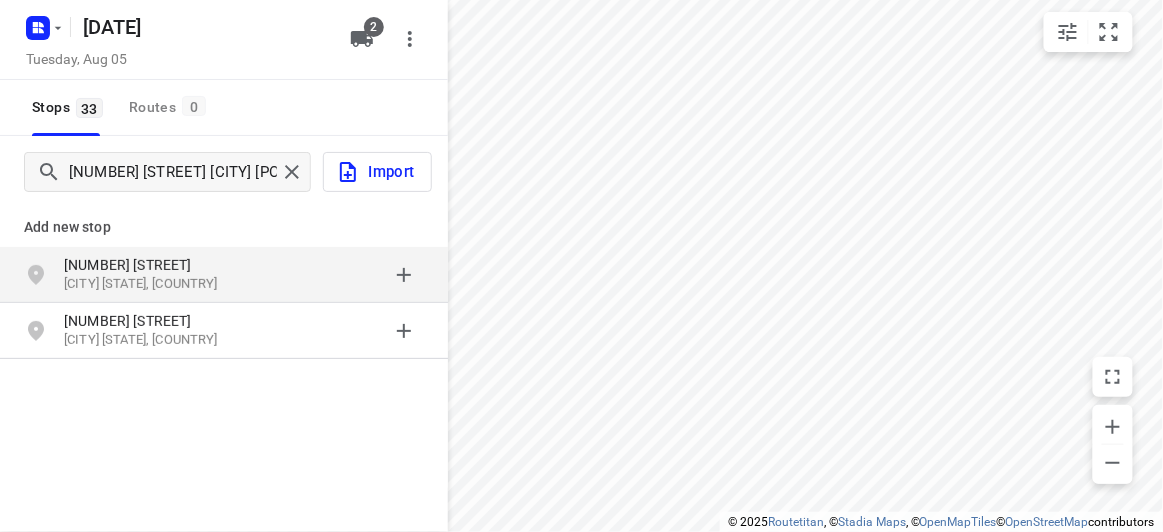 click on "[NUMBER] [STREET]" at bounding box center (156, 265) 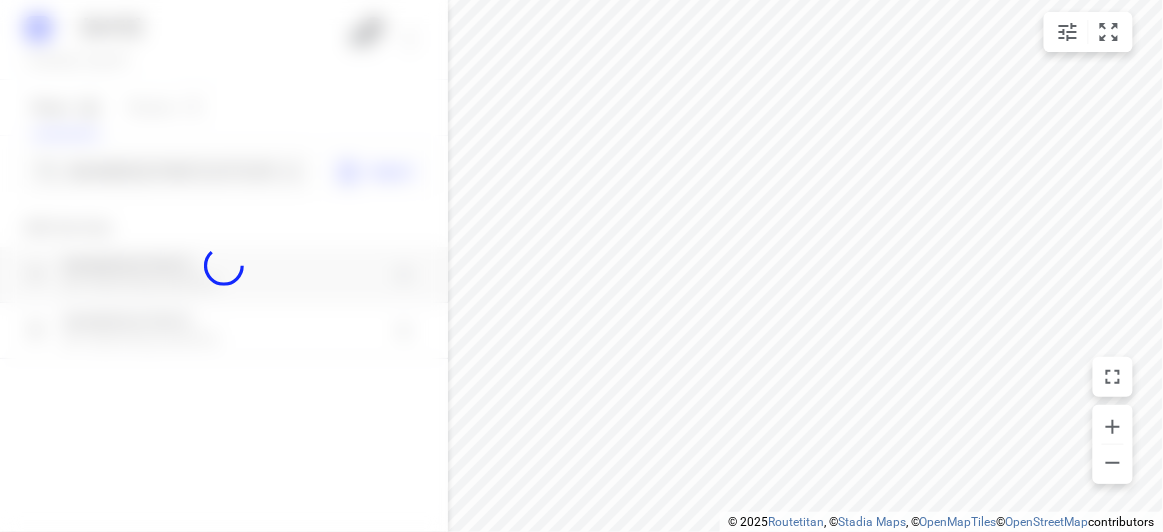 click at bounding box center (224, 266) 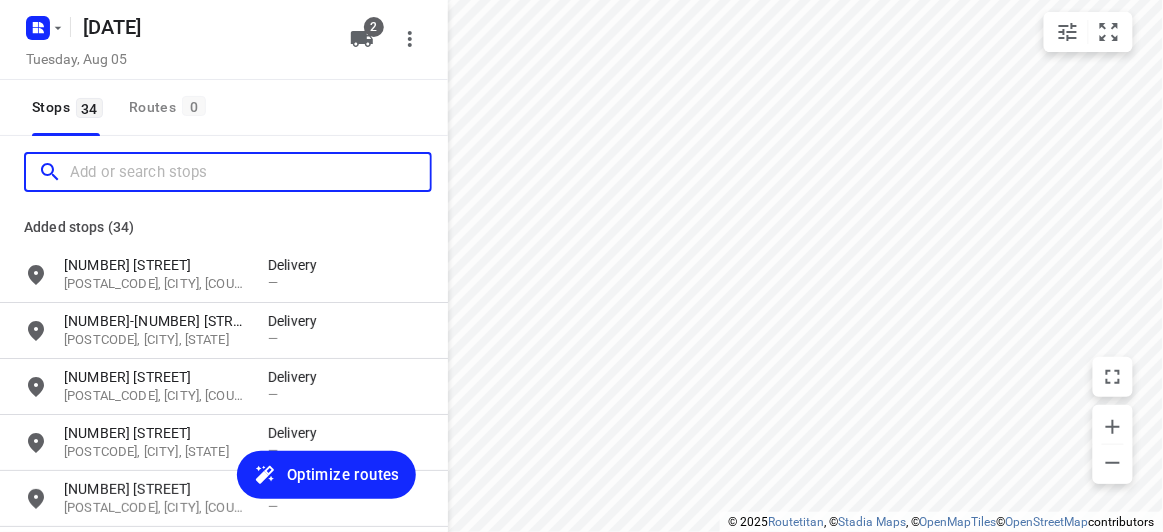 click at bounding box center [250, 172] 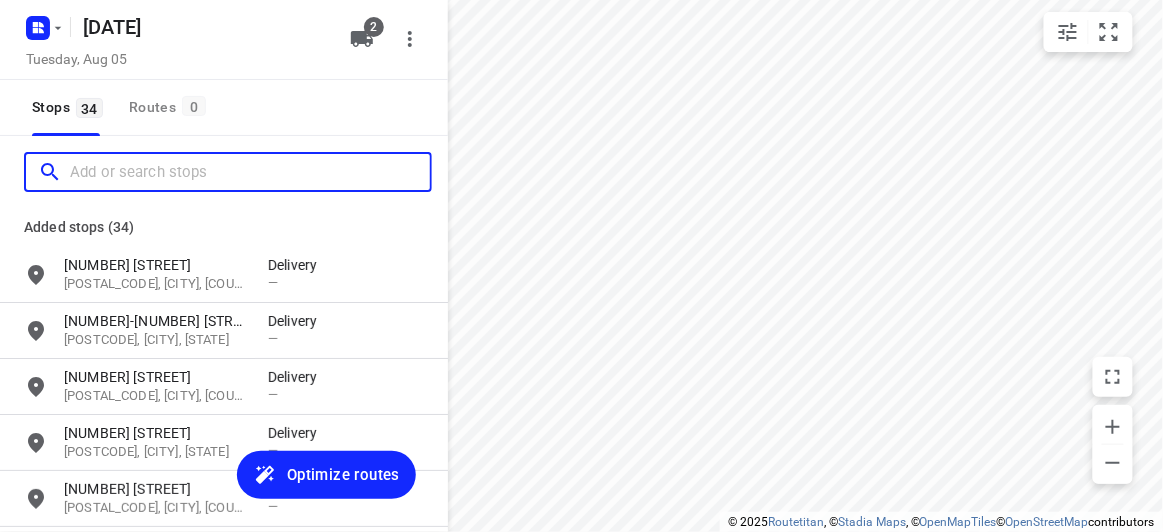 paste on "[NUMBER] [STREET] [CITY] [POSTCODE]" 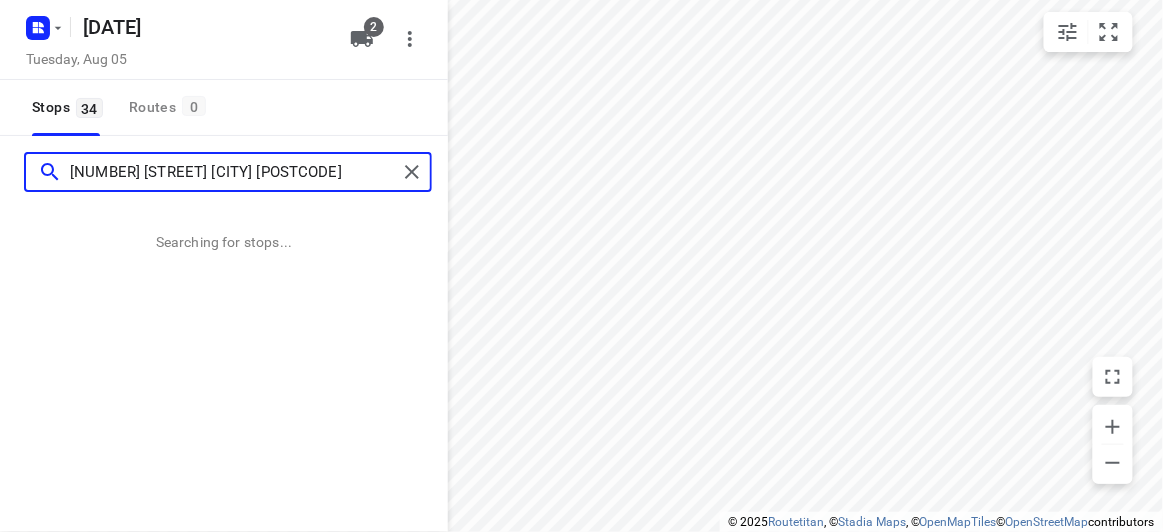 type on "[NUMBER] [STREET] [CITY] [POSTCODE]" 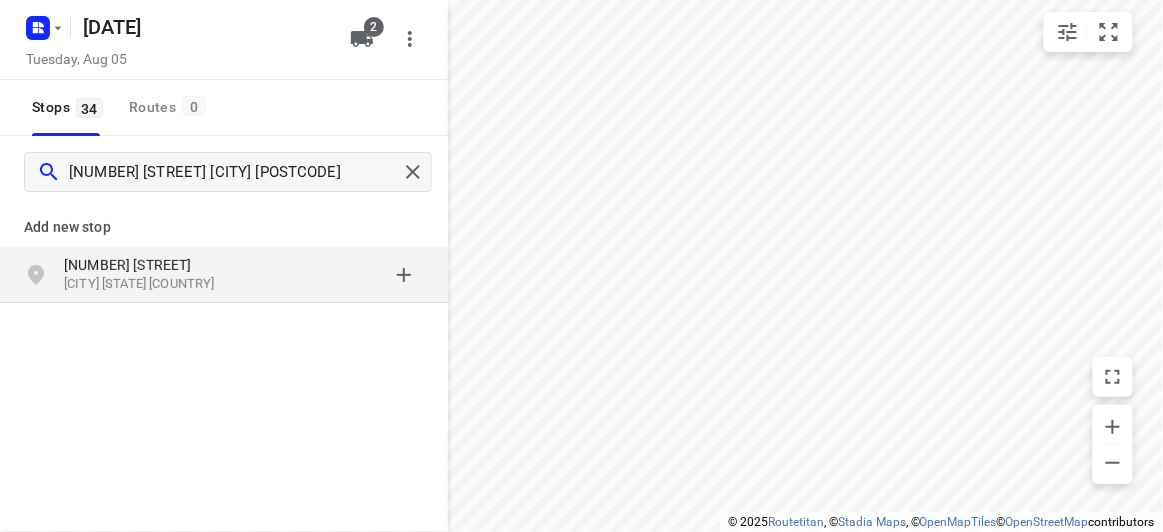 click on "[CITY] [STATE] [COUNTRY]" at bounding box center (156, 284) 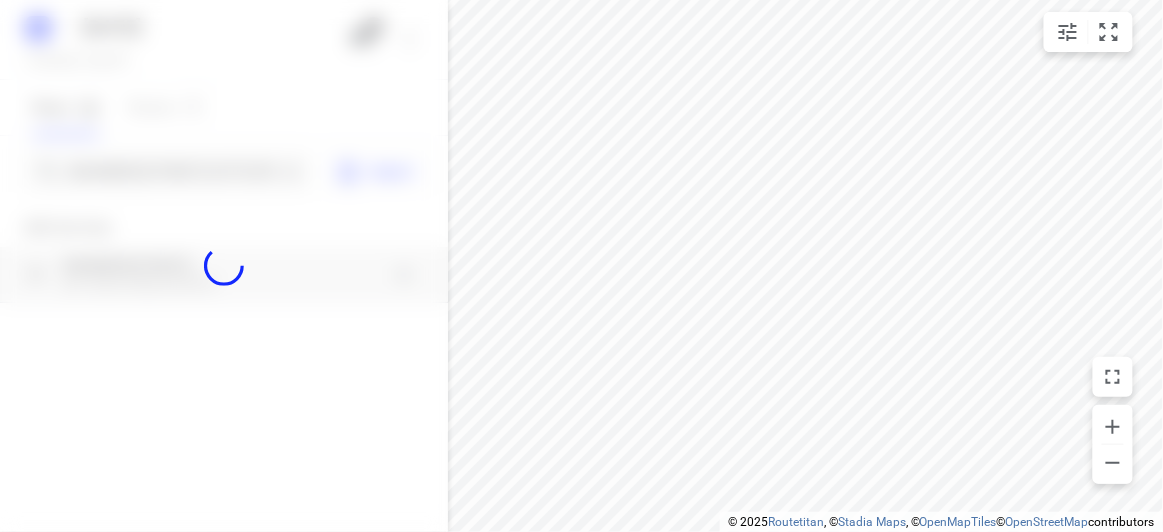 click at bounding box center (224, 266) 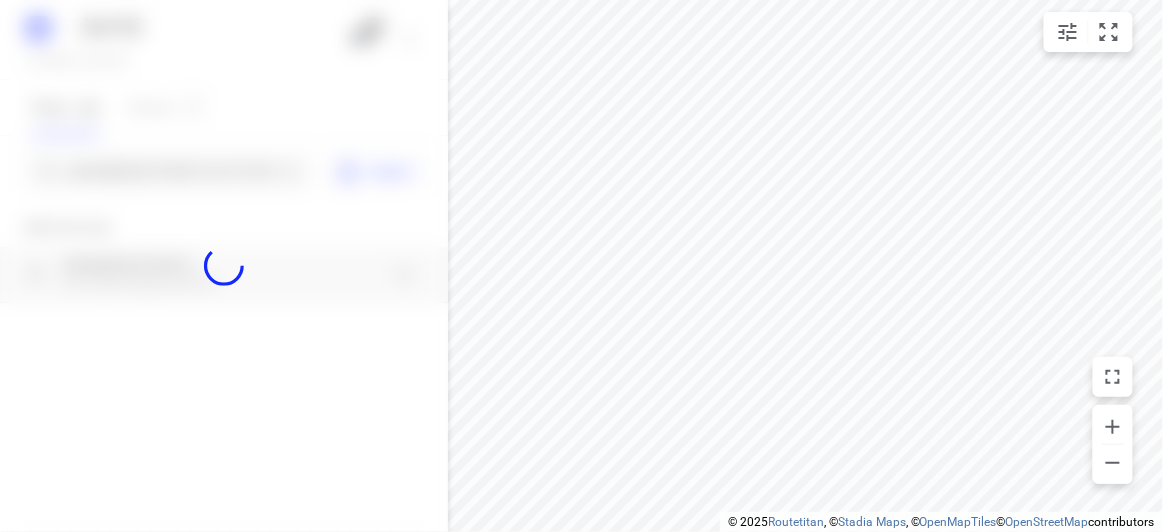 click at bounding box center (224, 266) 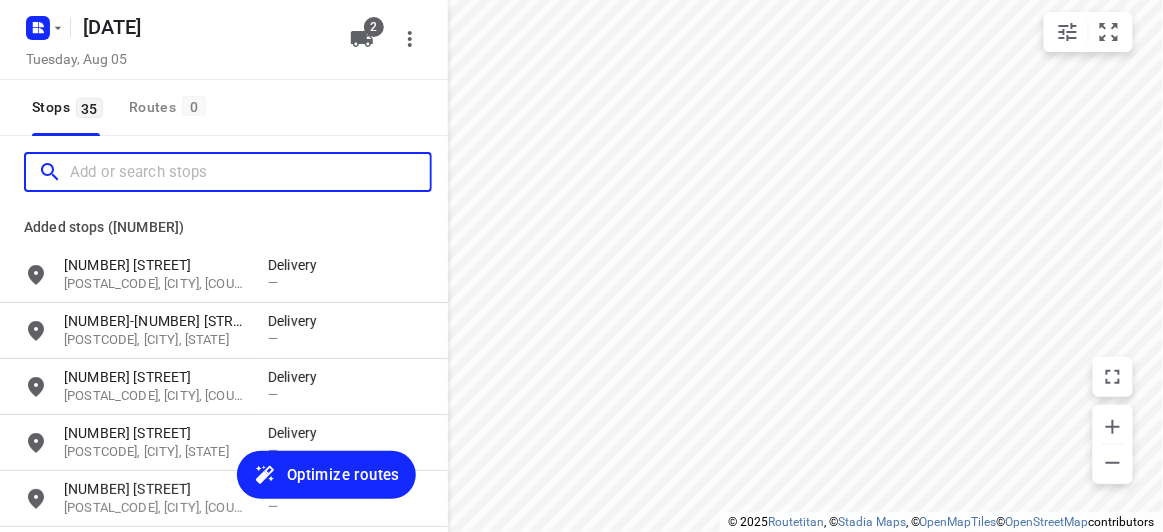 scroll, scrollTop: 0, scrollLeft: 0, axis: both 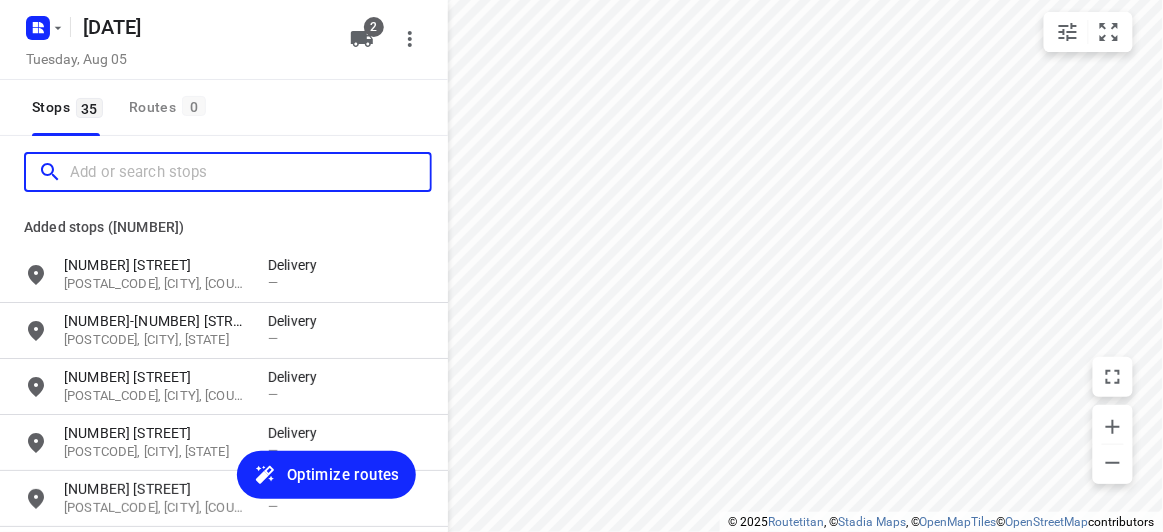 paste on "[NUMBER] [STREET] [CITY] [POSTCODE]" 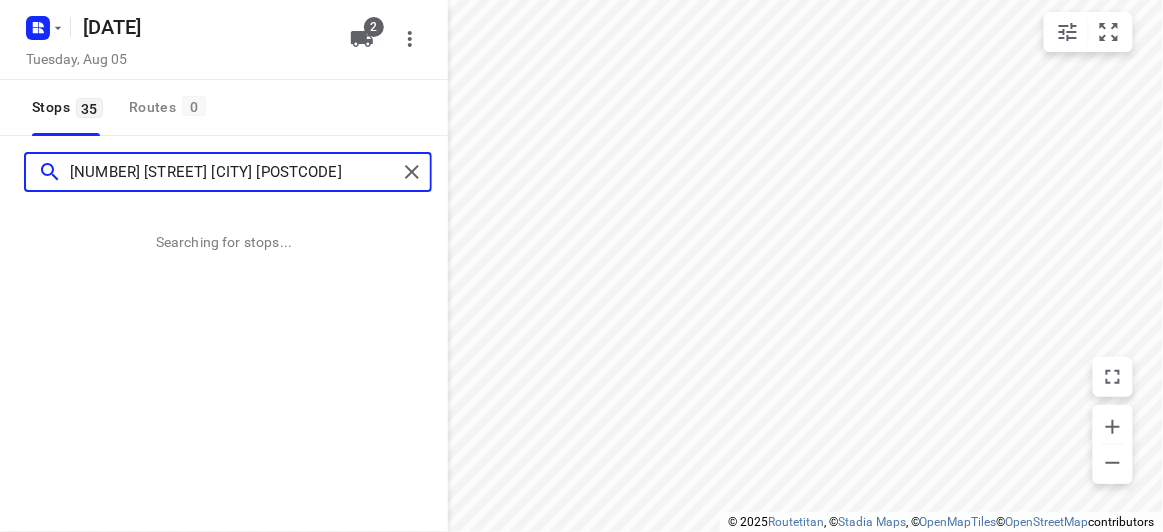 type on "[NUMBER] [STREET] [CITY] [POSTCODE]" 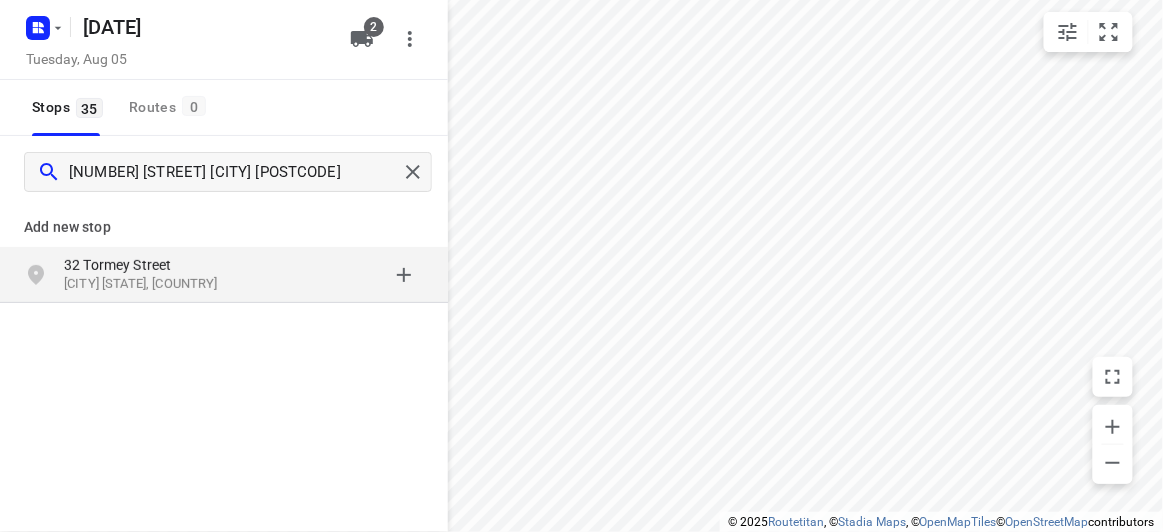 click on "32 Tormey Street" at bounding box center [156, 265] 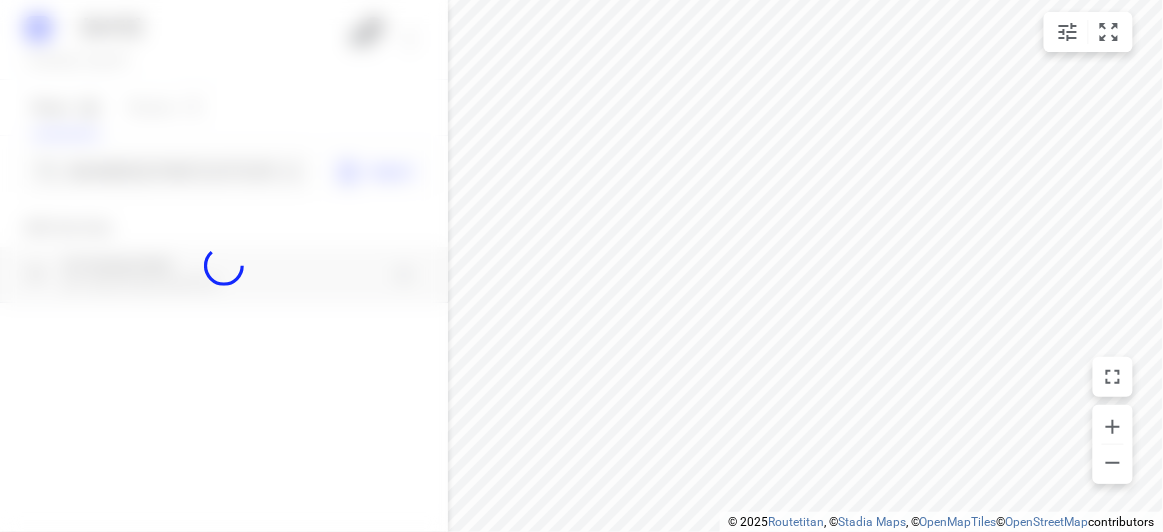 click at bounding box center [224, 266] 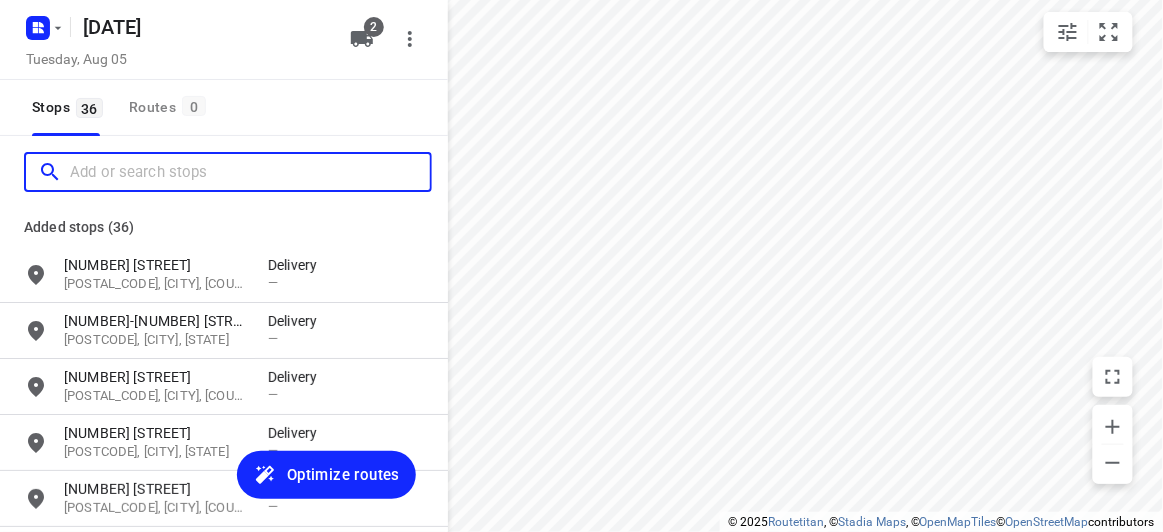 click at bounding box center (250, 172) 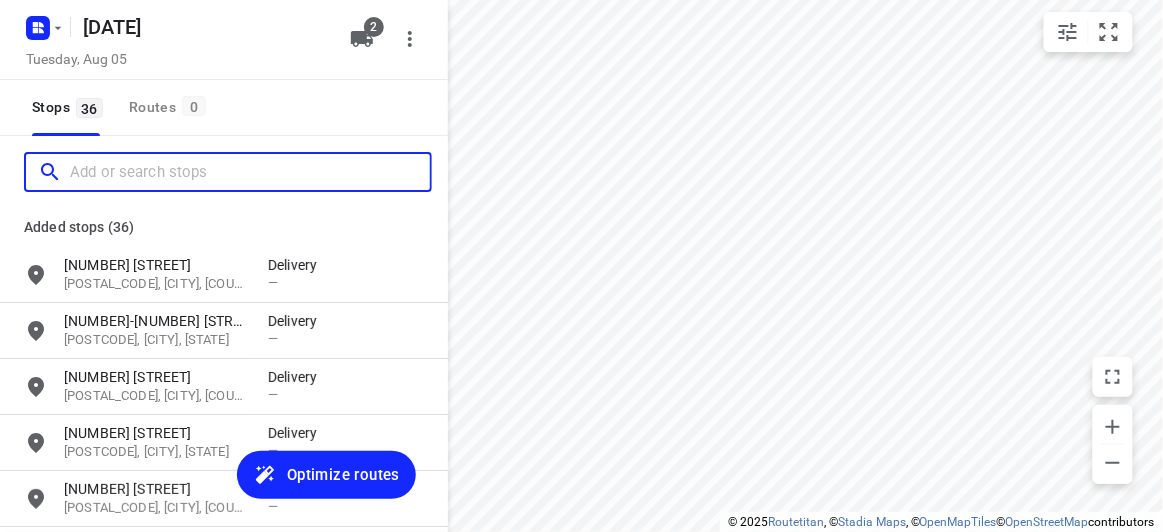 scroll, scrollTop: 0, scrollLeft: 0, axis: both 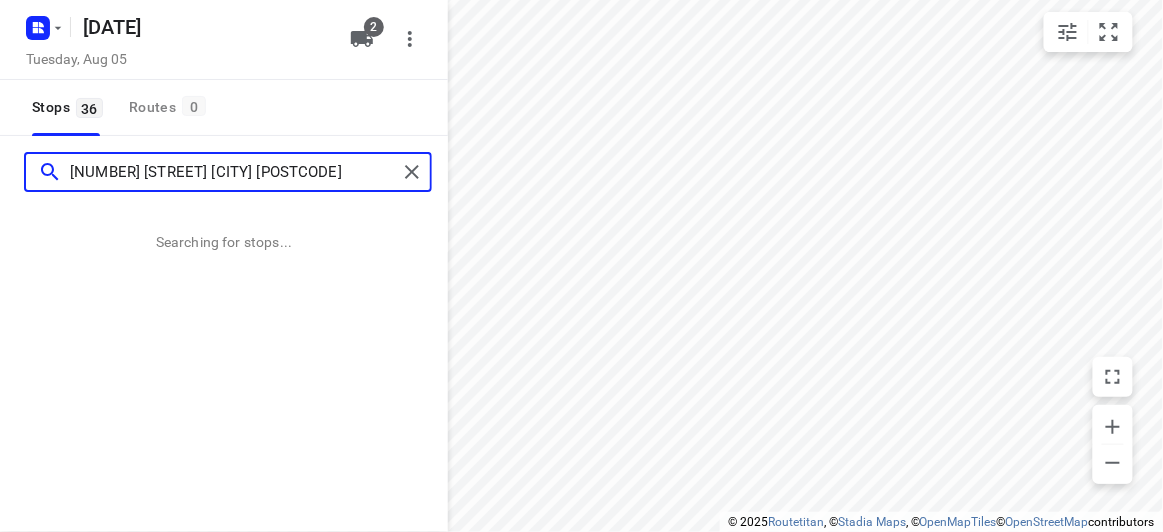 type on "[NUMBER] [STREET] [CITY] [POSTCODE]" 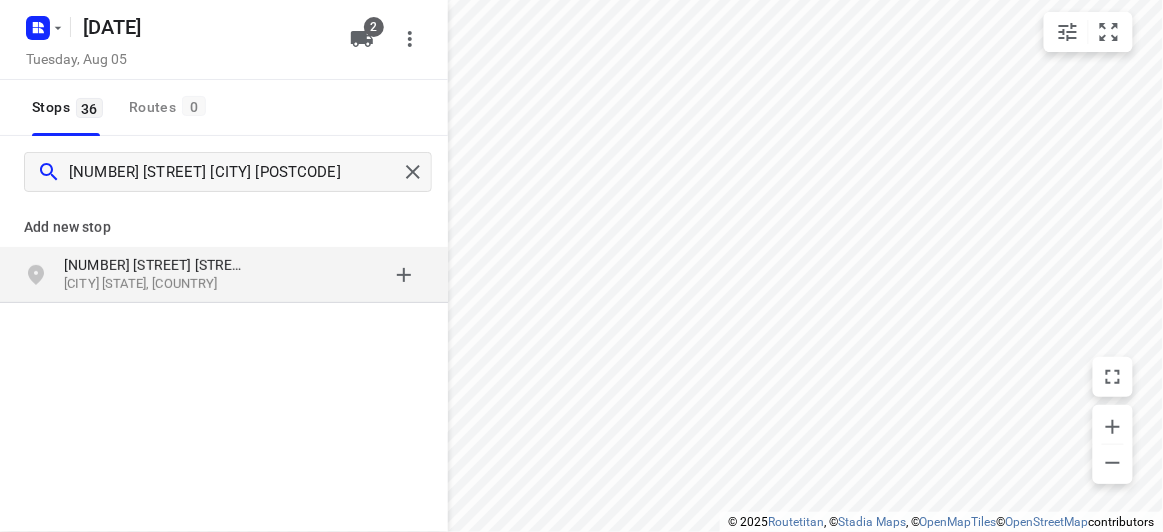 click on "[NUMBER] [STREET] [STREET]" at bounding box center (156, 265) 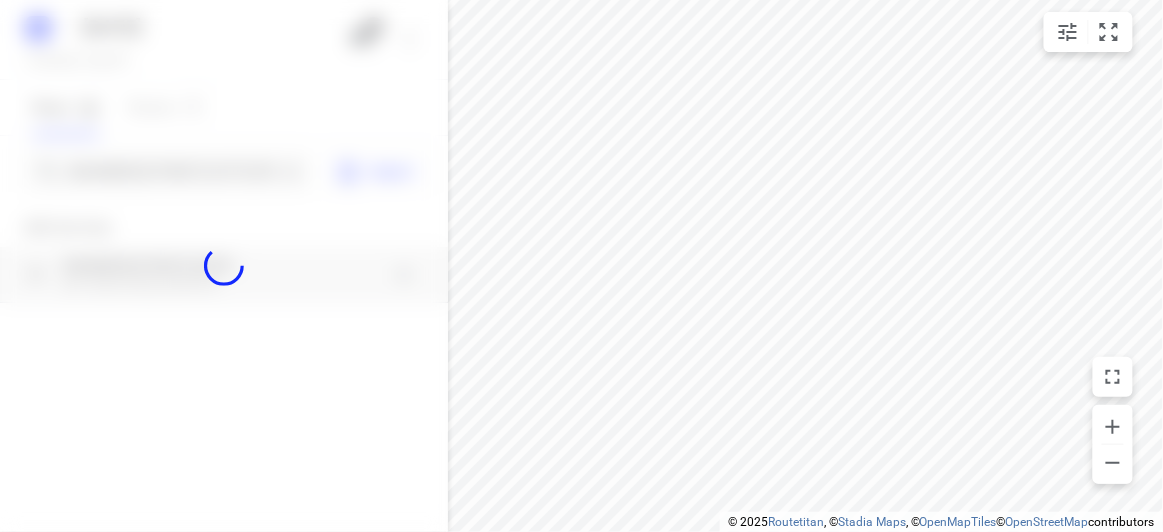 click at bounding box center [224, 266] 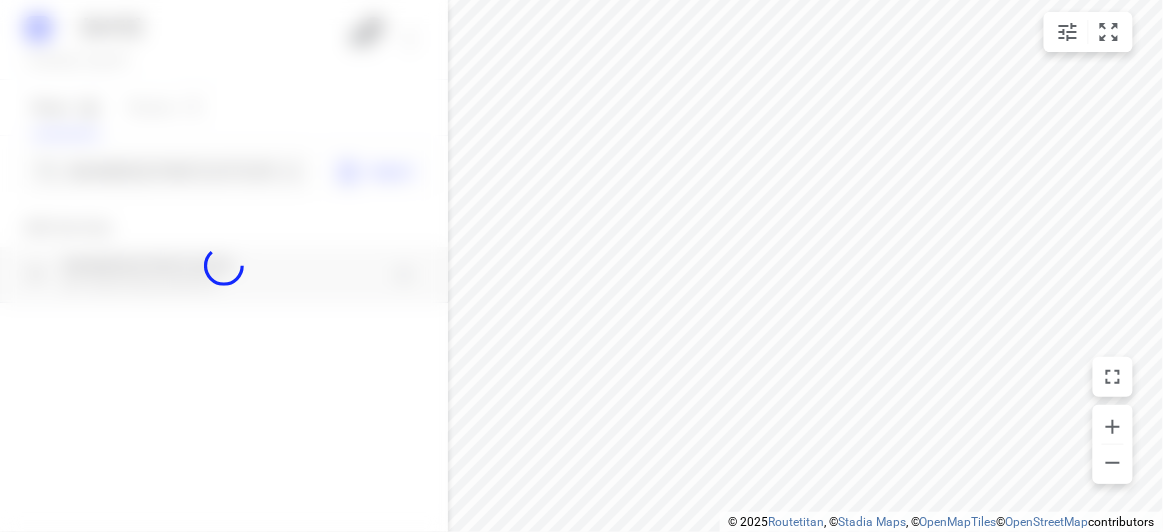 click at bounding box center [224, 266] 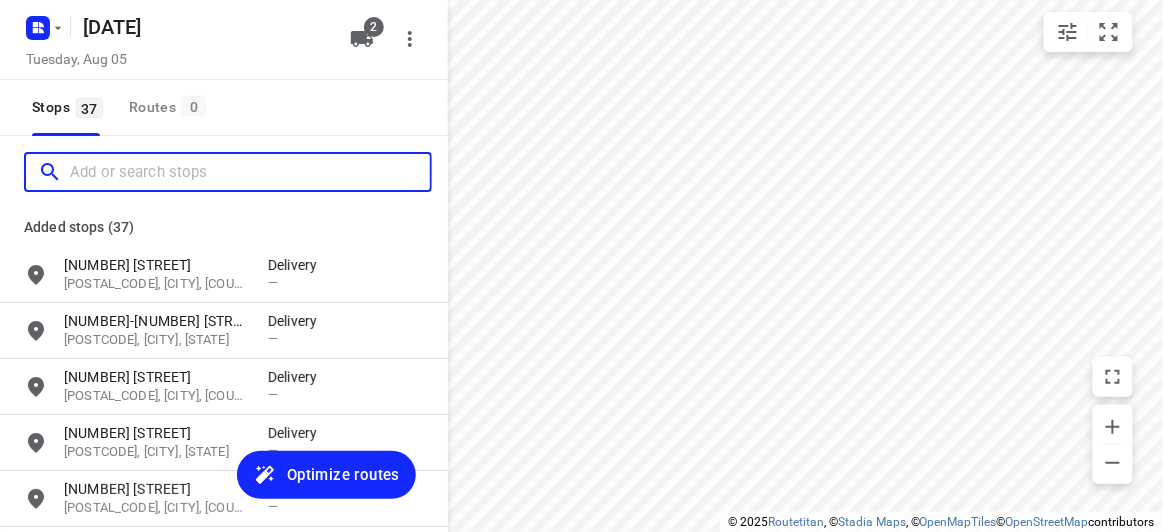 click at bounding box center (250, 172) 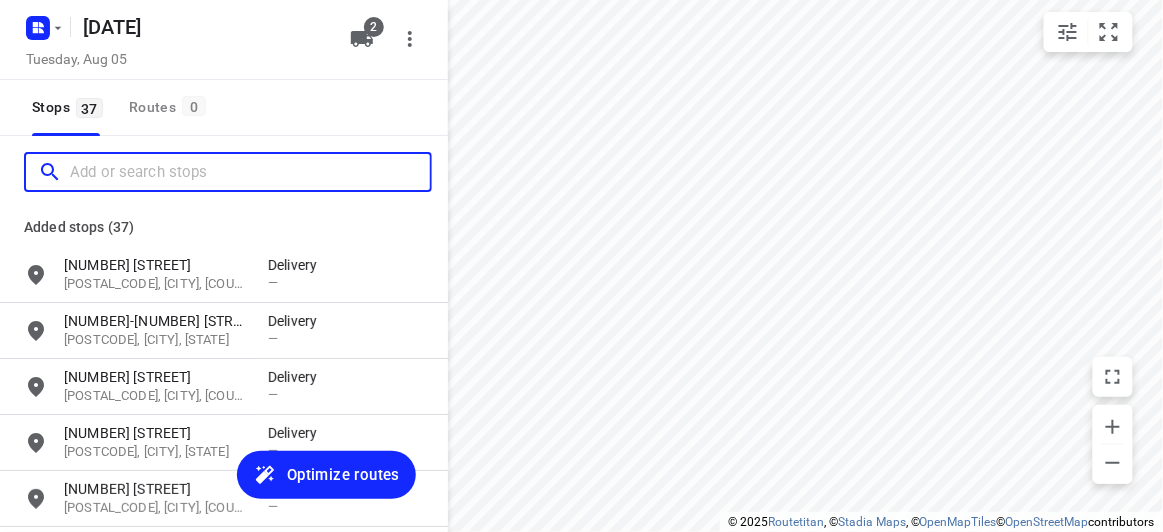 scroll, scrollTop: 0, scrollLeft: 0, axis: both 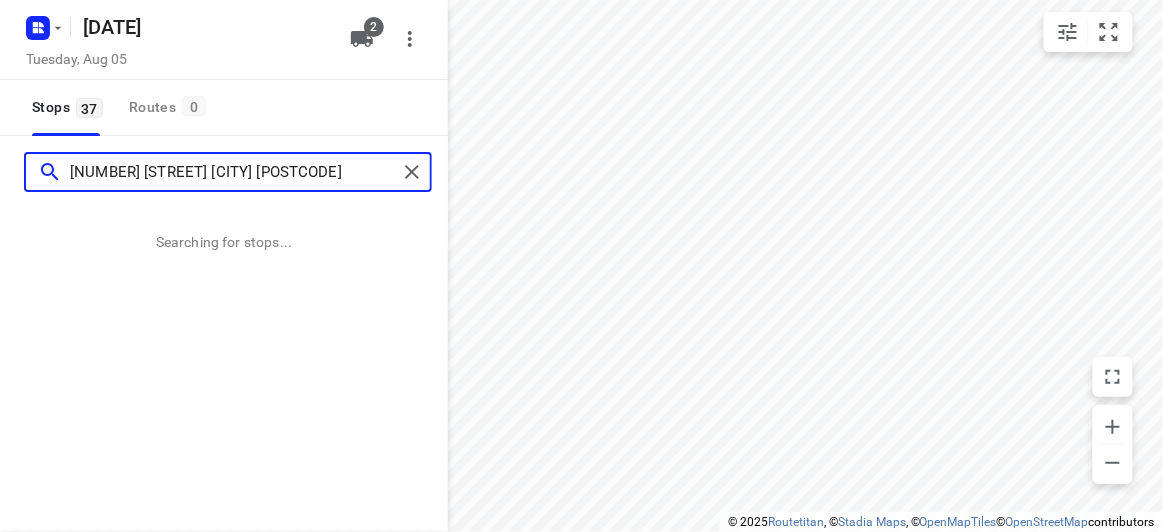 type on "[NUMBER] [STREET] [CITY] [POSTCODE]" 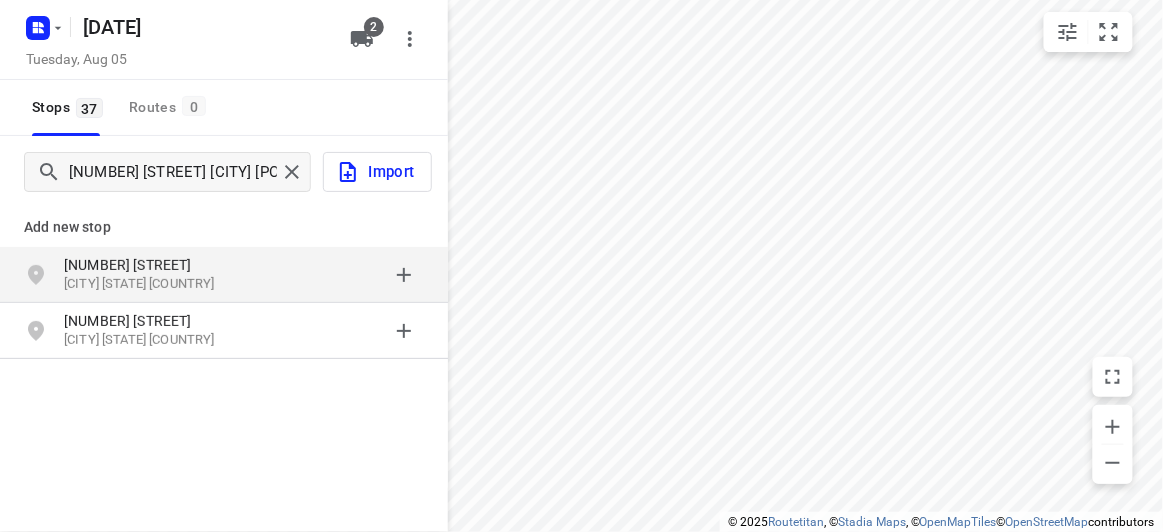 click on "[NUMBER] [STREET] [CITY] [STATE], [COUNTRY]" at bounding box center (166, 275) 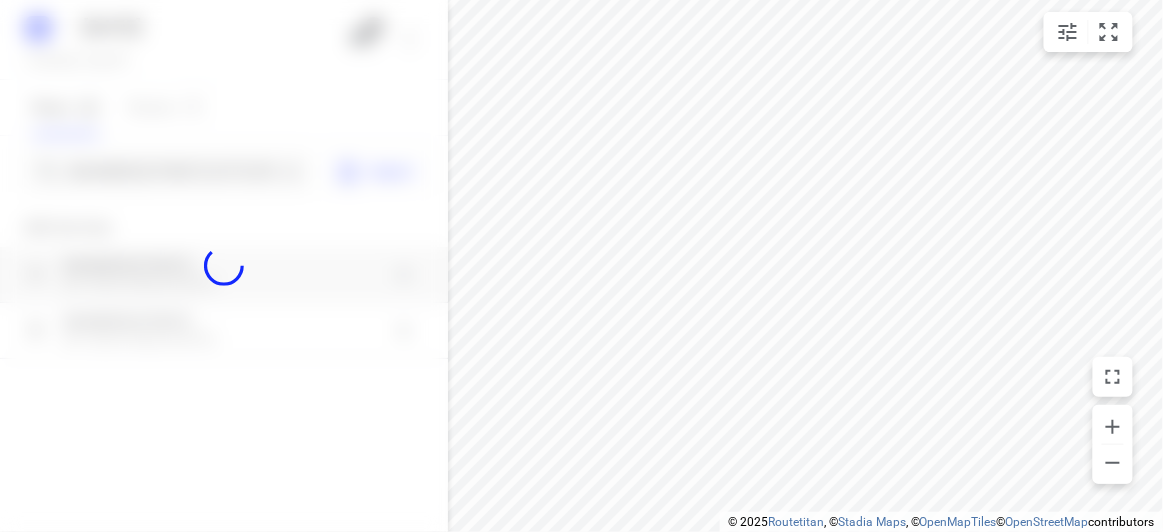 click at bounding box center (224, 266) 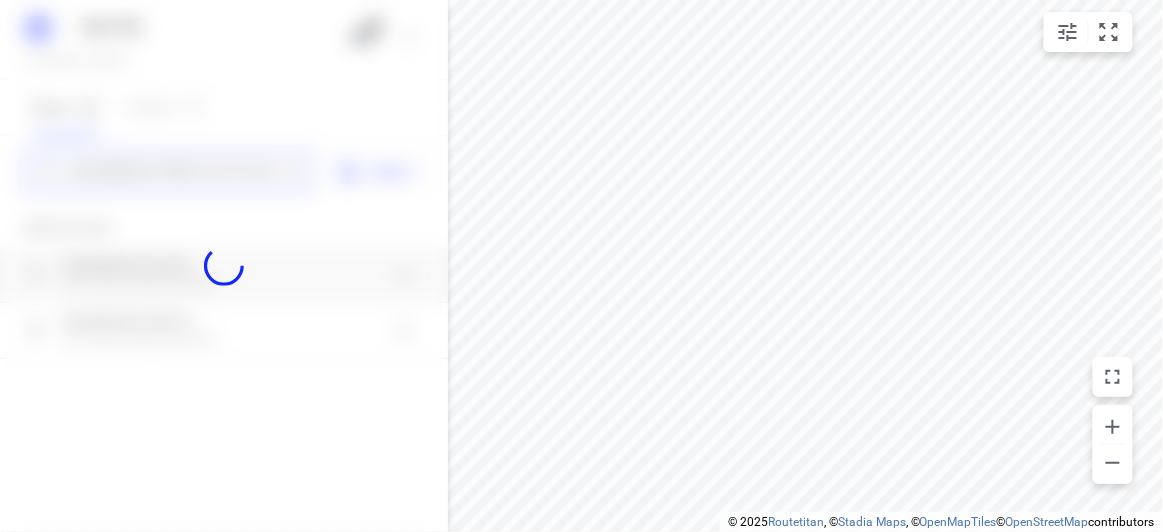 click on "[DATE] [DAY], [DATE] [DAY] [NUMBER] Stops [NUMBER] Routes [NUMBER] [NUMBER] [STREET] [POSTCODE] Import Add new stop [NUMBER] [STREET] [CITY] [STATE] [POSTCODE] [NUMBER] [STREET] [CITY] [STATE] [POSTCODE] Routing Settings Optimization preference Shortest distance distance Optimization preference Distance Format KM km Distance Format Default stop duration 5 minutes Default stop duration Default stop load 1 units Default stop load Allow late stops Maximum amount of time drivers may be late at a stop Allow reloads BETA Vehicles may return to the depot to load more stops. Fixed departure time Vehicles must depart at the start of their working hours Cancel Save" at bounding box center [224, 266] 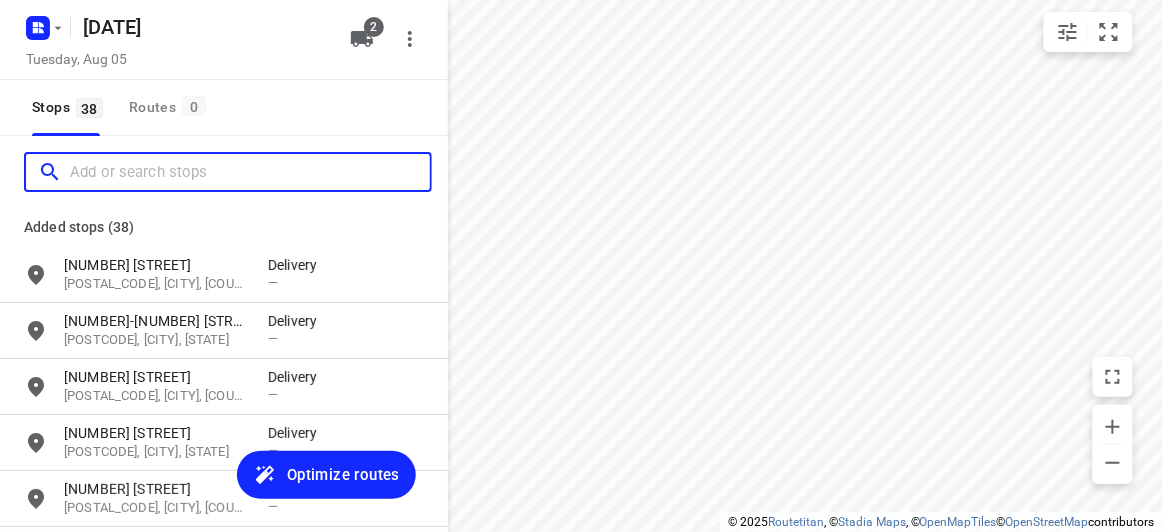 paste on "[NUMBER]-[NUMBER] [STREET] [CITY] [POSTAL_CODE]" 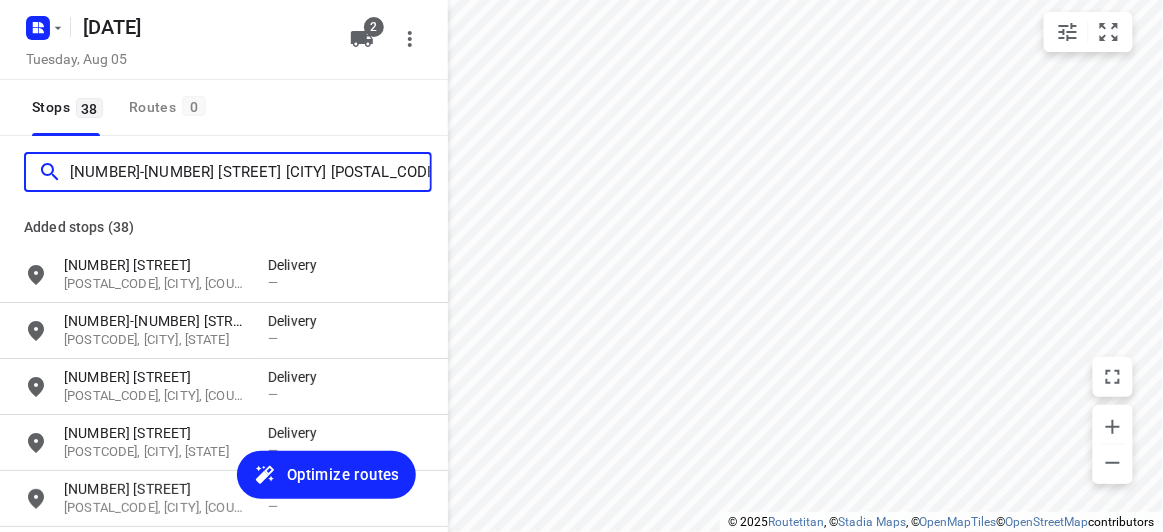 scroll, scrollTop: 0, scrollLeft: 0, axis: both 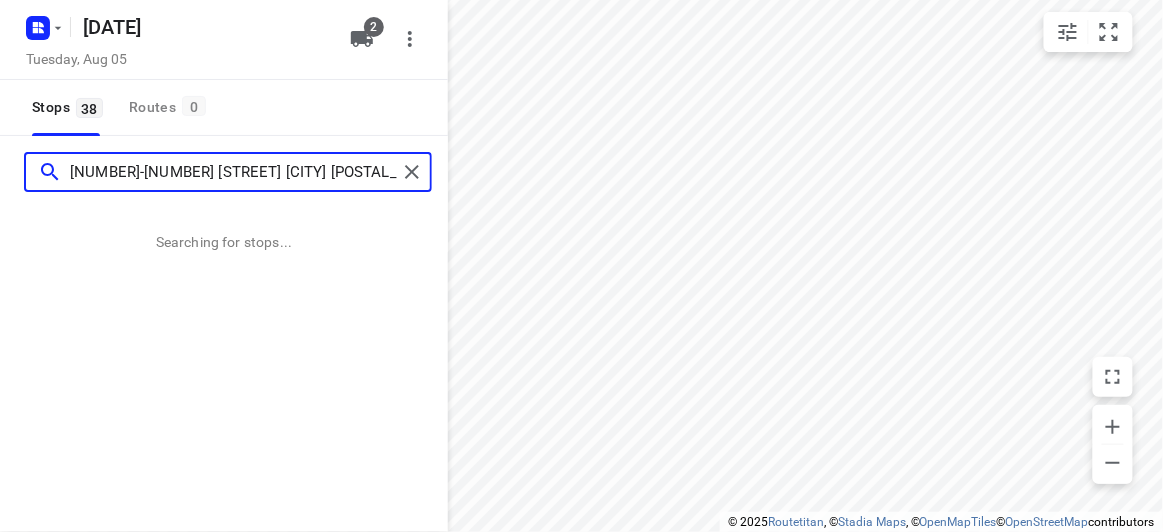 type on "[NUMBER]-[NUMBER] [STREET] [CITY] [POSTAL_CODE]" 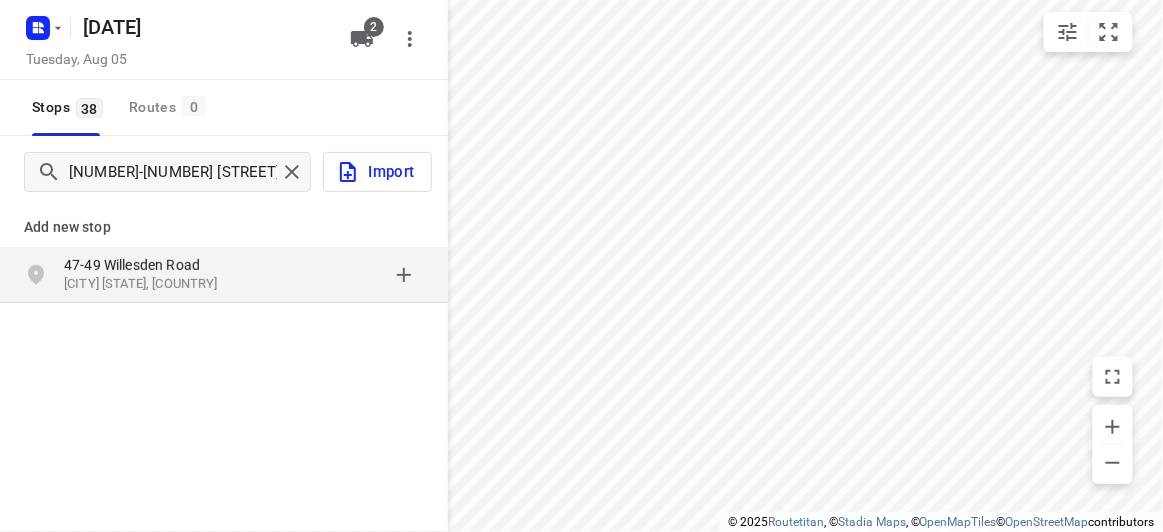 click on "47-49 Willesden Road" at bounding box center [156, 265] 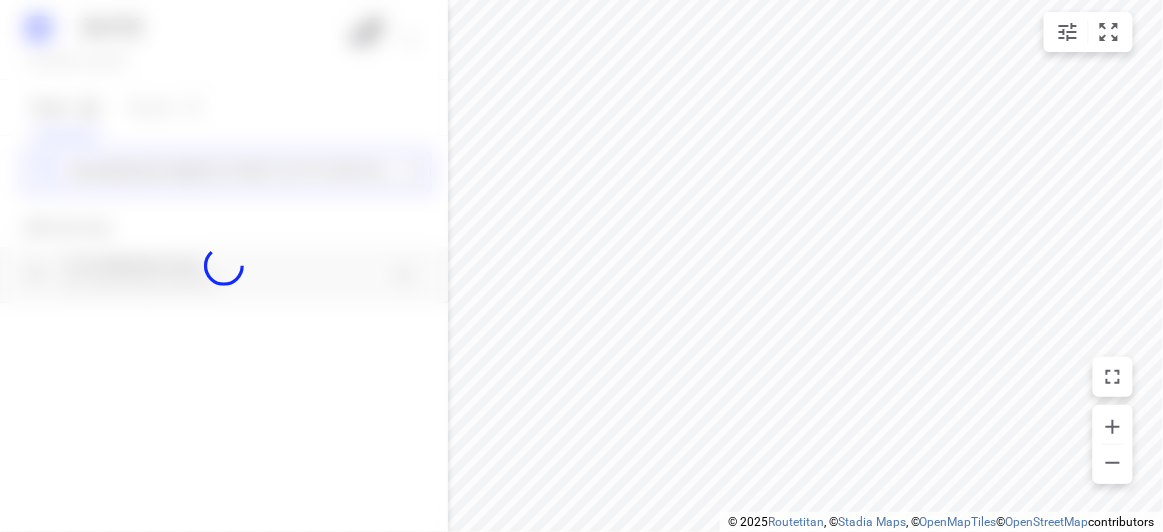 click on "[DATE] [DATE] [DAY] [DATE] [NUMBER] [NUMBER] [NUMBER] [NUMBER] [NUMBER] [STREET] [CITY] [POSTAL_CODE] Add new stop [NUMBER]-[NUMBER] [STREET] [CITY] [STATE], [COUNTRY] Routing Settings Optimization preference Shortest distance distance Optimization preference Distance Format KM km Distance Format Default stop duration 5 minutes Default stop duration Default stop load 1 units Default stop load Allow late stops Maximum amount of time drivers may be late at a stop Allow reloads BETA Vehicles may return to the depot to load more stops. Fixed departure time Vehicles must depart at the start of their working hours Cancel Save" at bounding box center [224, 266] 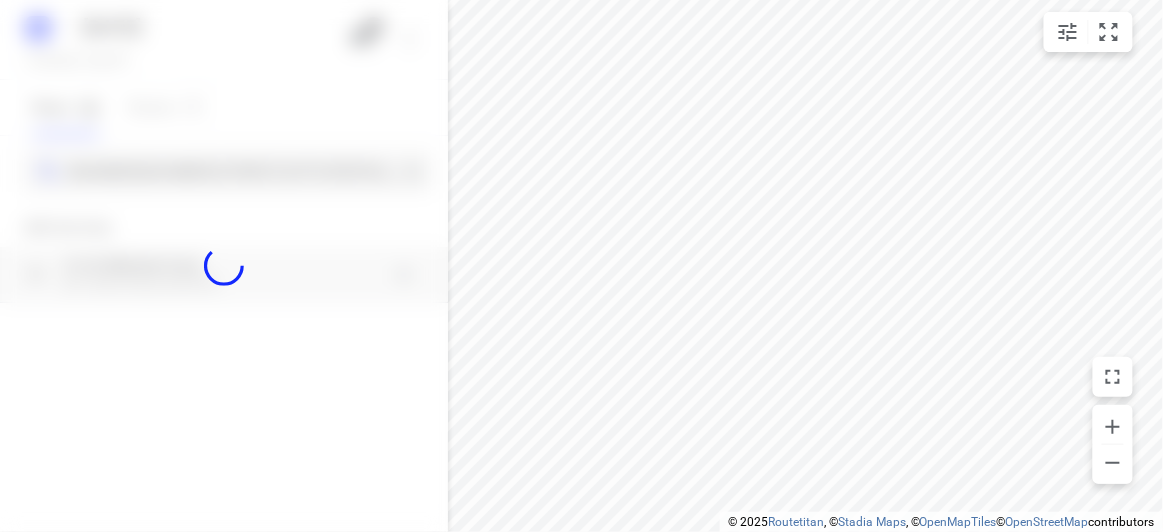 click at bounding box center [224, 266] 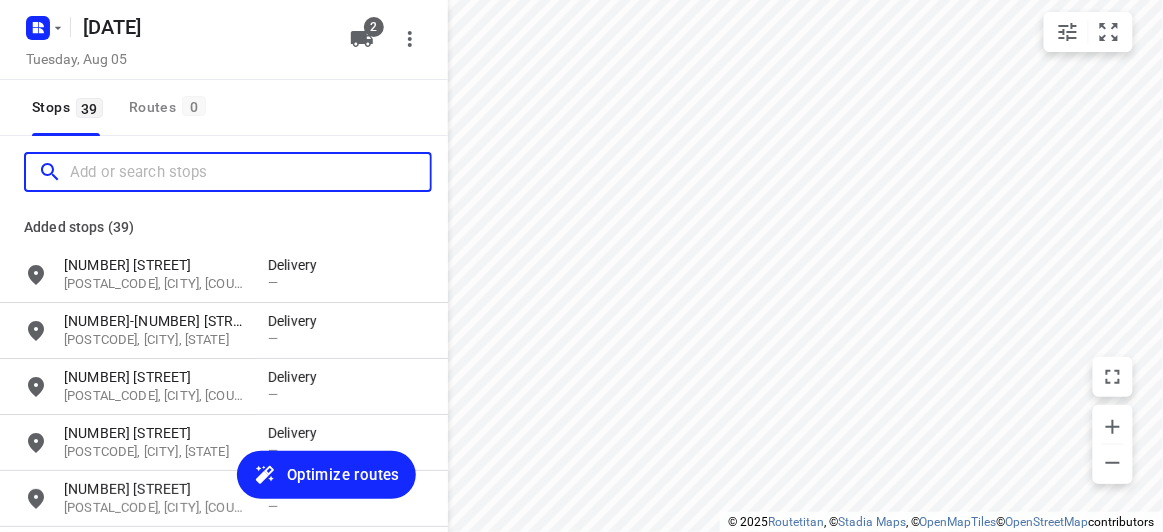 paste on "[NUMBER] [STREET], [CITY], [STATE], [POSTCODE]" 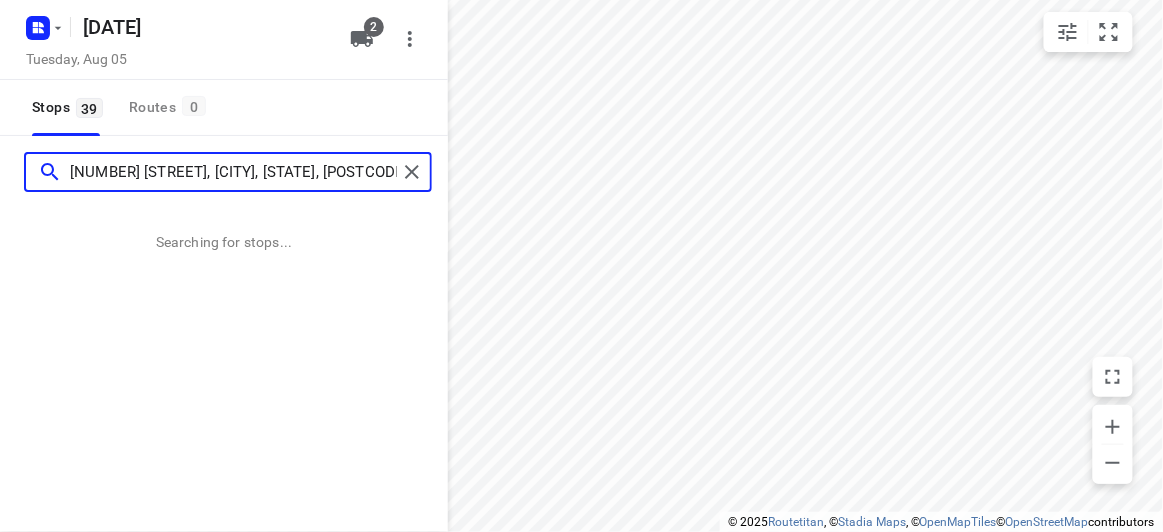 type on "[NUMBER] [STREET], [CITY], [STATE], [POSTCODE]" 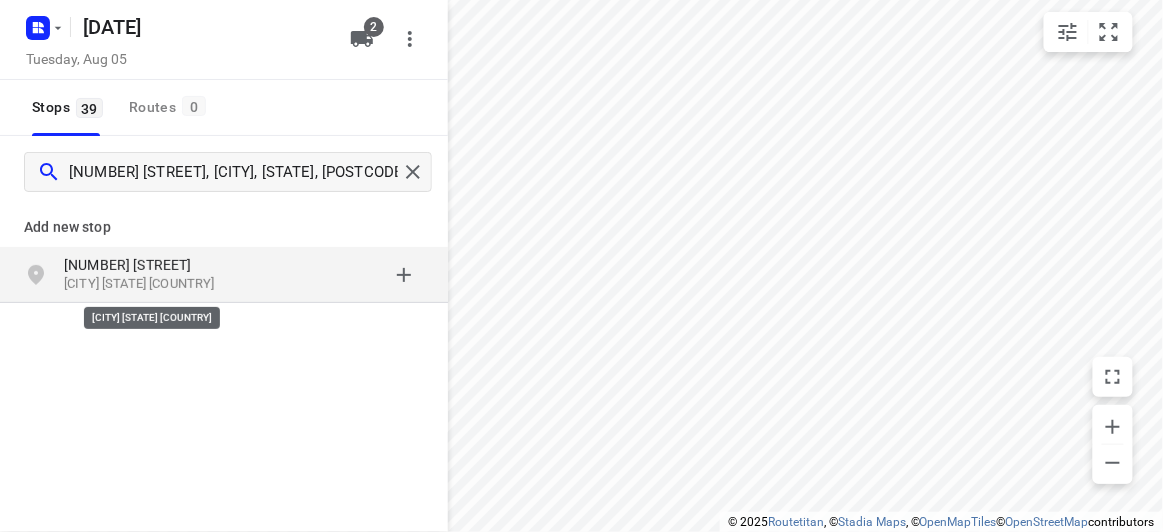 click on "[CITY] [STATE] [COUNTRY]" at bounding box center [156, 284] 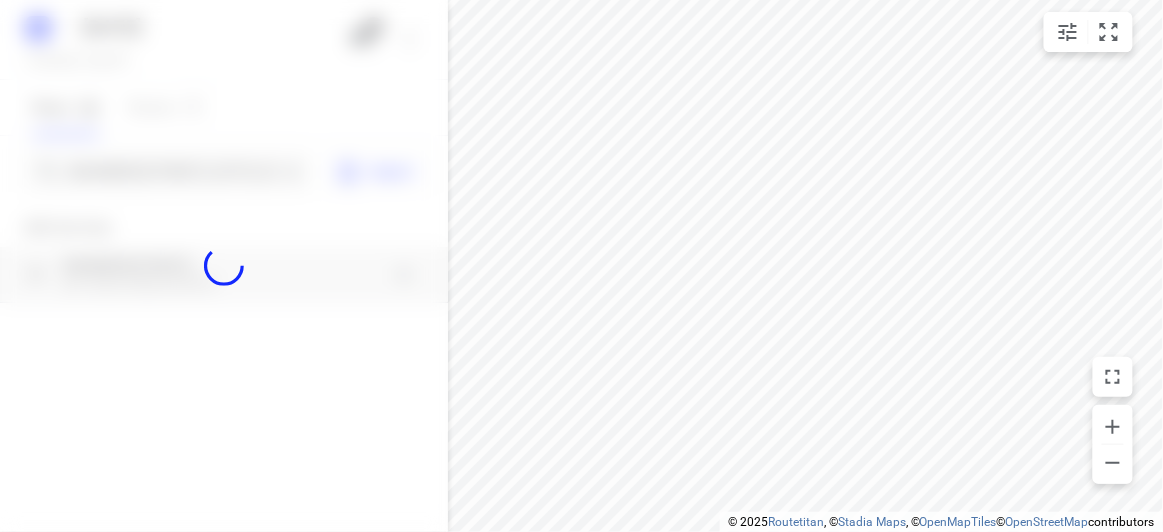 click at bounding box center [224, 266] 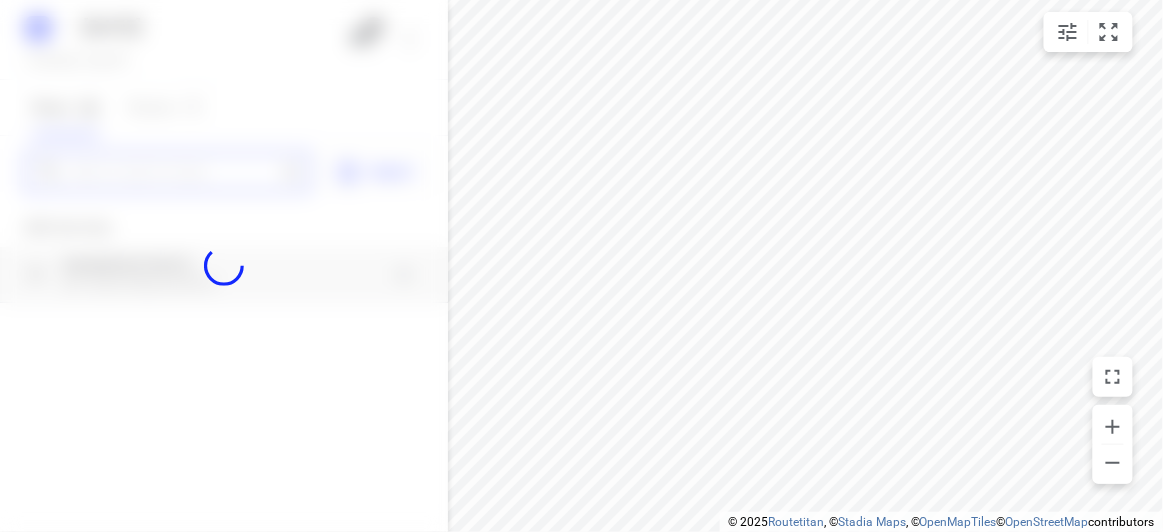 paste on "[NUMBER] [STREET] [CITY] [POSTCODE]" 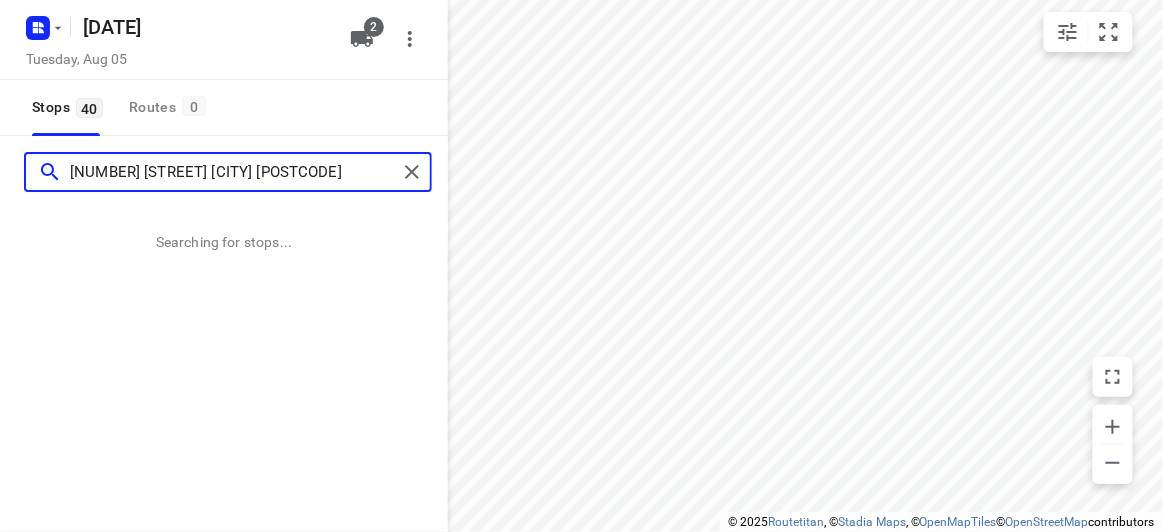 scroll, scrollTop: 0, scrollLeft: 0, axis: both 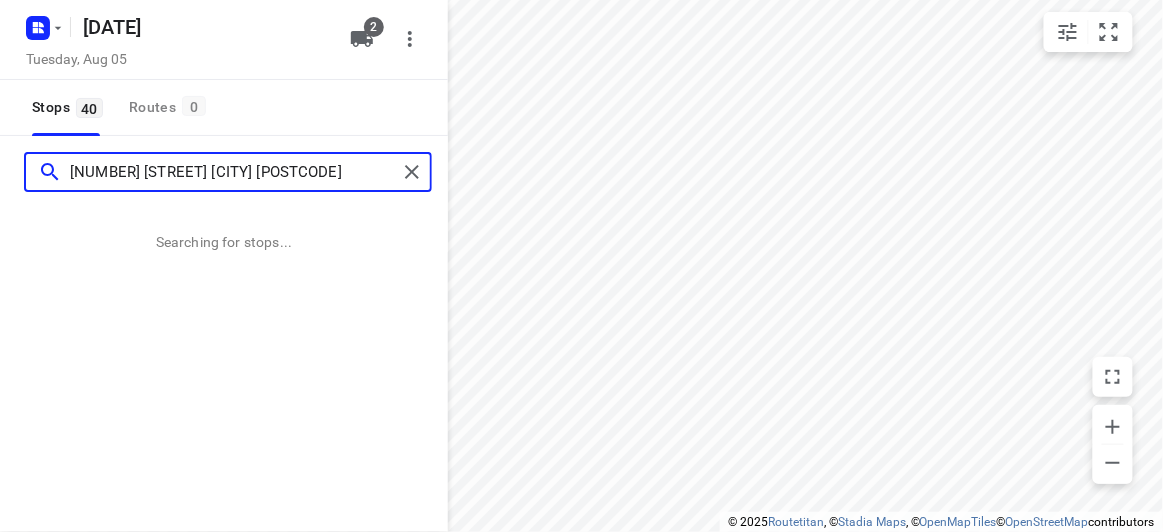 type on "[NUMBER] [STREET] [CITY] [POSTCODE]" 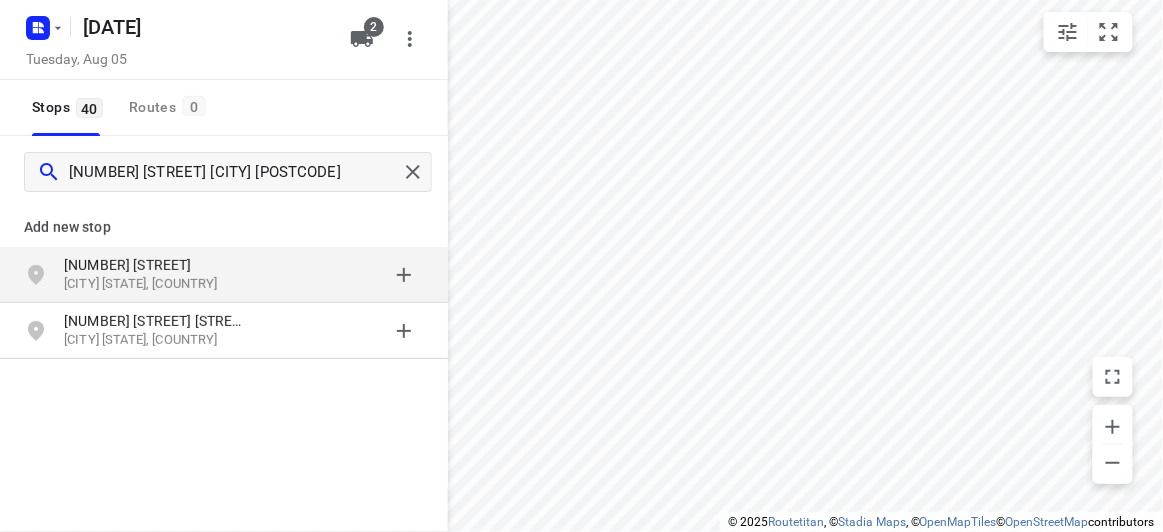 click on "[NUMBER] [STREET]" at bounding box center (156, 265) 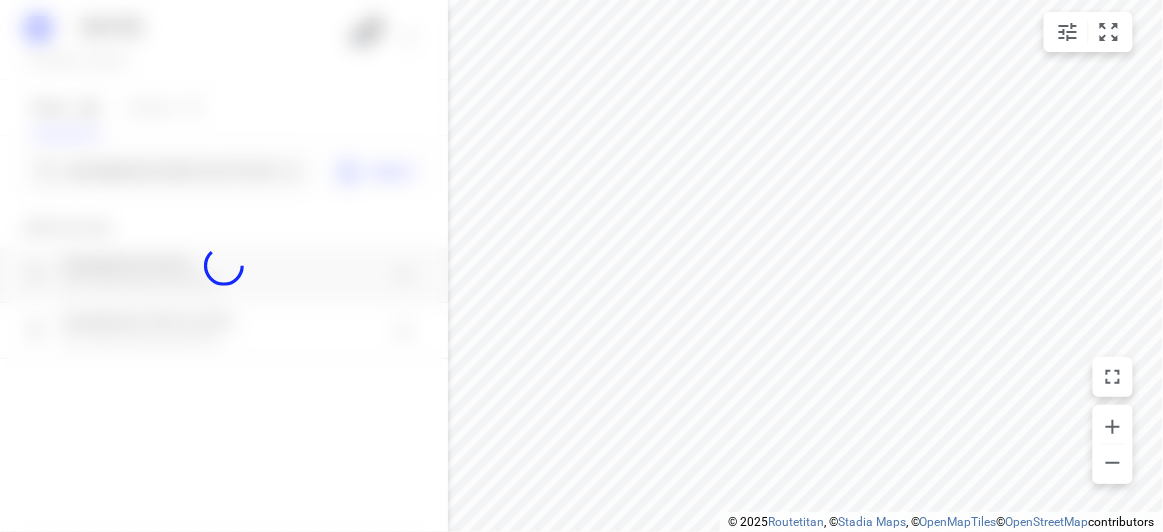 click at bounding box center (224, 266) 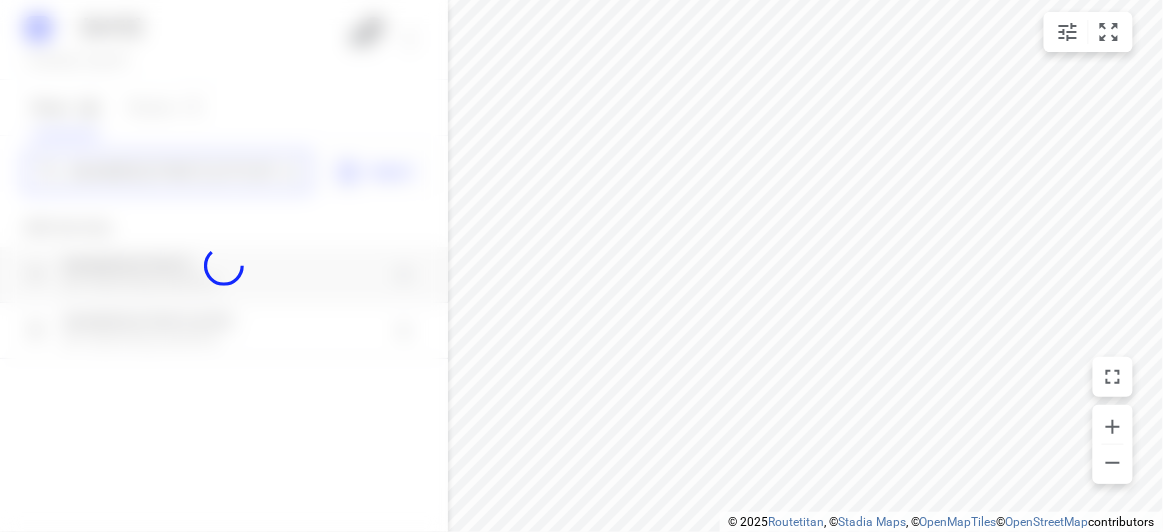 click on "[DATE] [DAY], [DATE] [STOPS] [ROUTES] [NUMBER] [STREET] [CITY] [POSTCODE] Import Add new stop [NUMBER] [STREET] [CITY] [STATE], [COUNTRY] [NUMBER] [STREET] [STREET] [CITY] [STATE], [COUNTRY] Routing Settings Optimization preference Shortest distance distance Optimization preference Distance Format KM km Distance Format Default stop duration 5 minutes Default stop duration Default stop load 1 units Default stop load Allow late stops Maximum amount of time drivers may be late at a stop Allow reloads BETA Vehicles may return to the depot to load more stops. Fixed departure time Vehicles must depart at the start of their working hours Cancel Save" at bounding box center (224, 266) 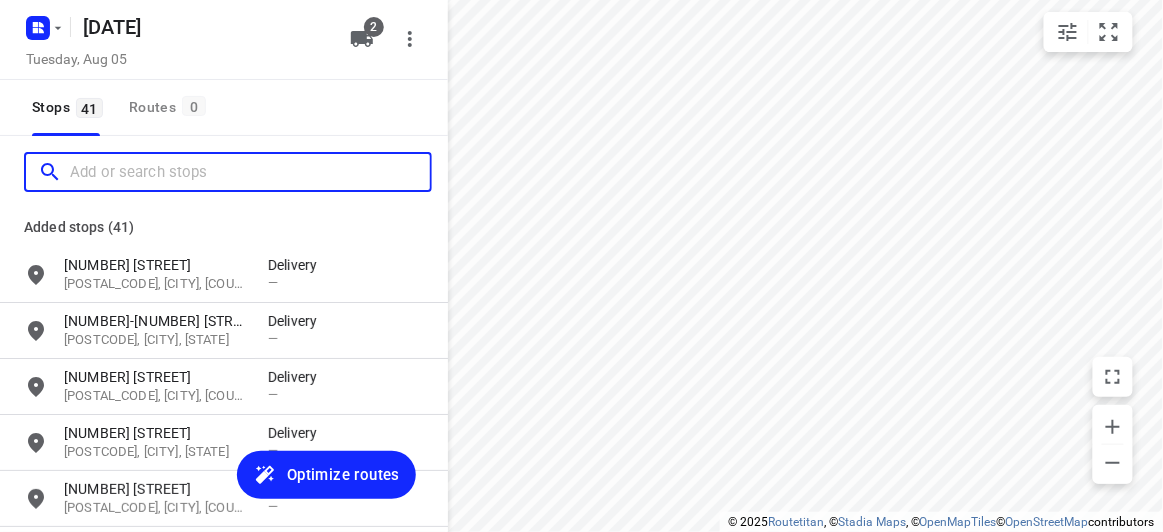 scroll, scrollTop: 0, scrollLeft: 0, axis: both 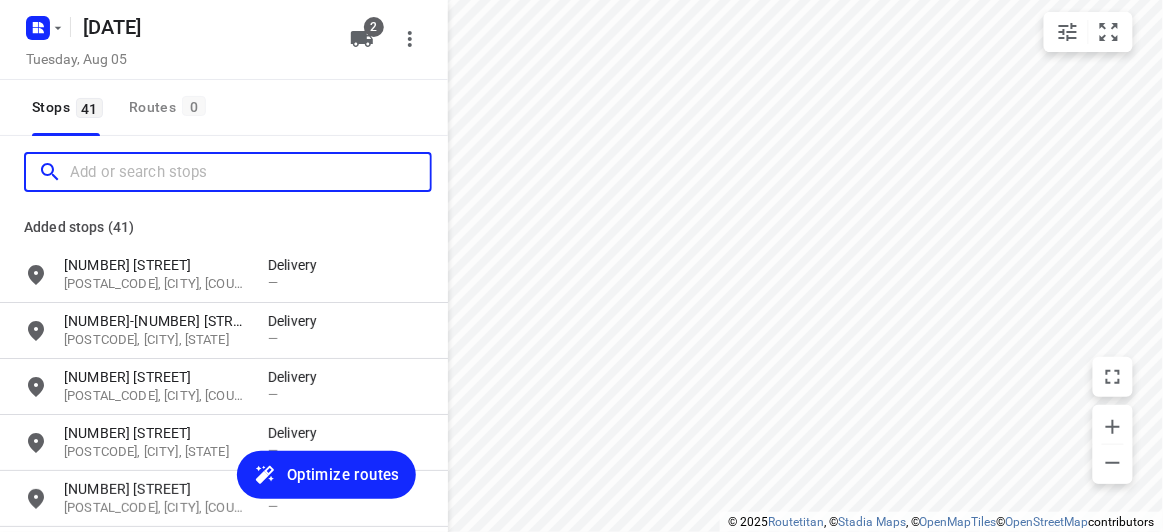 paste on "[NUMBER] [STREET] [CITY] [POSTAL_CODE]" 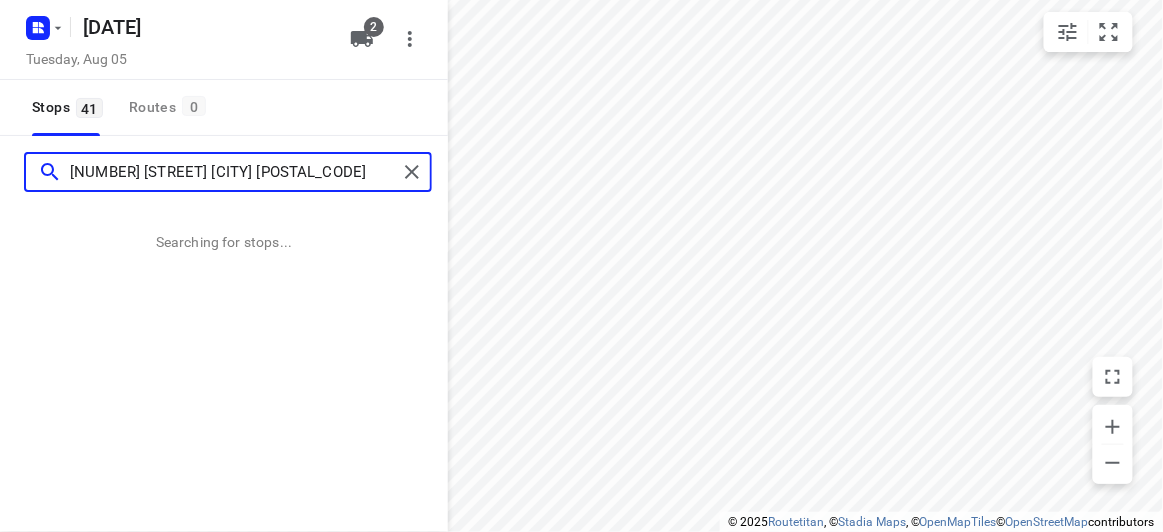 type on "[NUMBER] [STREET] [CITY] [POSTAL_CODE]" 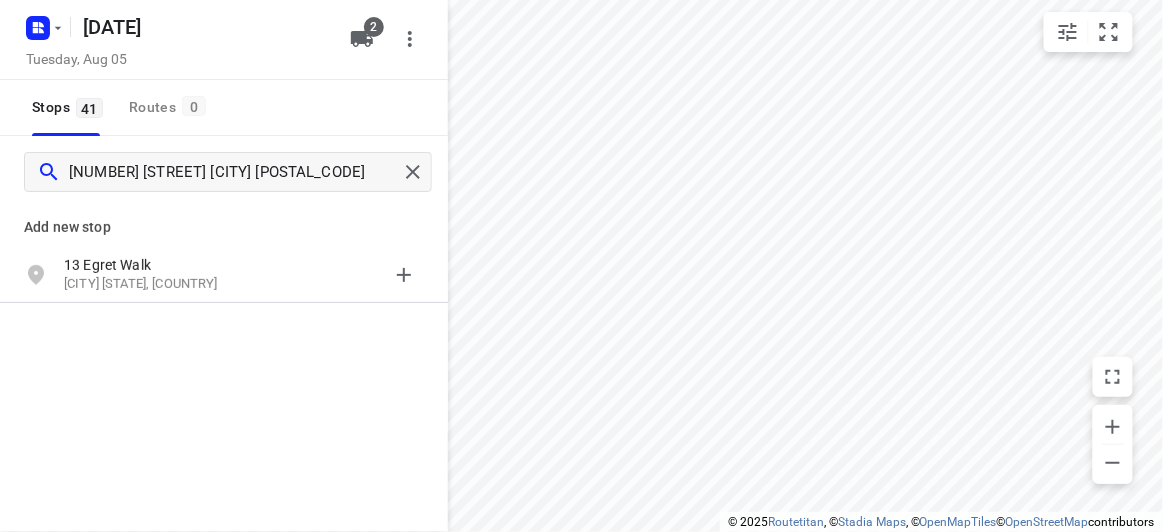 click on "Add new stop" at bounding box center [224, 219] 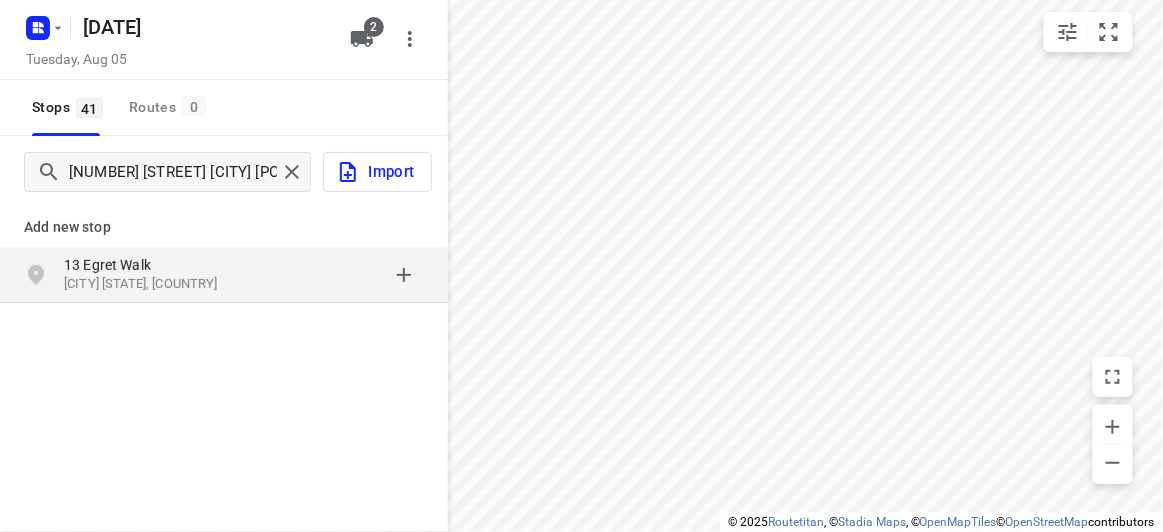 click on "Add new stop [NUMBER] [STREET] [CITY] [STATE], [COUNTRY]" at bounding box center (224, 275) 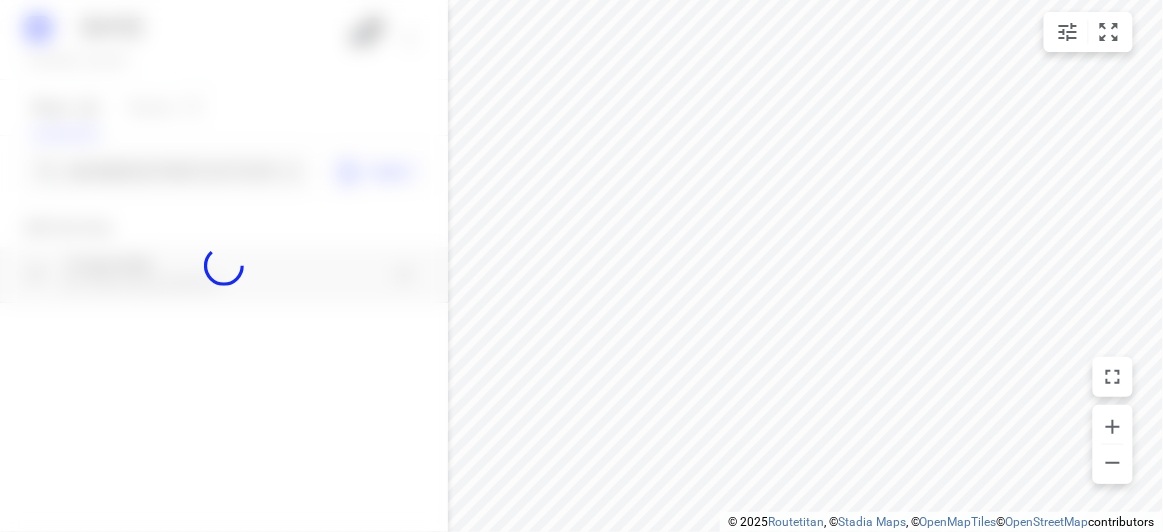 click at bounding box center [224, 266] 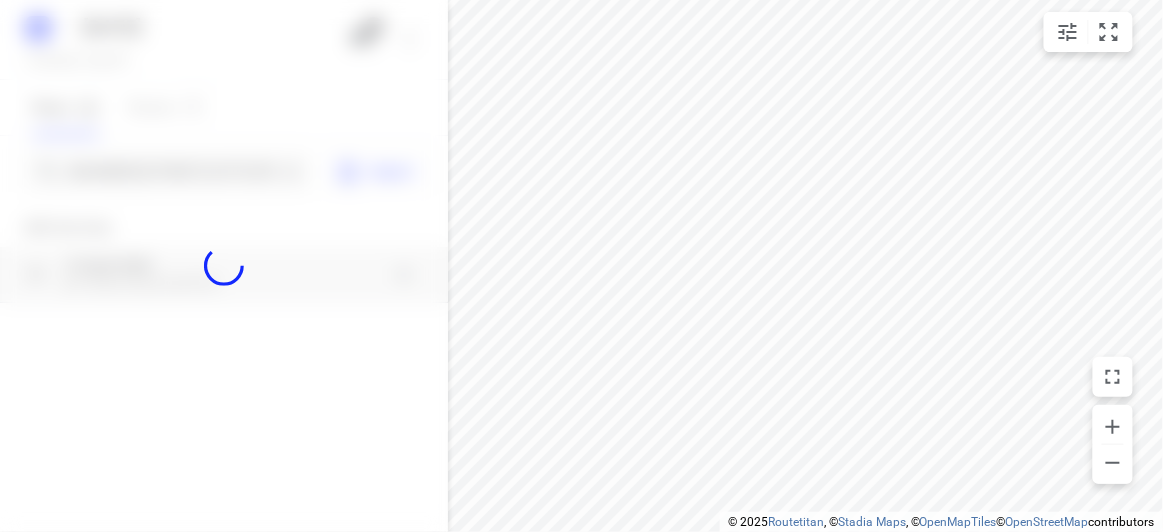 click at bounding box center (224, 266) 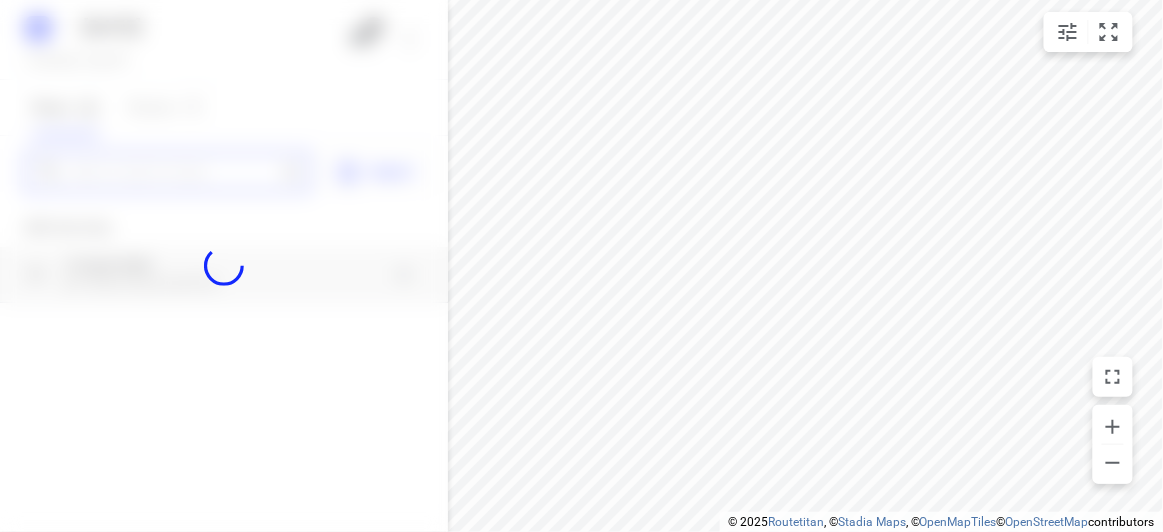 paste on "[NUMBER] [STREET] [CITY] [POSTAL_CODE]" 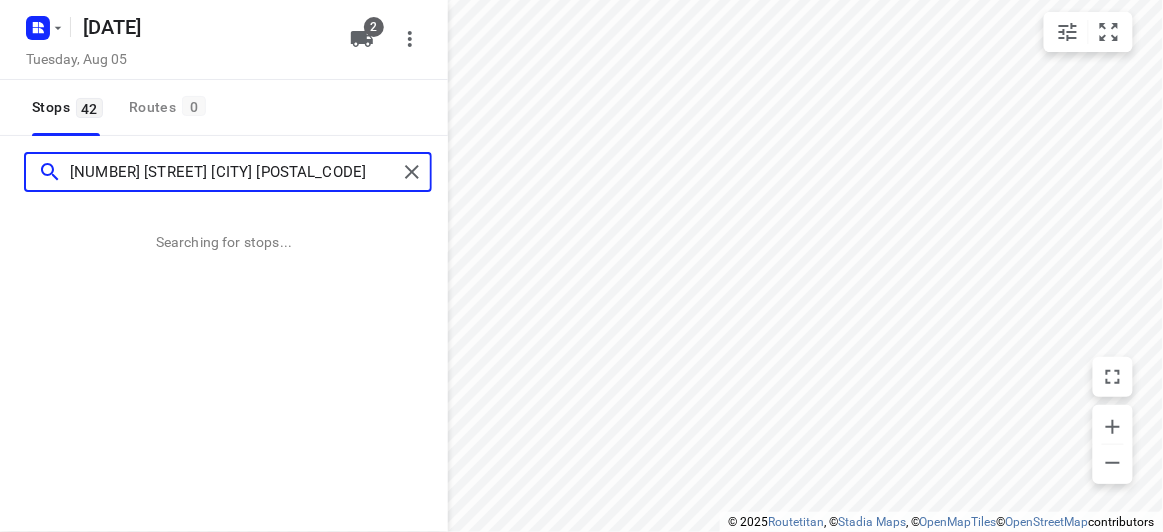 type on "[NUMBER] [STREET] [CITY] [POSTAL_CODE]" 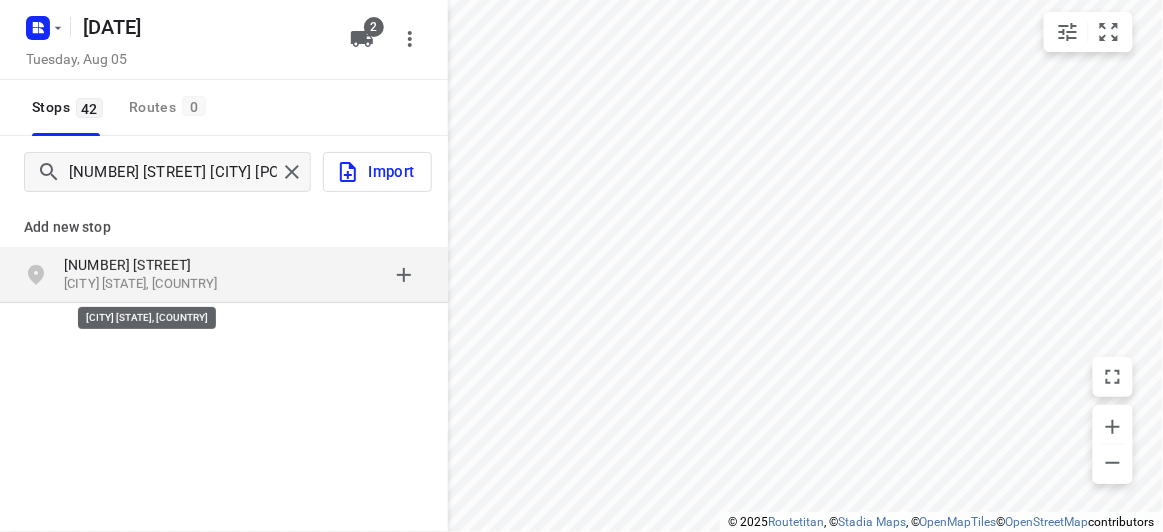 click on "[CITY] [STATE], [COUNTRY]" at bounding box center (156, 284) 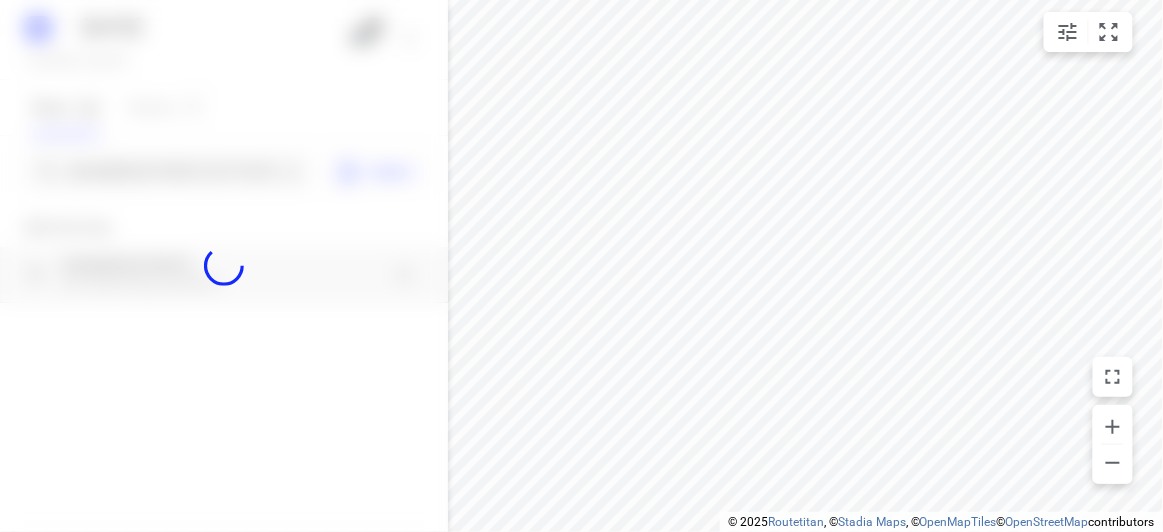 click at bounding box center (224, 266) 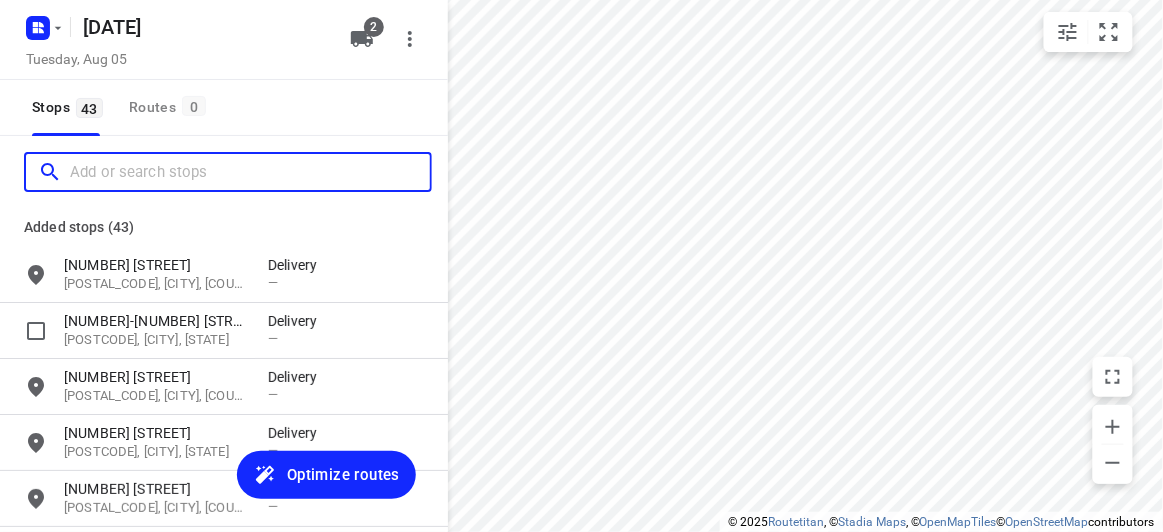 scroll, scrollTop: 0, scrollLeft: 0, axis: both 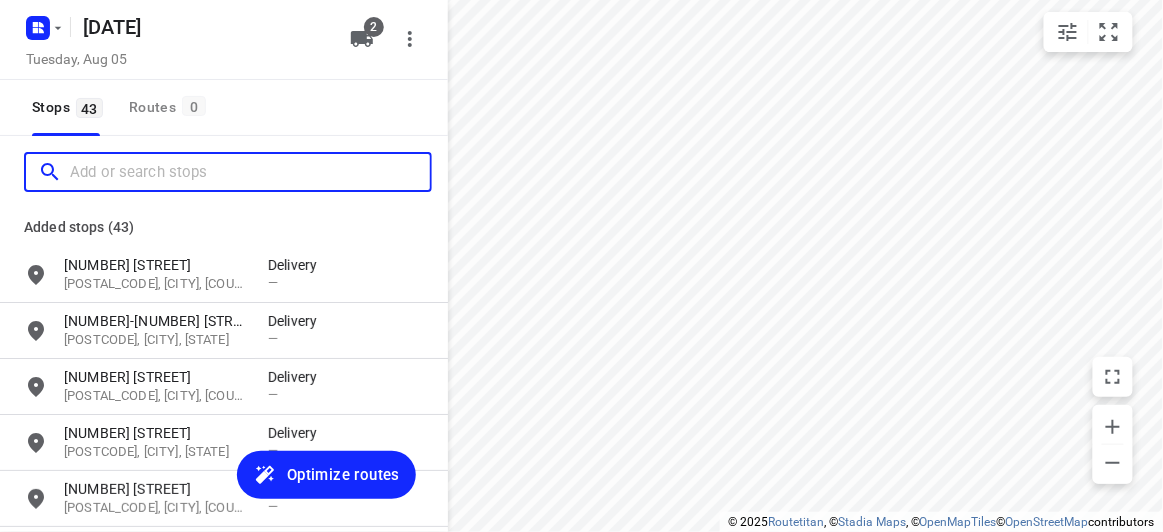 paste on "[NUMBER] [STREET] [CITY] [POSTCODE]" 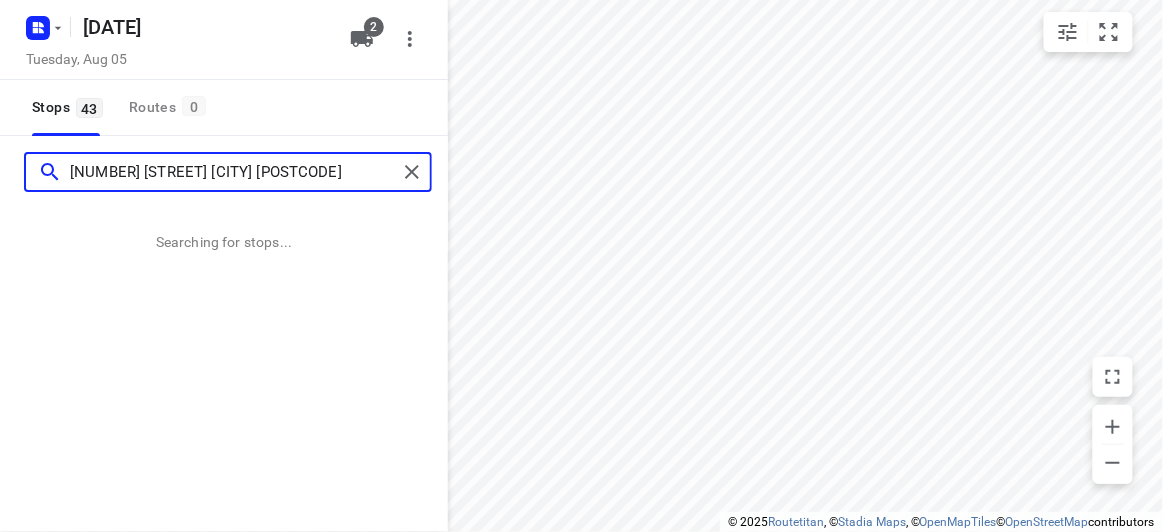 type on "[NUMBER] [STREET] [CITY] [POSTCODE]" 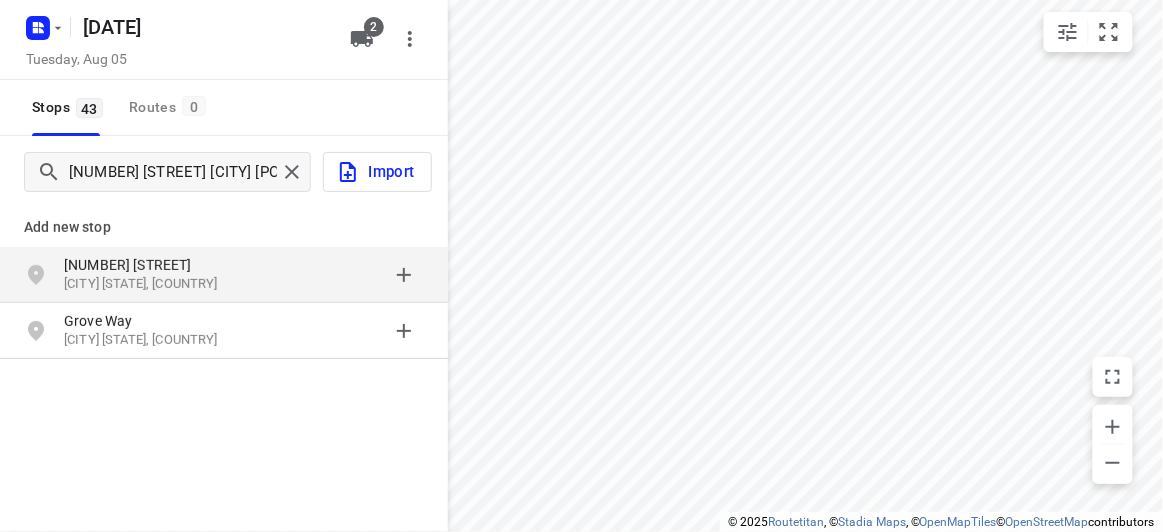 click on "[NUMBER] [STREET]" at bounding box center [156, 265] 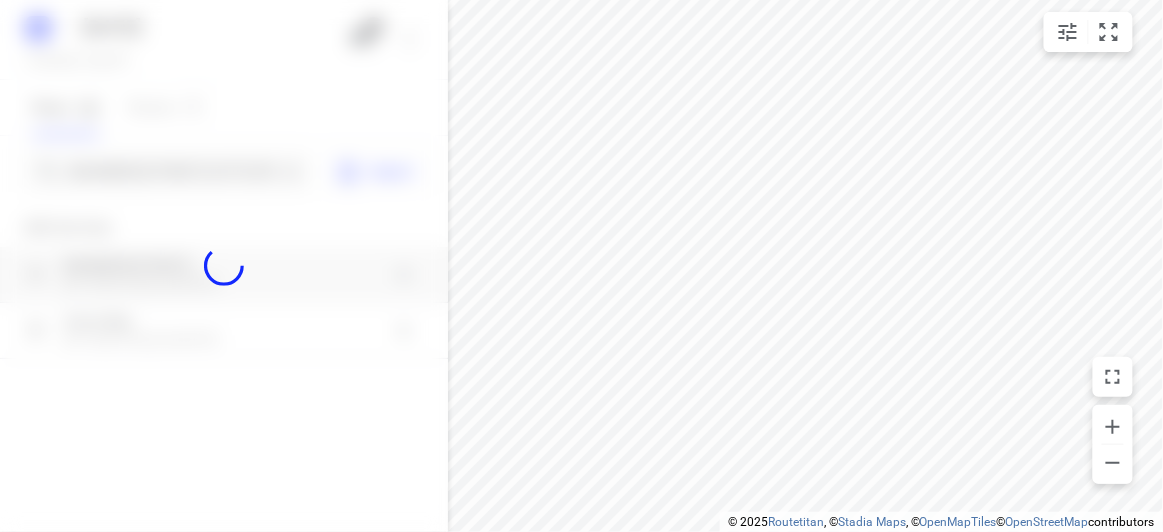 click at bounding box center (224, 266) 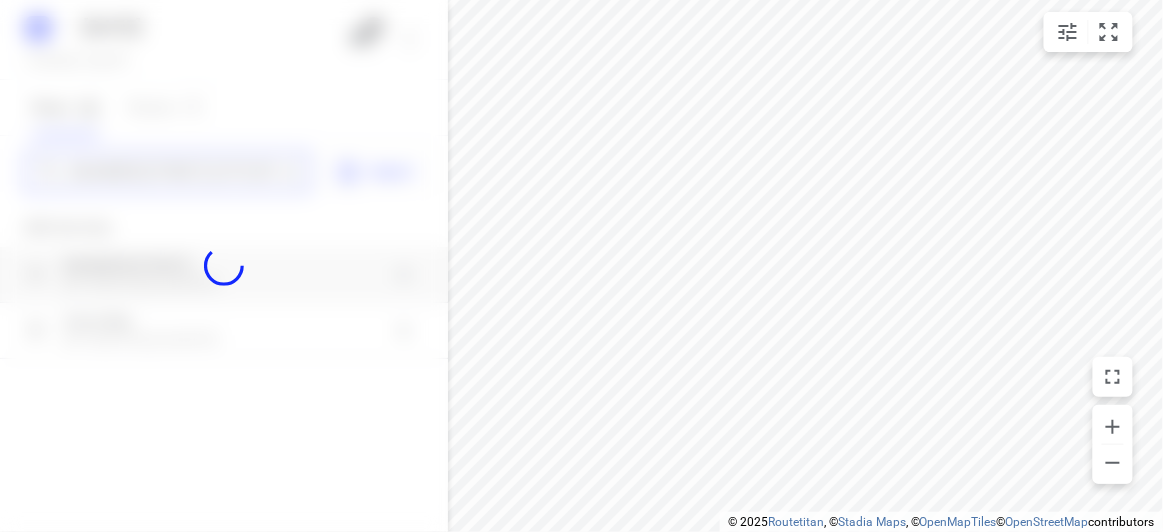click on "[DATE] [DATE] [DAY] [DATE] [NUMBER] [NUMBER] [NUMBER] [NUMBER] [NUMBER] [STREET] [CITY] [POSTAL_CODE] Import Add new stop [NUMBER] [STREET] [CITY] [STATE], [COUNTRY] [STREET] [CITY] [STATE], [COUNTRY] Routing Settings Optimization preference Shortest distance distance Optimization preference Distance Format KM km Distance Format Default stop duration 5 minutes Default stop duration Default stop load 1 units Default stop load Allow late stops Maximum amount of time drivers may be late at a stop Allow reloads BETA Vehicles may return to the depot to load more stops. Fixed departure time Vehicles must depart at the start of their working hours Cancel Save" at bounding box center (224, 266) 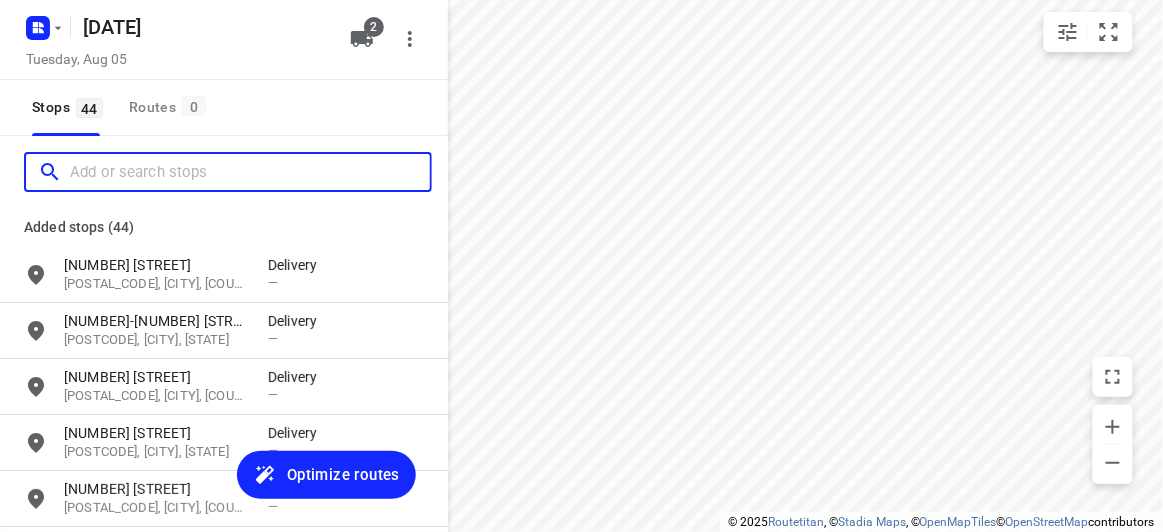 scroll, scrollTop: 0, scrollLeft: 0, axis: both 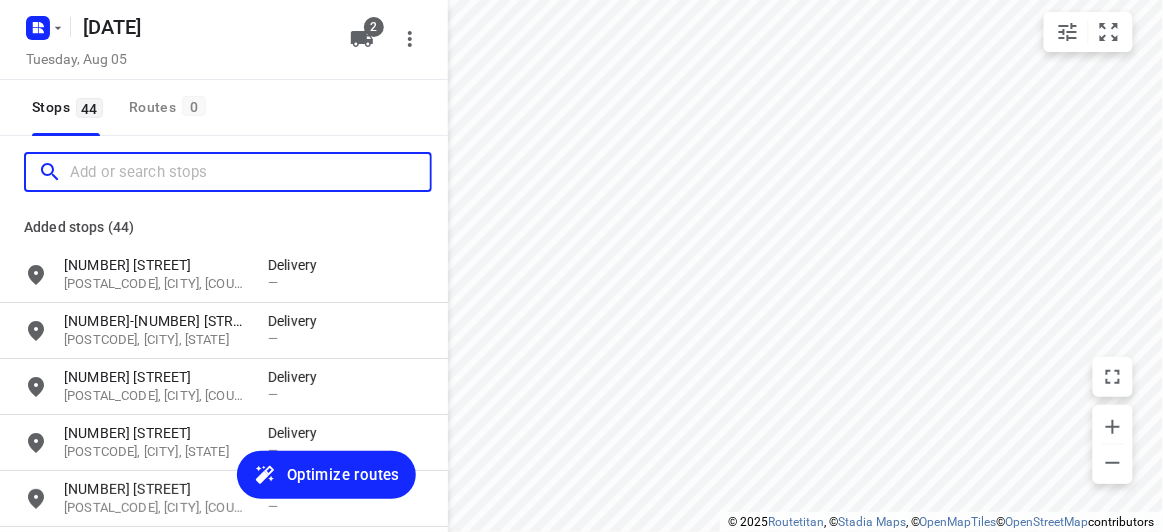 paste on "[NUMBER] [STREET] [CITY] [POSTAL_CODE]" 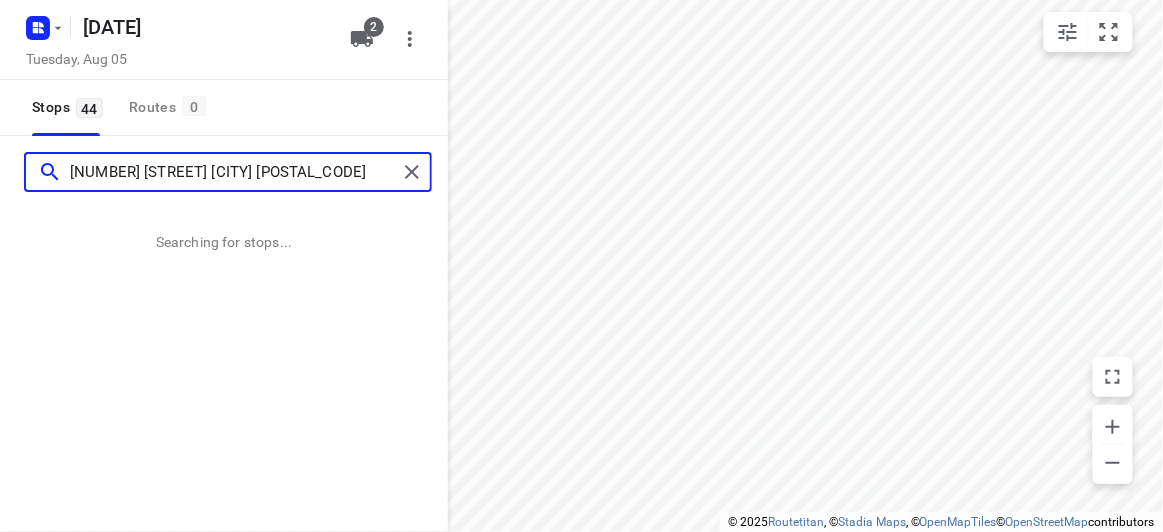 type on "[NUMBER] [STREET] [CITY] [POSTAL_CODE]" 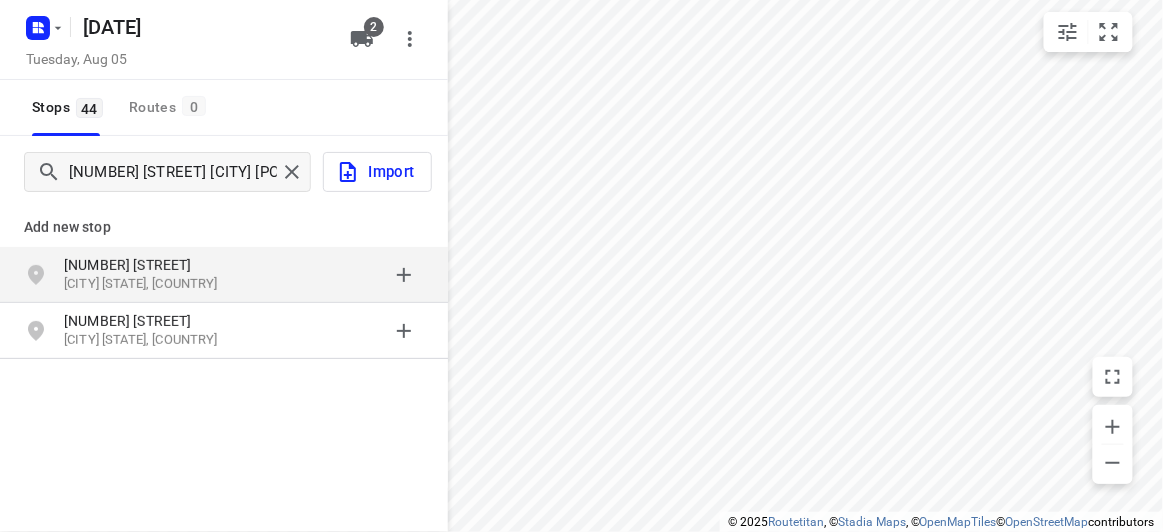 click on "[CITY] [STATE], [COUNTRY]" at bounding box center [156, 284] 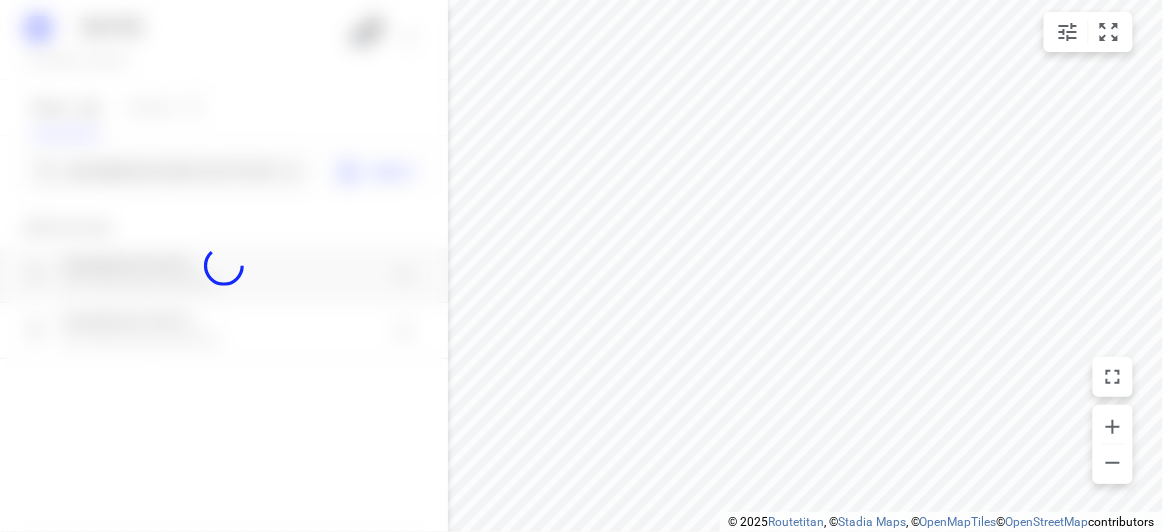 click at bounding box center [224, 266] 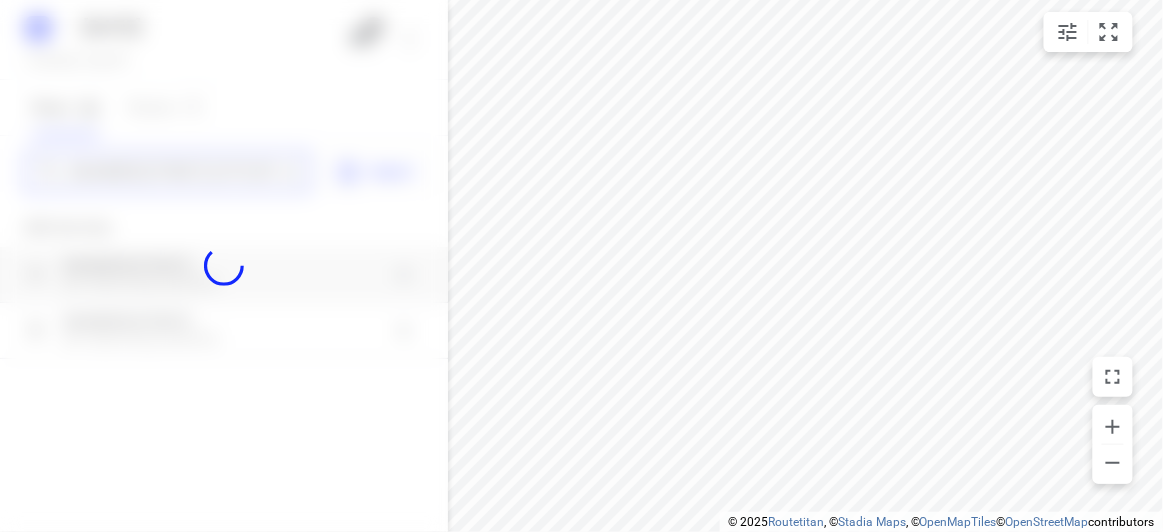 click on "[DATE] [YEAR] [DAY], [DATE] [DAY] [NUMBER] Stops [NUMBER] Routes [NUMBER] [NUMBER] [STREET] [CITY] [POSTCODE] Import Add new stop [NUMBER] [STREET] [CITY] [STATE], [COUNTRY] [NUMBER] [STREET] [CITY] [STATE], [COUNTRY] Routing Settings Optimization preference Shortest distance distance Optimization preference Distance Format KM km Distance Format Default stop duration 5 minutes Default stop duration Default stop load 1 units Default stop load Allow late stops Maximum amount of time drivers may be late at a stop Allow reloads BETA Vehicles may return to the depot to load more stops. Fixed departure time Vehicles must depart at the start of their working hours Cancel Save" at bounding box center (224, 266) 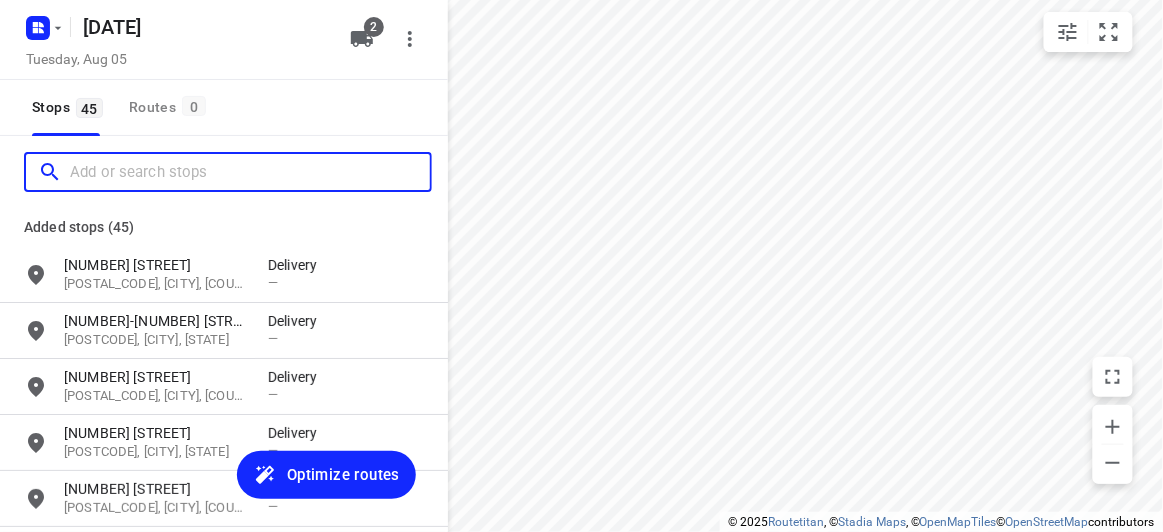 scroll, scrollTop: 0, scrollLeft: 0, axis: both 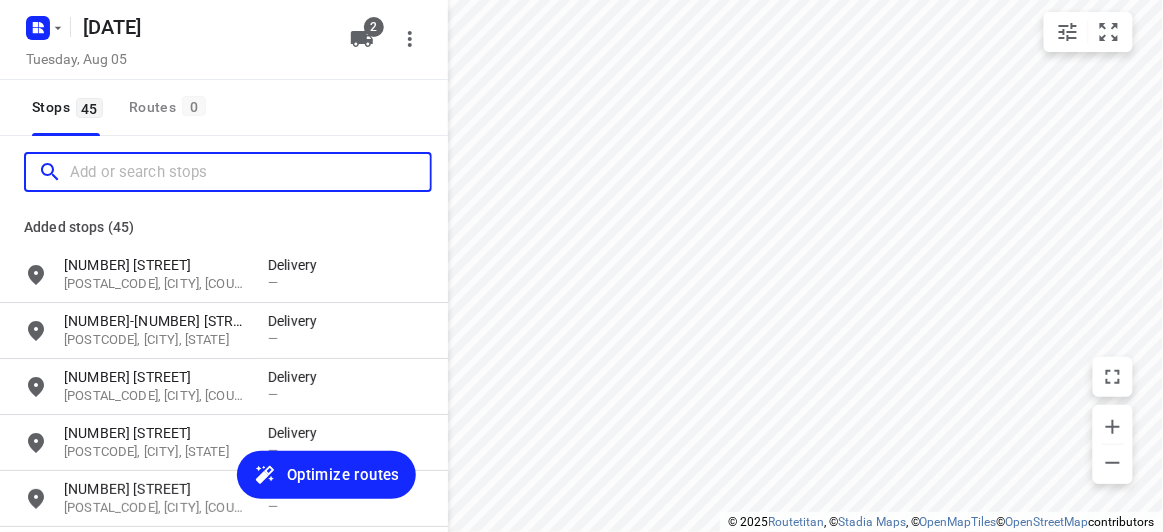 paste on "[NUMBER] [STREET] [CITY] [POSTAL_CODE]" 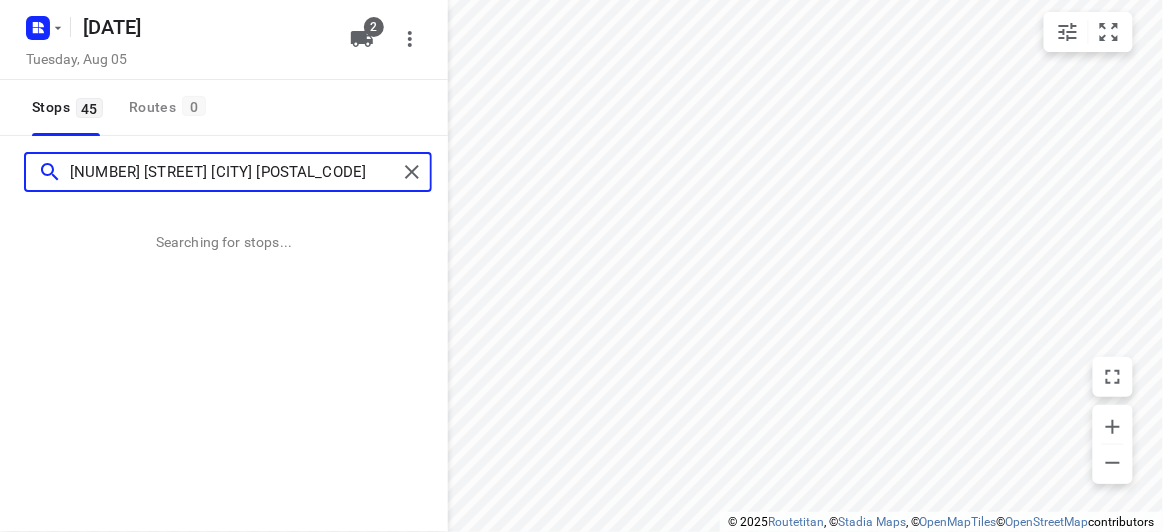 type on "[NUMBER] [STREET] [CITY] [POSTAL_CODE]" 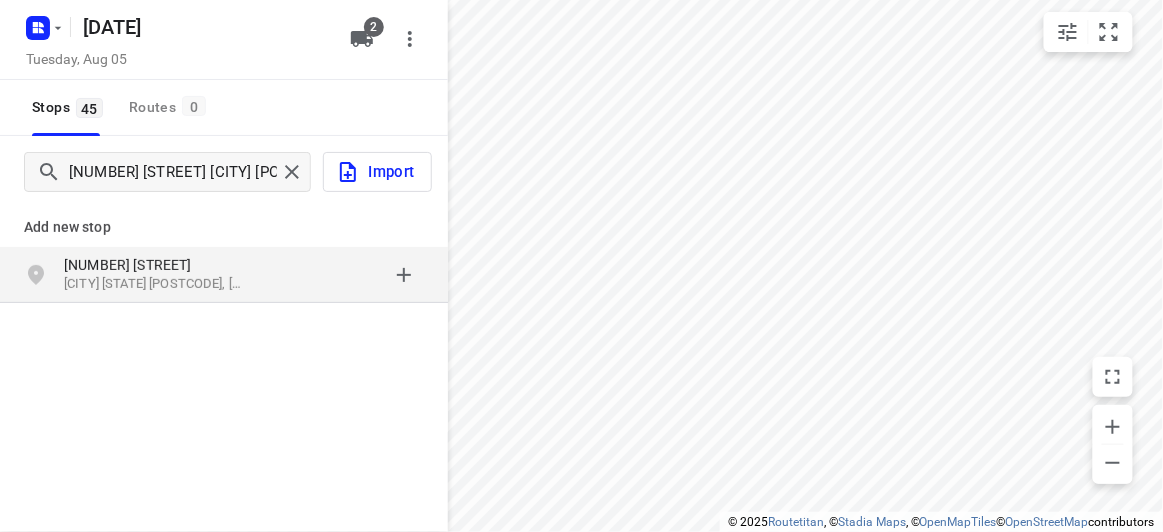 click on "[NUMBER] [STREET]" at bounding box center [156, 265] 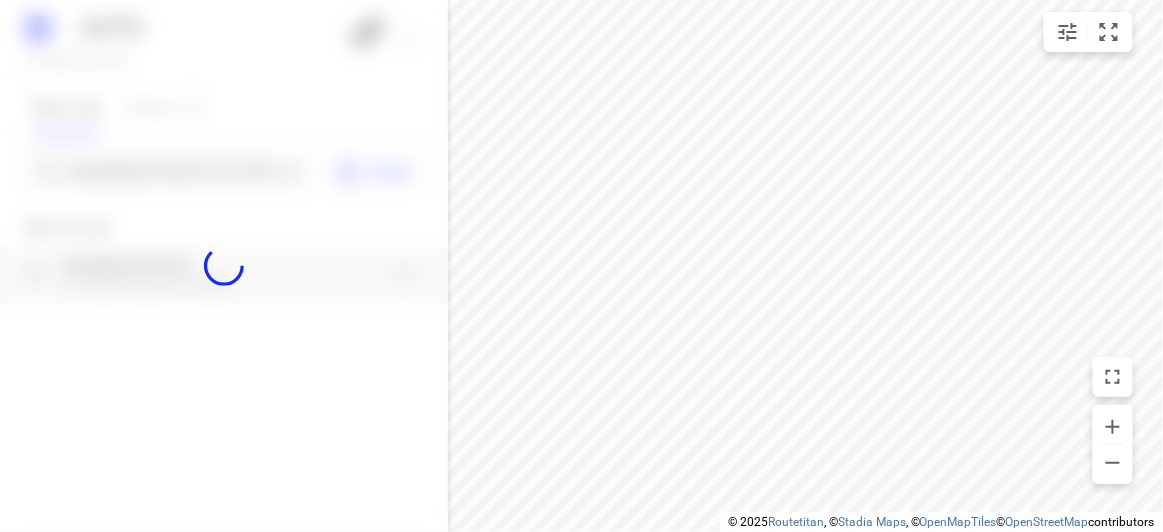 click at bounding box center [224, 266] 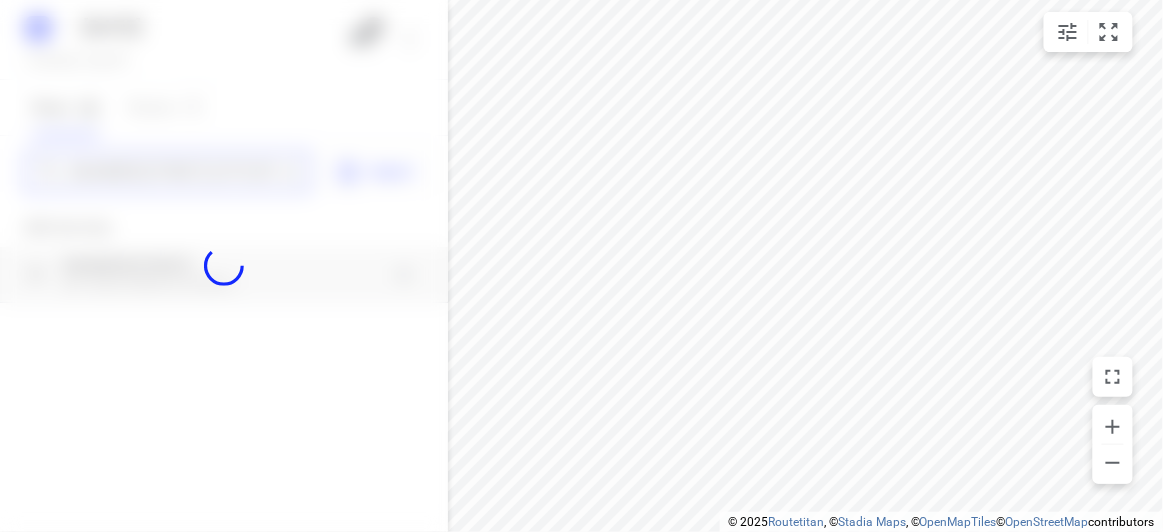 click on "[DATE] [DAY], [DATE] [STOPS] [ROUTES] [NUMBER] [STREET] [CITY] [POSTCODE] Import Add new stop [NUMBER] [STREET] [CITY] [STATE], [COUNTRY] Routing Settings Optimization preference Shortest distance distance Optimization preference Distance Format KM km Distance Format Default stop duration 5 minutes Default stop duration Default stop load 1 units Default stop load Allow late stops Maximum amount of time drivers may be late at a stop Allow reloads BETA Vehicles may return to the depot to load more stops. Fixed departure time Vehicles must depart at the start of their working hours Cancel Save" at bounding box center (224, 266) 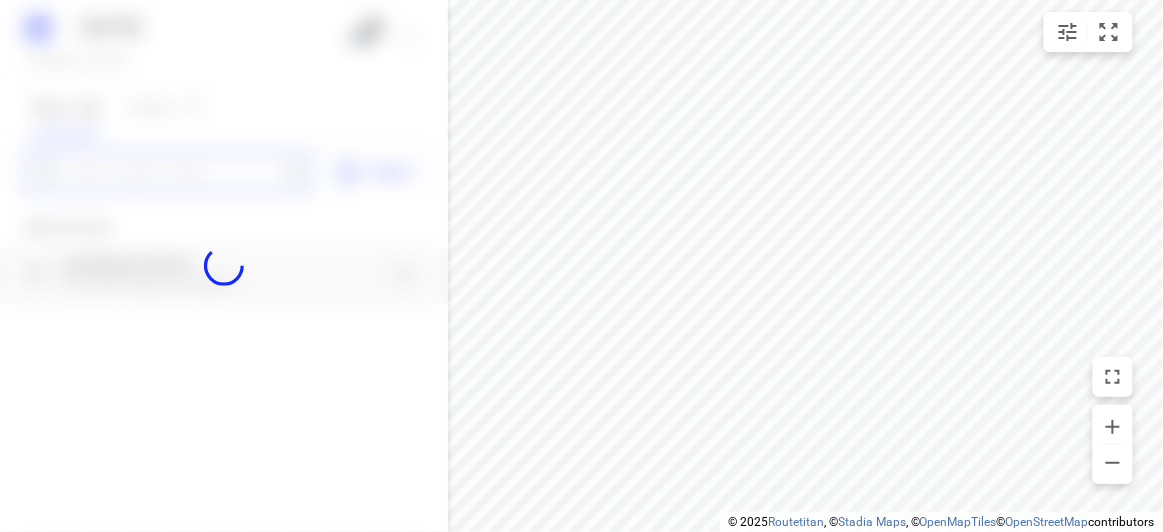 paste on "[NUMBER] [STREET] [CITY] [POSTAL_CODE]" 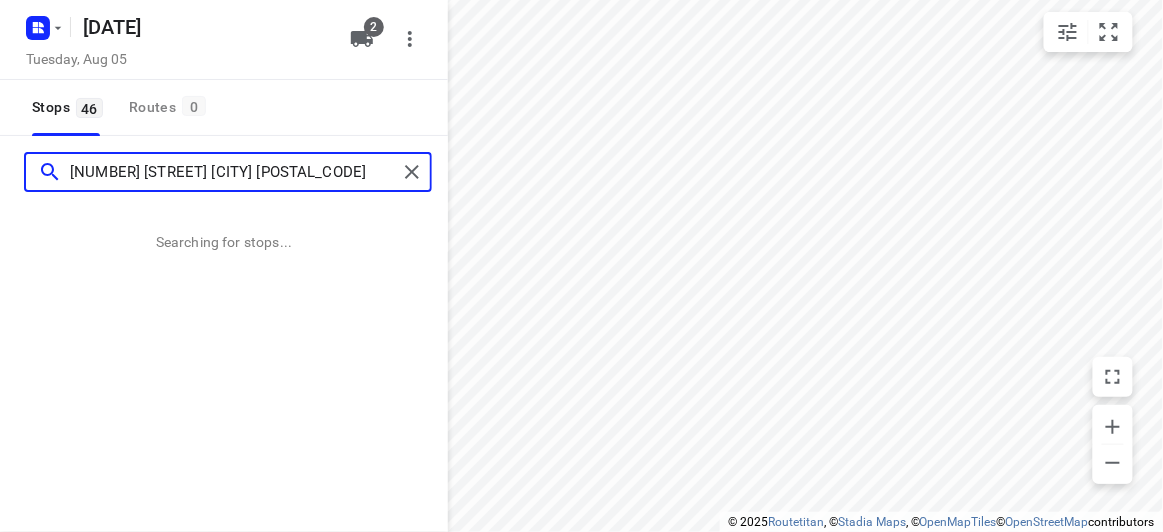 scroll, scrollTop: 0, scrollLeft: 0, axis: both 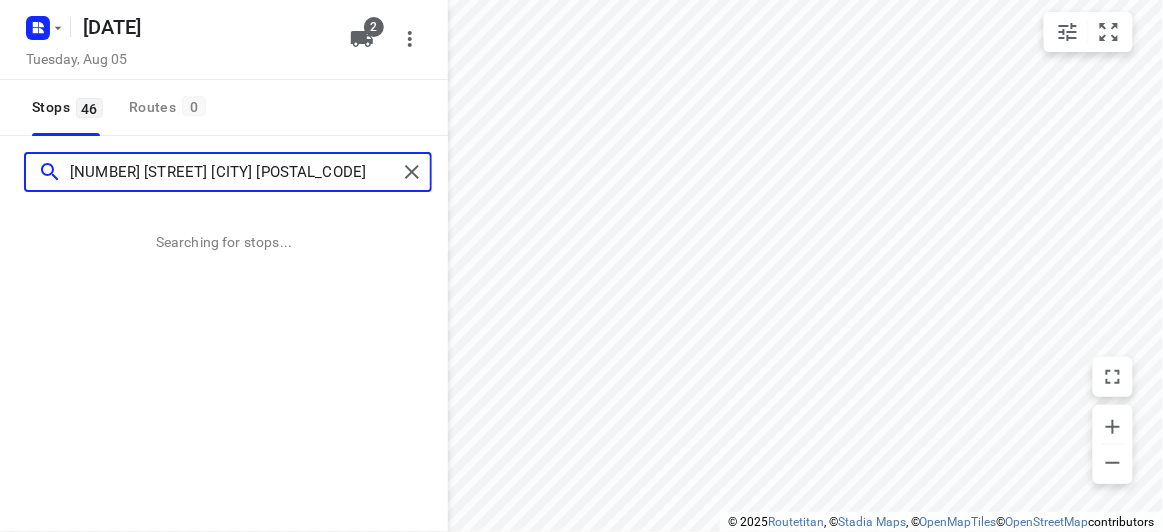 type on "[NUMBER] [STREET] [CITY] [POSTAL_CODE]" 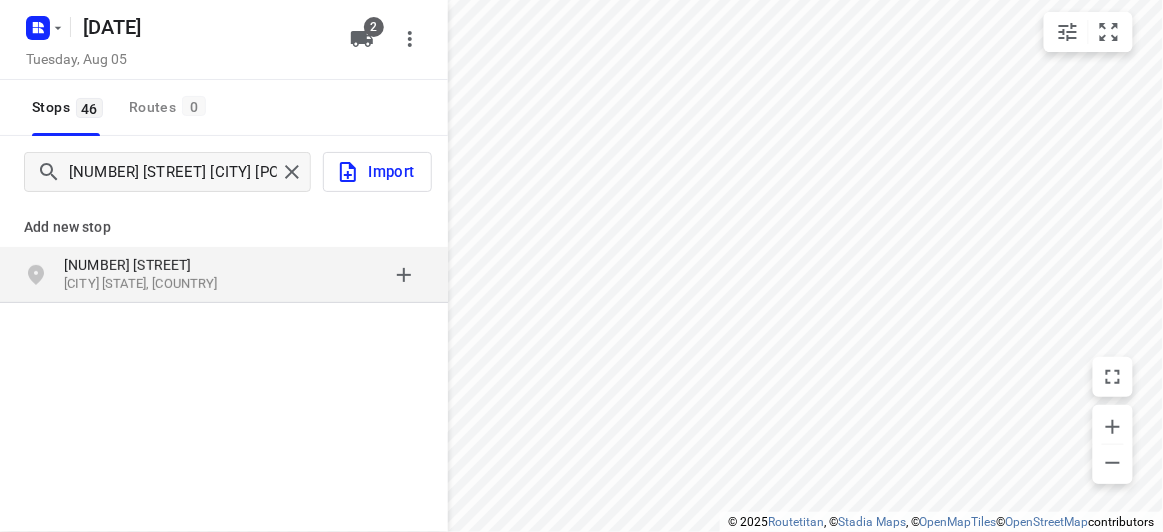 click on "[CITY] [STATE], [COUNTRY]" at bounding box center [156, 284] 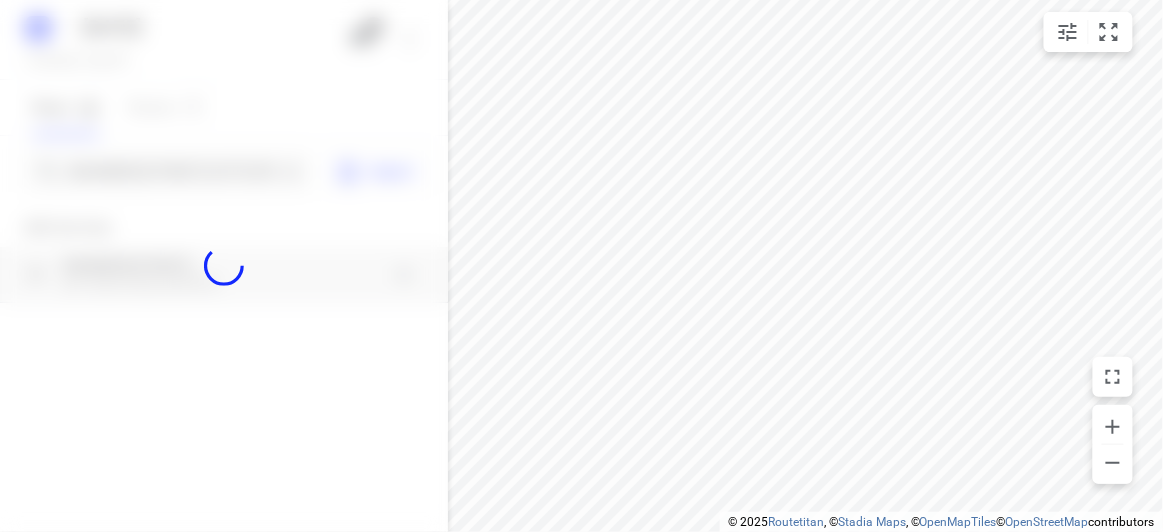 click at bounding box center (224, 266) 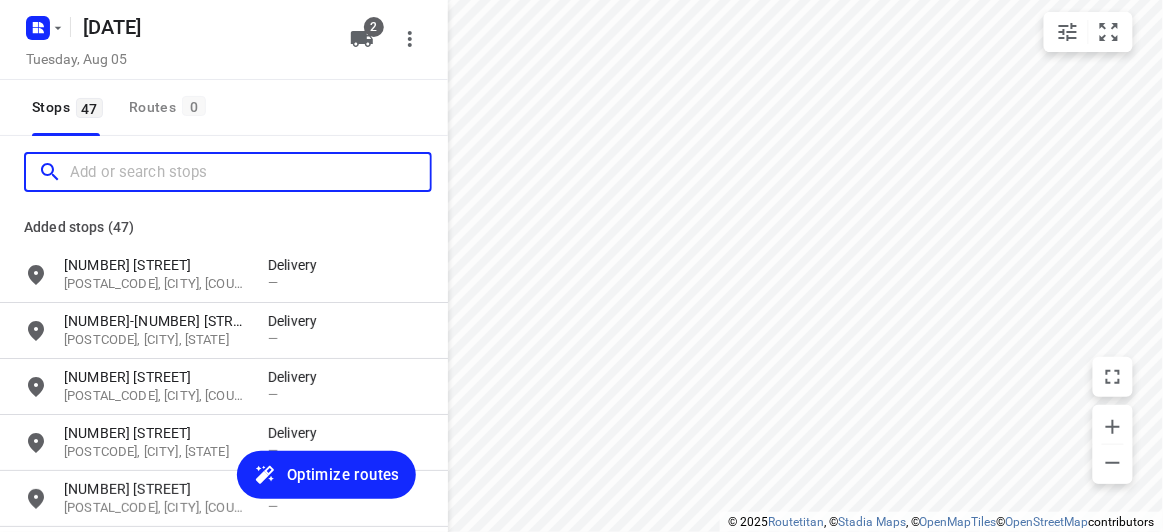 paste on "[NUMBER] [STREET] [CITY] [POSTCODE]" 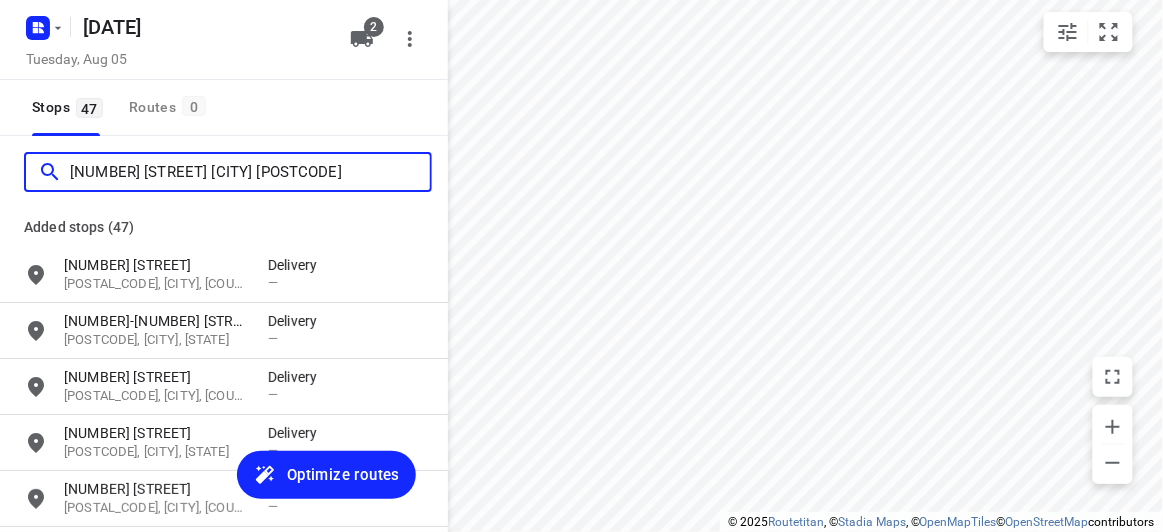 scroll, scrollTop: 0, scrollLeft: 0, axis: both 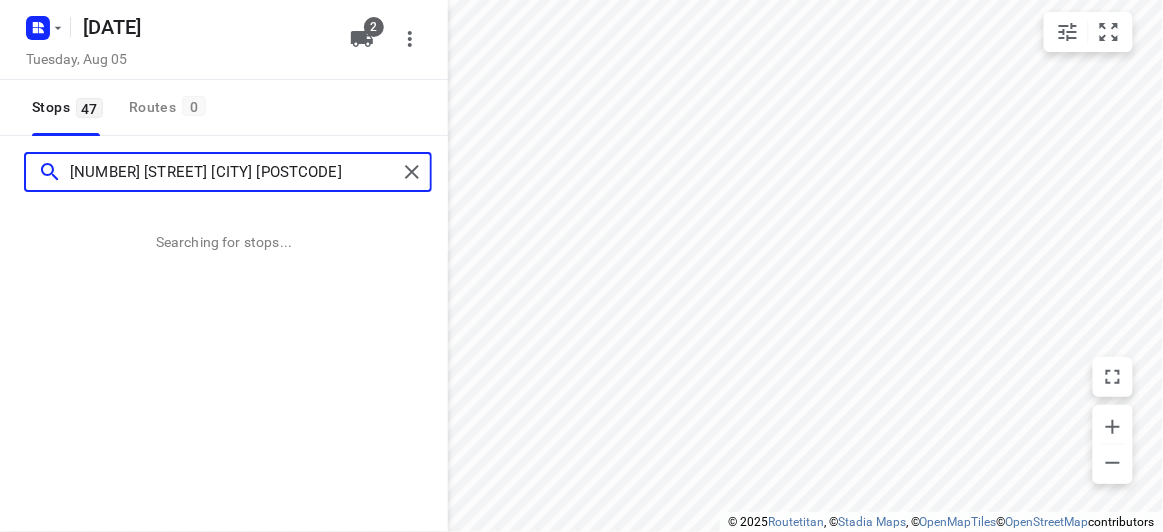 type on "[NUMBER] [STREET] [CITY] [POSTCODE]" 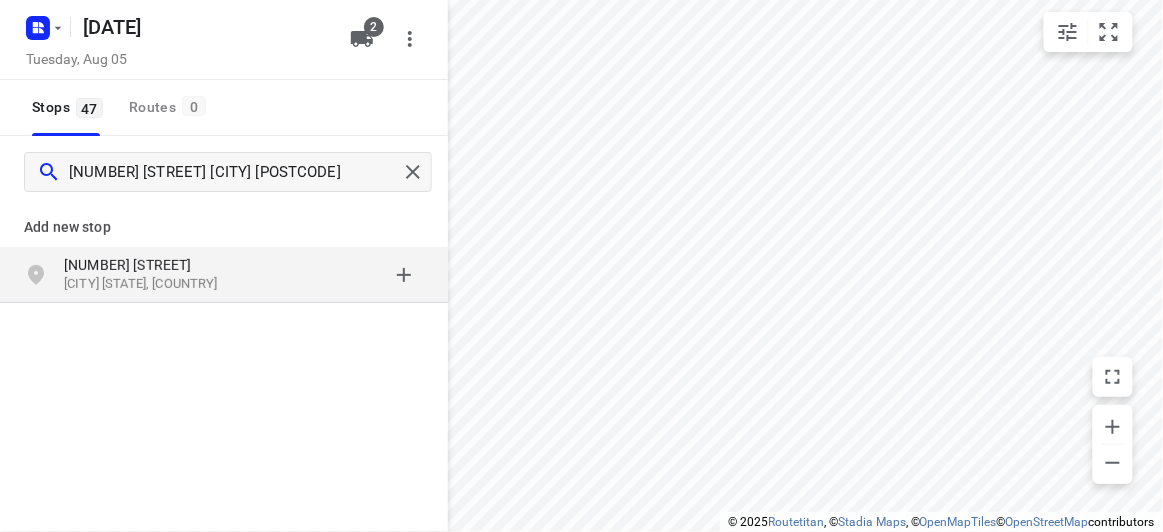 click on "[CITY] [STATE], [COUNTRY]" at bounding box center (156, 284) 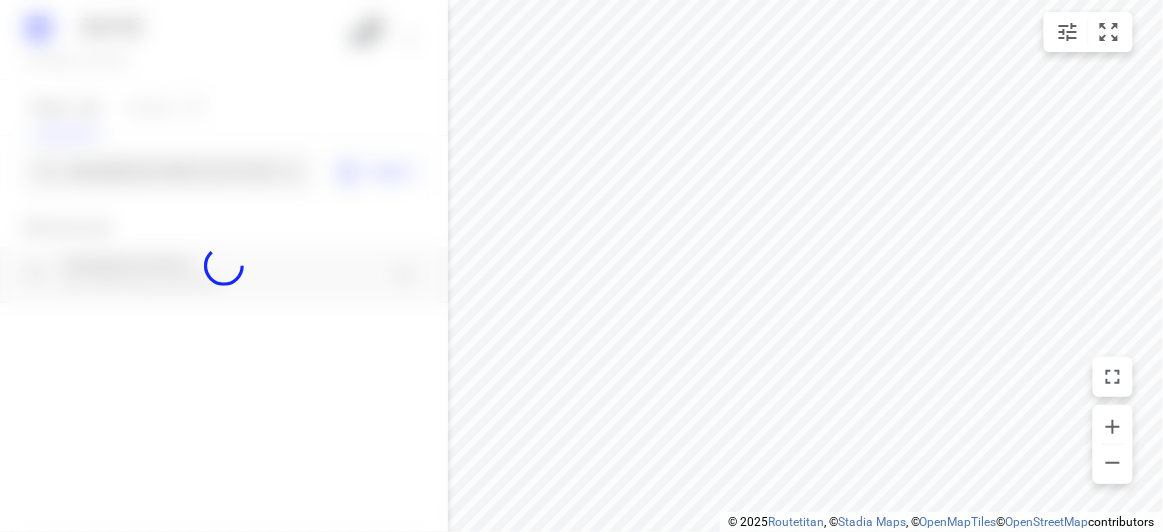 click at bounding box center (224, 266) 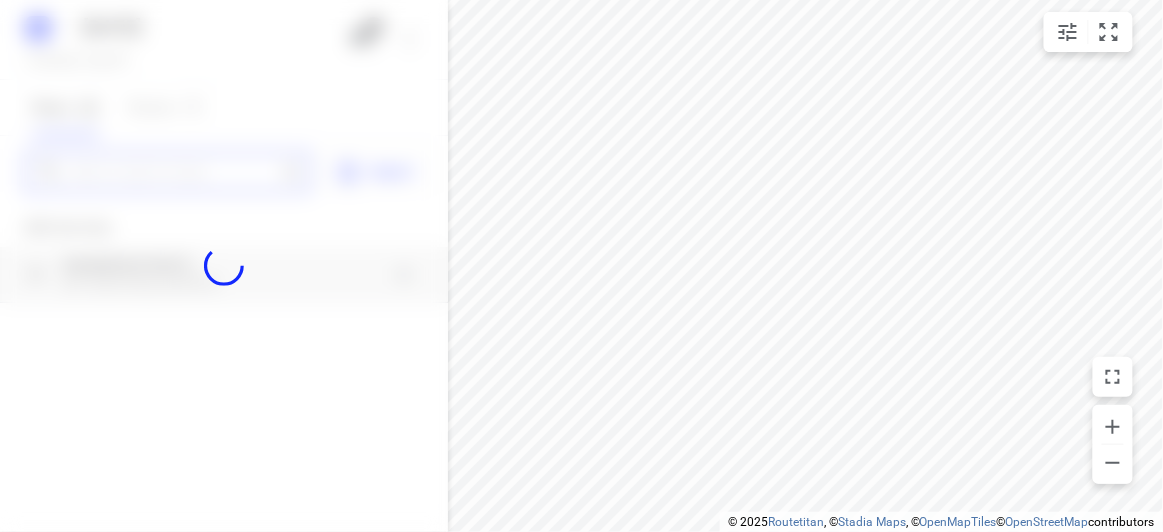 paste on "[NUMBER] [STREET], [CITY] [STATE] [POSTCODE]" 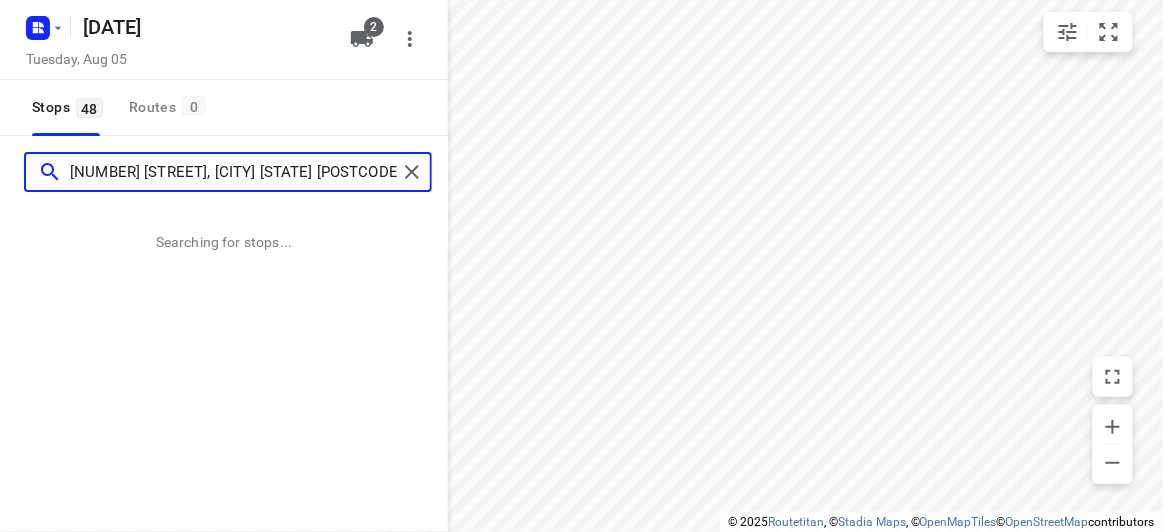 type on "[NUMBER] [STREET], [CITY] [STATE] [POSTCODE]" 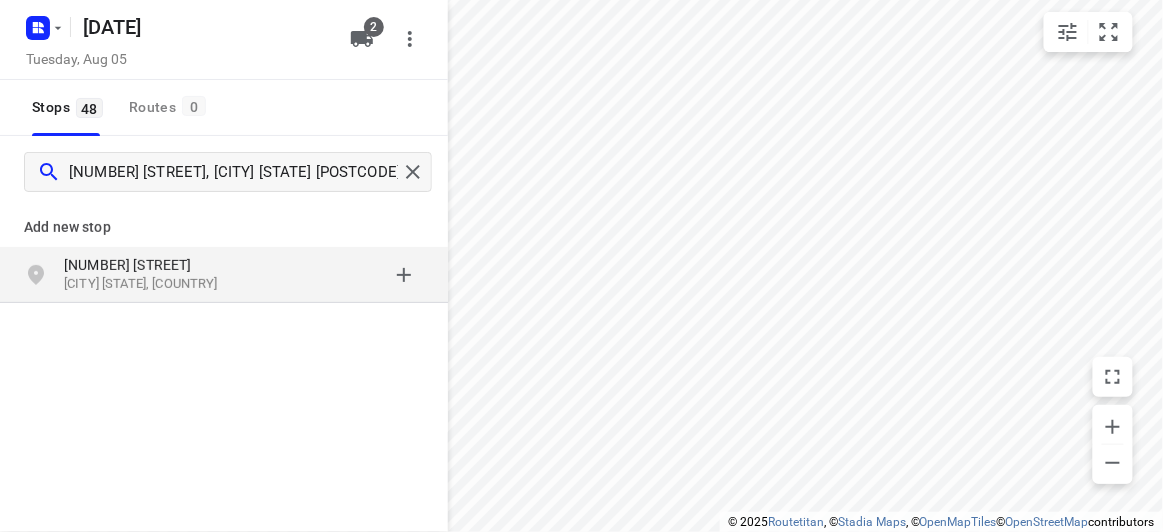 click on "[NUMBER] [STREET]" at bounding box center [156, 265] 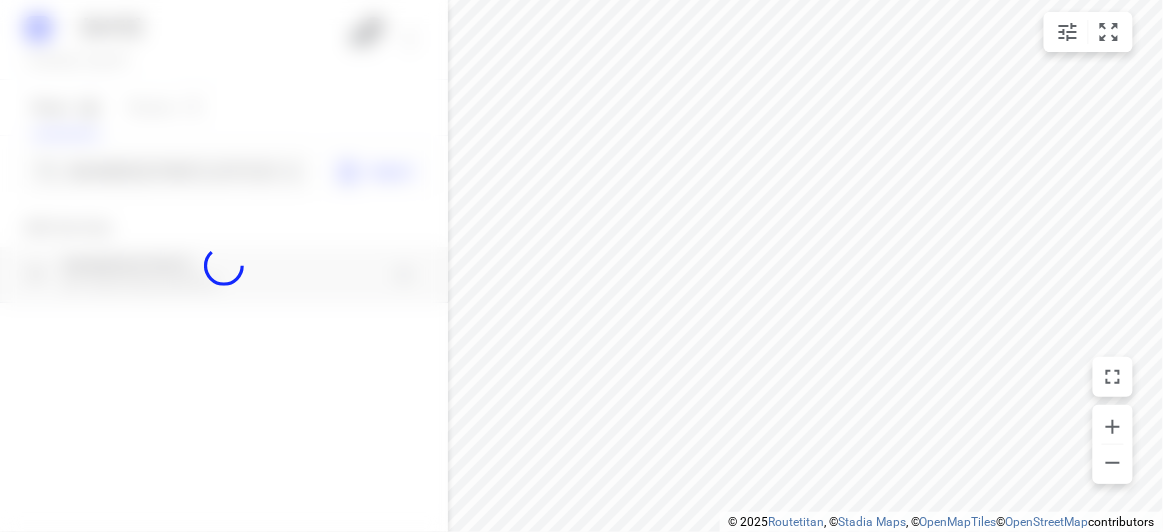 click at bounding box center (224, 266) 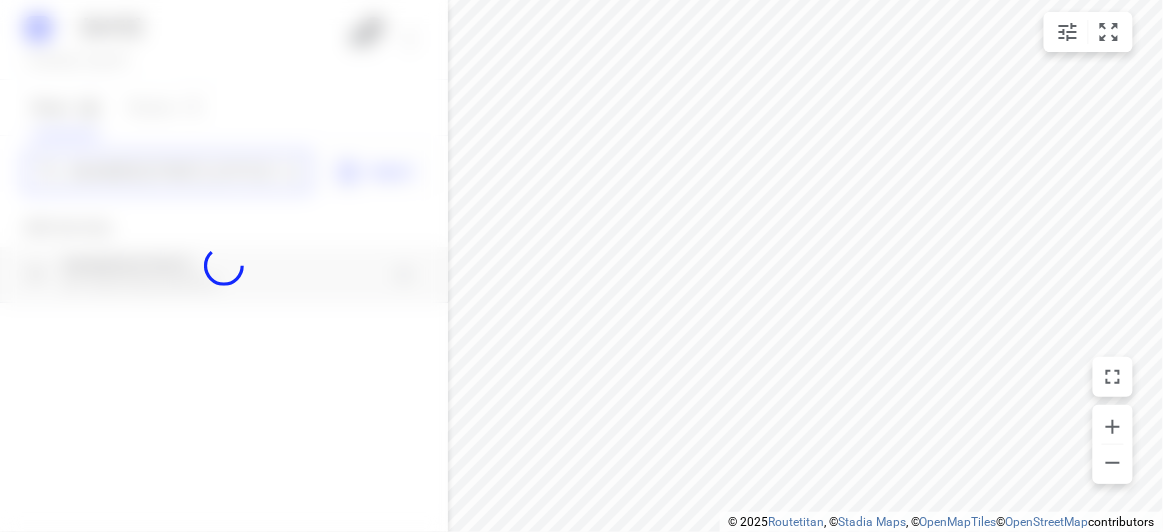click on "[DATE] [DAY], [DATE] [STOPS] [ROUTES] [NUMBER] [STREET] [CITY] [POSTCODE] Import Add new stop [NUMBER] [STREET] [CITY] [STATE], [COUNTRY] Routing Settings Optimization preference Shortest distance distance Optimization preference Distance Format KM km Distance Format Default stop duration 5 minutes Default stop duration Default stop load 1 units Default stop load Allow late stops Maximum amount of time drivers may be late at a stop Allow reloads BETA Vehicles may return to the depot to load more stops. Fixed departure time Vehicles must depart at the start of their working hours Cancel Save" at bounding box center (224, 266) 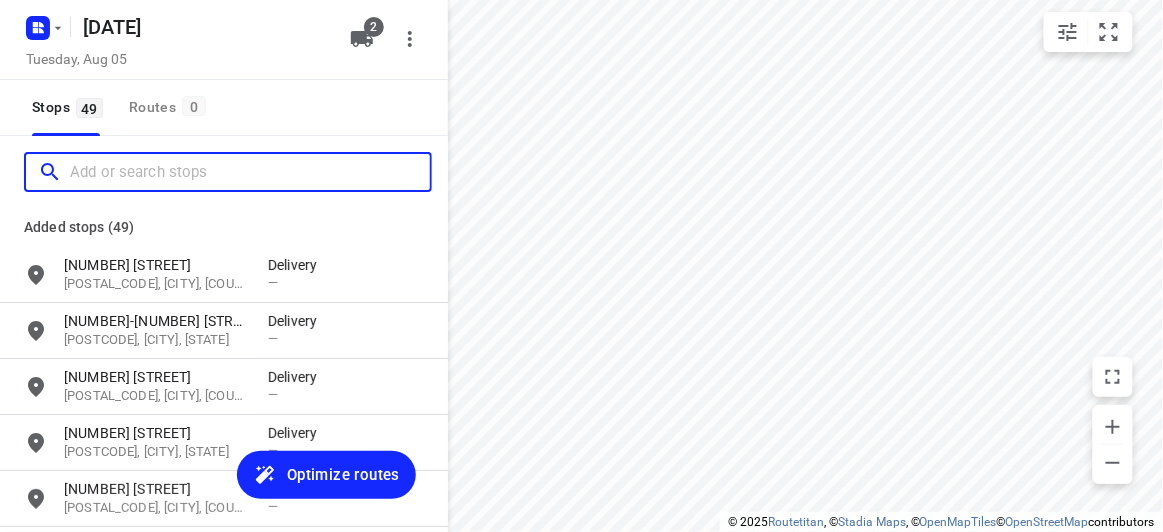 paste on "[NUMBER] [STREET], [CITY] [STATE] [POSTCODE]" 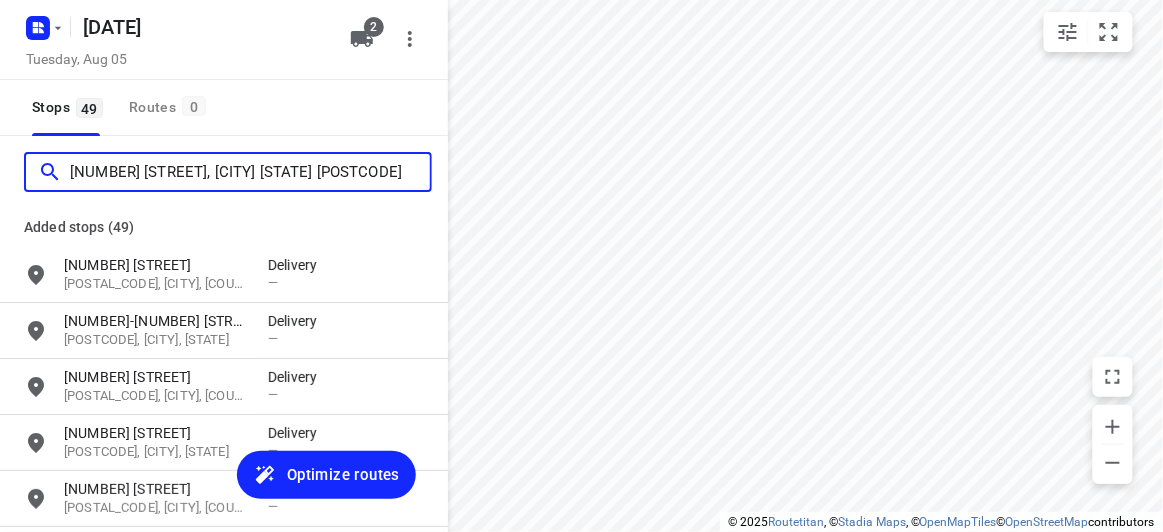scroll, scrollTop: 0, scrollLeft: 0, axis: both 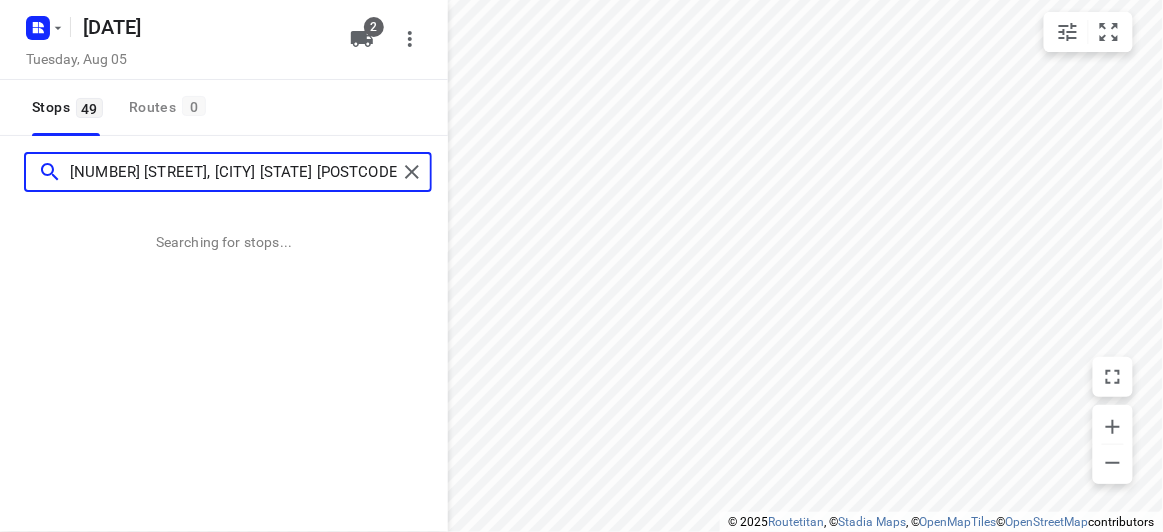 type on "[NUMBER] [STREET], [CITY] [STATE] [POSTCODE]" 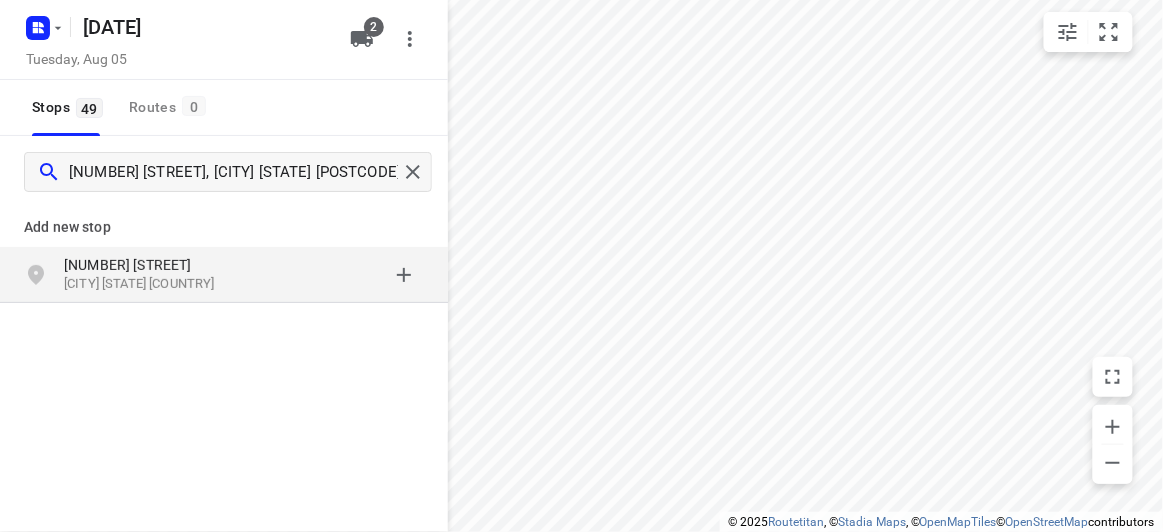 click on "[NUMBER] [STREET]" at bounding box center [156, 265] 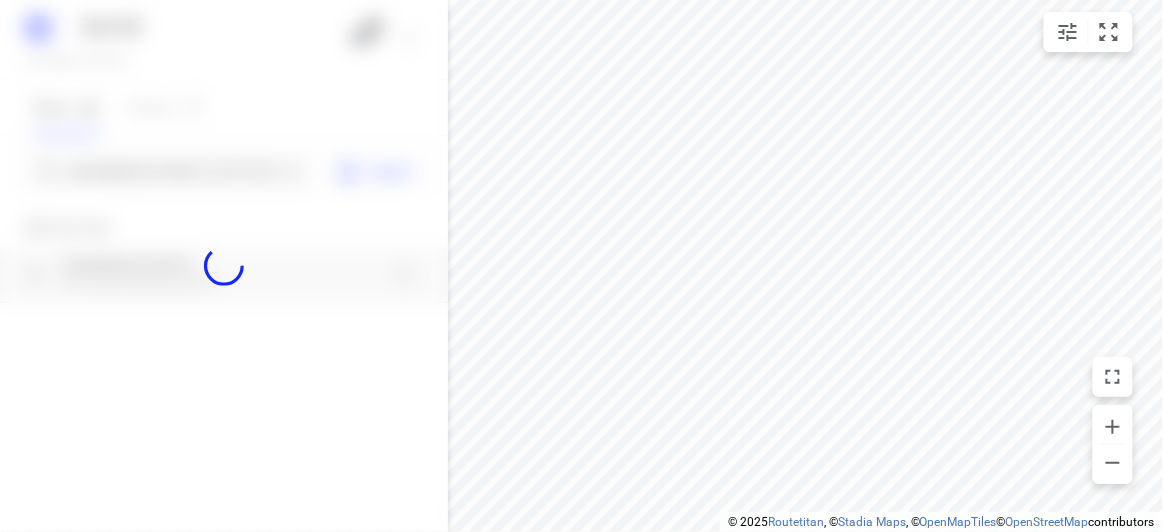 click at bounding box center [224, 266] 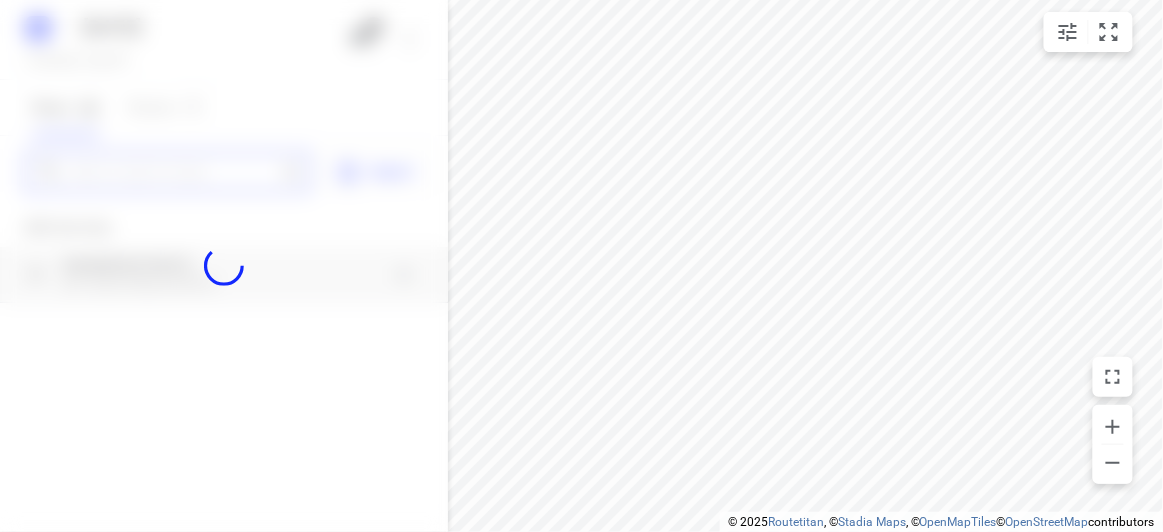paste on "[NUMBER] [STREET], [CITY] [POSTAL_CODE]" 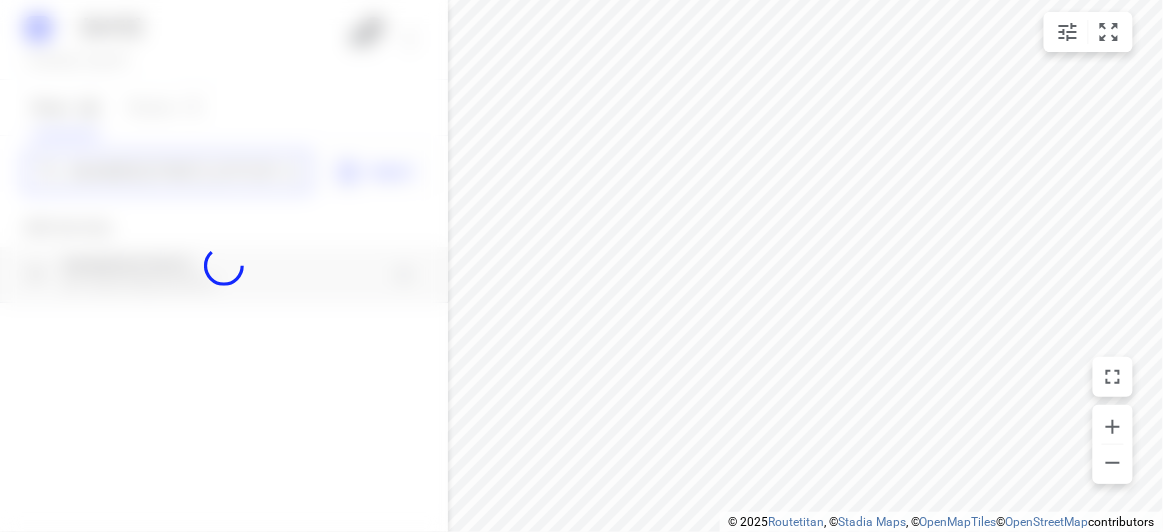 scroll, scrollTop: 0, scrollLeft: 0, axis: both 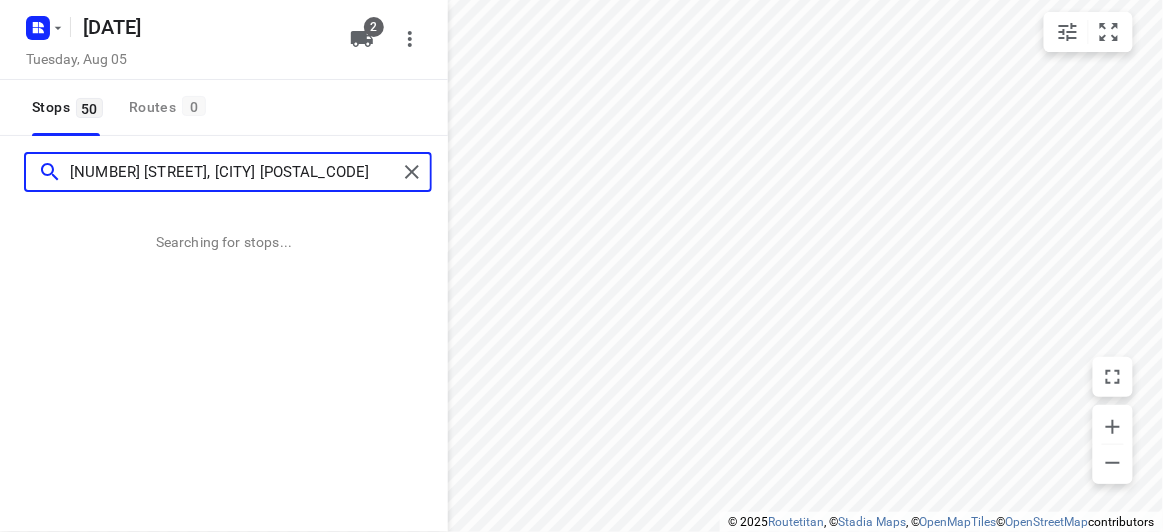 type on "[NUMBER] [STREET], [CITY] [POSTAL_CODE]" 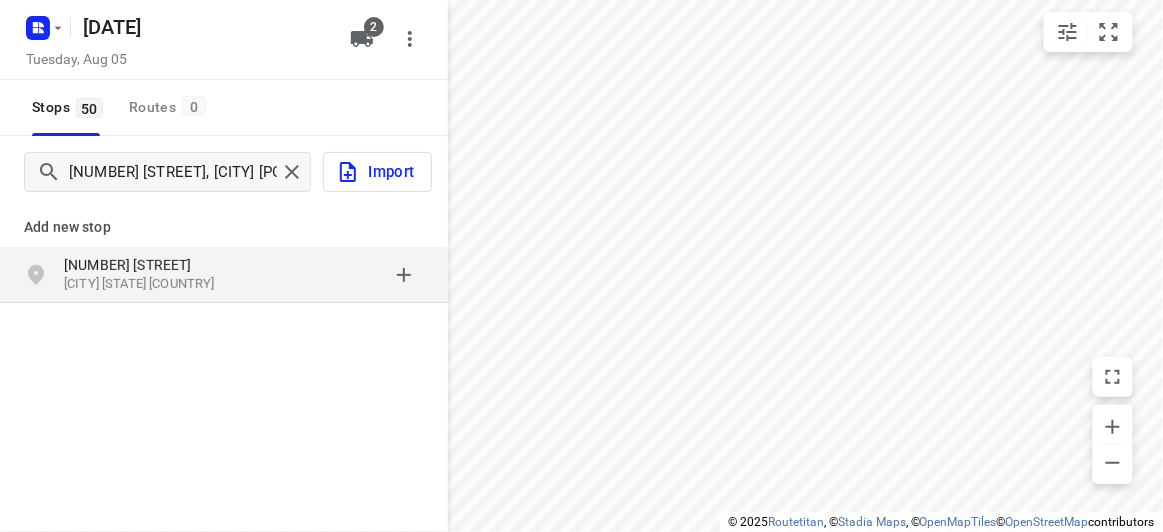 click on "Add new stop" at bounding box center (224, 219) 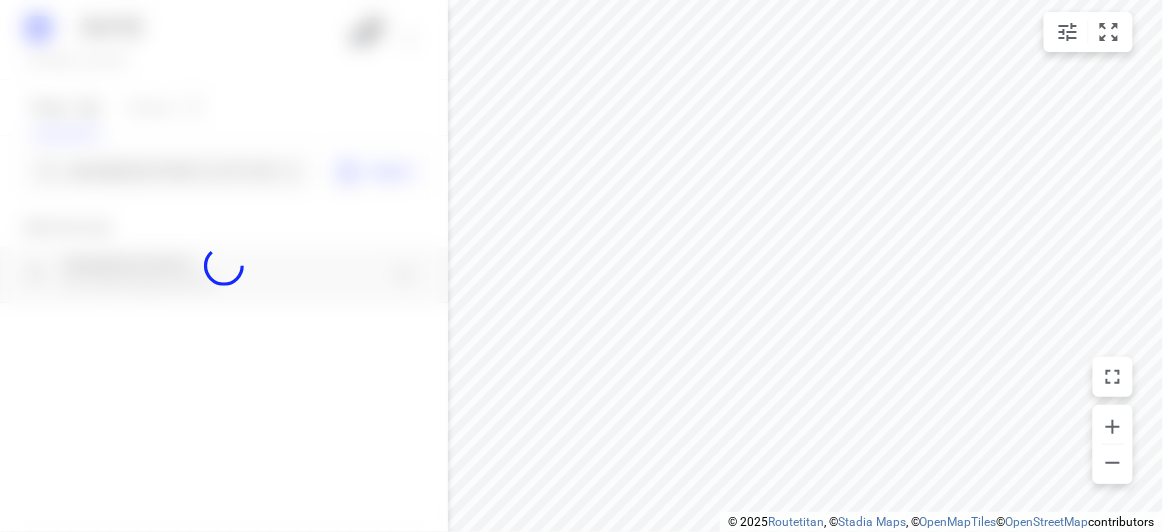 click at bounding box center [224, 266] 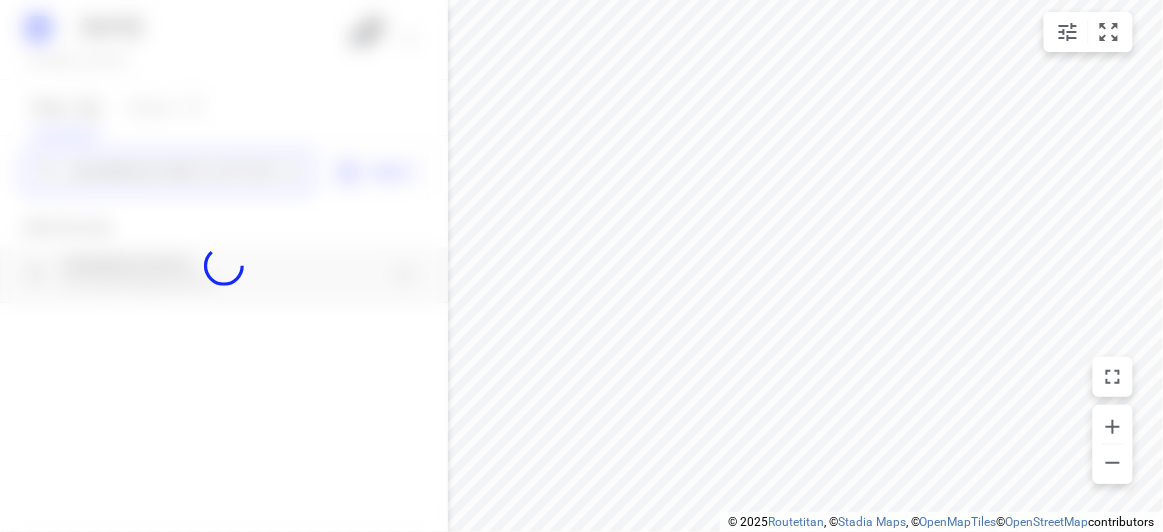 click on "[DATE] [DAY], [DATE] [STOPS] [ROUTES] [NUMBER] [STREET], [CITY] [POSTCODE] Import Add new stop [NUMBER] [STREET] [CITY] [STATE], [COUNTRY] Routing Settings Optimization preference Shortest distance distance Optimization preference Distance Format KM km Distance Format Default stop duration 5 minutes Default stop duration Default stop load 1 units Default stop load Allow late stops Maximum amount of time drivers may be late at a stop Allow reloads BETA Vehicles may return to the depot to load more stops. Fixed departure time Vehicles must depart at the start of their working hours Cancel Save" at bounding box center [224, 266] 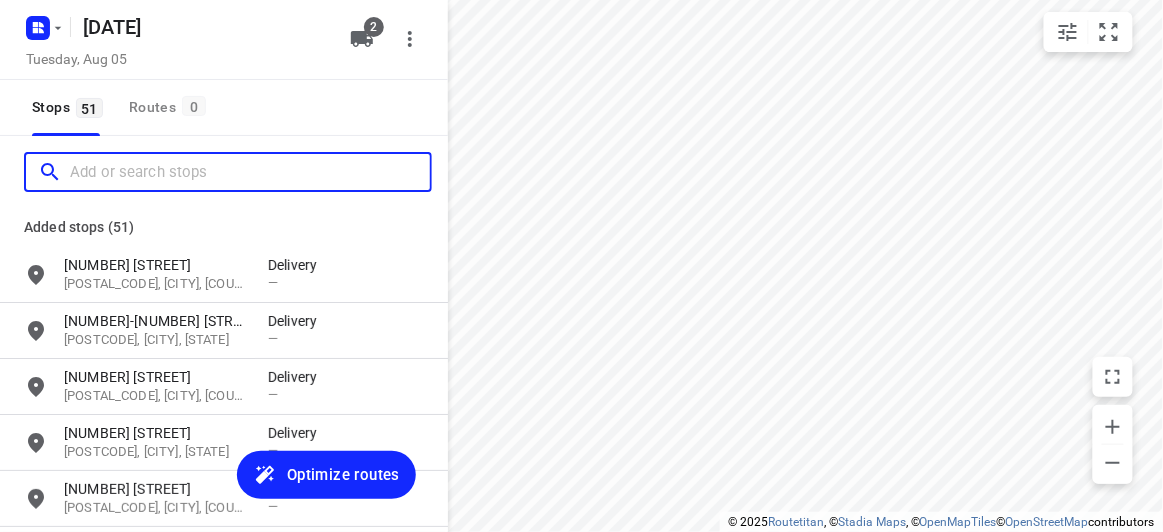 paste on "[NUMBER] [STREET] [CITY] [POSTAL_CODE]" 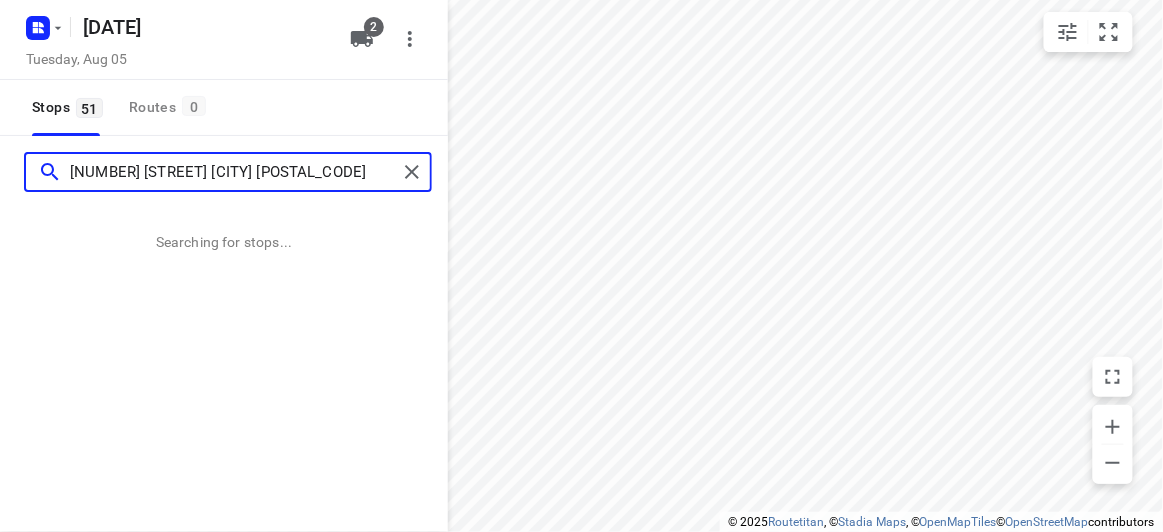 type on "[NUMBER] [STREET] [CITY] [POSTAL_CODE]" 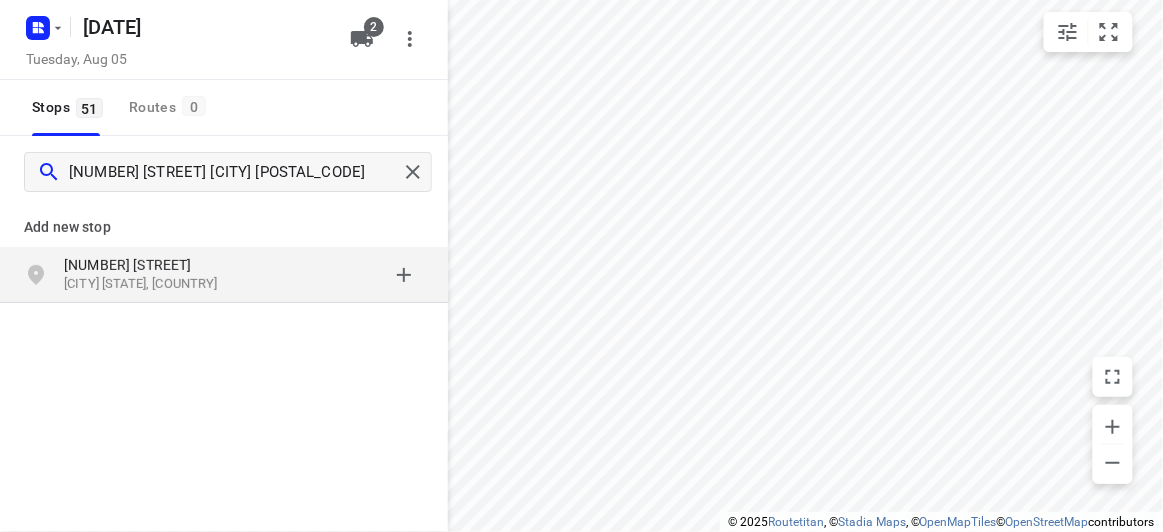 click on "[CITY] [STATE], [COUNTRY]" at bounding box center [156, 284] 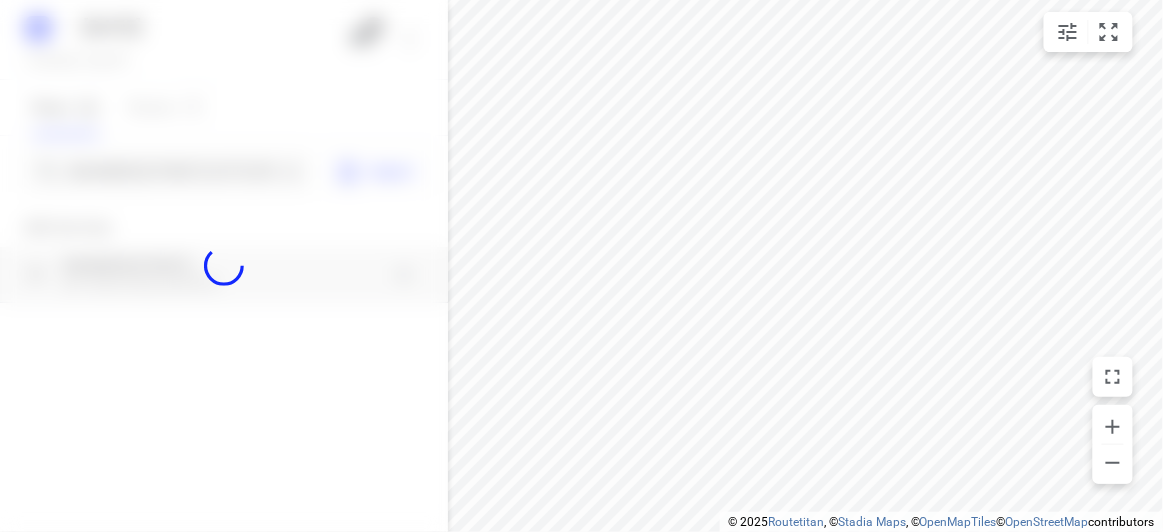 click at bounding box center (224, 266) 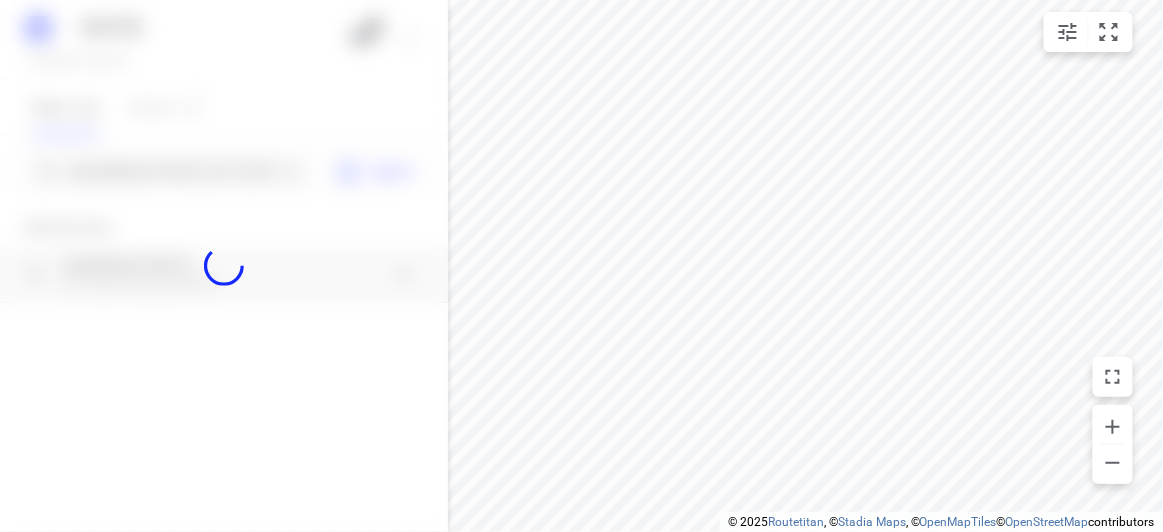 click at bounding box center [224, 266] 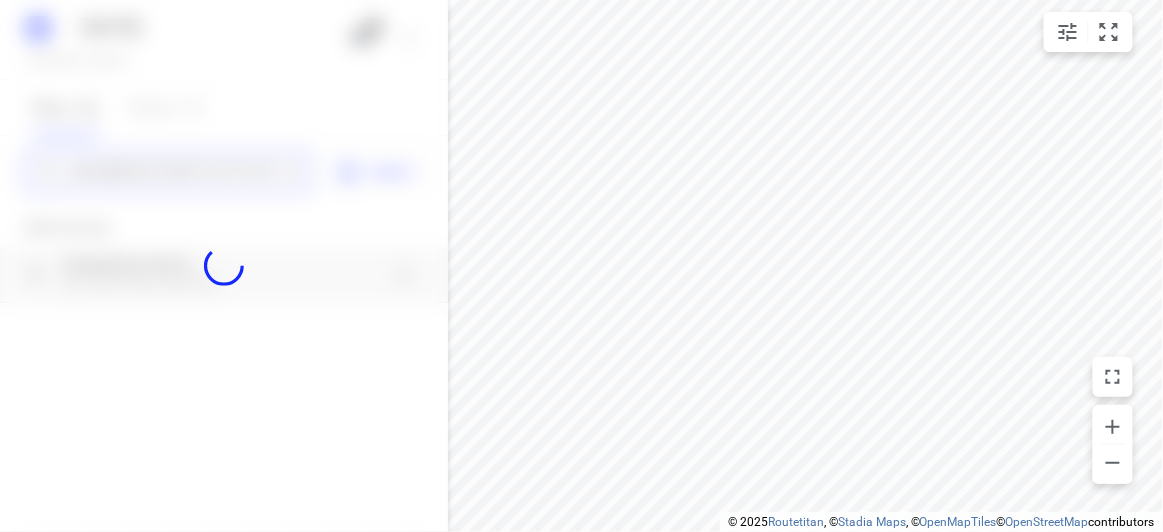 click on "[DATE] [DATE] [DAY] [DATE] [NUMBER] [NUMBER] [NUMBER] [NUMBER] [NUMBER] [STREET] [CITY] [POSTAL_CODE] Import Add new stop [NUMBER] [STREET] [CITY] [STATE] [POSTAL_CODE], [COUNTRY] Routing Settings Optimization preference Shortest distance distance Optimization preference Distance Format KM km Distance Format Default stop duration 5 minutes Default stop duration Default stop load 1 units Default stop load Allow late stops Maximum amount of time drivers may be late at a stop Allow reloads BETA Vehicles may return to the depot to load more stops. Fixed departure time Vehicles must depart at the start of their working hours Cancel Save" at bounding box center [224, 266] 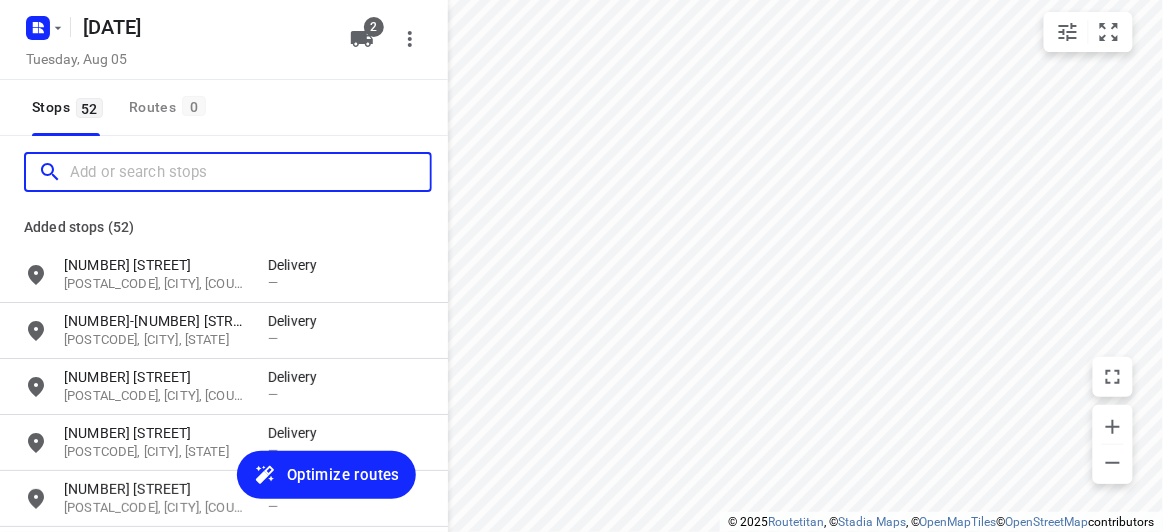 paste on "[NUMBER] [STREET] [CITY] [POSTCODE]" 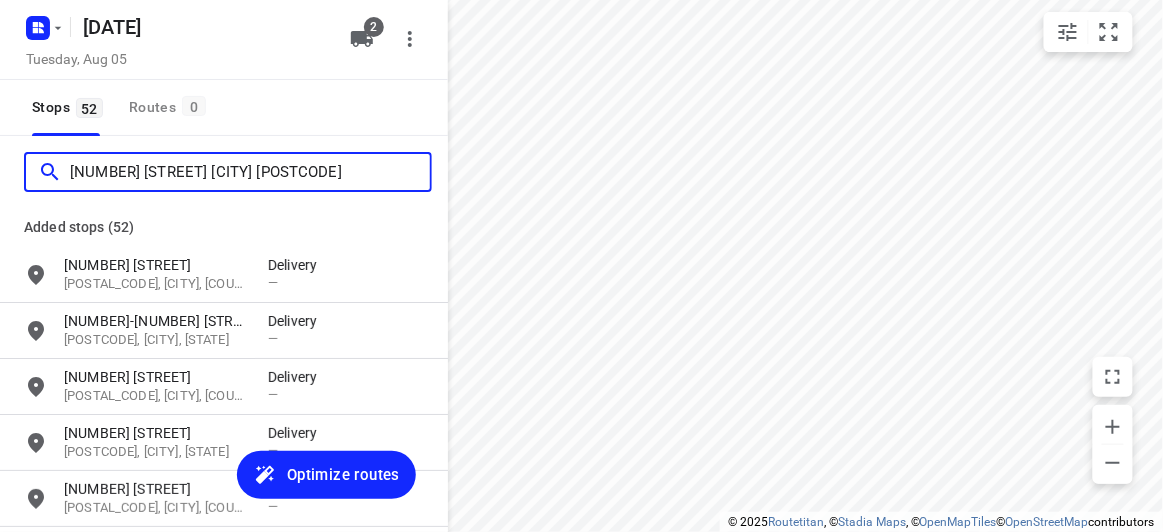 scroll, scrollTop: 0, scrollLeft: 0, axis: both 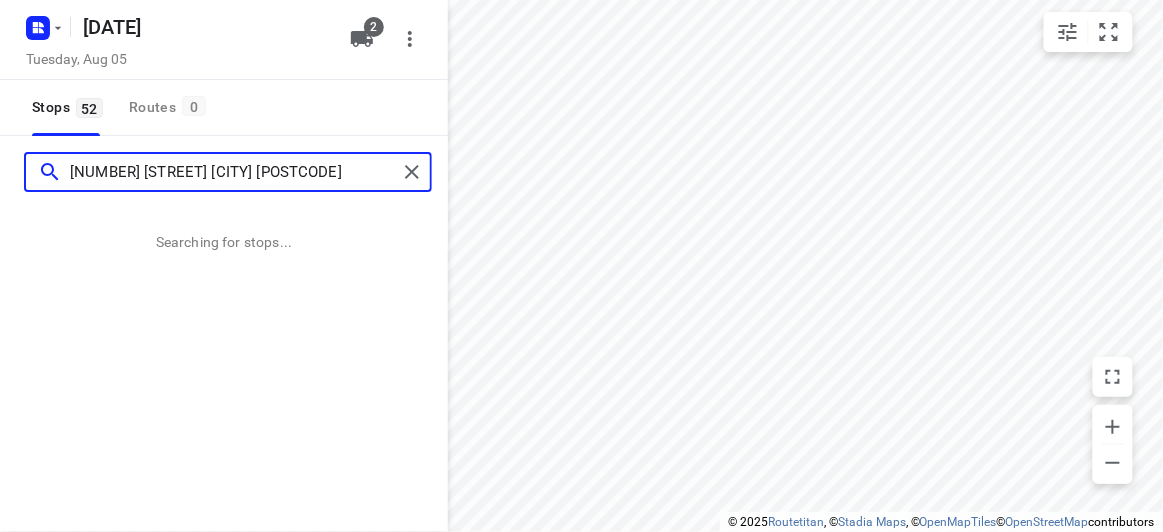 type on "[NUMBER] [STREET] [CITY] [POSTCODE]" 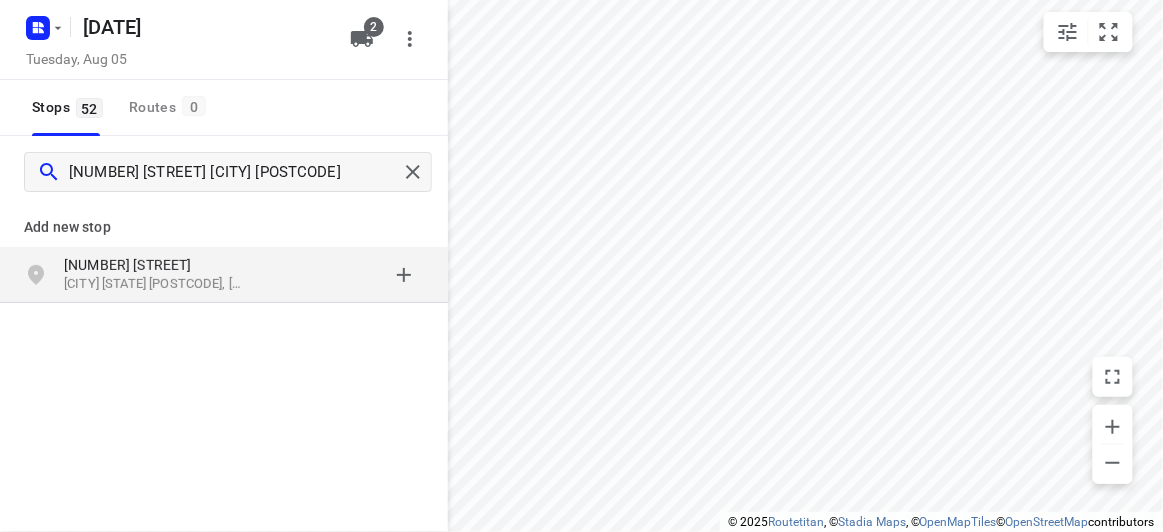click on "[NUMBER] [STREET]  [CITY] [STATE] [POSTAL_CODE], [COUNTRY]" at bounding box center [224, 275] 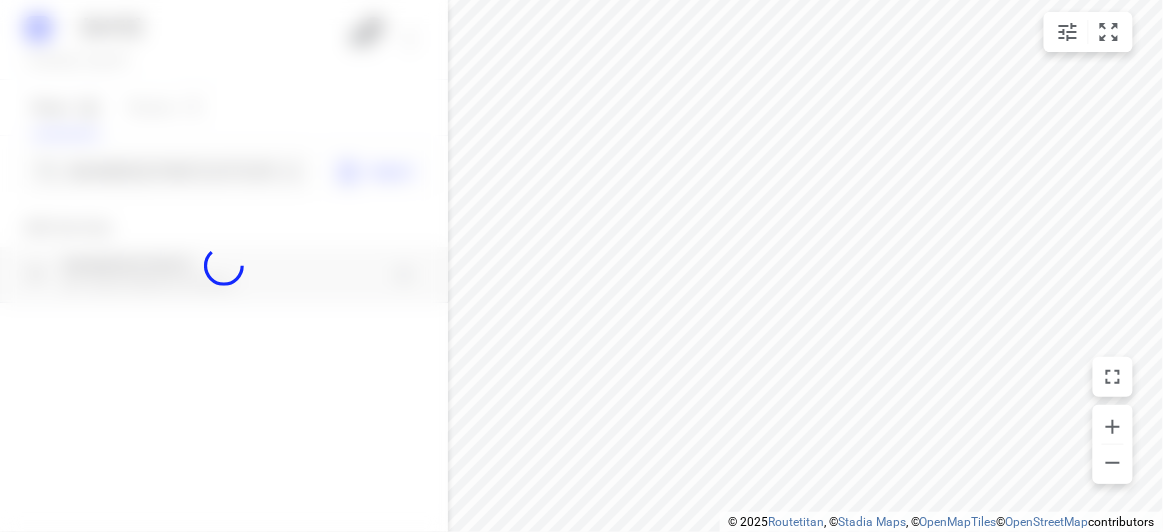 click at bounding box center (224, 266) 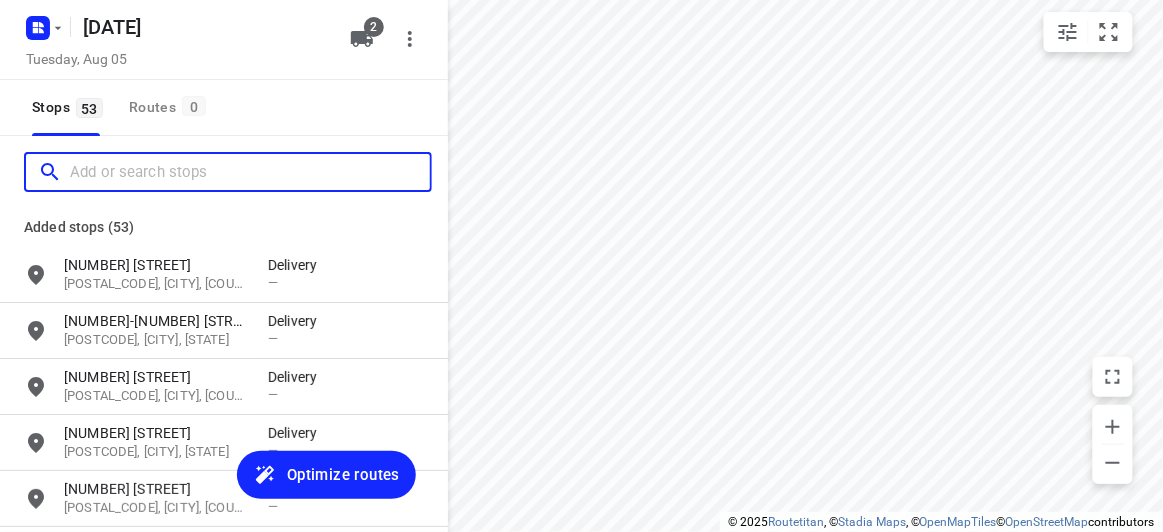 paste on "[NUMBER] [STREET] [CITY] [POSTAL_CODE]" 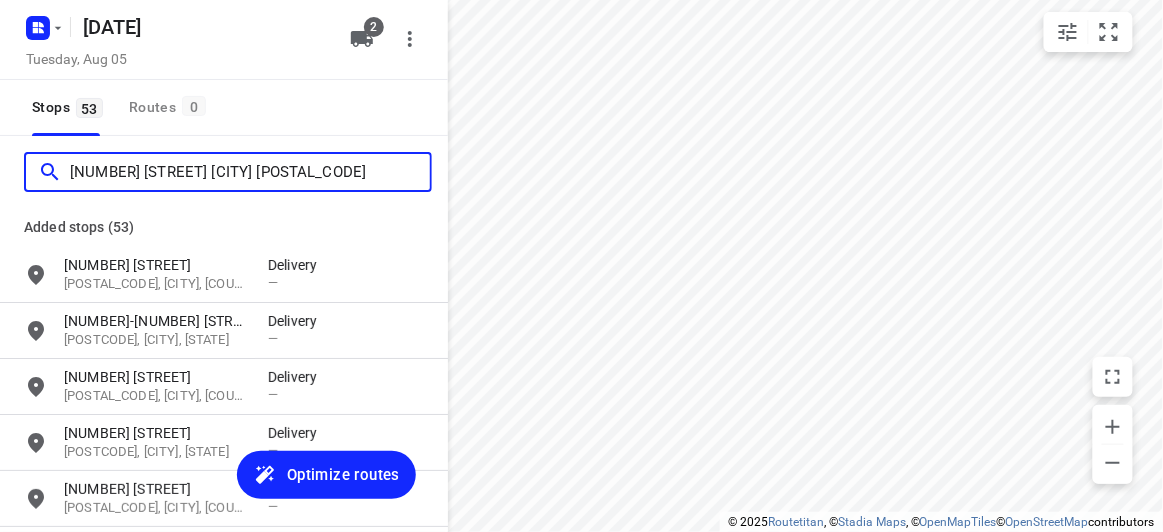 scroll, scrollTop: 0, scrollLeft: 0, axis: both 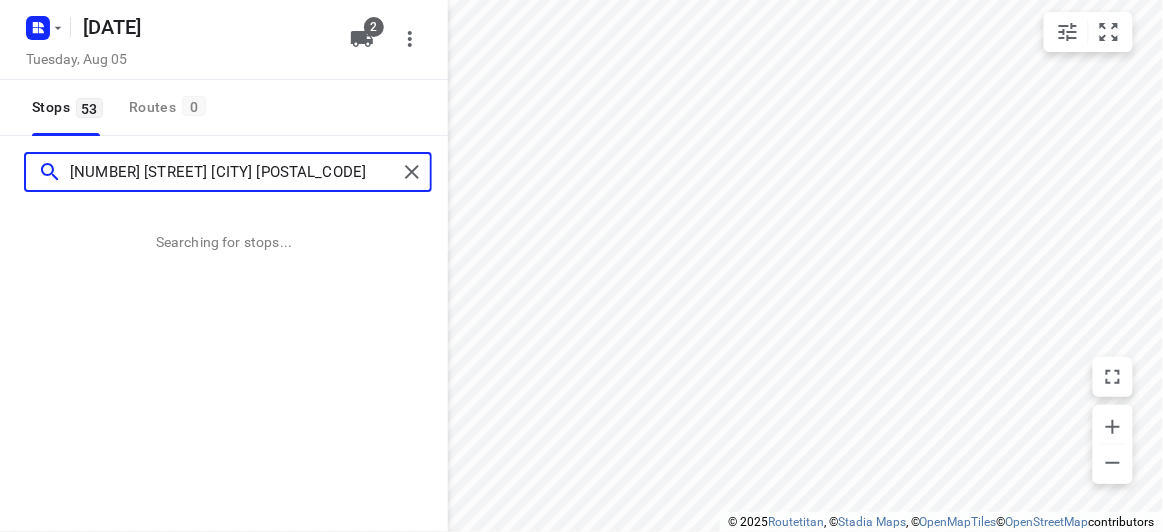 type on "[NUMBER] [STREET] [CITY] [POSTAL_CODE]" 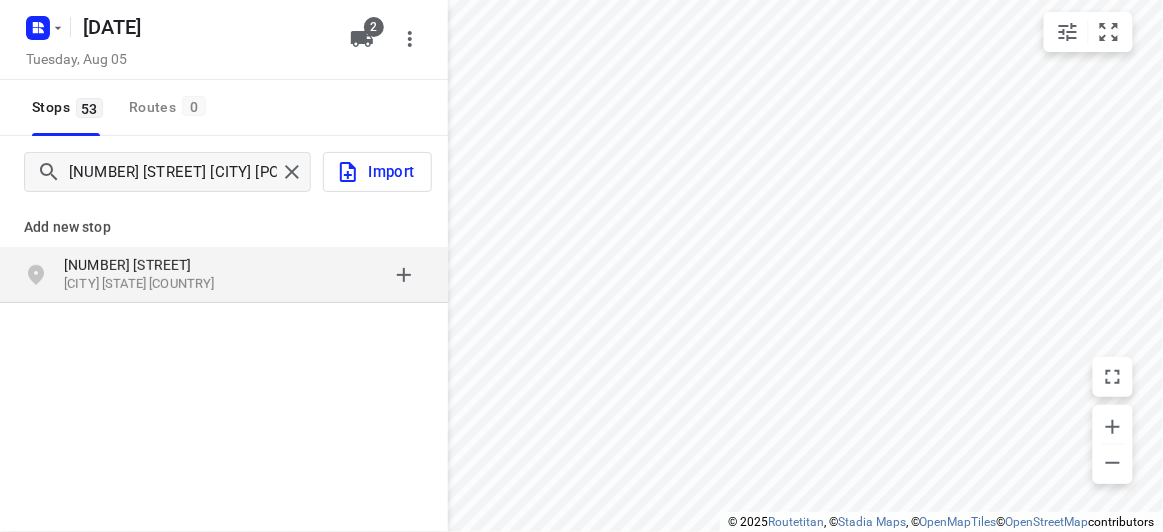 click on "Add new stop [NUMBER] [STREET] [CITY] [STATE], [COUNTRY]" at bounding box center (224, 248) 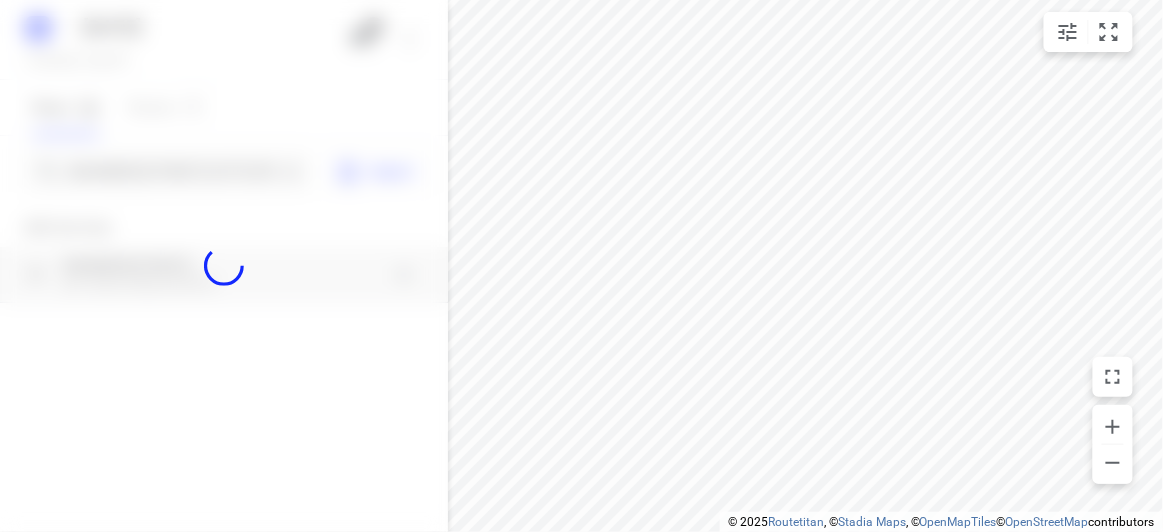 click at bounding box center [224, 266] 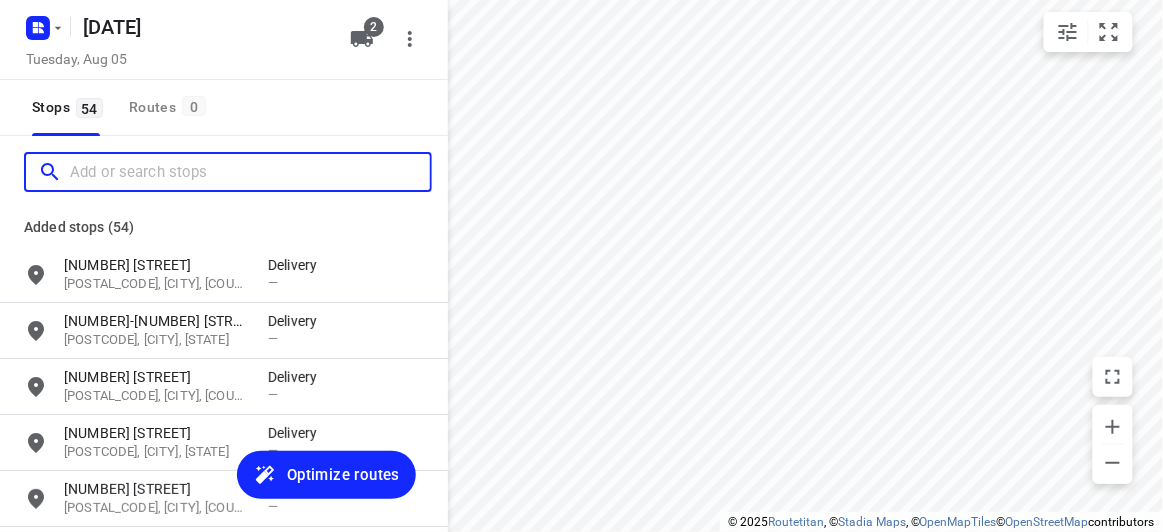 scroll, scrollTop: 0, scrollLeft: 0, axis: both 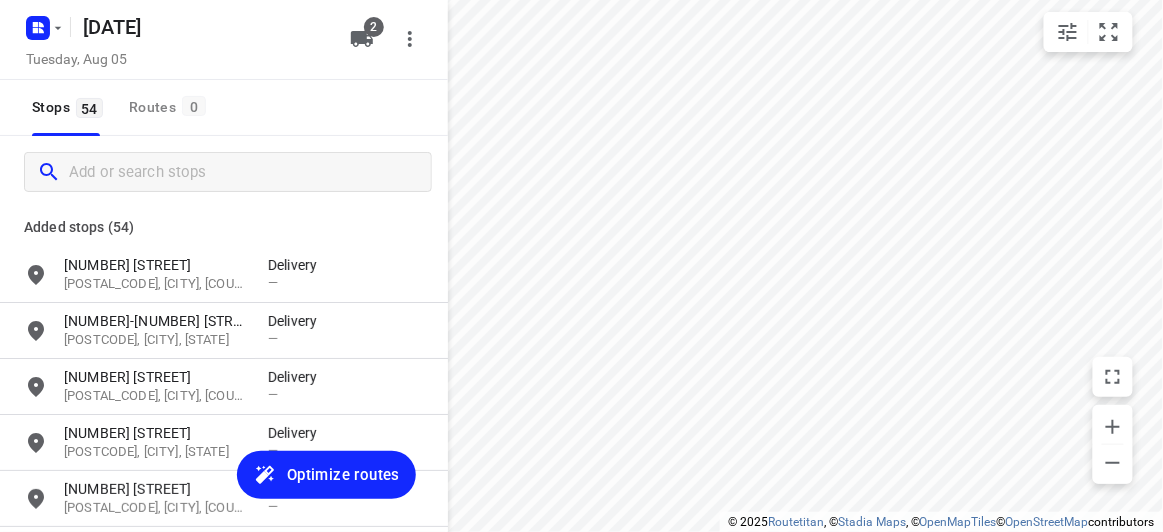 click at bounding box center [224, 172] 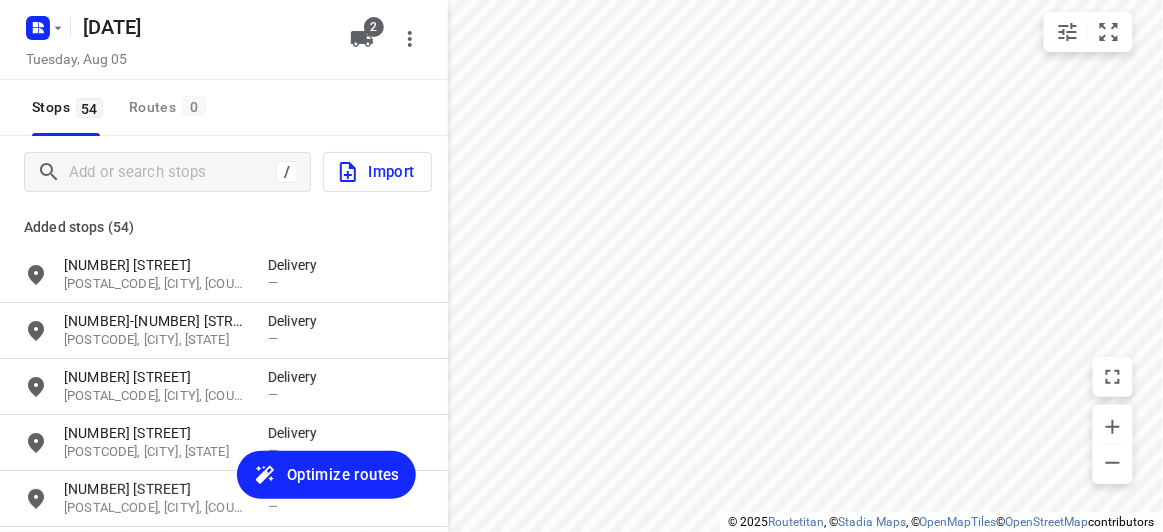 click on "/ Import" at bounding box center [224, 172] 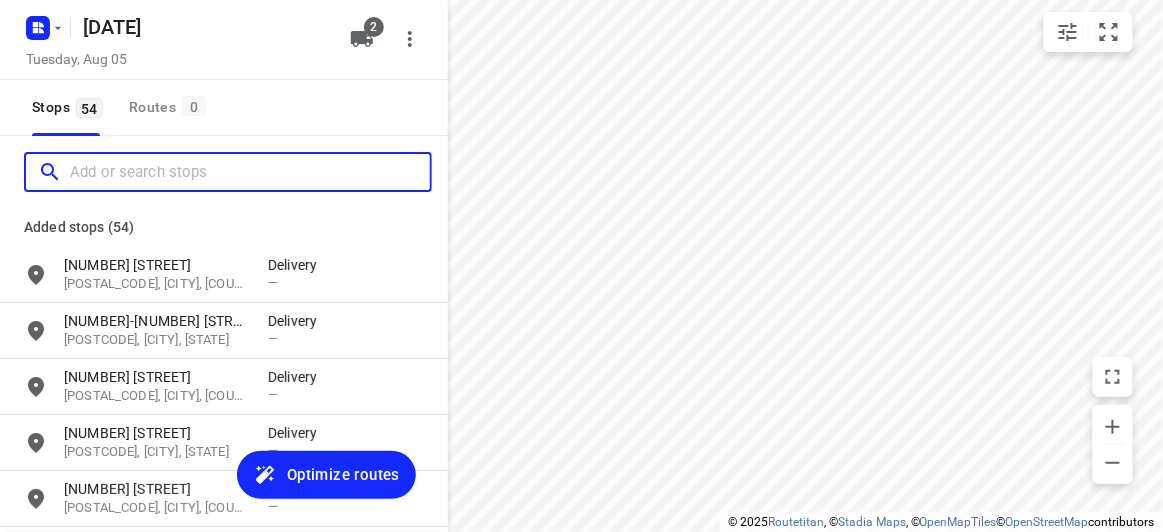 click at bounding box center [250, 172] 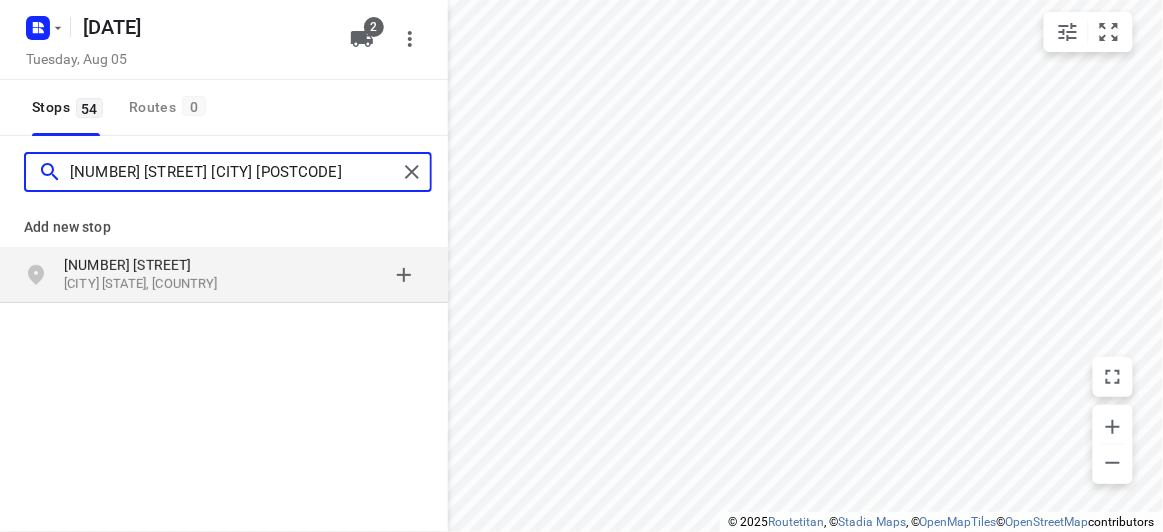 type on "[NUMBER] [STREET] [CITY] [POSTCODE]" 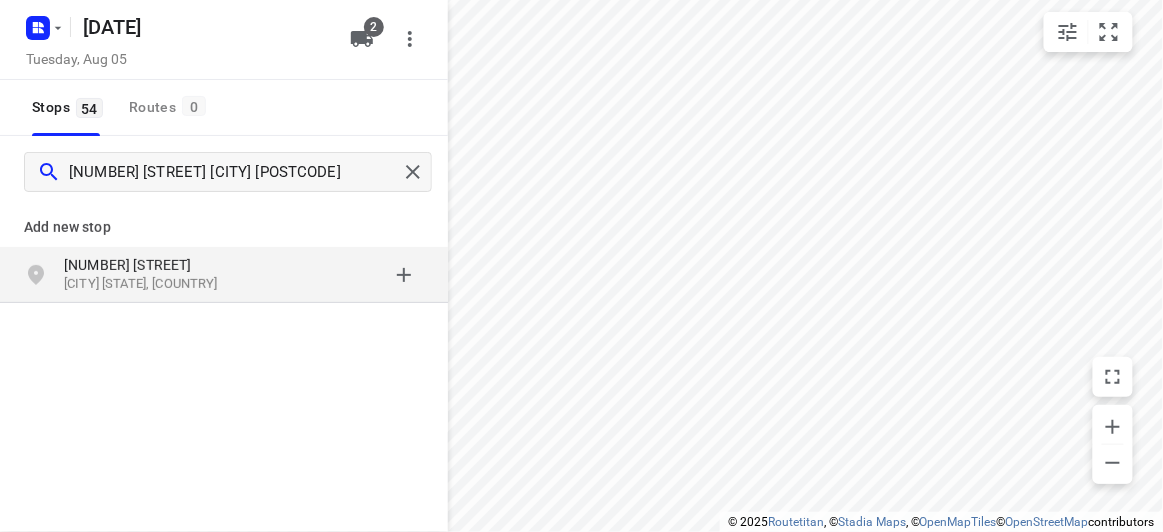 click on "[NUMBER] [STREET]" at bounding box center (156, 265) 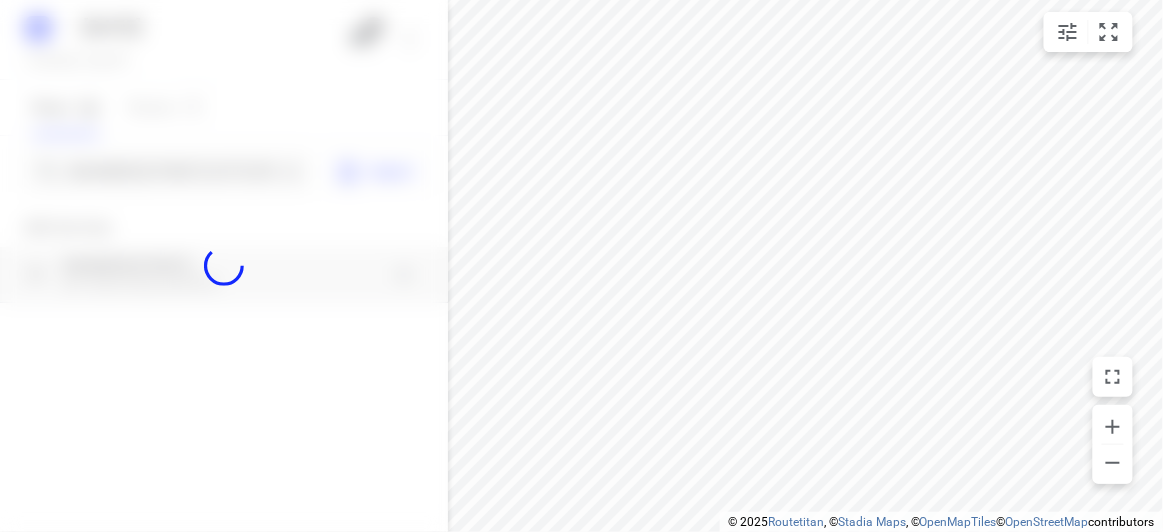 click at bounding box center (224, 266) 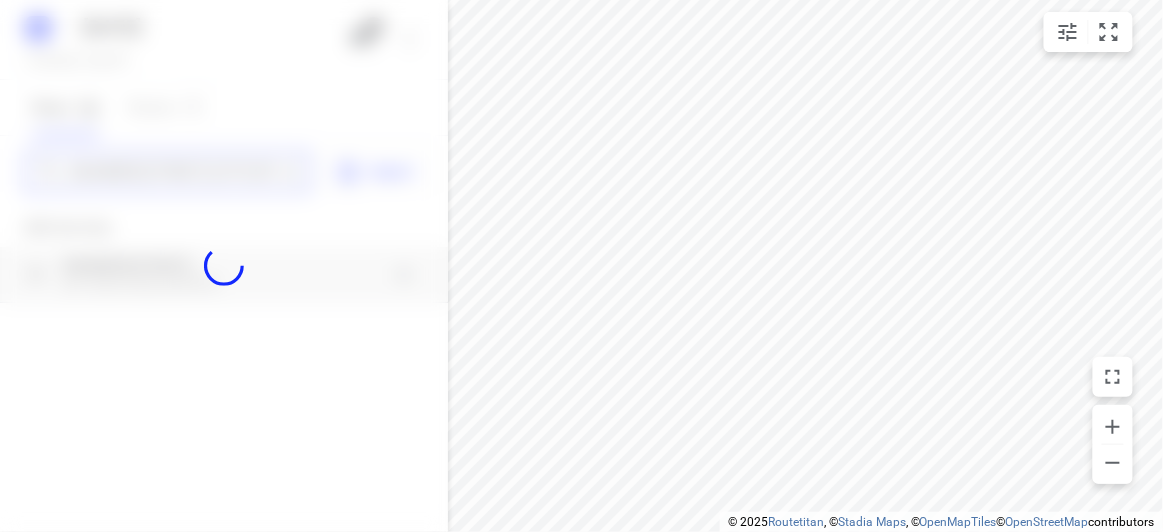 click on "[DATE] [DAY], [DATE] [DAY] [NUMBER] Stops [NUMBER] Routes [NUMBER] [NUMBER] [STREET] [CITY] [POSTAL_CODE] Import Add new stop [NUMBER] [STREET]  [CITY] [STATE], [COUNTRY] Routing Settings Optimization preference Shortest distance distance Optimization preference Distance Format KM km Distance Format Default stop duration 5 minutes Default stop duration Default stop load 1 units Default stop load Allow late stops   Maximum amount of time drivers may be late at a stop Allow reloads BETA   Vehicles may return to the depot to load more stops. Fixed departure time   Vehicles must depart at the start of their working hours Cancel Save" at bounding box center [224, 266] 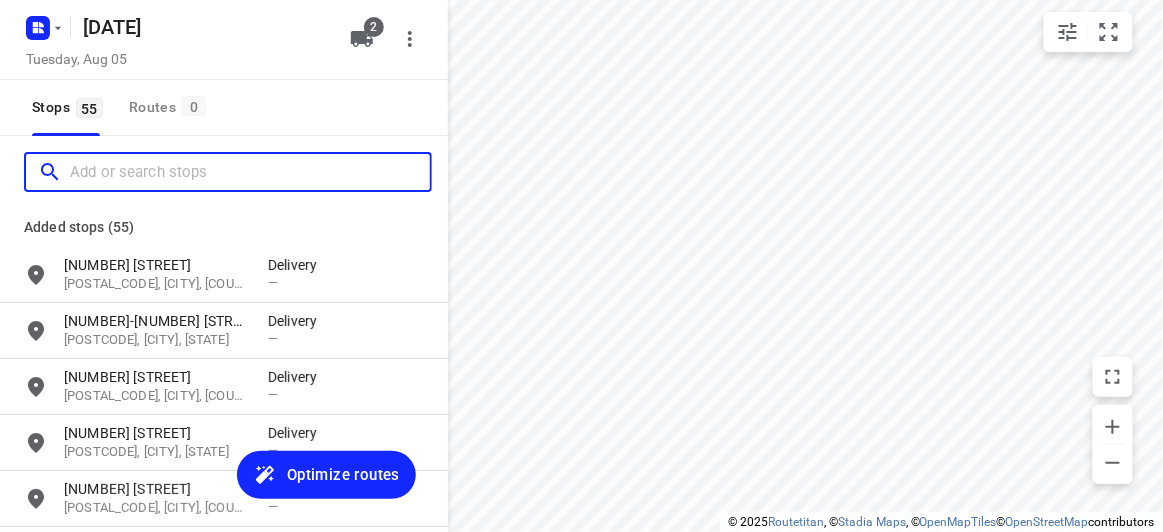 paste on "[NUMBER] [STREET] [CITY] [POSTAL_CODE]" 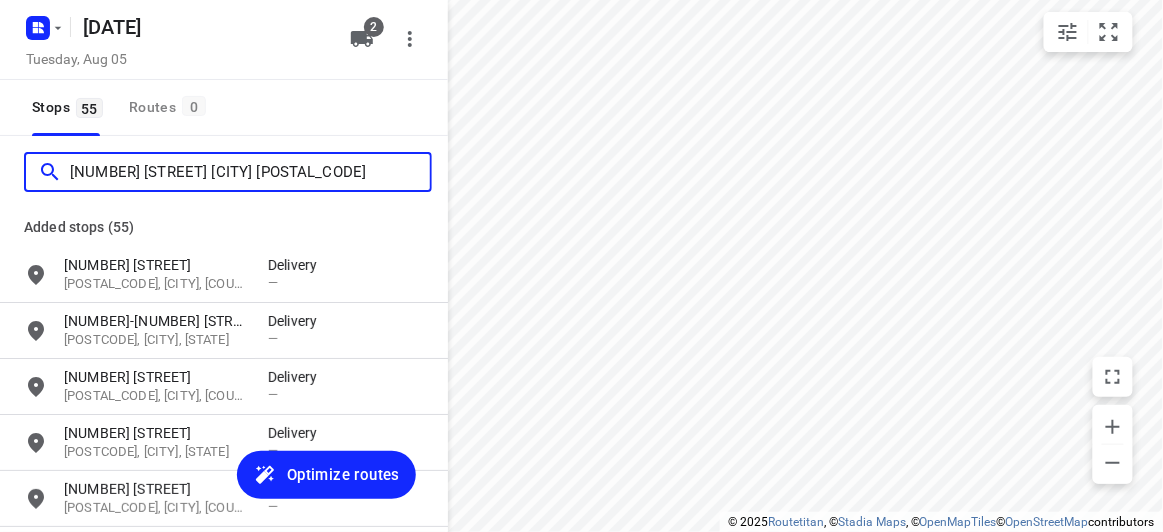 scroll, scrollTop: 0, scrollLeft: 0, axis: both 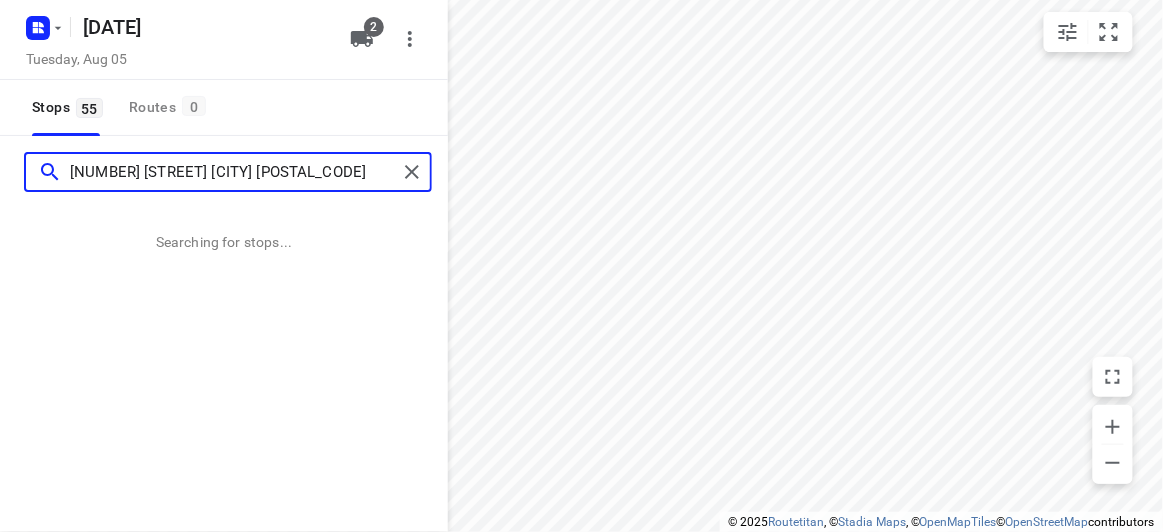 type on "[NUMBER] [STREET] [CITY] [POSTAL_CODE]" 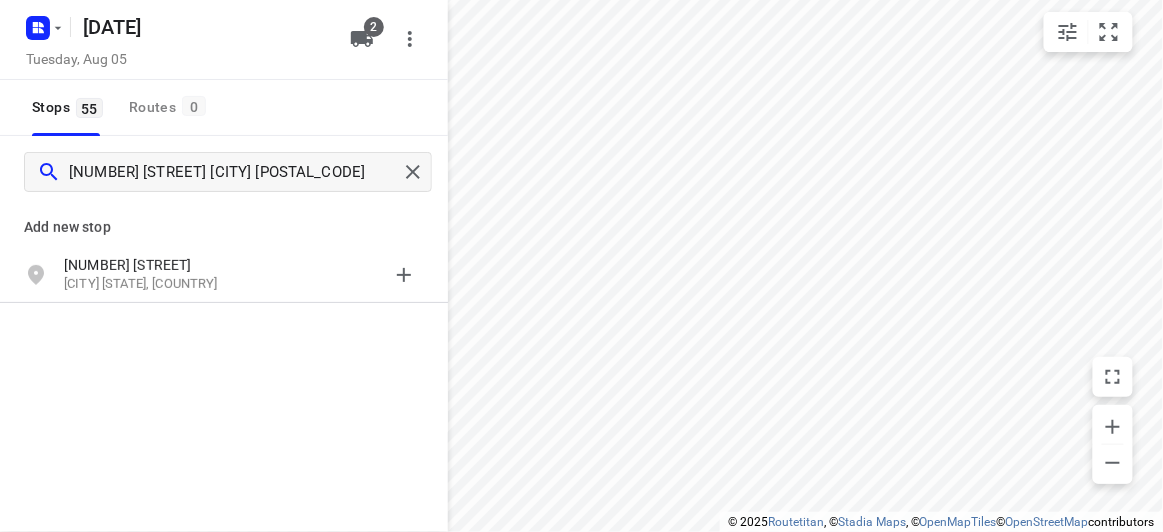 click on "Add new stop" at bounding box center [224, 219] 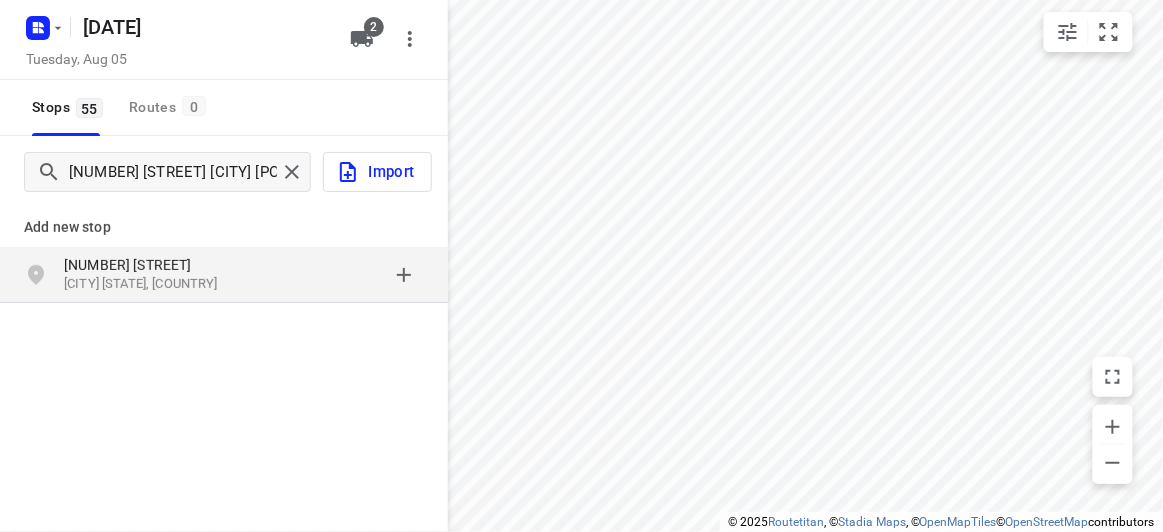 click on "[NUMBER] [STREET] [CITY] [STATE], [COUNTRY]" at bounding box center [224, 275] 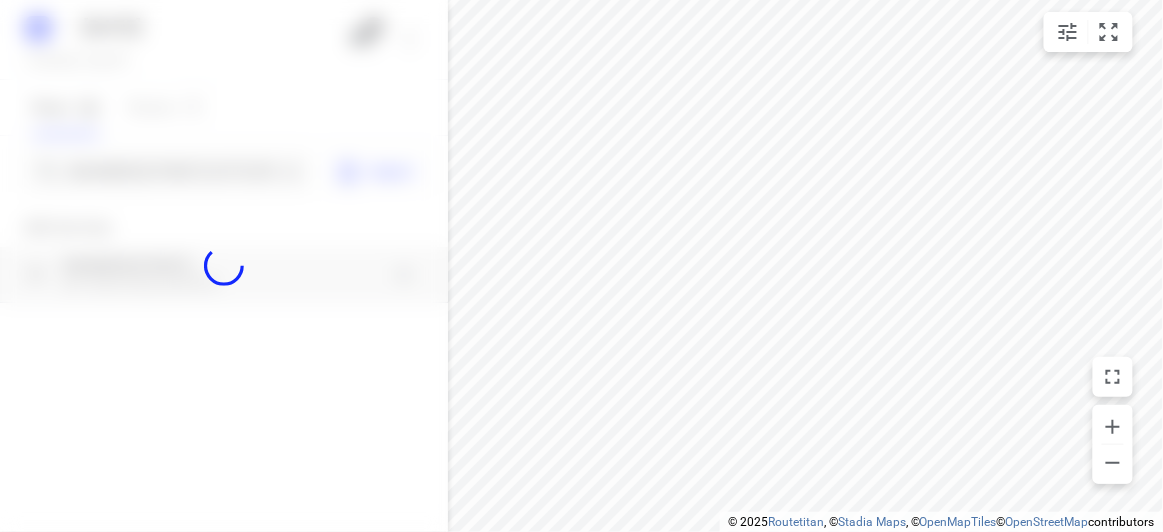 click at bounding box center (224, 266) 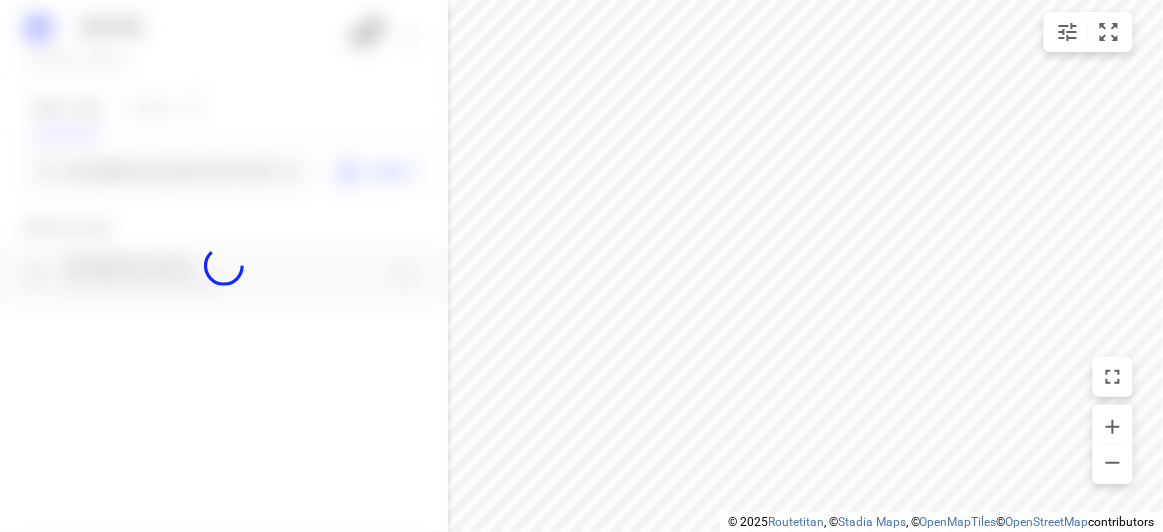 click at bounding box center [224, 266] 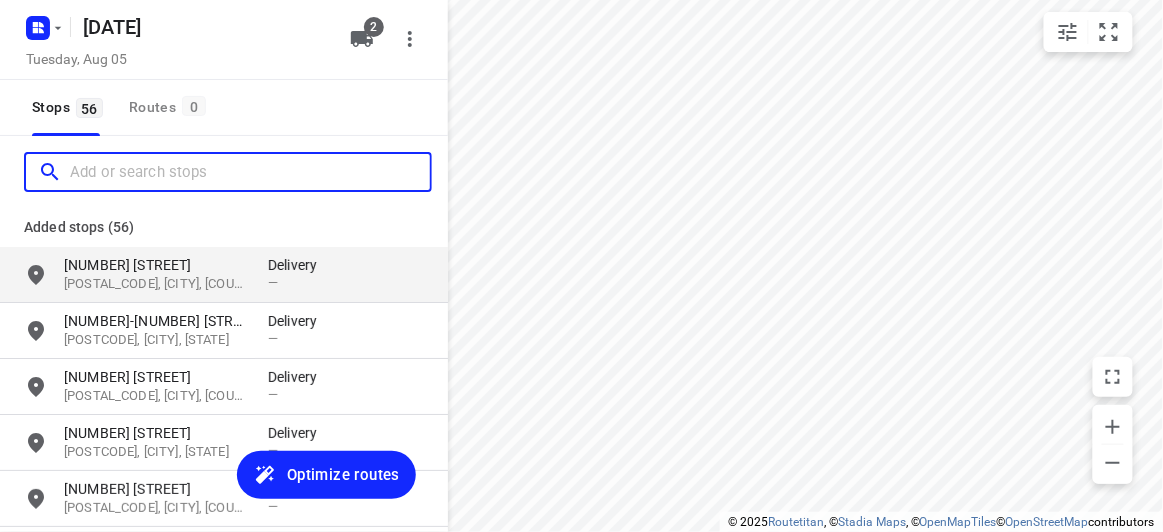 paste on "[NUMBER] [STREET], [CITY] [POSTAL_CODE]" 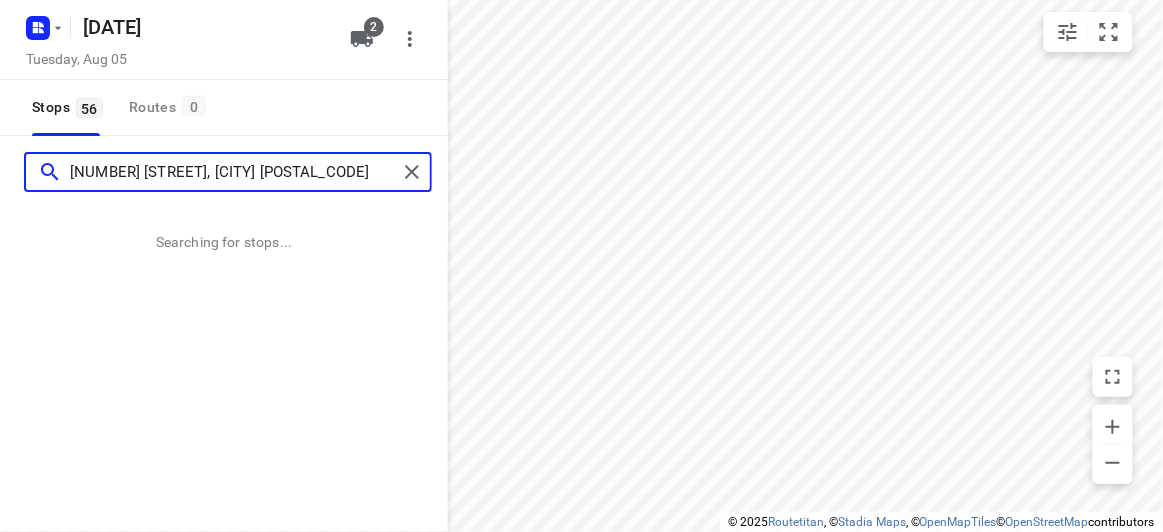 type on "[NUMBER] [STREET], [CITY] [POSTAL_CODE]" 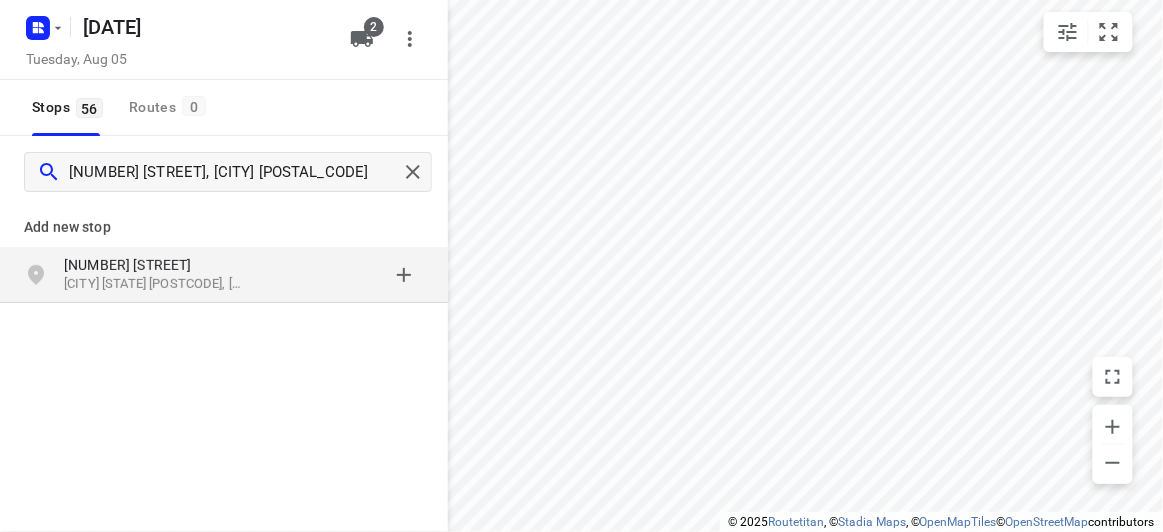 click on "[CITY] [STATE] [POSTCODE], [COUNTRY]" at bounding box center (156, 284) 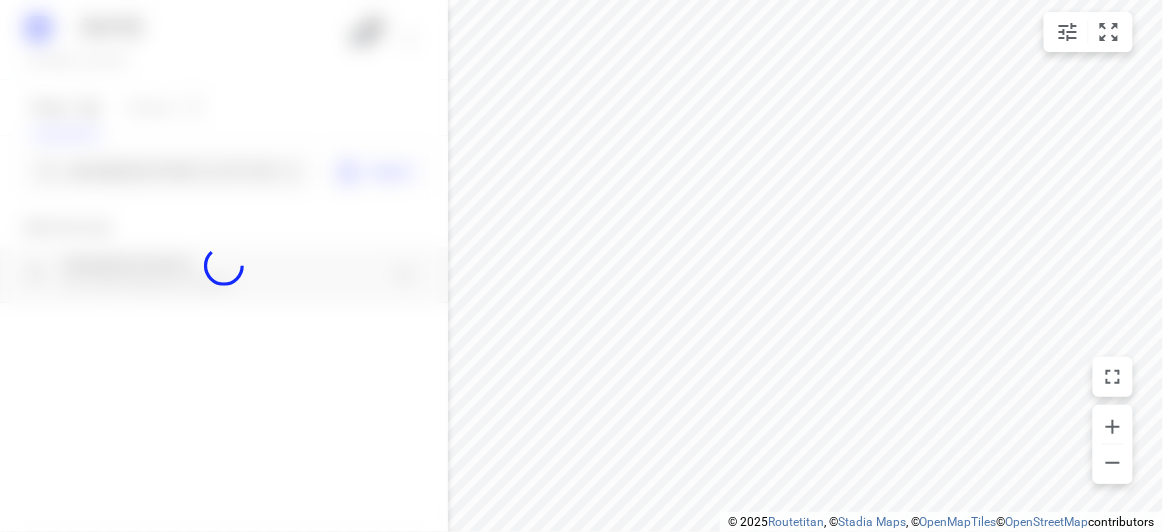 click at bounding box center (224, 266) 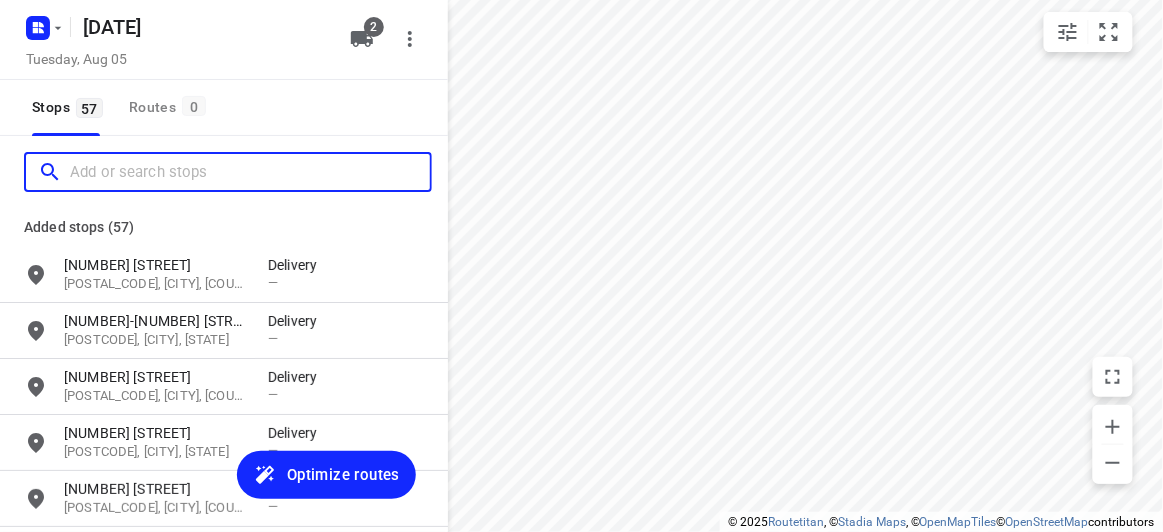 scroll, scrollTop: 0, scrollLeft: 0, axis: both 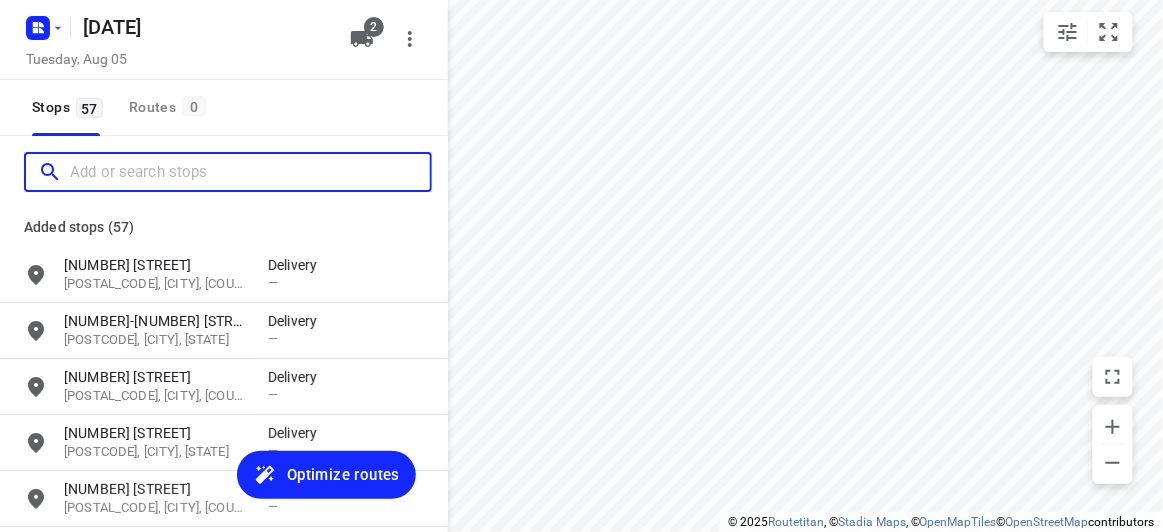 click at bounding box center (250, 172) 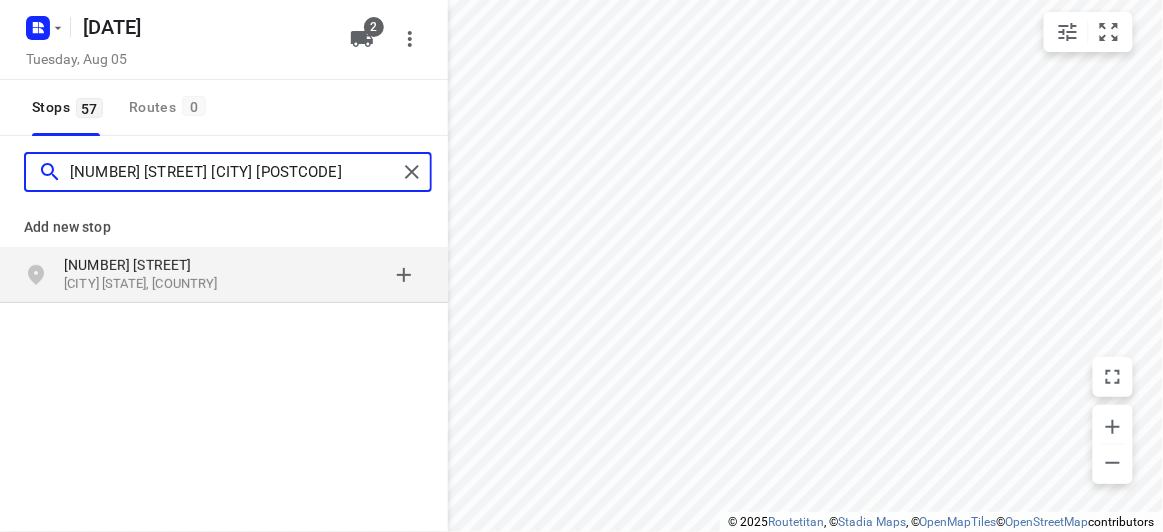 type on "[NUMBER] [STREET] [CITY] [POSTCODE]" 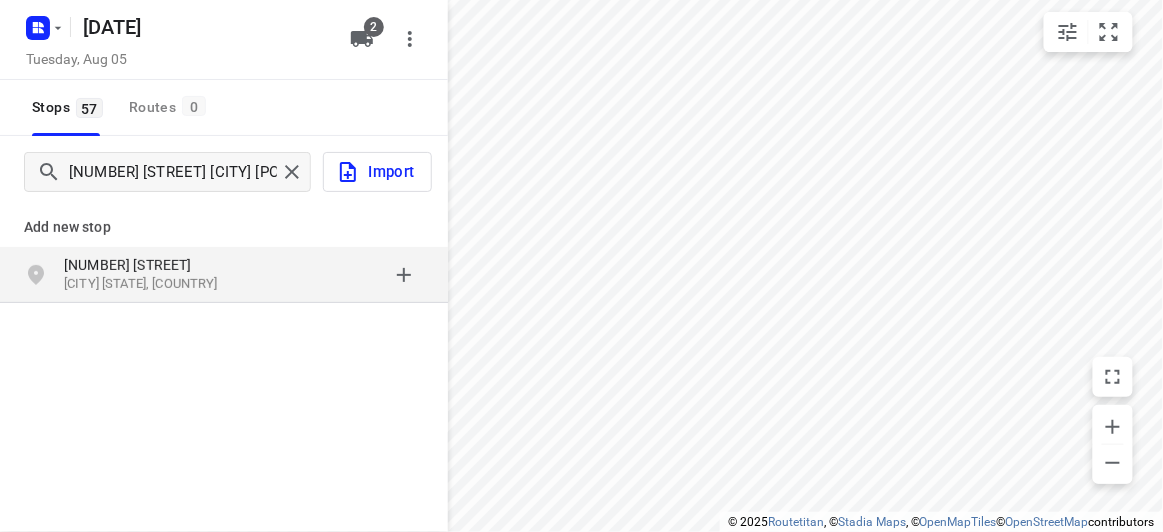 click on "Add new stop [NUMBER] [STREET] [CITY] [STATE], [COUNTRY]" at bounding box center [224, 320] 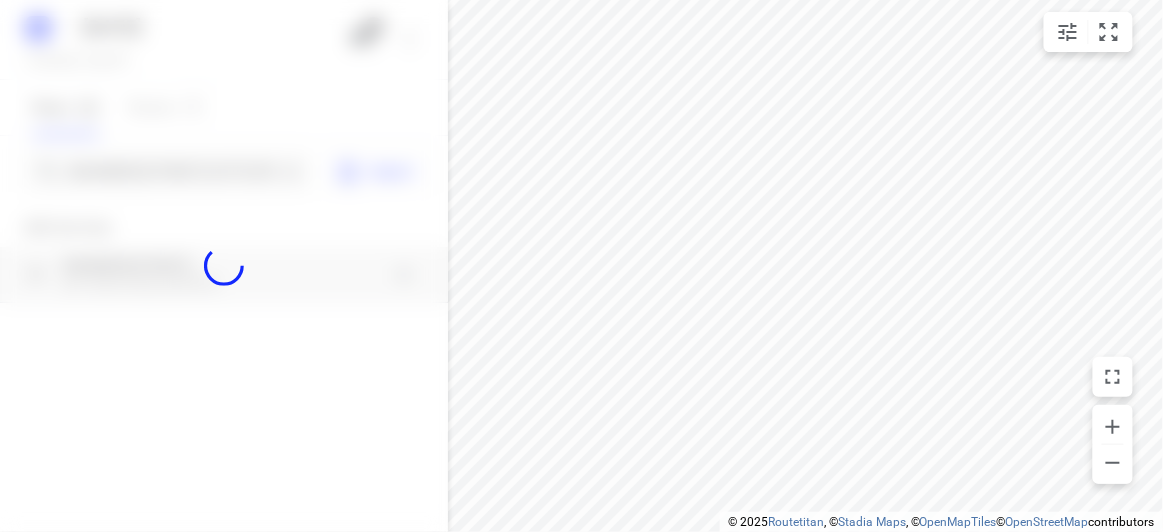 click at bounding box center (224, 266) 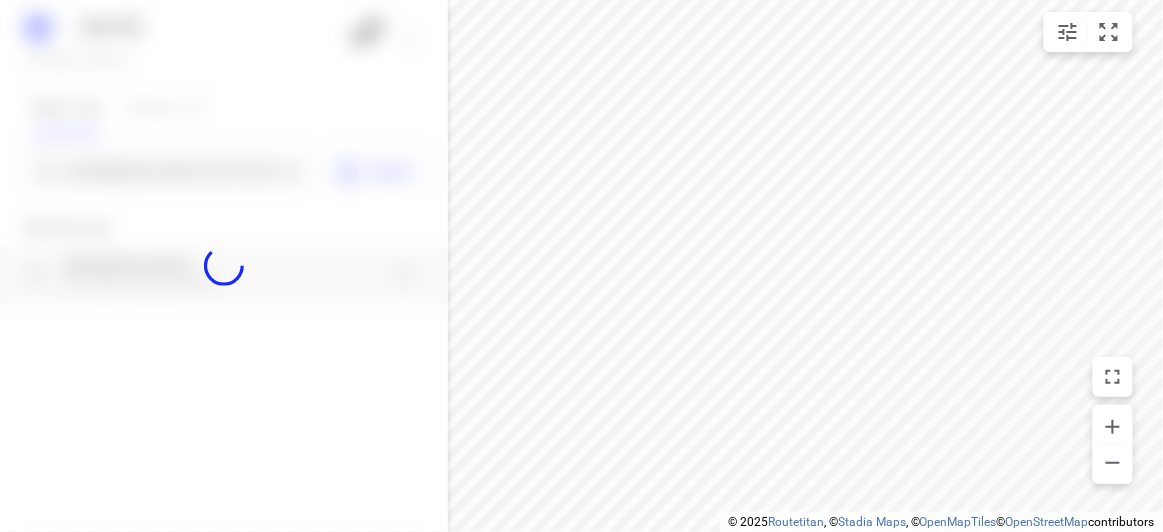 click at bounding box center [224, 266] 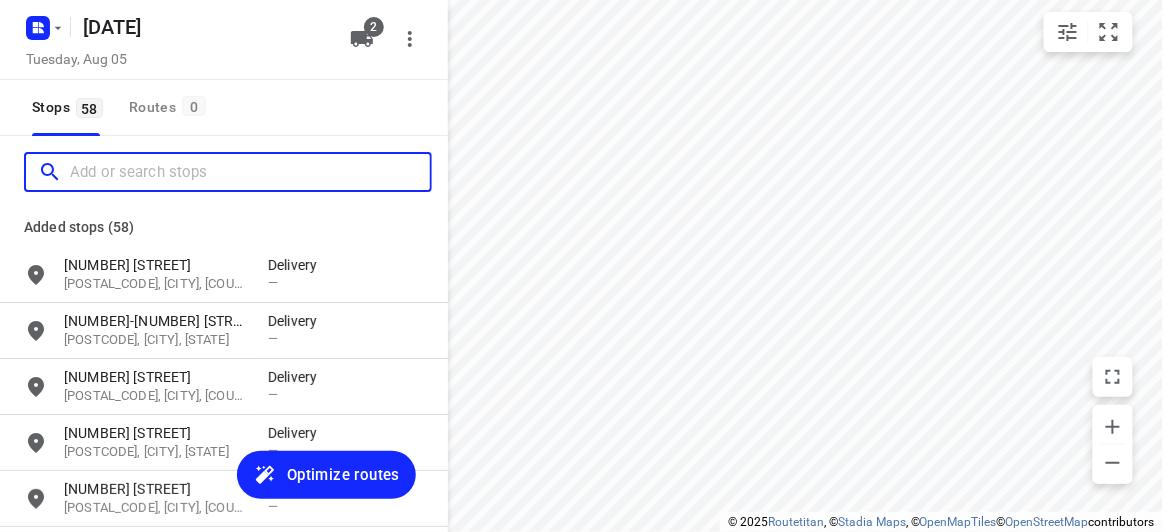 scroll, scrollTop: 0, scrollLeft: 0, axis: both 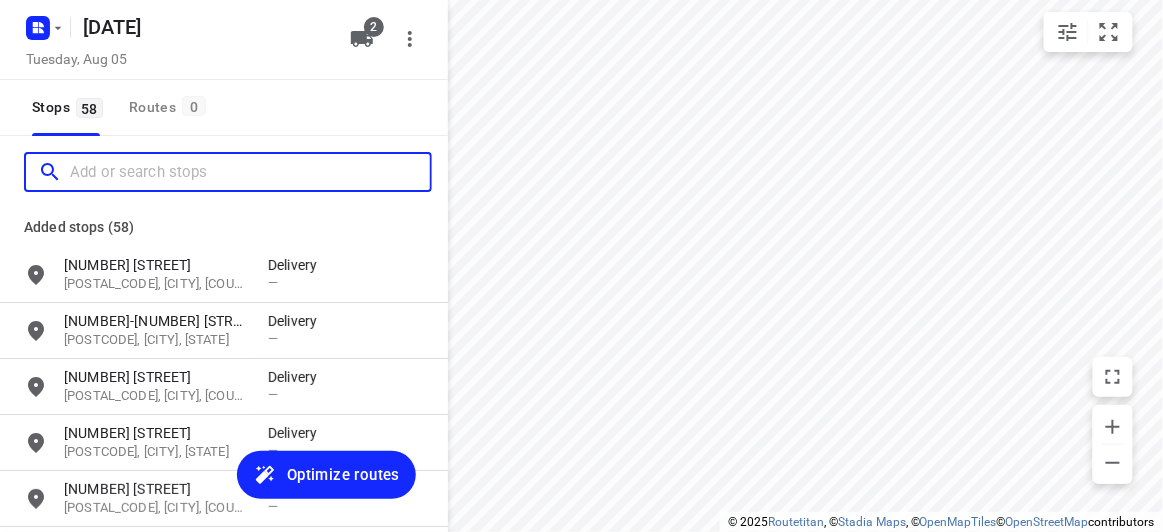 click at bounding box center [250, 172] 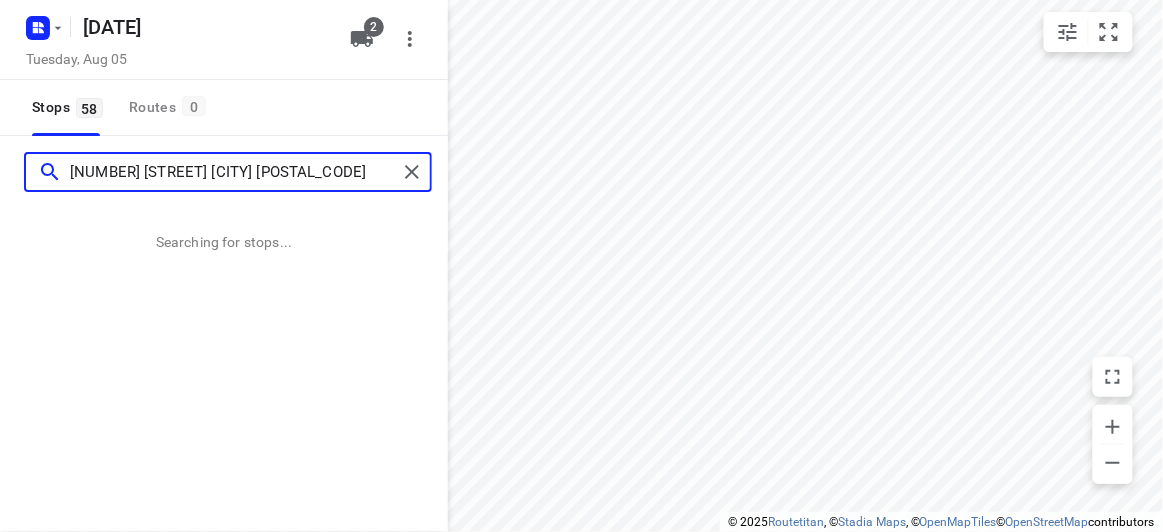 type on "[NUMBER] [STREET] [CITY] [POSTAL_CODE]" 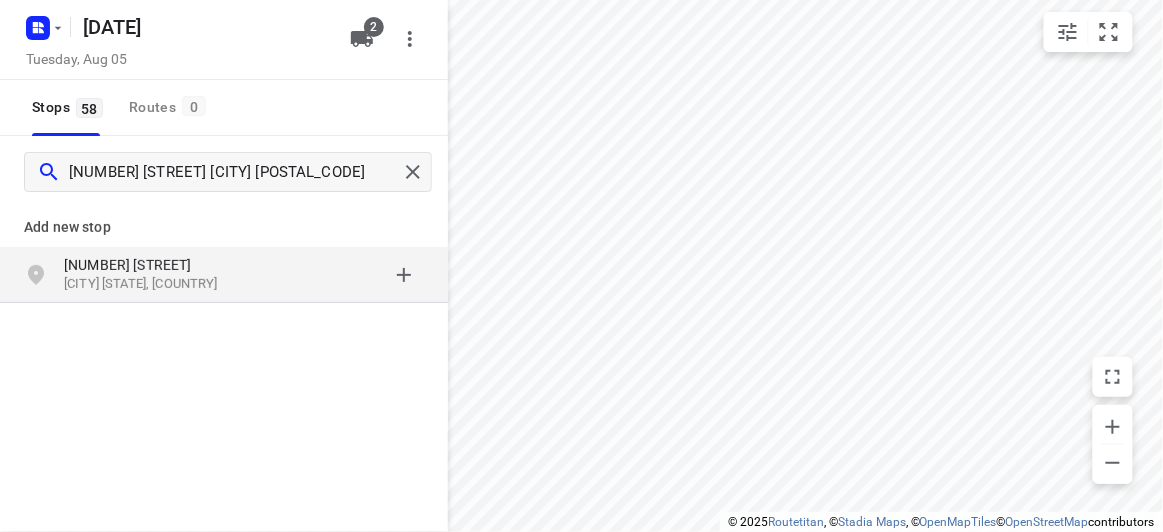 click on "[NUMBER] [STREET] [CITY] [STATE] [POSTAL_CODE], [COUNTRY]" at bounding box center (224, 275) 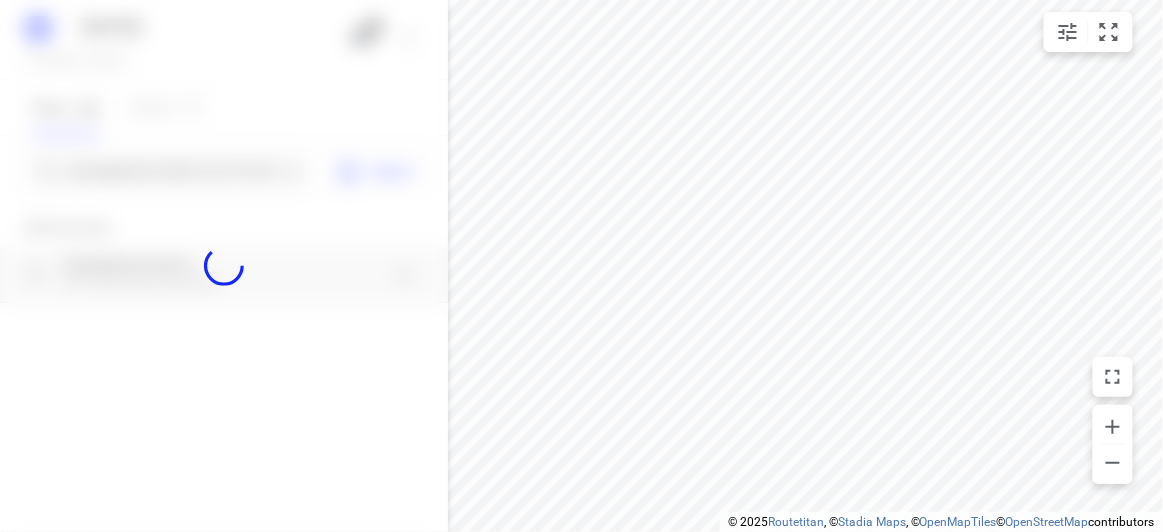 click at bounding box center (224, 266) 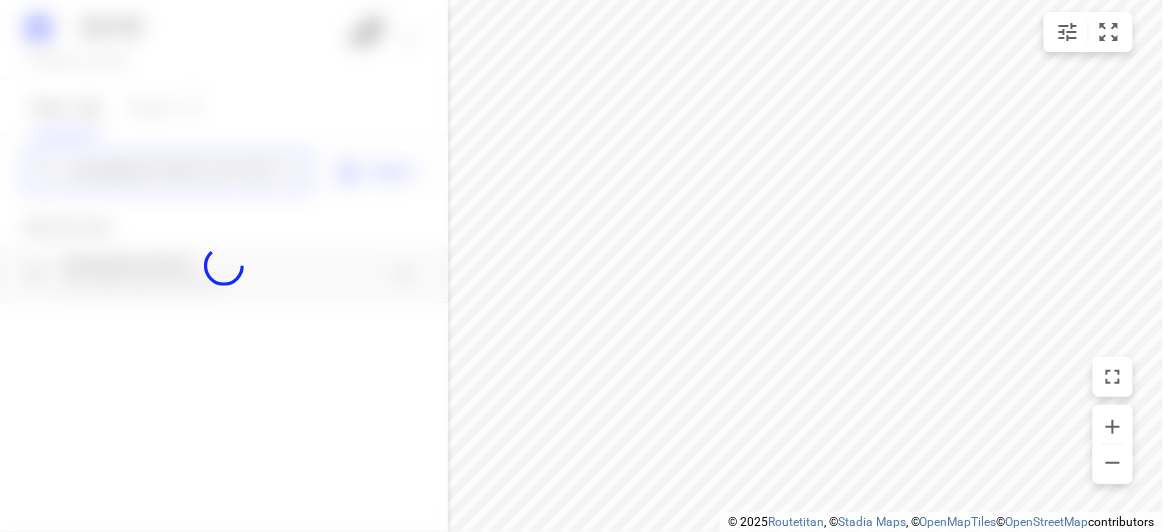 click on "[DATE] [DATE] [DAY] [DATE] [NUMBER] [NUMBER] [NUMBER] [NUMBER] [NUMBER] [STREET] [CITY] [POSTAL_CODE] Import Add new stop [NUMBER] [STREET] [CITY] [STATE] [POSTAL_CODE], [COUNTRY] Routing Settings Optimization preference Shortest distance distance Optimization preference Distance Format KM km Distance Format Default stop duration 5 minutes Default stop duration Default stop load 1 units Default stop load Allow late stops Maximum amount of time drivers may be late at a stop Allow reloads BETA Vehicles may return to the depot to load more stops. Fixed departure time Vehicles must depart at the start of their working hours Cancel Save" at bounding box center [224, 266] 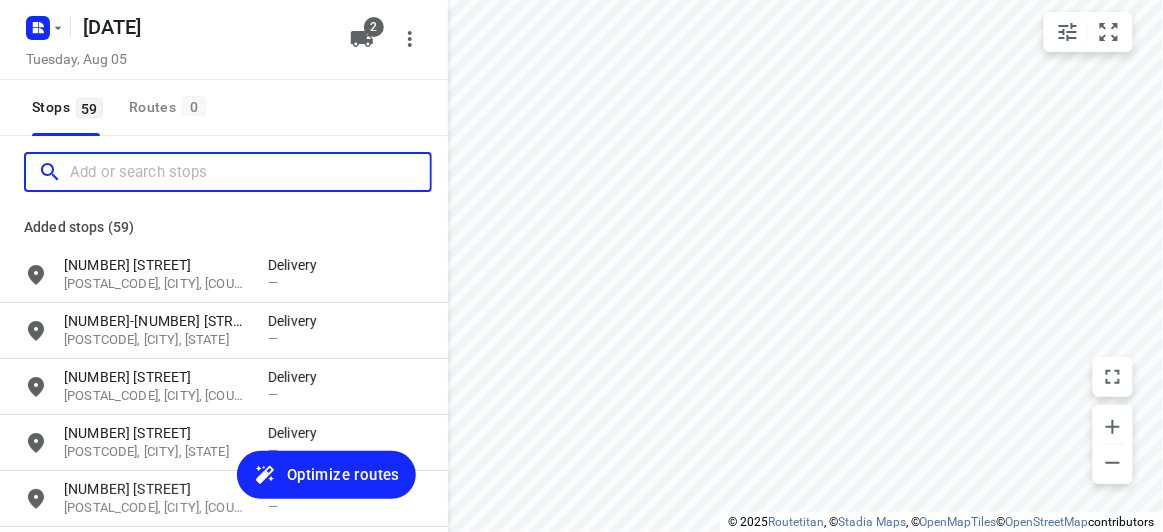 paste on "[NUMBER] [STREET] [CITY] [POSTAL_CODE]" 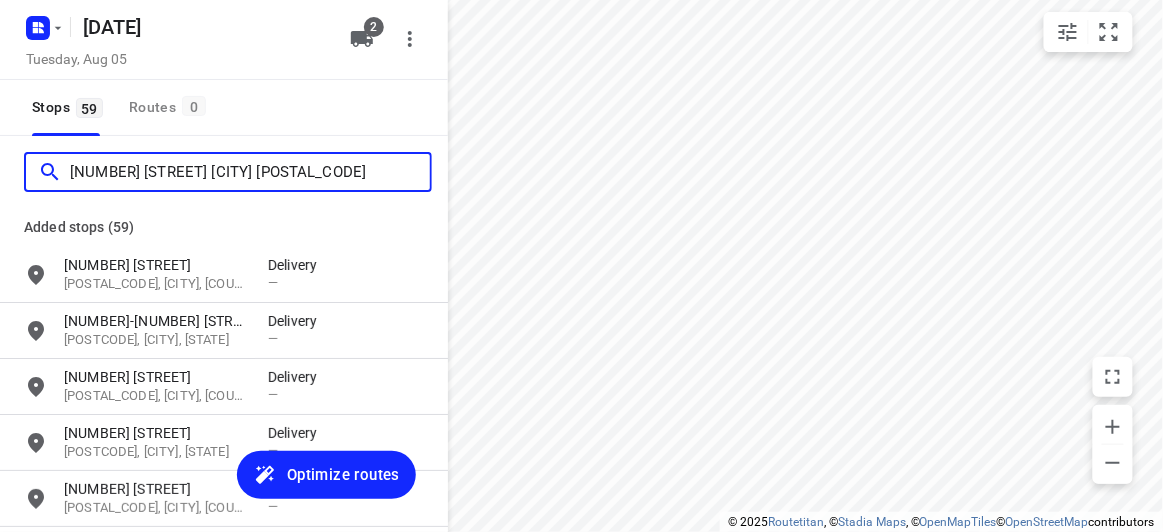 scroll, scrollTop: 0, scrollLeft: 0, axis: both 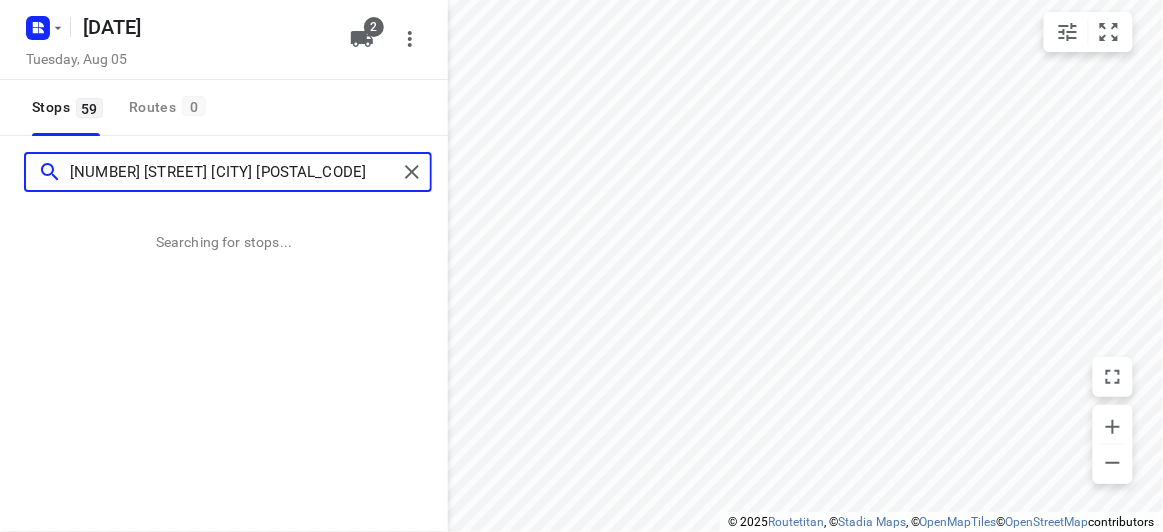 type on "[NUMBER] [STREET] [CITY] [POSTAL_CODE]" 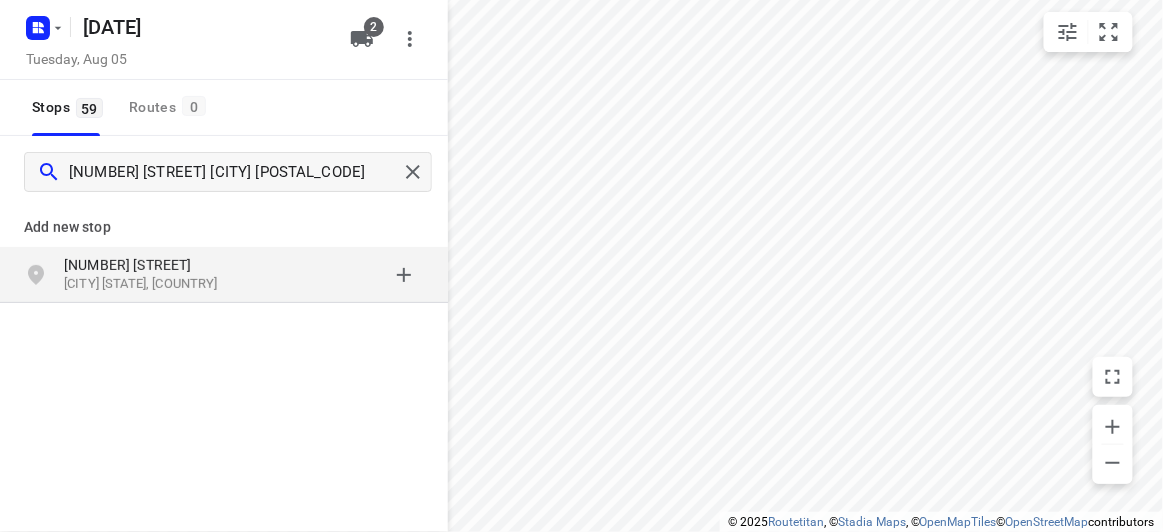 click on "[NUMBER] [STREET]" at bounding box center [156, 265] 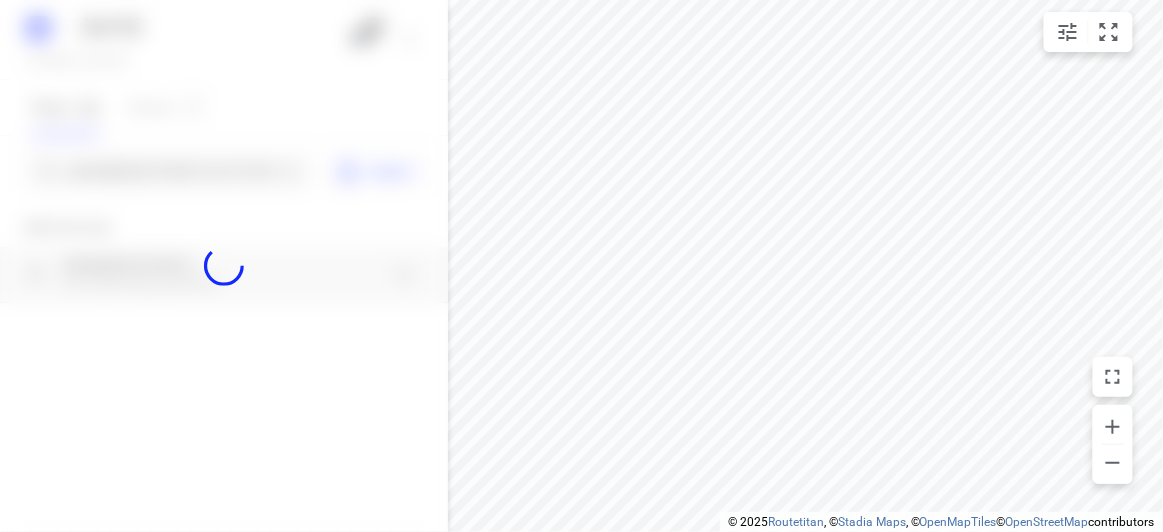 click at bounding box center [224, 266] 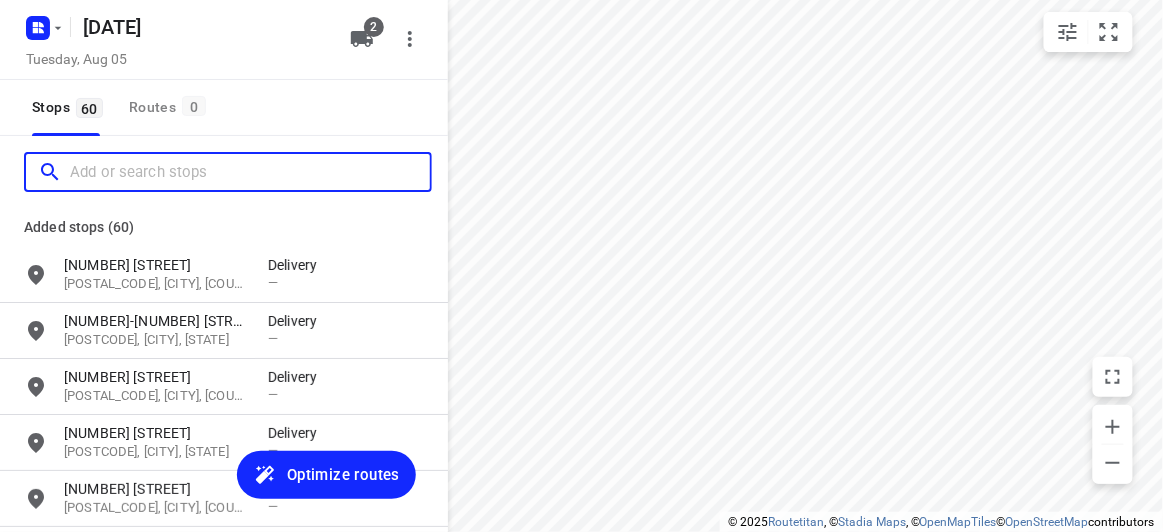 scroll, scrollTop: 0, scrollLeft: 0, axis: both 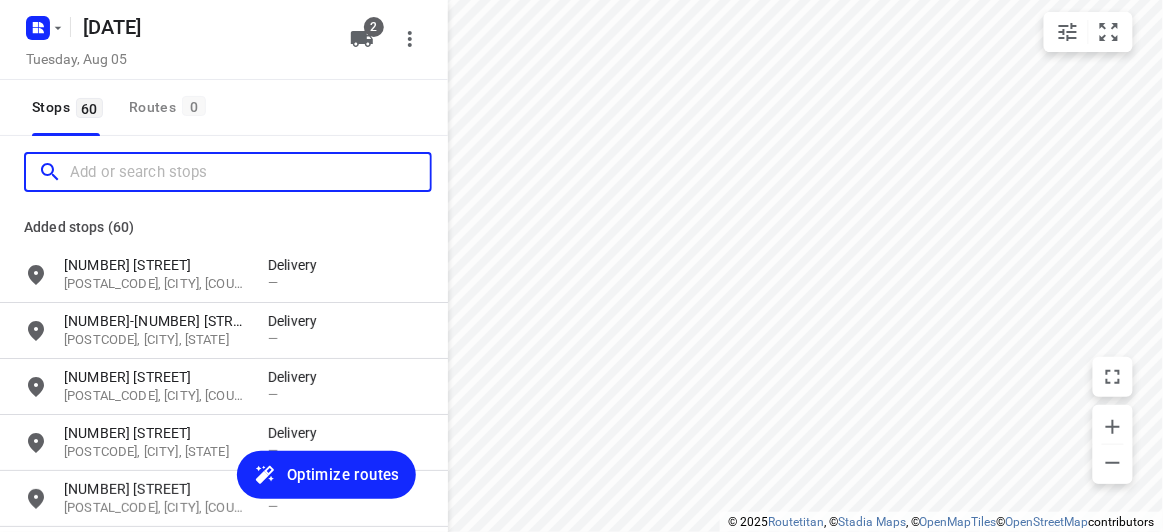 click at bounding box center [250, 172] 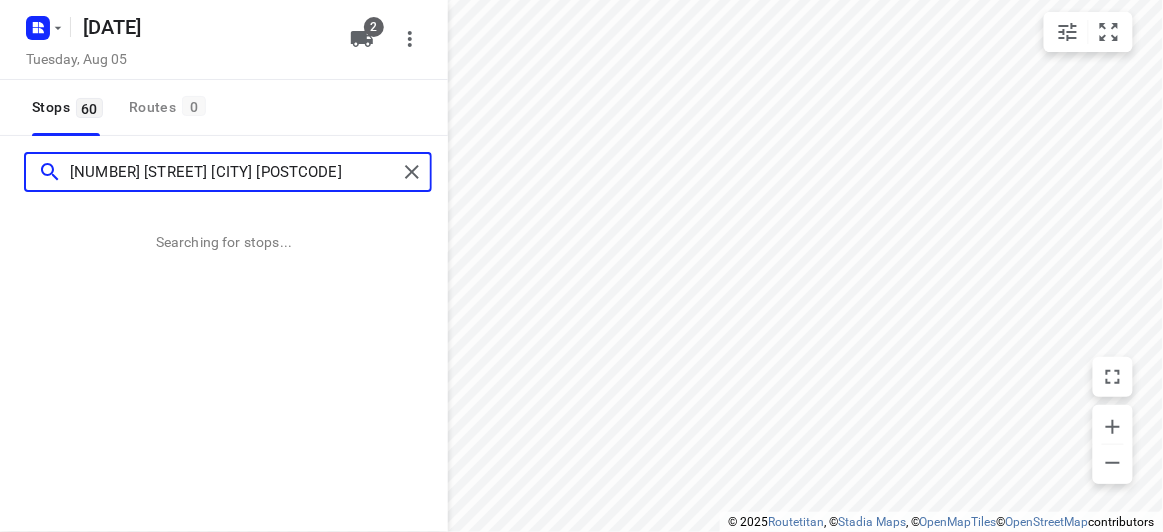type on "[NUMBER] [STREET] [CITY] [POSTCODE]" 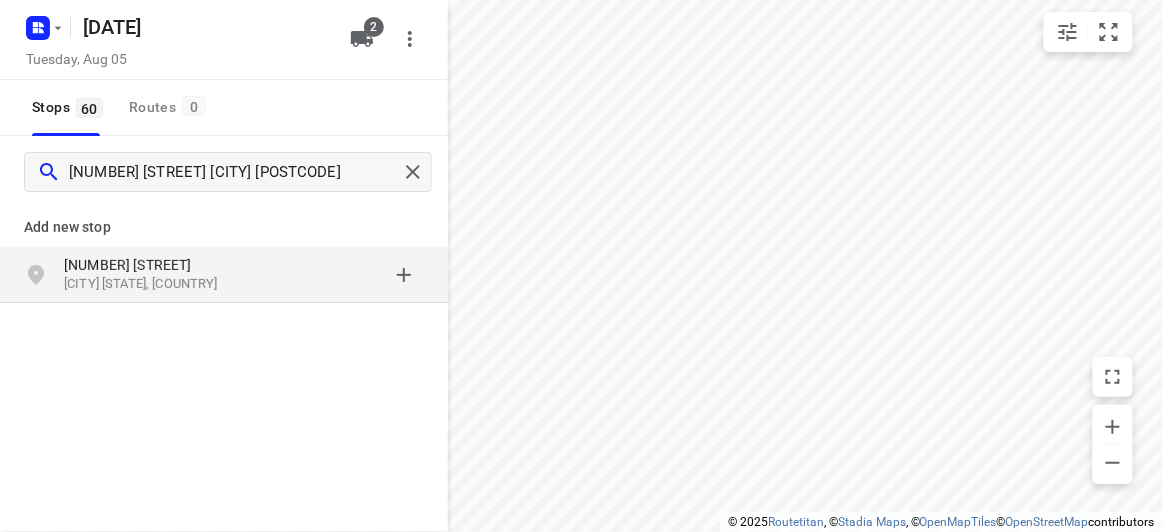 click on "[NUMBER] [STREET] [CITY] [POSTCODE], [COUNTRY]" at bounding box center [224, 275] 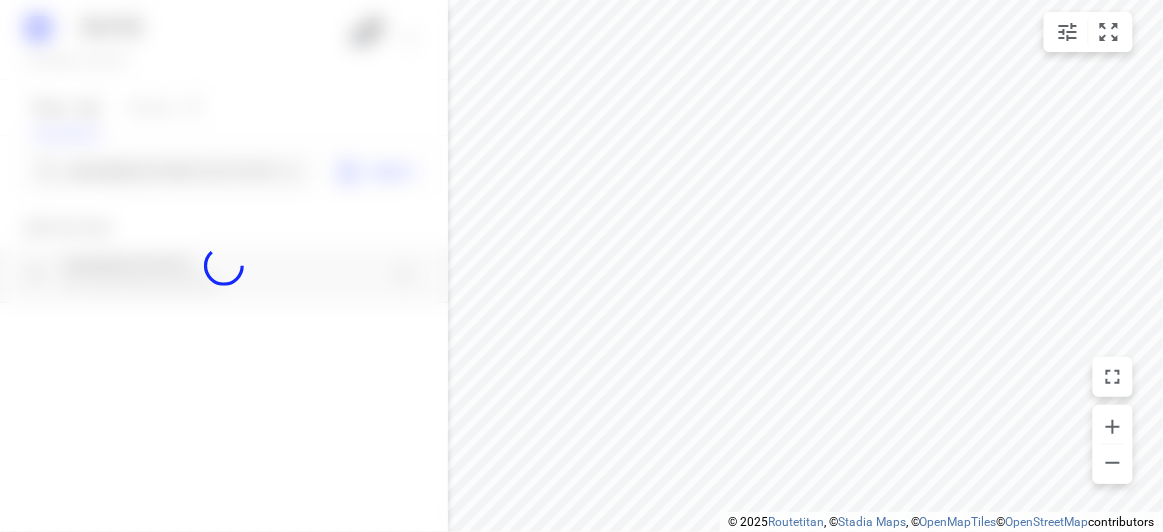 click at bounding box center [224, 266] 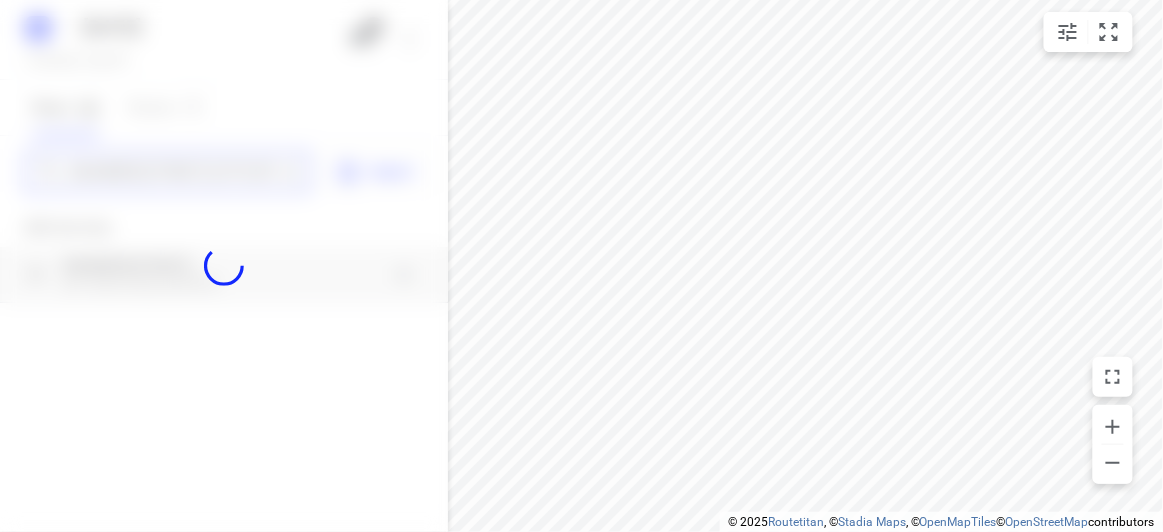 click on "[DATE] [DAY], [DATE] [DAY] [NUMBER] Stops [NUMBER] Routes [NUMBER] [NUMBER] [STREET] [CITY] [POSTAL_CODE] Import Add new stop [NUMBER] [STREET]  [CITY] [STATE], [COUNTRY] Routing Settings Optimization preference Shortest distance distance Optimization preference Distance Format KM km Distance Format Default stop duration 5 minutes Default stop duration Default stop load 1 units Default stop load Allow late stops   Maximum amount of time drivers may be late at a stop Allow reloads BETA   Vehicles may return to the depot to load more stops. Fixed departure time   Vehicles must depart at the start of their working hours Cancel Save" at bounding box center (224, 266) 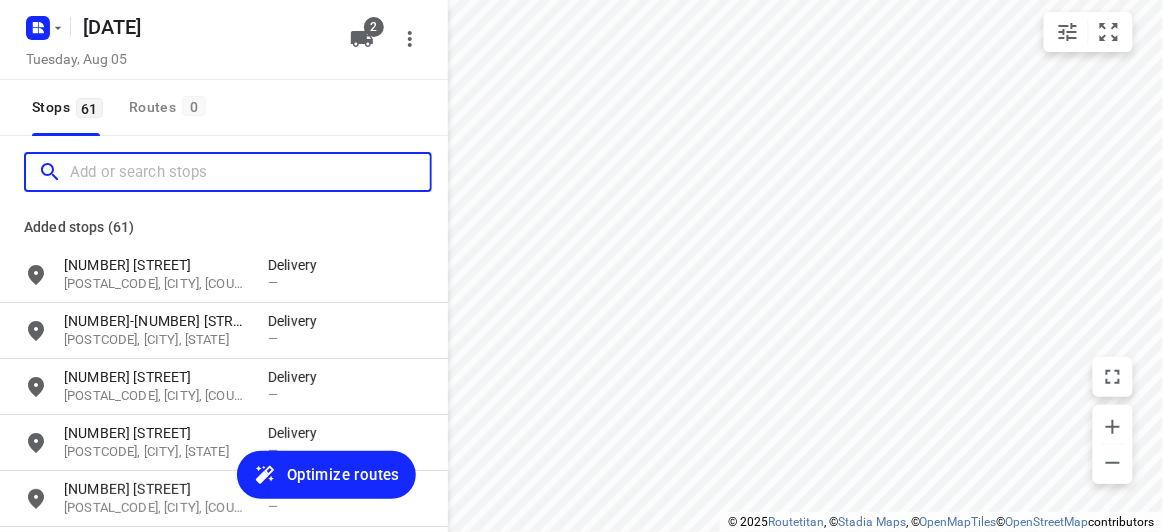 paste on "[NUMBER] [STREET], [CITY]" 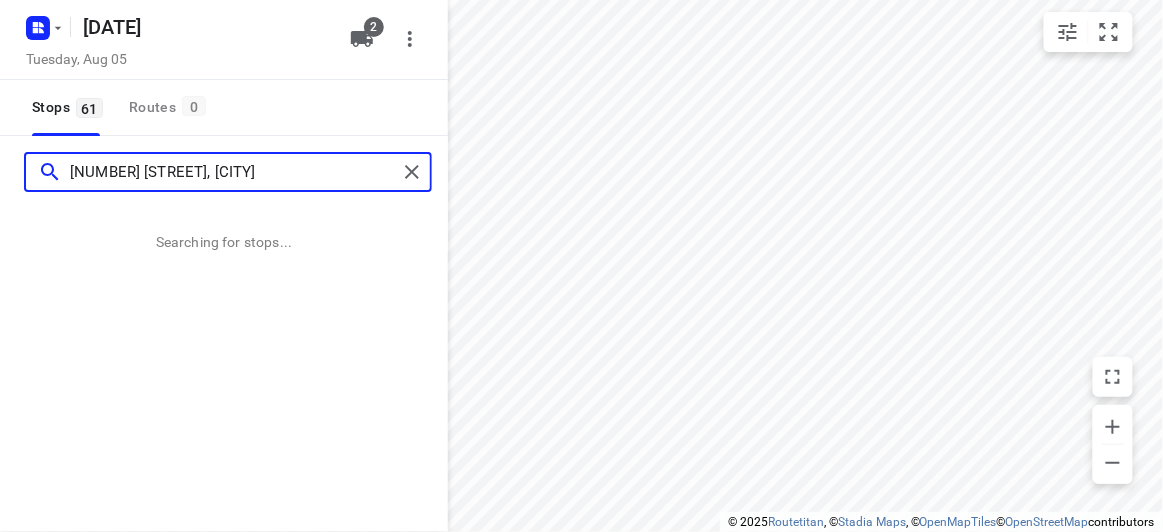 type on "[NUMBER] [STREET], [CITY]" 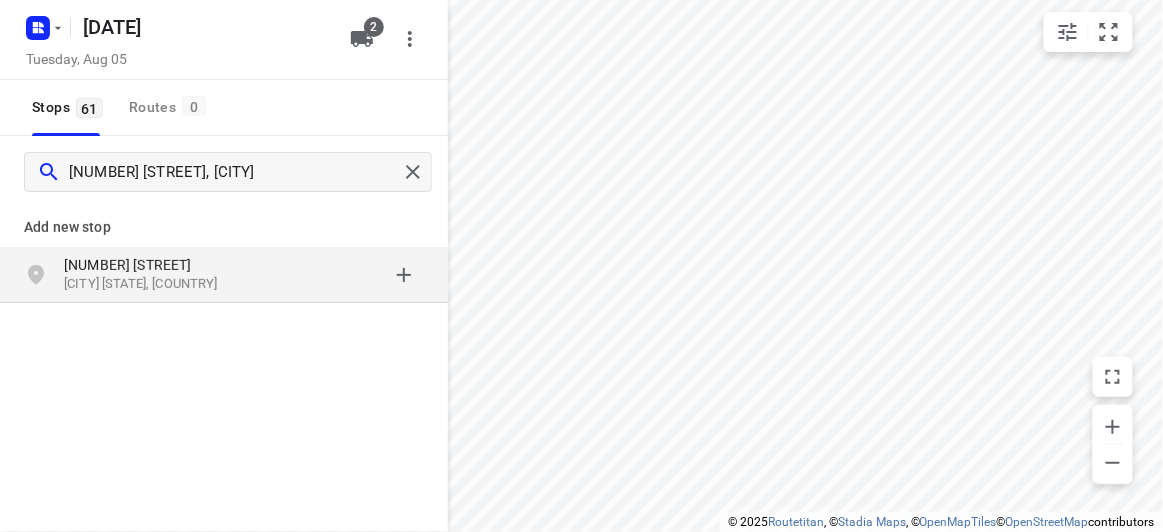 click on "[NUMBER] [STREET] [CITY], [COUNTRY]" at bounding box center (224, 275) 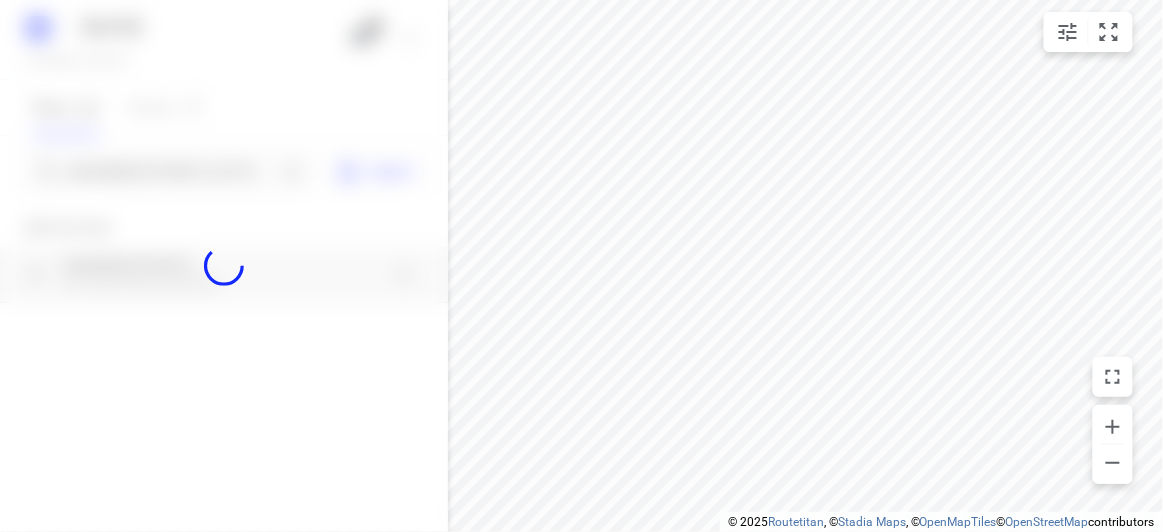 click at bounding box center [224, 266] 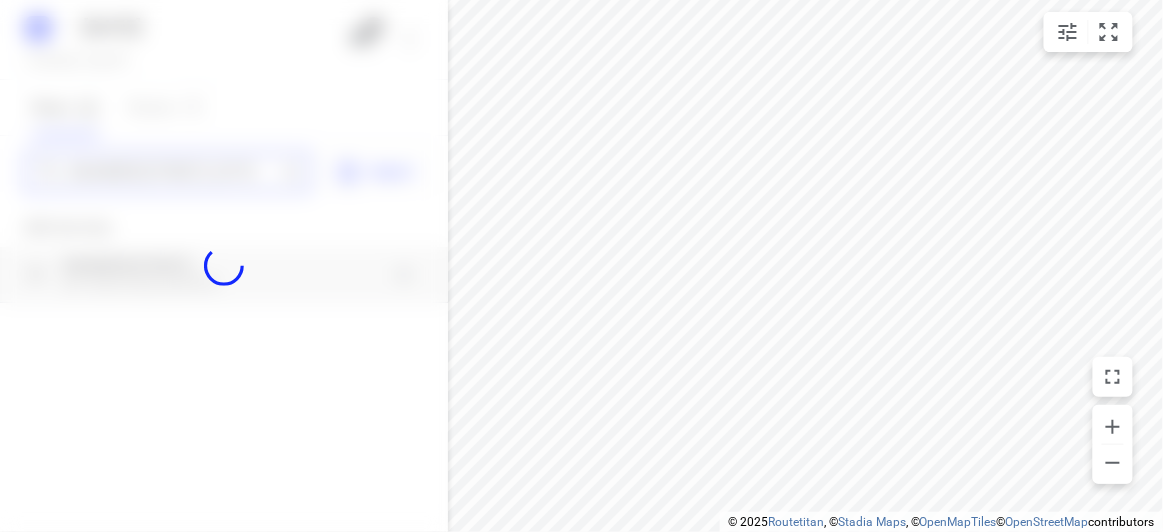 click on "[DATE] [DATE] [DAY] [DATE] [NUMBER] [NUMBER] [NUMBER] [NUMBER] [NUMBER] [STREET] [CITY] Import Add new stop [NUMBER] [STREET] [CITY] [STATE], [COUNTRY] Routing Settings Optimization preference Shortest distance distance Optimization preference Distance Format KM km Distance Format Default stop duration 5 minutes Default stop duration Default stop load 1 units Default stop load Allow late stops Maximum amount of time drivers may be late at a stop Allow reloads BETA Vehicles may return to the depot to load more stops. Fixed departure time Vehicles must depart at the start of their working hours Cancel Save" at bounding box center [224, 266] 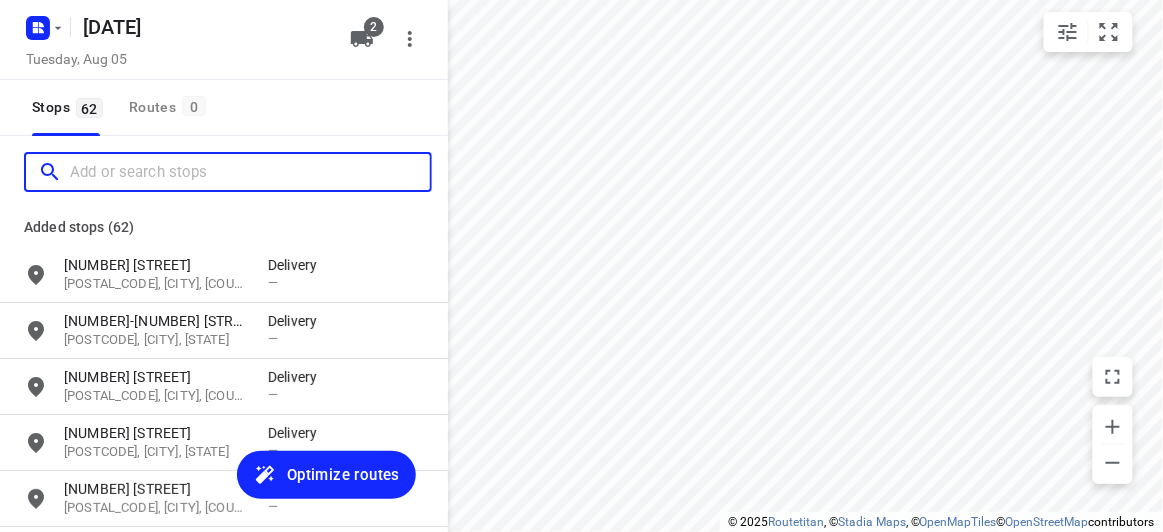 scroll, scrollTop: 0, scrollLeft: 0, axis: both 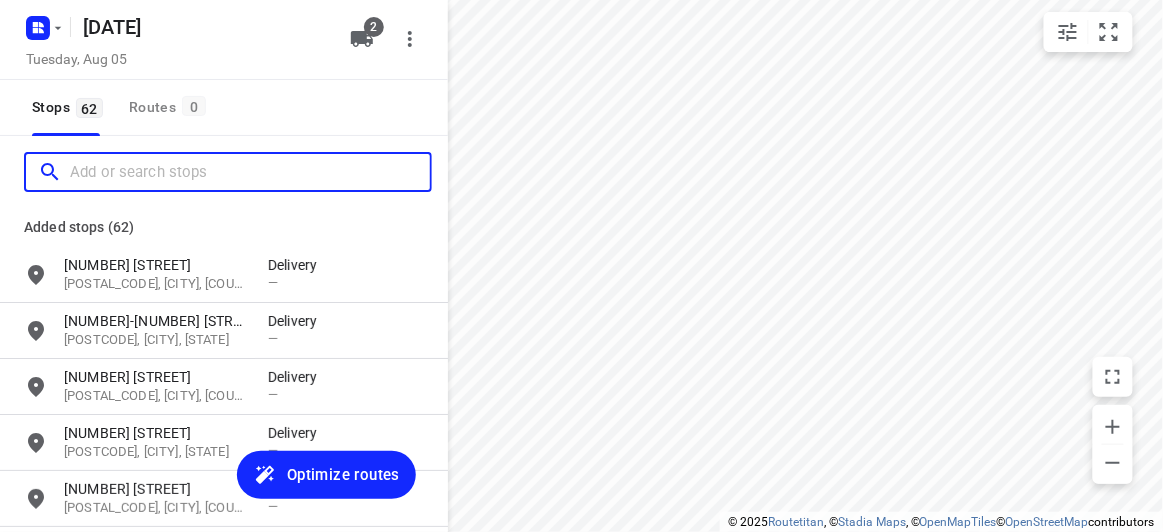paste on "[NUMBER] [STREET] [CITY] [POSTAL_CODE]" 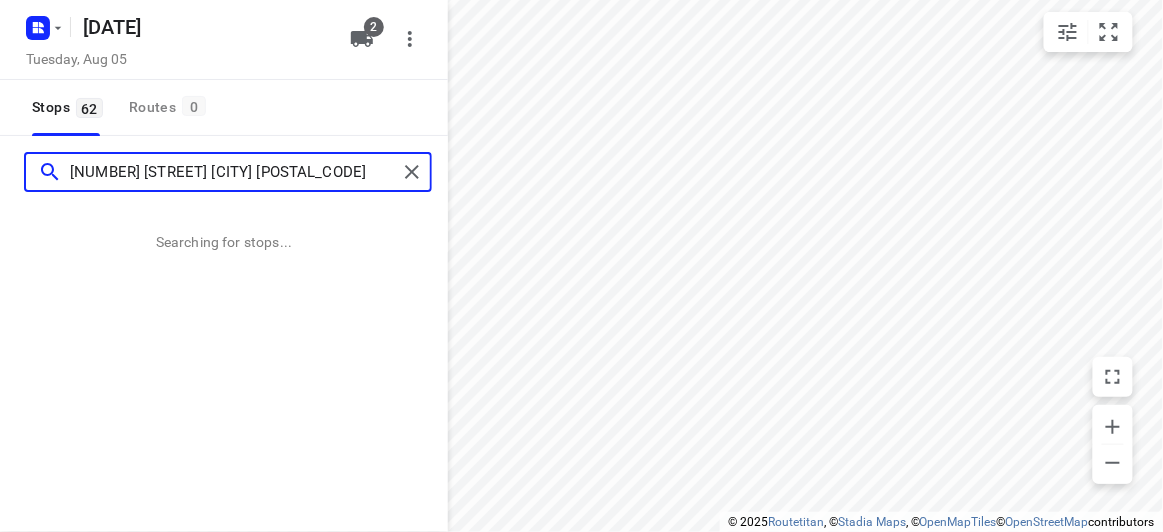 type on "[NUMBER] [STREET] [CITY] [POSTAL_CODE]" 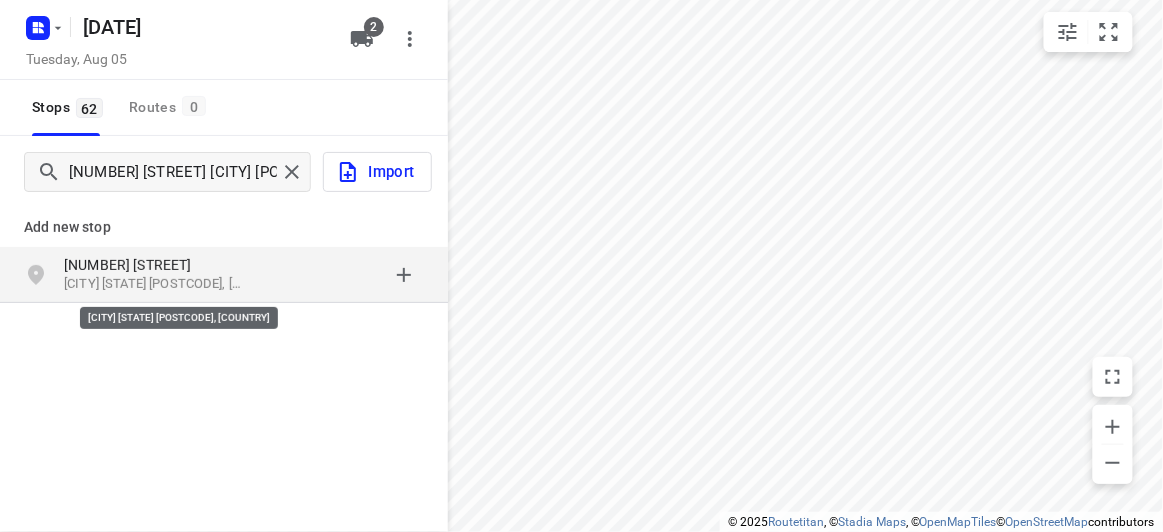 click on "[CITY] [STATE] [POSTCODE], [COUNTRY]" at bounding box center (156, 284) 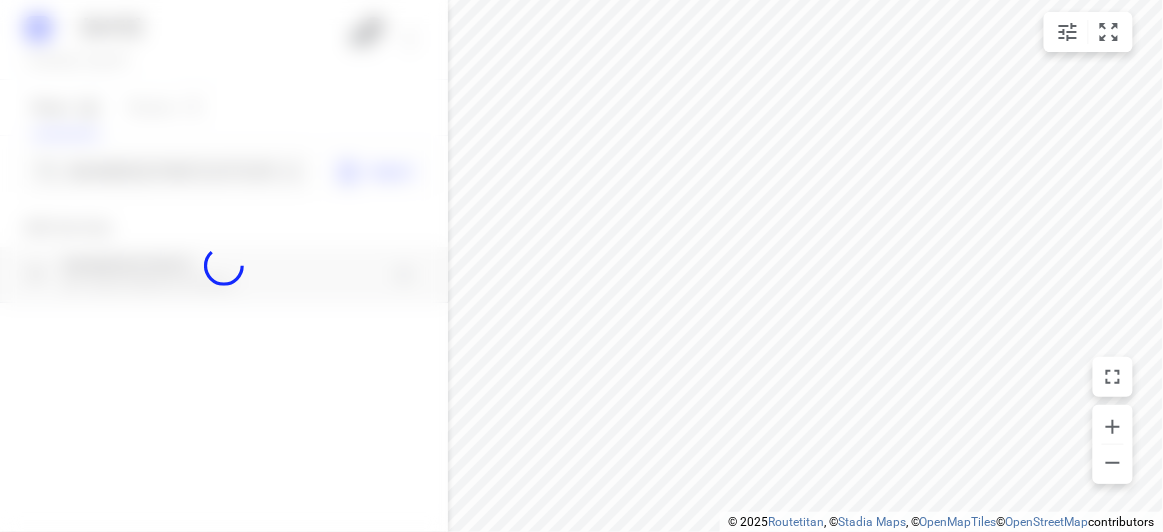 click at bounding box center (224, 266) 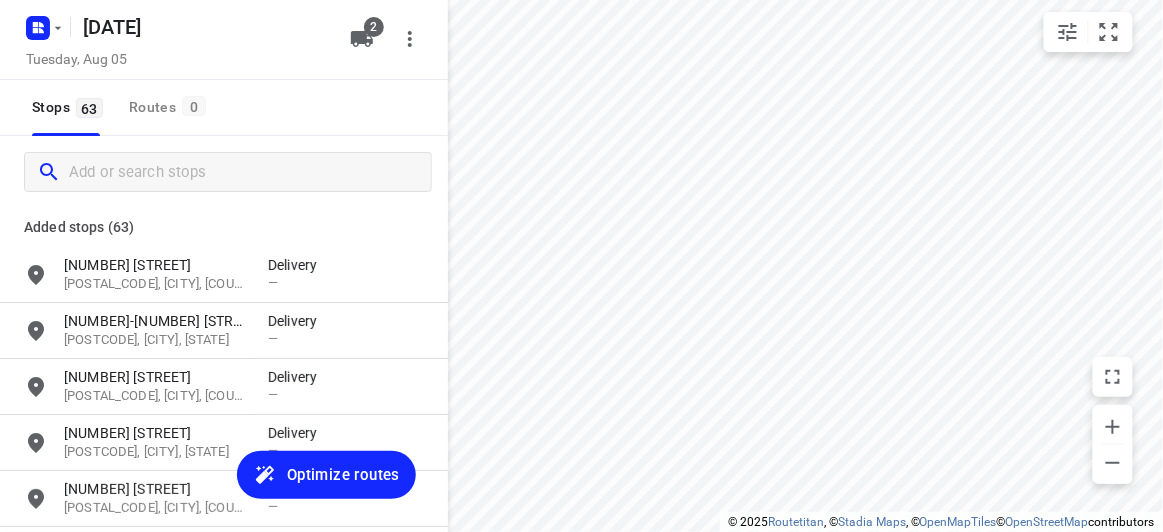 scroll, scrollTop: 0, scrollLeft: 0, axis: both 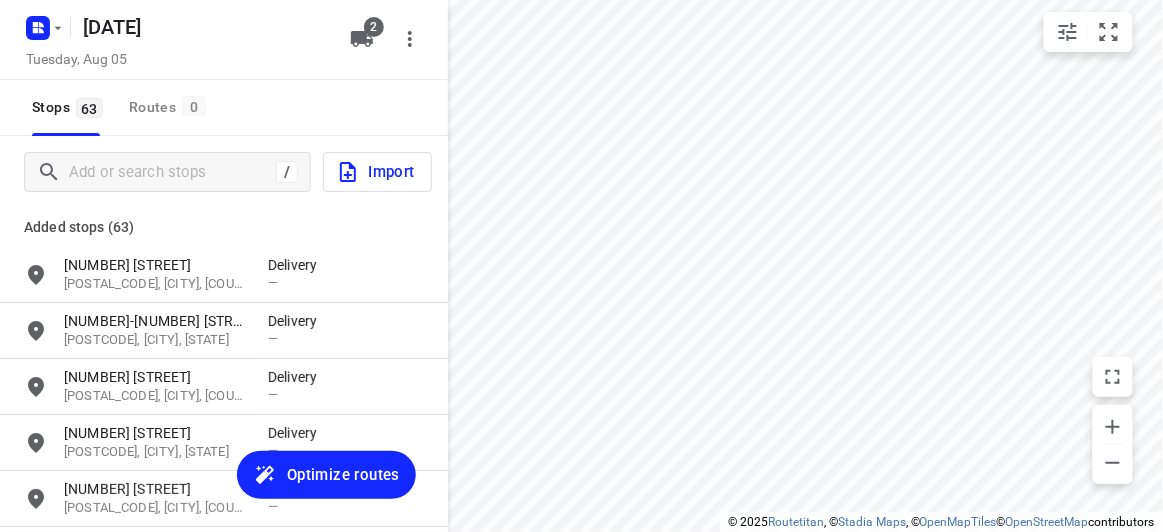 click on "/" at bounding box center (167, 172) 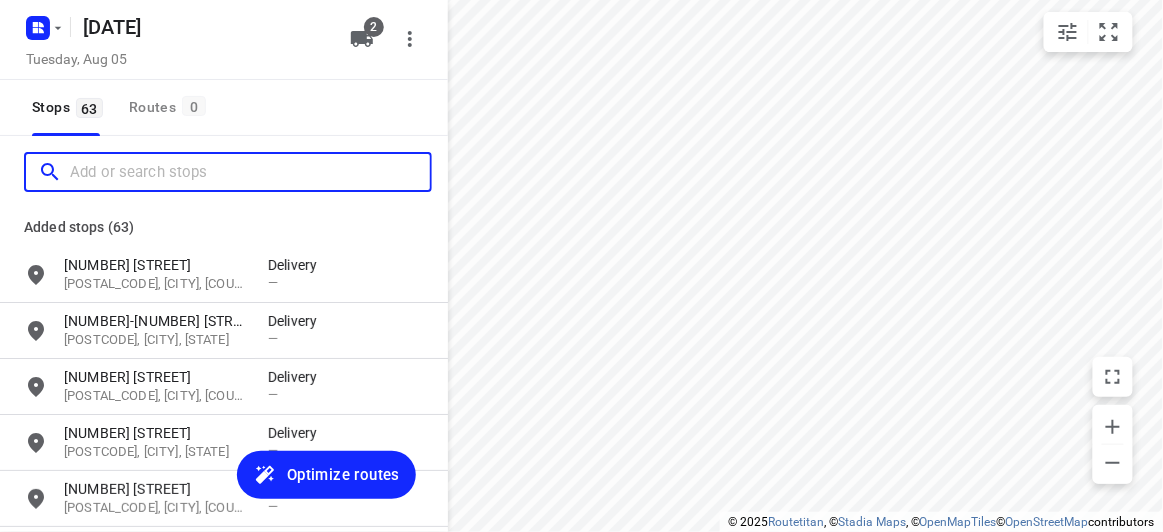 click at bounding box center [250, 172] 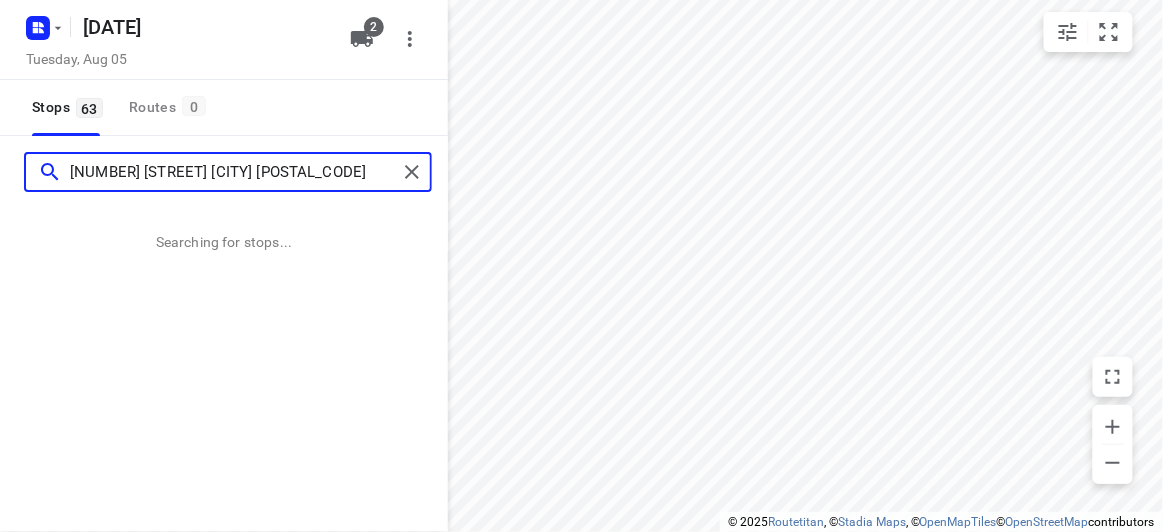 type on "[NUMBER] [STREET] [CITY] [POSTAL_CODE]" 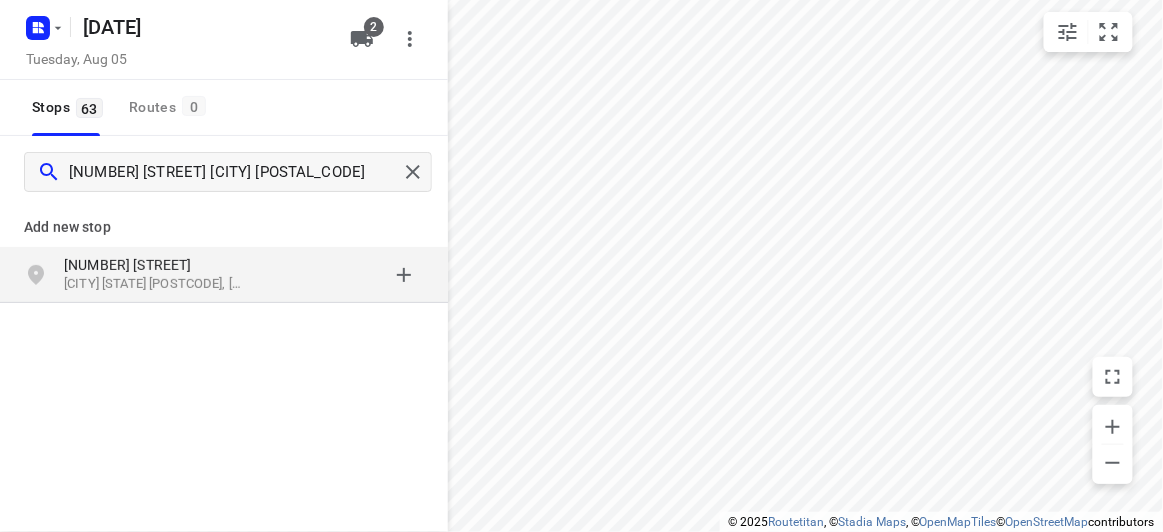 click on "Add new stop [NUMBER] [STREET] [CITY] [STATE], [COUNTRY]" at bounding box center (224, 248) 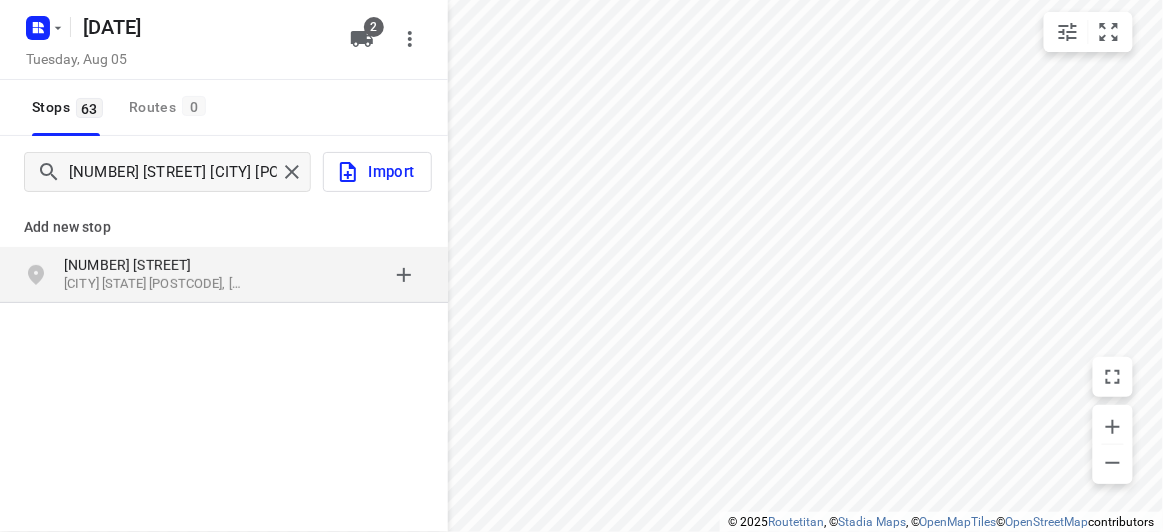 click on "[NUMBER] [STREET] [CITY] [STATE], [COUNTRY]" at bounding box center [224, 275] 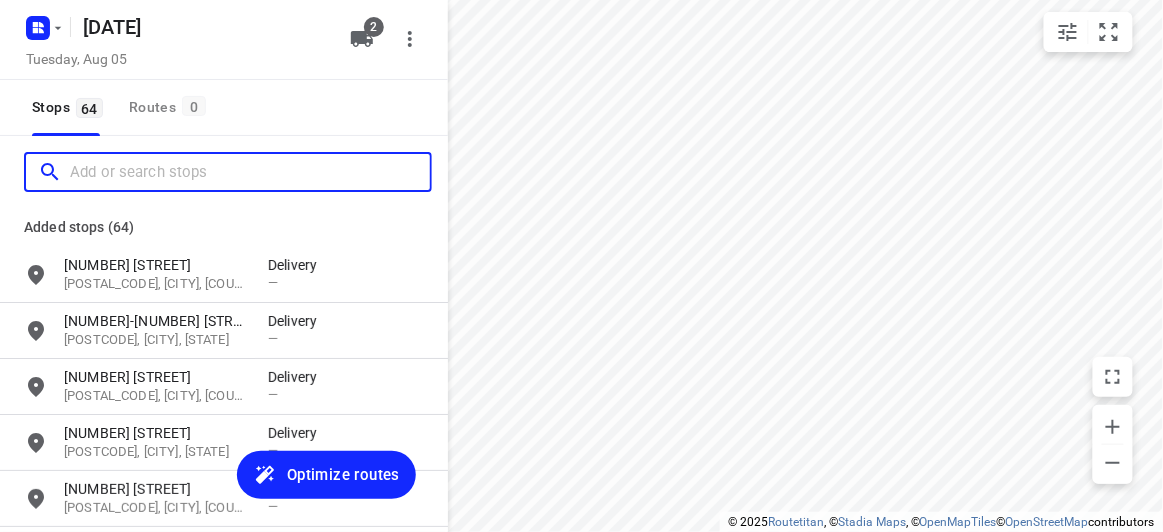 scroll, scrollTop: 0, scrollLeft: 0, axis: both 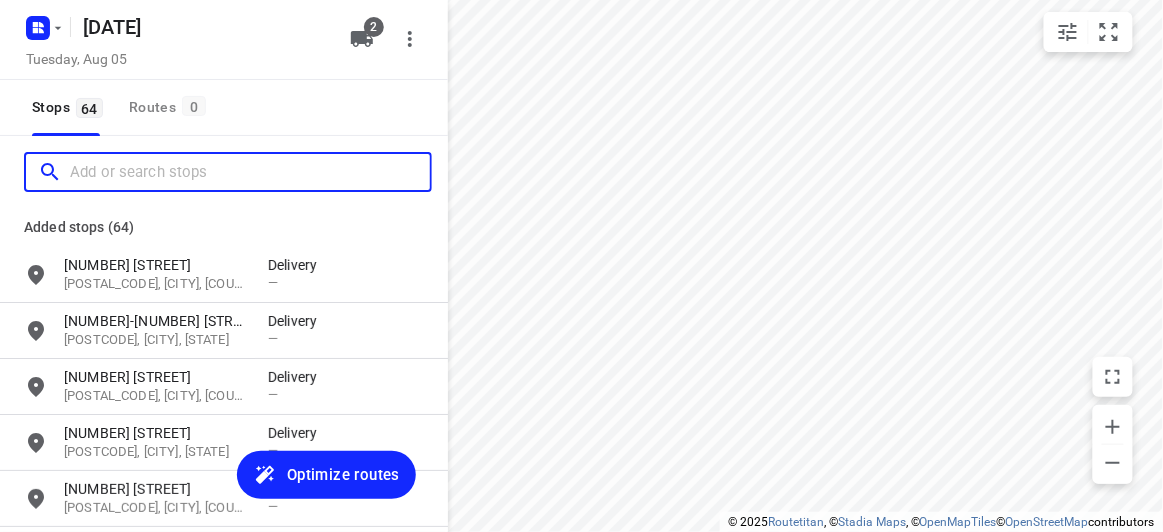 drag, startPoint x: 173, startPoint y: 160, endPoint x: 171, endPoint y: 171, distance: 11.18034 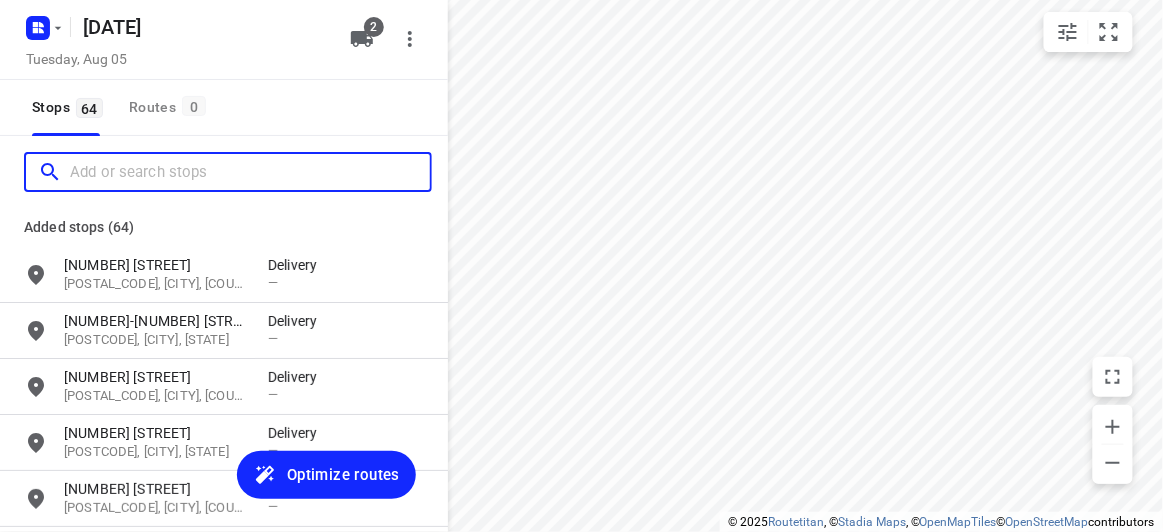 paste on "[NUMBER] [STREET] [CITY] [POSTAL_CODE]" 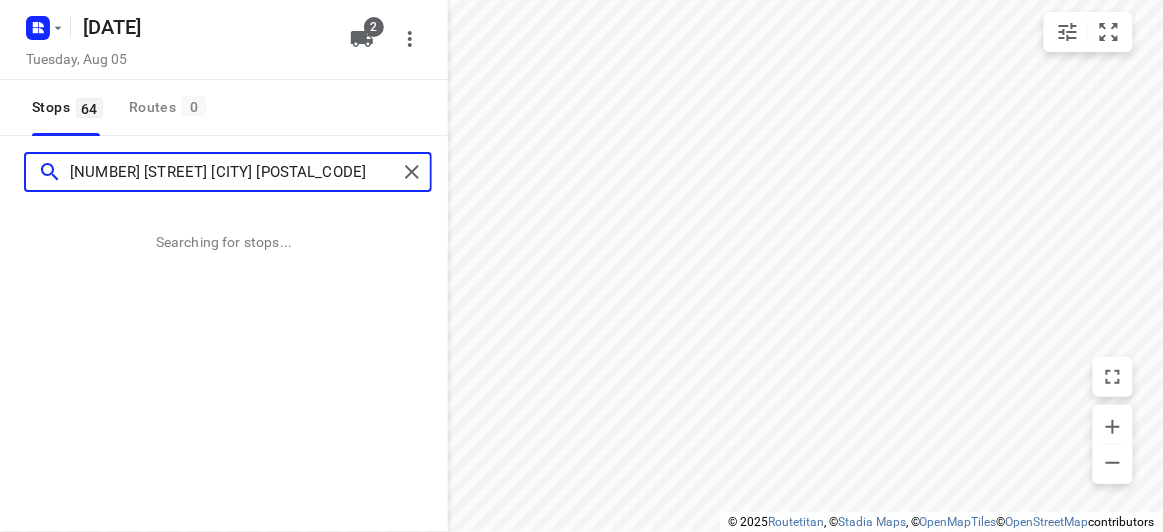 type on "[NUMBER] [STREET] [CITY] [POSTAL_CODE]" 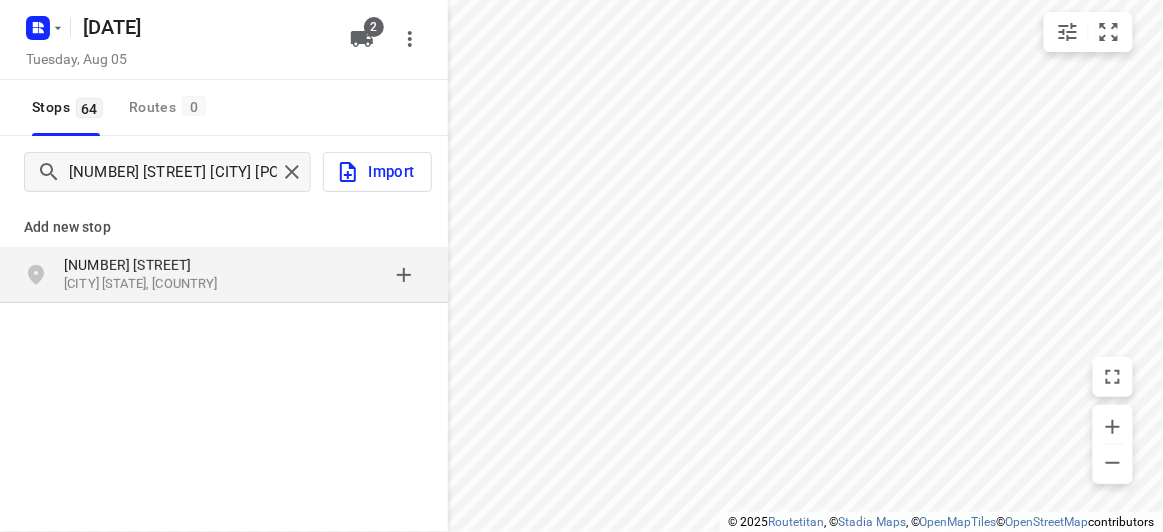 click on "Add new stop [NUMBER] [STREET]  [CITY] [STATE], [COUNTRY]" at bounding box center (224, 320) 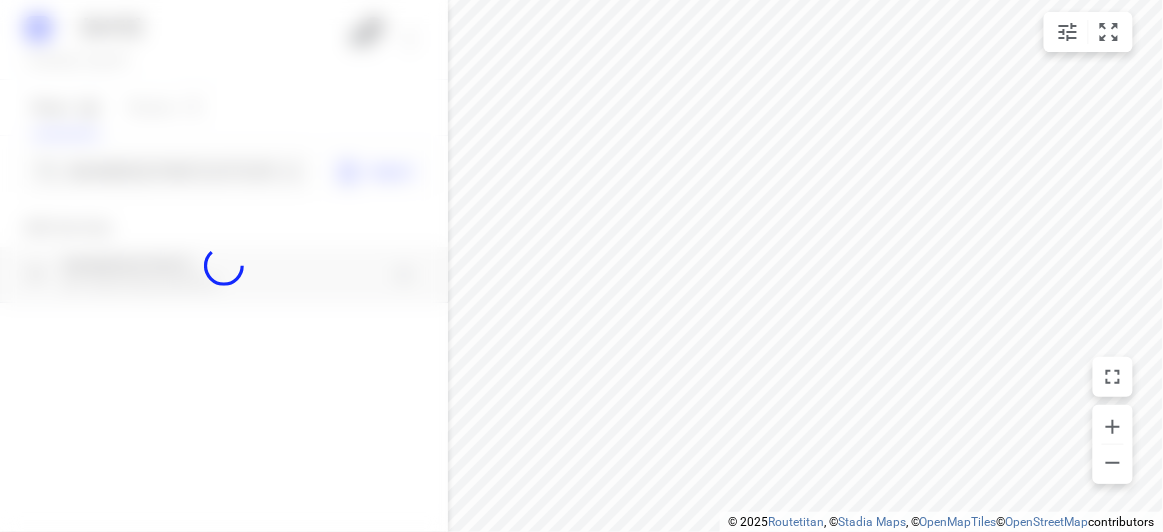 click at bounding box center (224, 266) 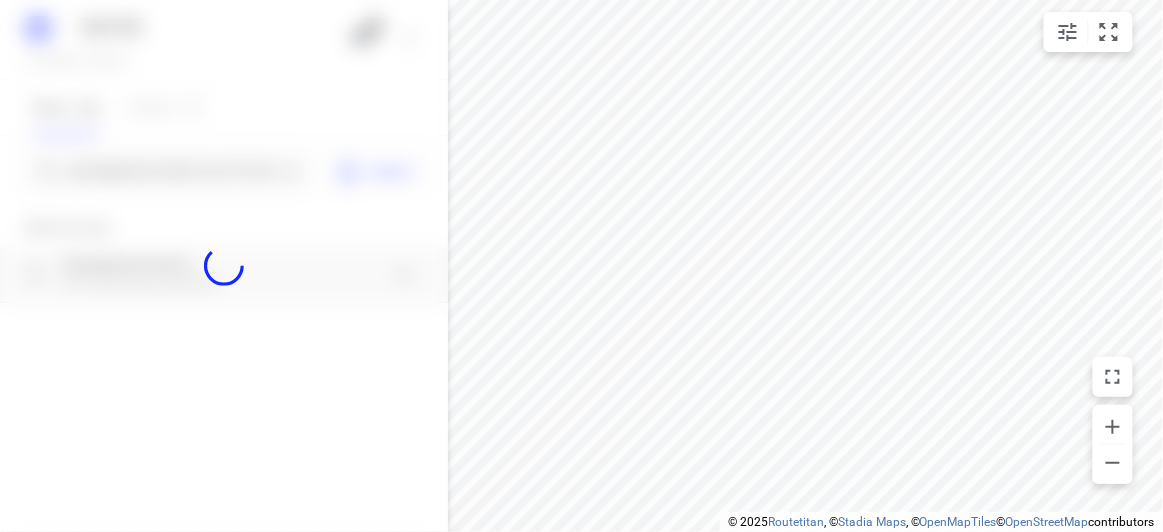 click at bounding box center [224, 266] 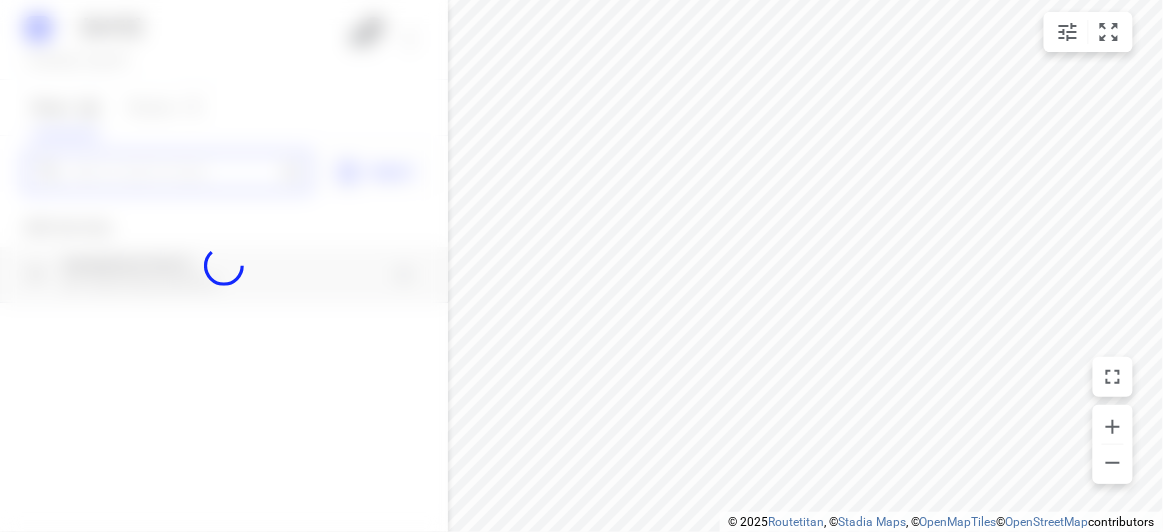 scroll, scrollTop: 0, scrollLeft: 0, axis: both 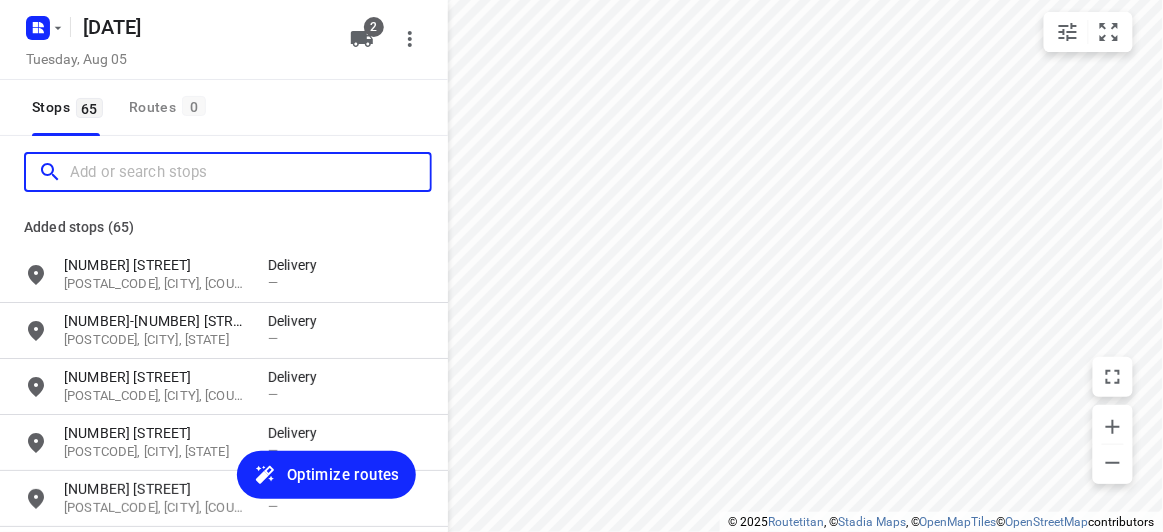 paste on "[NUMBER] [STREET] [CITY] [POSTAL_CODE]" 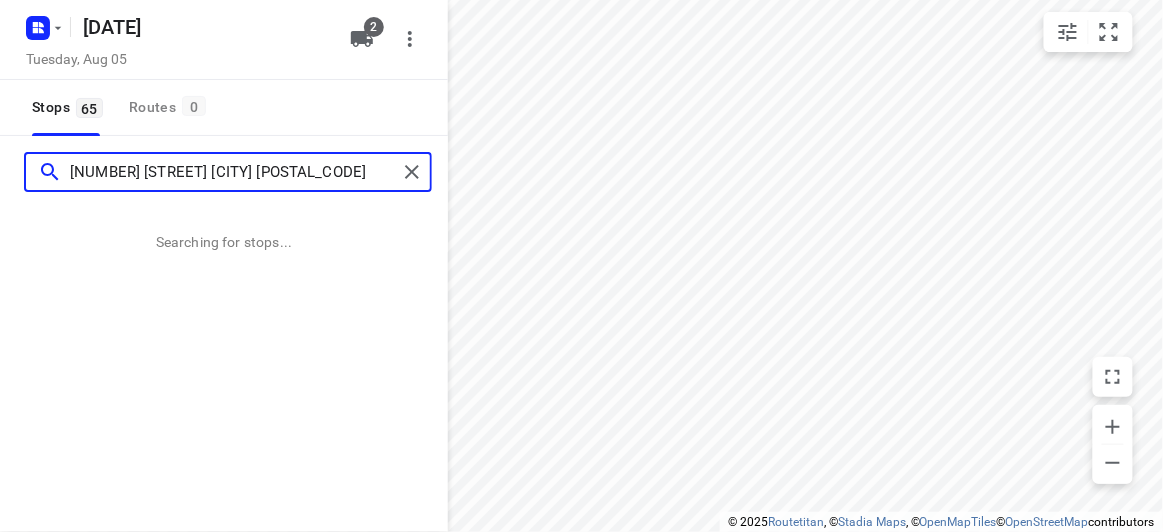 type on "[NUMBER] [STREET] [CITY] [POSTAL_CODE]" 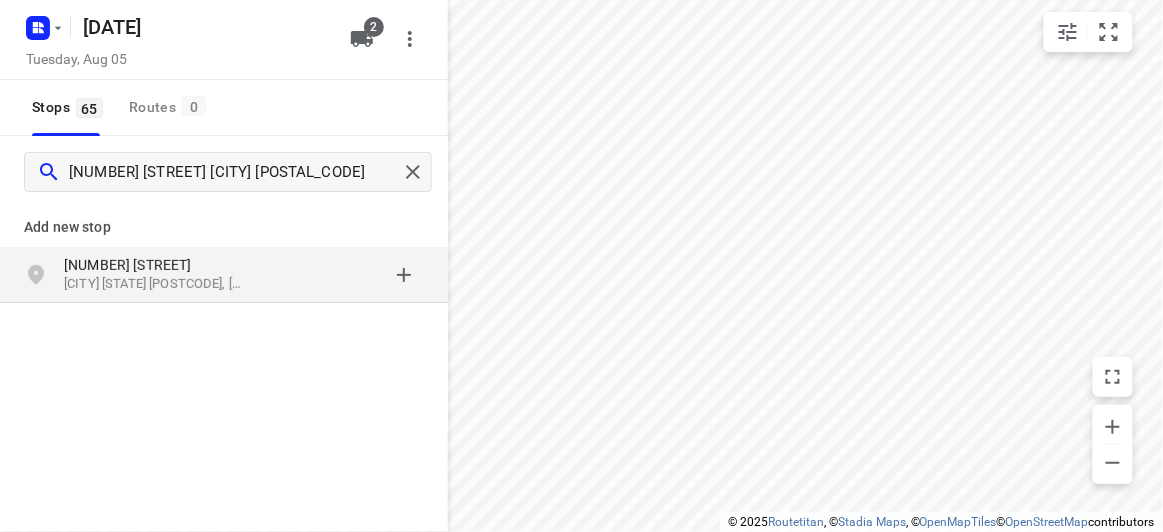 click on "[NUMBER] [STREET] [CITY] [STATE] [POSTCODE], [COUNTRY]" at bounding box center [224, 275] 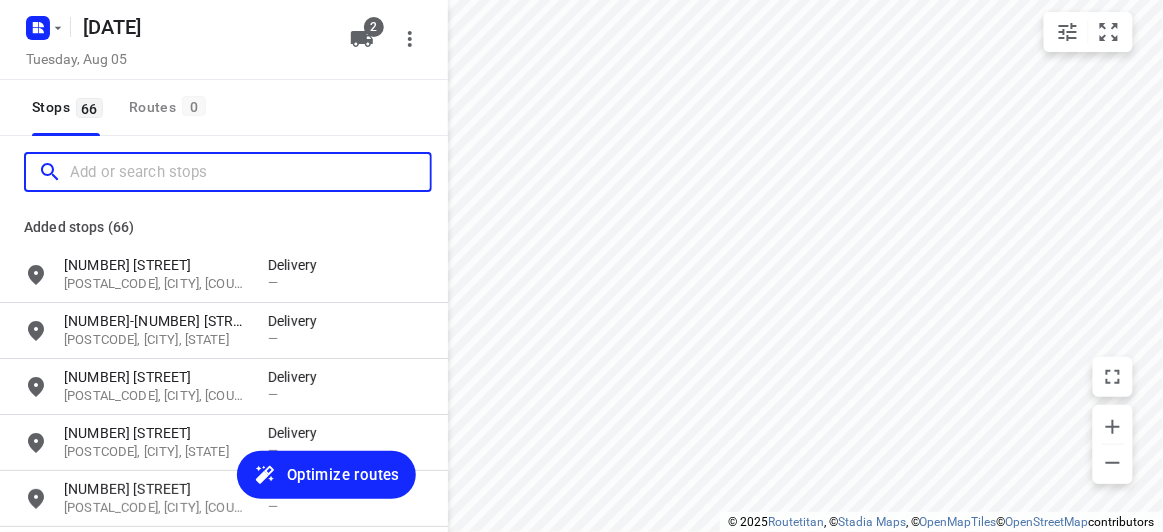 scroll, scrollTop: 0, scrollLeft: 0, axis: both 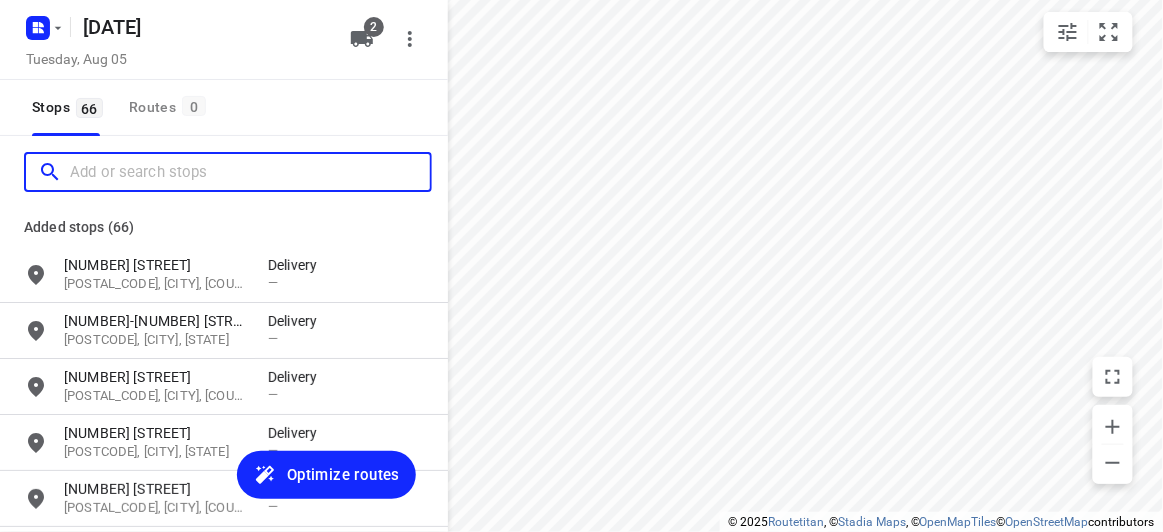 click at bounding box center (250, 172) 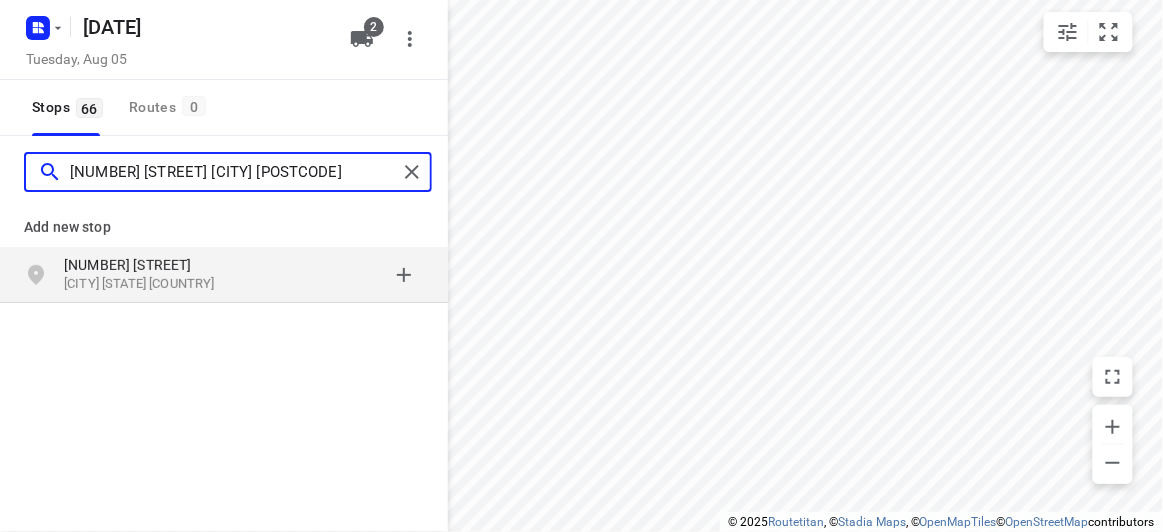 type on "[NUMBER] [STREET] [CITY] [POSTCODE]" 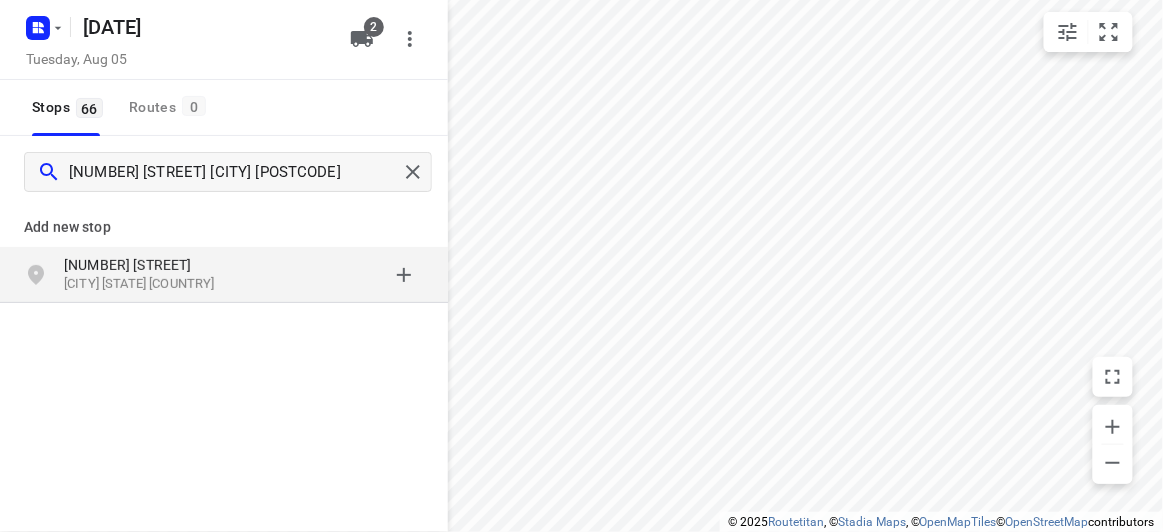 click on "Add new stop" at bounding box center (224, 219) 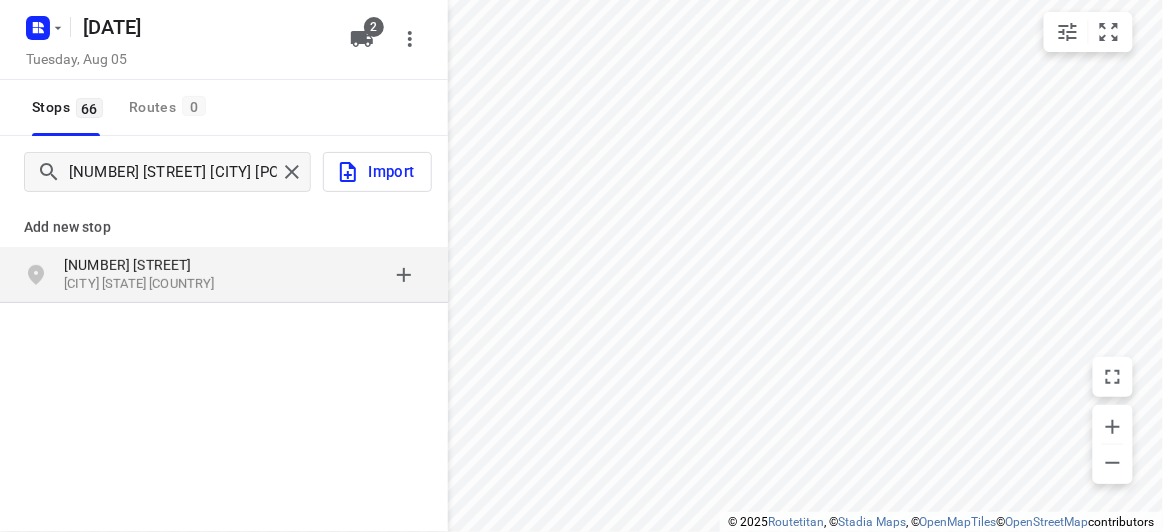click on "[NUMBER] [STREET]" at bounding box center [156, 265] 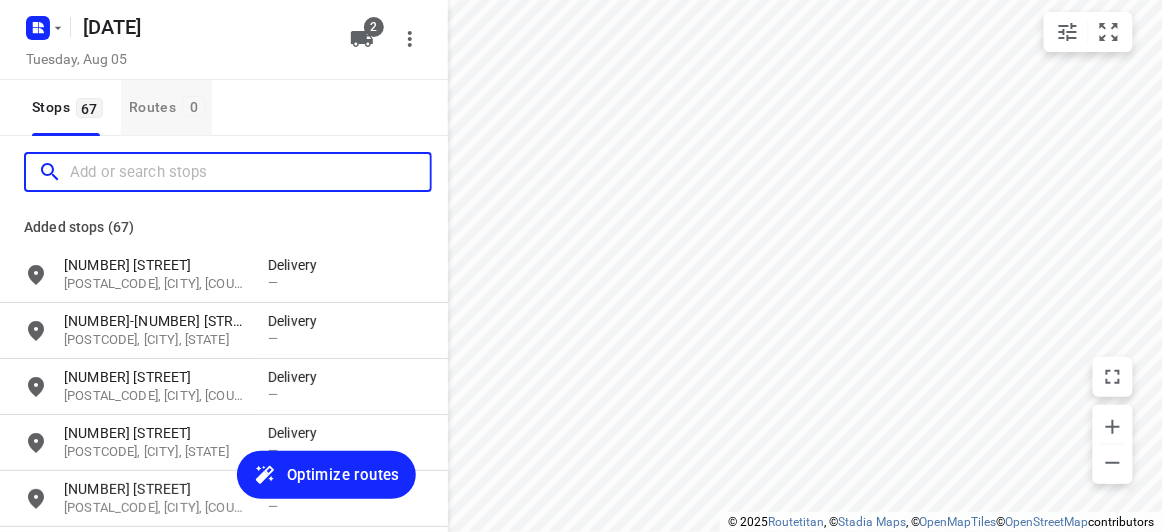 scroll, scrollTop: 0, scrollLeft: 0, axis: both 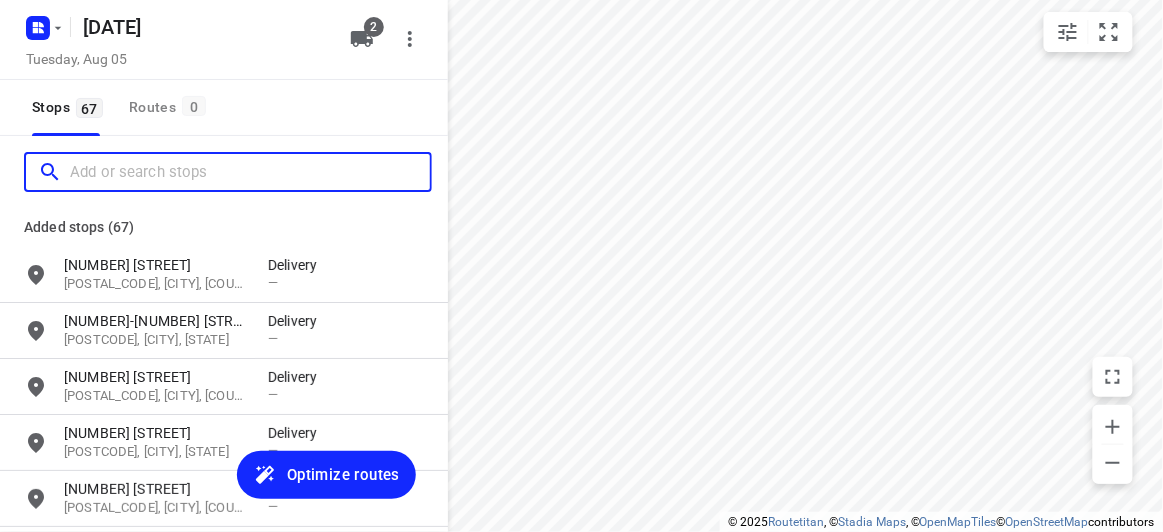 click at bounding box center [250, 172] 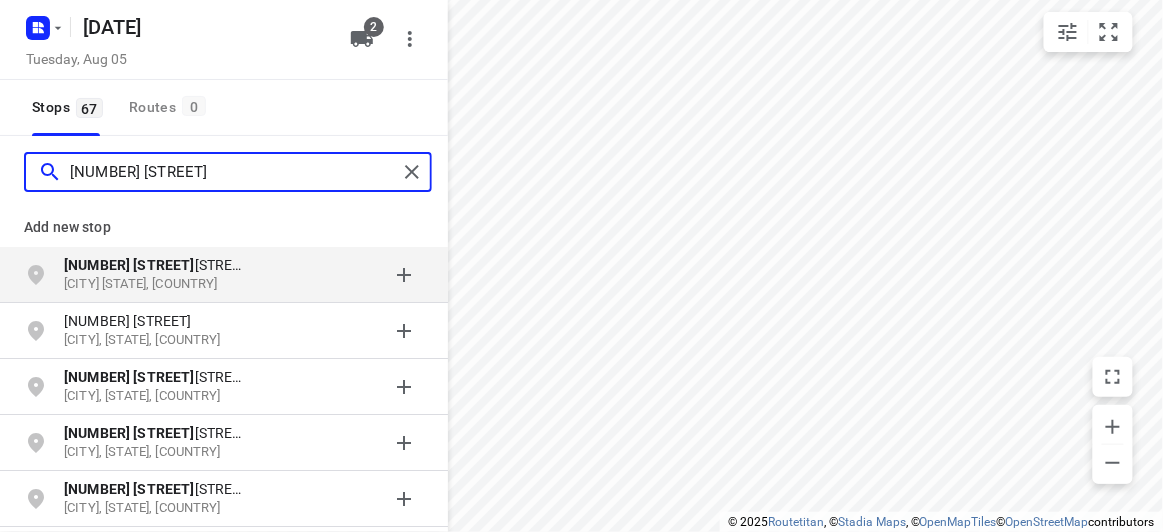 type on "[NUMBER] [STREET]" 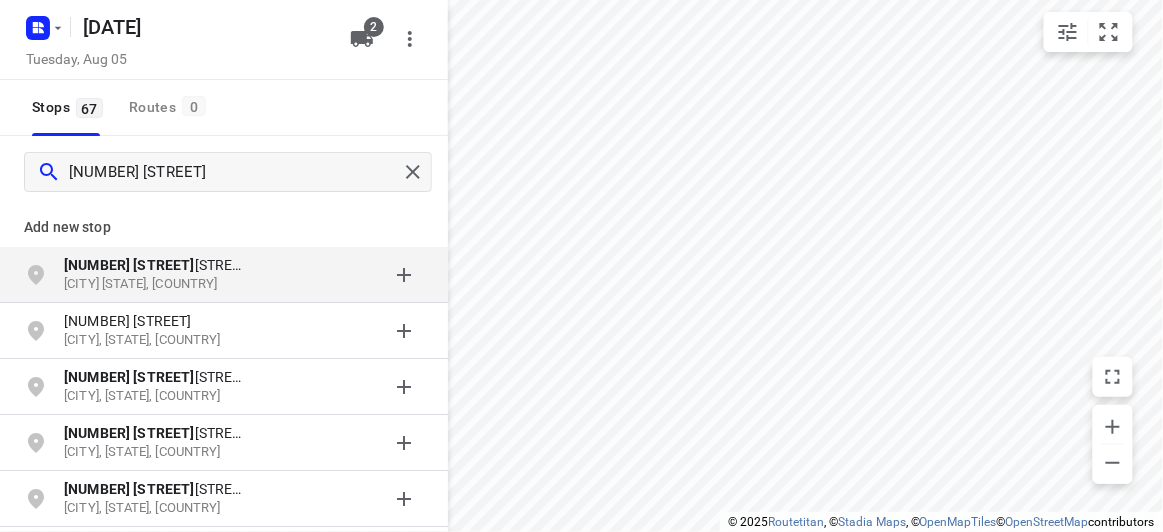 click on "Add new stop" at bounding box center (224, 227) 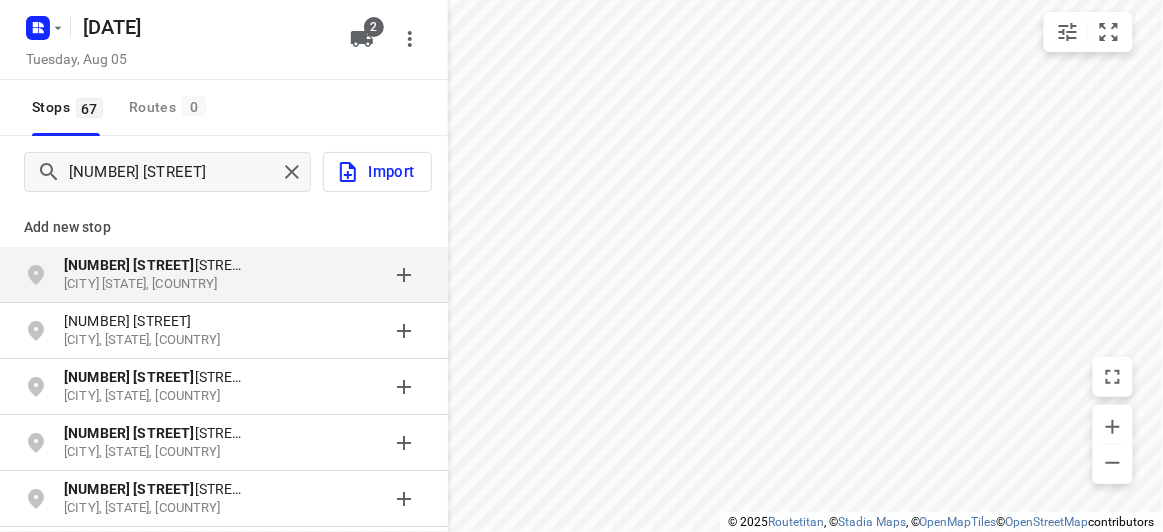 click on "[NUMBER] [STREET] [CITY], [STATE], [COUNTRY]" at bounding box center [224, 275] 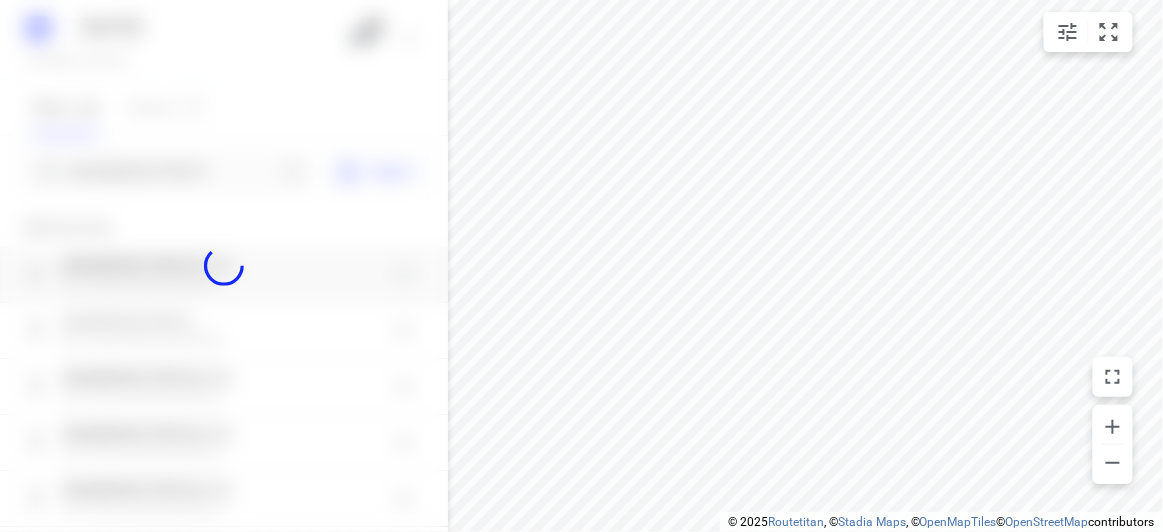 type 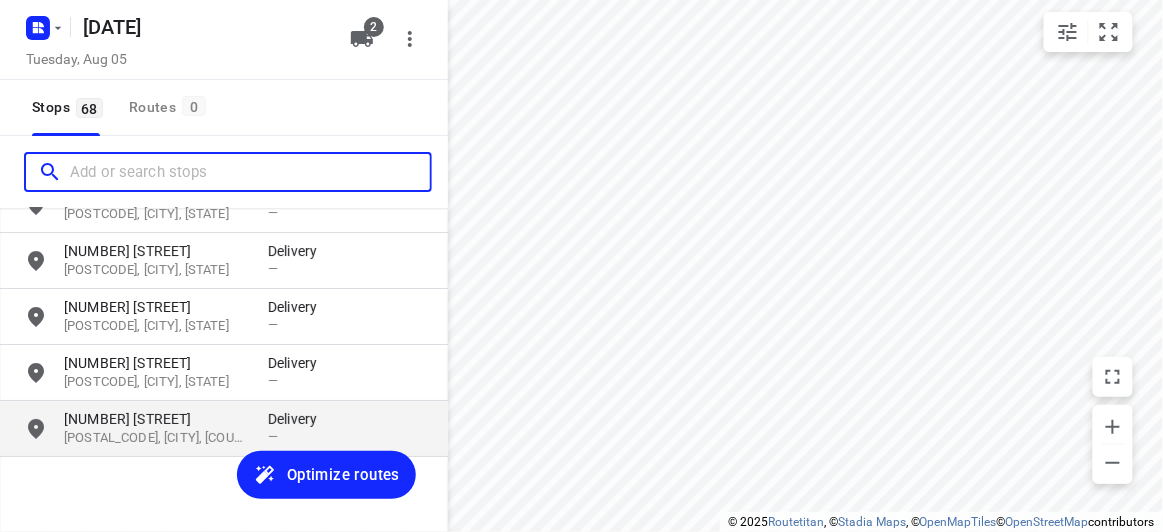 scroll, scrollTop: 3615, scrollLeft: 0, axis: vertical 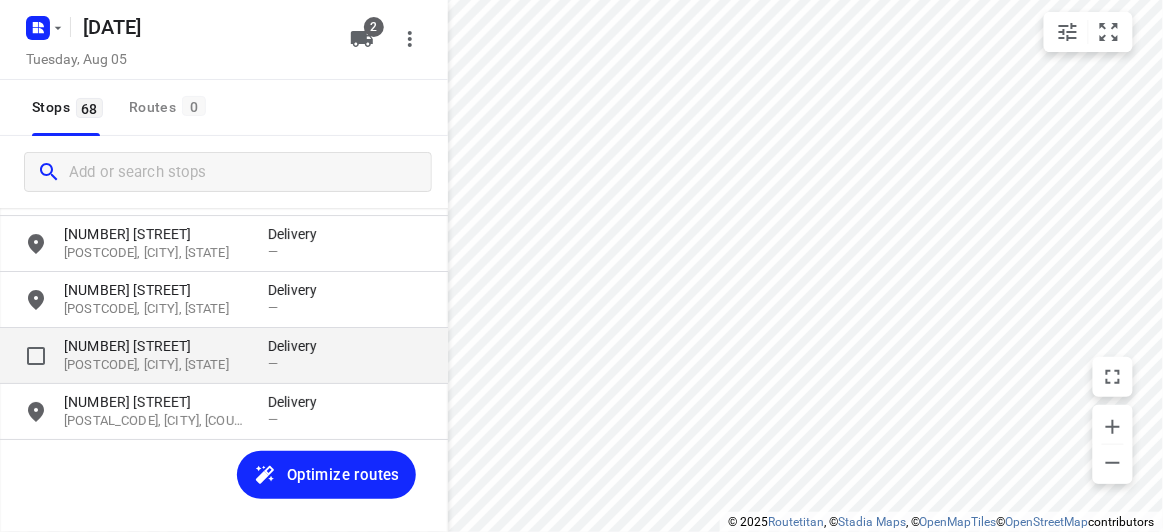 click on "[NUMBER] [STREET]" at bounding box center (156, 346) 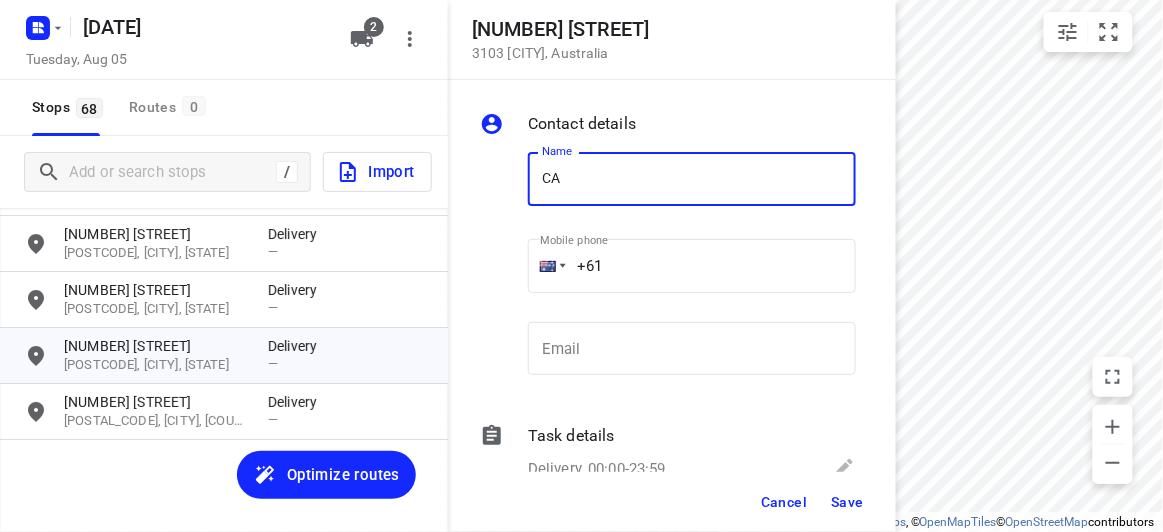 type on "[NAME] [LASTNAME]" 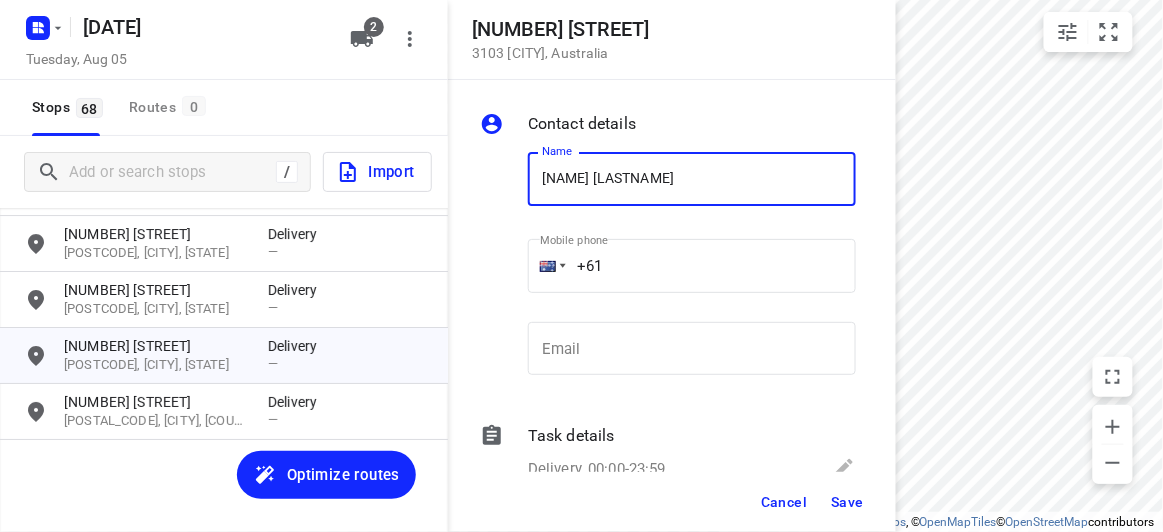 click on "+61" at bounding box center (692, 266) 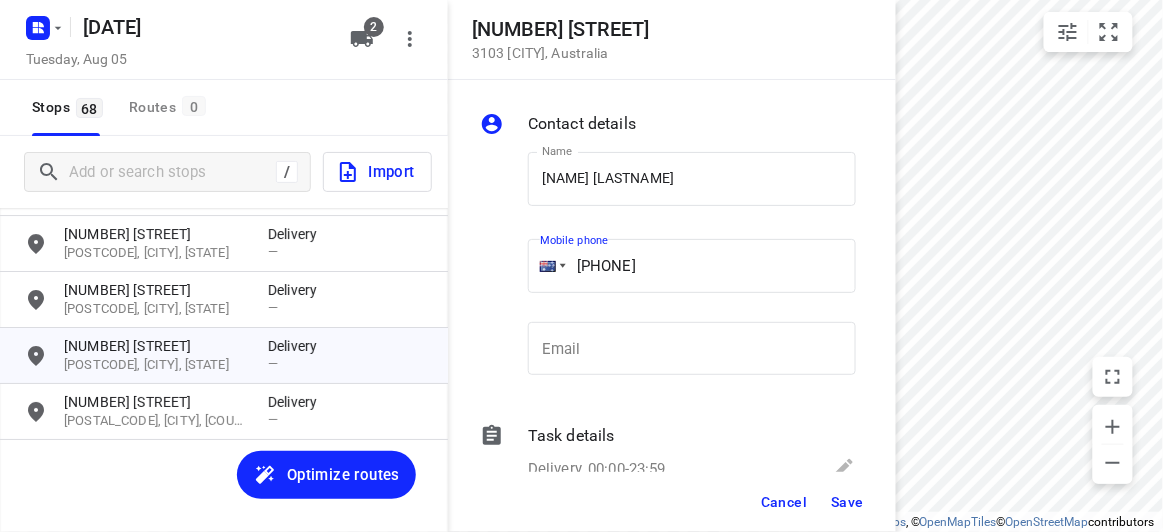 type on "[PHONE]" 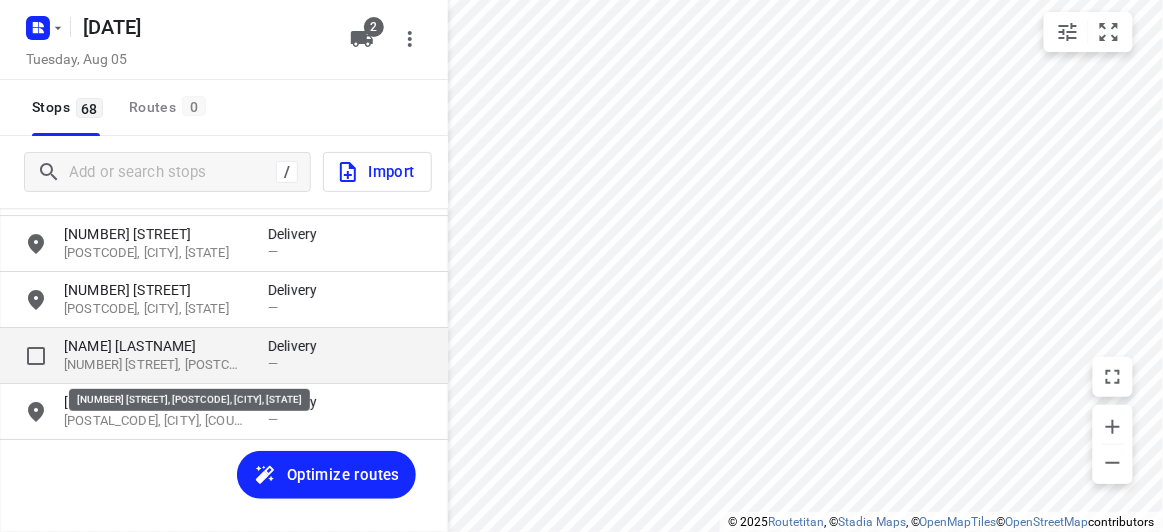 click on "[NUMBER] [STREET], [POSTCODE], [CITY], [STATE]" at bounding box center (156, 365) 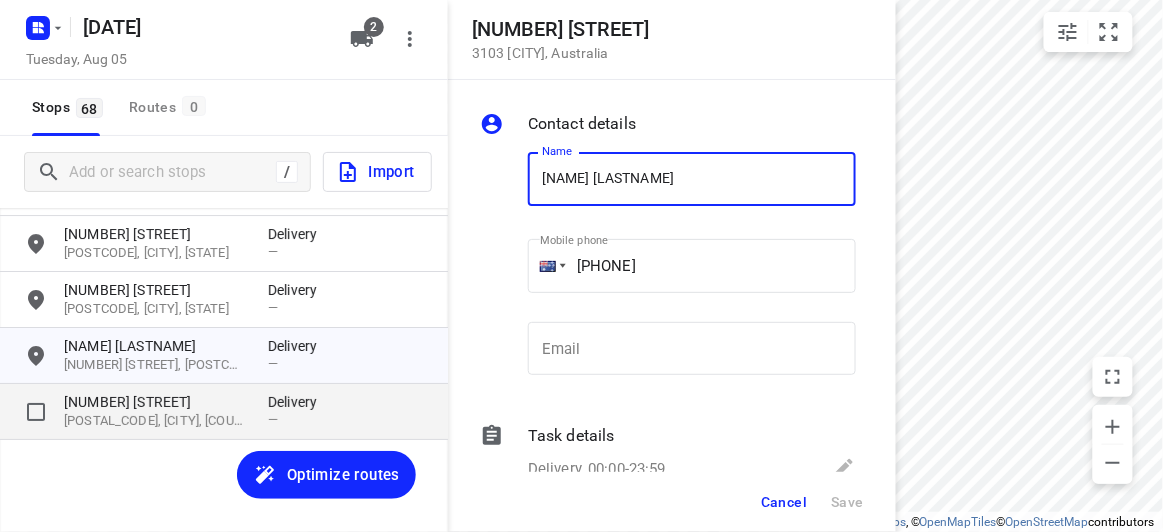 click on "[NUMBER] [STREET]" at bounding box center (156, 402) 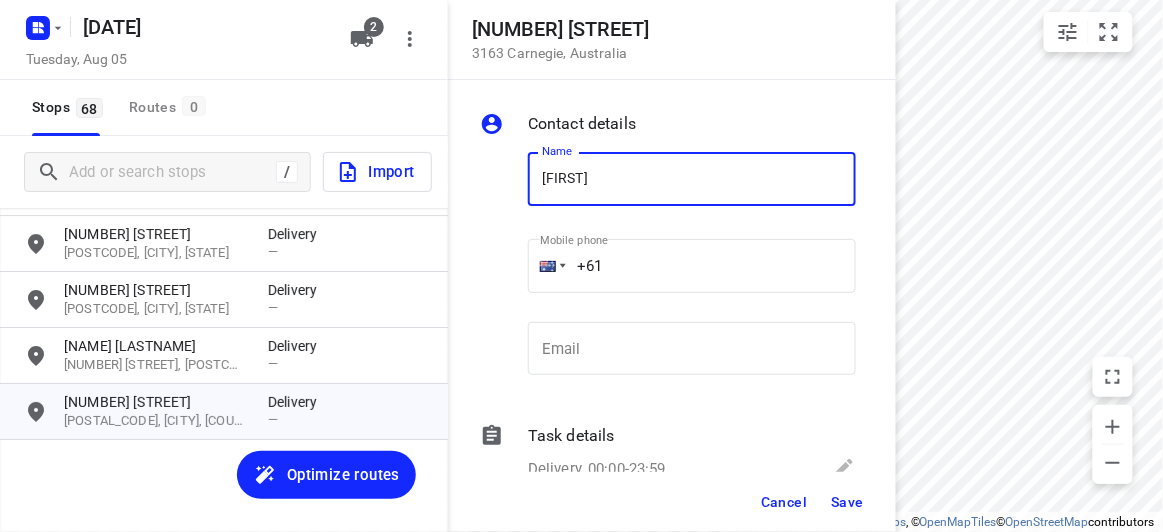 type on "[FIRST] [LAST] [NUMBER]/[NUMBER]" 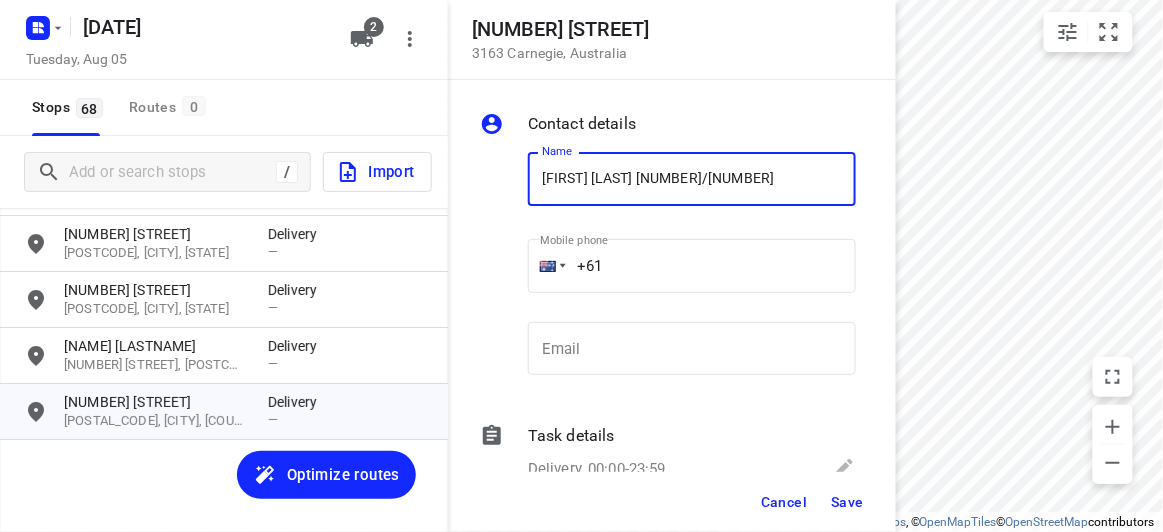 click on "+61" at bounding box center [692, 266] 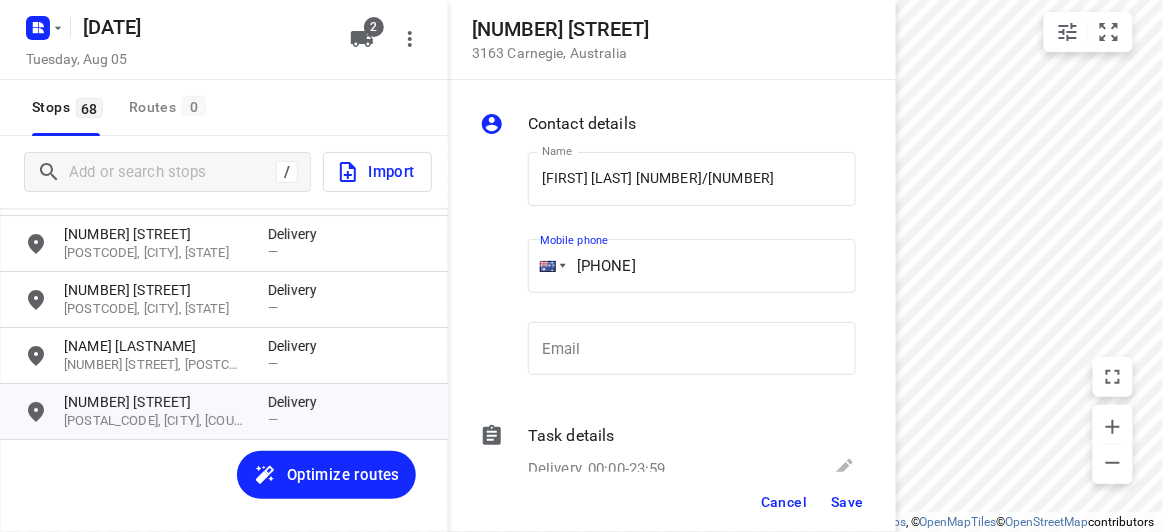 type on "[PHONE]" 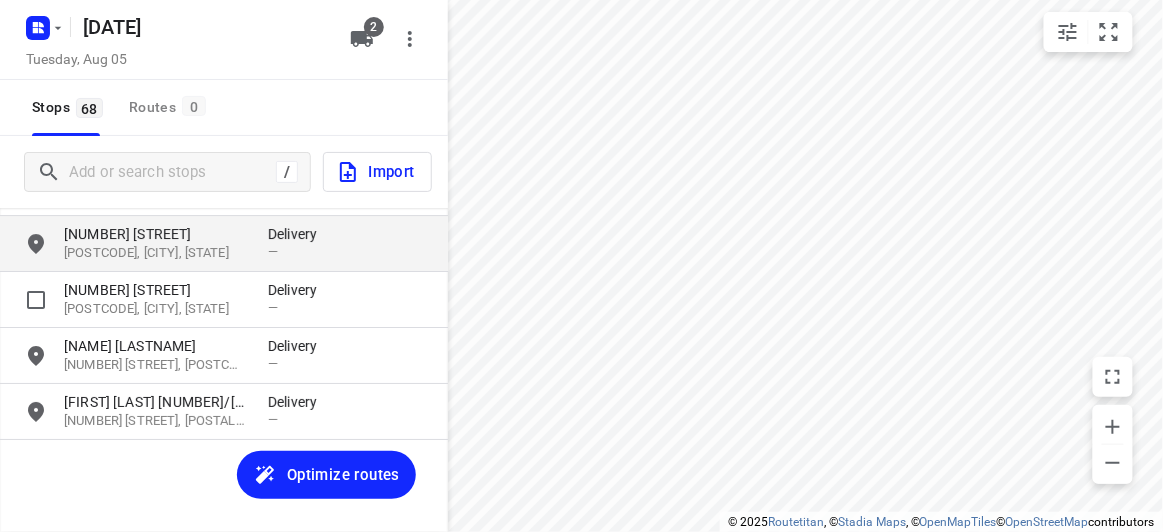 click on "[NUMBER] [STREET] [POSTCODE], [CITY], [STATE] Delivery — [NUMBER] [STREET] [POSTCODE], [CITY], [STATE] Delivery — [NUMBER] [STREET] [POSTCODE], [CITY], [STATE] Delivery — [NUMBER] [STREET] [POSTCODE], [CITY], [STATE] Delivery — [NUMBER] [STREET] [POSTCODE], [CITY], [STATE] Delivery — [FIRST] [LAST] [NUMBER] [STREET], [POSTCODE], [CITY], [STATE] Delivery — [FIRST] [LAST] [NUMBER] [STREET], [POSTCODE], [CITY], [STATE] Delivery —" at bounding box center [224, -1491] 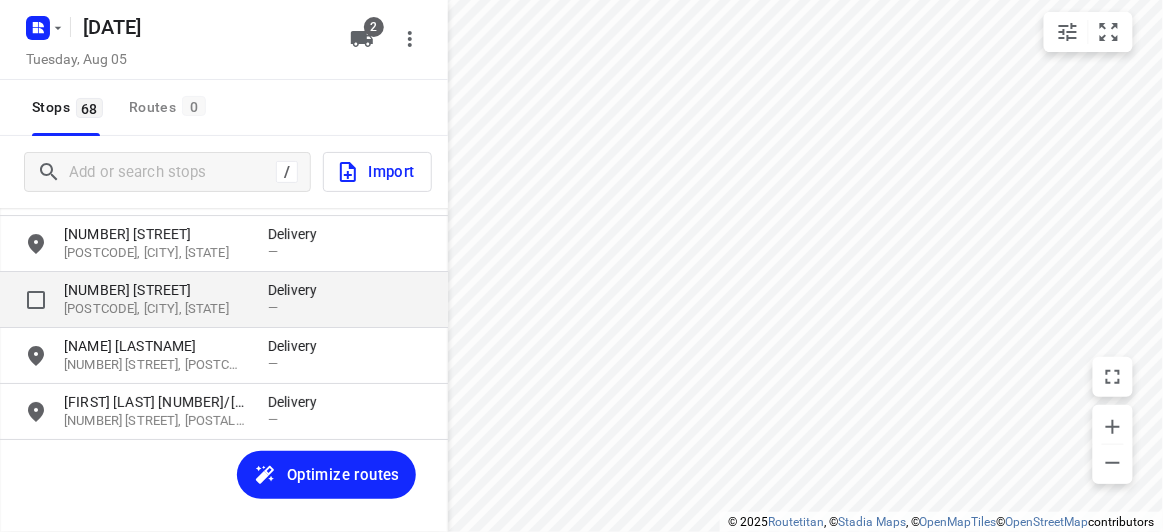 click on "[NUMBER] [STREET]" at bounding box center [156, 290] 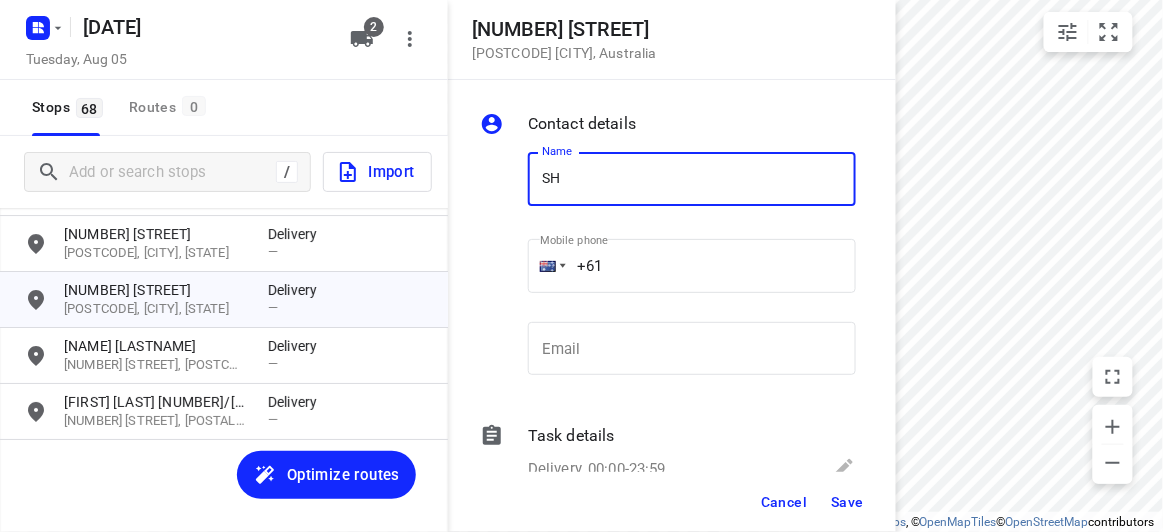 type on "[NAME] [LASTNAME]" 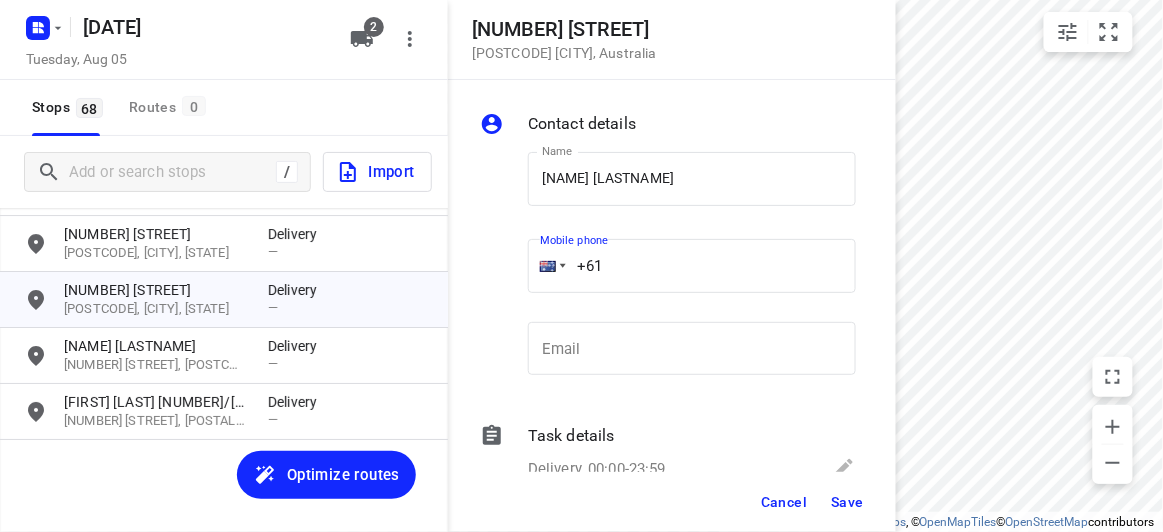 click on "+61" at bounding box center [692, 266] 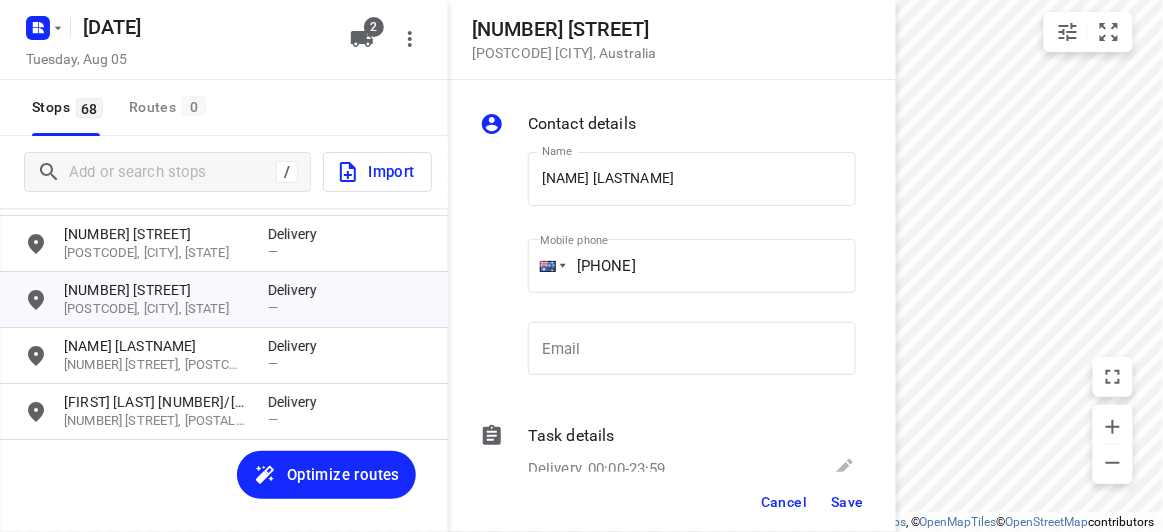 drag, startPoint x: 708, startPoint y: 303, endPoint x: 719, endPoint y: 276, distance: 29.15476 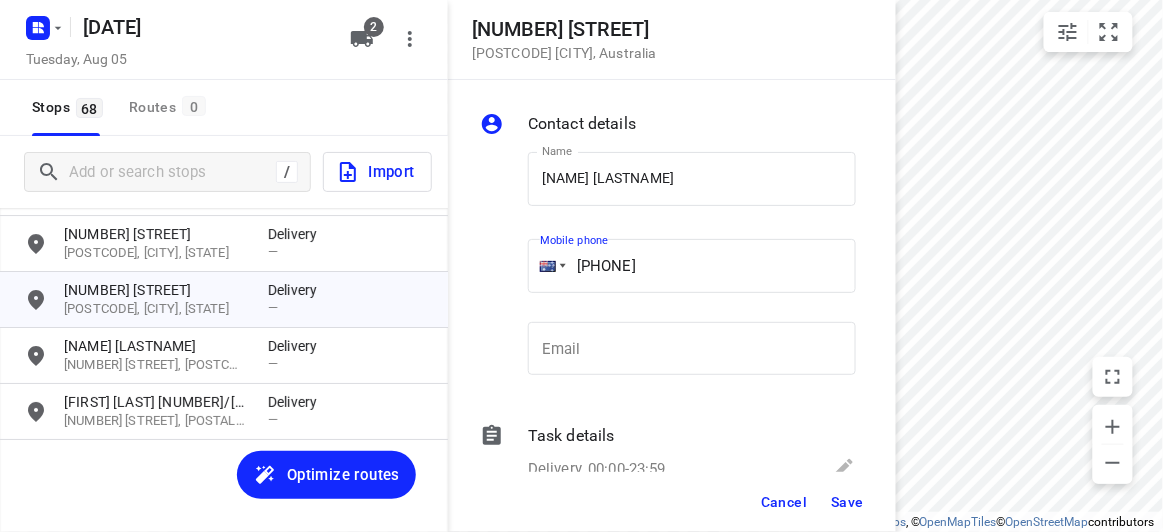 drag, startPoint x: 719, startPoint y: 274, endPoint x: 478, endPoint y: 274, distance: 241 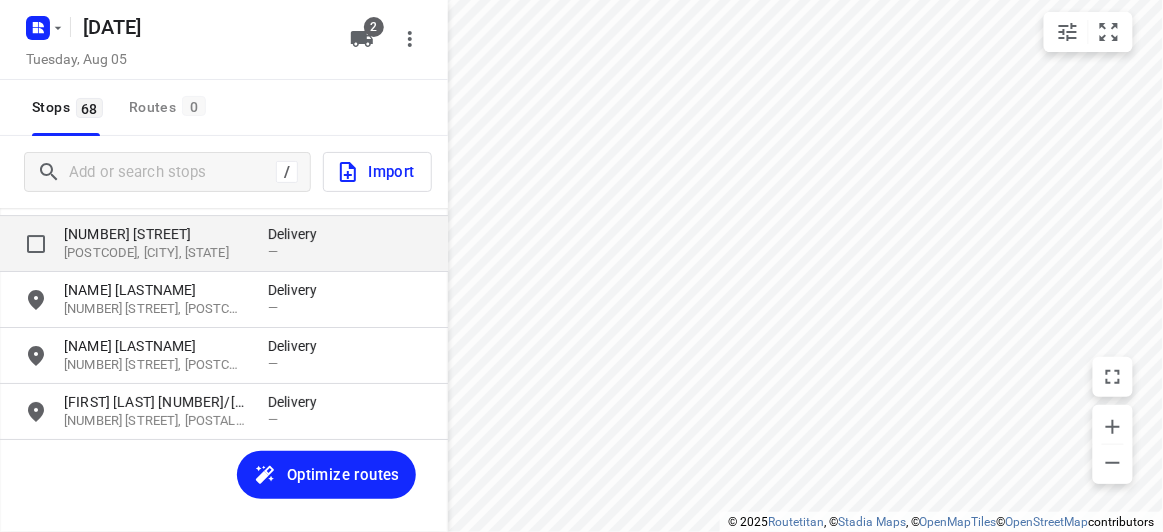 click on "[POSTCODE], [CITY], [STATE]" at bounding box center [156, 253] 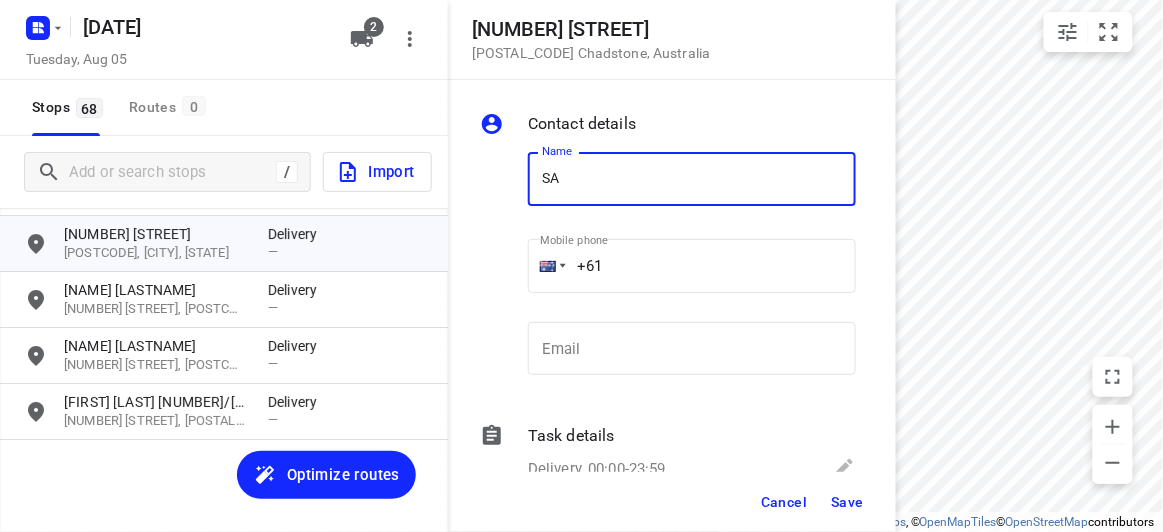 type on "[FIRST] [LAST] [DATE]" 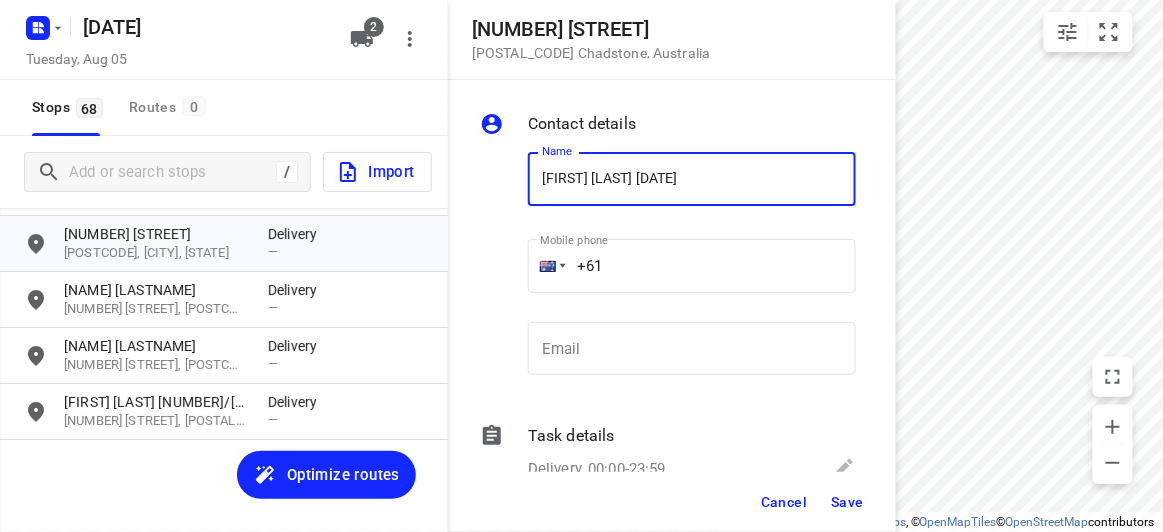 drag, startPoint x: 550, startPoint y: 268, endPoint x: 531, endPoint y: 265, distance: 19.235384 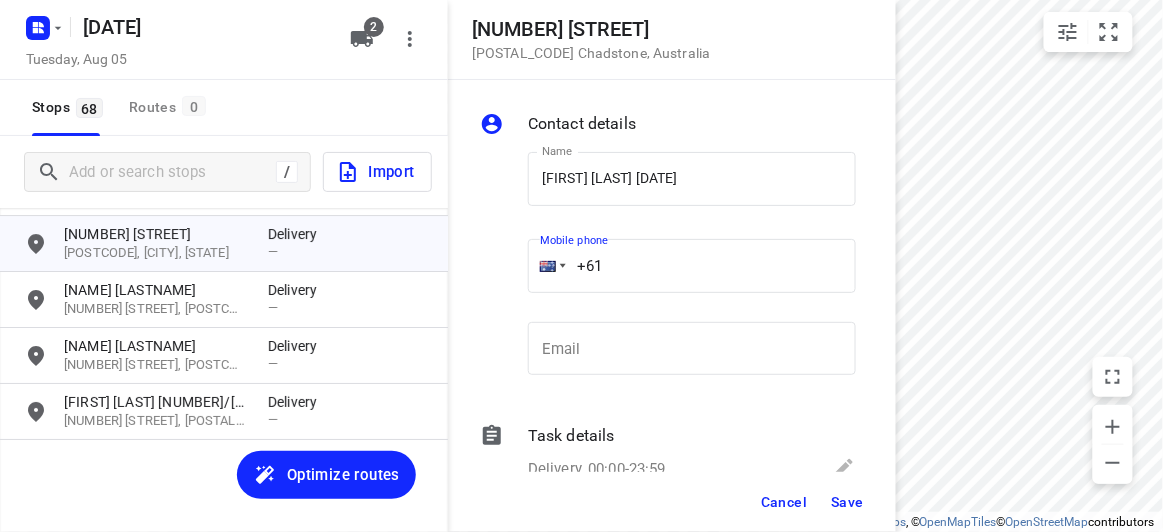 paste on "[PHONE_NUMBER]" 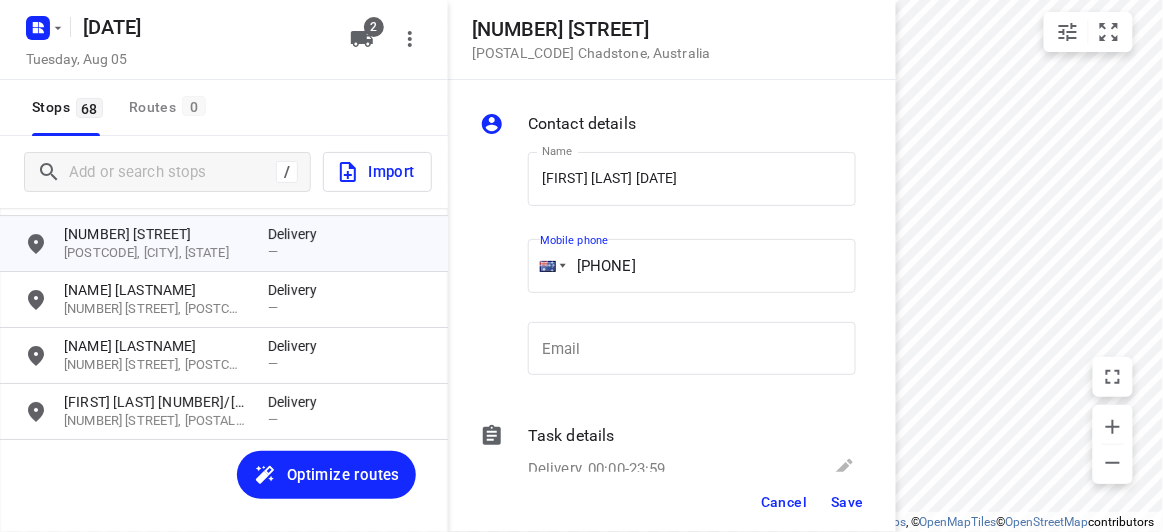 type on "[PHONE]" 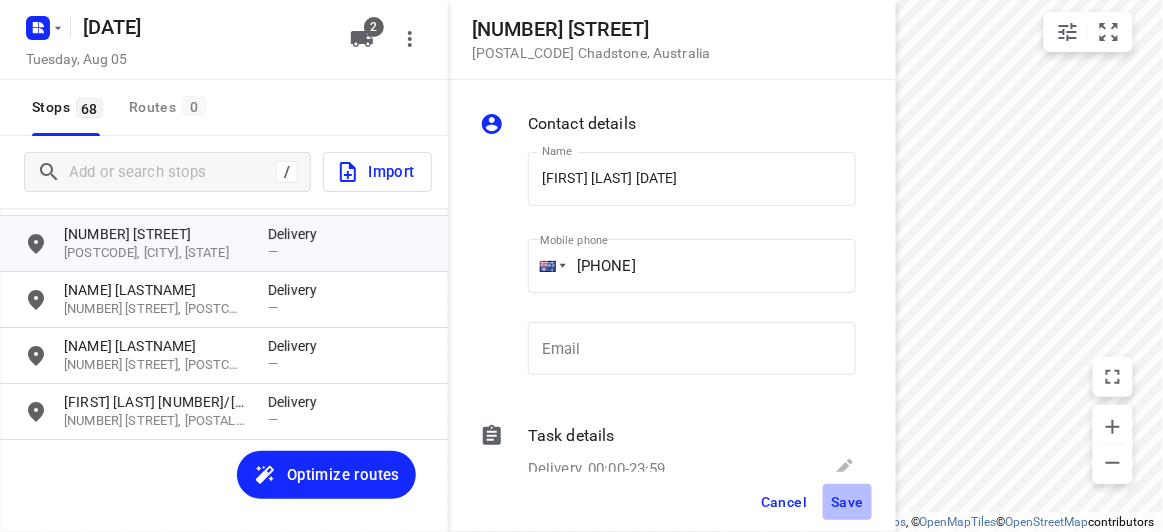 click on "Save" at bounding box center (847, 502) 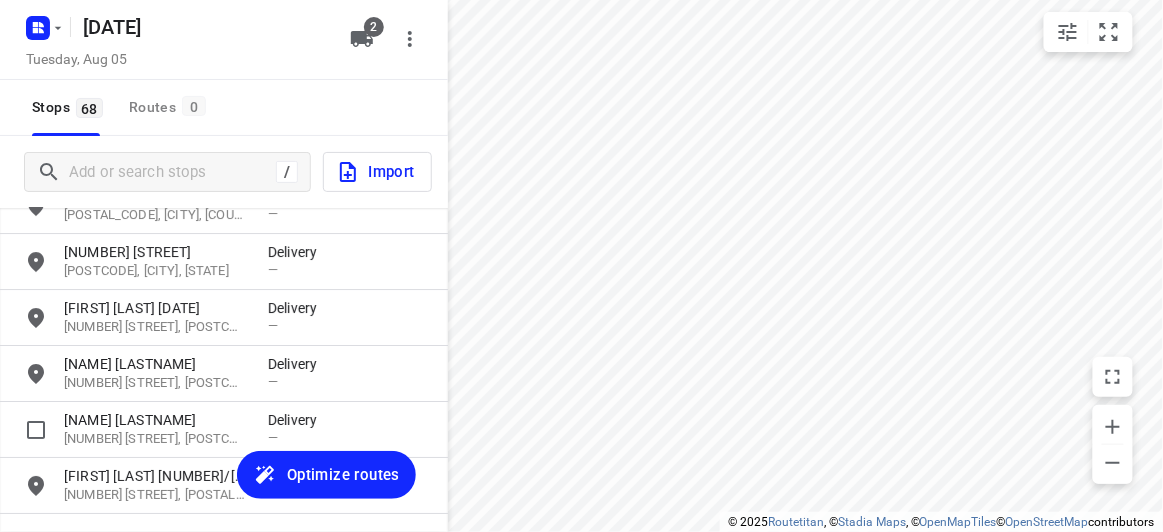 scroll, scrollTop: 3433, scrollLeft: 0, axis: vertical 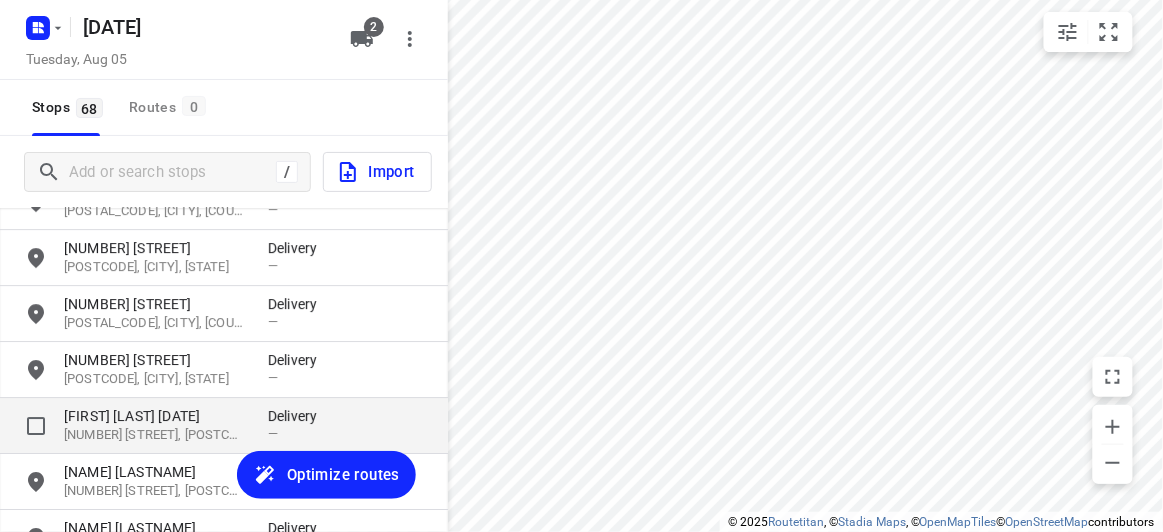 click on "[FIRST] [LAST] [NUMBER]/[NUMBER] [STREET], [POSTCODE], [CITY], [STATE] Delivery —" at bounding box center [224, 426] 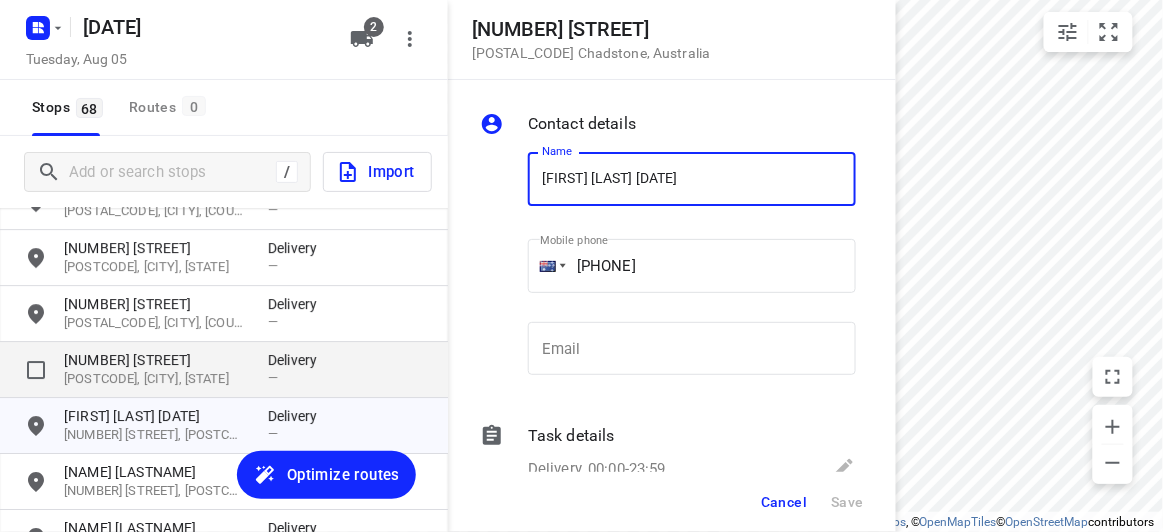 click on "[NUMBER] [STREET]" at bounding box center (156, 360) 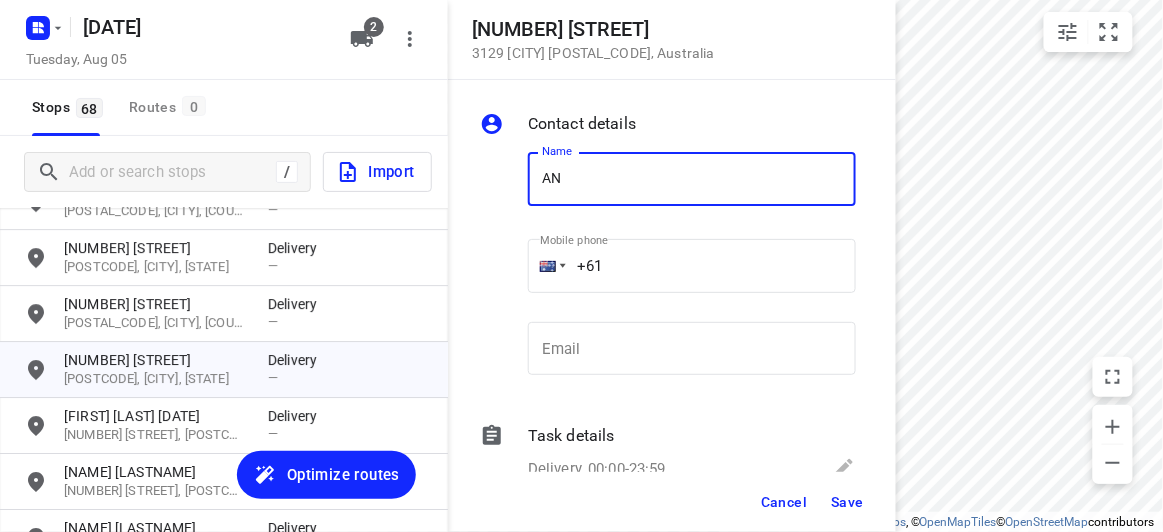 type on "[NAME] [LASTNAME]" 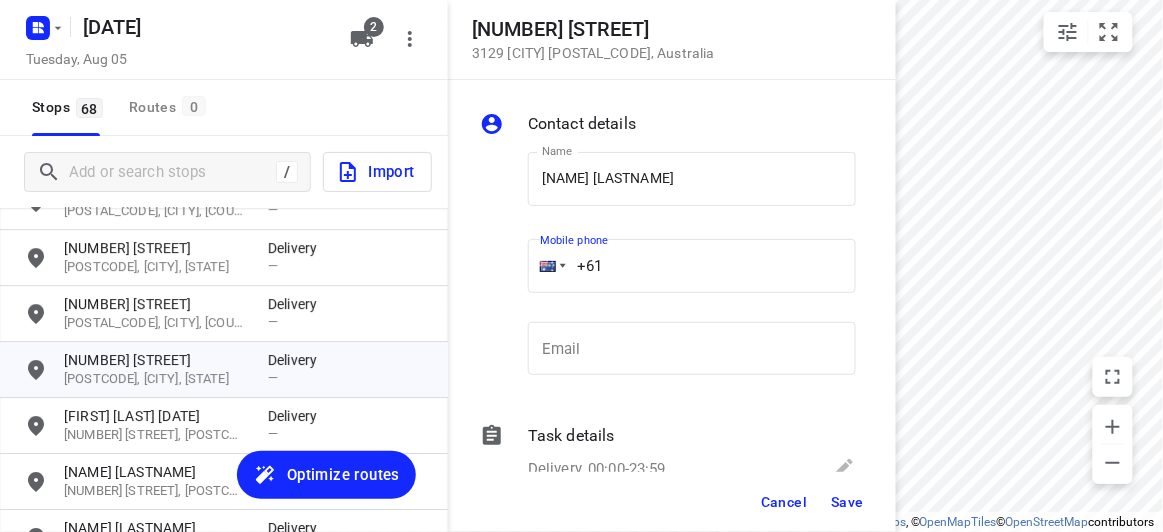 click on "+61" at bounding box center (692, 266) 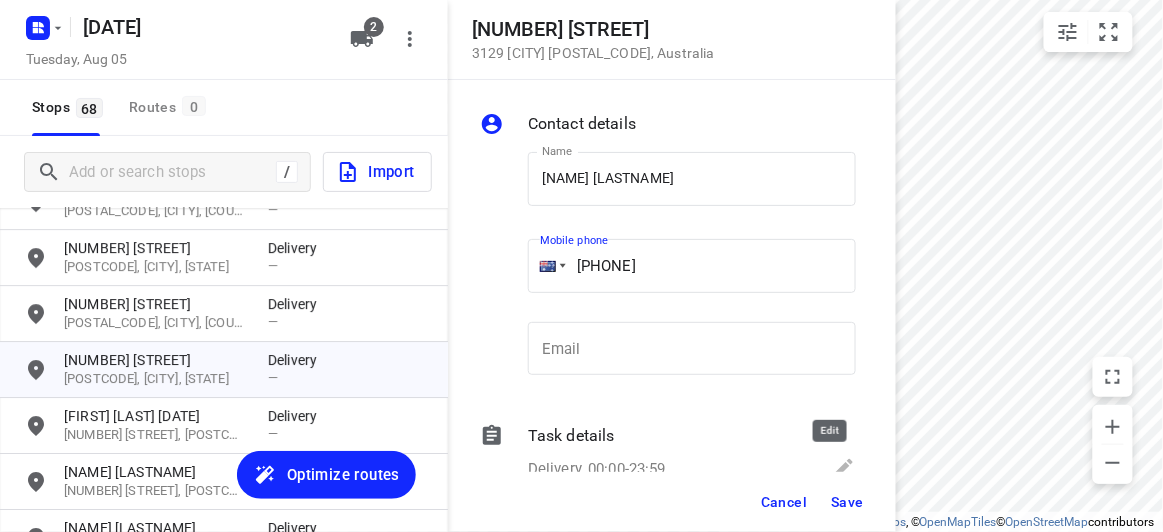 type on "[PHONE]" 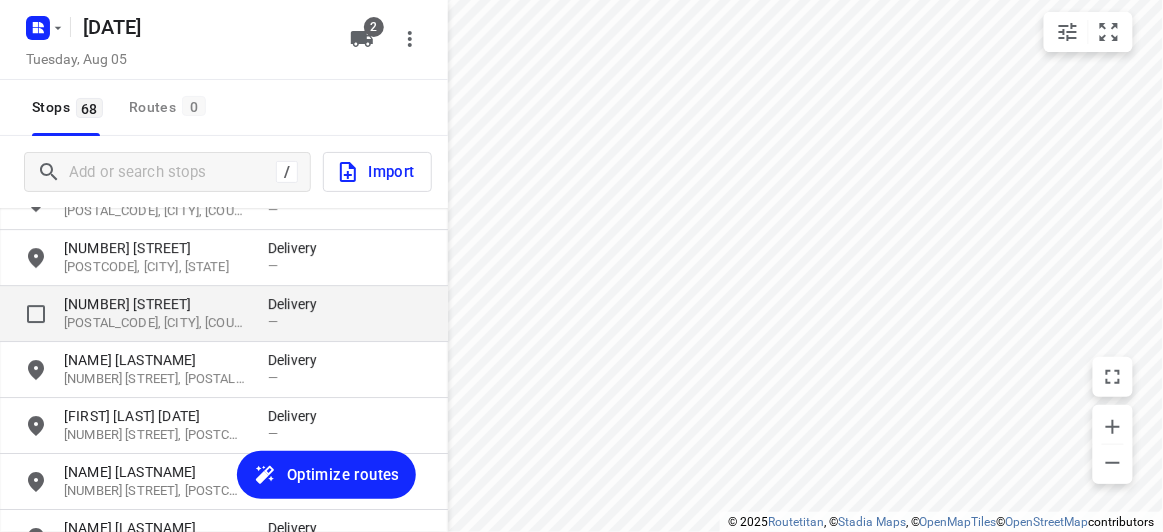 click on "[POSTAL_CODE], [CITY], [COUNTRY]" at bounding box center [156, 323] 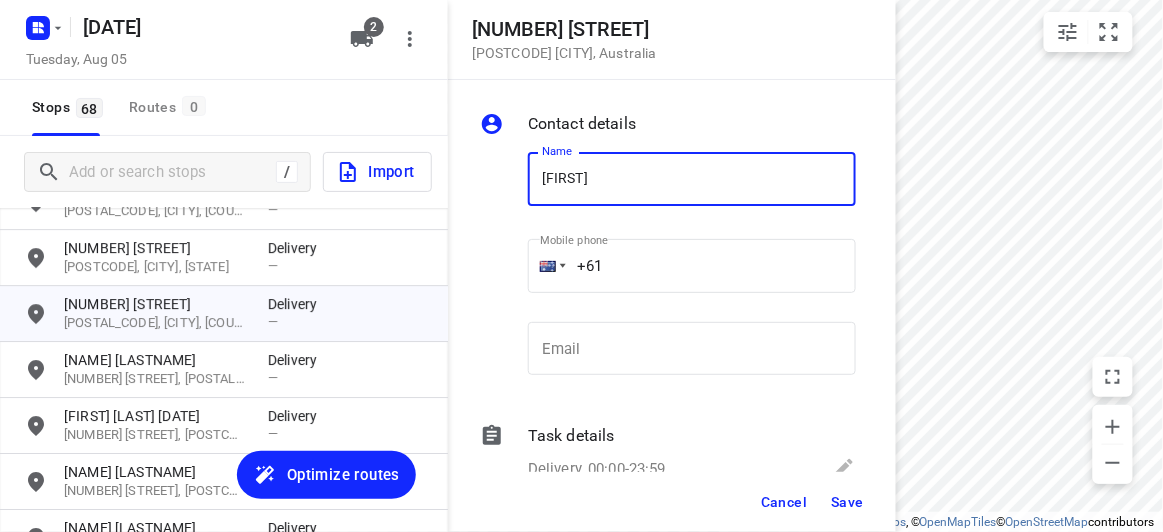 type on "[FIRST] [LAST] [NUMBER]" 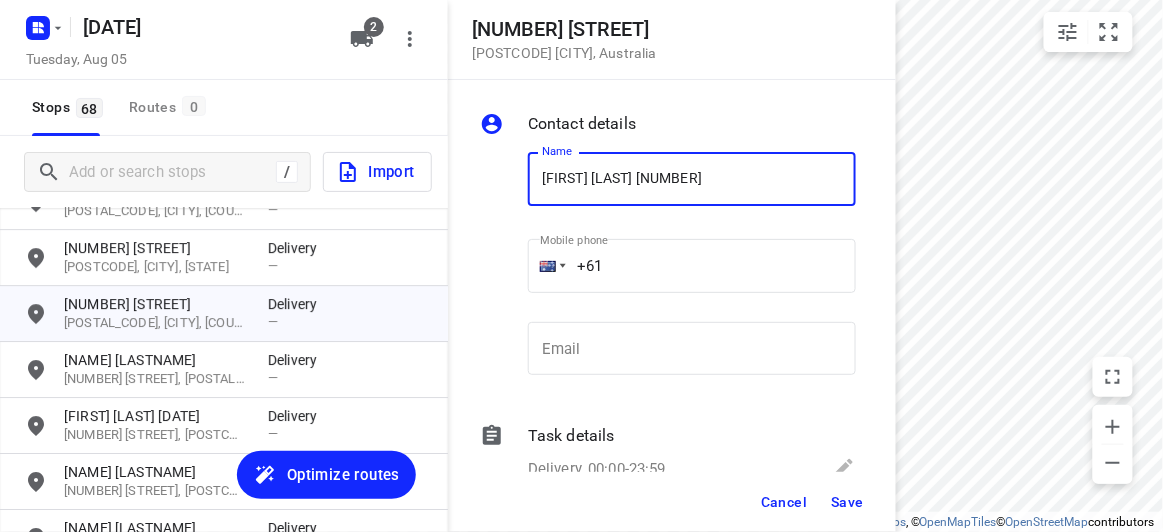 click on "Name [FIRST] [LAST] [NUMBER] Name Mobile phone [PHONE] Email Email" at bounding box center [668, 268] 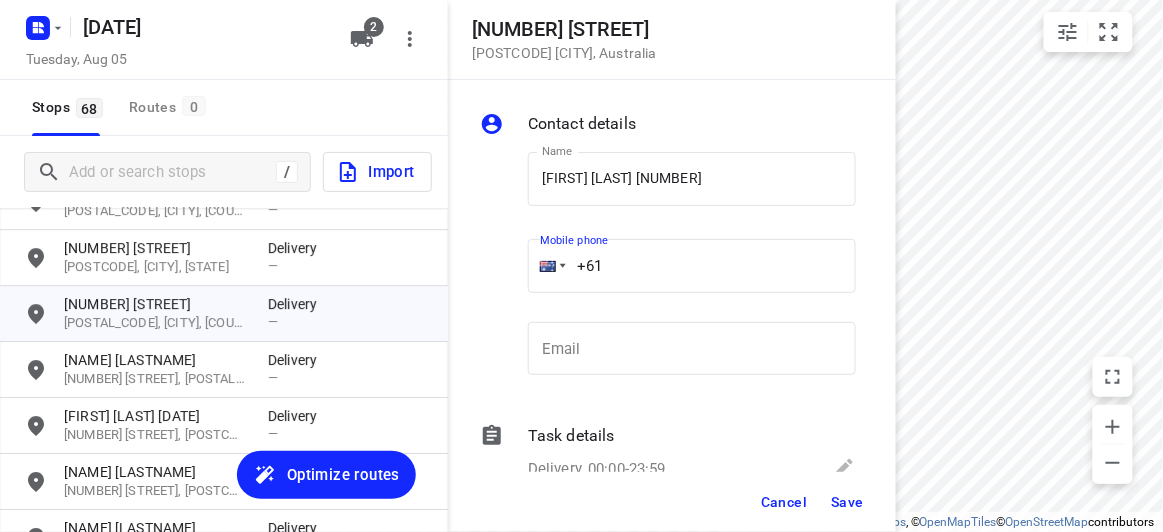 paste on "430042700" 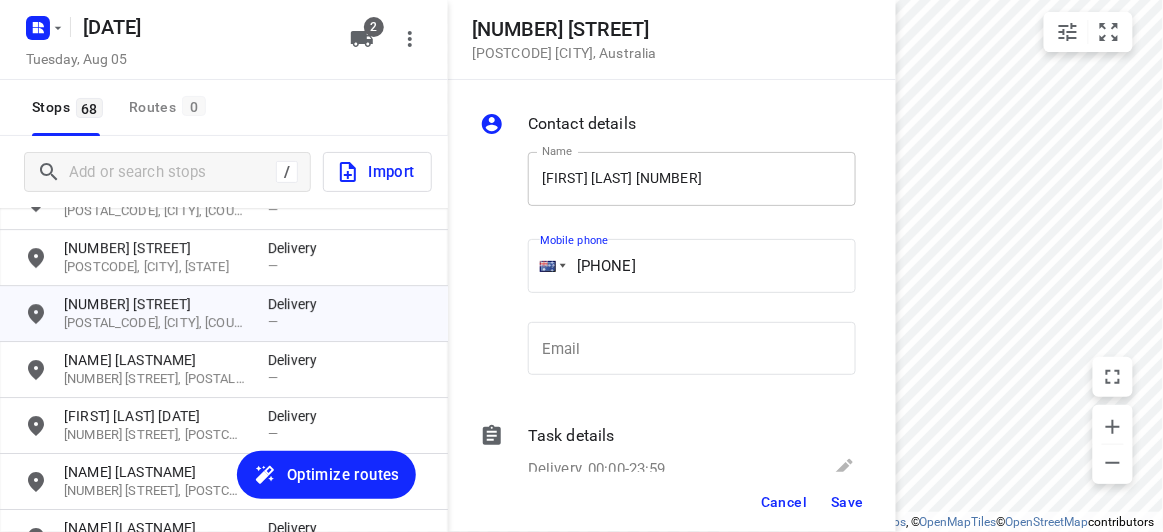 type on "[PHONE]" 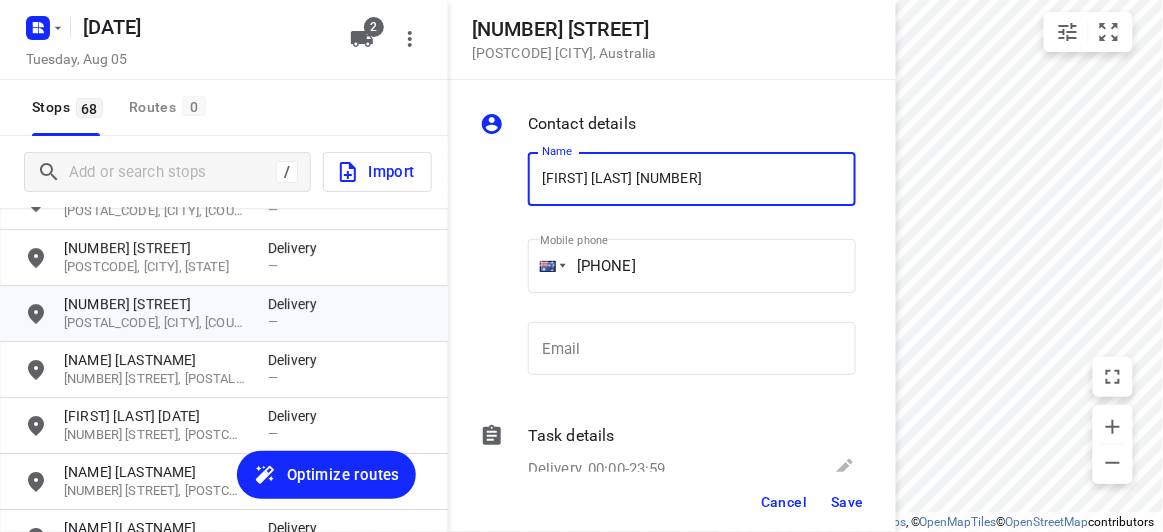 click on "[FIRST] [LAST] [NUMBER]" at bounding box center (692, 179) 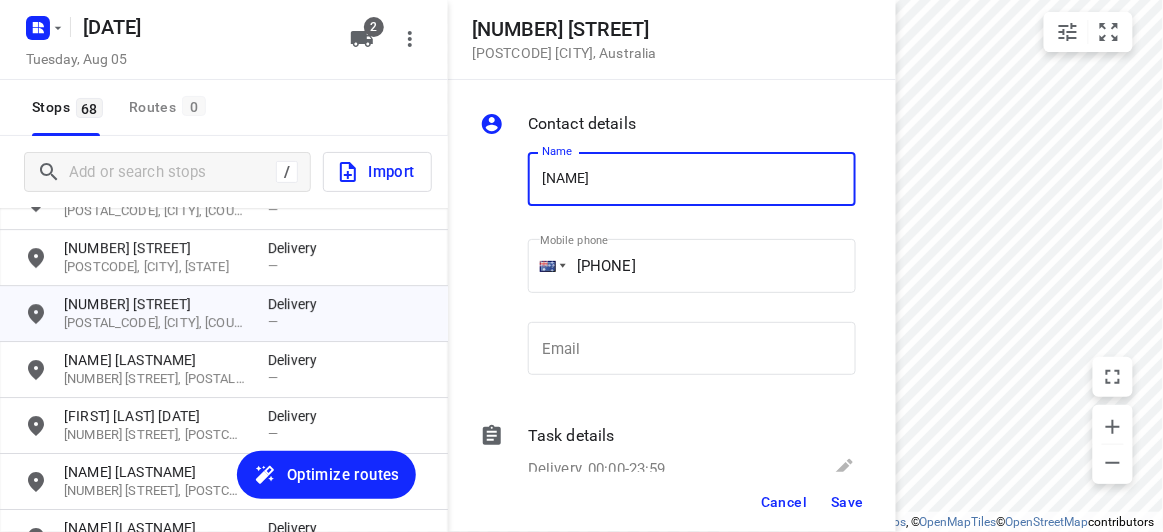 type on "[NAME]" 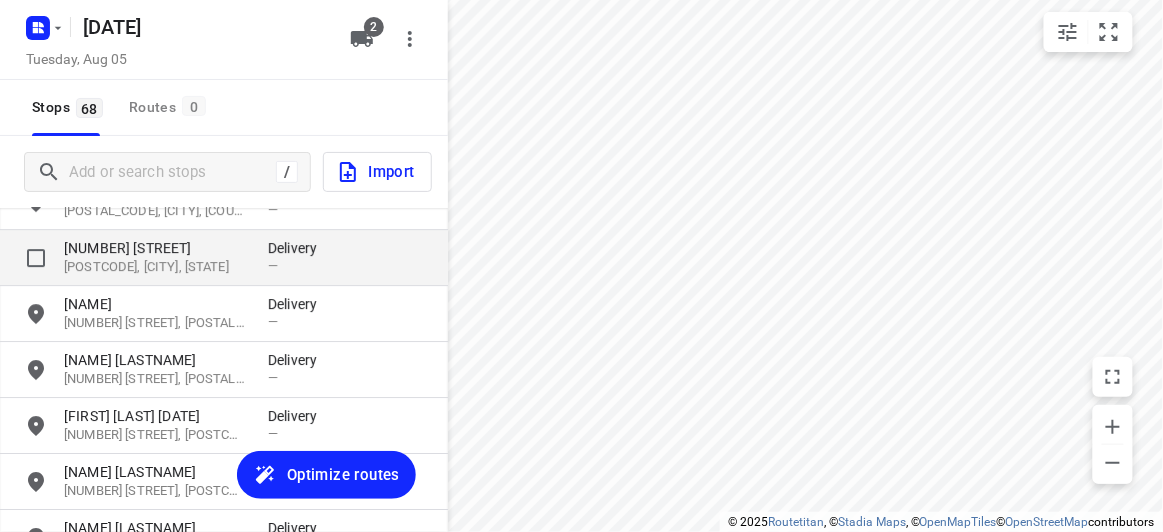 click on "[POSTCODE], [CITY], [STATE]" at bounding box center [156, 267] 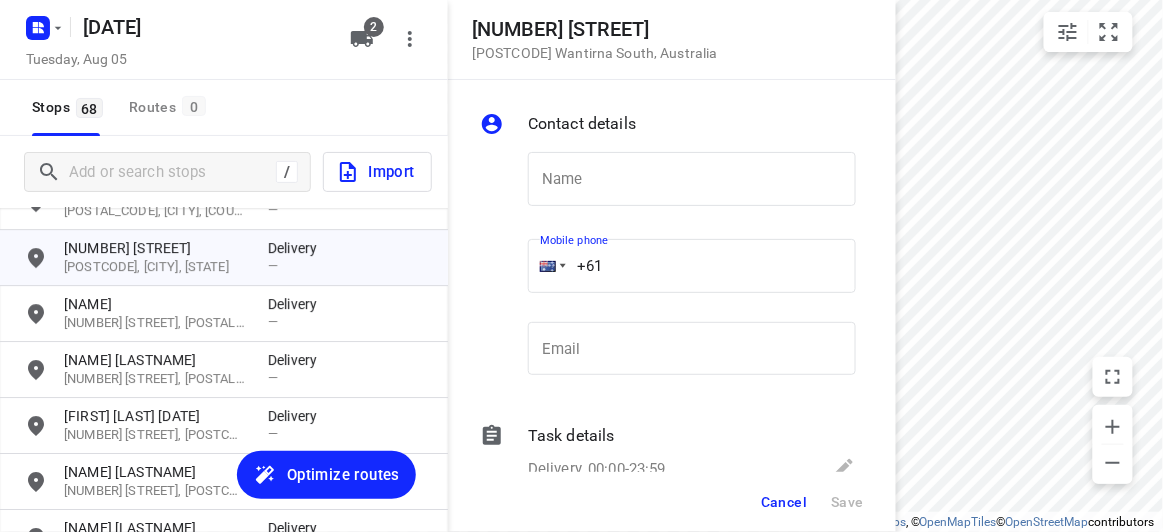 drag, startPoint x: 601, startPoint y: 254, endPoint x: 683, endPoint y: 282, distance: 86.64872 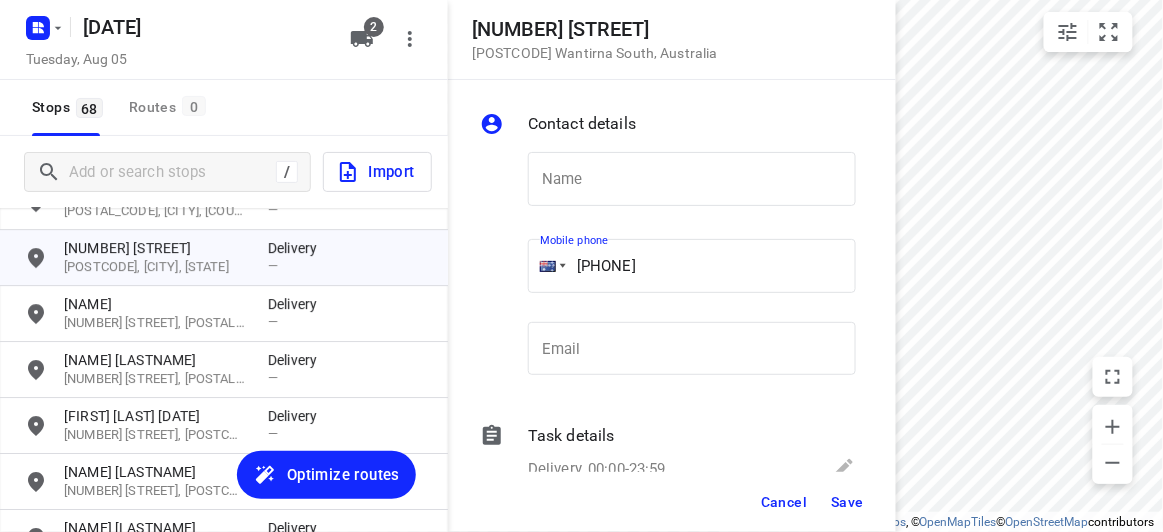 type on "[PHONE]" 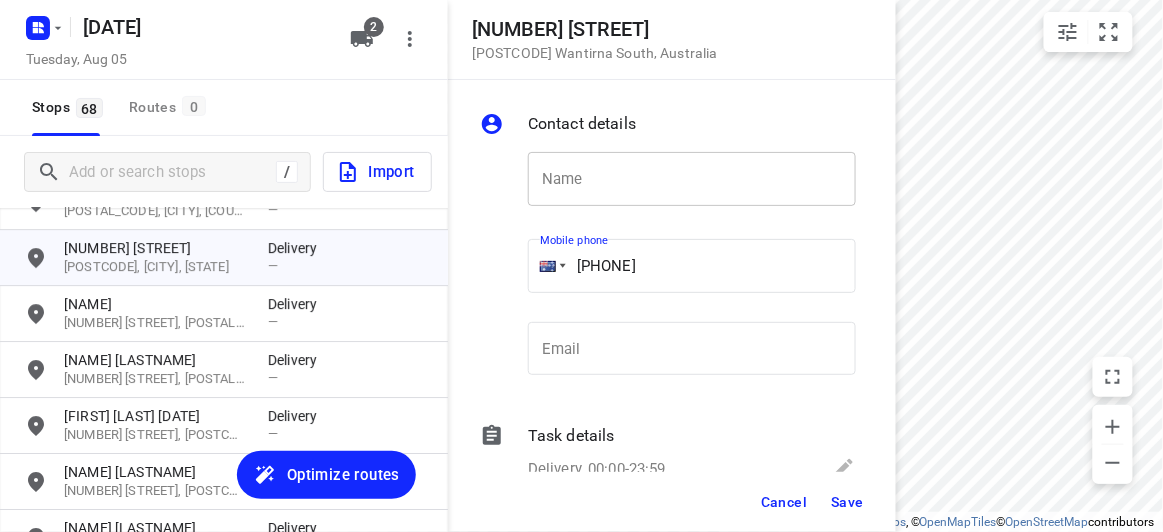 click at bounding box center [692, 179] 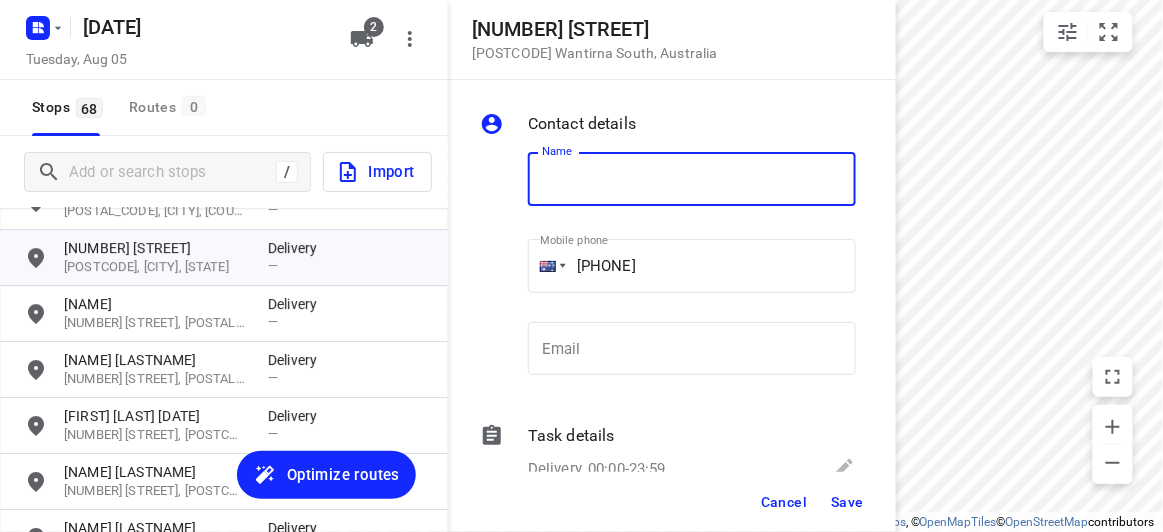 paste on "[NAME]" 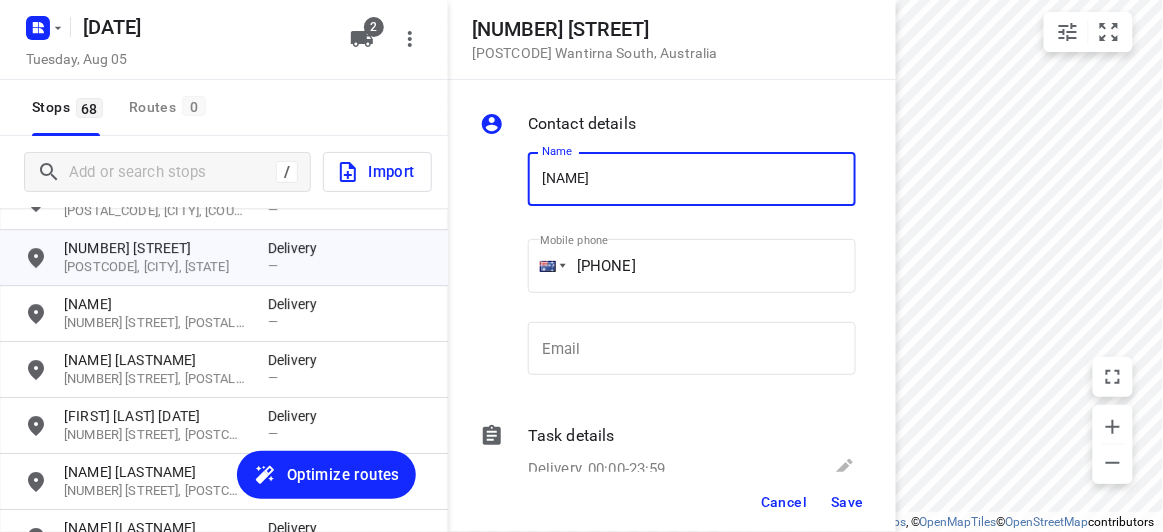 type on "[NAME]" 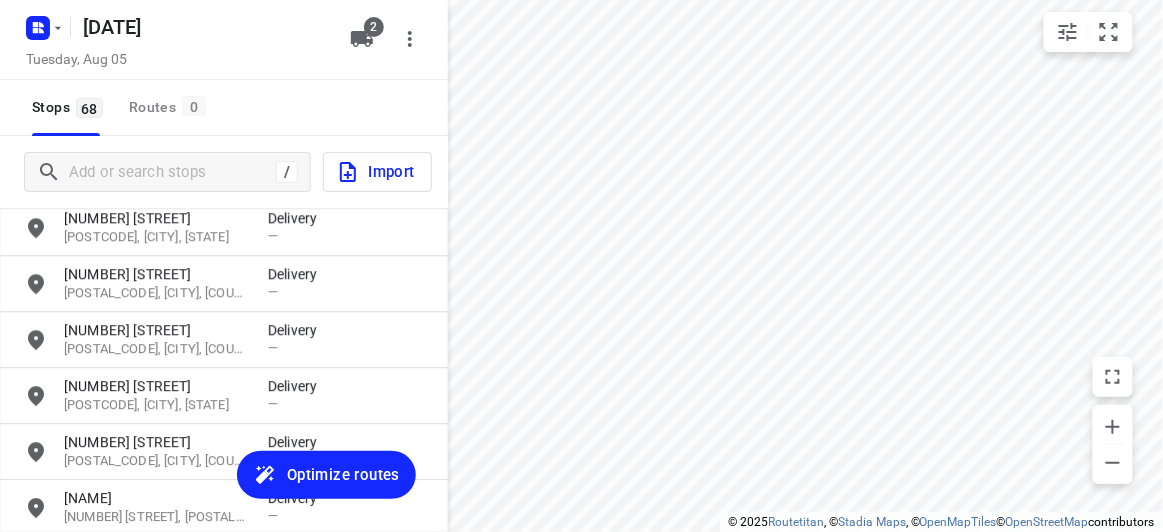 scroll, scrollTop: 3160, scrollLeft: 0, axis: vertical 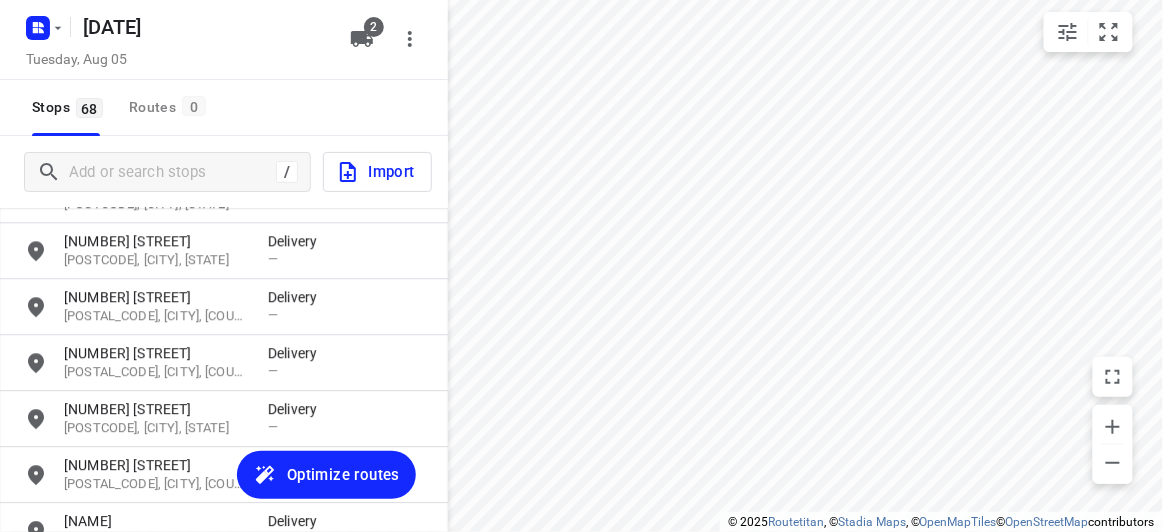 click on "[NUMBER] [STREET], [POSTCODE], [CITY], [STATE]" at bounding box center [224, 475] 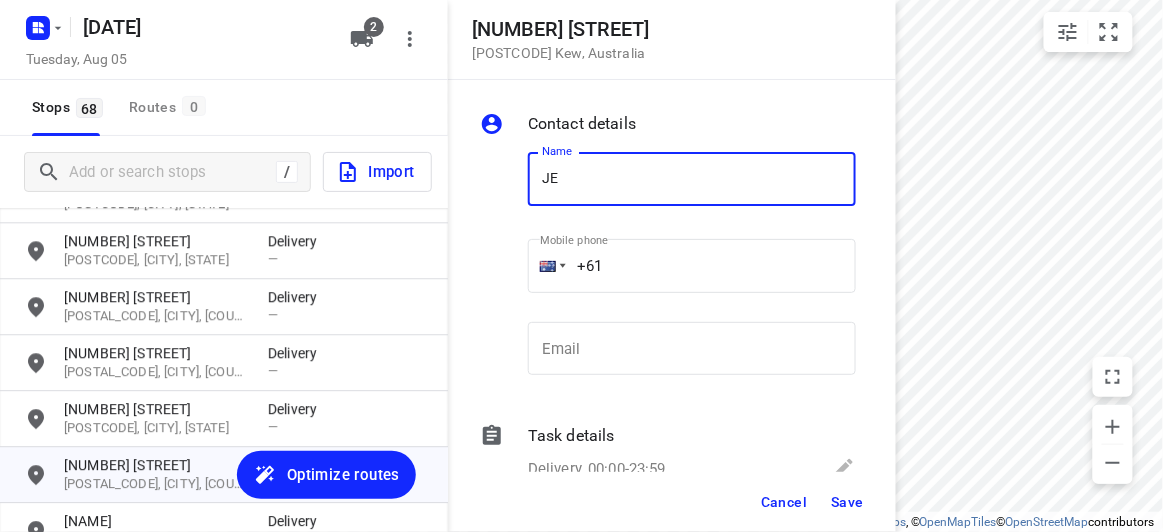 type on "[NAME]" 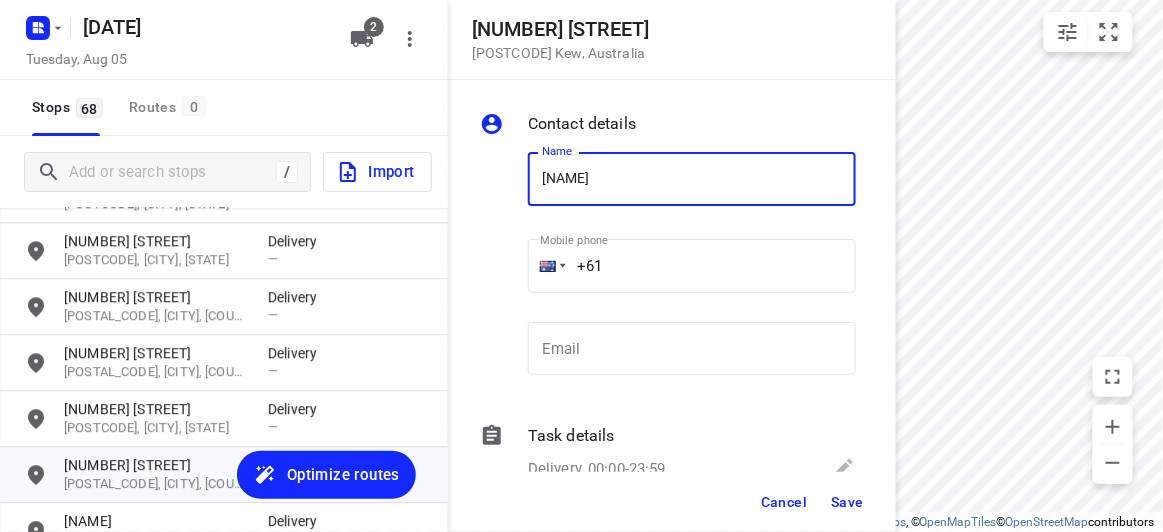 drag, startPoint x: 593, startPoint y: 257, endPoint x: 538, endPoint y: 256, distance: 55.00909 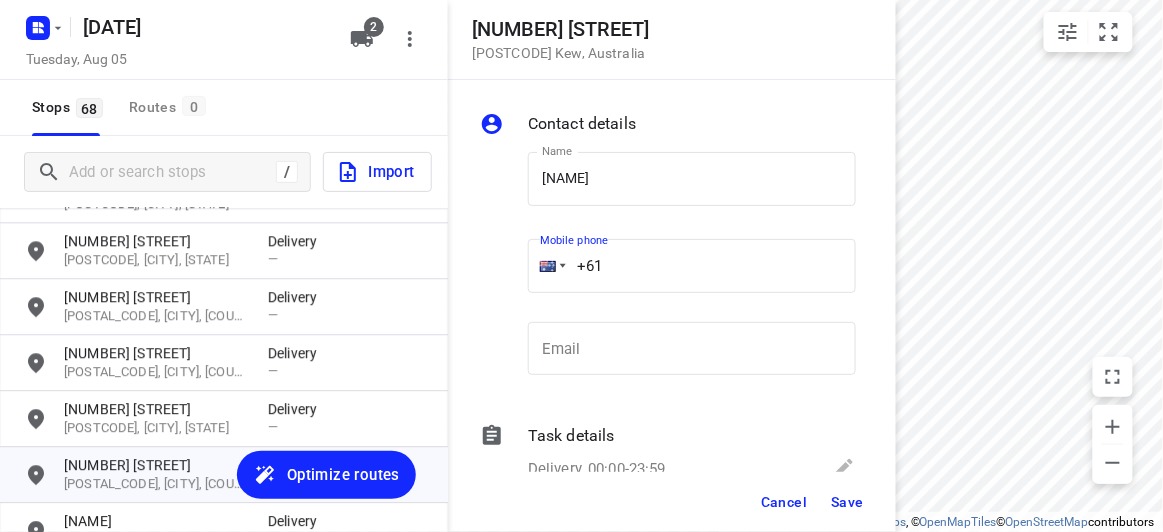 paste on "403131881" 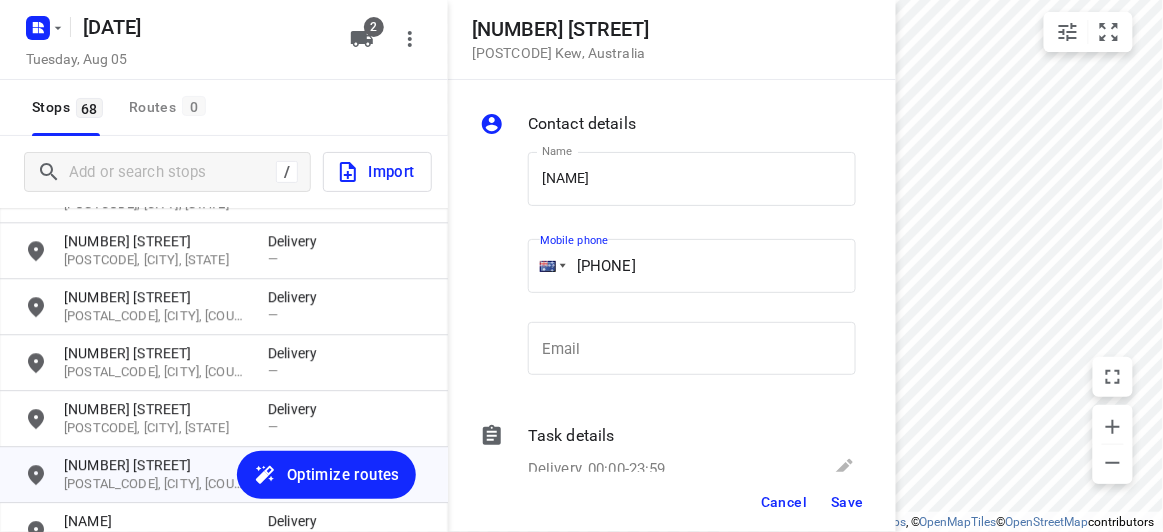 type on "[PHONE]" 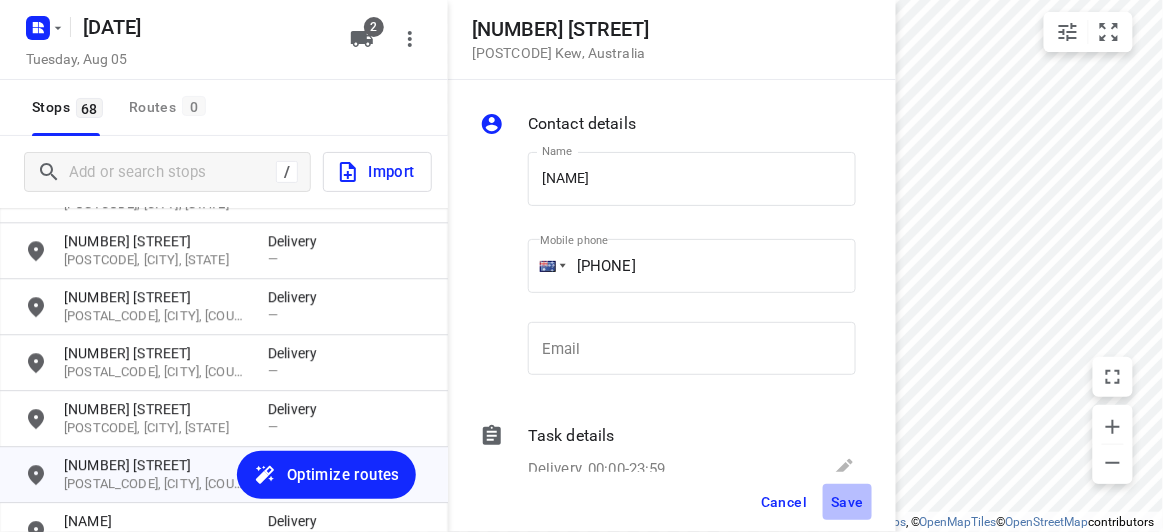 click on "Save" at bounding box center (847, 502) 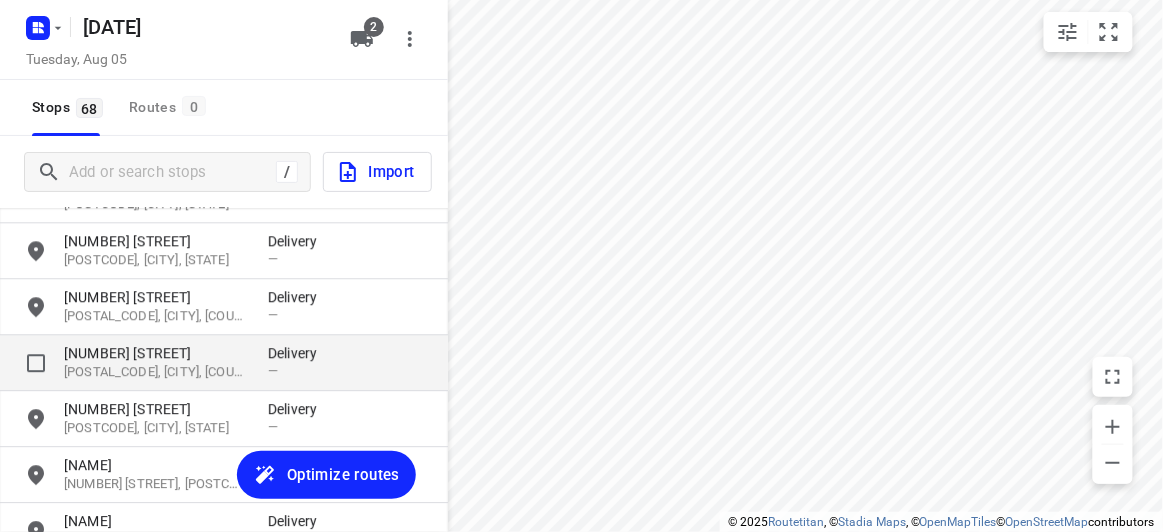 click on "[NUMBER] [STREET]" at bounding box center [156, 353] 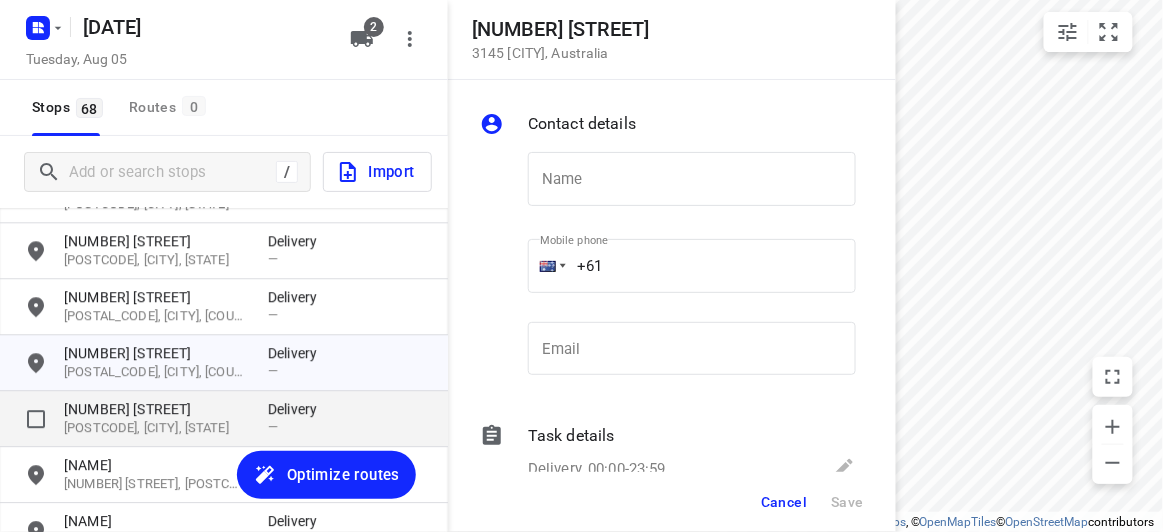click on "[NUMBER] [STREET]" at bounding box center [156, 409] 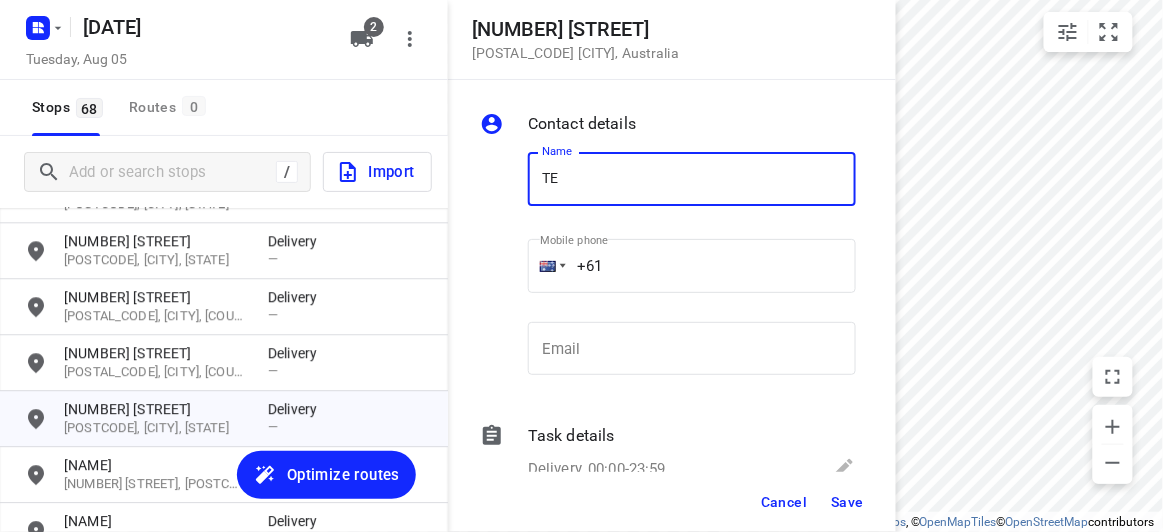 type on "[NAME] [LASTNAME]" 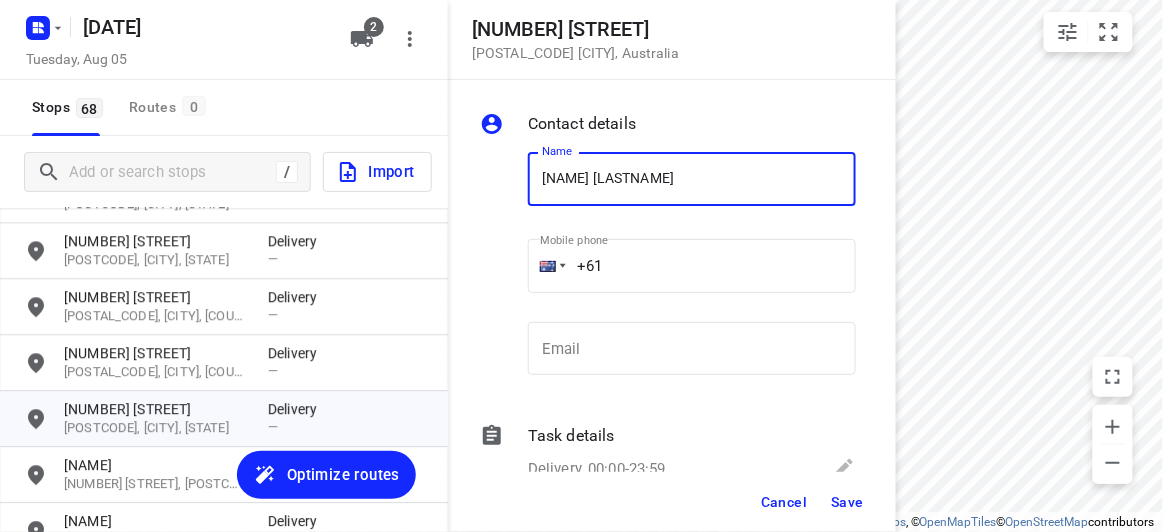 drag, startPoint x: 486, startPoint y: 276, endPoint x: 470, endPoint y: 276, distance: 16 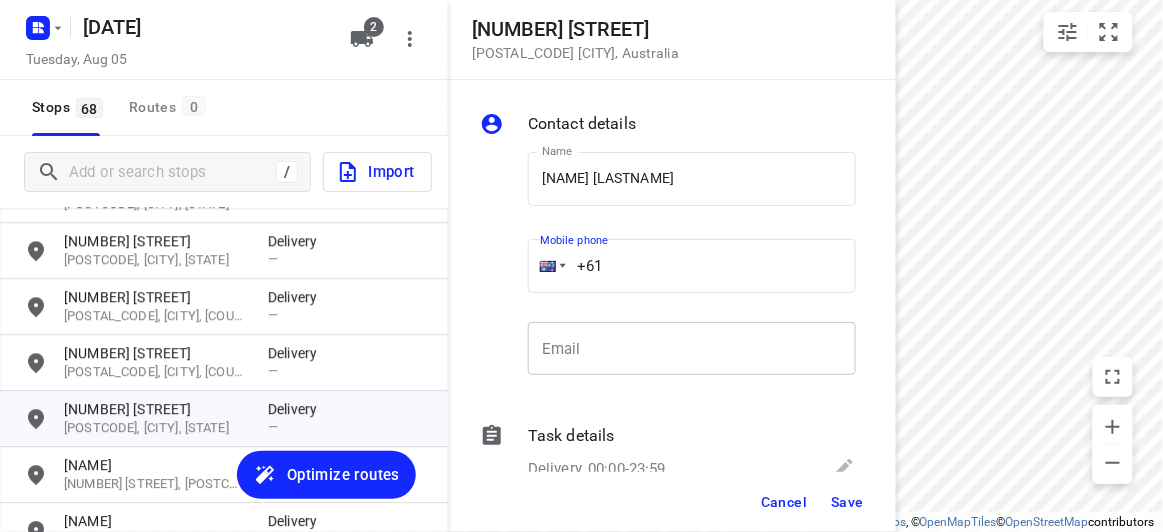 paste on "432689963" 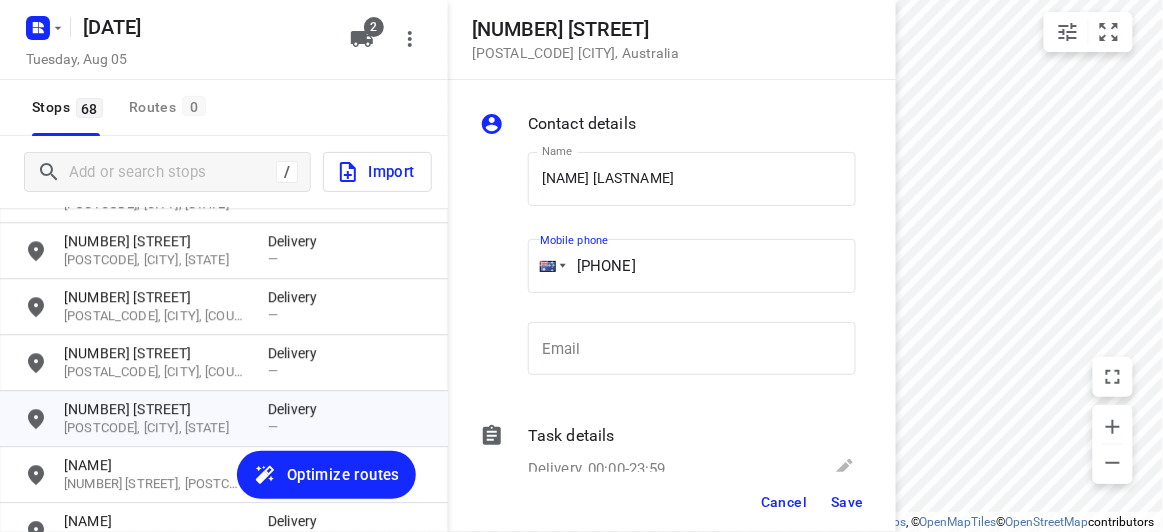 type on "[PHONE]" 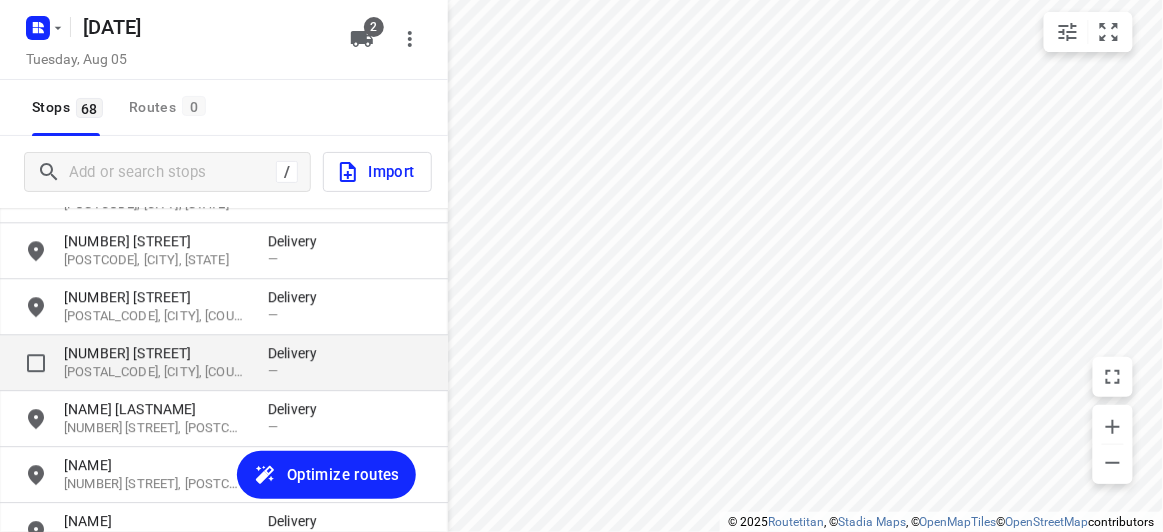 click on "[NUMBER] [STREET]" at bounding box center (156, 353) 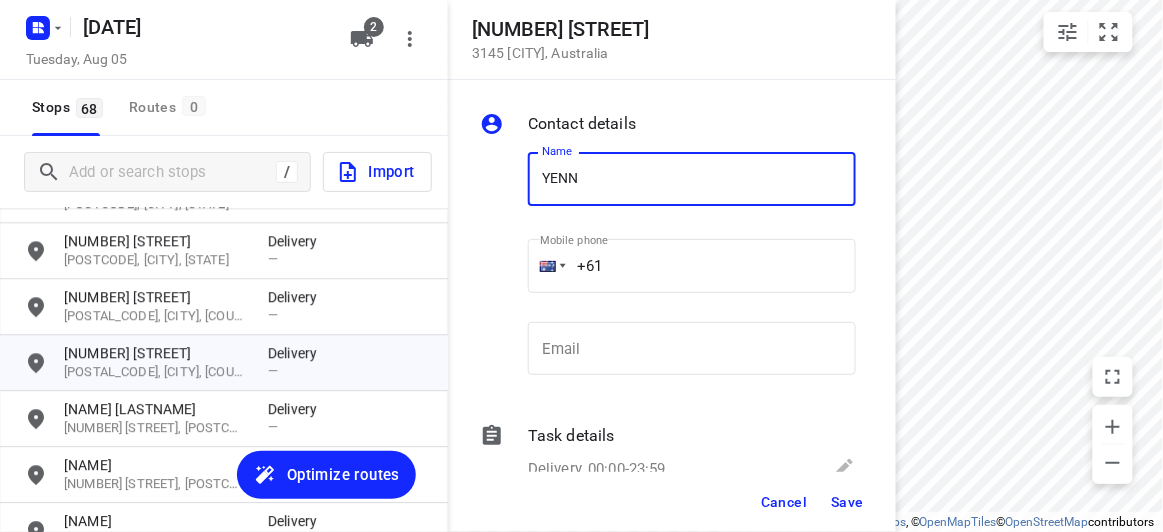 type on "[FIRST] [LAST]" 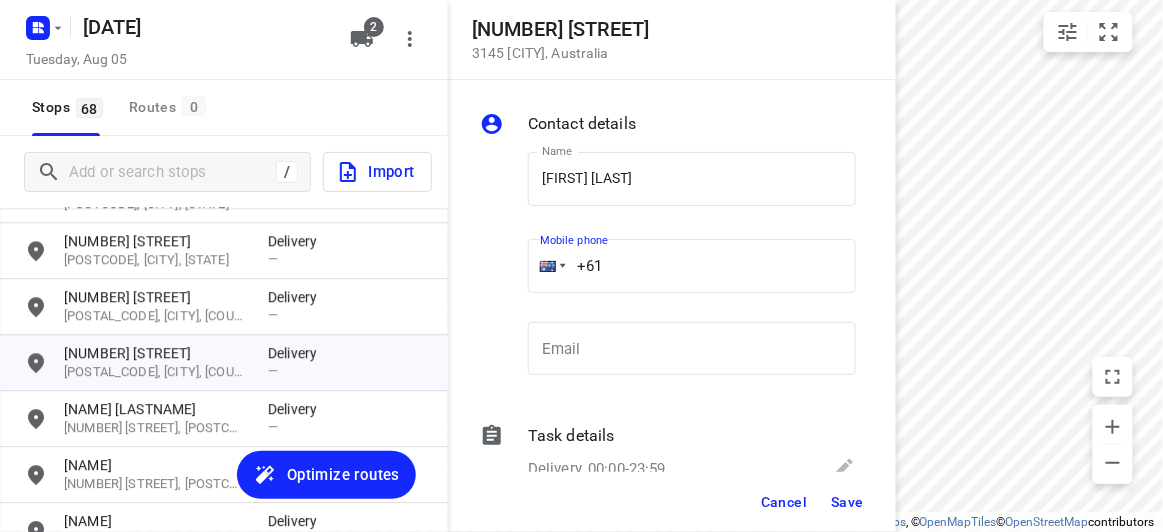 drag, startPoint x: 622, startPoint y: 262, endPoint x: 557, endPoint y: 282, distance: 68.007355 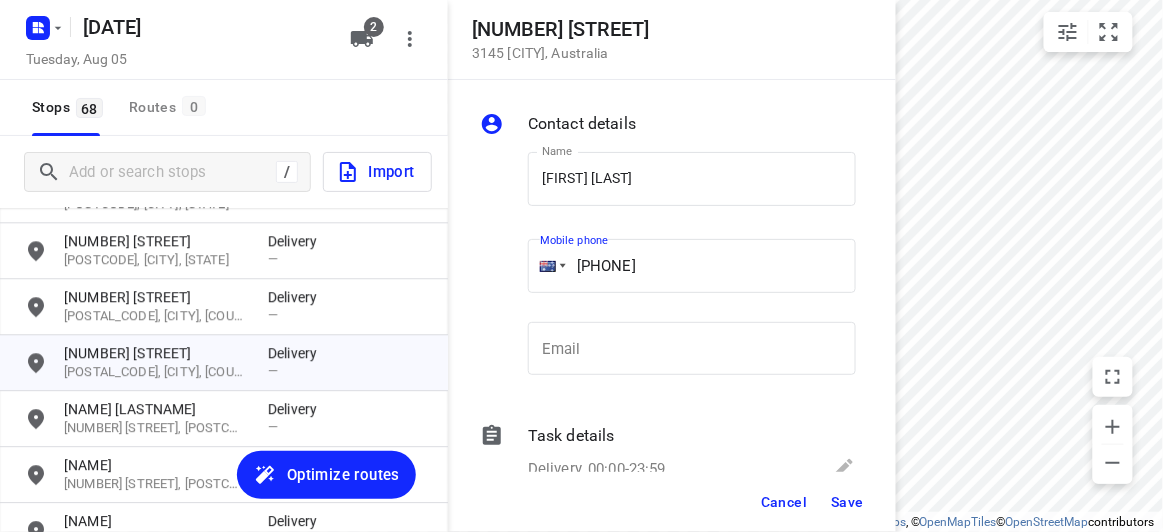 type on "[PHONE]" 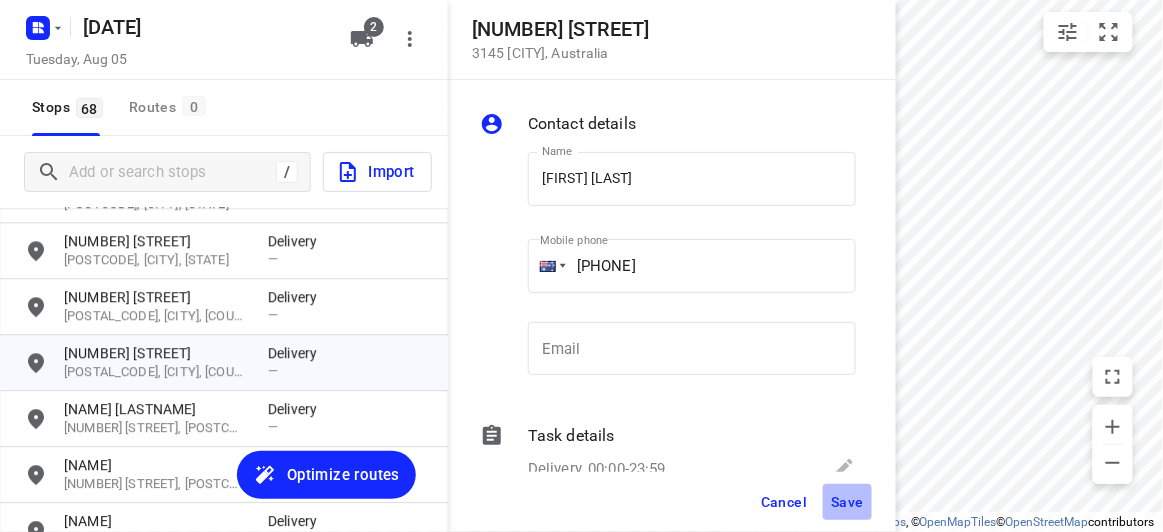 click on "Save" at bounding box center (847, 502) 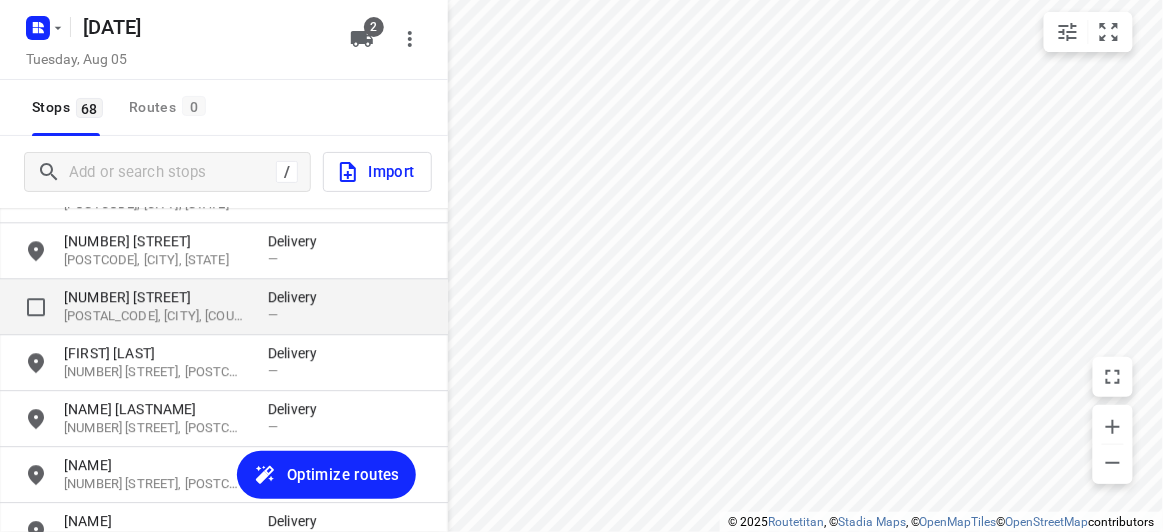 click on "[POSTAL_CODE], [CITY], [COUNTRY]" at bounding box center (156, 316) 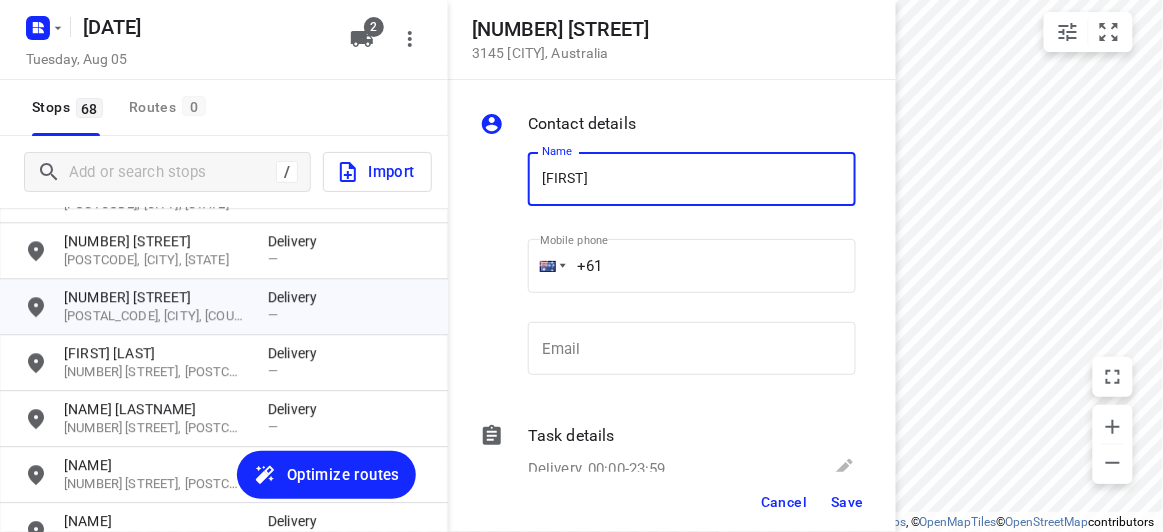type on "[FIRST] [LAST]" 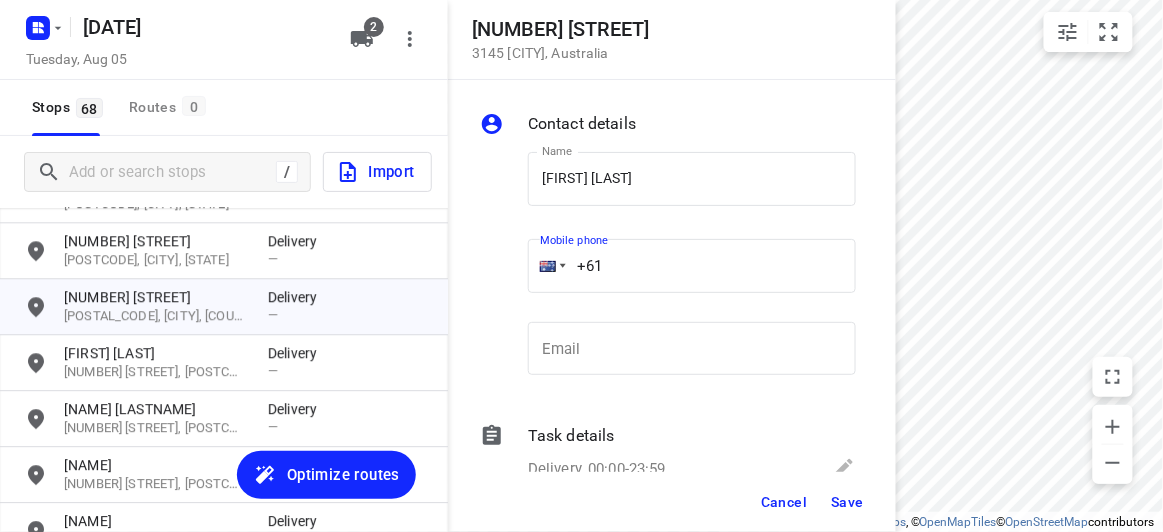 drag, startPoint x: 641, startPoint y: 268, endPoint x: 507, endPoint y: 263, distance: 134.09325 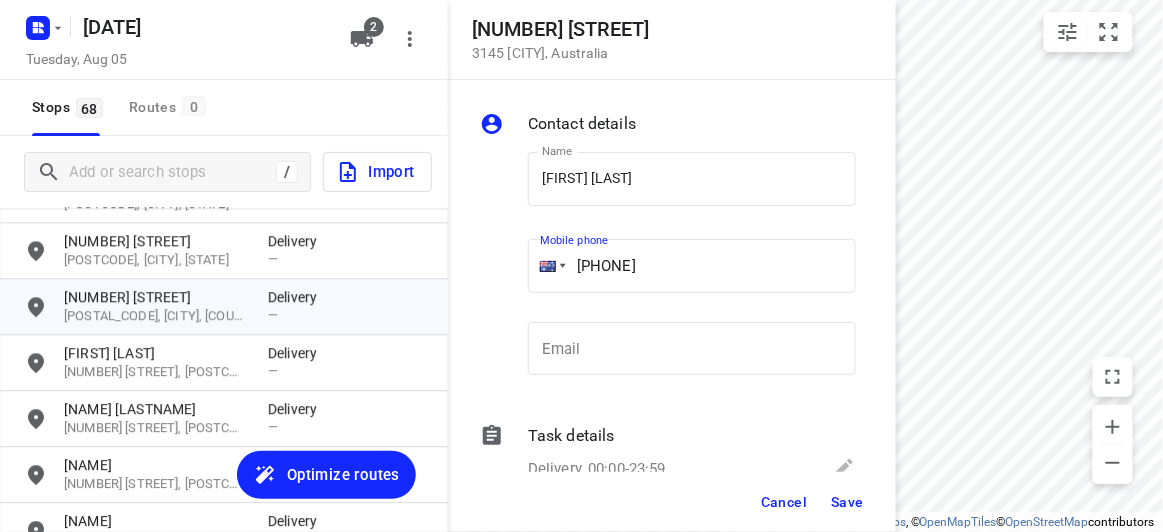 type on "[PHONE]" 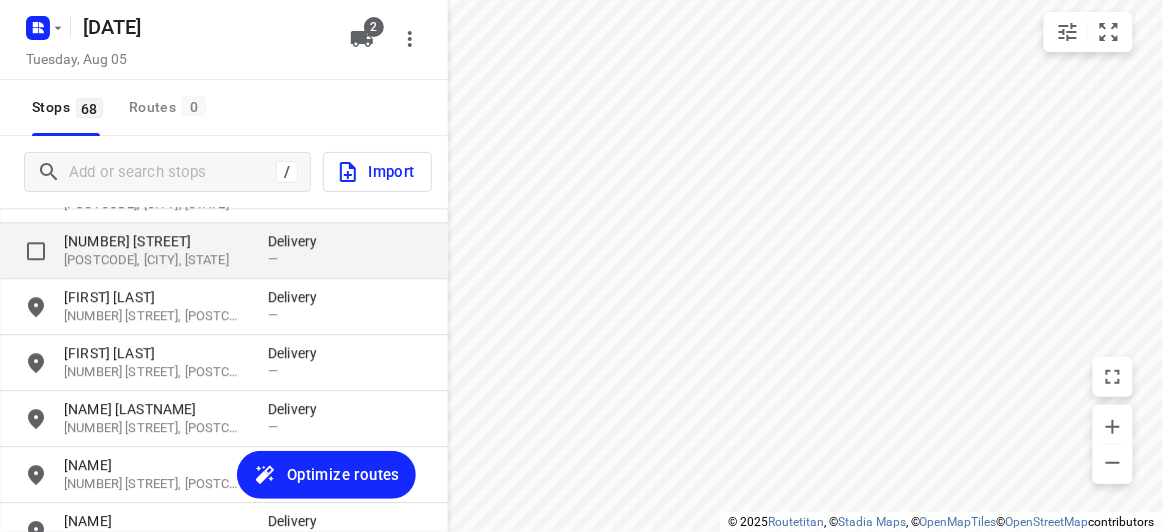 click on "[POSTCODE], [CITY], [STATE]" at bounding box center (156, 260) 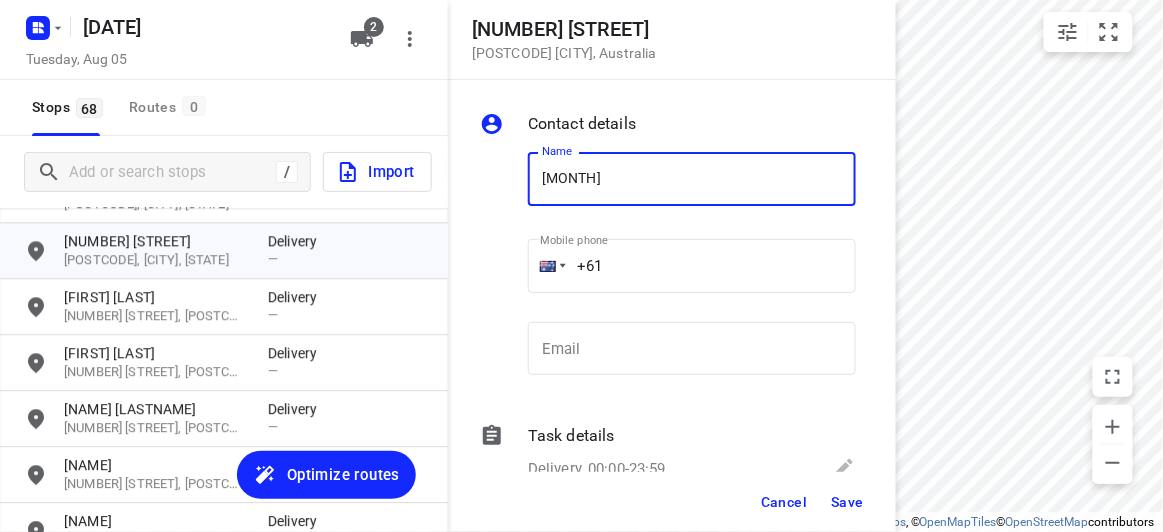 type on "[FIRST]" 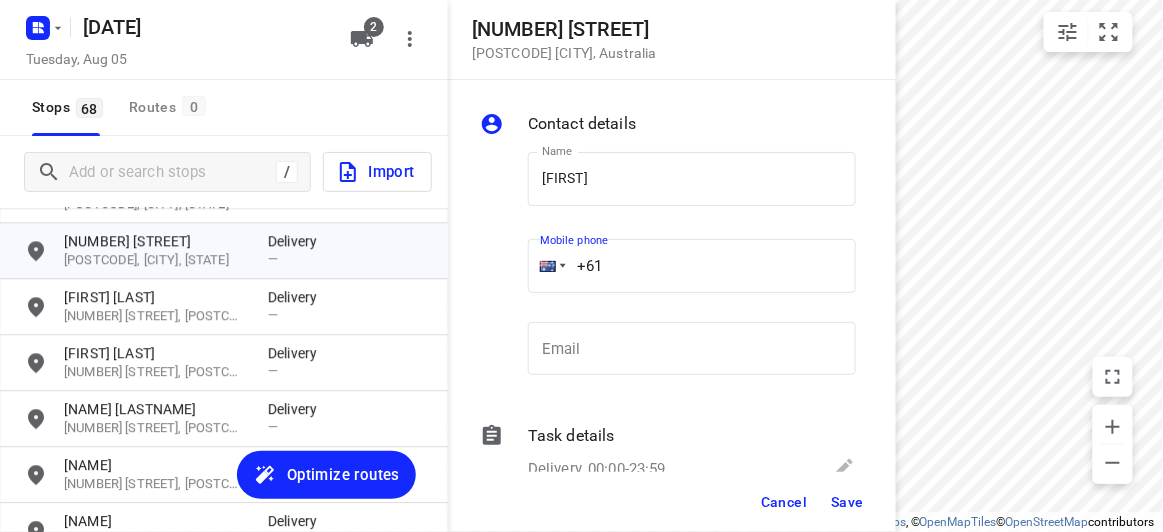 drag, startPoint x: 612, startPoint y: 215, endPoint x: 514, endPoint y: 271, distance: 112.871605 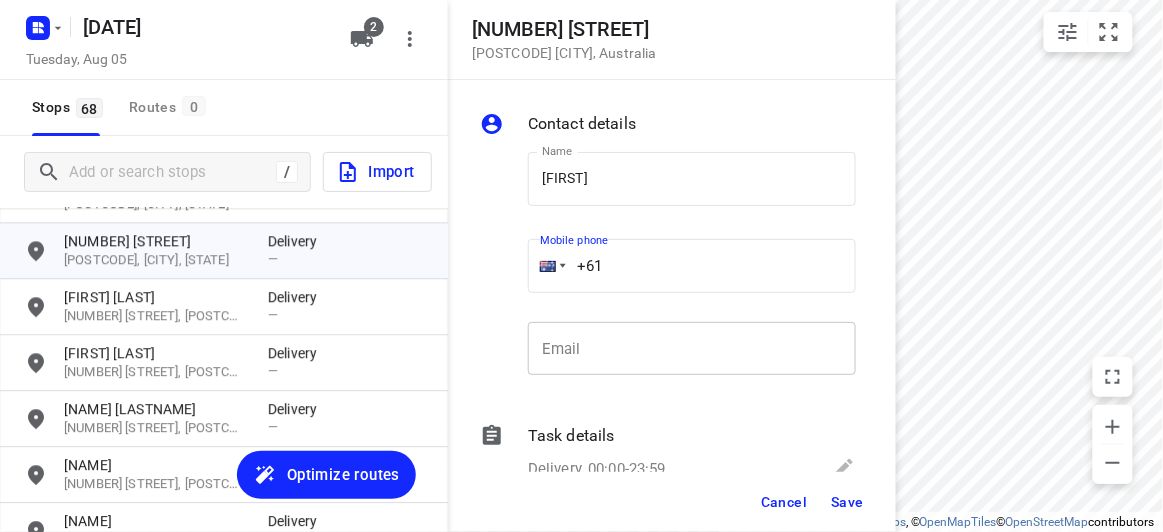 paste on "421077917" 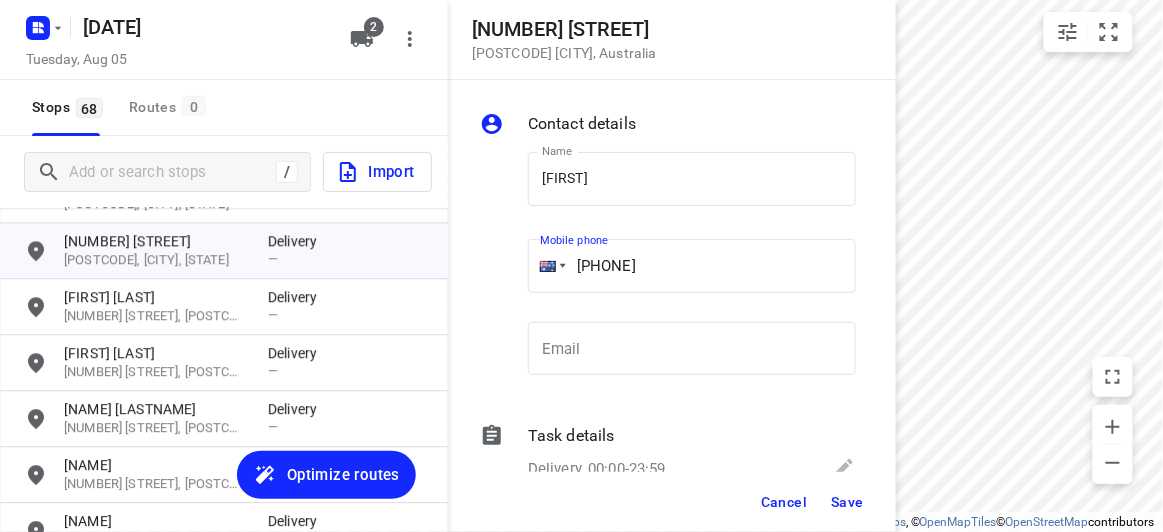 type on "[PHONE]" 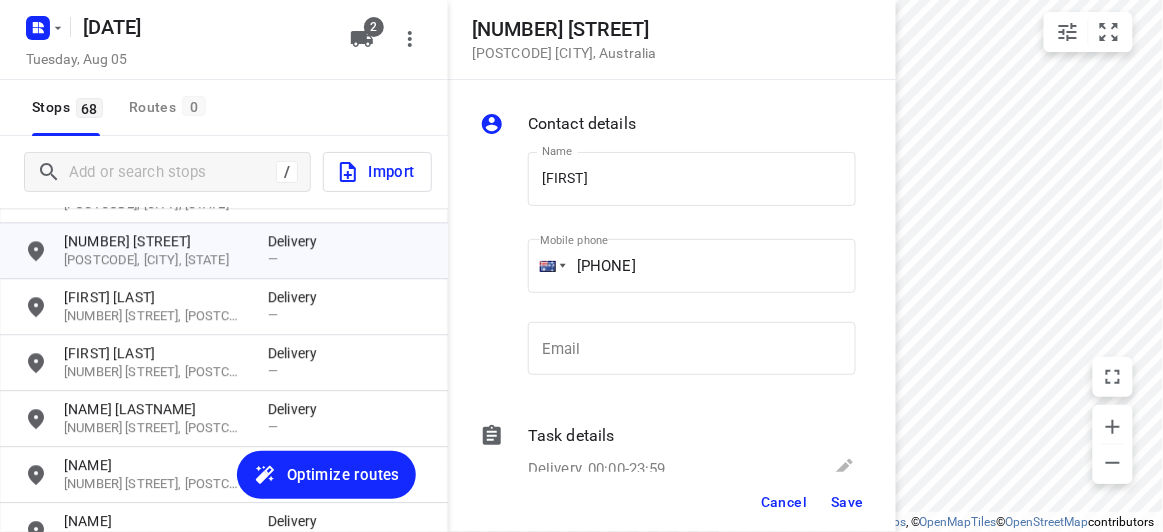 click on "Save" at bounding box center [847, 502] 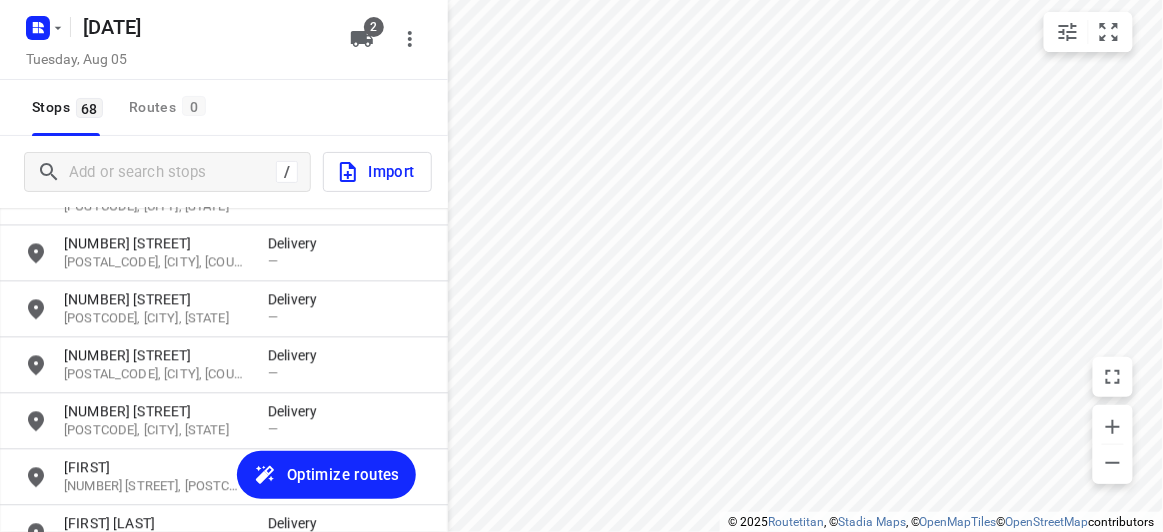 scroll, scrollTop: 2887, scrollLeft: 0, axis: vertical 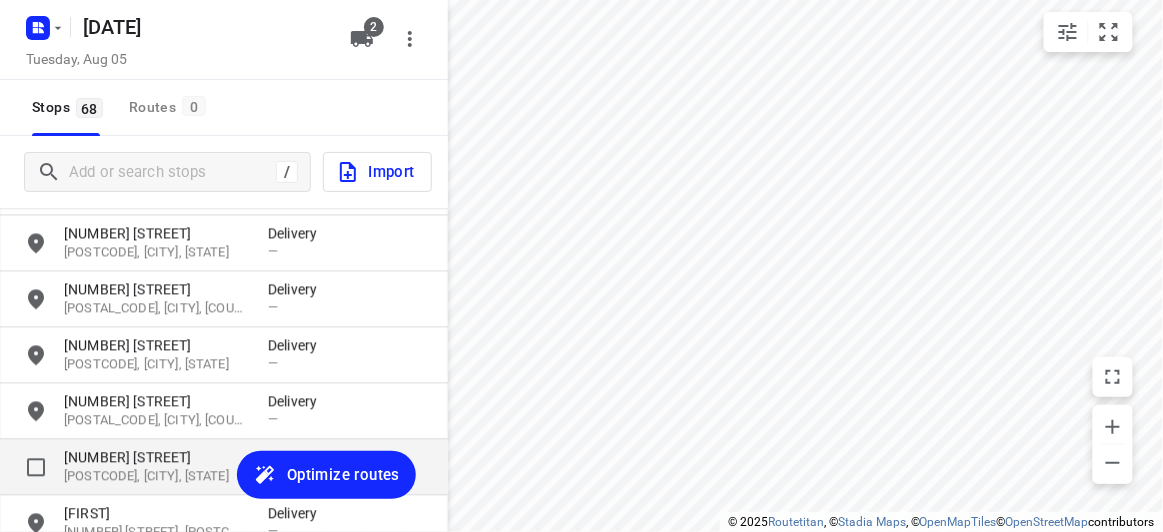 click on "[NUMBER] [STREET]" at bounding box center (156, 458) 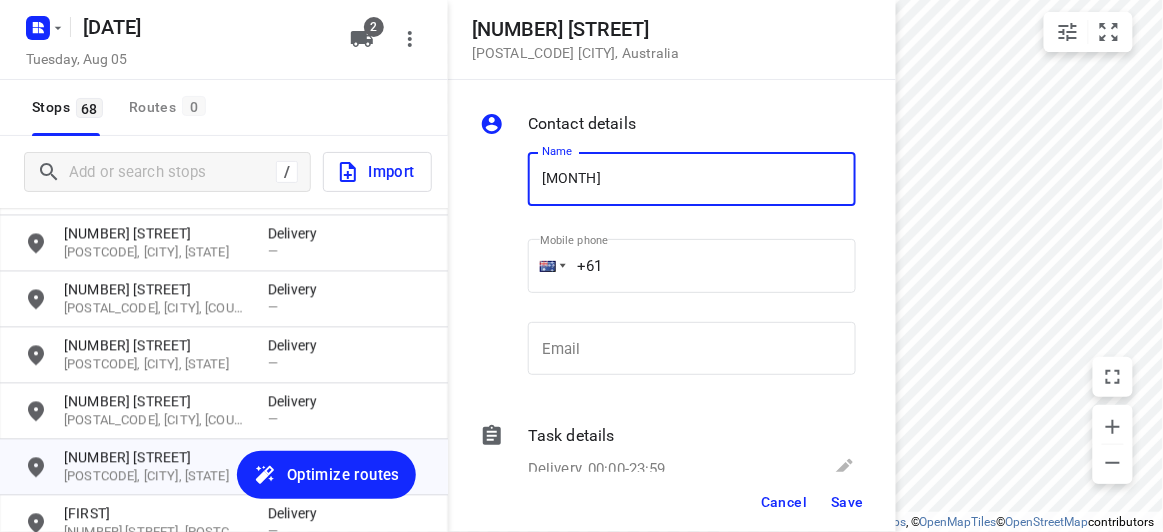 type on "[NAME]" 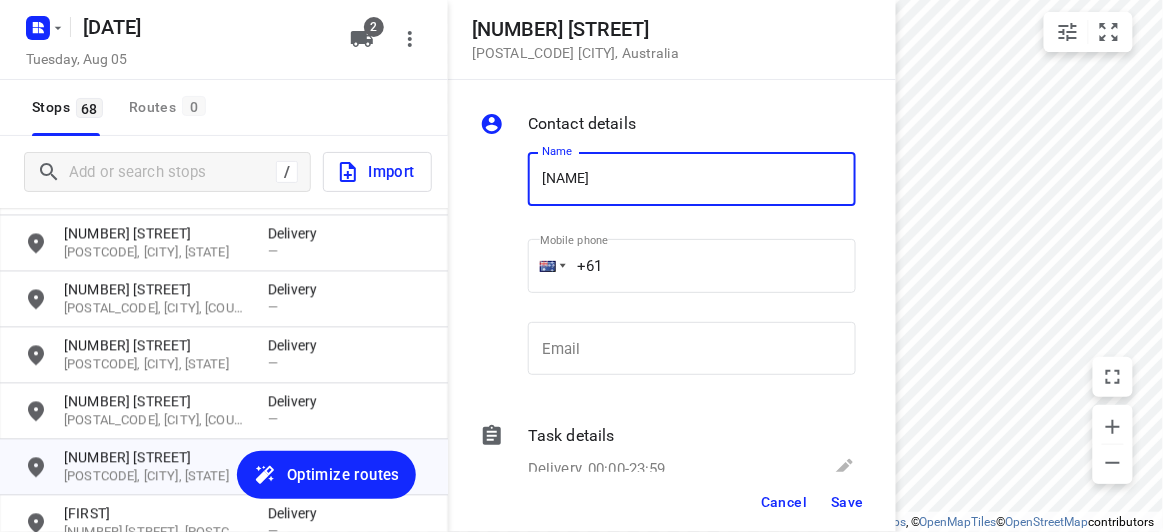 click on "+61" at bounding box center [692, 266] 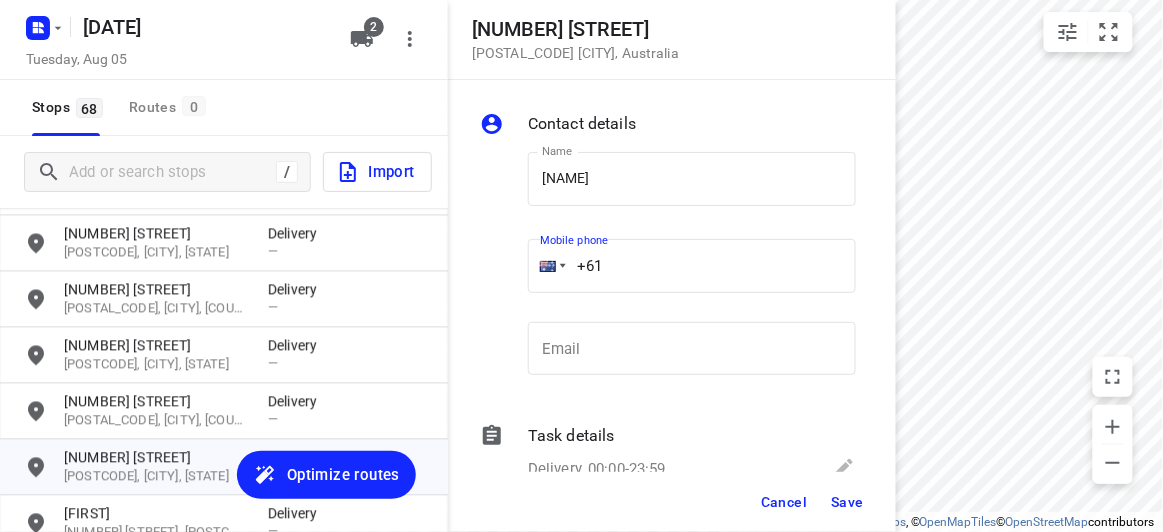 paste on "[PHONE]" 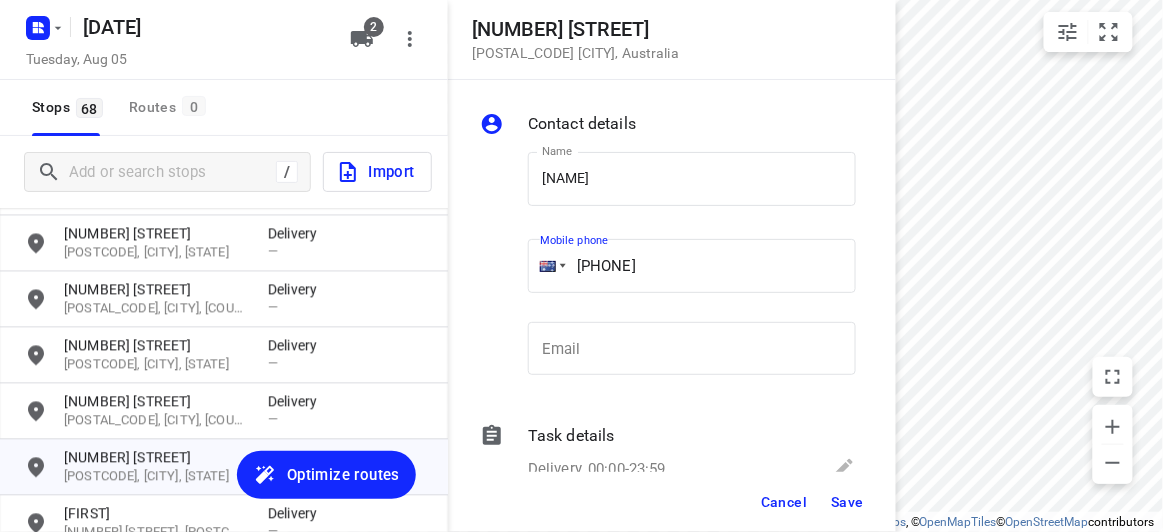 type on "[PHONE]" 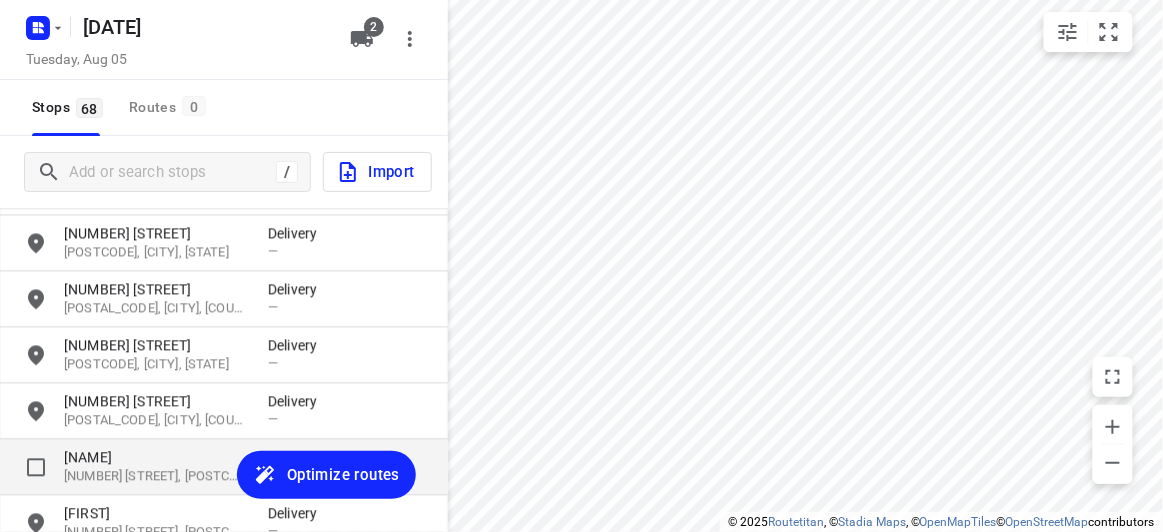 click on "[NAME]" at bounding box center (156, 458) 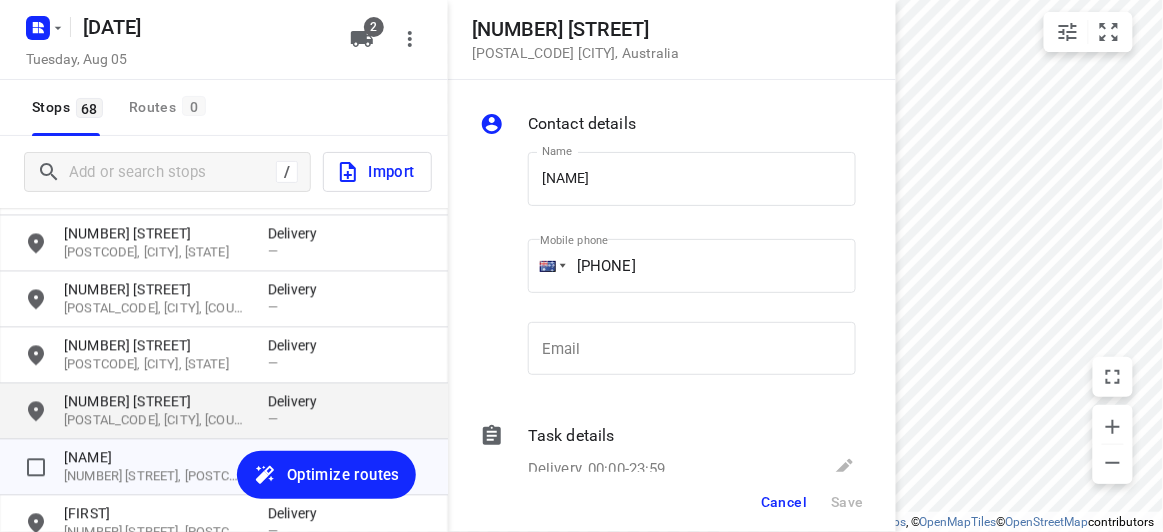 click on "[NUMBER] [STREET]" at bounding box center (156, 402) 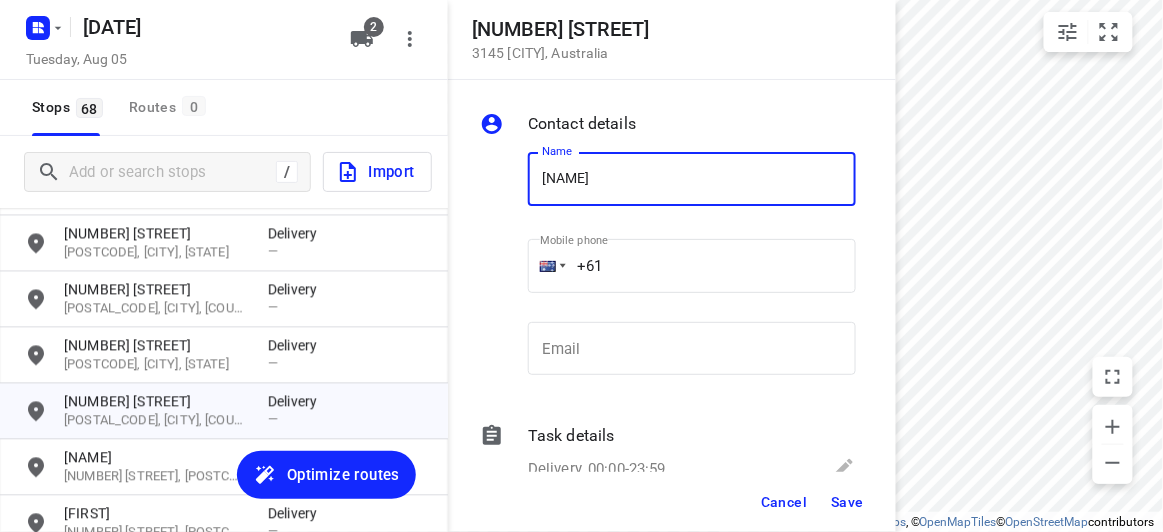 type on "[NAME]" 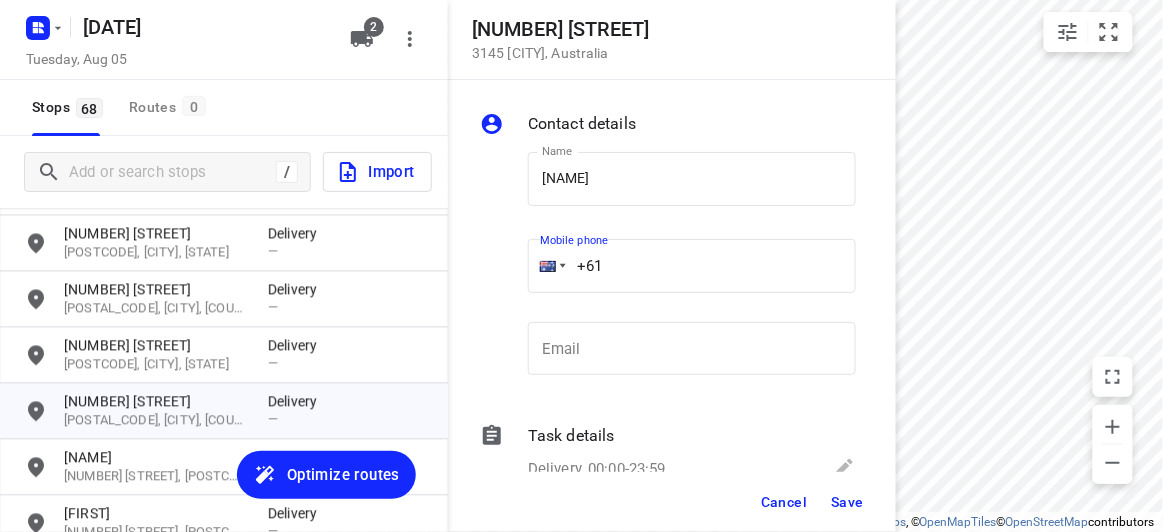 paste on "[PHONE]" 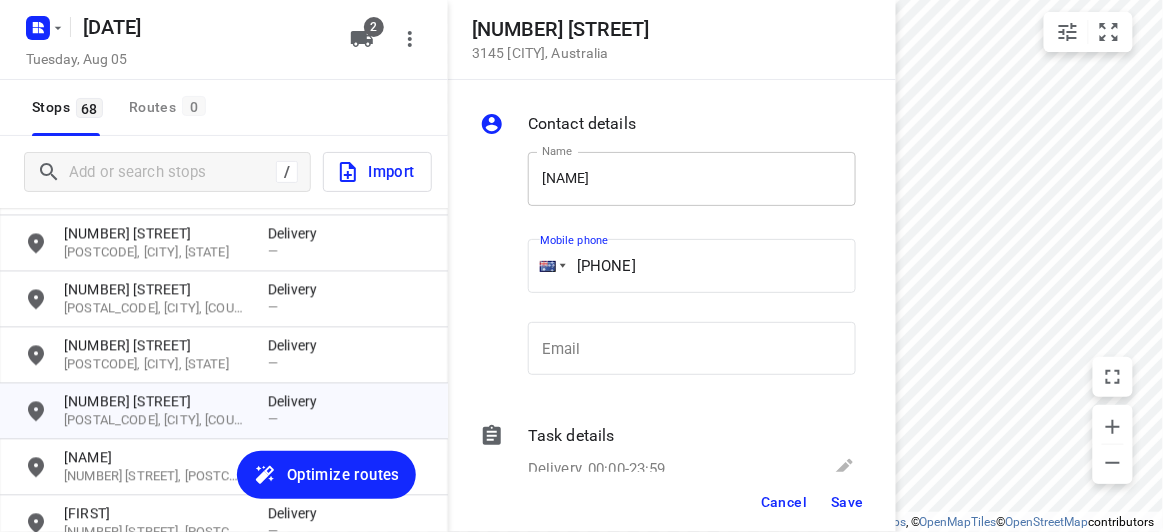 type on "[PHONE]" 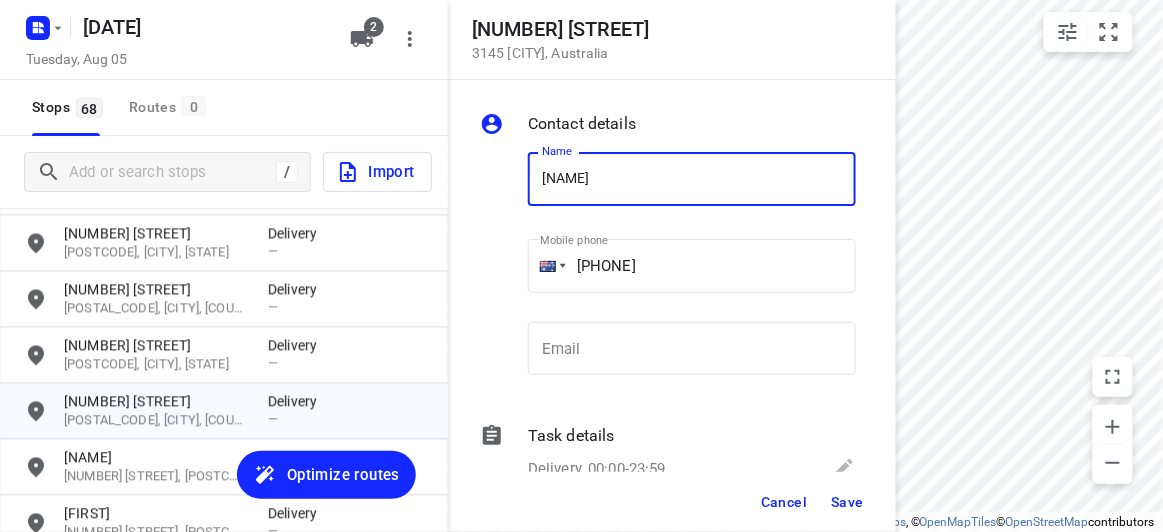 drag, startPoint x: 704, startPoint y: 173, endPoint x: 603, endPoint y: 166, distance: 101.24229 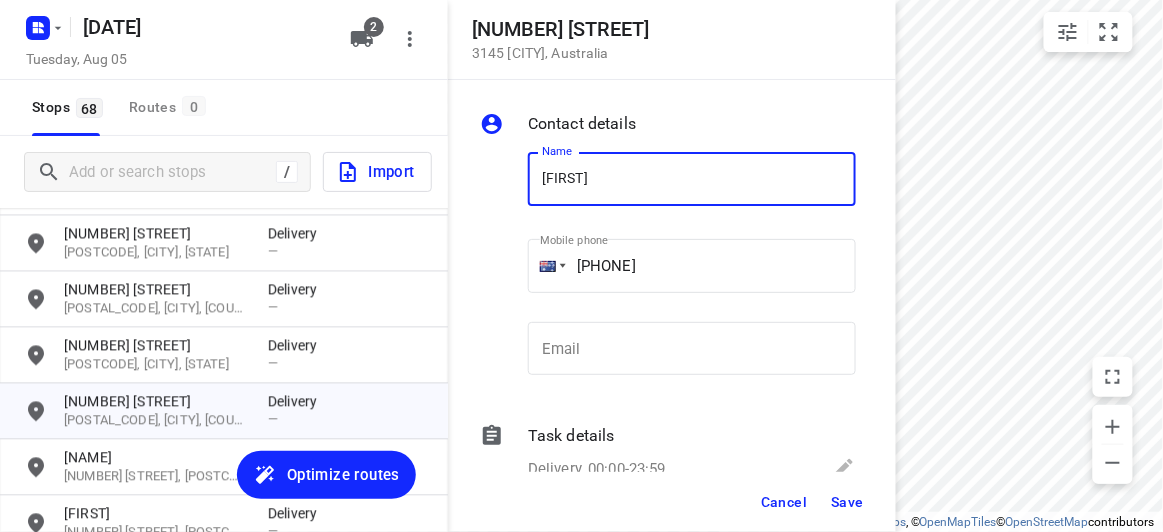 type on "[FIRST]" 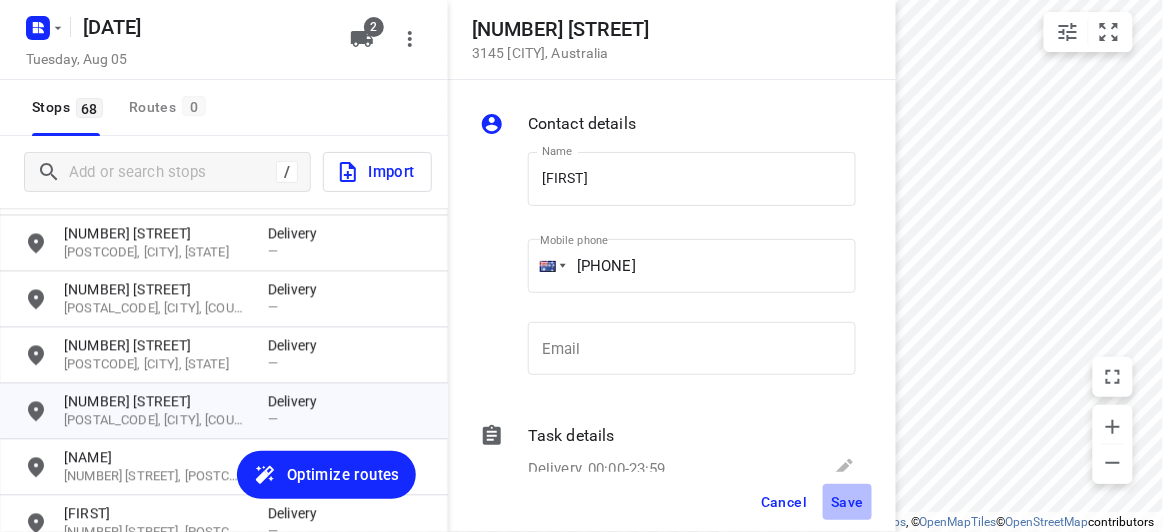 click on "Save" at bounding box center (847, 502) 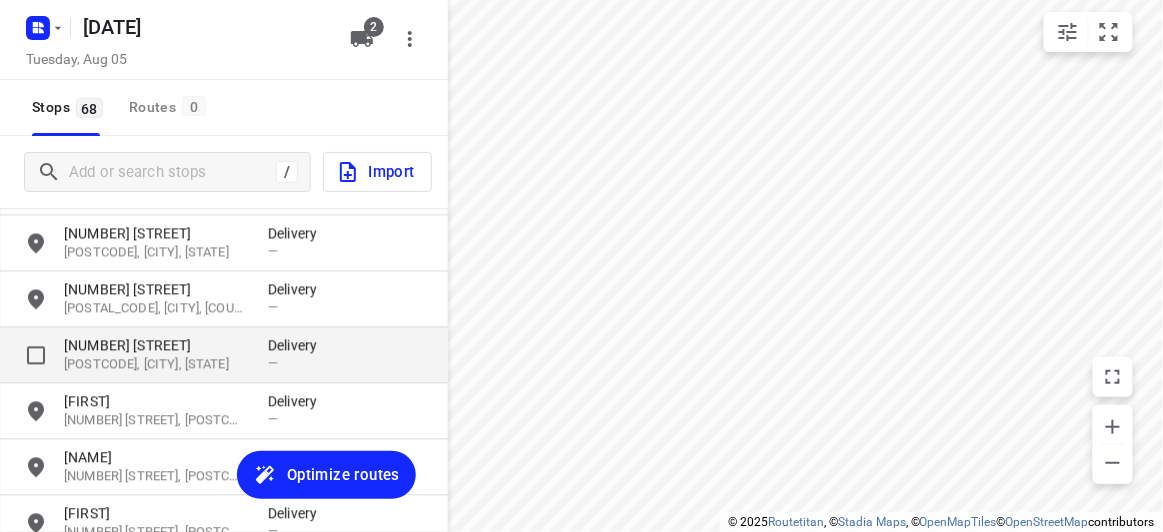 click on "[NUMBER] [STREET]" at bounding box center [156, 346] 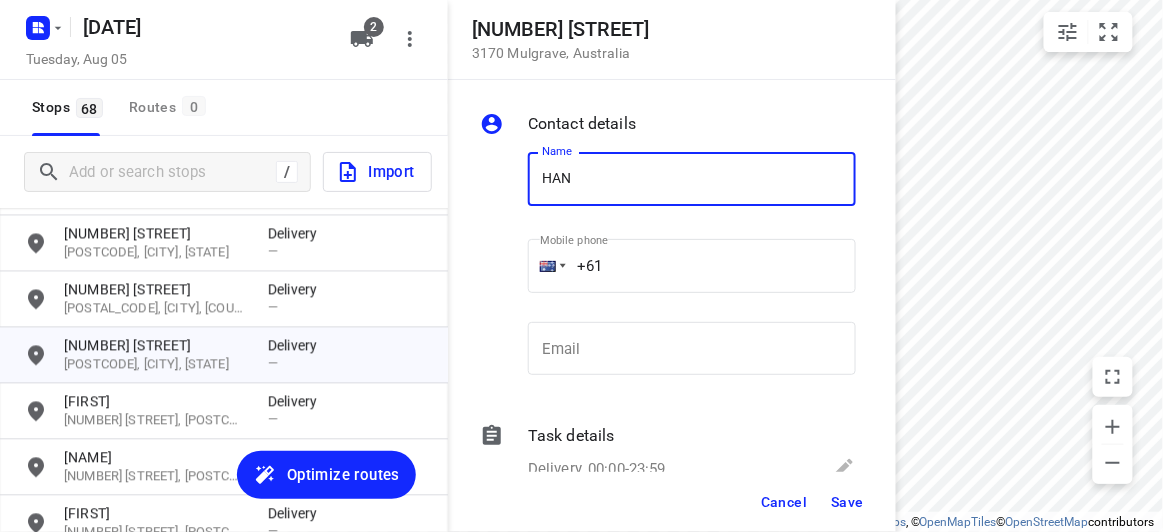 type on "HAN" 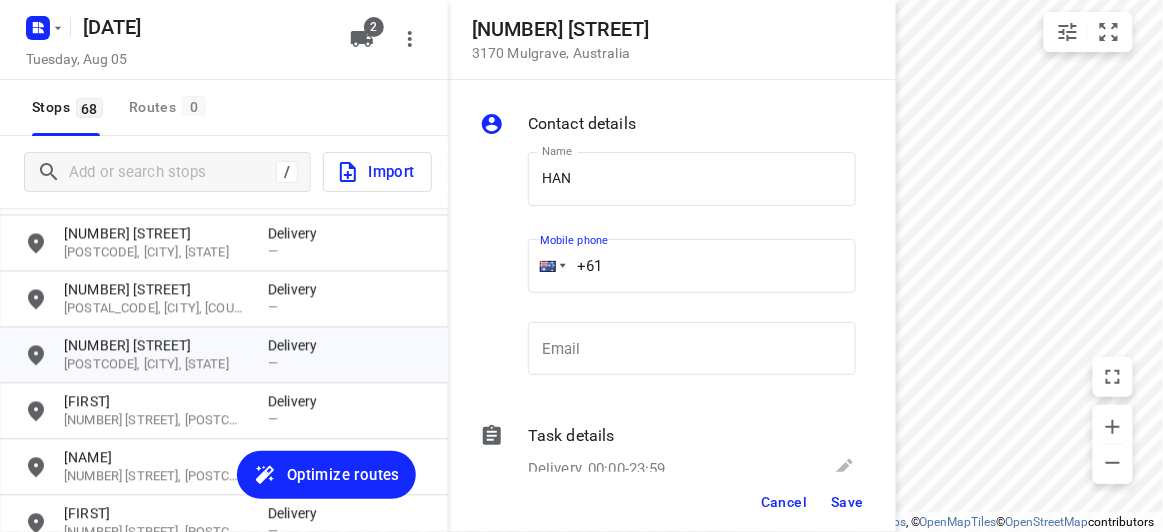 paste on "[PHONE]" 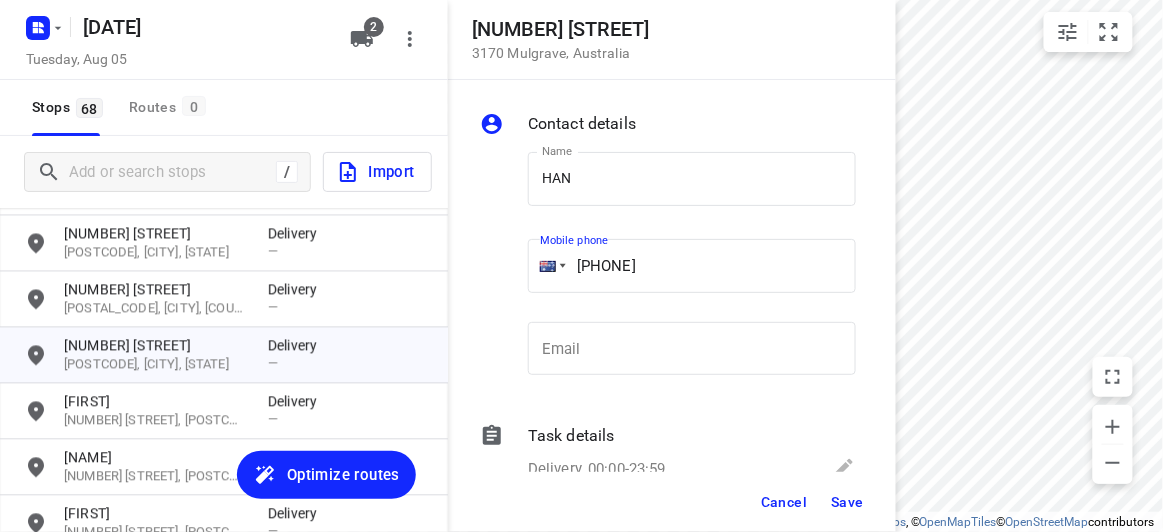 click on "[PHONE]" at bounding box center (692, 266) 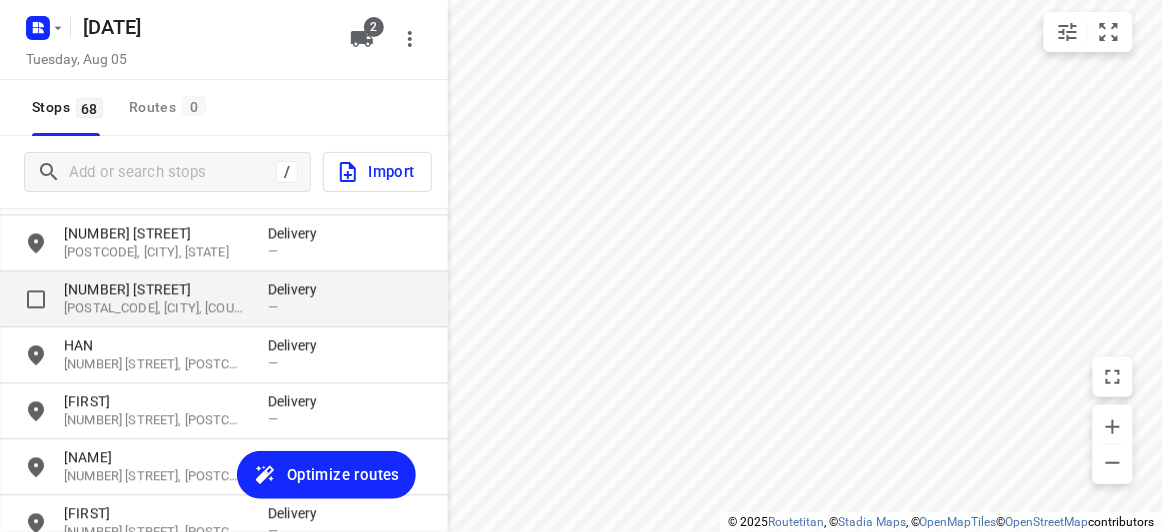 click on "[POSTAL_CODE], [CITY], [COUNTRY]" at bounding box center [156, 309] 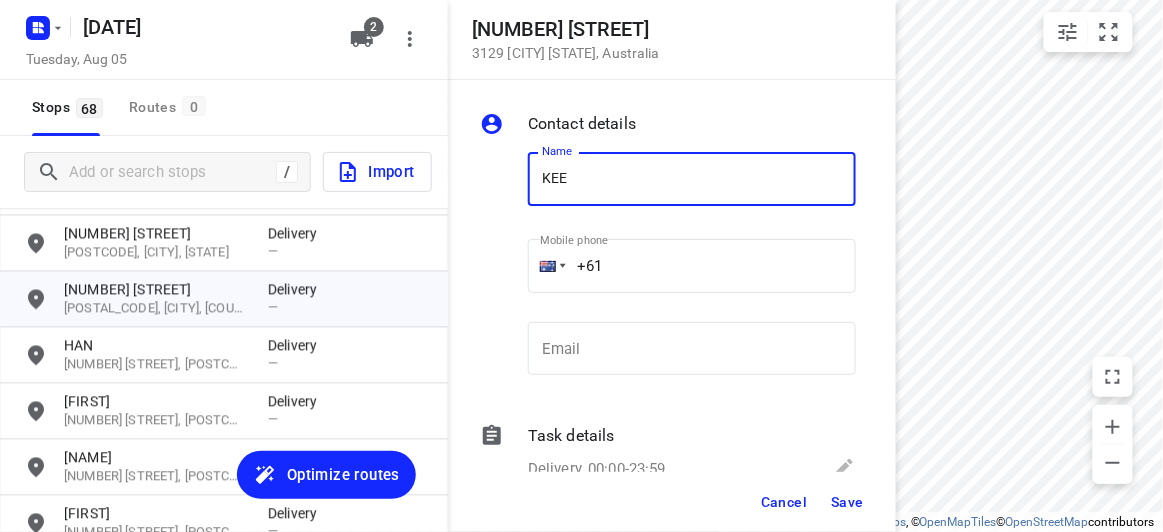 type on "KEE" 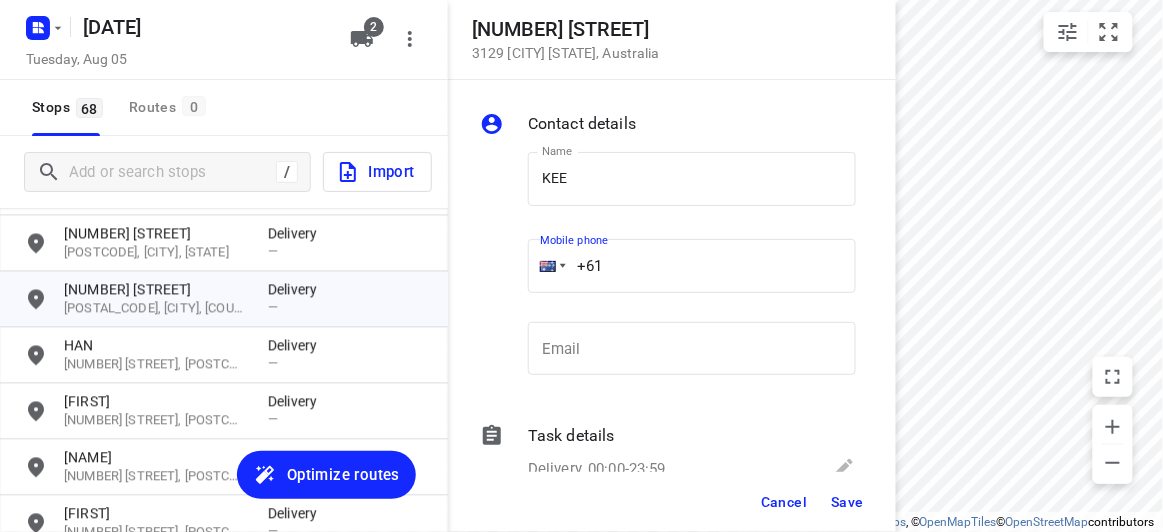 click on "+61" at bounding box center (692, 266) 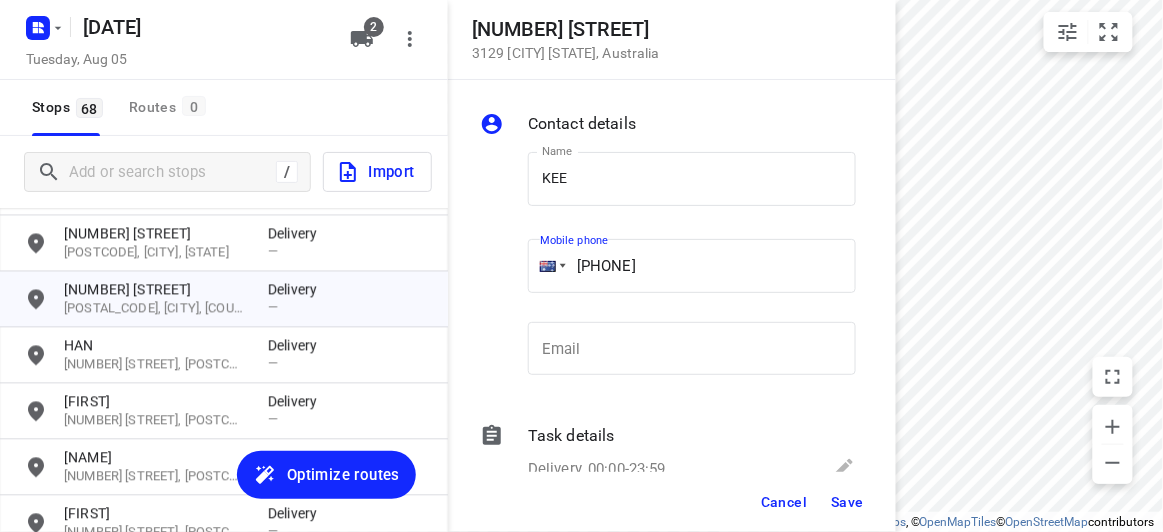 type on "[PHONE]" 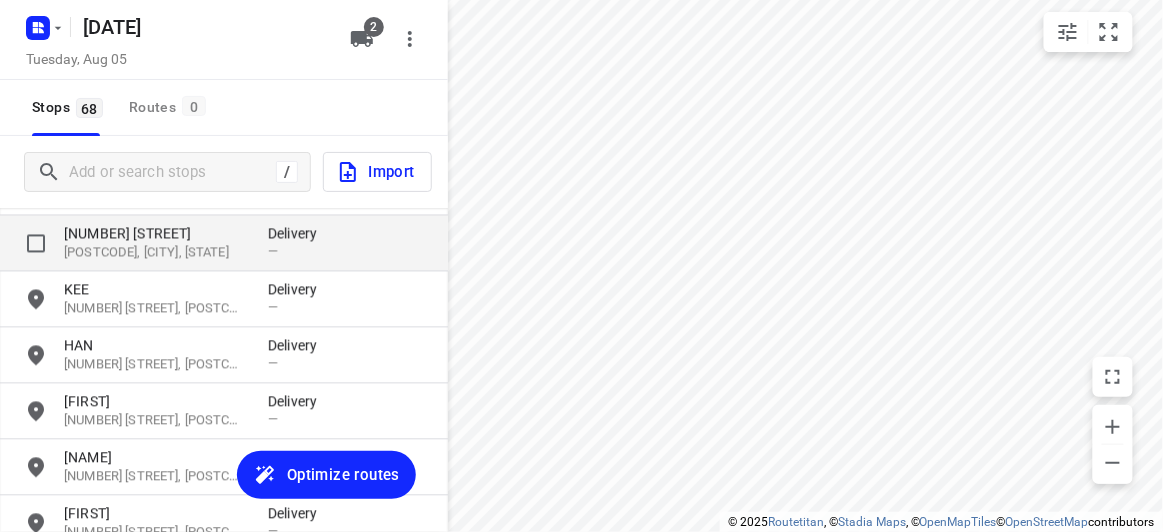 click on "[POSTCODE], [CITY], [STATE]" at bounding box center (156, 253) 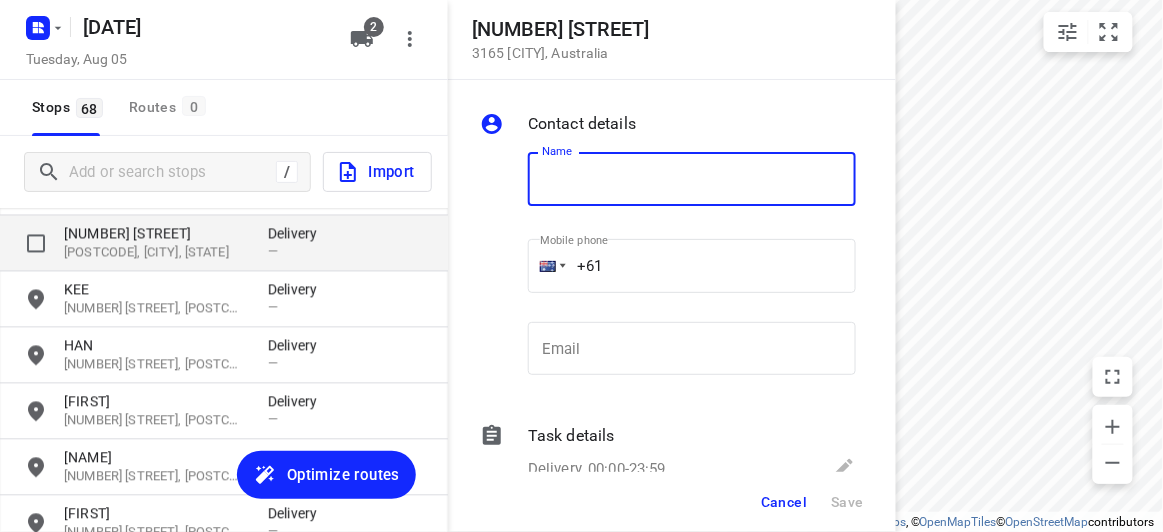 type on "G" 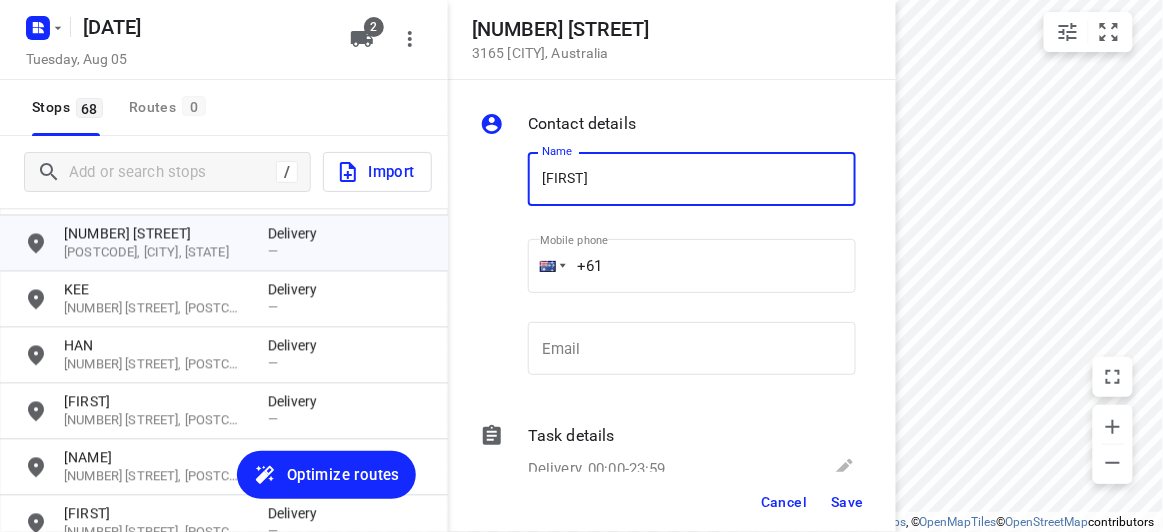 type on "[FIRST]" 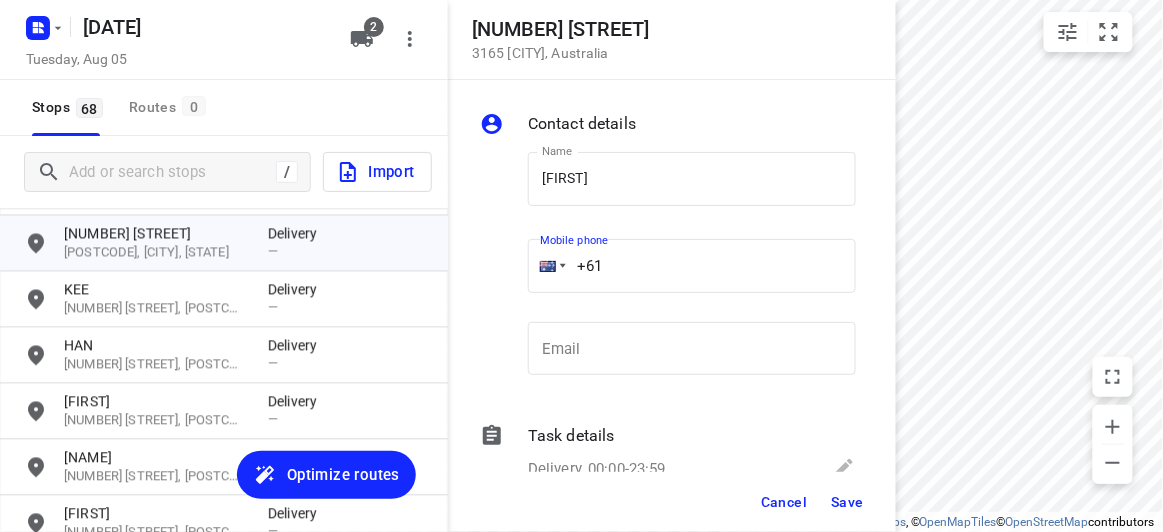 click on "+61" at bounding box center (692, 266) 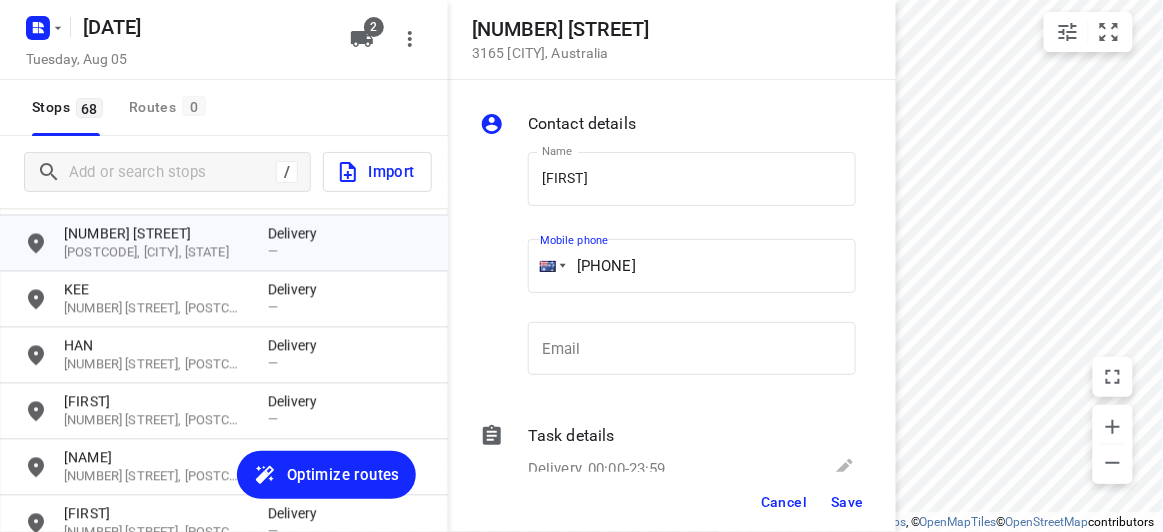 type on "[PHONE]" 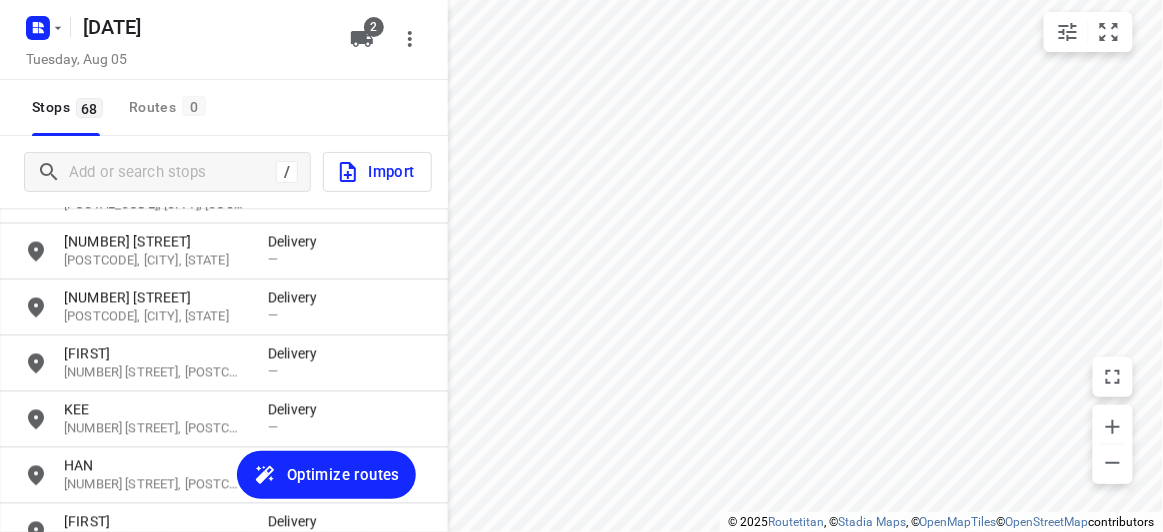 scroll, scrollTop: 2615, scrollLeft: 0, axis: vertical 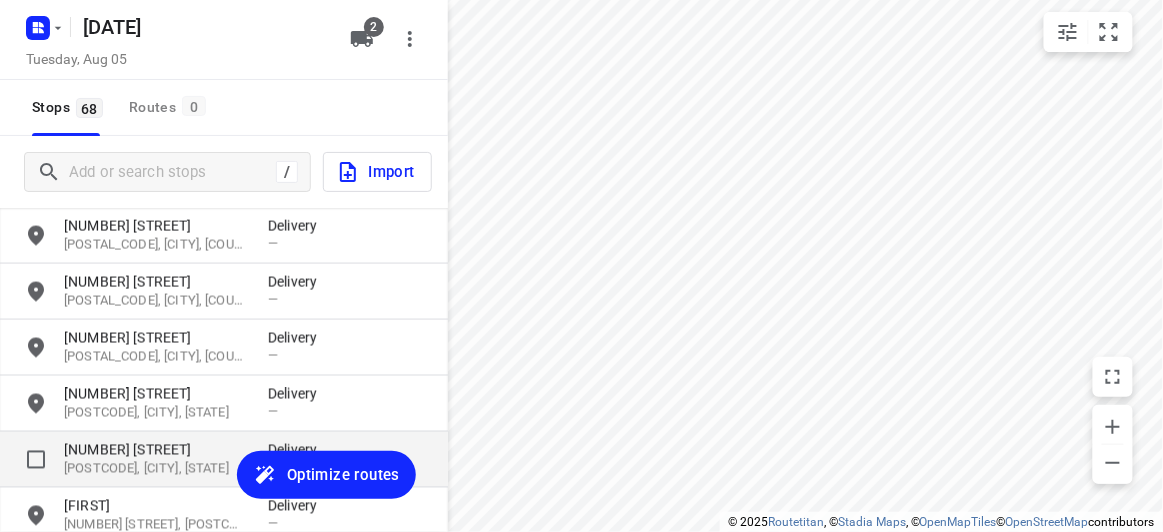 click on "[NUMBER] [STREET]" at bounding box center [156, 450] 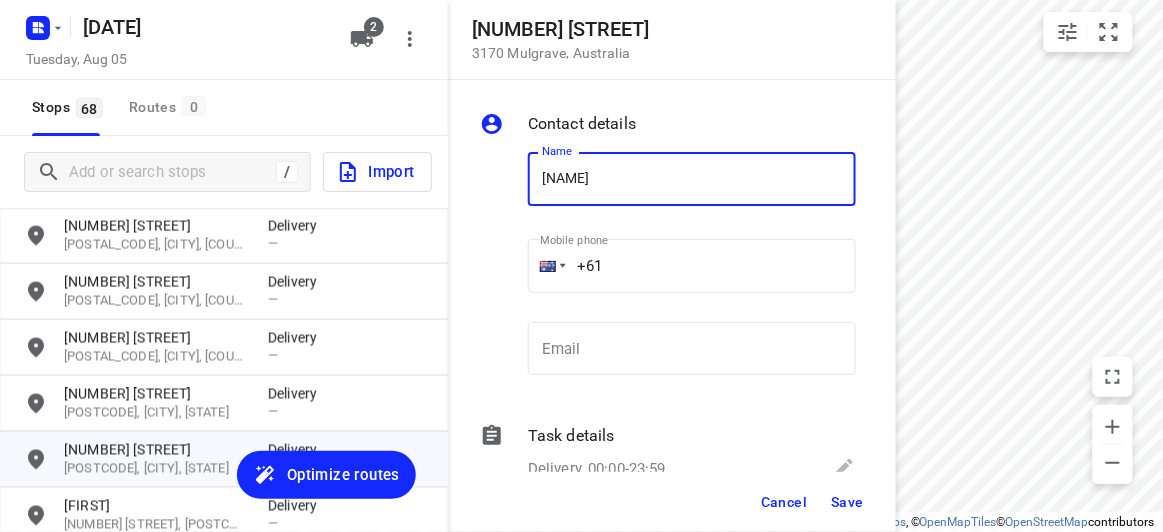 type on "[FIRST] [LAST]" 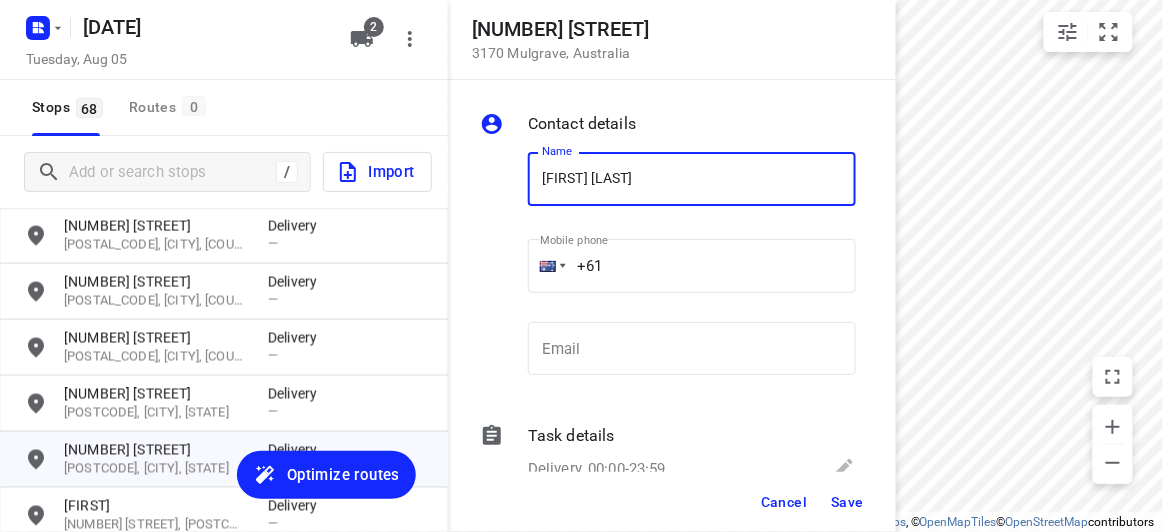 click on "+61" at bounding box center (692, 266) 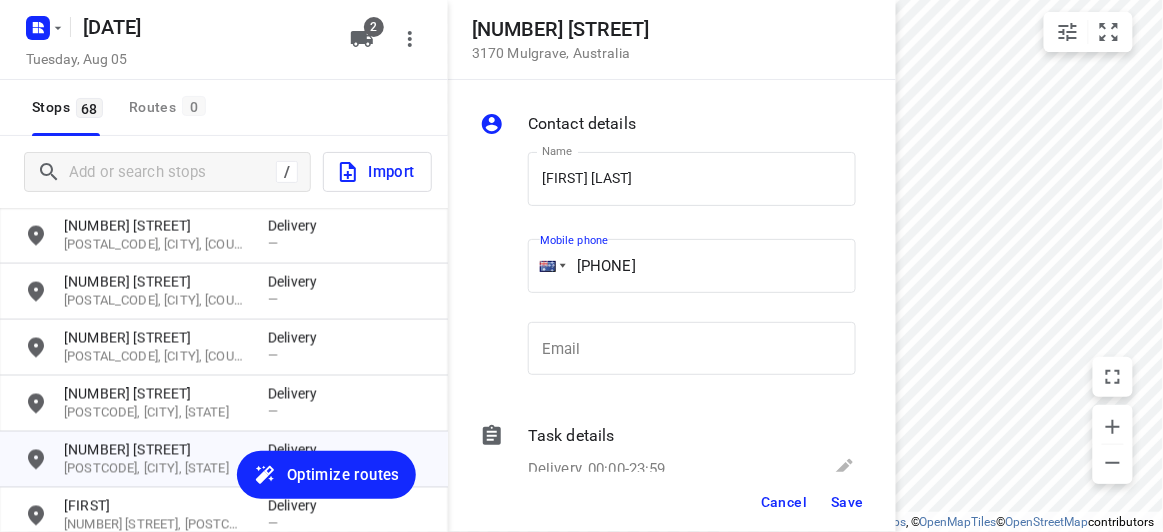 type on "[PHONE]" 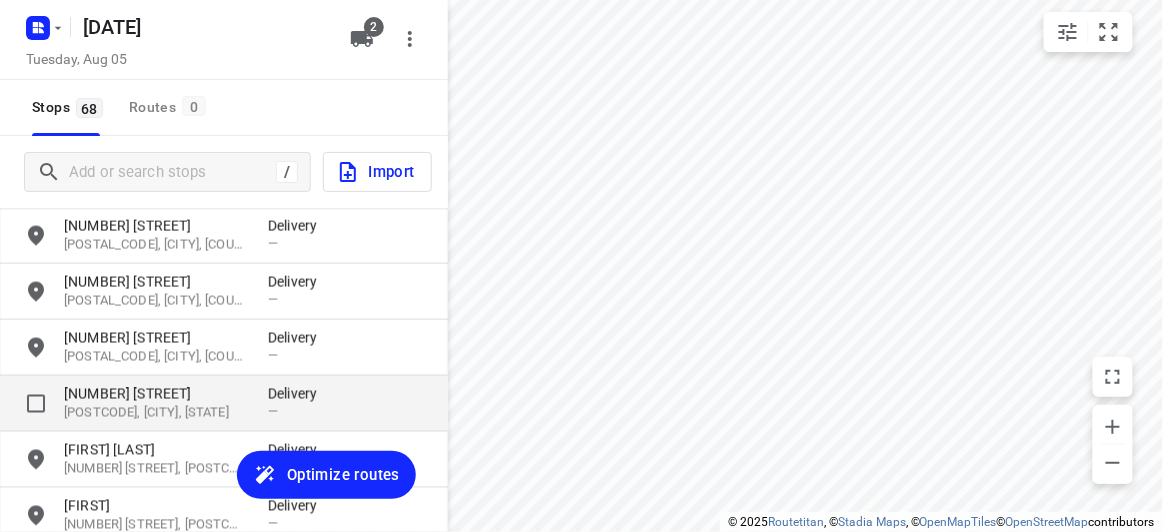 click on "[POSTCODE], [CITY], [STATE]" at bounding box center [156, 413] 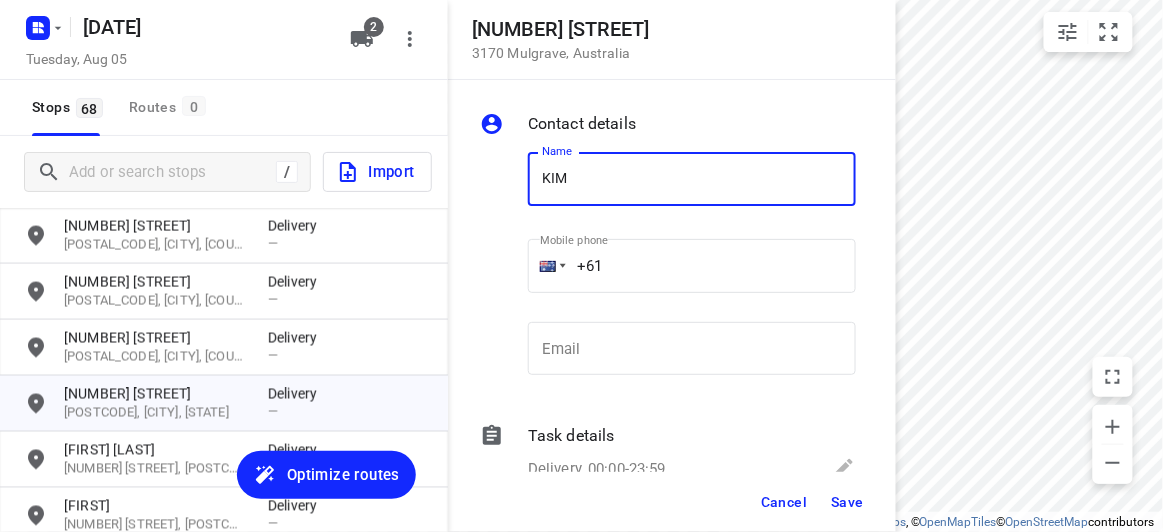 type on "[NAME]" 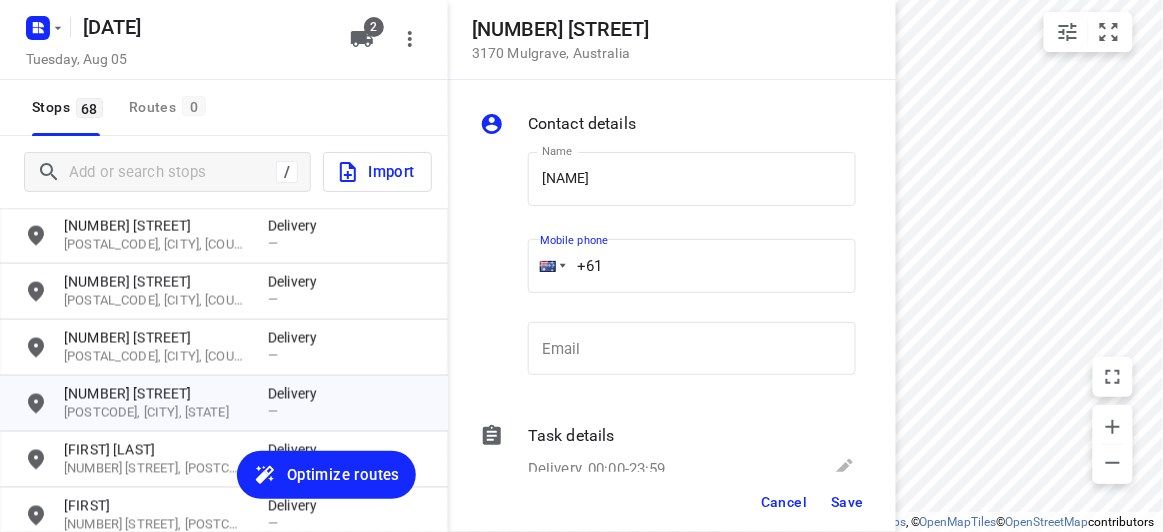 click on "+61" at bounding box center [692, 266] 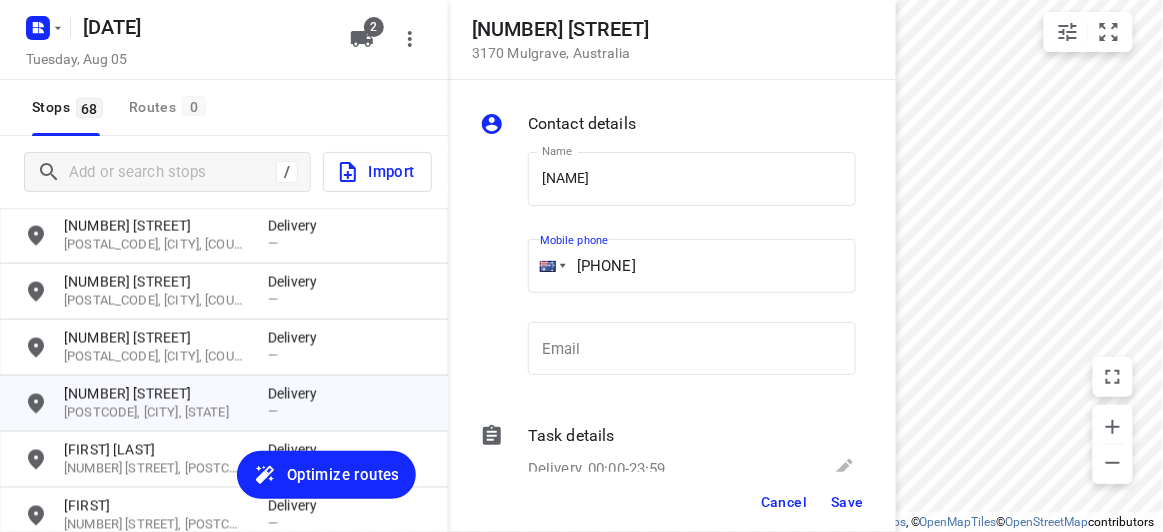type on "[PHONE]" 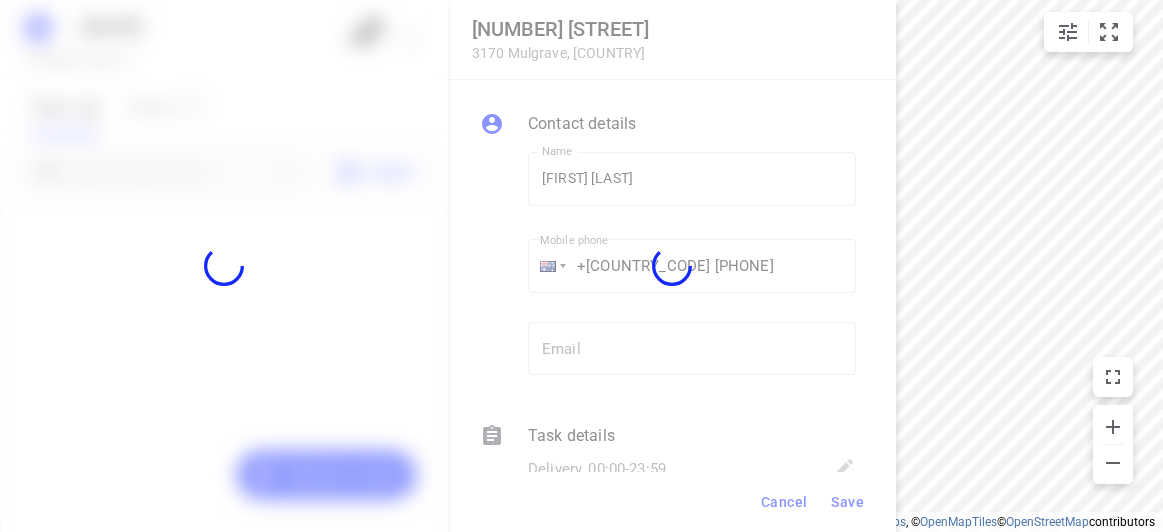 scroll, scrollTop: 0, scrollLeft: 0, axis: both 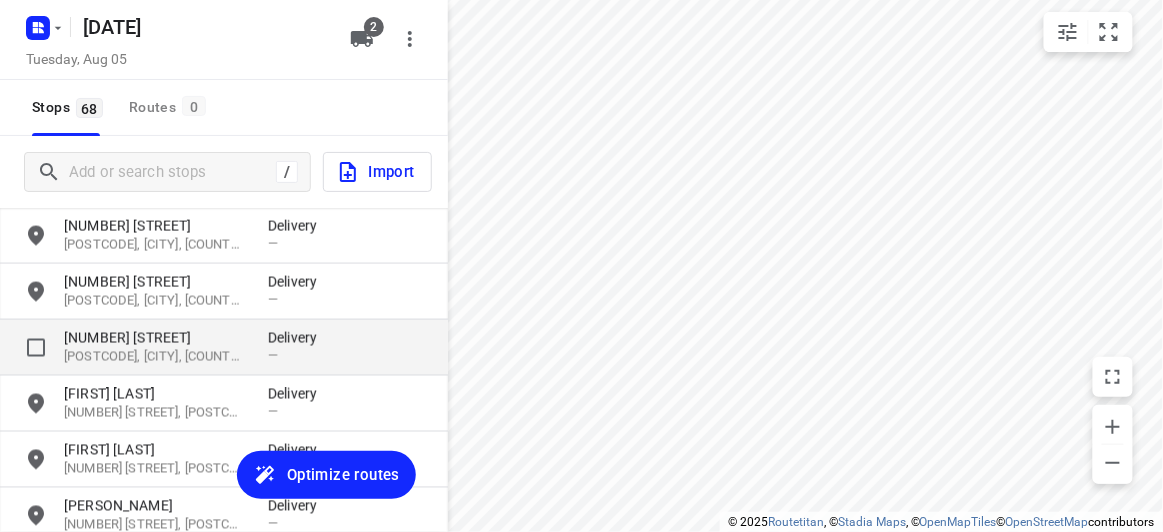 click on "[POSTAL_CODE], [CITY], [COUNTRY]" at bounding box center [156, 357] 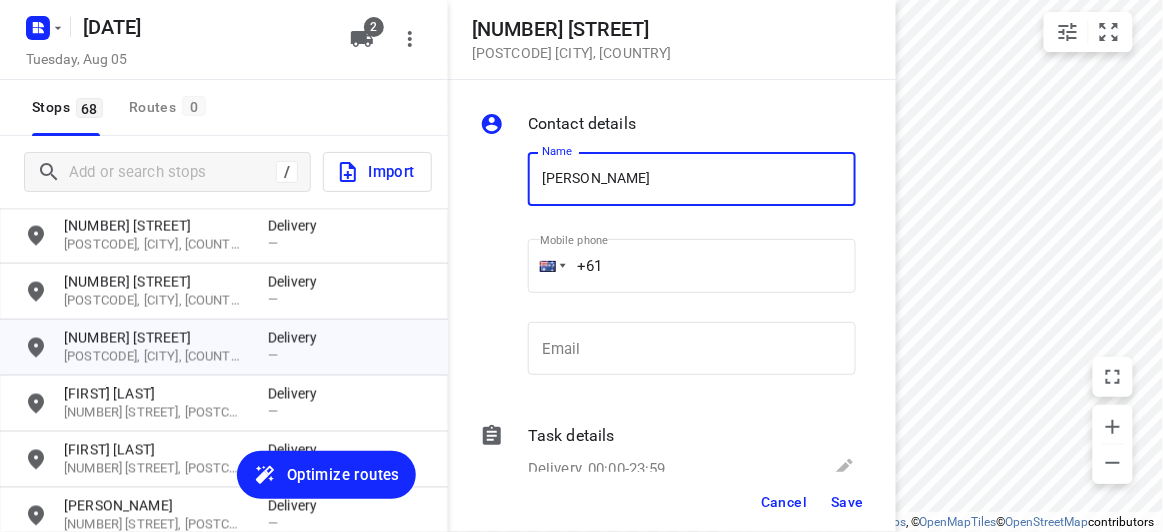type on "VANENSSA" 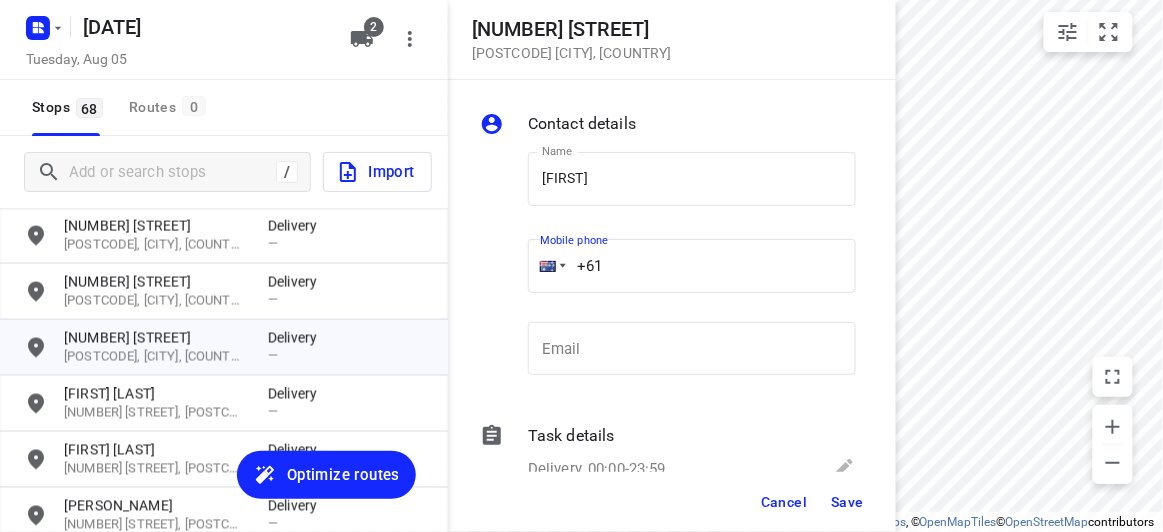 click on "+61" at bounding box center [692, 266] 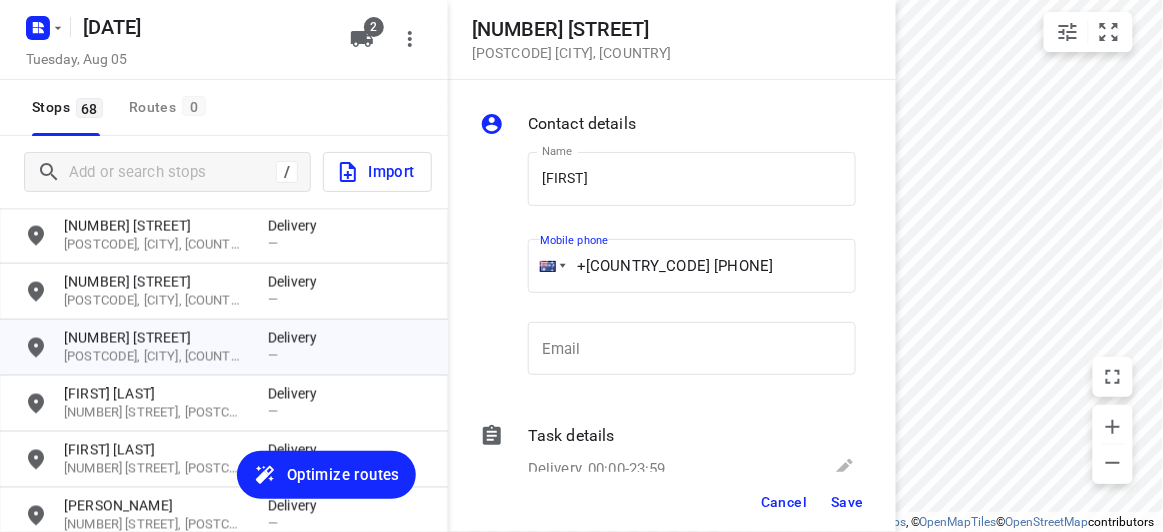 type on "+61 426668992" 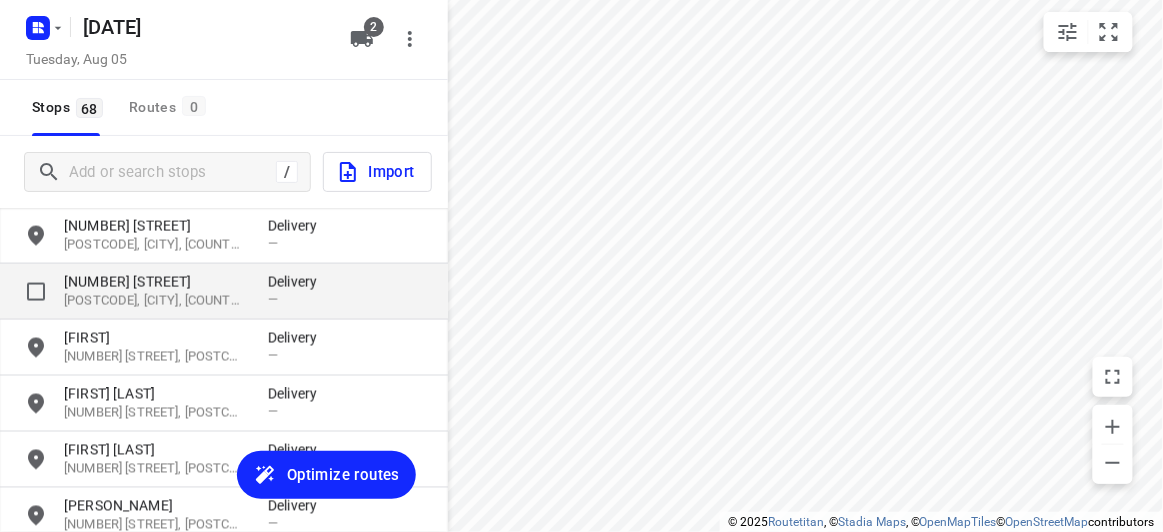 click on "[NUMBER] [STREET]" at bounding box center (156, 282) 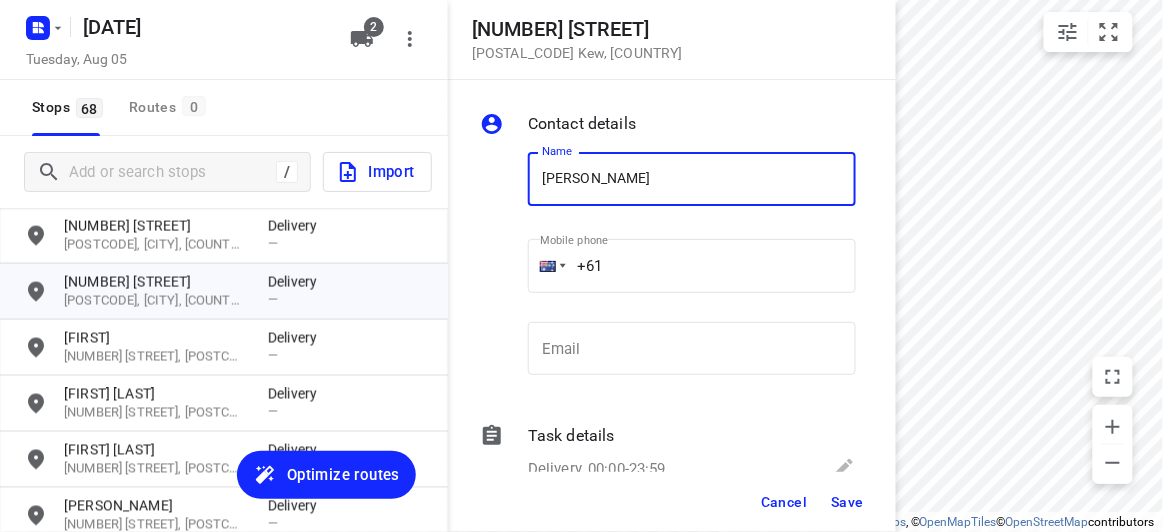 type on "XINLING HAN" 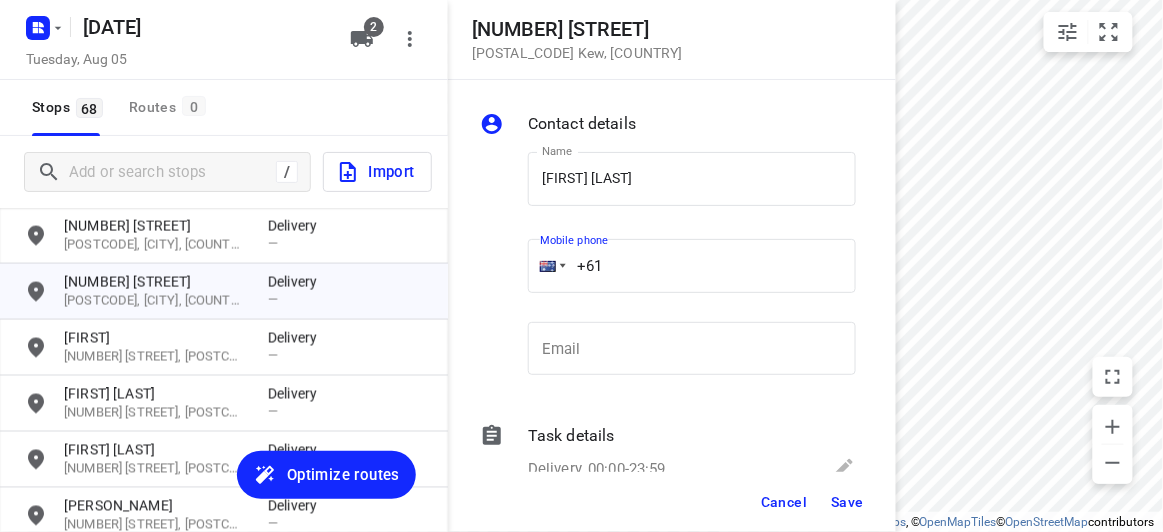 click on "+61" at bounding box center [692, 266] 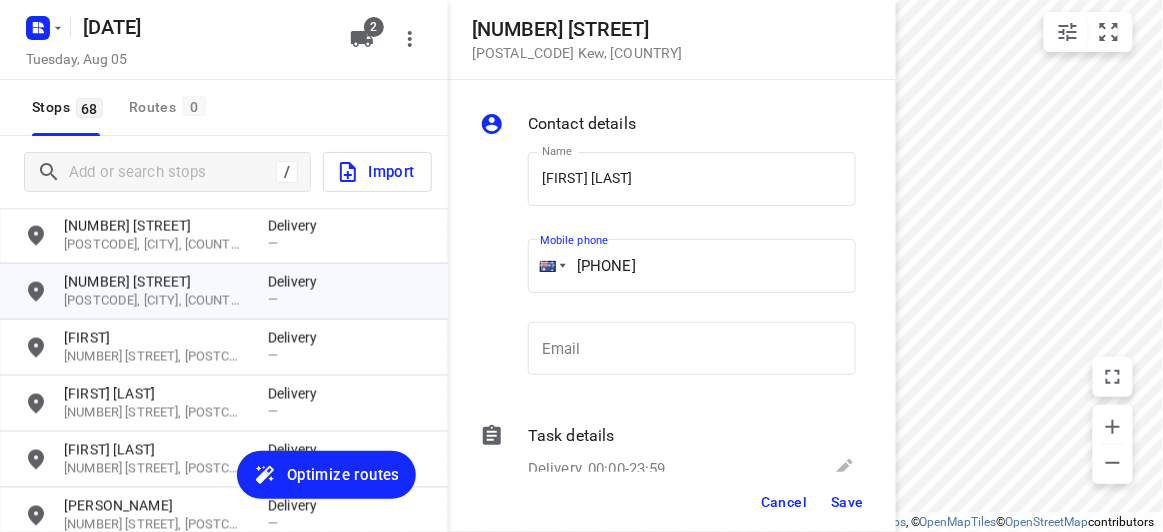 type on "+61 433351220" 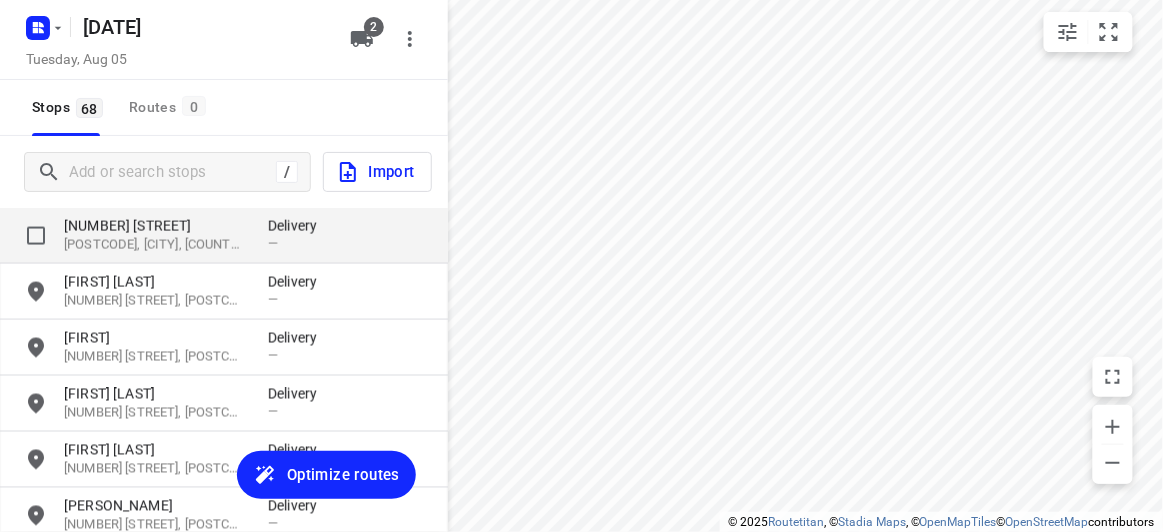 click on "[NUMBER] [STREET]" at bounding box center [156, 226] 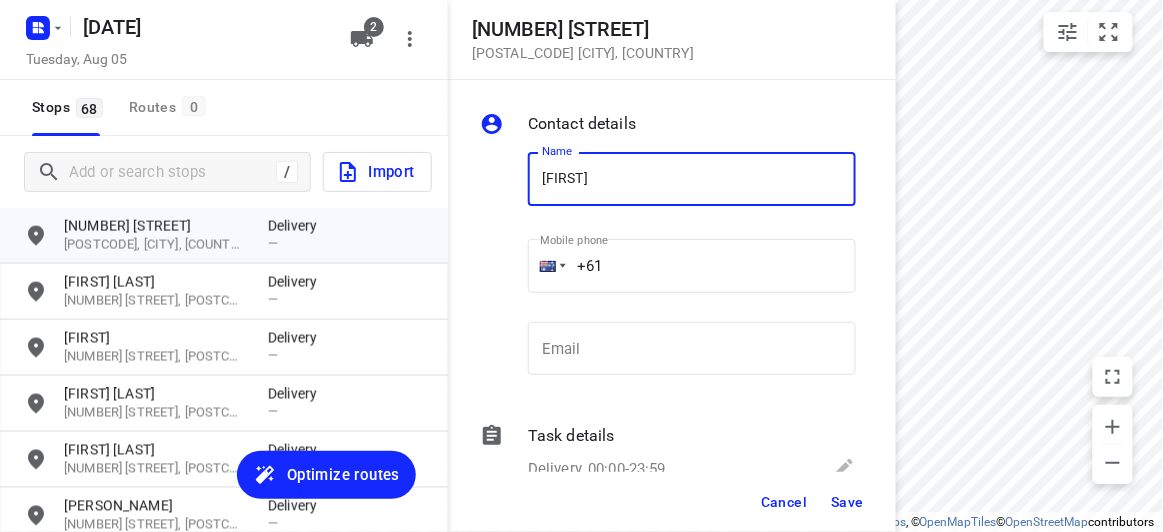 type on "ISABELLE" 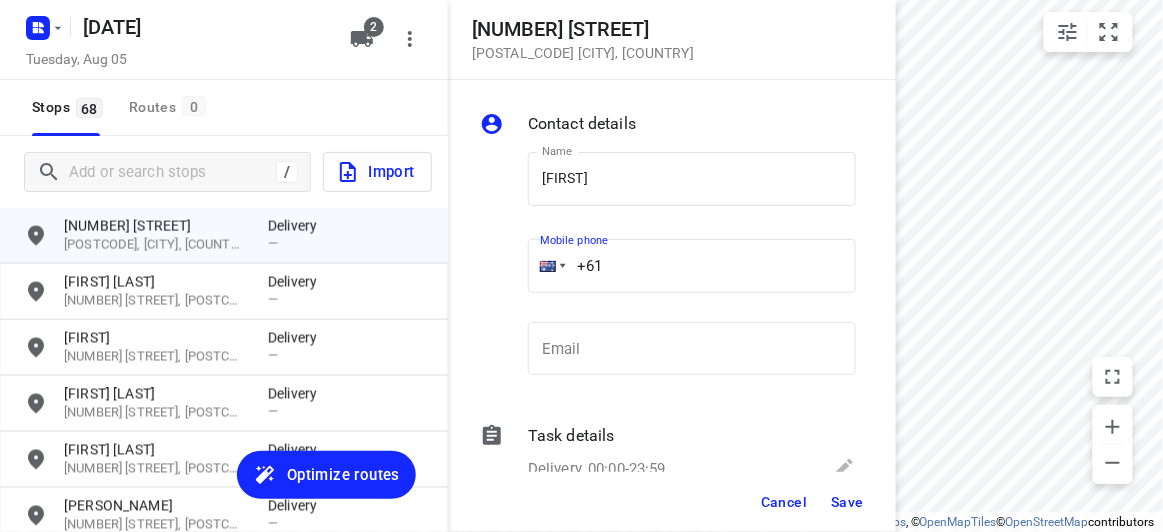 paste on "433807353" 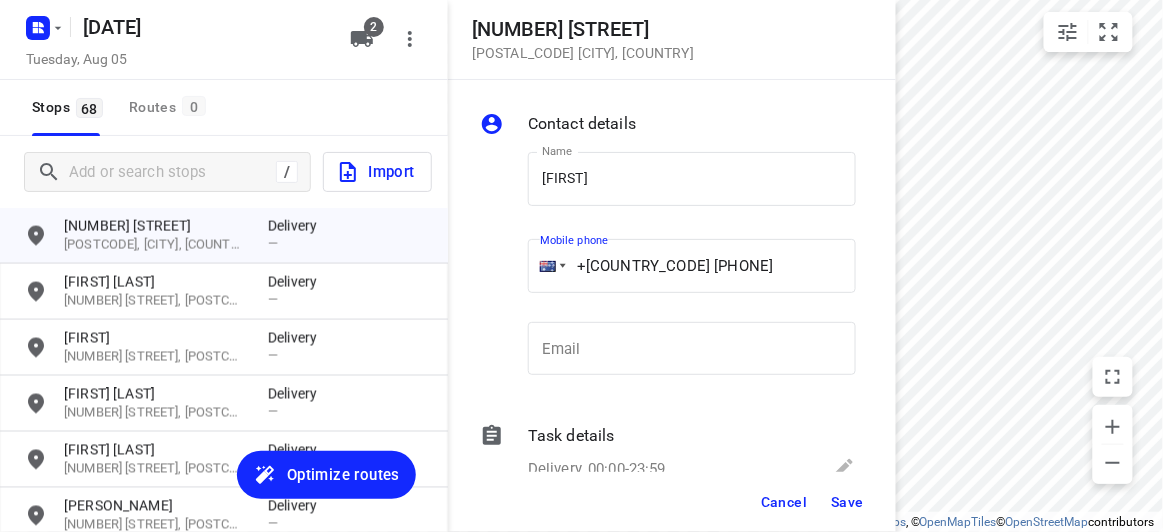 type on "+61 433807353" 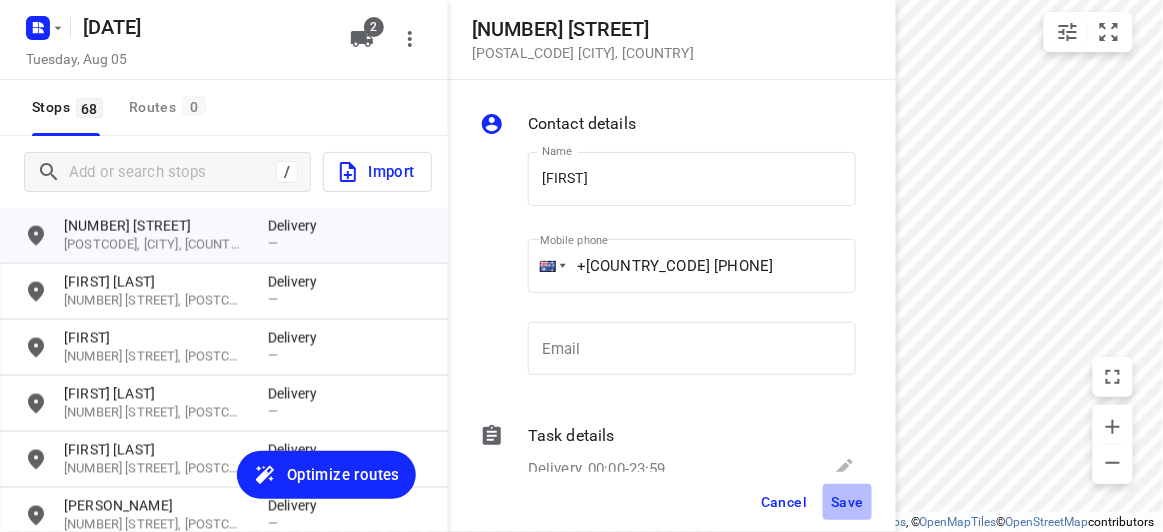 click on "Save" at bounding box center [847, 502] 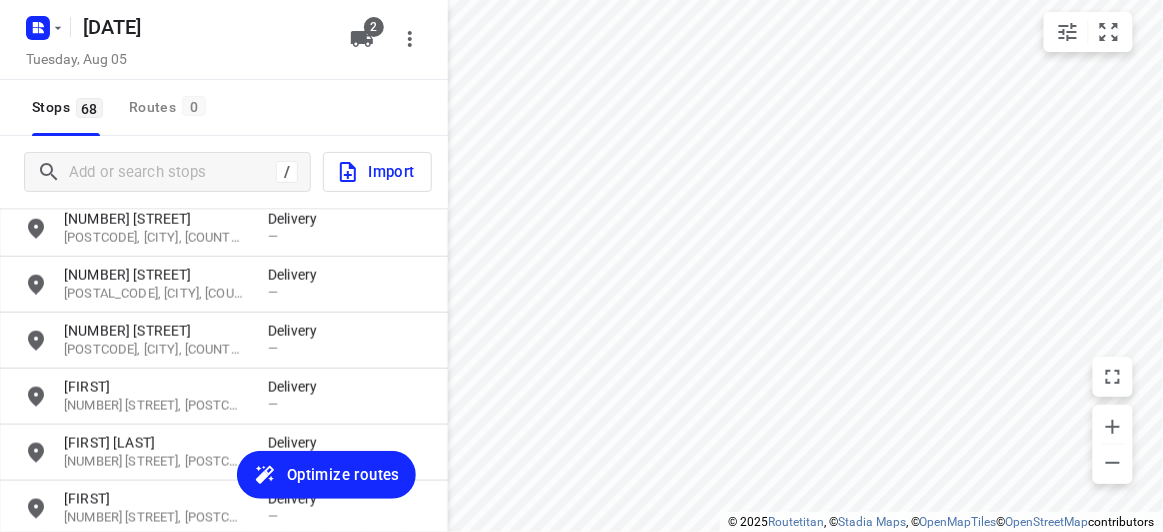 scroll, scrollTop: 2342, scrollLeft: 0, axis: vertical 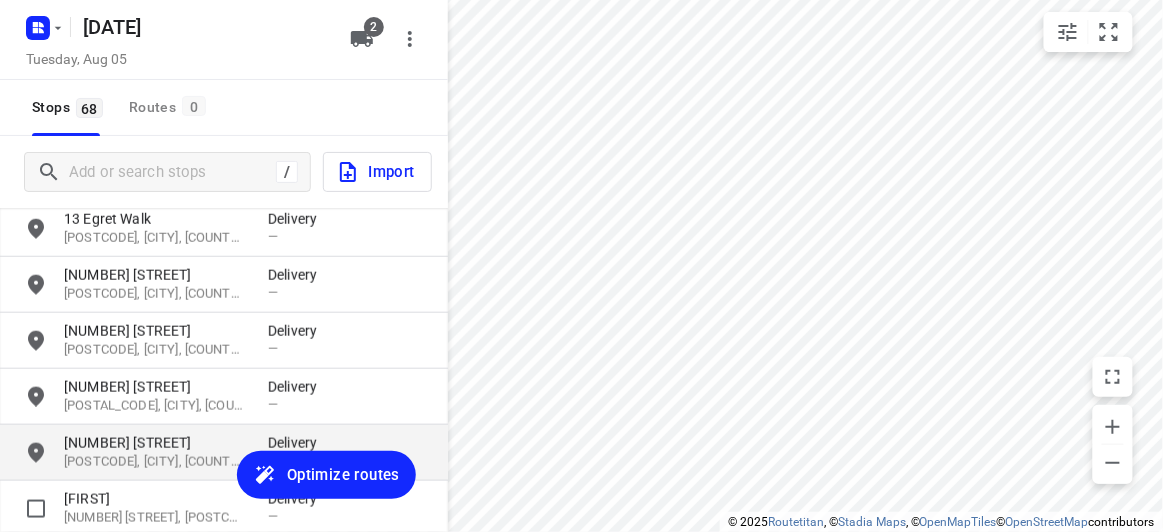 click on "[NUMBER] [STREET]" at bounding box center [156, 443] 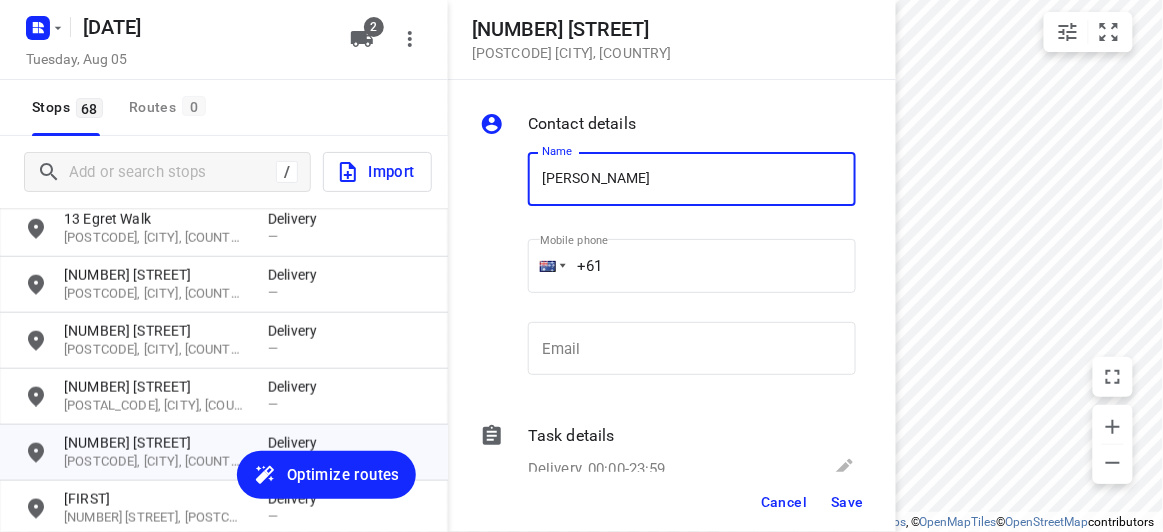type on "LUKE FENG" 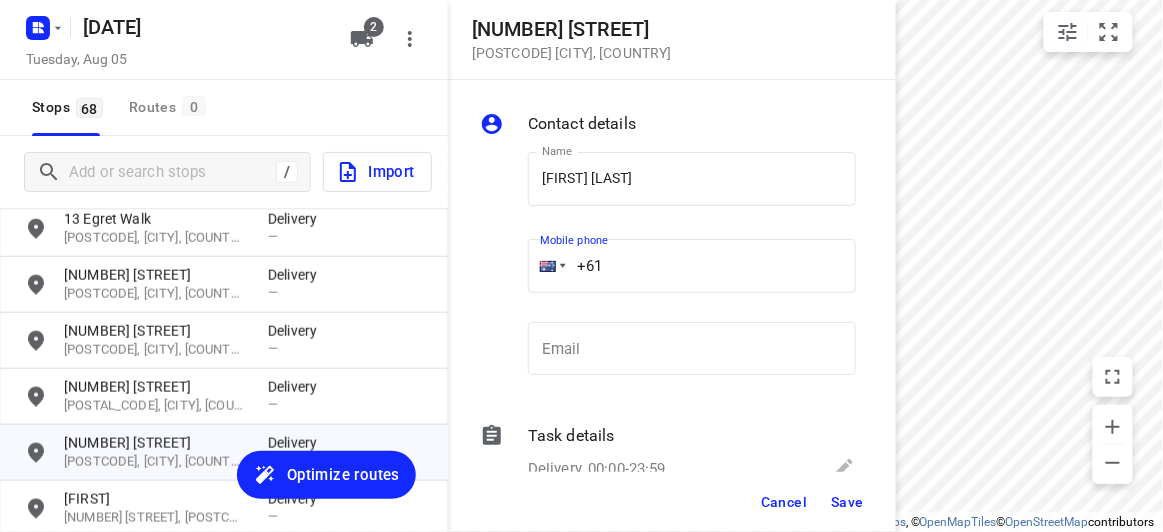 click on "+61" at bounding box center [692, 266] 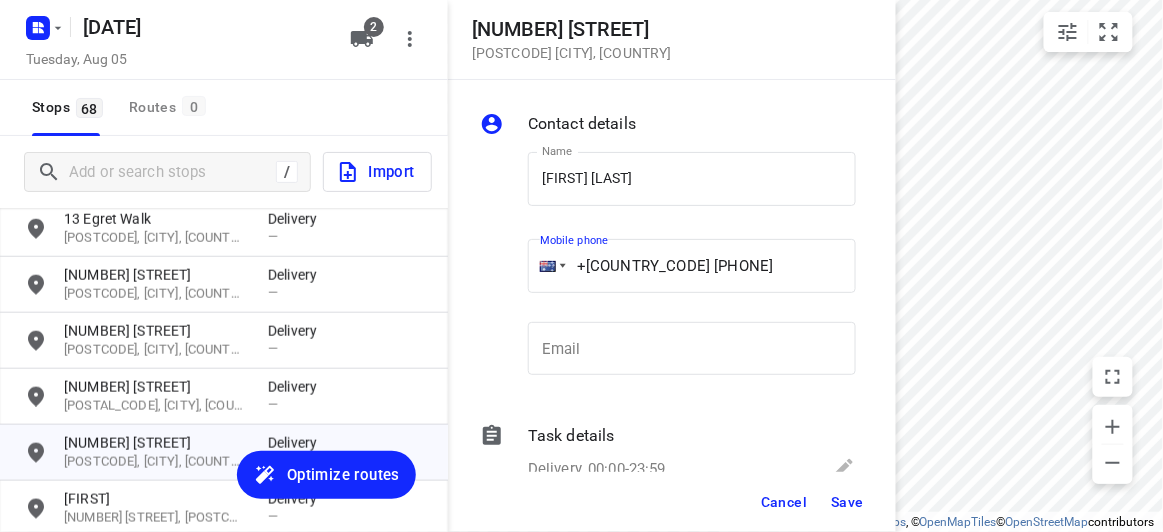 drag, startPoint x: 688, startPoint y: 283, endPoint x: 459, endPoint y: 282, distance: 229.00218 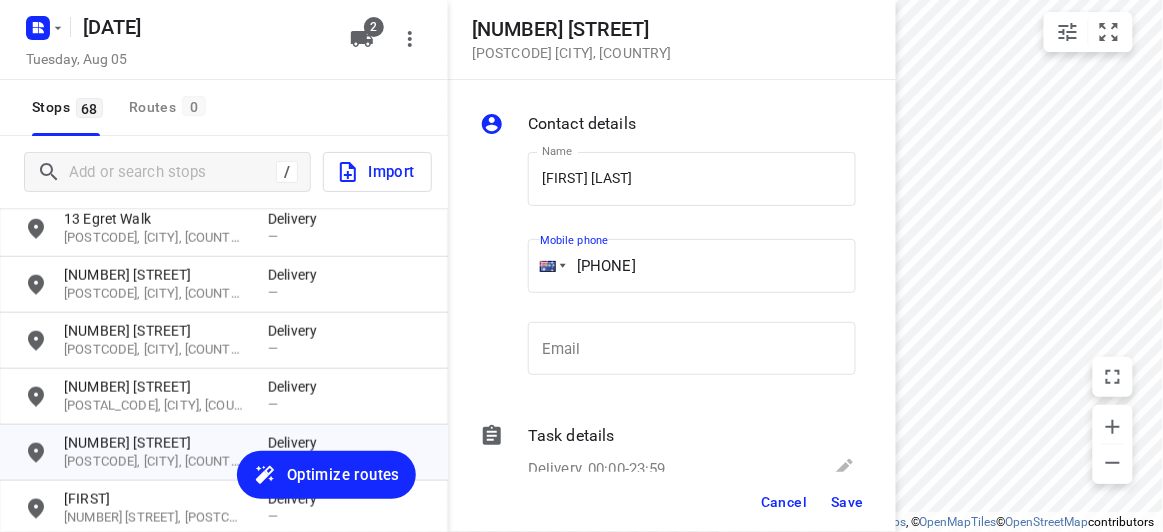 type on "+61 425666600" 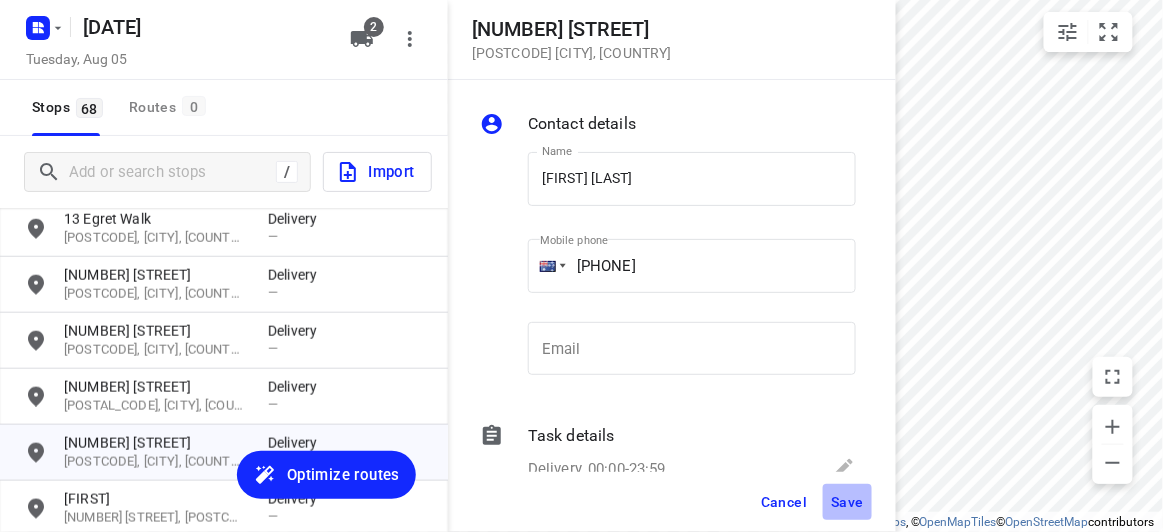 click on "Save" at bounding box center [847, 502] 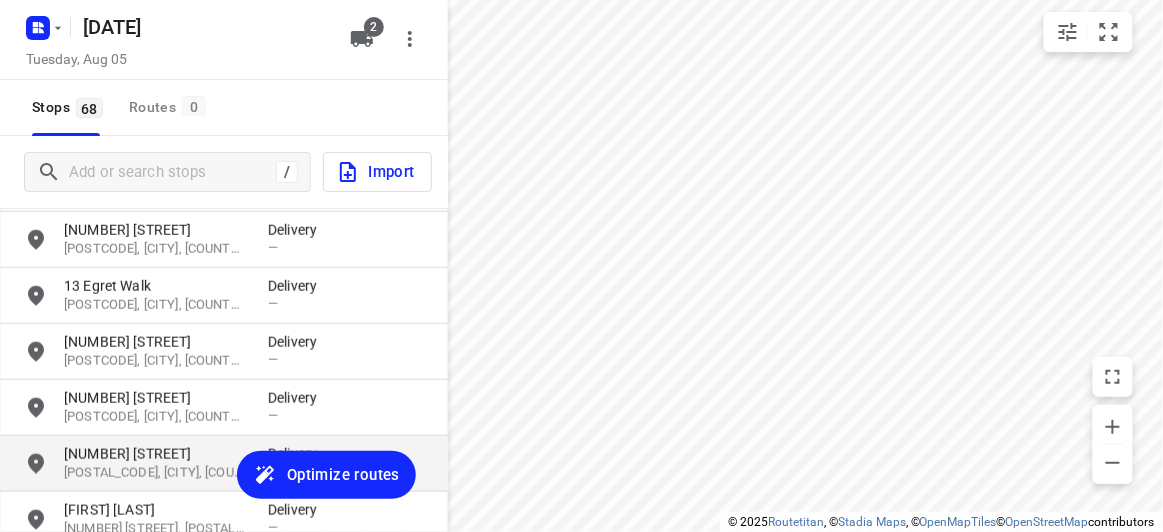 scroll, scrollTop: 2251, scrollLeft: 0, axis: vertical 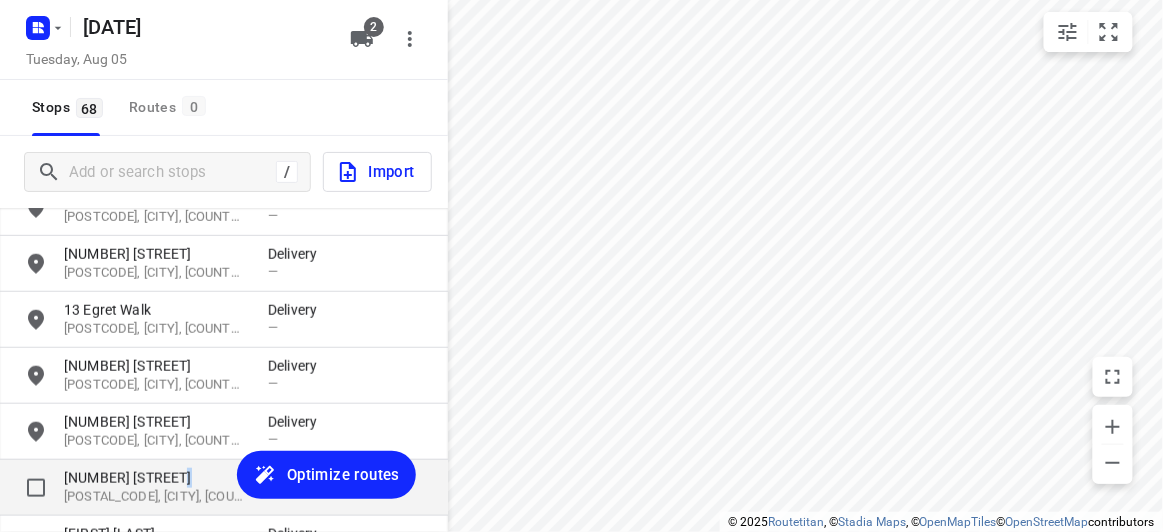 click on "[NUMBER] [STREET]" at bounding box center [156, 478] 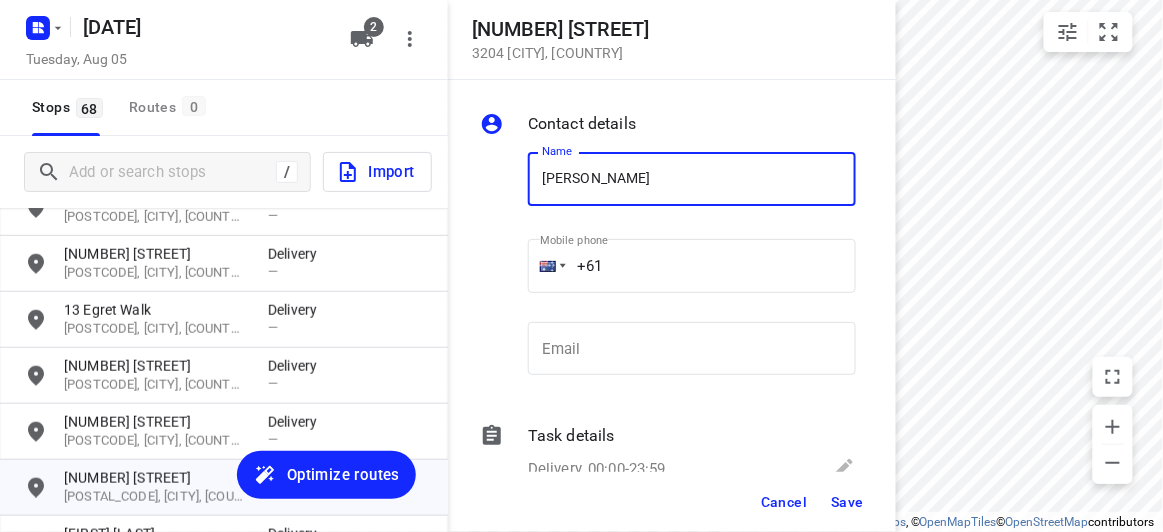 type on "KATHLEEN" 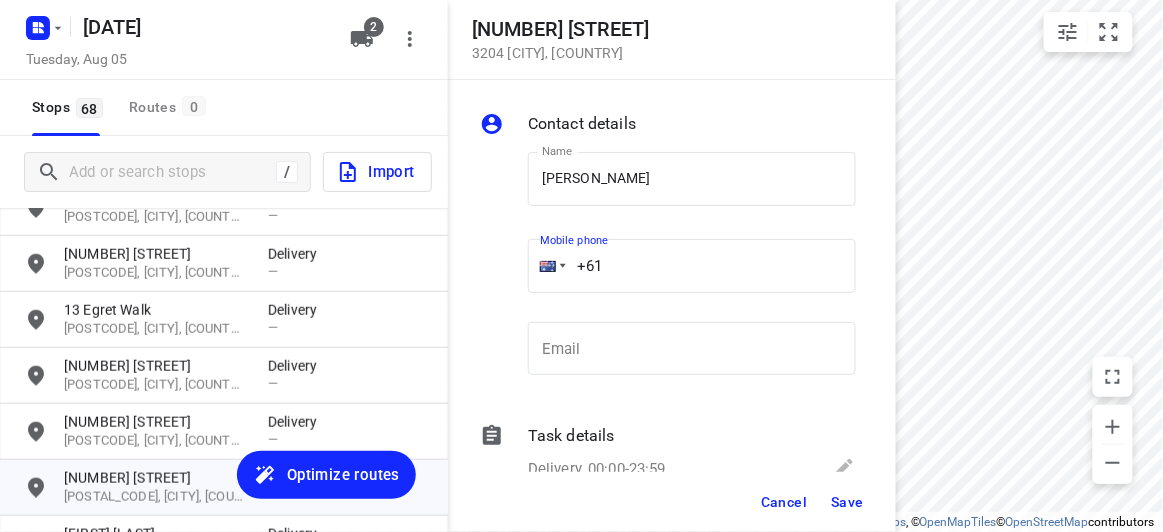 paste on "61422500549" 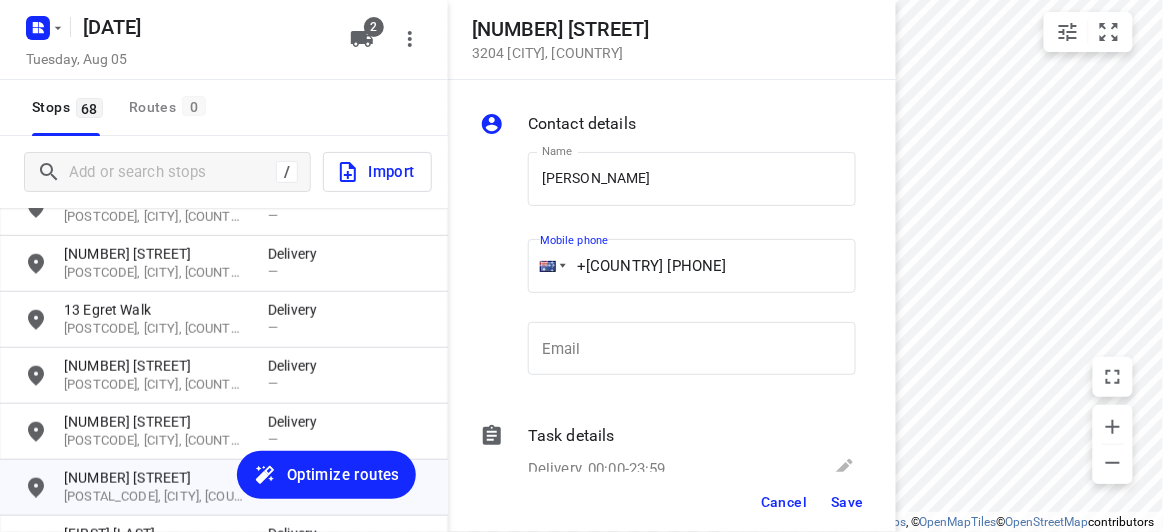 drag, startPoint x: 735, startPoint y: 254, endPoint x: 444, endPoint y: 254, distance: 291 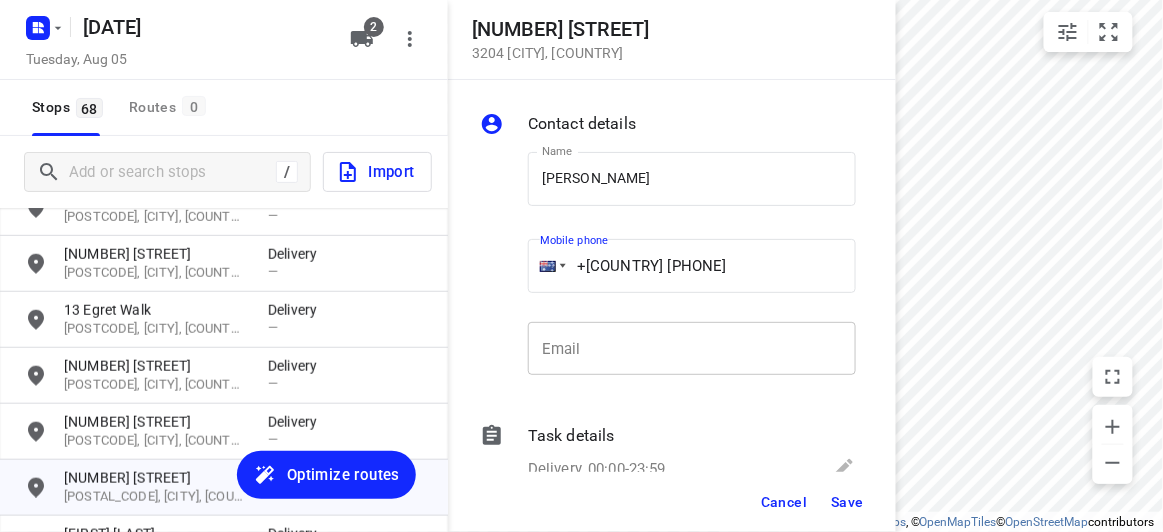 paste 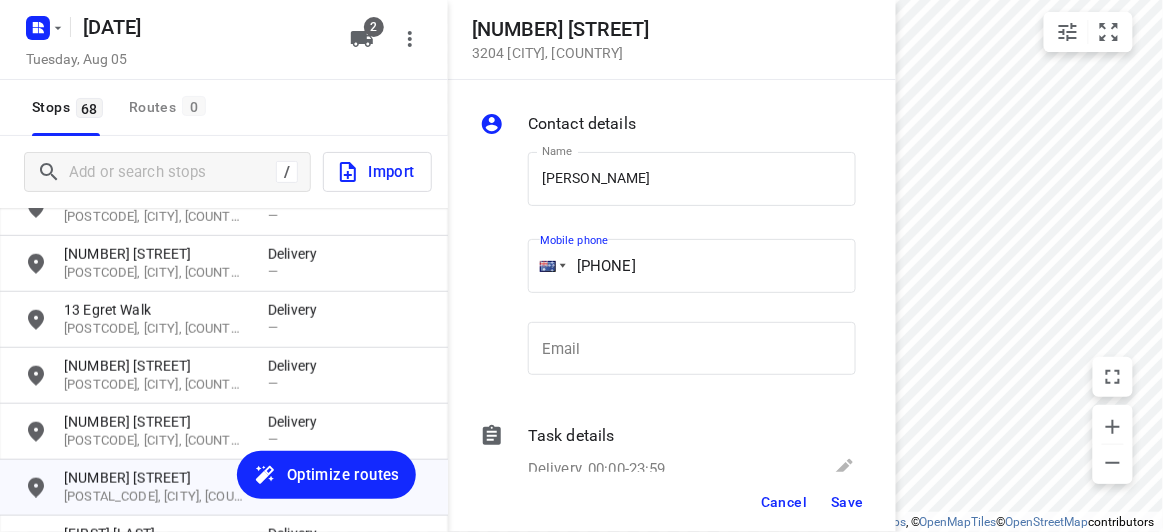 type on "+61 422500549" 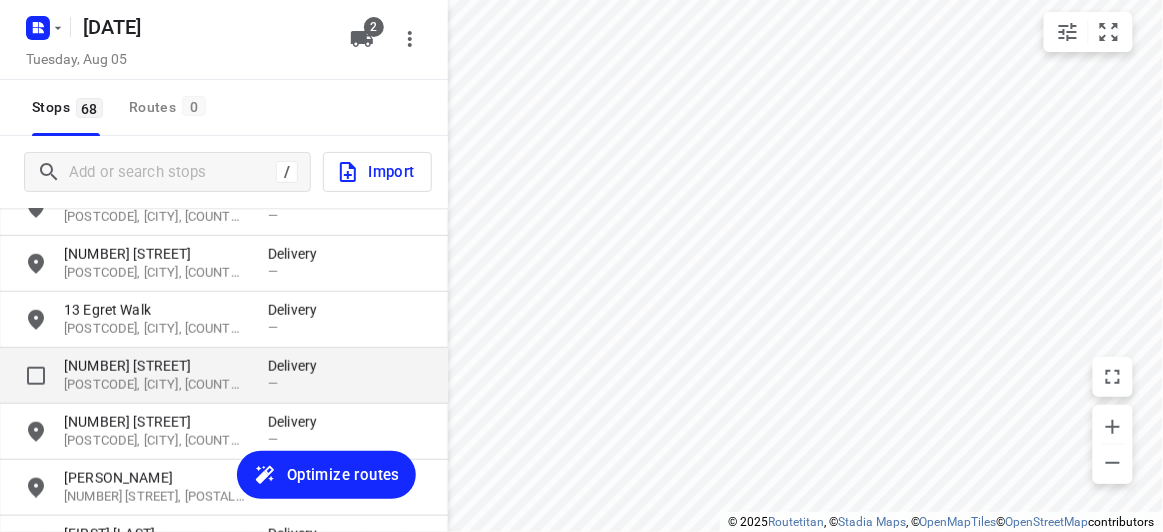 click on "[POSTAL_CODE], [CITY], [COUNTRY]" at bounding box center [156, 385] 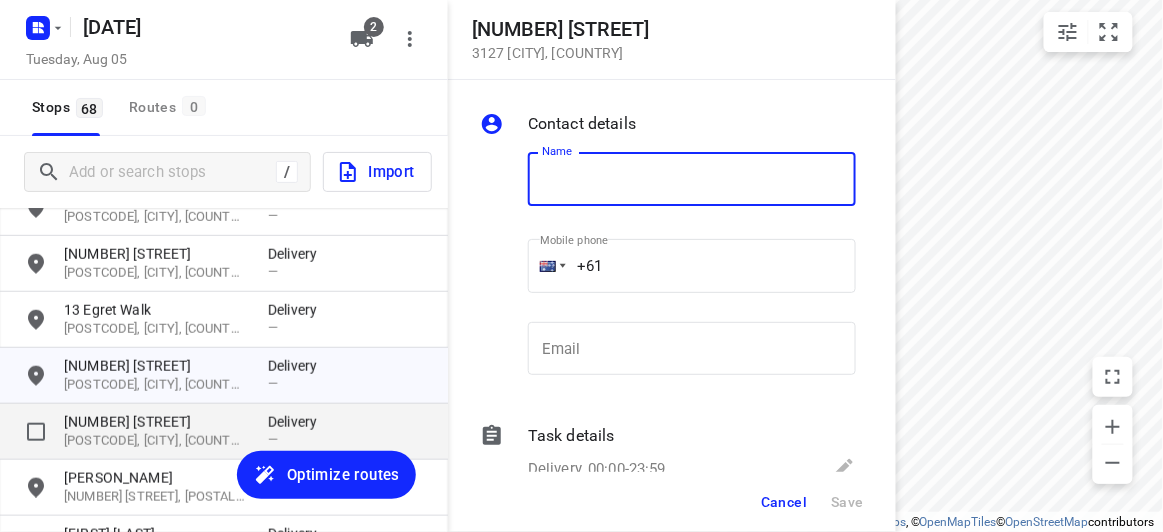 click on "[POSTCODE], [CITY], [STATE]" at bounding box center [156, 441] 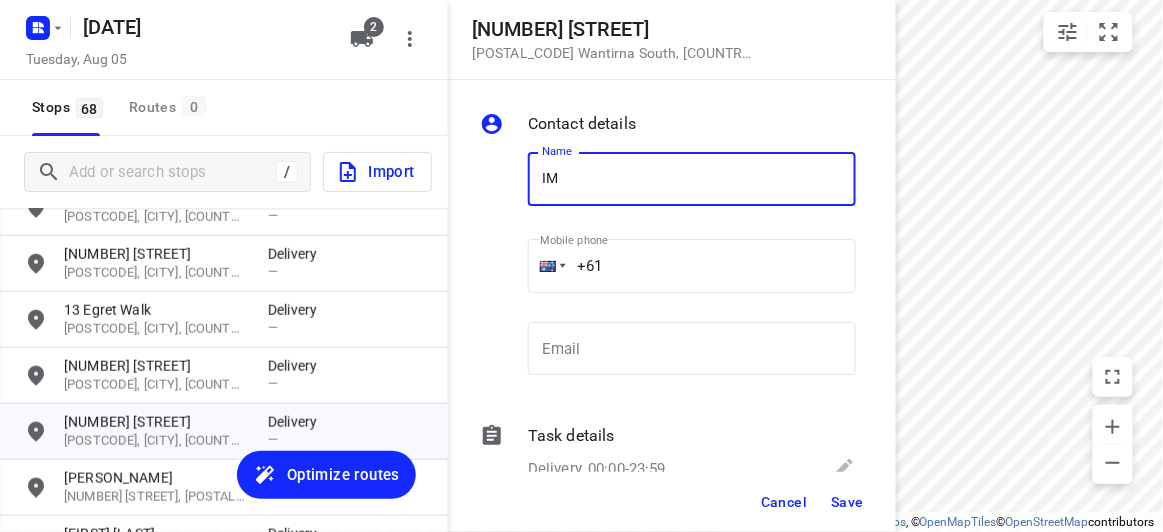 type on "IMELDA GUNAWAN" 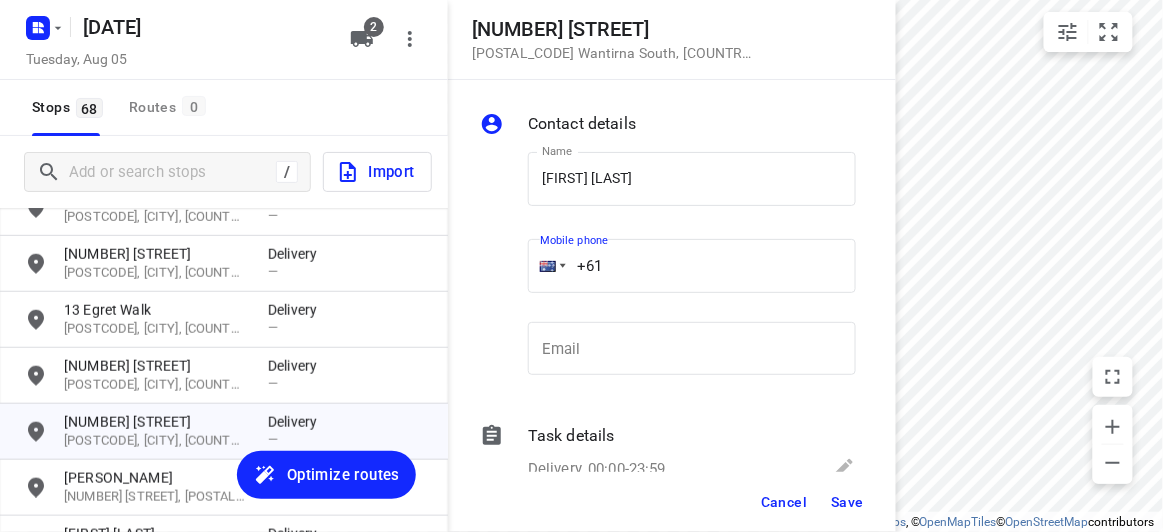 click on "+61" at bounding box center [692, 266] 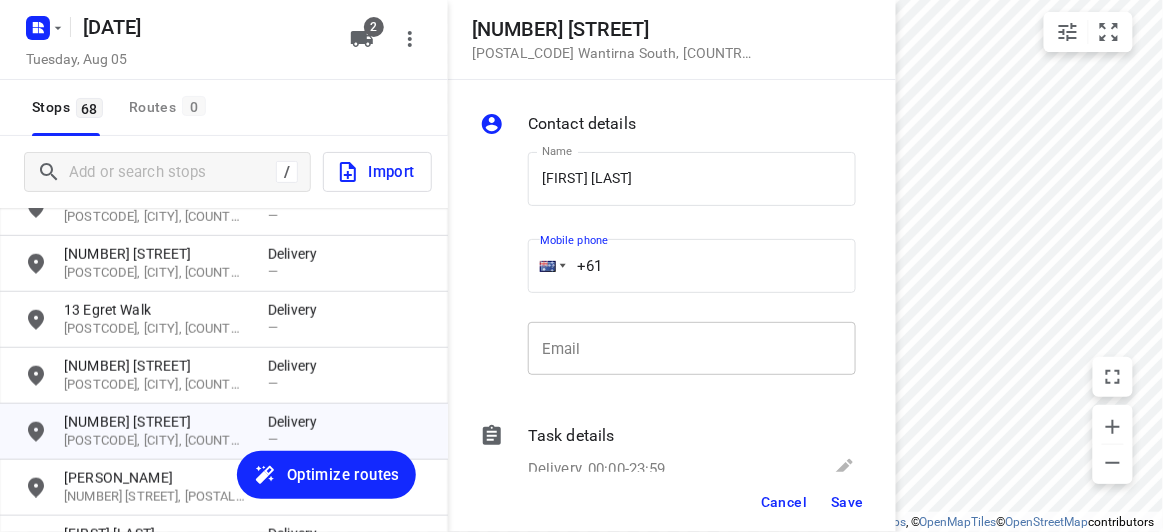 paste on "434528498" 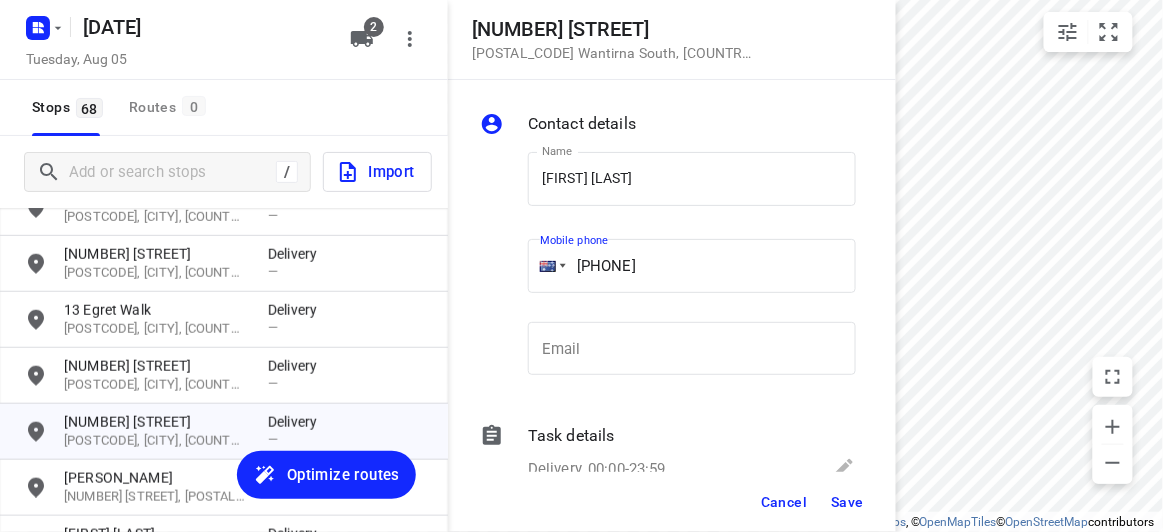 type on "+61 434528498" 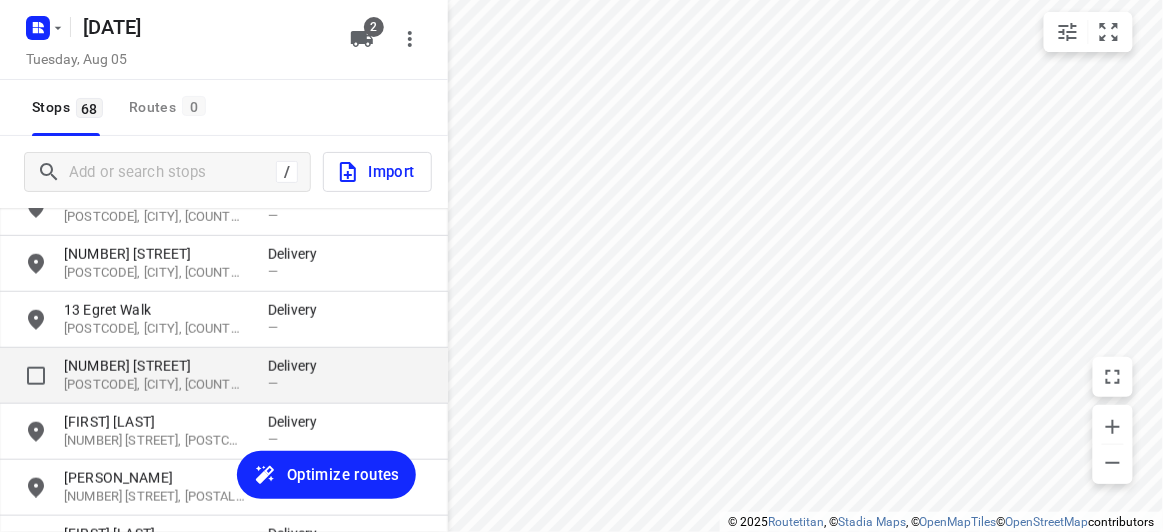 click on "[POSTAL_CODE], [CITY], [COUNTRY]" at bounding box center [156, 385] 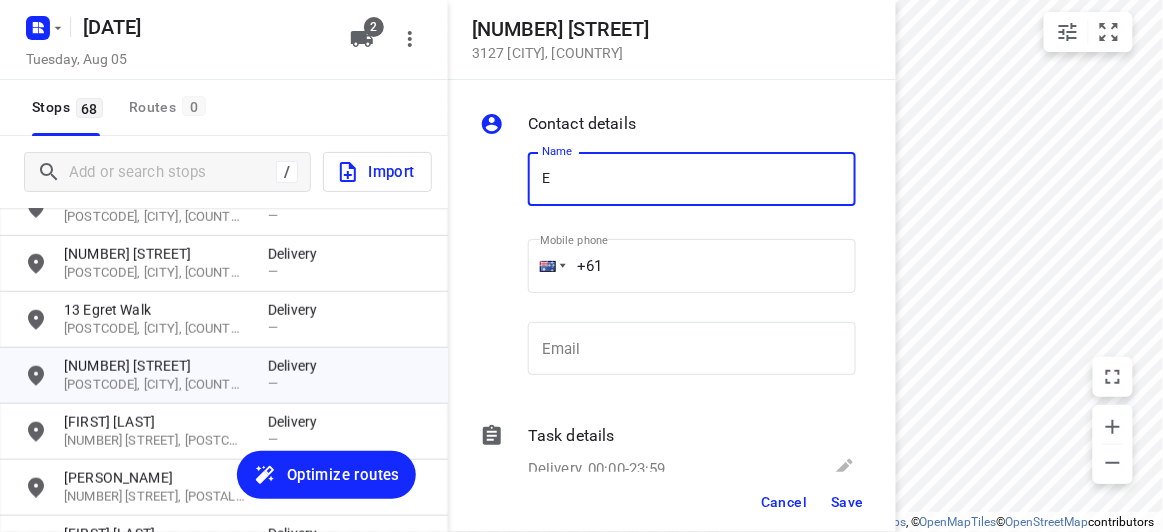 type on "E WONG" 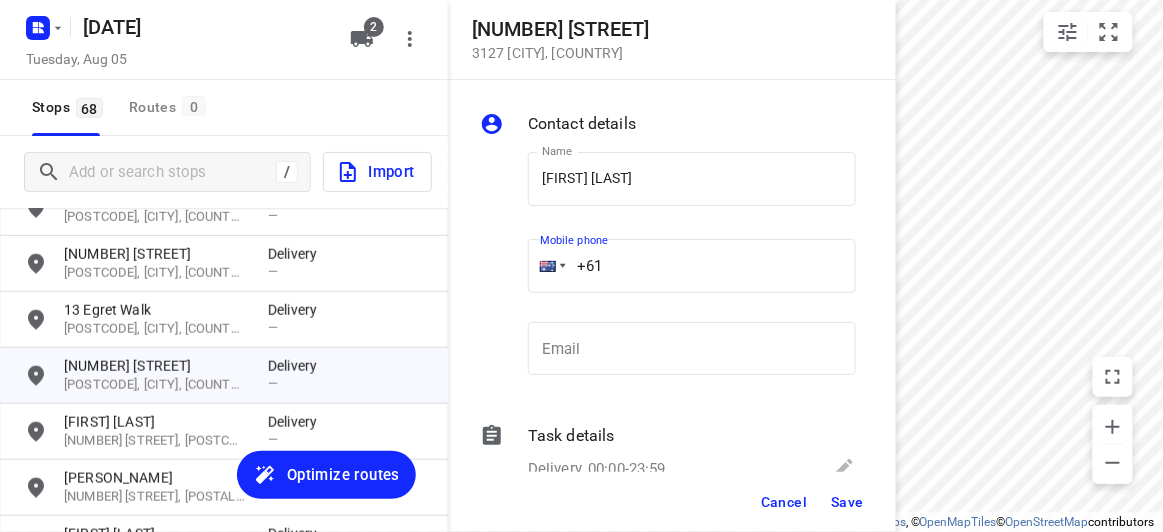 drag, startPoint x: 606, startPoint y: 257, endPoint x: 544, endPoint y: 257, distance: 62 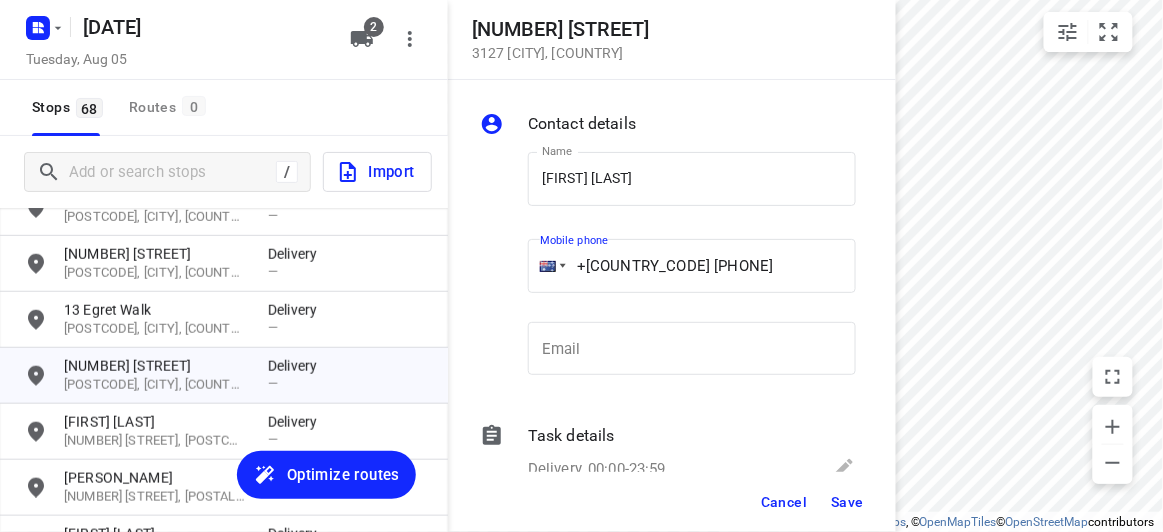 type on "+61 403061822" 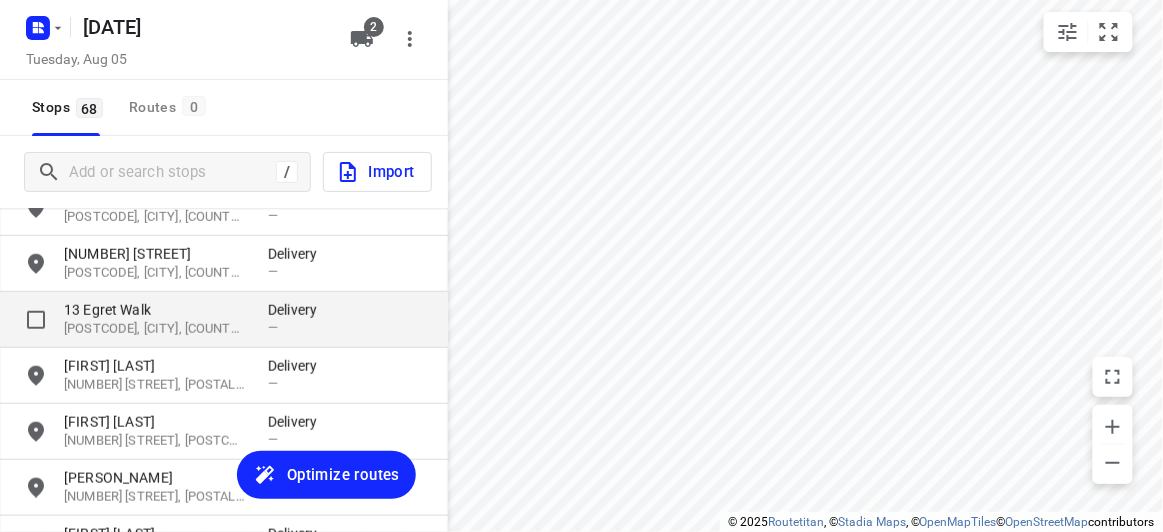 click on "[POSTAL_CODE], [CITY], [COUNTRY]" at bounding box center [156, 329] 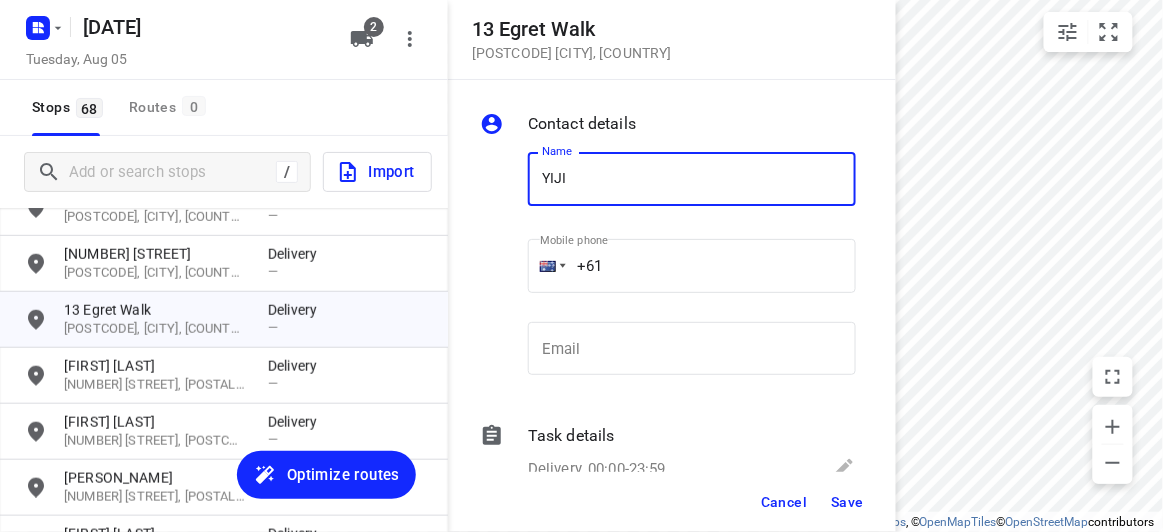 type on "YIJIA HU" 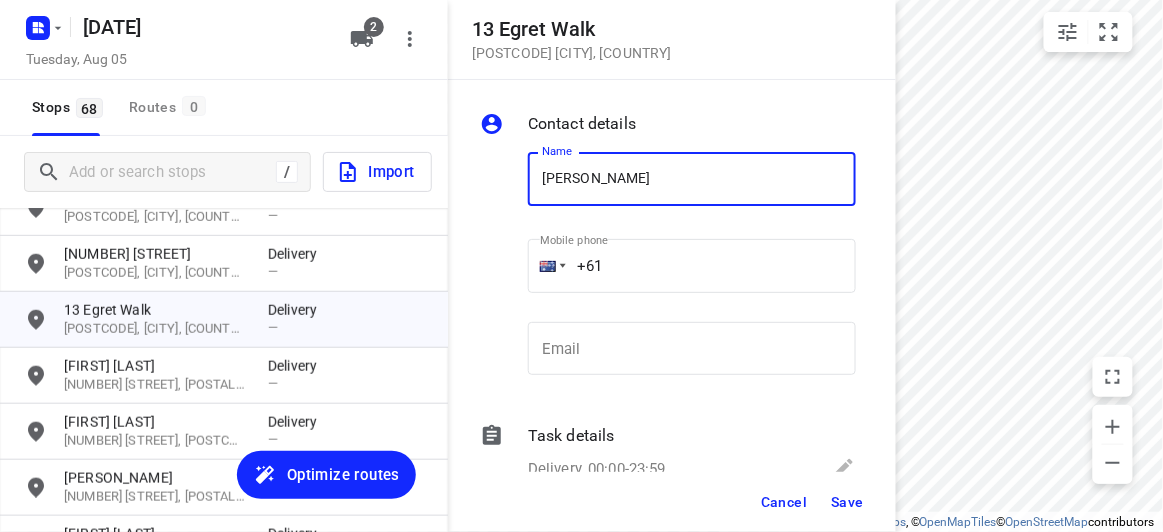 drag, startPoint x: 598, startPoint y: 271, endPoint x: 523, endPoint y: 275, distance: 75.10659 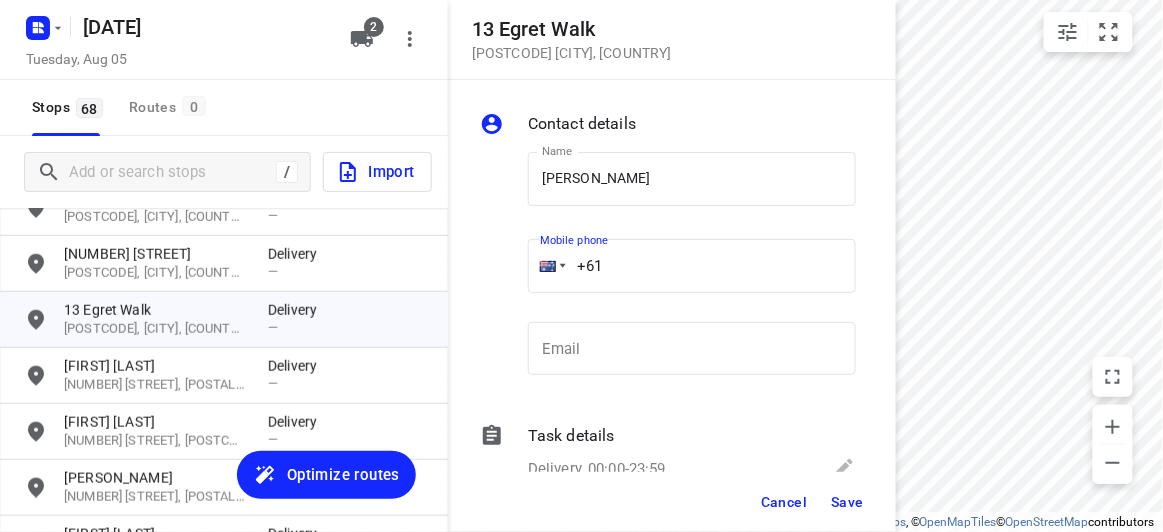 paste on "452609476" 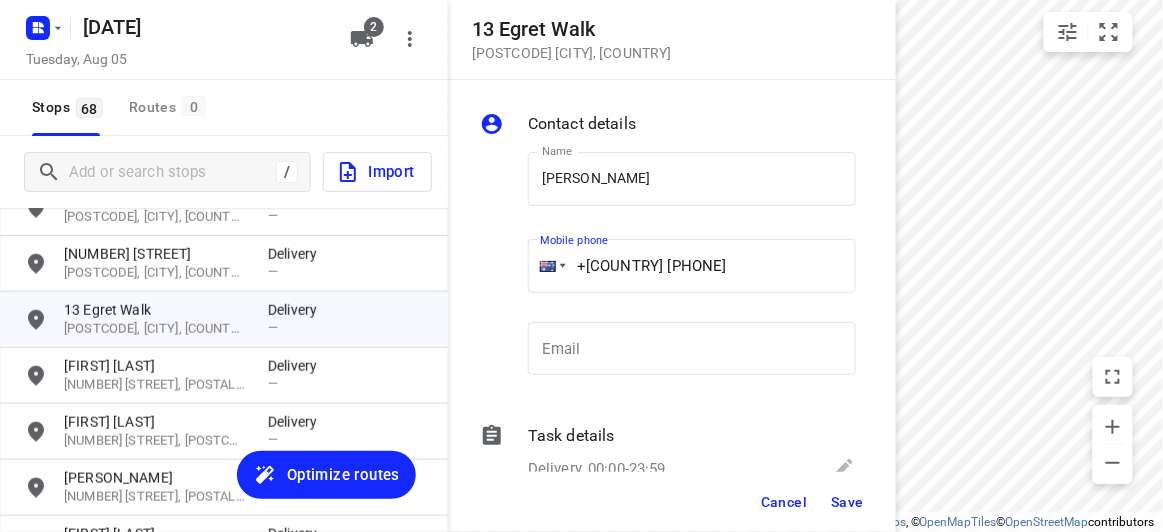 type on "+61 452609476" 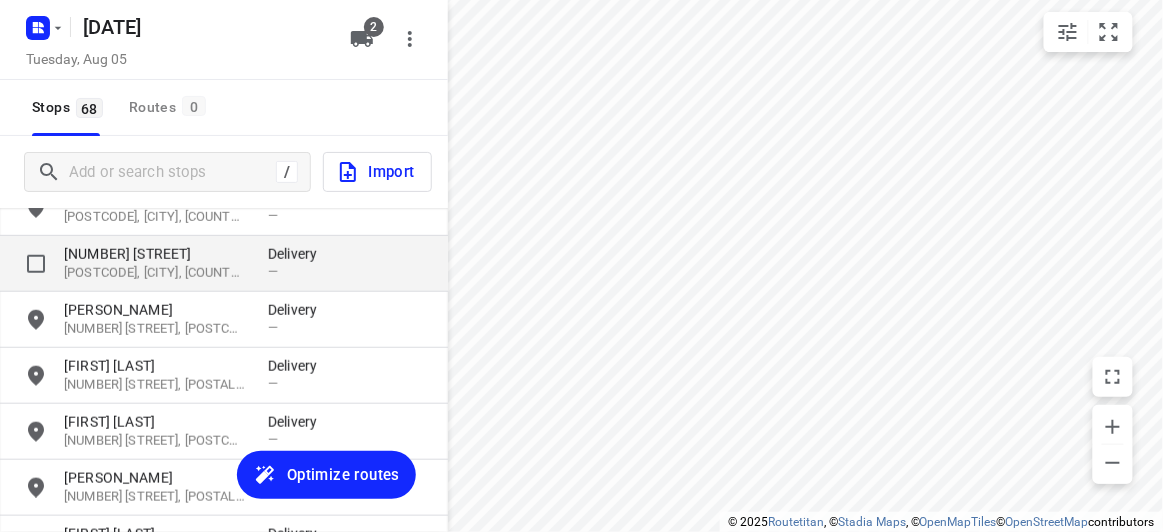 click on "[POSTCODE], [CITY], [STATE]" at bounding box center (156, 273) 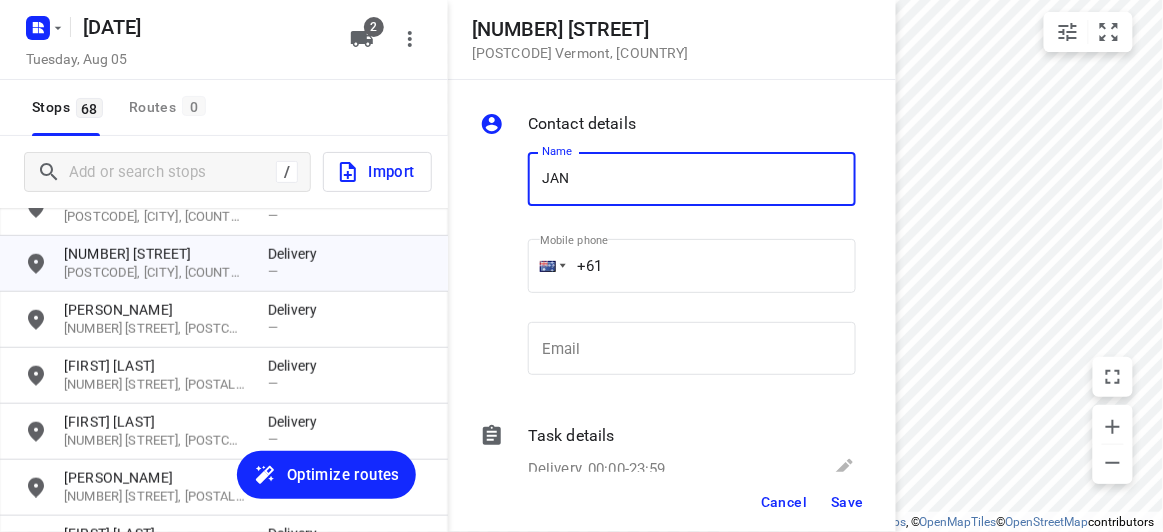 type on "JANE WONG 1/637" 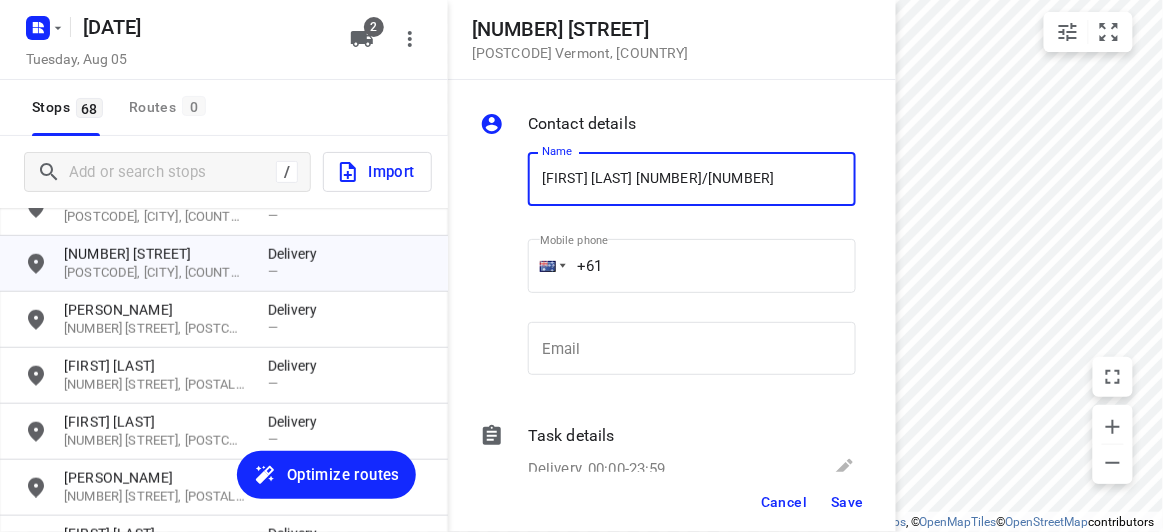 click on "Contact details Name JANE WONG 1/637 Name Mobile phone +61 ​ Email Email Task details Delivery, 00:00-23:59 Type Delivery delivery Type Deliver between 00:00 Deliver between — And 23:59 And Duration Min. Duration Load Units Load More details Delivery note x Delivery note 0/2500 Tags ​ ​ Requirements If nothing is ticked, the driver will not be obligated collect any proof of delivery Signature Age verification Photo Priority" at bounding box center [672, 276] 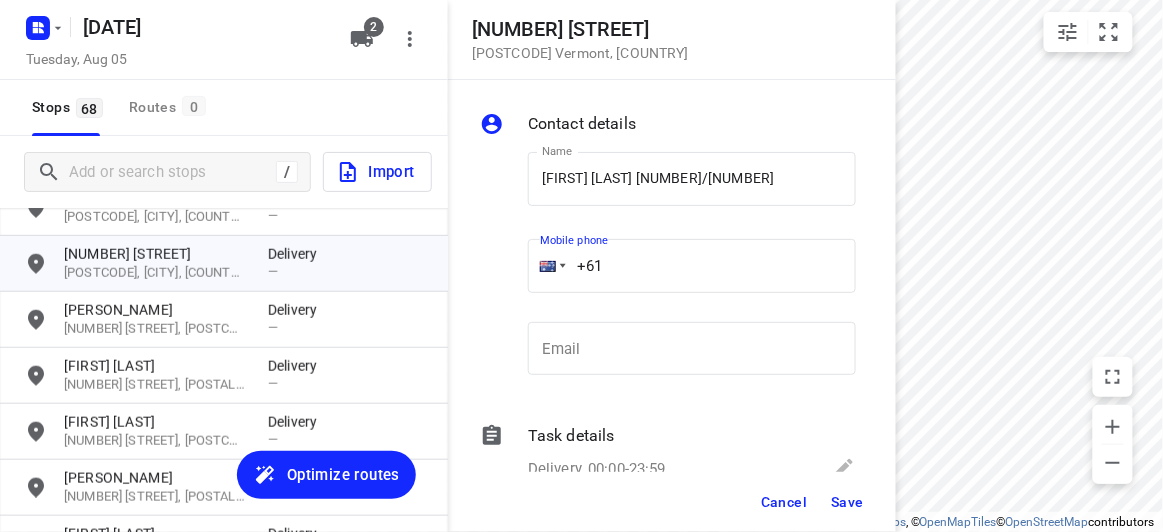 paste on "452609476" 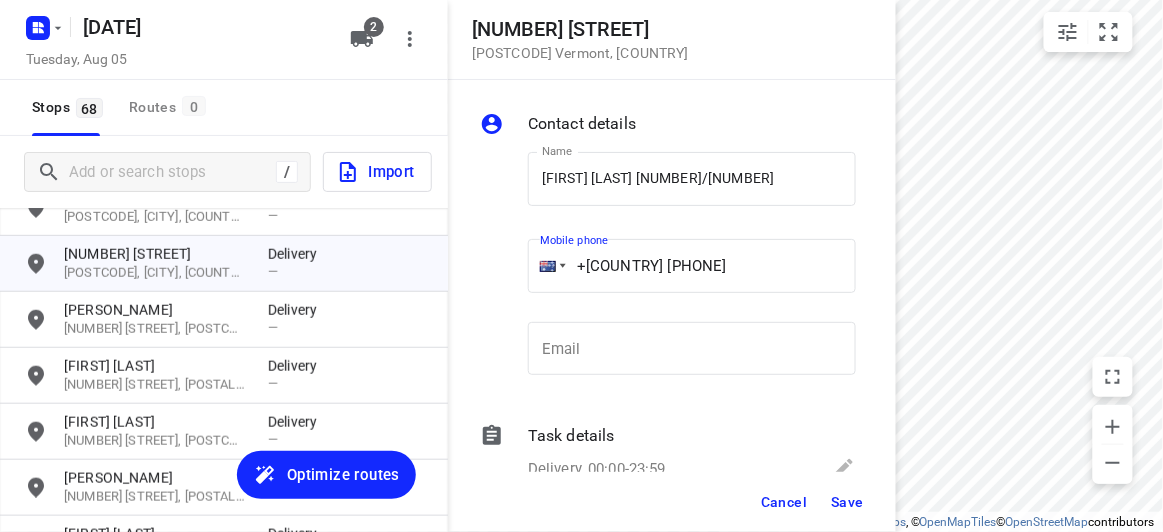type on "+61 452609476" 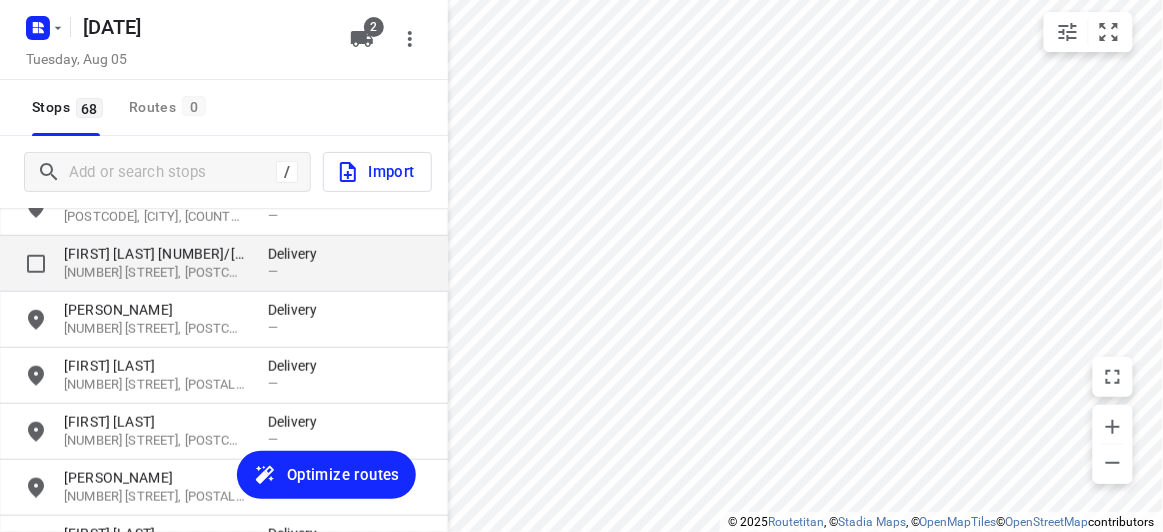 click on "JANE WONG 1/637" at bounding box center [156, 254] 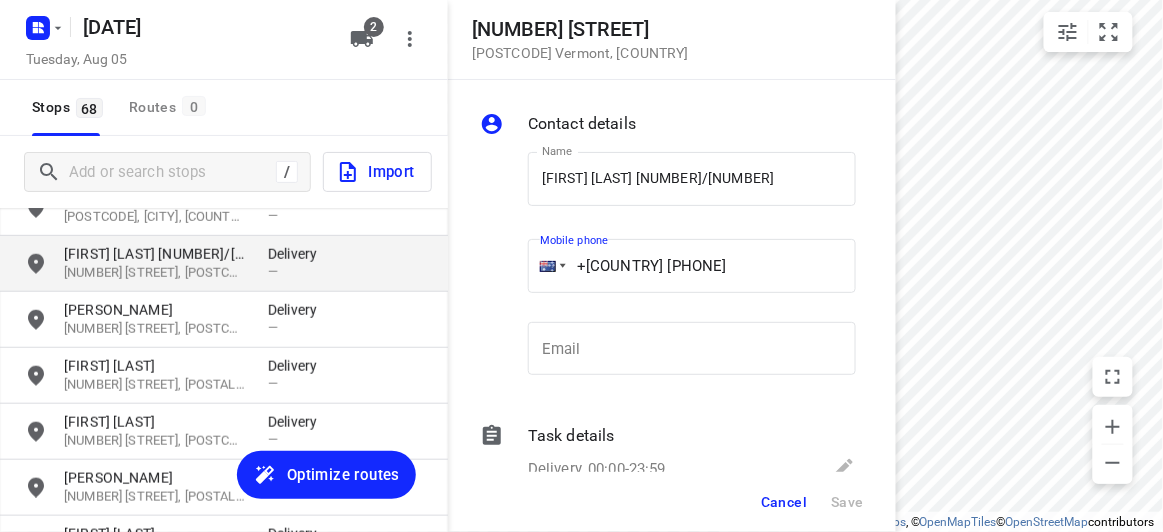 drag, startPoint x: 456, startPoint y: 275, endPoint x: 424, endPoint y: 272, distance: 32.140316 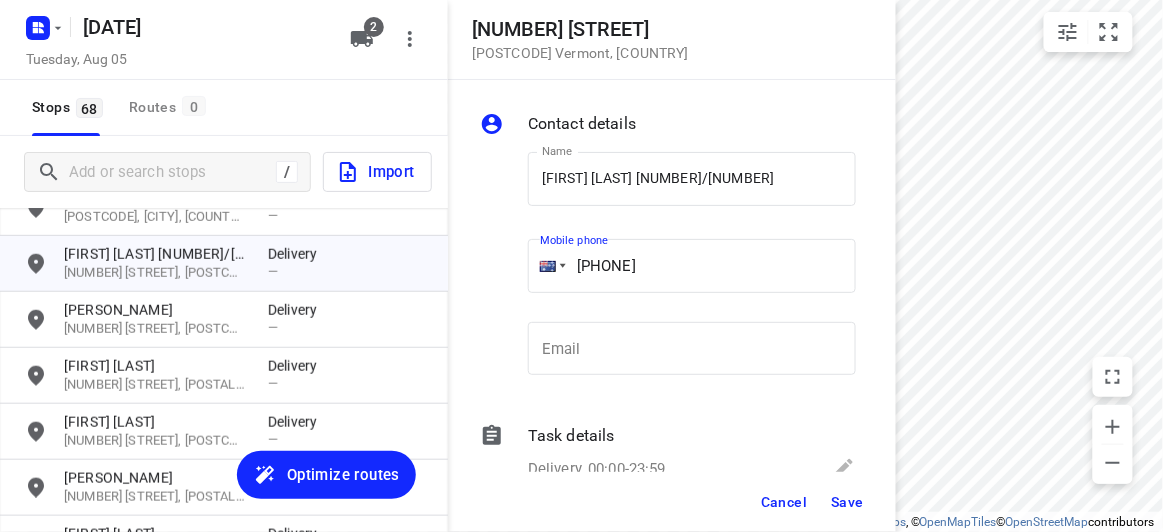 type on "+61 402574360" 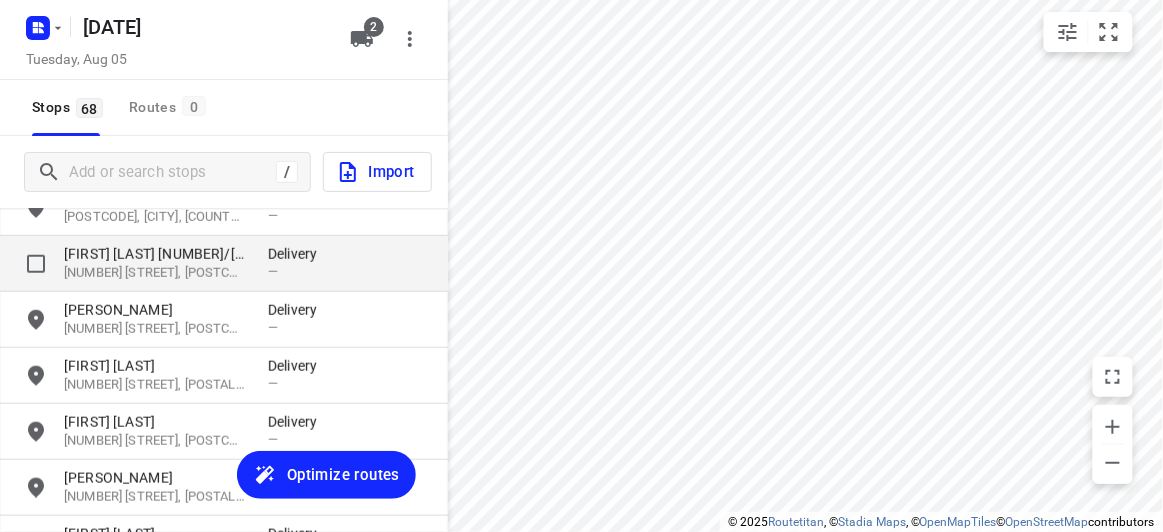click on "JANE WONG 1/637" at bounding box center (156, 254) 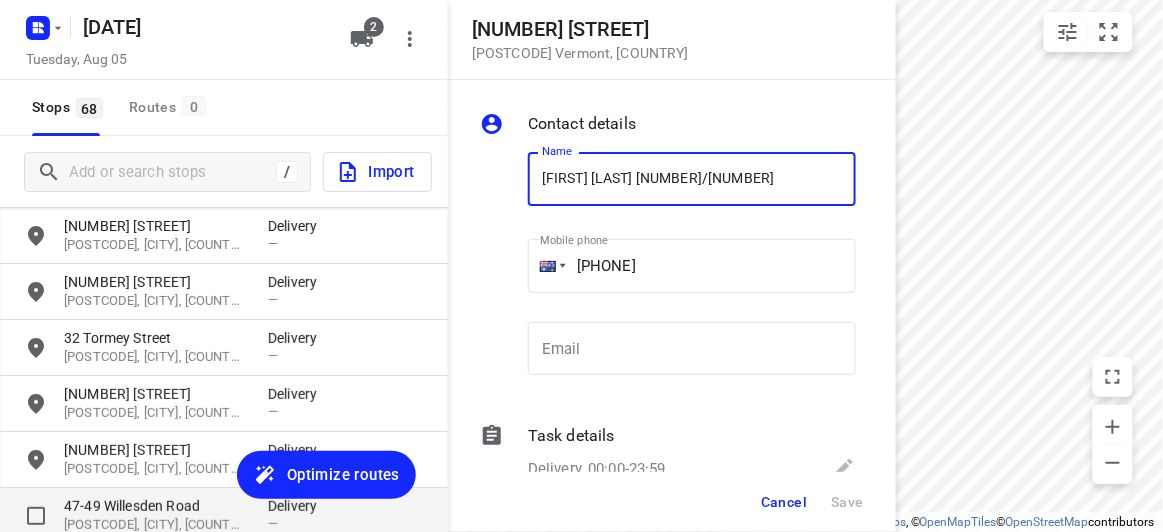 scroll, scrollTop: 1978, scrollLeft: 0, axis: vertical 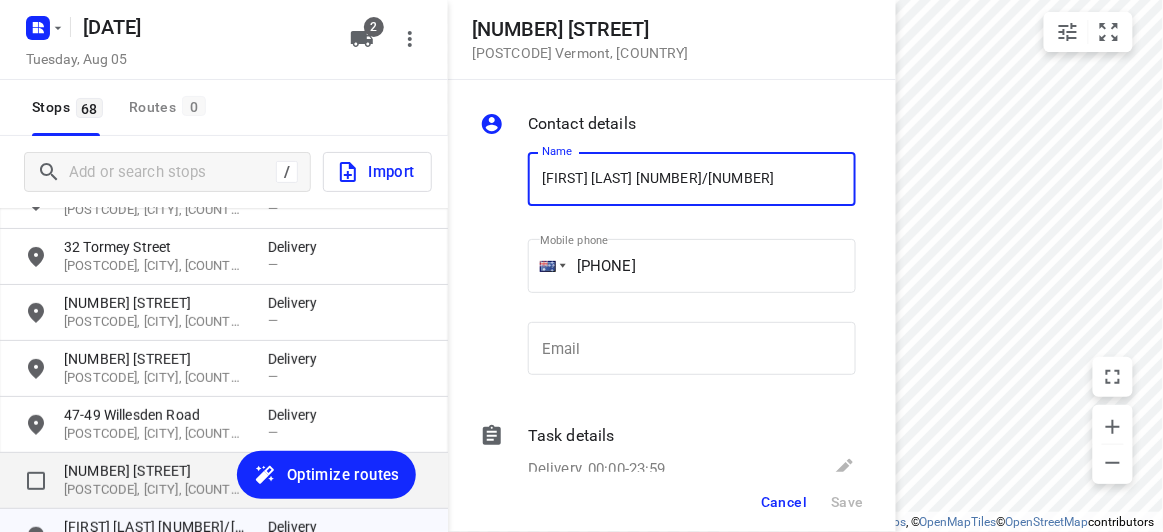 click on "[POSTAL_CODE], [CITY], [COUNTRY]" at bounding box center [156, 490] 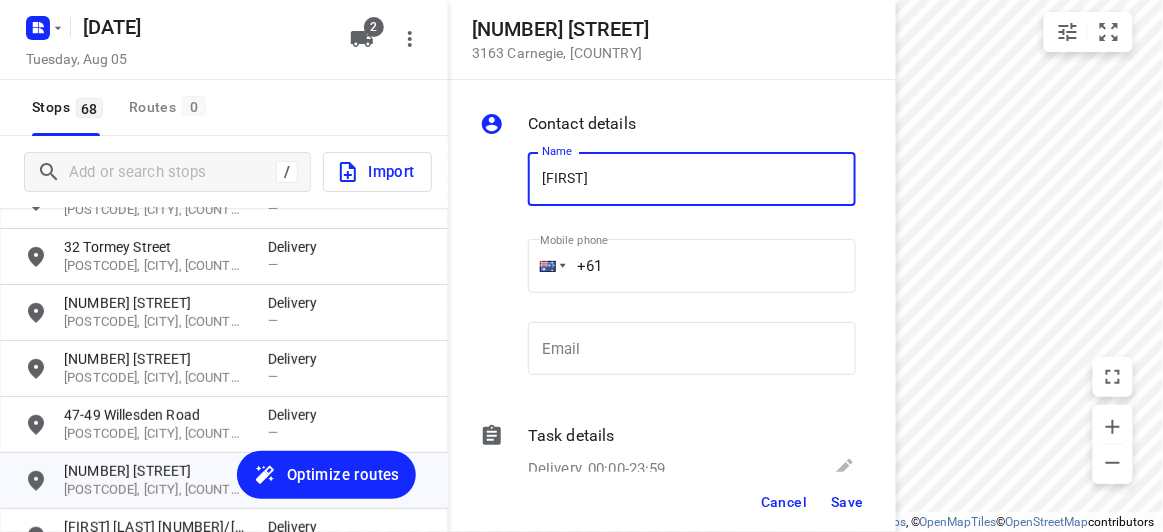 click on "CHRISSY" at bounding box center [692, 179] 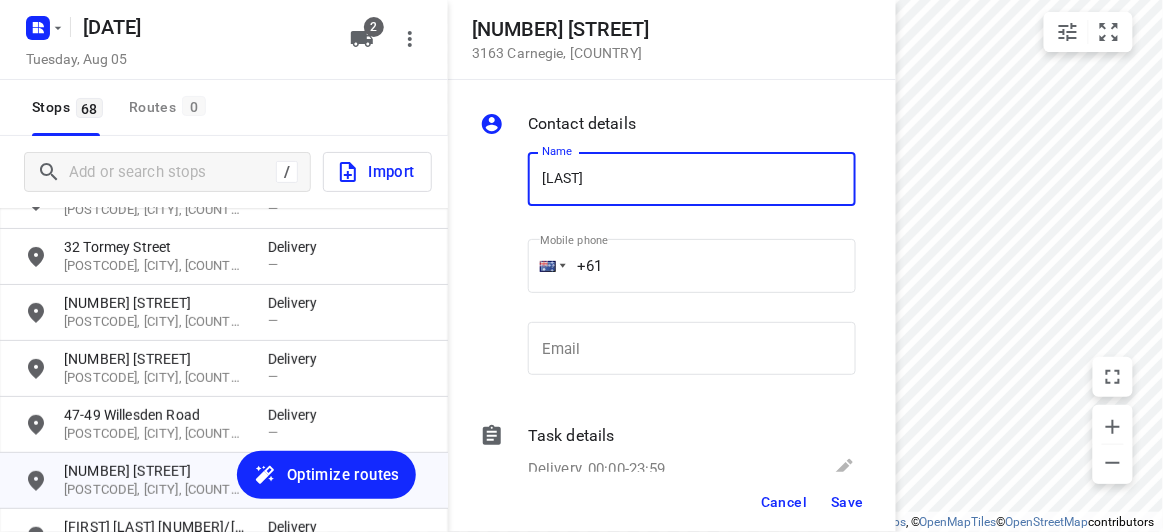 type on "CHEUK TAM 2/63" 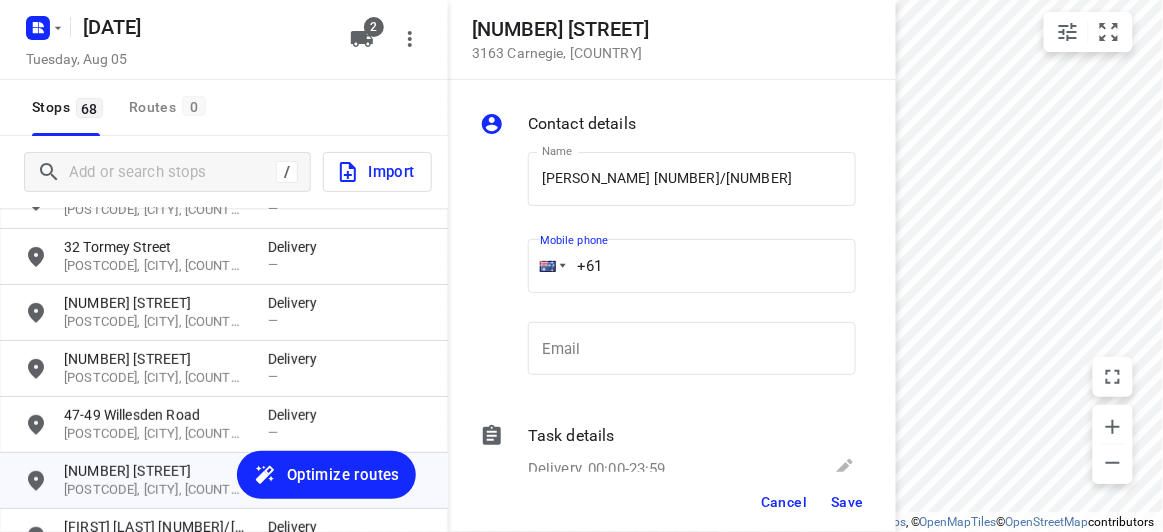 drag, startPoint x: 583, startPoint y: 270, endPoint x: 469, endPoint y: 272, distance: 114.01754 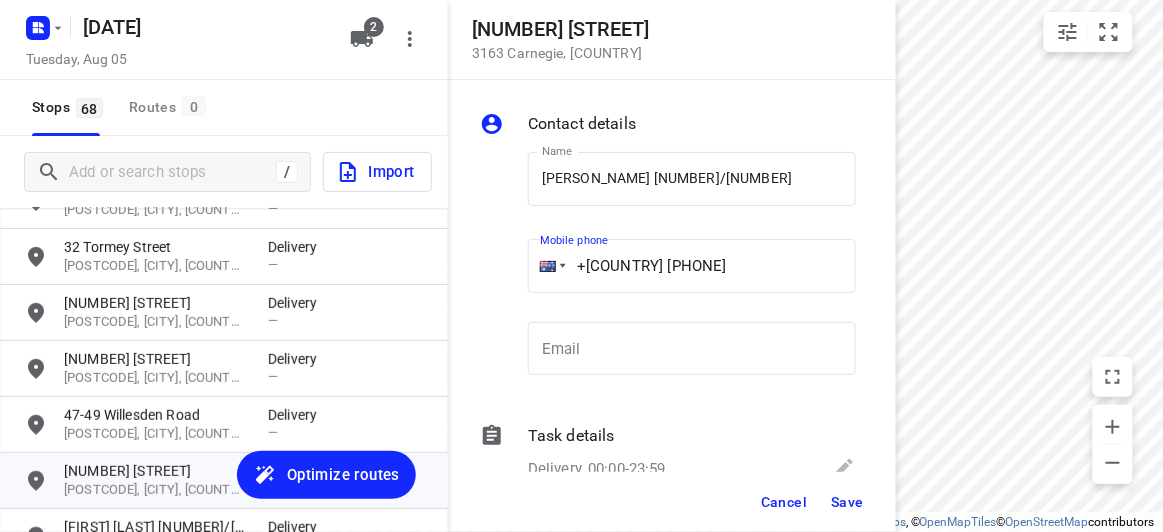 type on "+61 413491283" 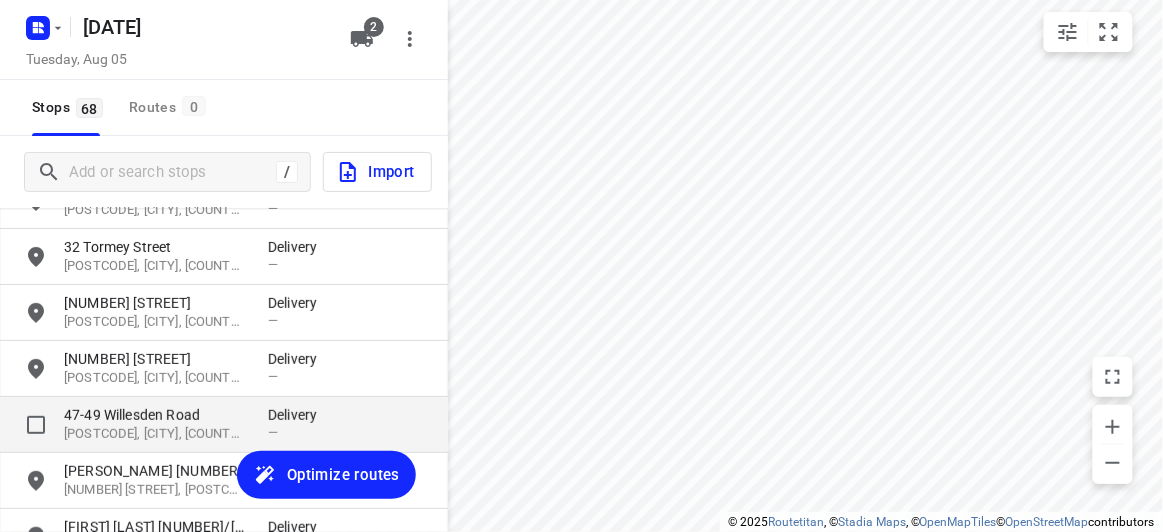 click on "47-49 Willesden Road" at bounding box center [156, 415] 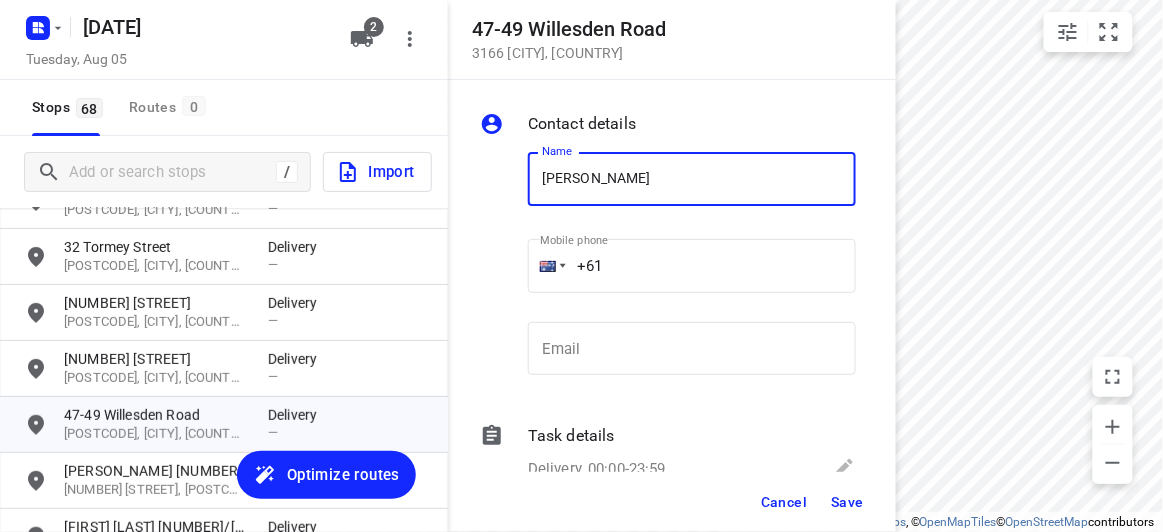 type on "JOSHUA GOH 8/47-49" 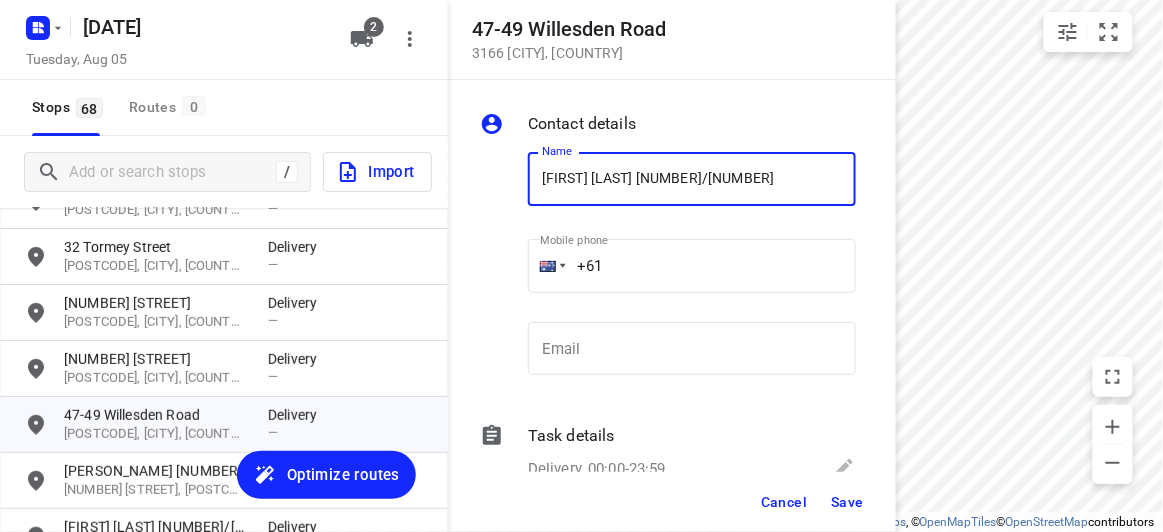 click on "+61" at bounding box center [692, 266] 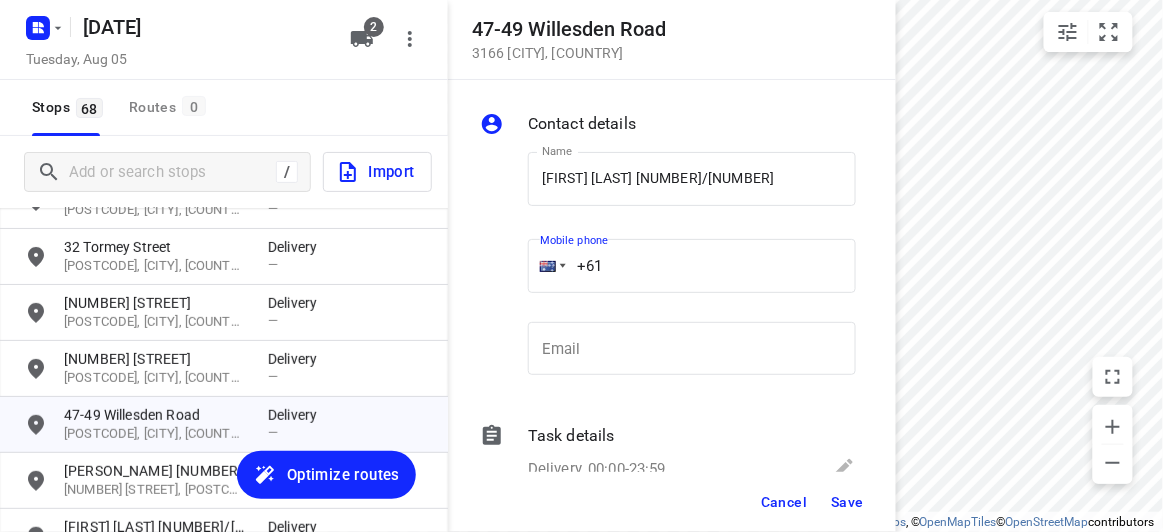 paste on "422972118" 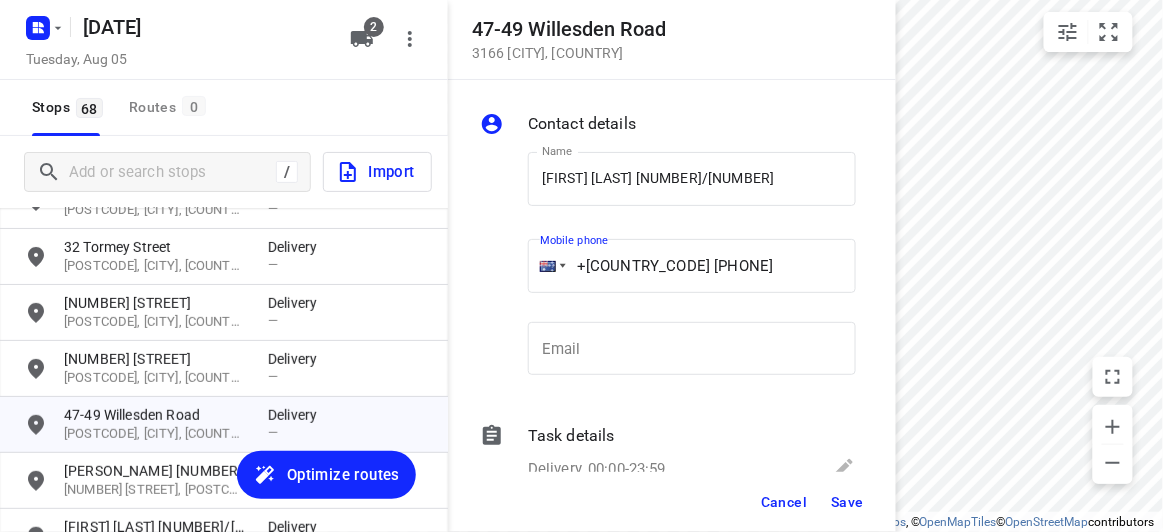 type on "+61 422972118" 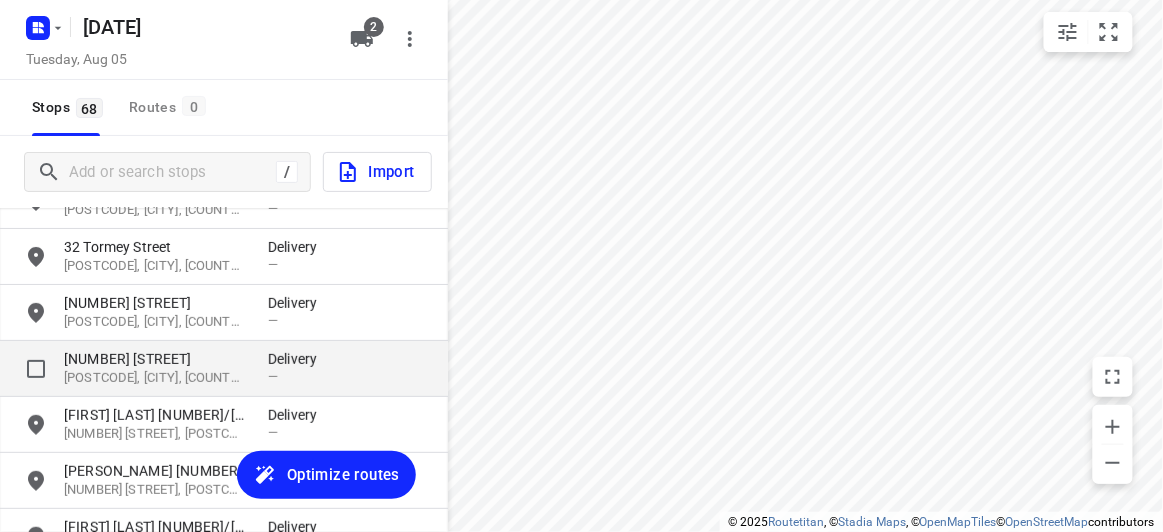 click on "17A Powers Street 3111, Donvale, AU Delivery —" at bounding box center (224, 369) 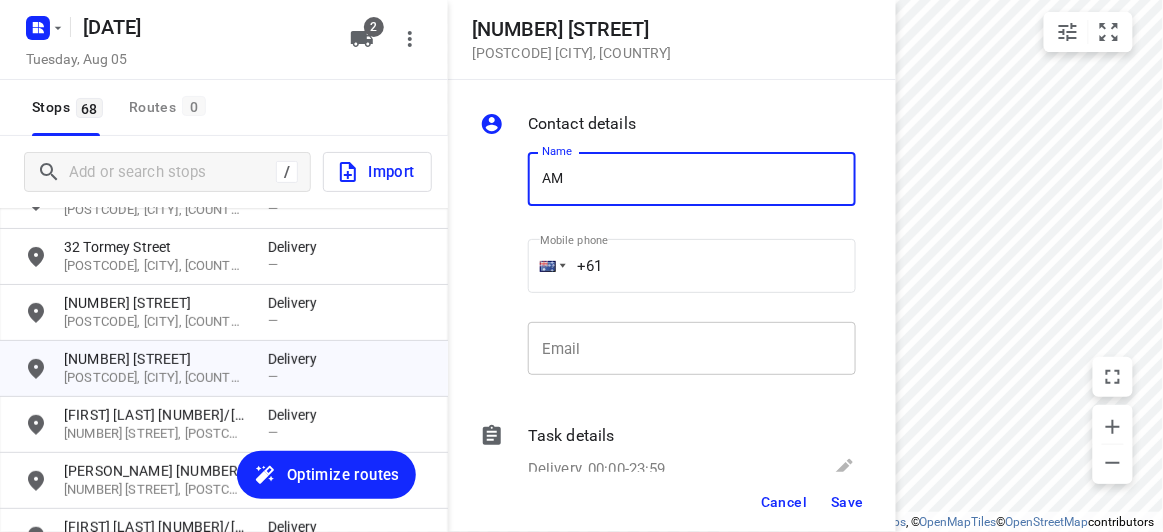 type on "AMANDA YUEN" 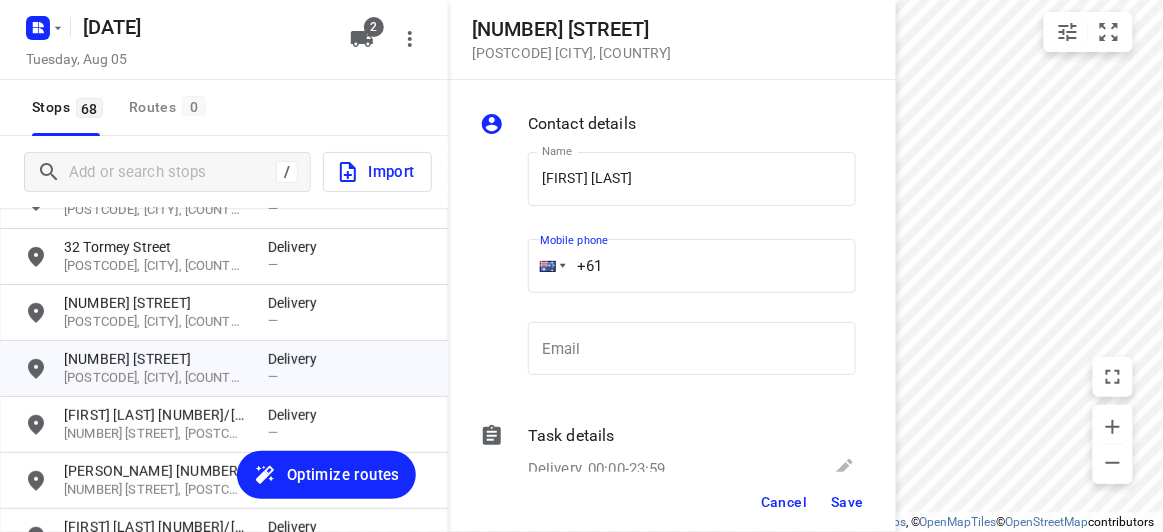click on "Contact details Name AMANDA YUEN Name Mobile phone +61 ​ Email Email Task details Delivery, 00:00-23:59 Type Delivery delivery Type Deliver between 00:00 Deliver between — And 23:59 And Duration Min. Duration Load Units Load More details Delivery note x Delivery note 0/2500 Tags ​ ​ Requirements If nothing is ticked, the driver will not be obligated collect any proof of delivery Signature Age verification Photo Priority" at bounding box center (672, 276) 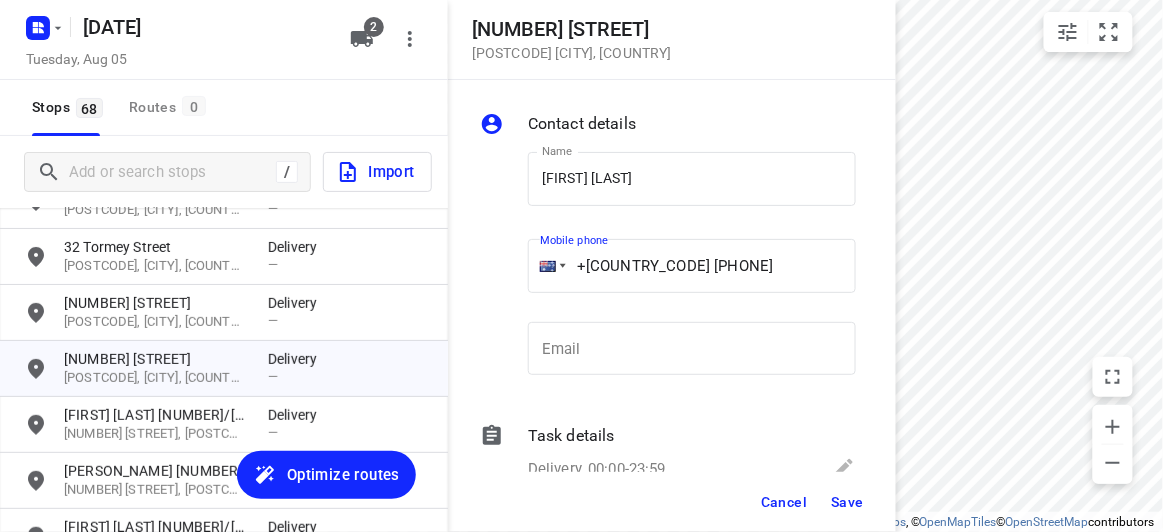 type on "+61 421906306" 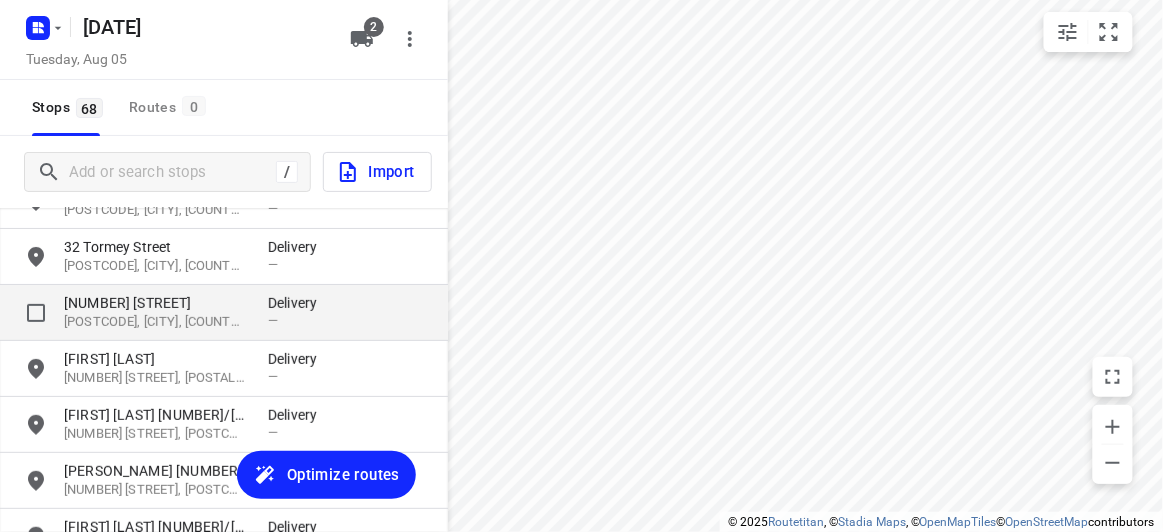 click on "[POSTCODE], [CITY], [STATE]" at bounding box center [156, 322] 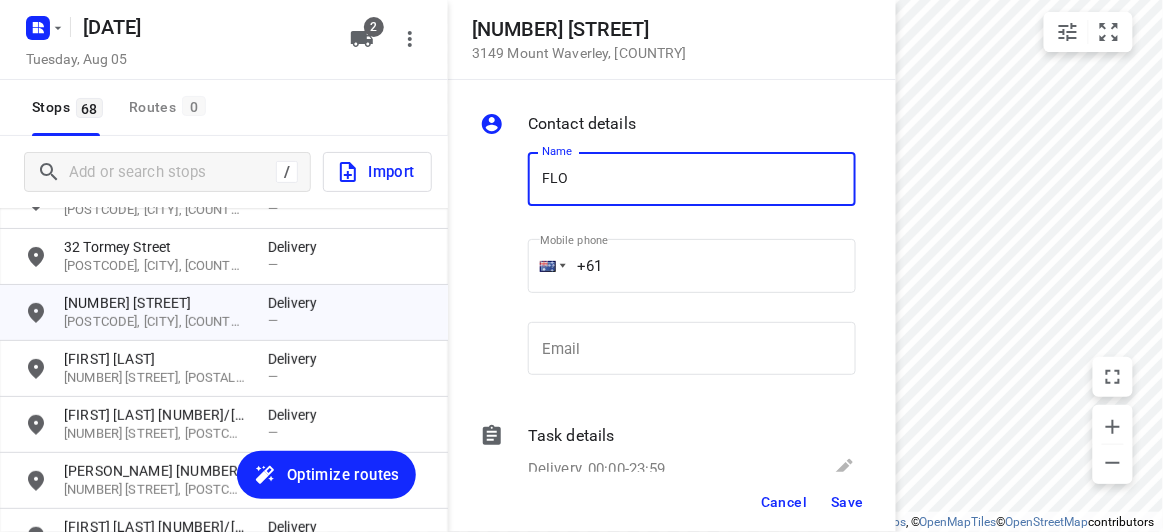 type on "Florence Chooi 3/436" 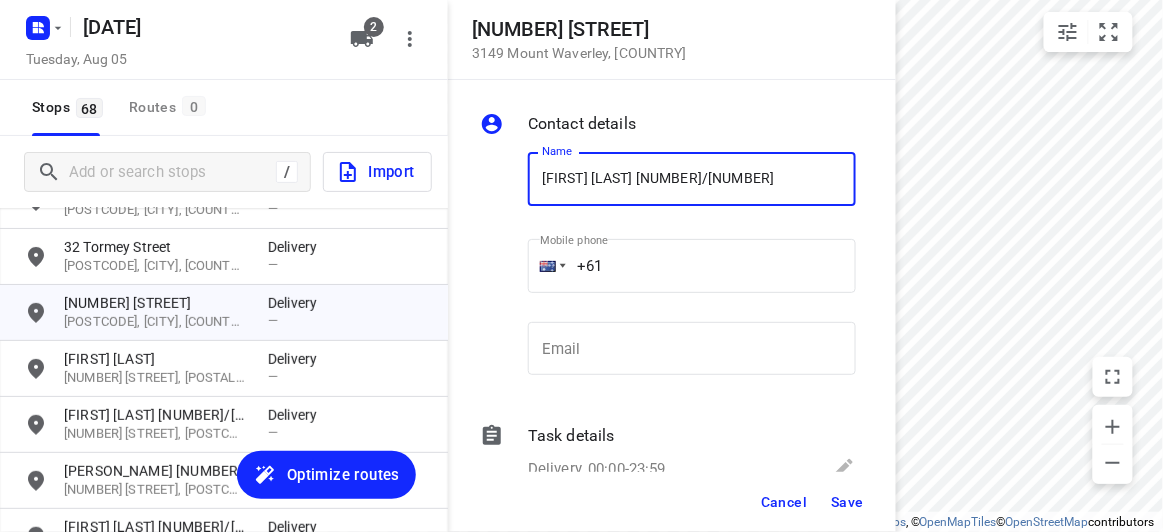 click on "Mobile phone [PHONE]" at bounding box center [692, 272] 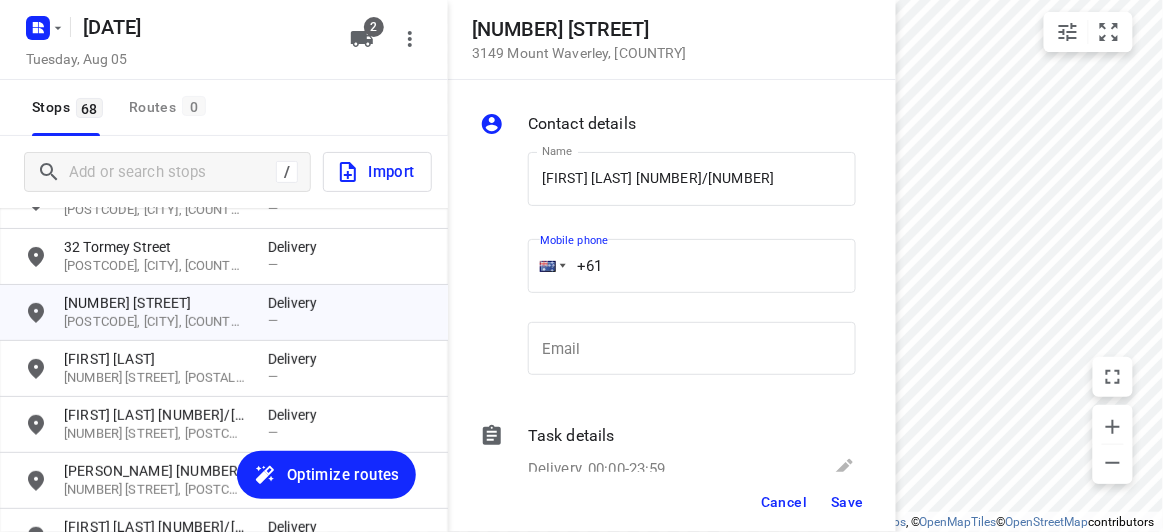 paste on "468493238" 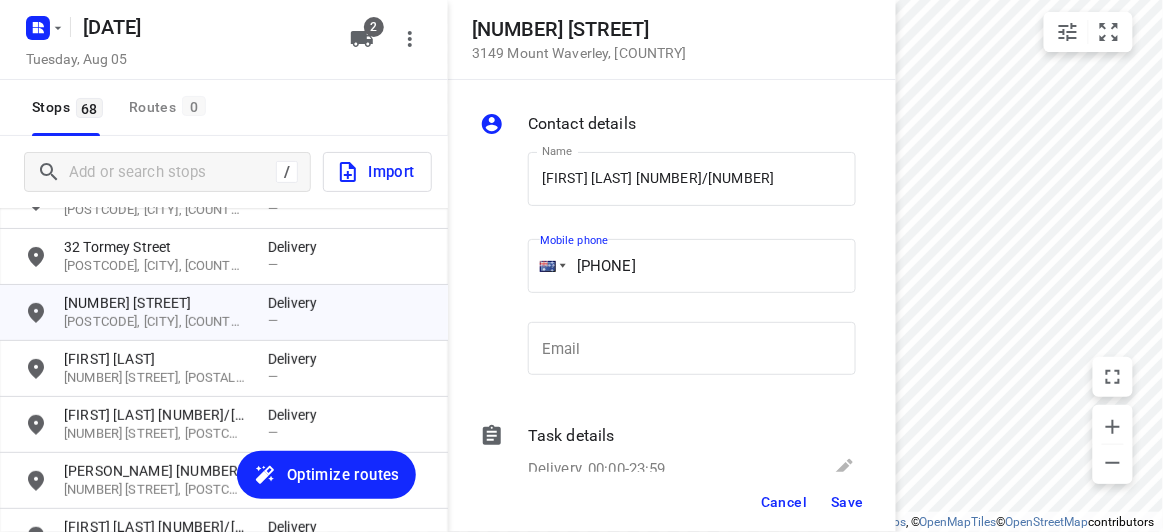 type on "+61 468493238" 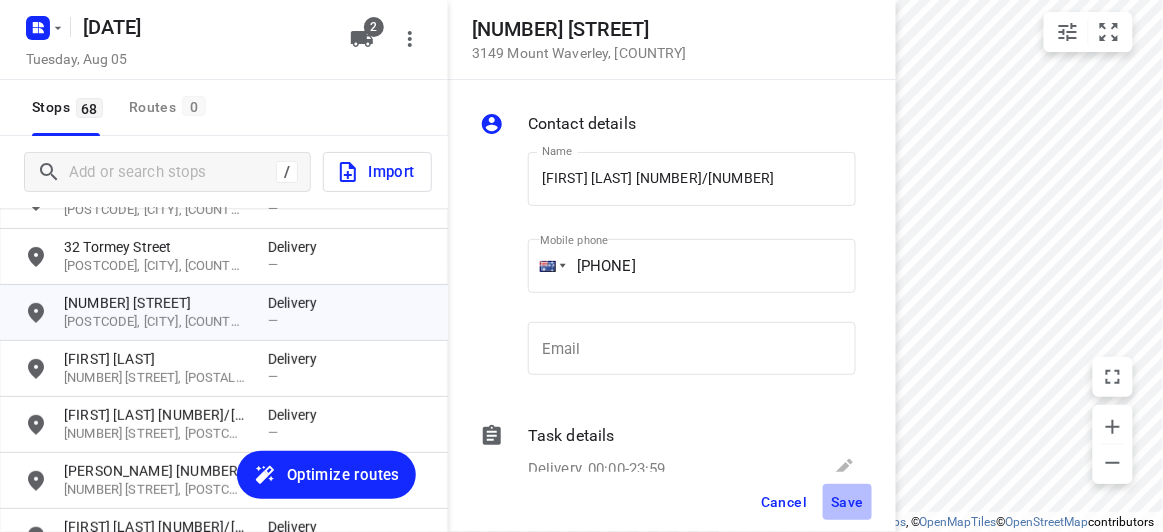 click on "Save" at bounding box center (847, 502) 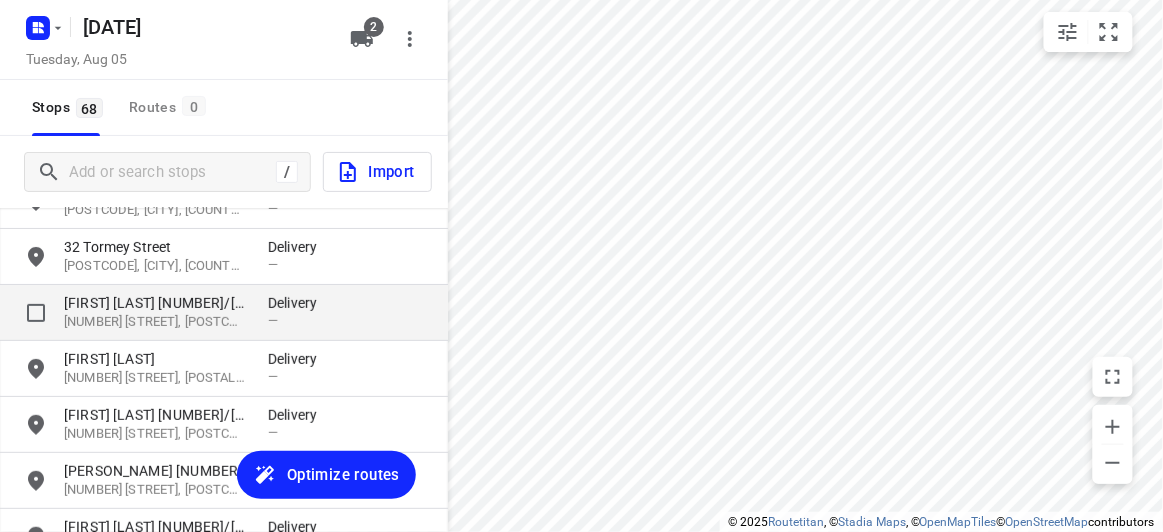 click on "Florence Chooi 3/436" at bounding box center (156, 303) 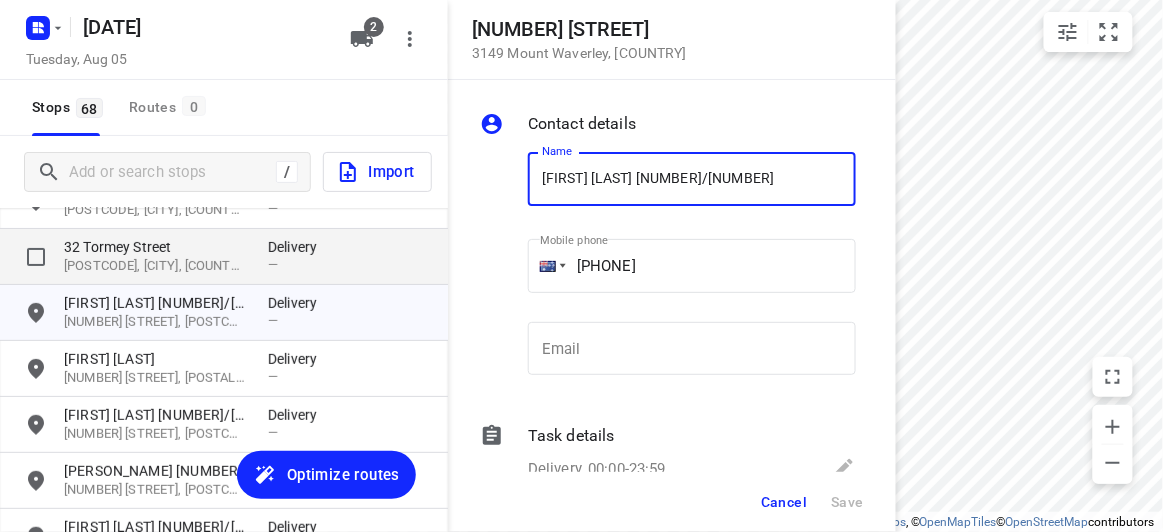click on "[POSTAL_CODE], [CITY], [COUNTRY]" at bounding box center [156, 266] 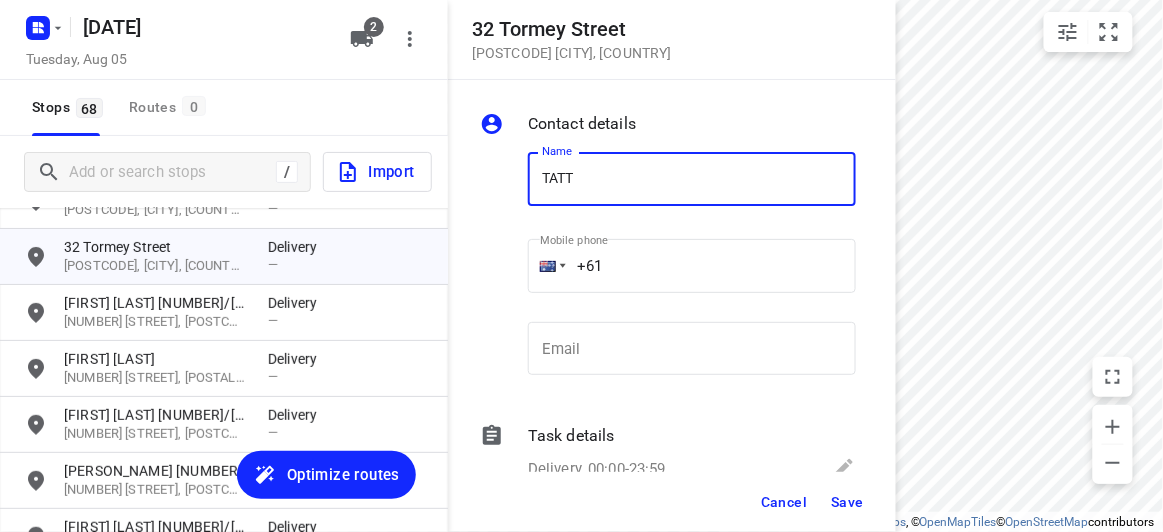 type on "TATT JIN SAW" 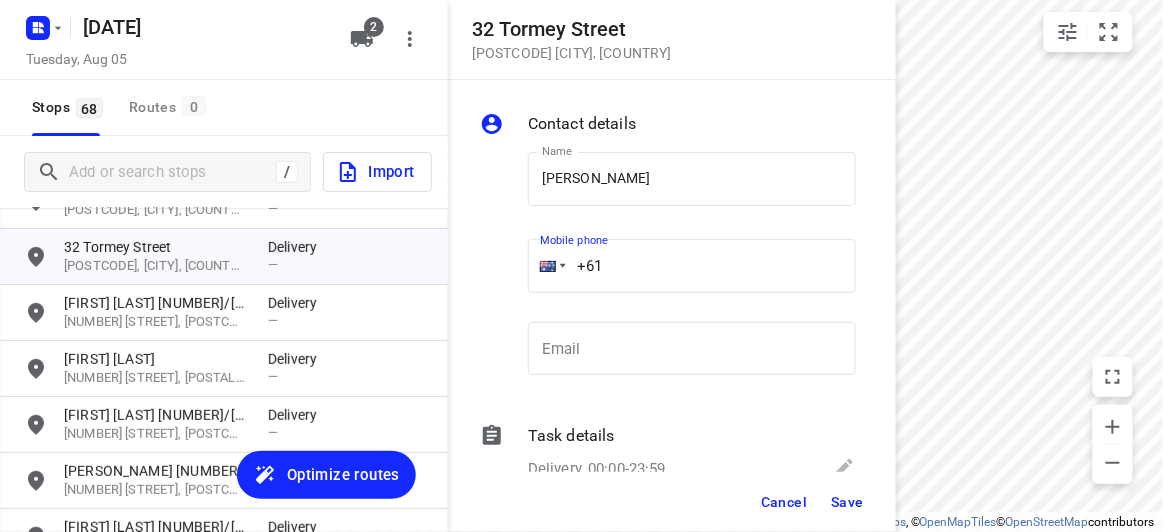 drag, startPoint x: 619, startPoint y: 261, endPoint x: 545, endPoint y: 291, distance: 79.84986 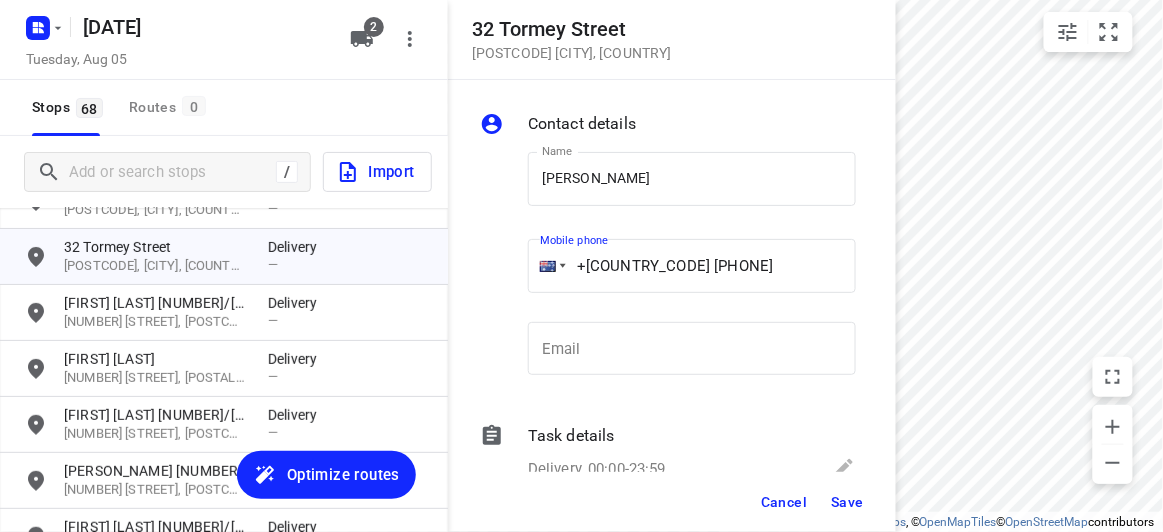 type on "+61 401262845" 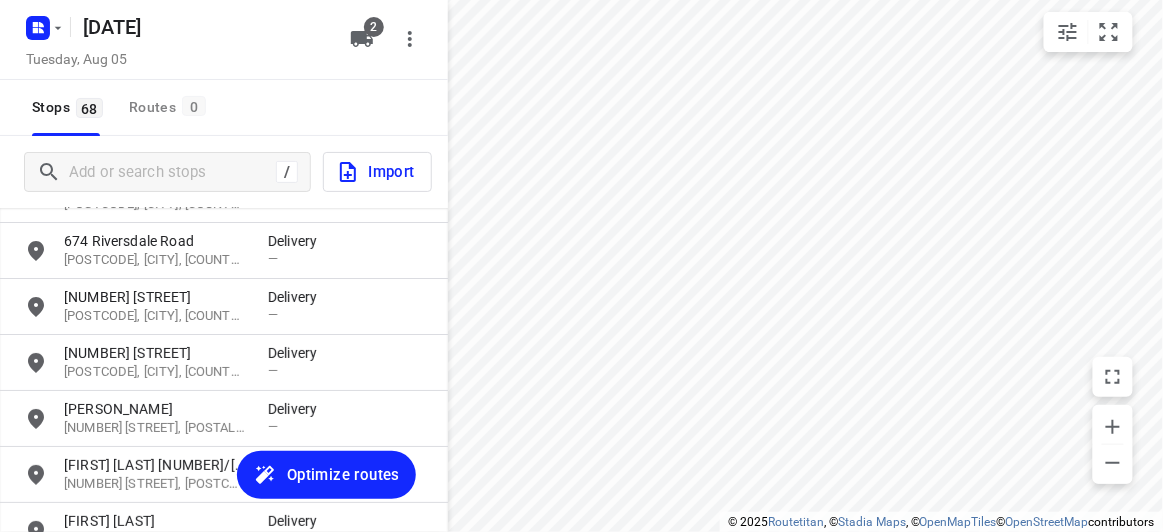 scroll, scrollTop: 1887, scrollLeft: 0, axis: vertical 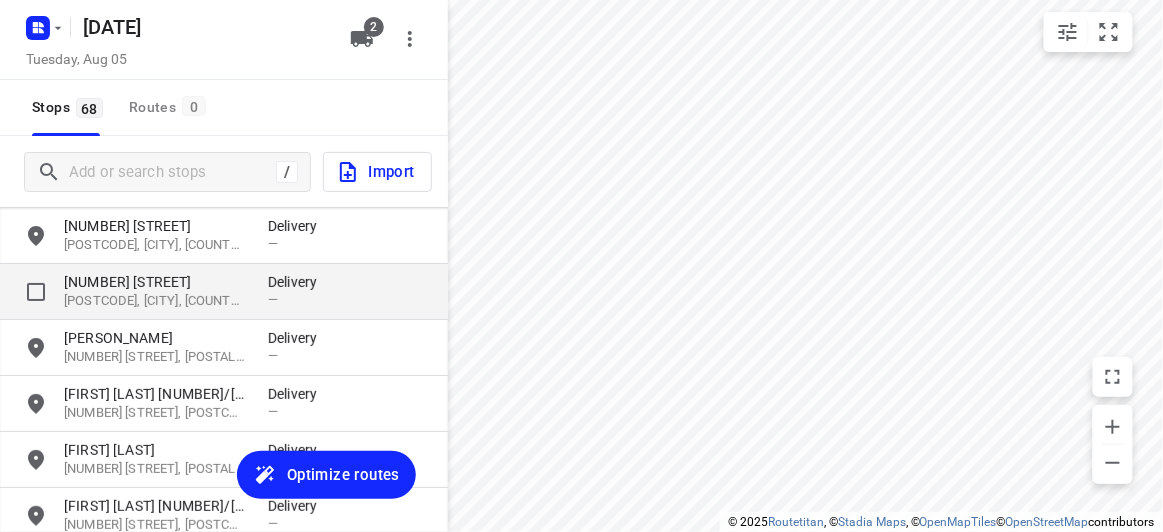 click on "4 Fromhold Drive 3108, Doncaster, AU Delivery —" at bounding box center (224, 292) 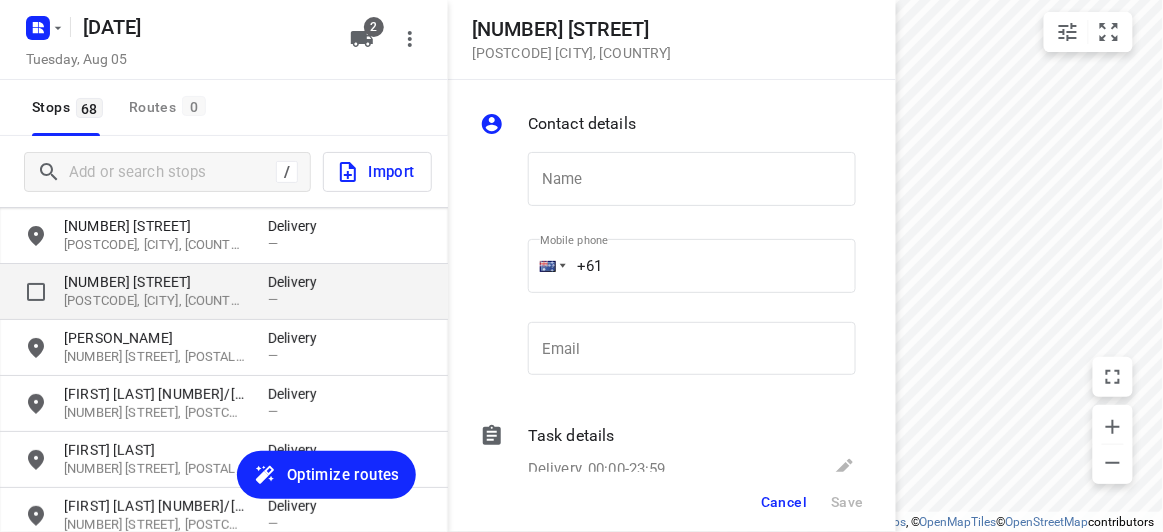 type on "C" 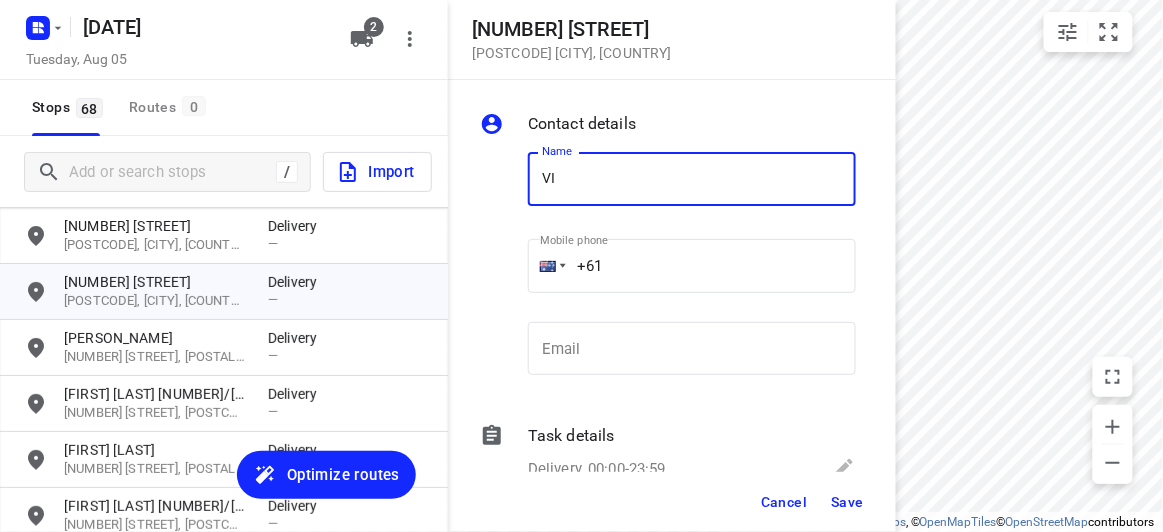 type on "VIVIAN YAU" 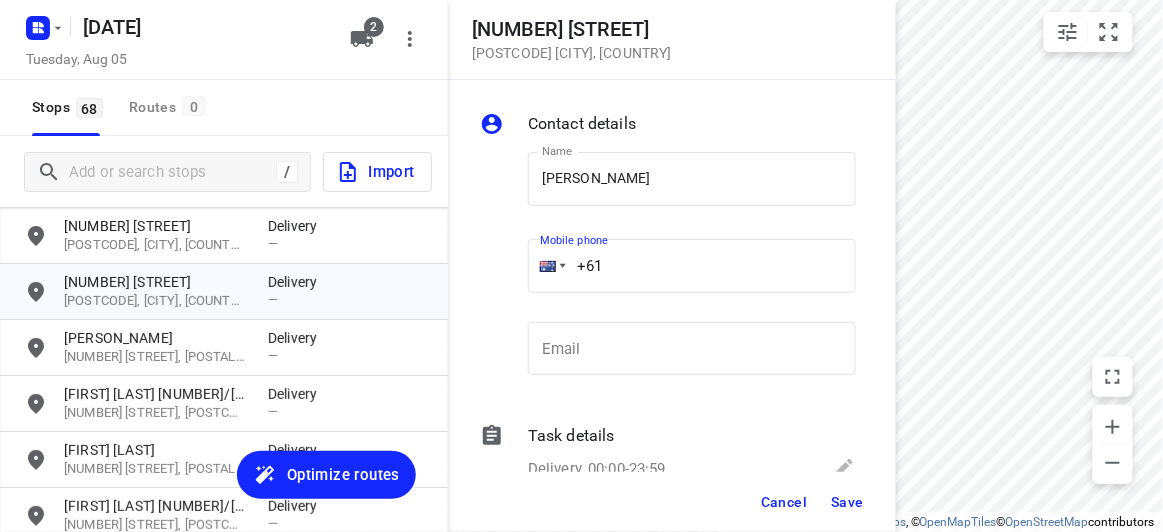 drag, startPoint x: 607, startPoint y: 249, endPoint x: 498, endPoint y: 250, distance: 109.004585 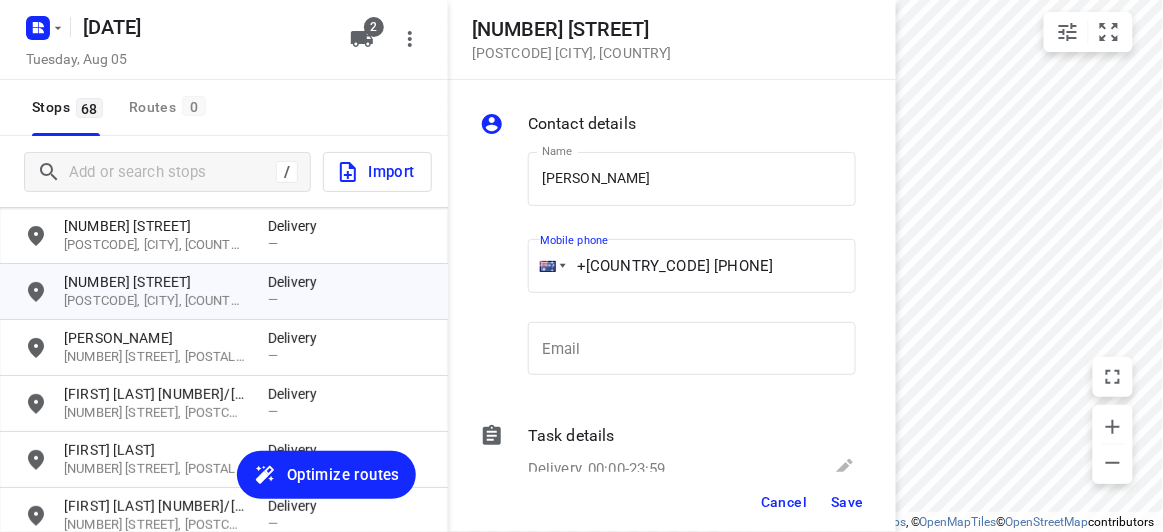 drag, startPoint x: 487, startPoint y: 246, endPoint x: 462, endPoint y: 245, distance: 25.019993 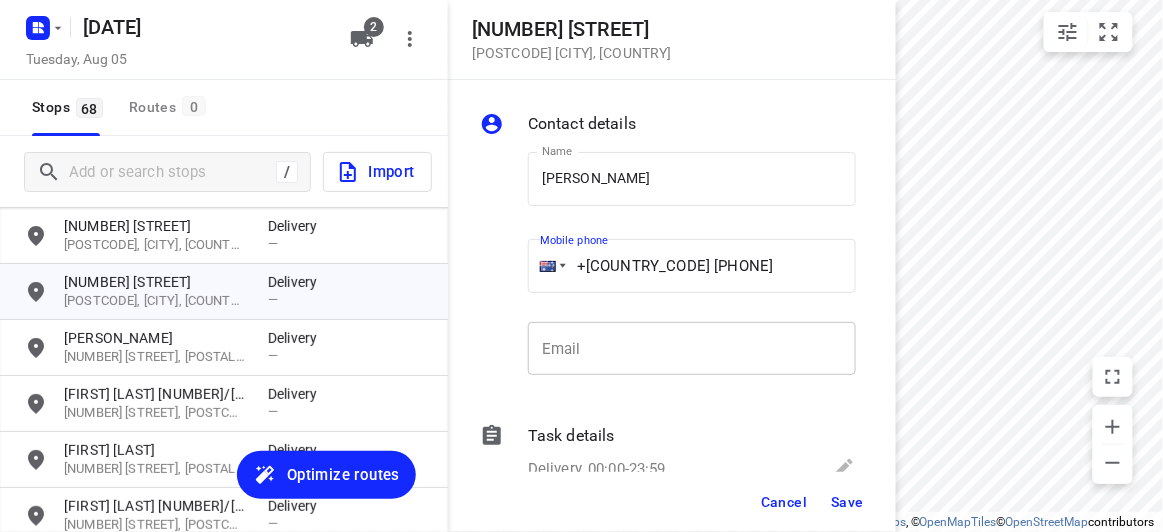 paste on "33196876" 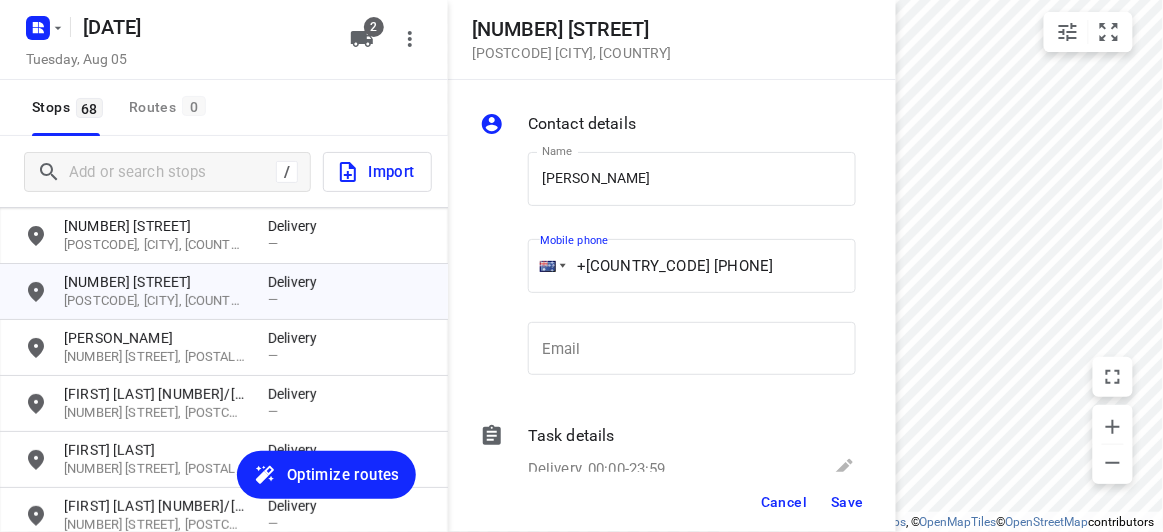 type on "+61 433196876" 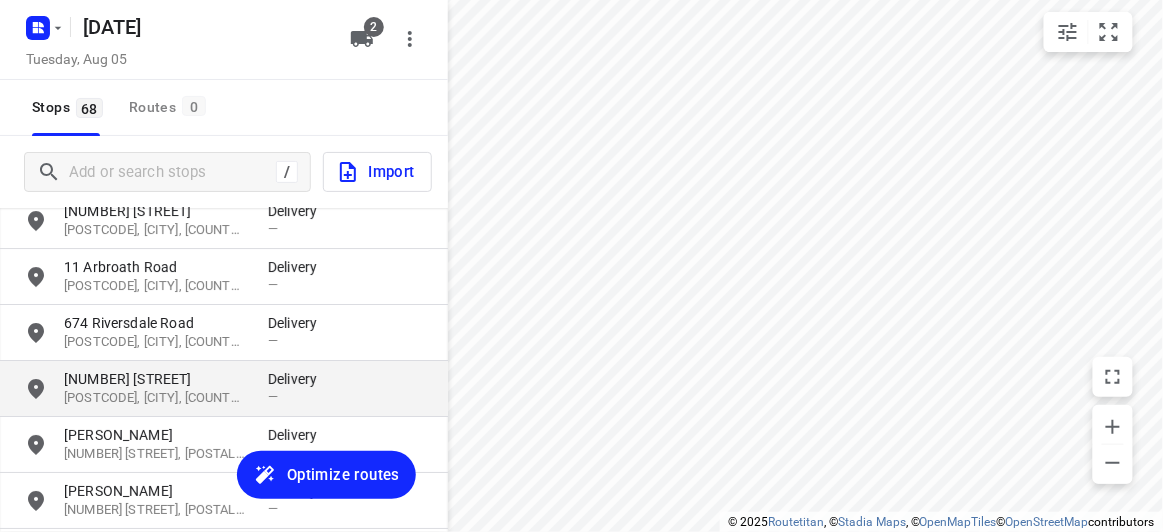 scroll, scrollTop: 1706, scrollLeft: 0, axis: vertical 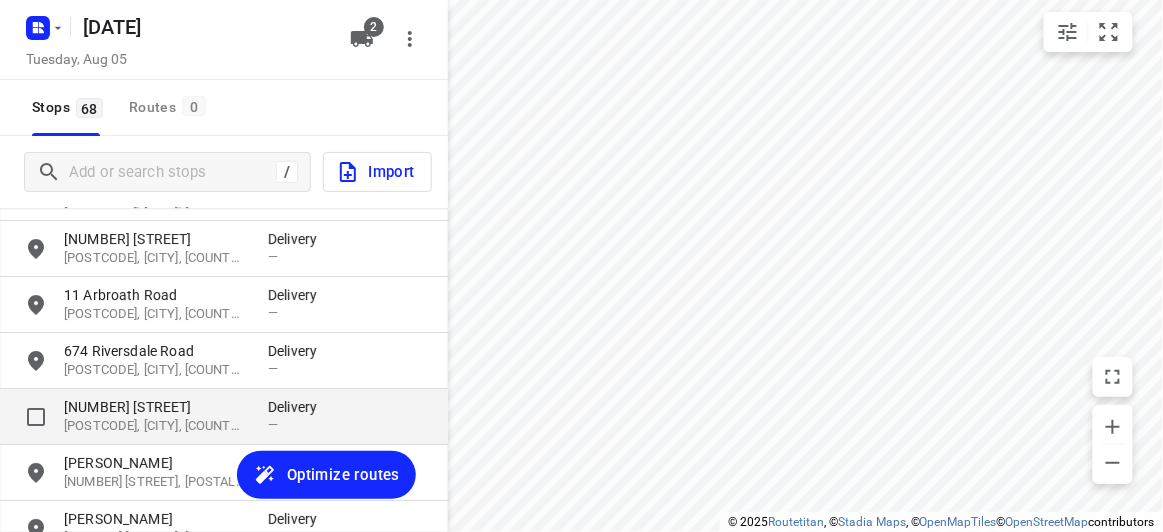 click on "[NUMBER] [STREET]" at bounding box center [156, 407] 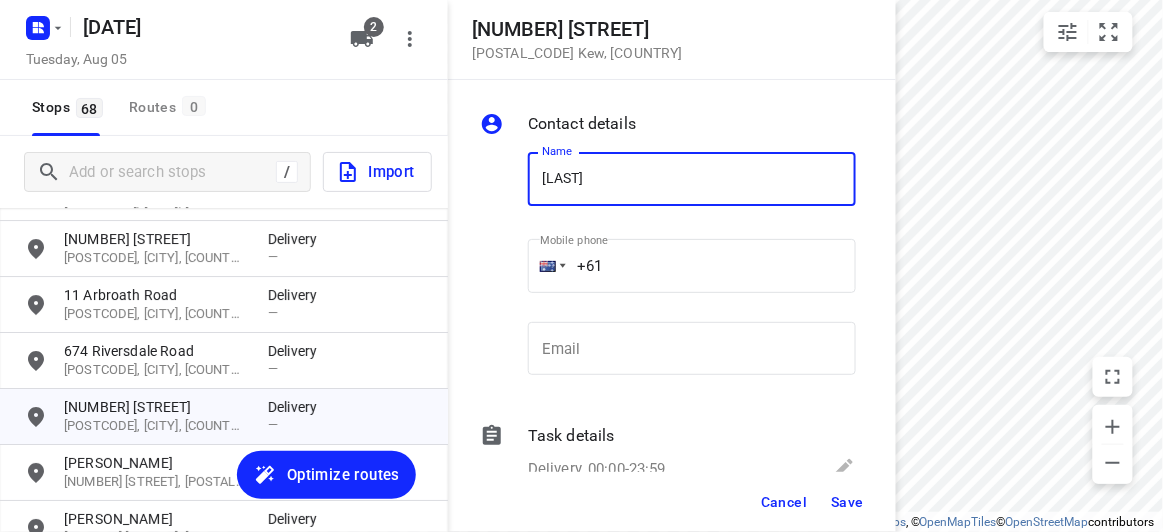 type on "LUCY LIM" 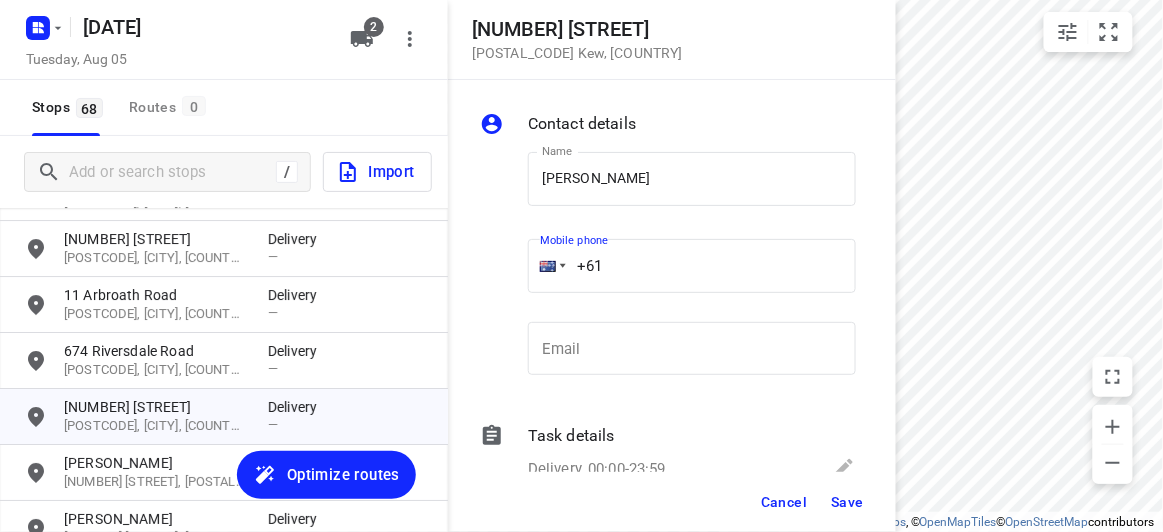 drag, startPoint x: 610, startPoint y: 266, endPoint x: 490, endPoint y: 276, distance: 120.41595 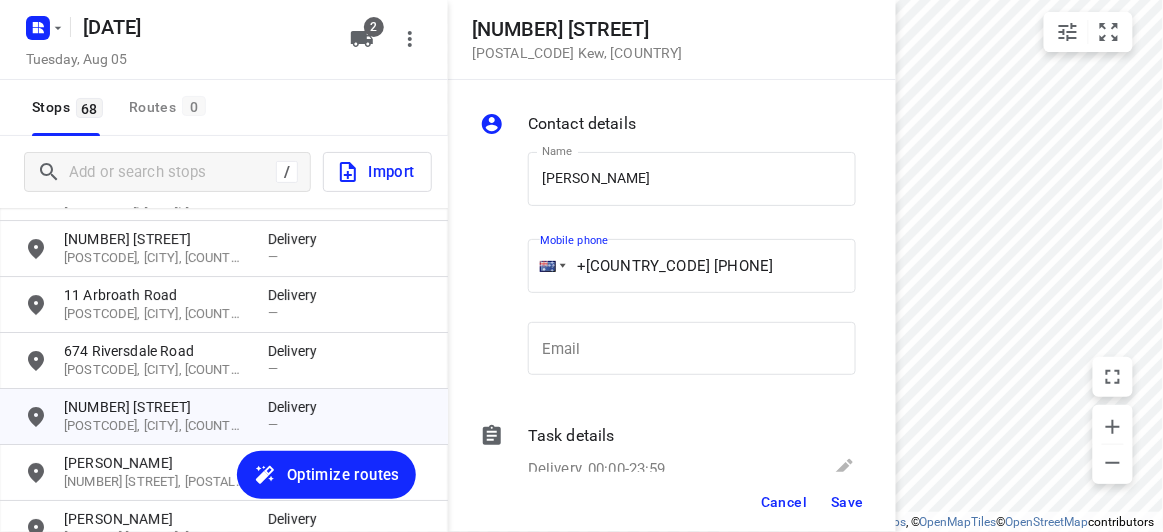 type on "+61 403300838" 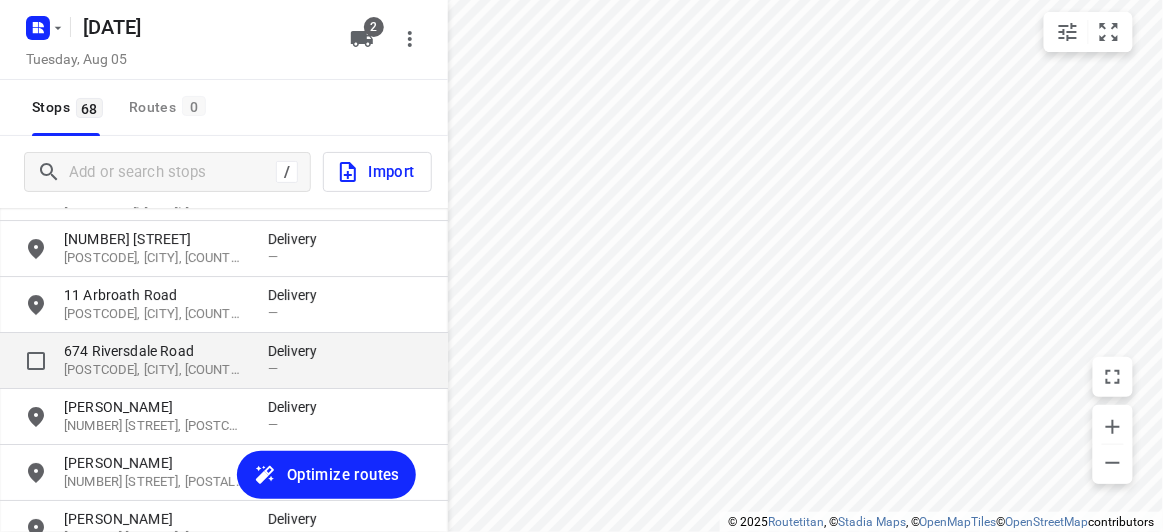 click on "674 Riversdale Road" at bounding box center [156, 351] 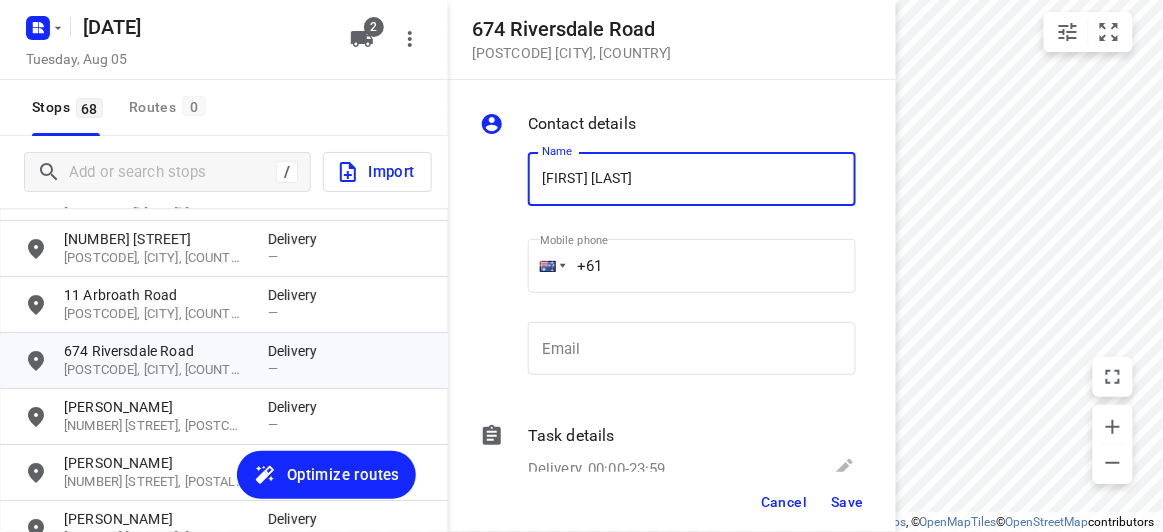 paste on "433117027" 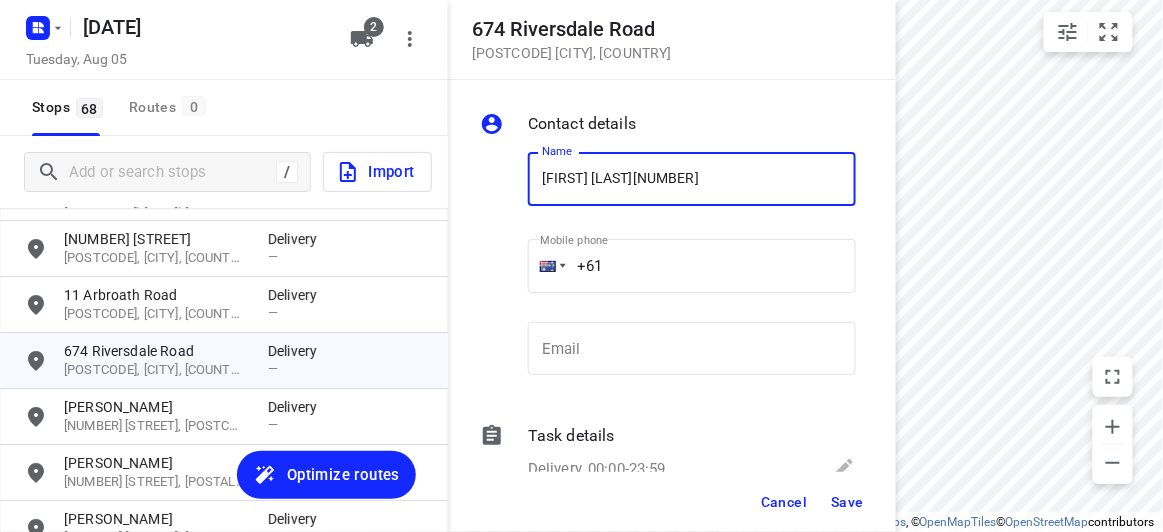 type on "BEE CHUNG433117027" 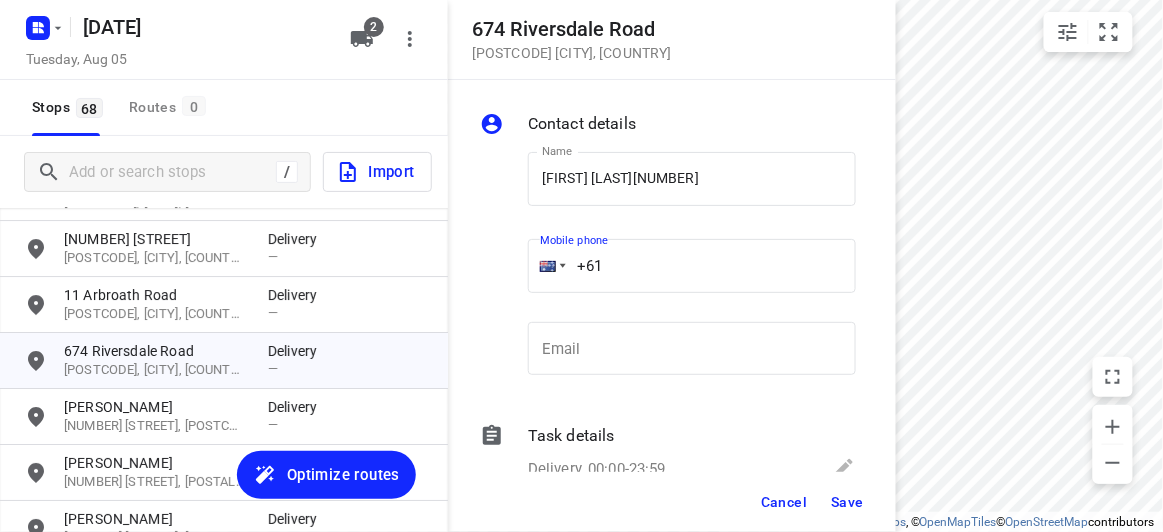 paste 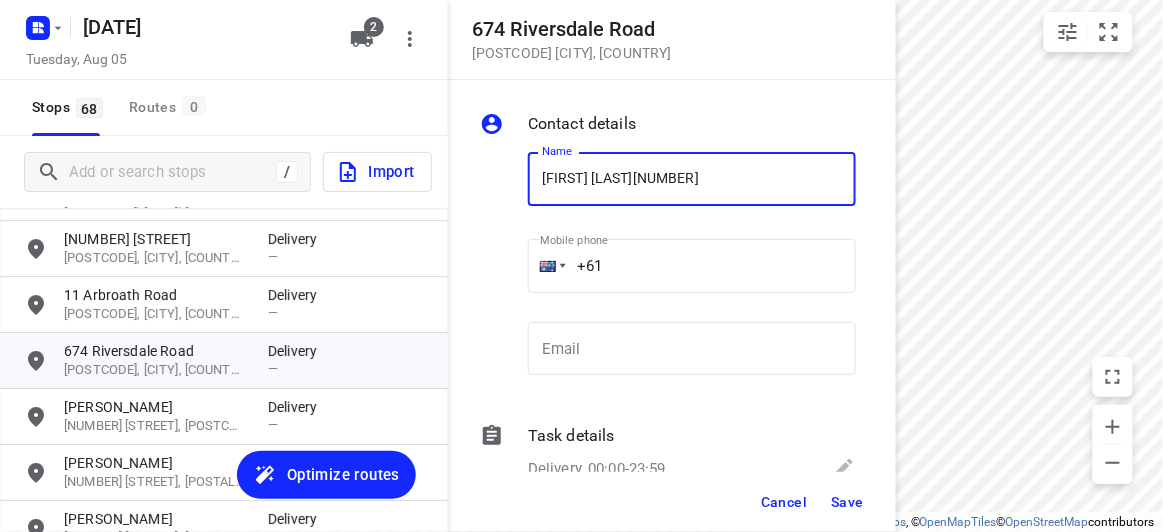 drag, startPoint x: 710, startPoint y: 188, endPoint x: 618, endPoint y: 177, distance: 92.65527 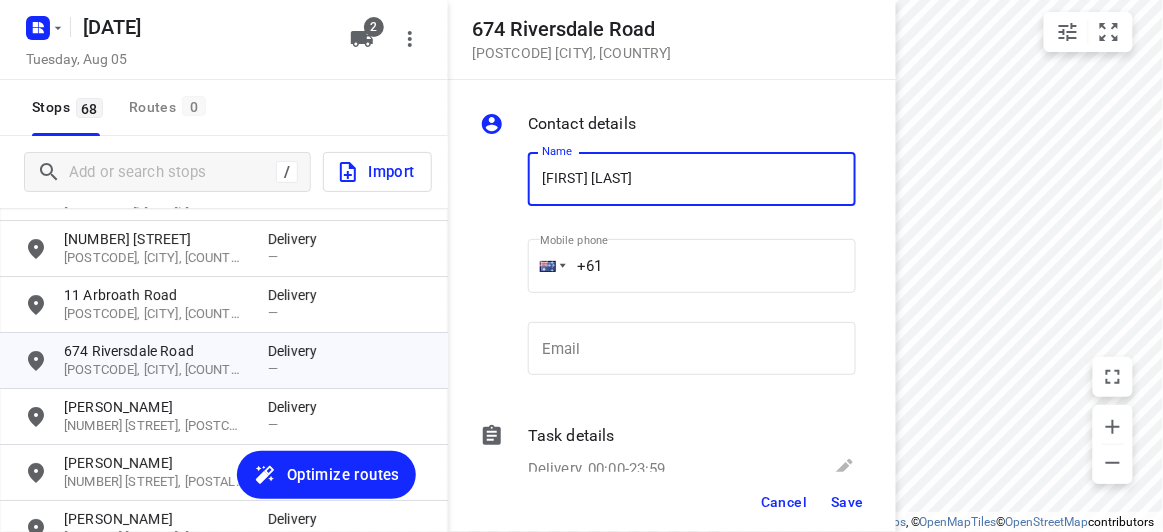 type on "BEE CHUNG" 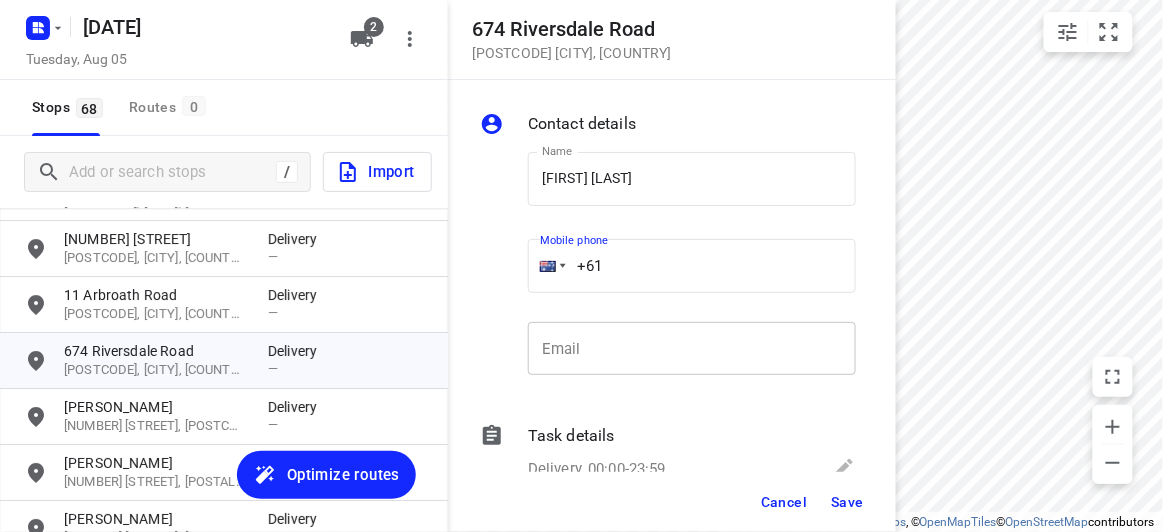 paste on "433117027" 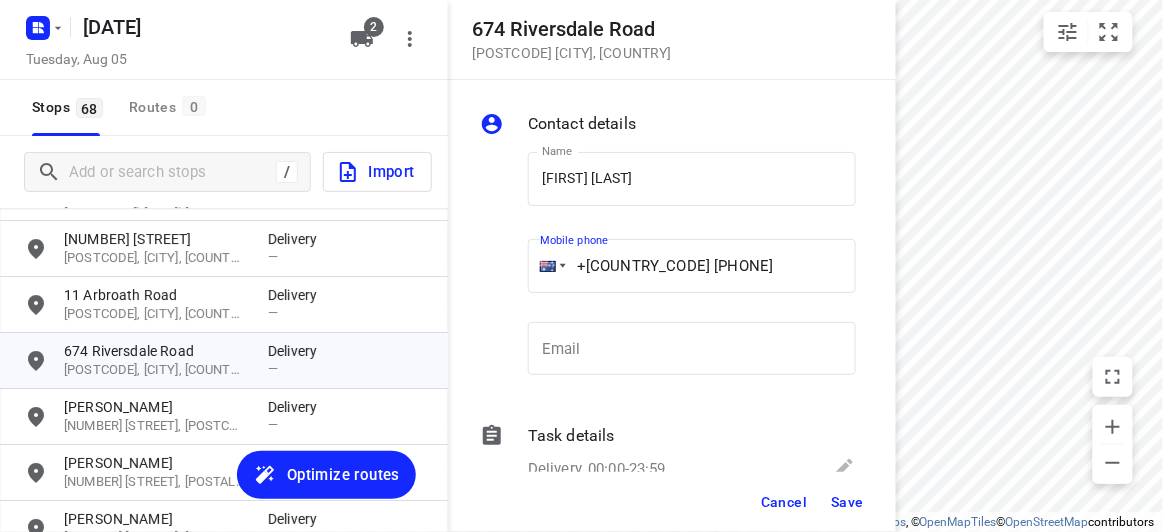 type on "+61 433117027" 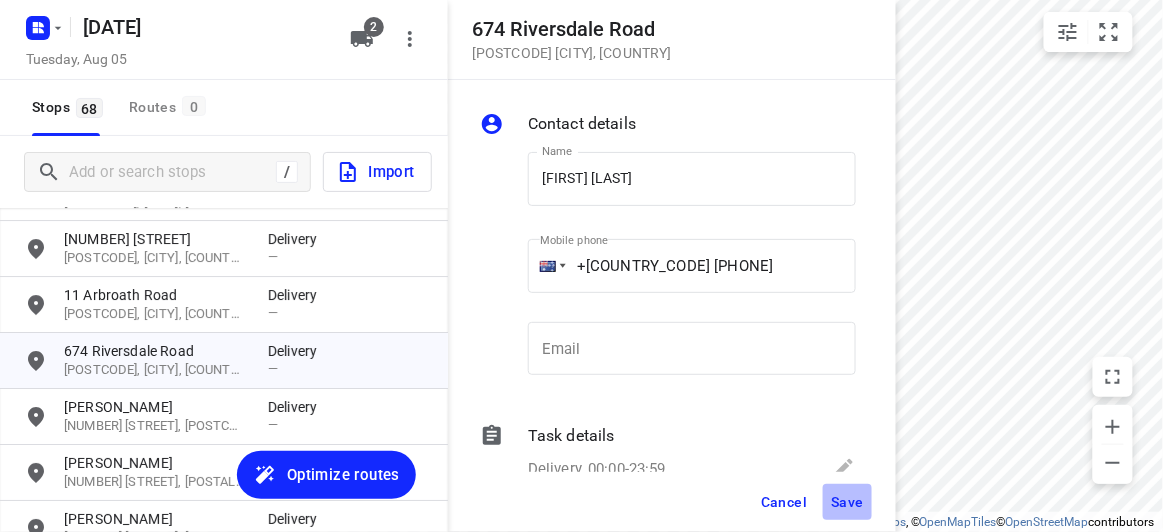 click on "Save" at bounding box center (847, 502) 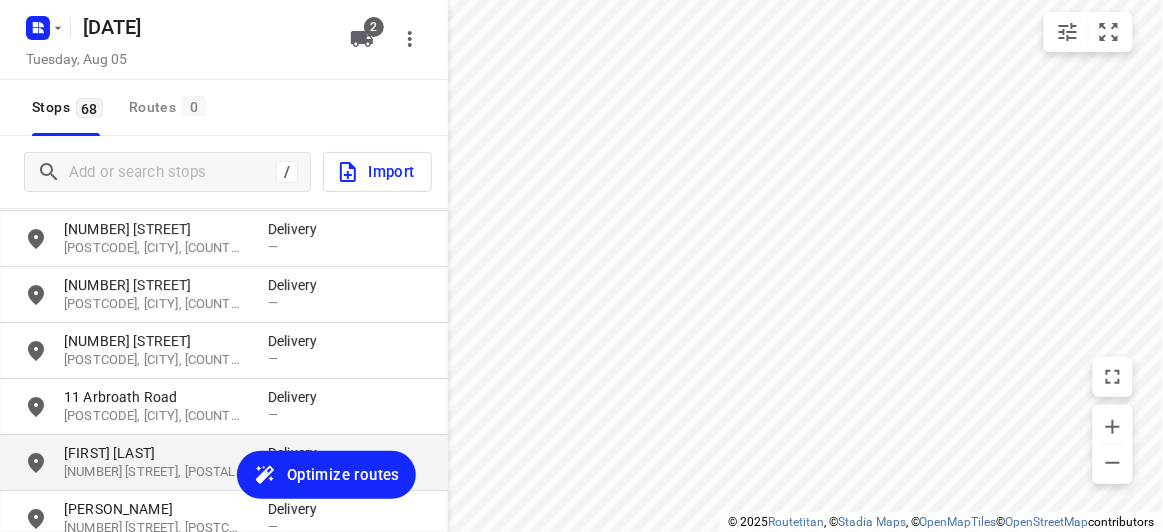 scroll, scrollTop: 1524, scrollLeft: 0, axis: vertical 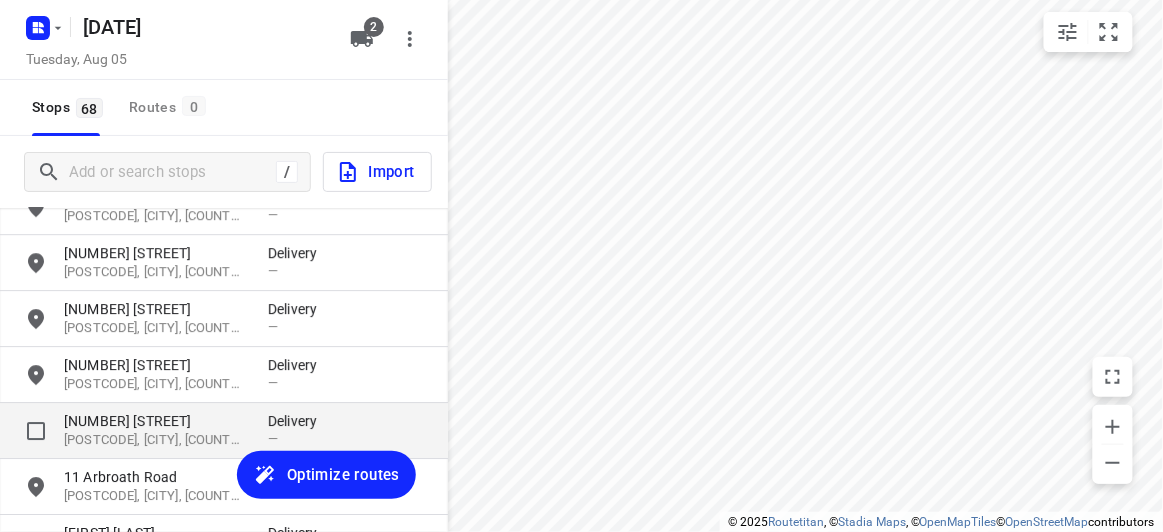 click on "17 Allison Road 3129, Mont Albert North, AU Delivery —" at bounding box center (224, 431) 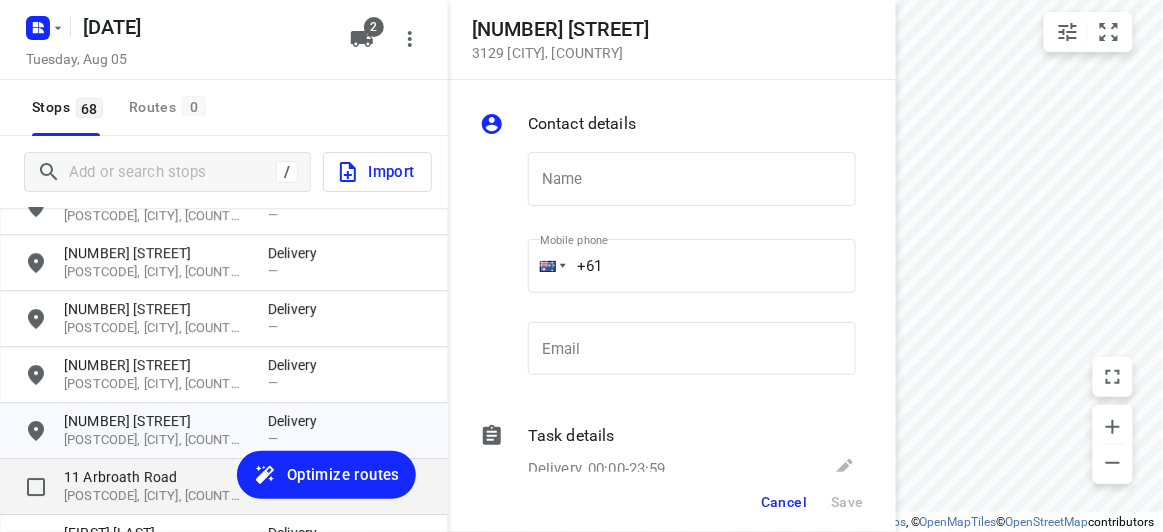 click on "11 Arbroath Road" at bounding box center [156, 477] 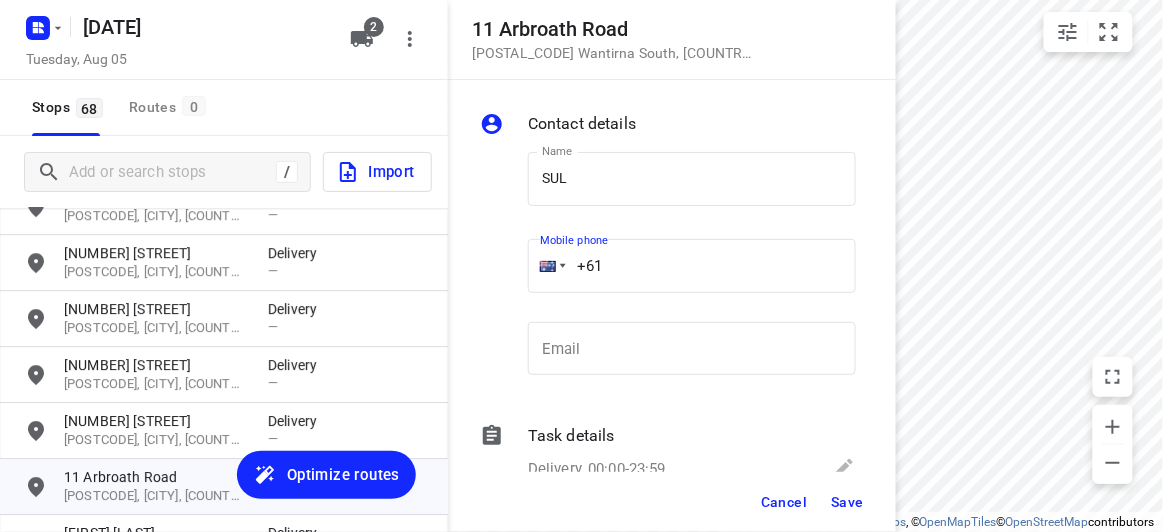 click on "+61" at bounding box center (692, 266) 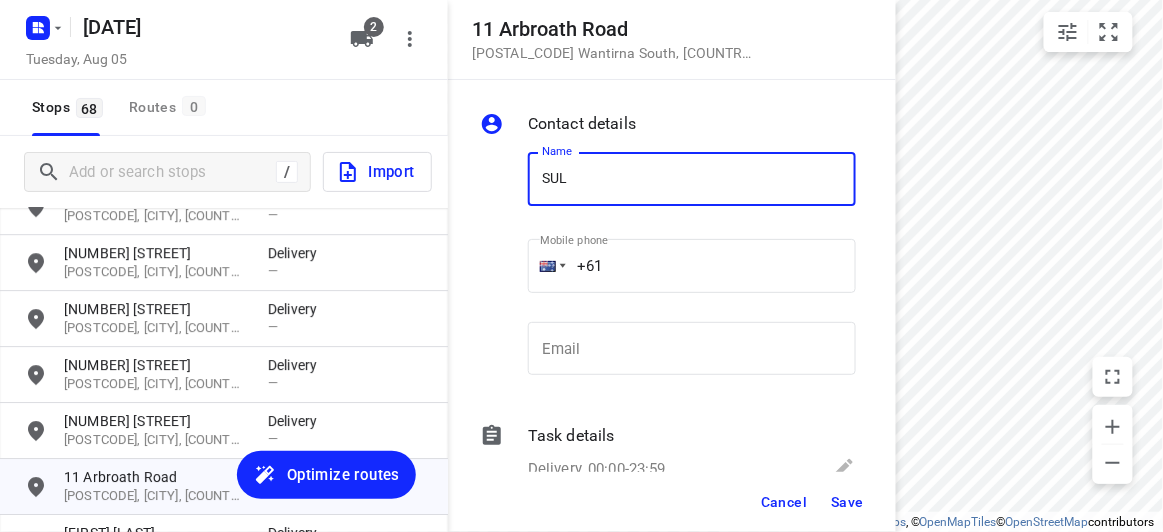 click on "SUL" at bounding box center [692, 179] 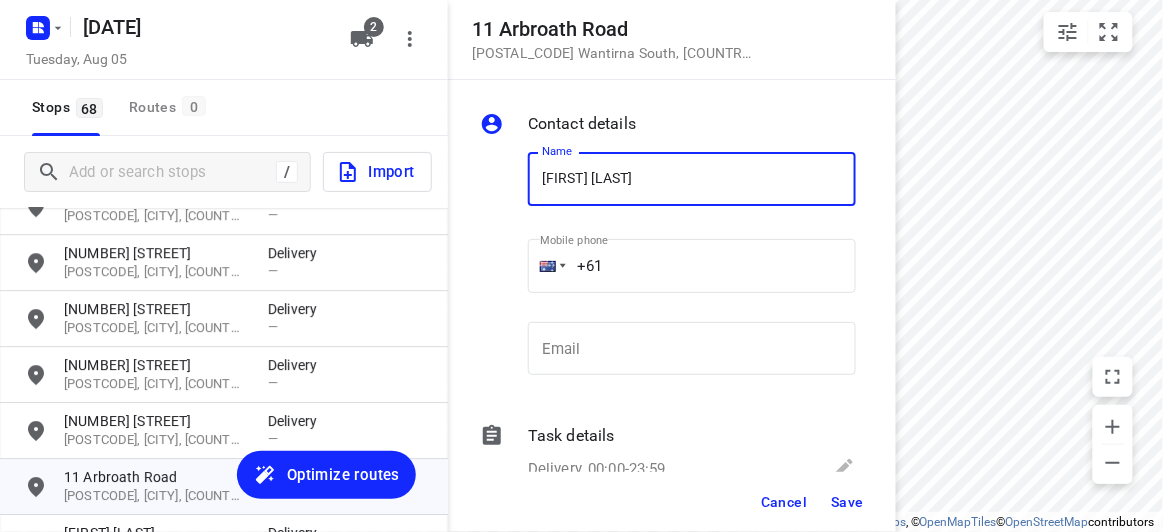 drag, startPoint x: 635, startPoint y: 263, endPoint x: 552, endPoint y: 263, distance: 83 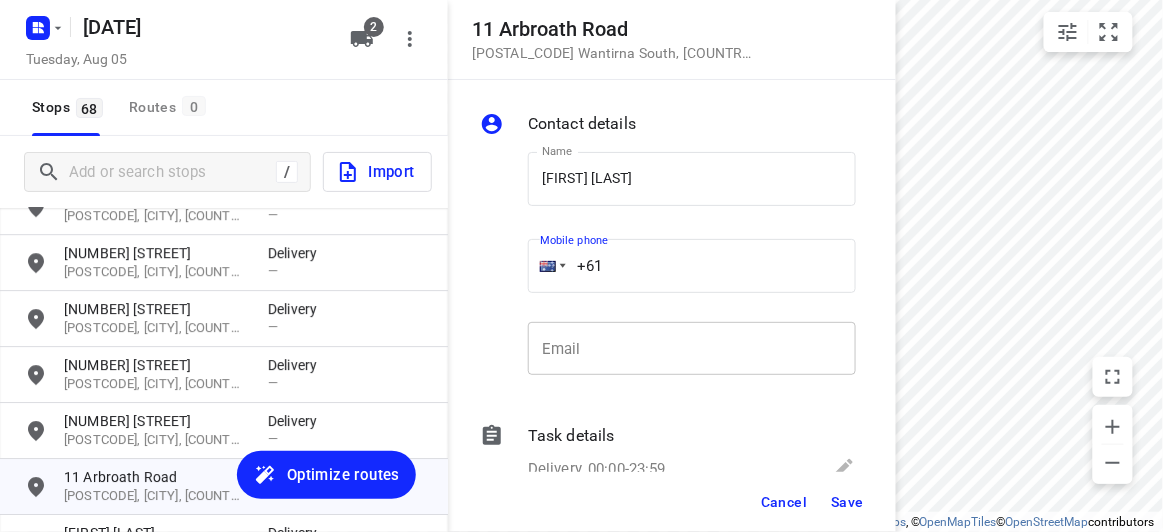 paste on "468533038" 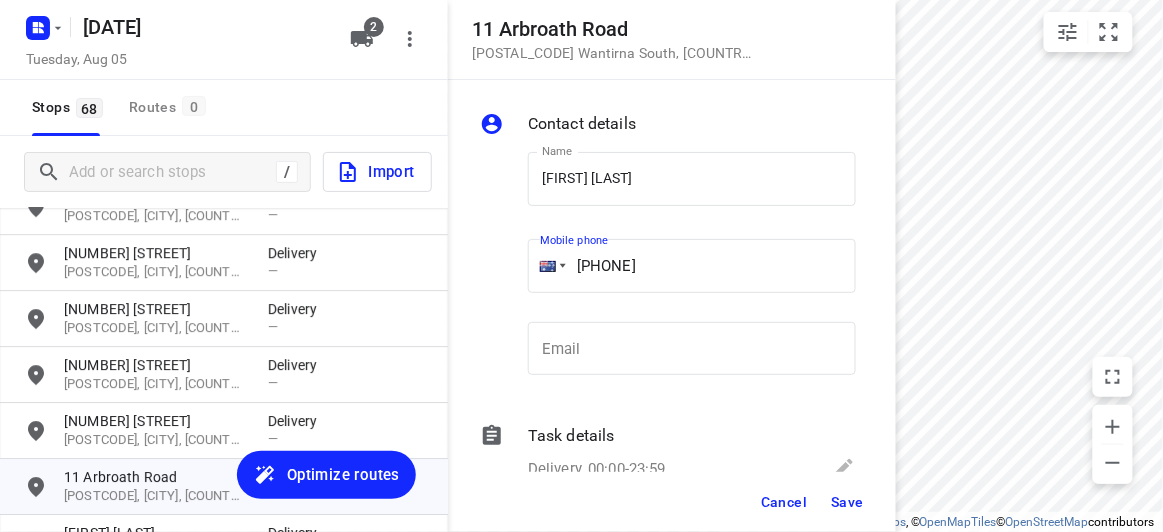 type on "+61 468533038" 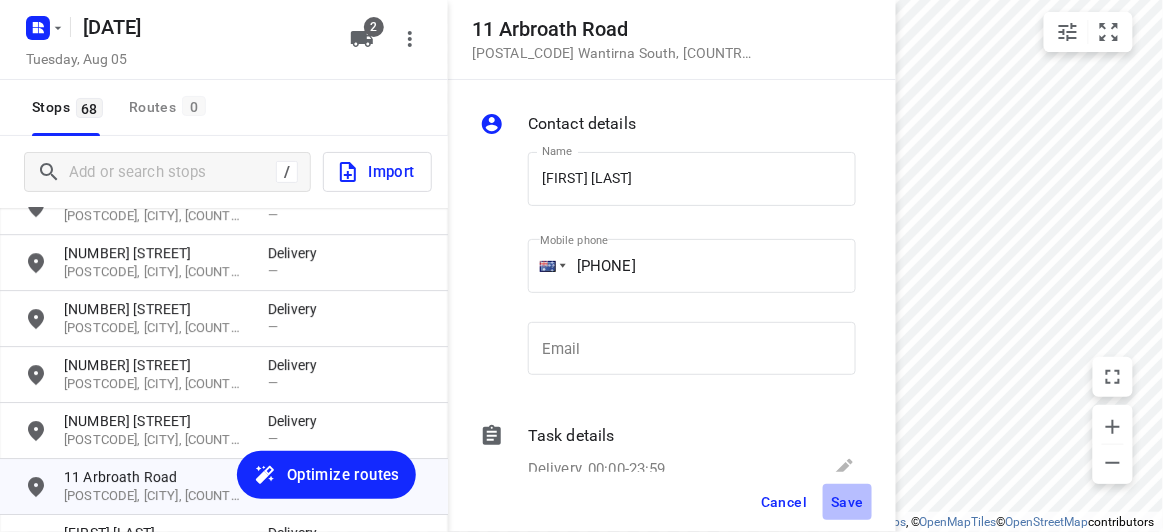 click on "Save" at bounding box center [847, 502] 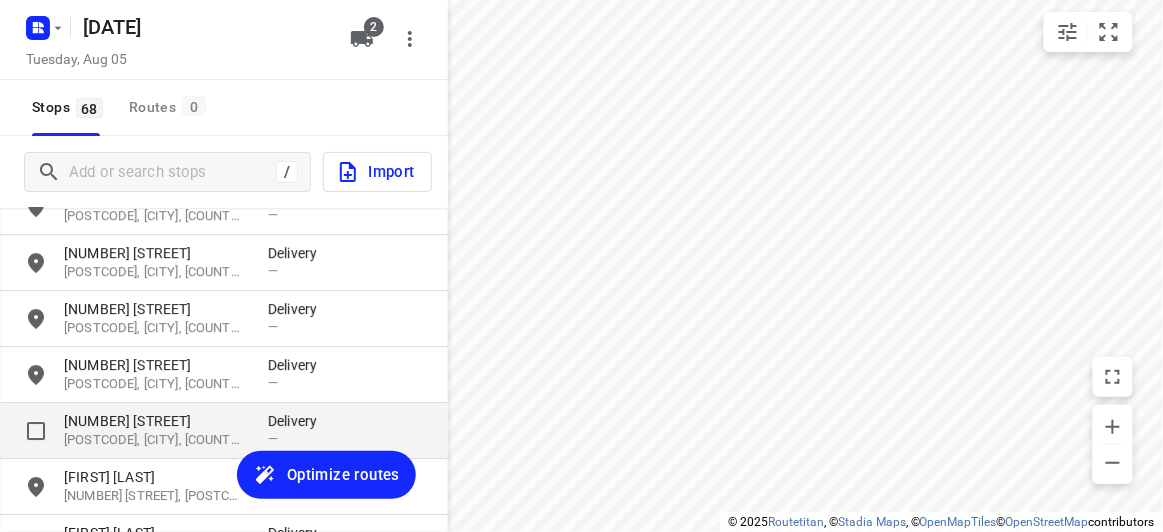 click on "[NUMBER] [STREET]" at bounding box center [156, 421] 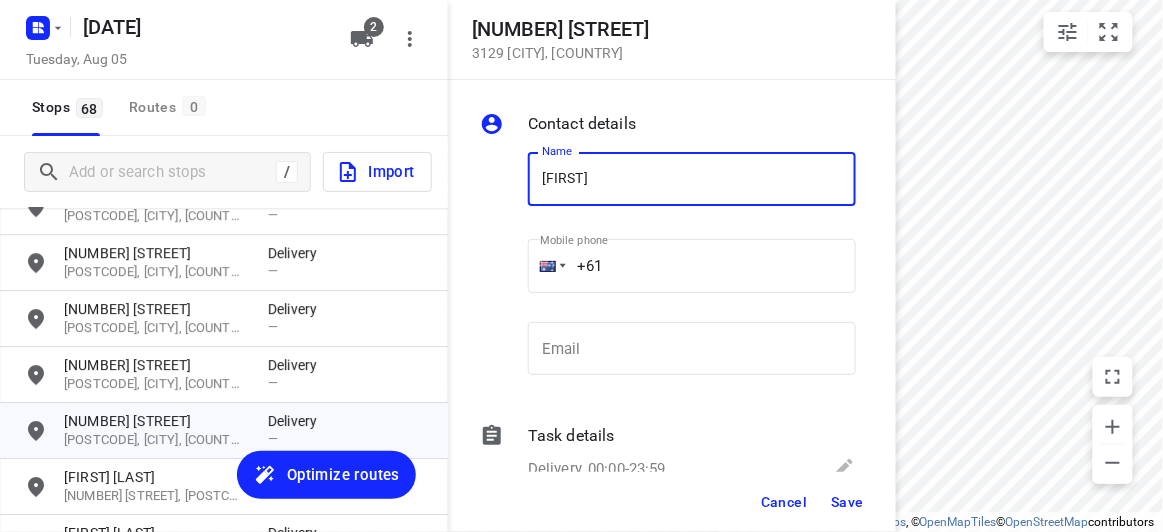 type on "KAREN CHEONG" 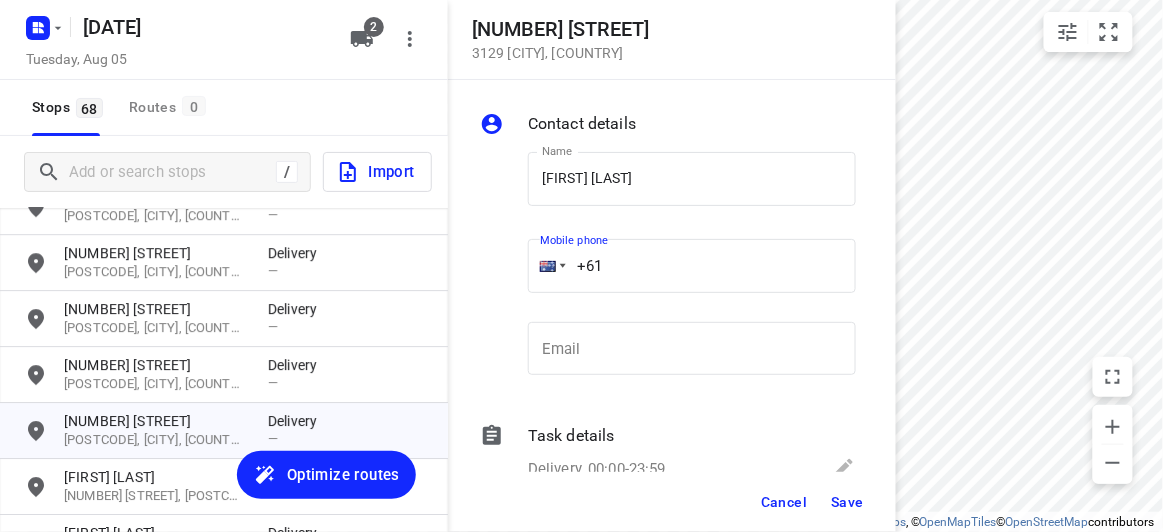 drag, startPoint x: 563, startPoint y: 271, endPoint x: 552, endPoint y: 269, distance: 11.18034 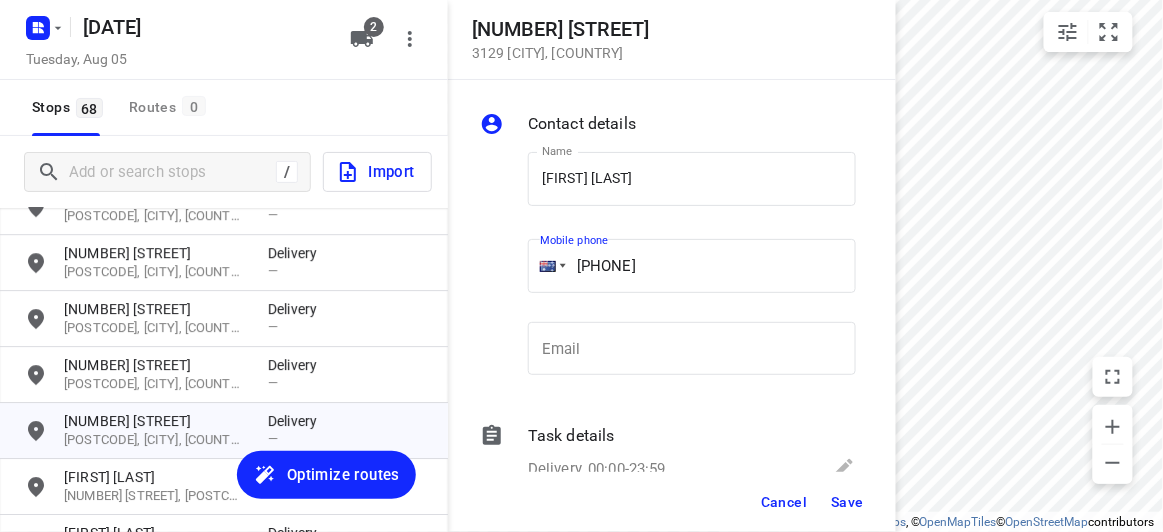 type on "+61 406261785" 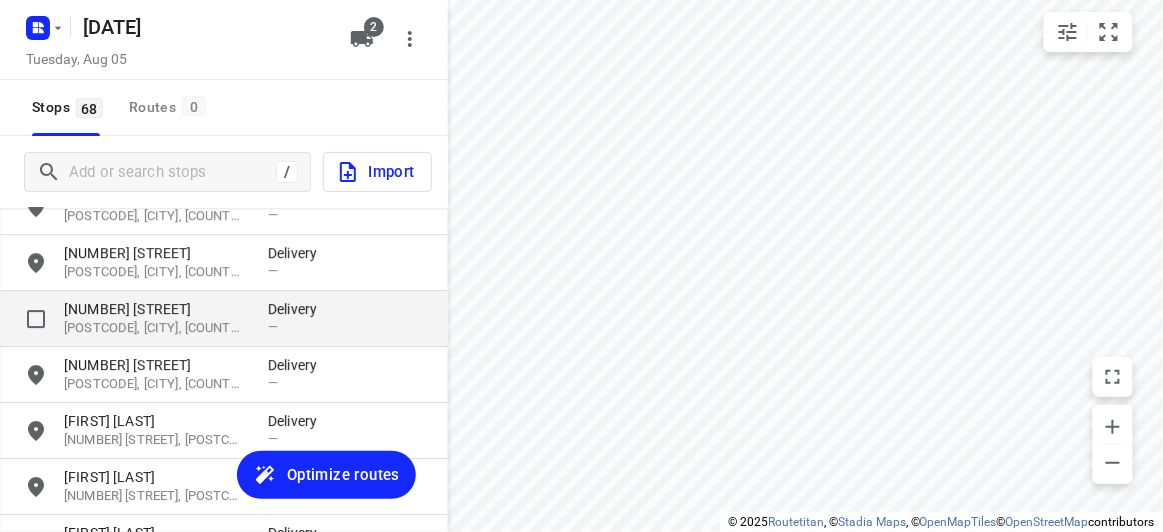 click on "29 Kilcatten Rise 3178, Rowville, AU Delivery —" at bounding box center [224, 319] 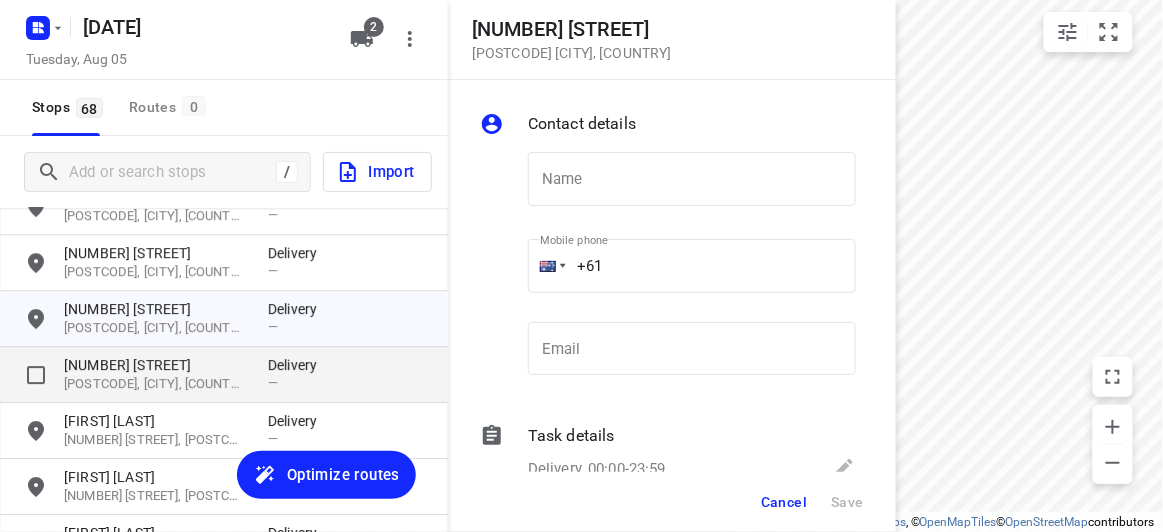 click on "[NUMBER] [STREET]" at bounding box center [166, 365] 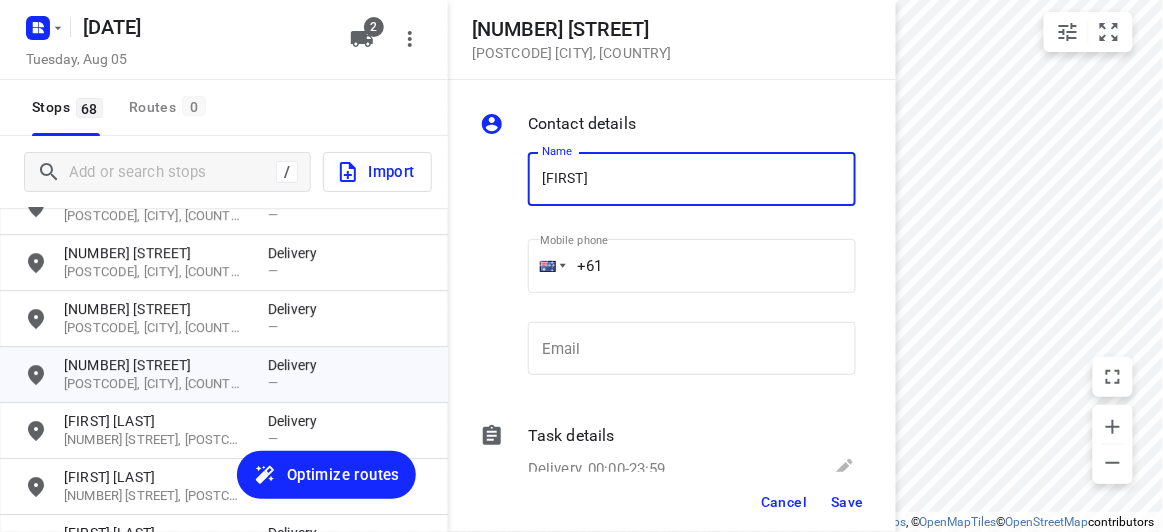 type on "JACK" 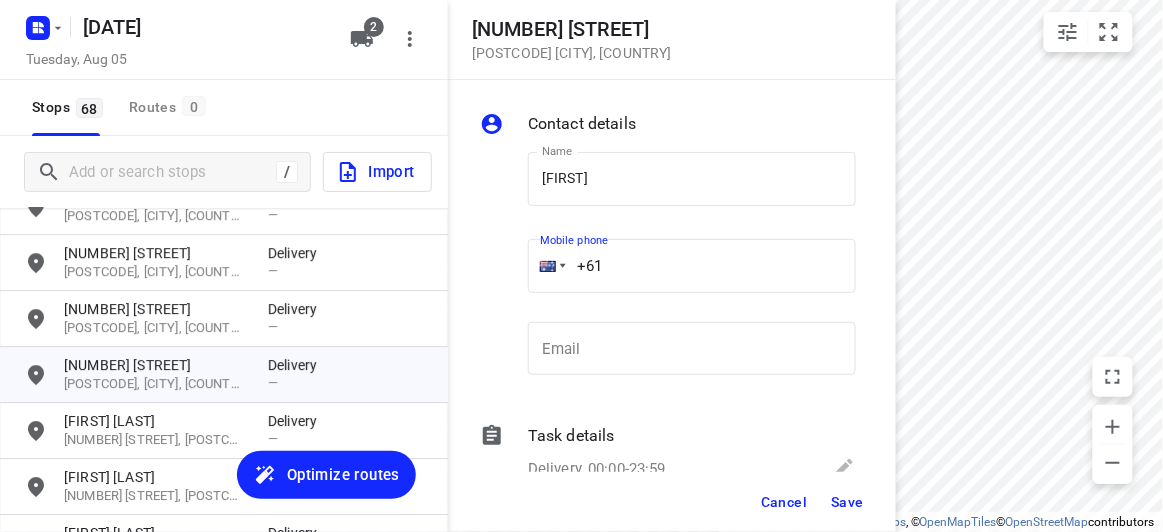 paste on "411744476" 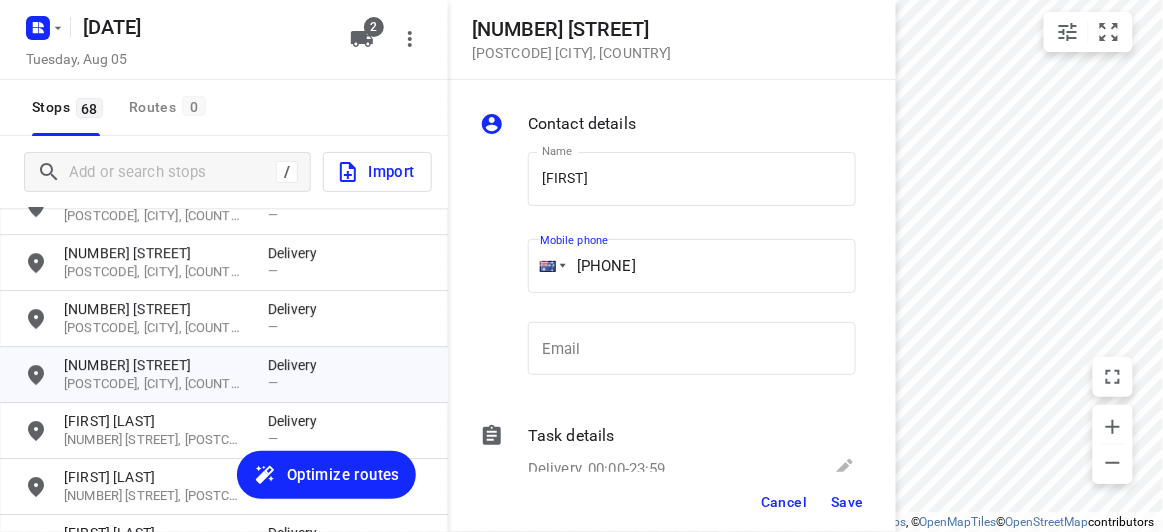 type on "+61 411744476" 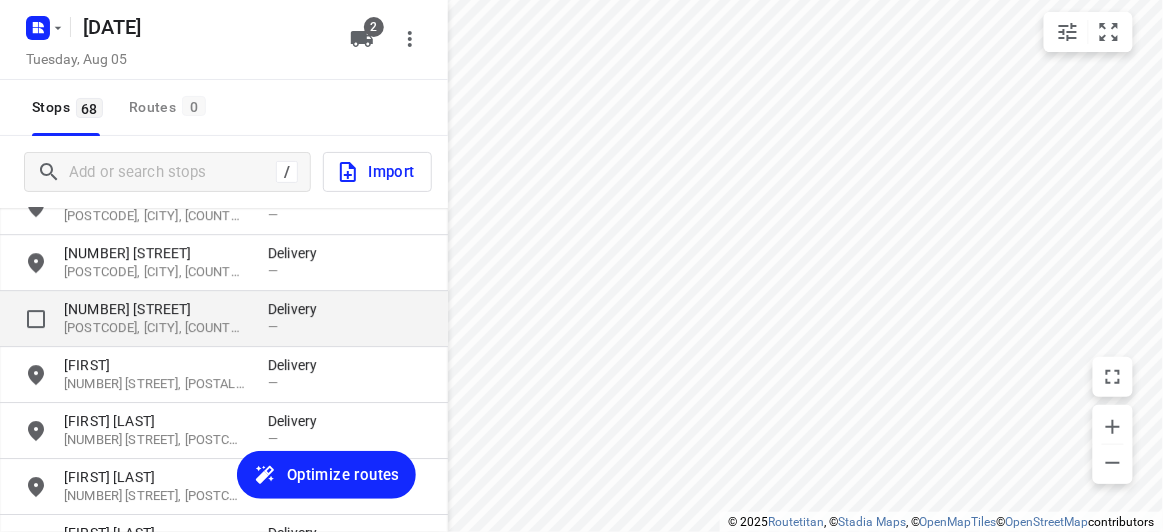 click on "[NUMBER] [STREET]" at bounding box center (156, 309) 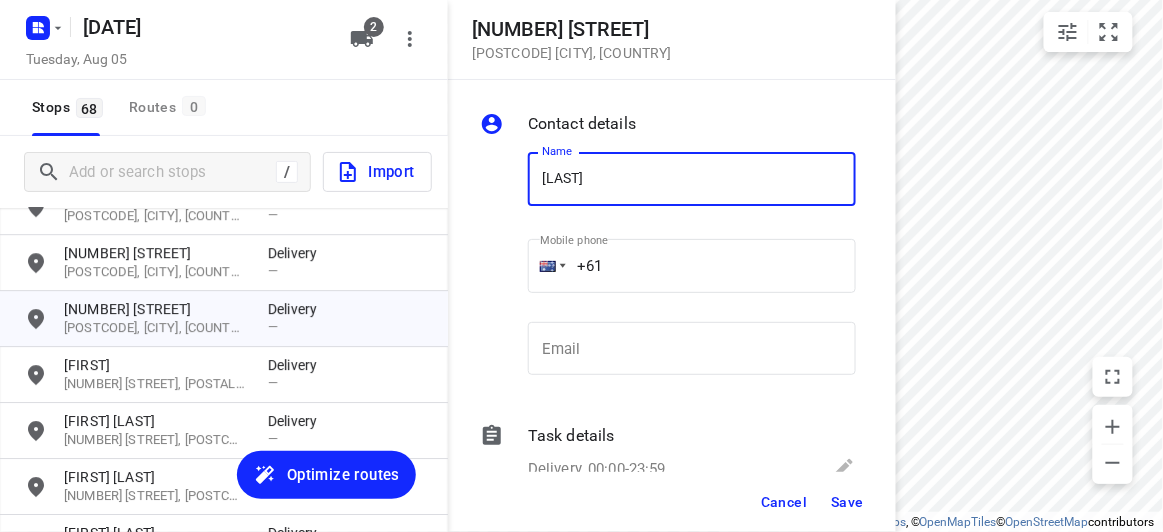 type on "SOK LEE" 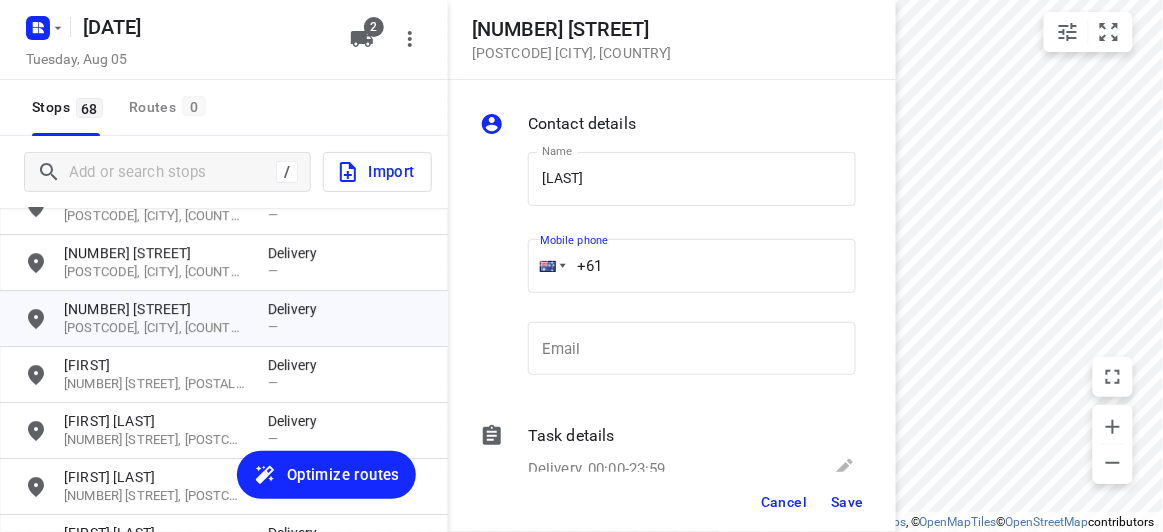 paste on "466316336" 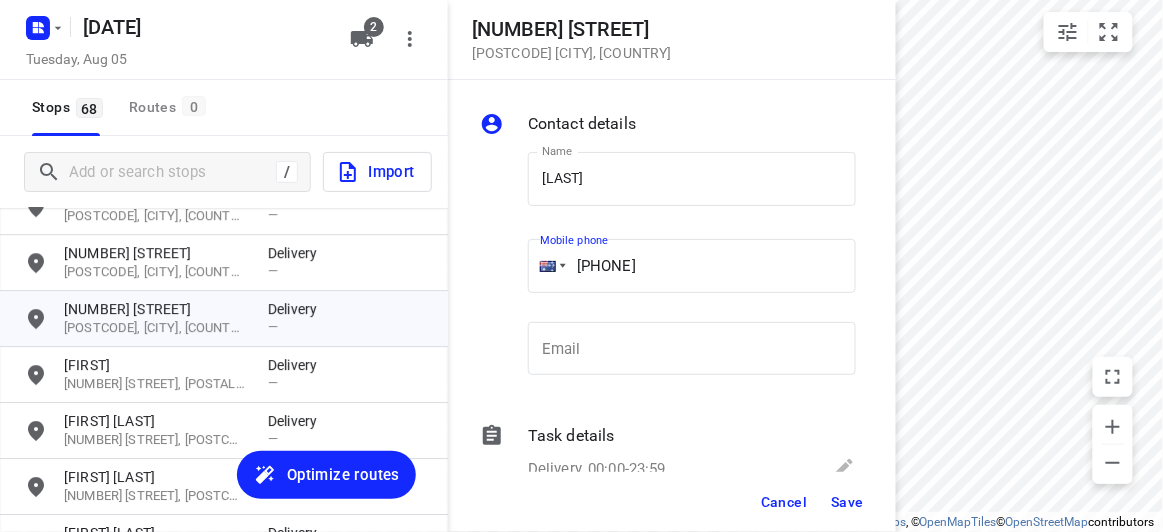 type on "+61 466316336" 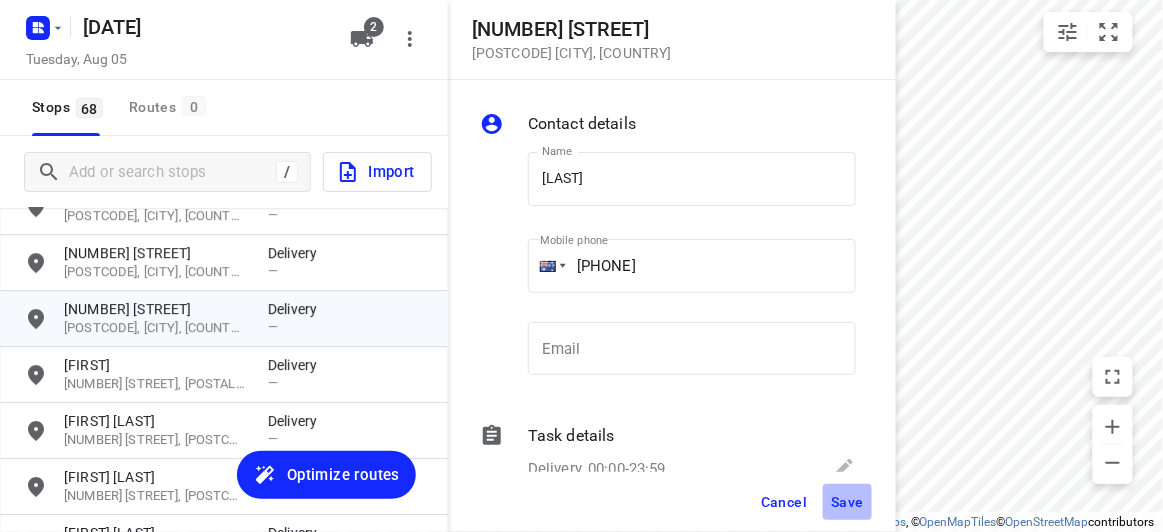 click on "Save" at bounding box center [847, 502] 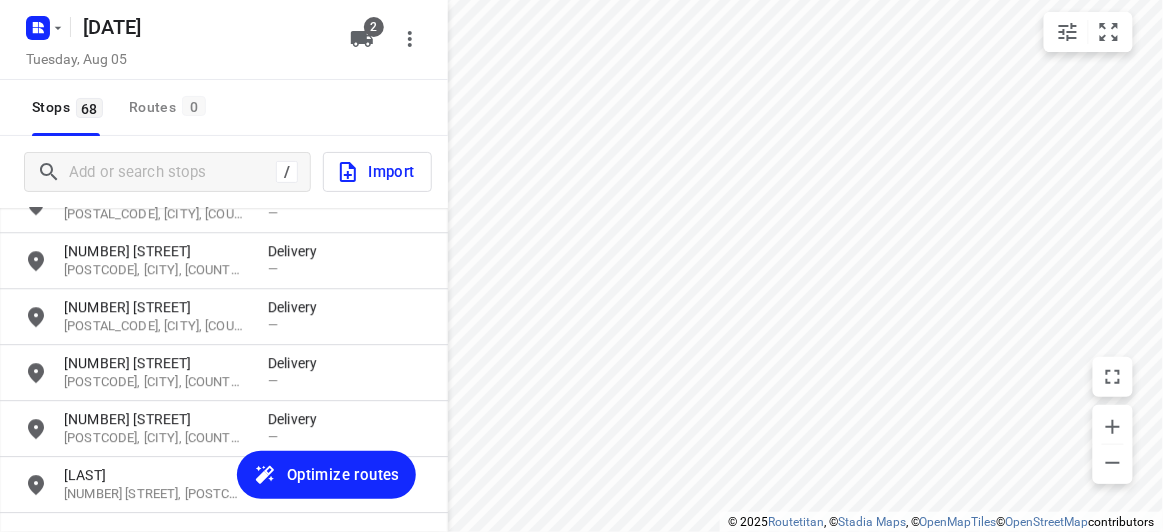 scroll, scrollTop: 1251, scrollLeft: 0, axis: vertical 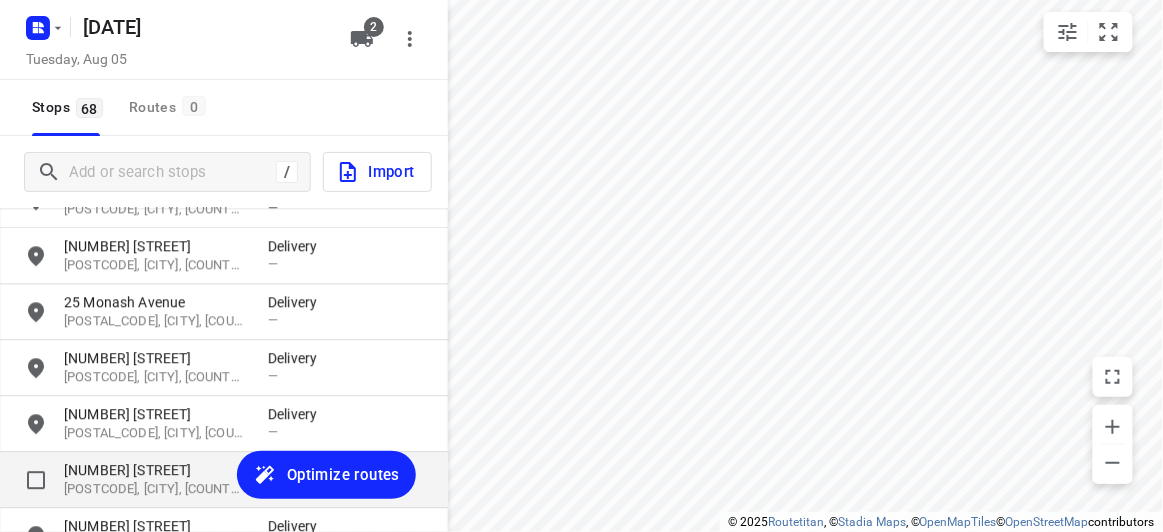 click on "80 Westerfield Drive 3168, Notting Hill, AU Delivery —" at bounding box center (224, 480) 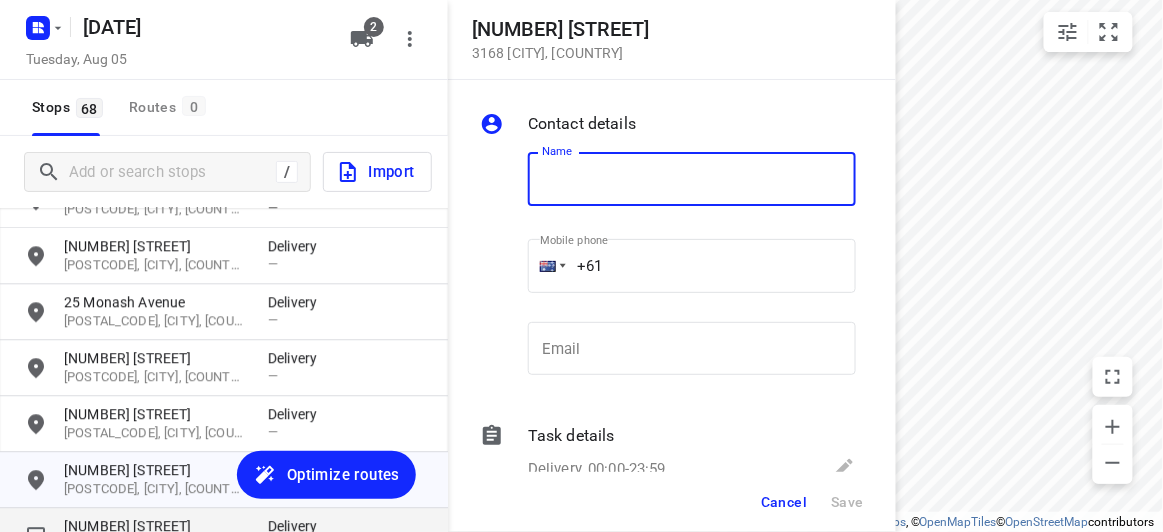 click on "40 Denis Street 3133, Vermont, AU Delivery —" at bounding box center (224, 536) 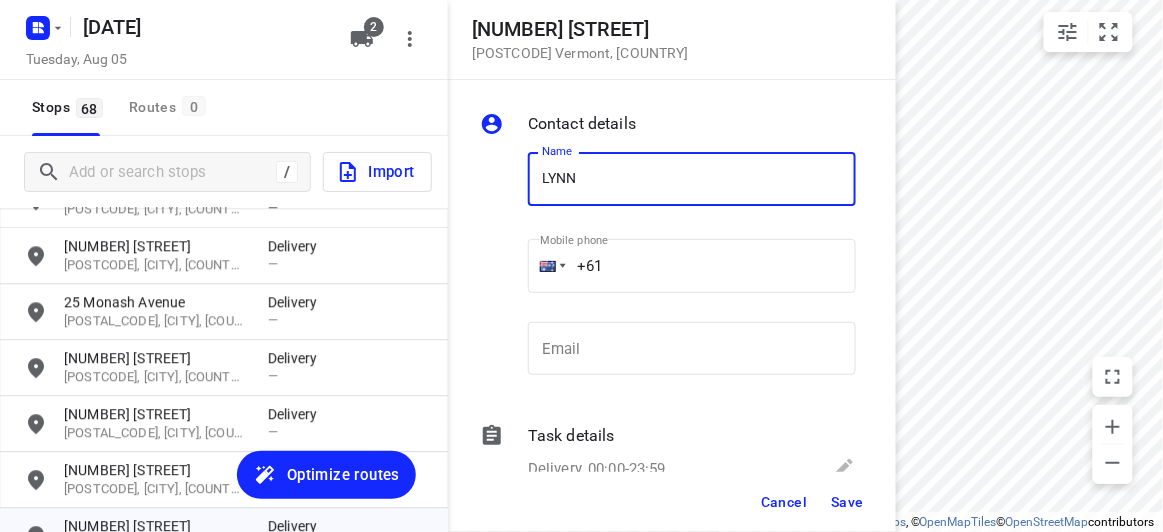 type on "LYNN" 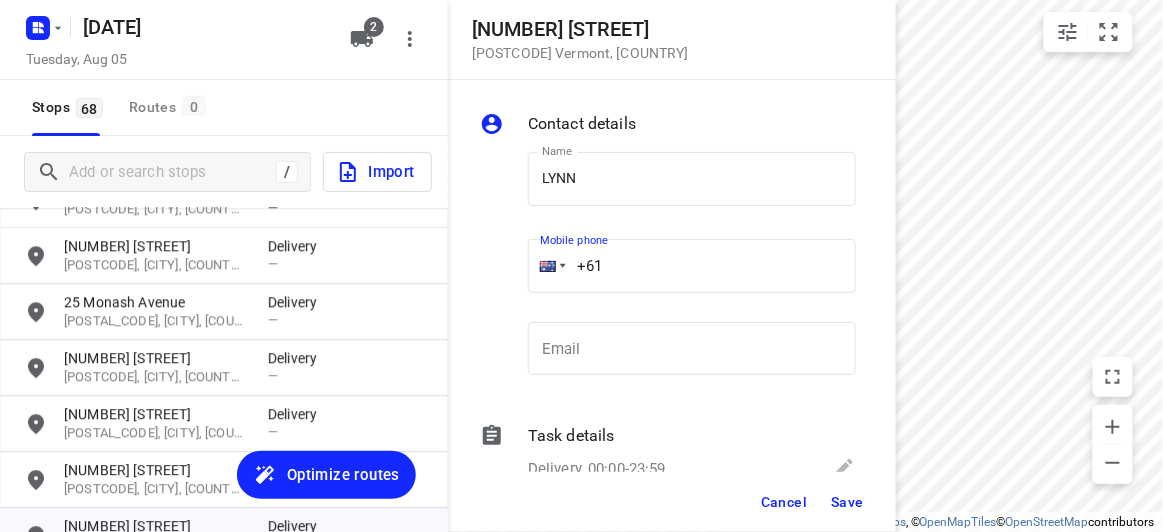 click on "+61" at bounding box center (692, 266) 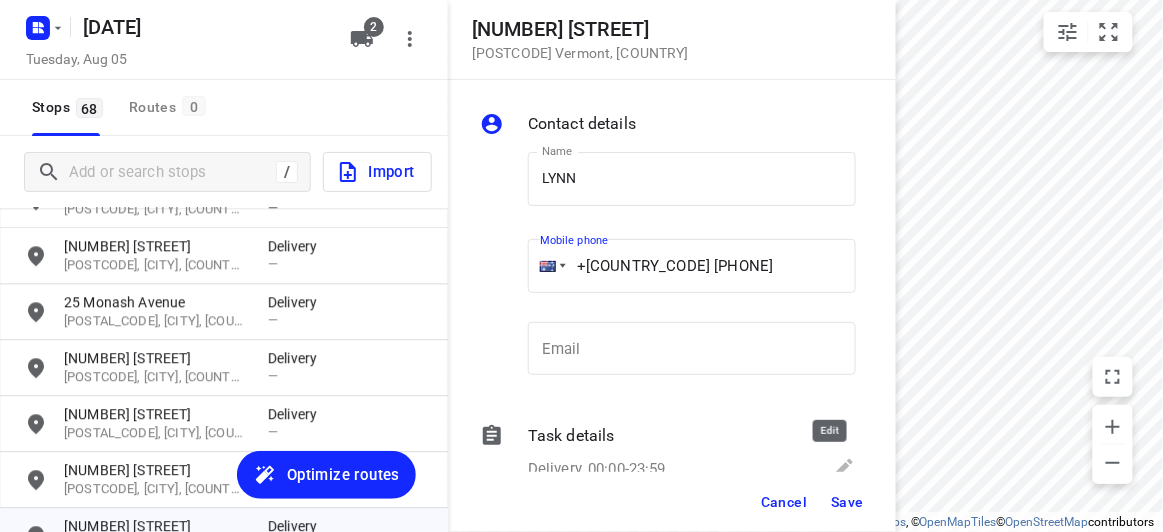 type on "+61 421967070" 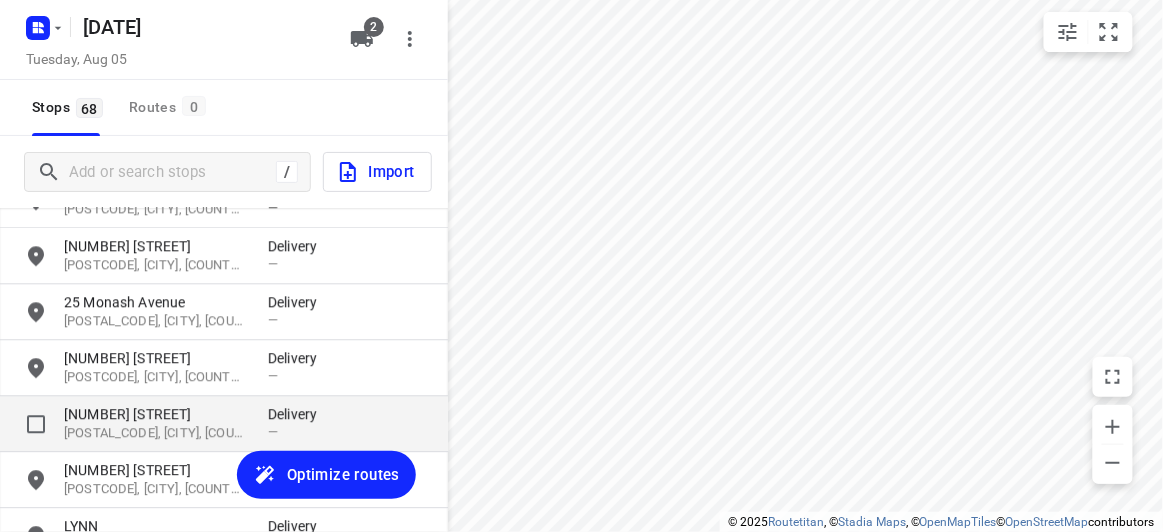 click on "[POSTAL_CODE], [CITY], [COUNTRY]" at bounding box center (156, 433) 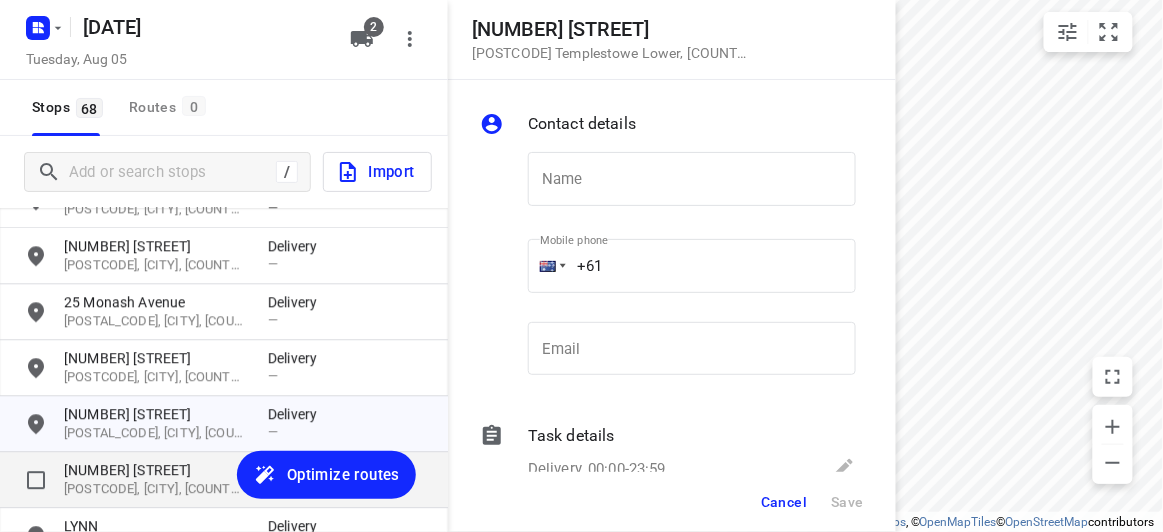 click on "[NUMBER] [STREET]" at bounding box center (156, 470) 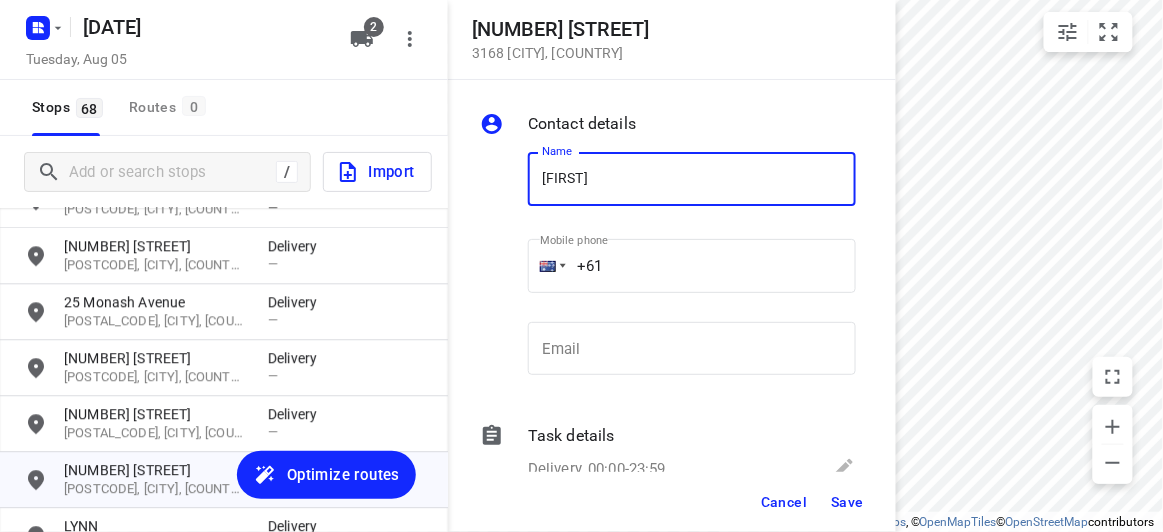 type on "BRENDA" 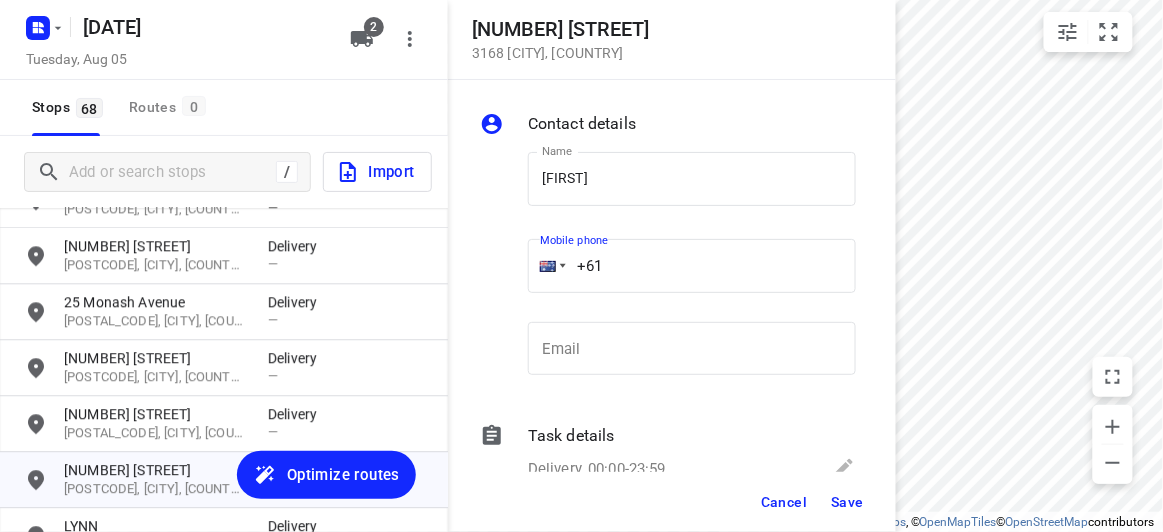paste on "412221906" 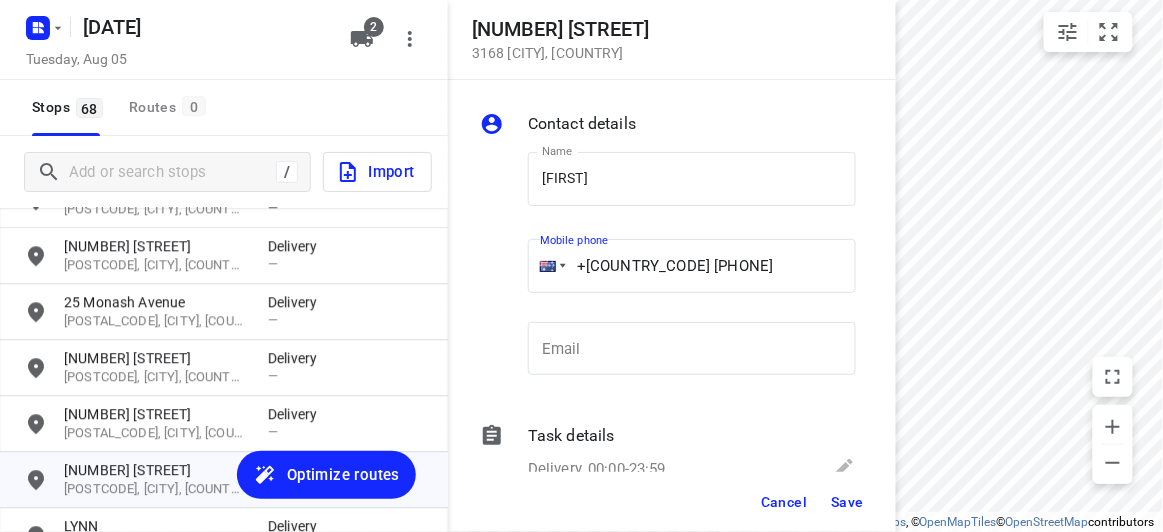 type on "+61 412221906" 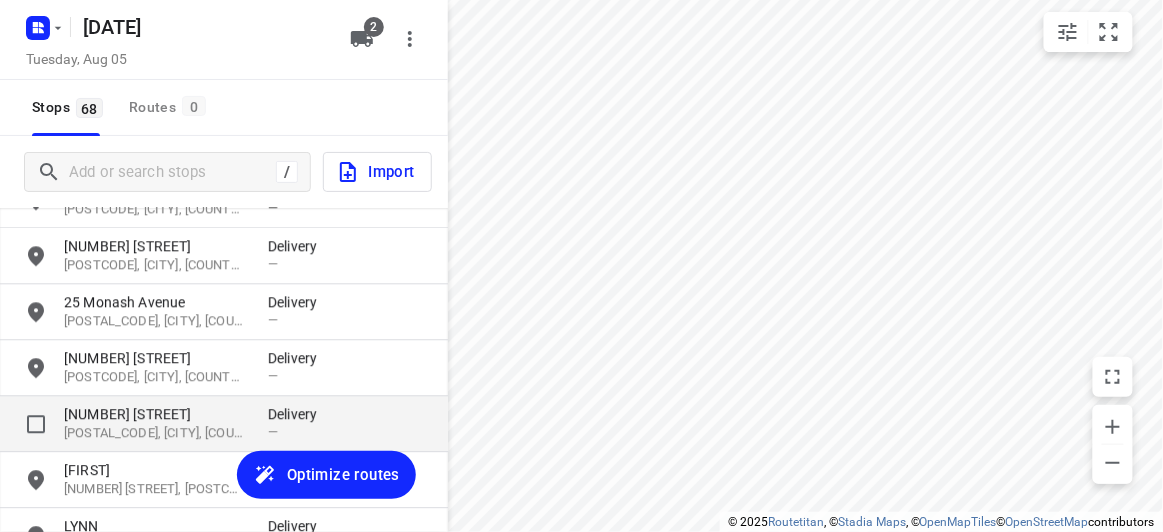 click on "5 Ashford Street 3107, Templestowe Lower, AU Delivery —" at bounding box center (224, 424) 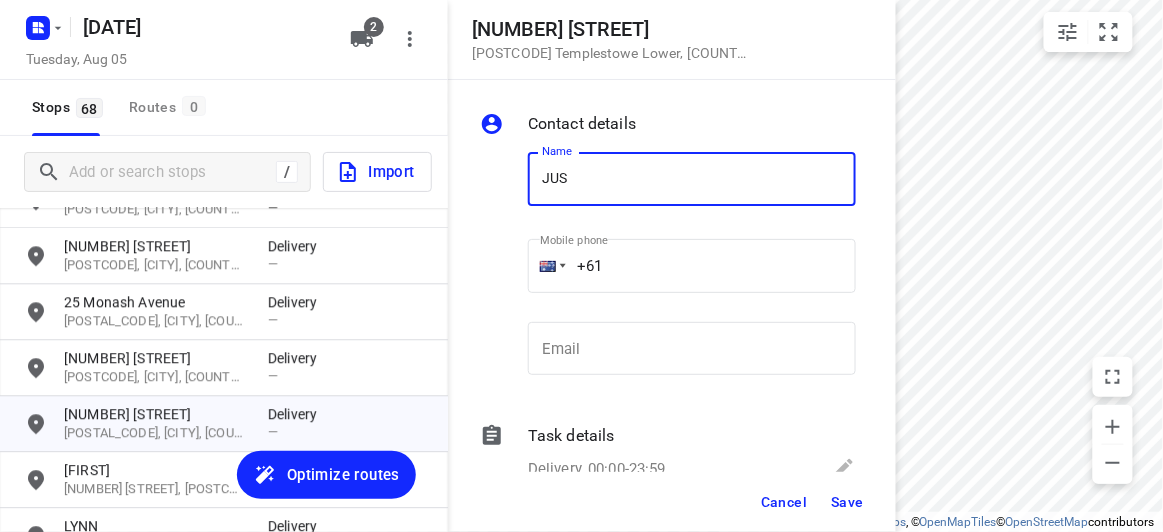 type on "JUSTINA 2/5" 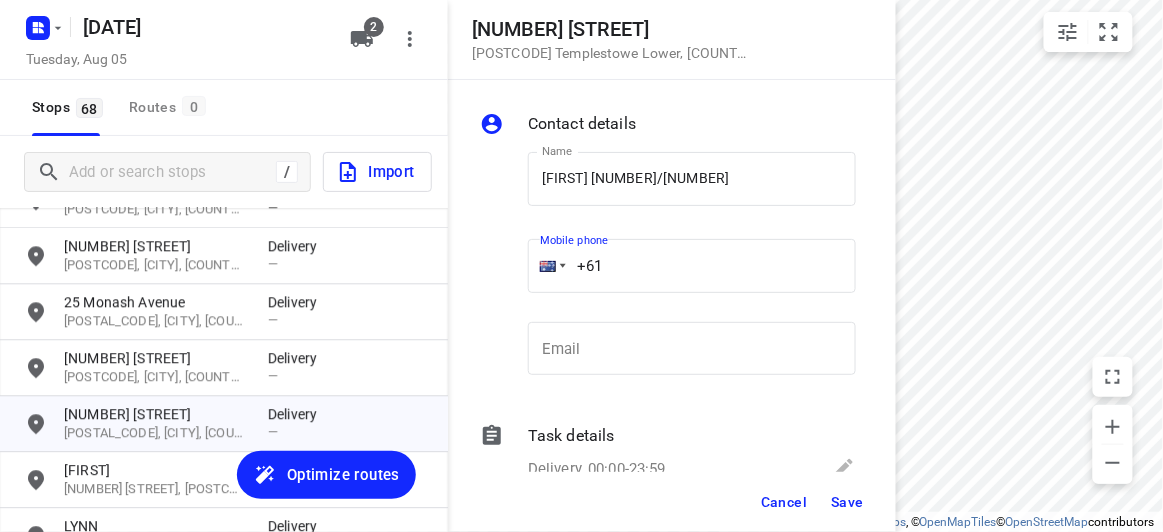 click on "+61" at bounding box center (692, 266) 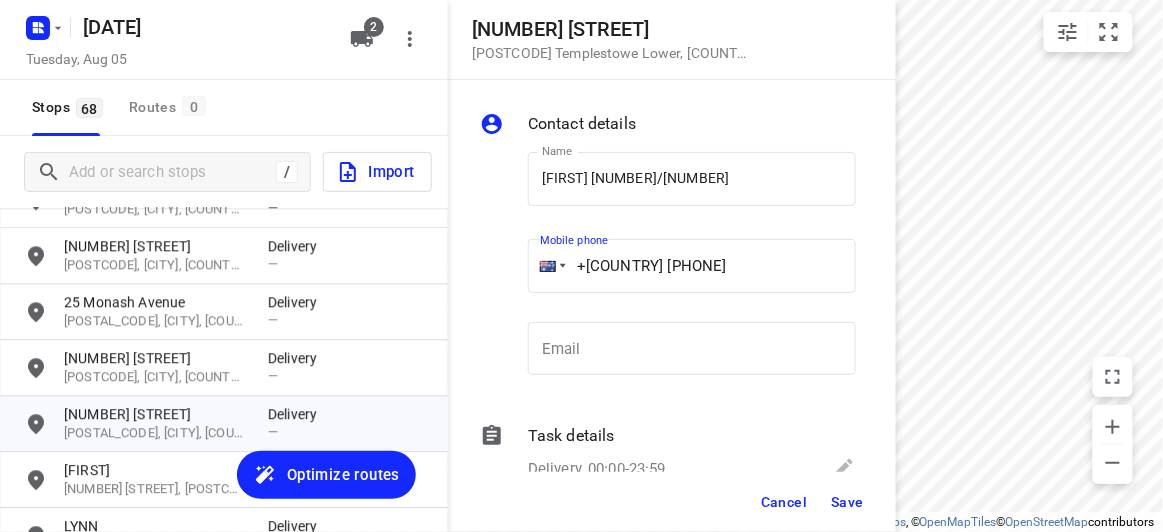 type on "+61 432208299" 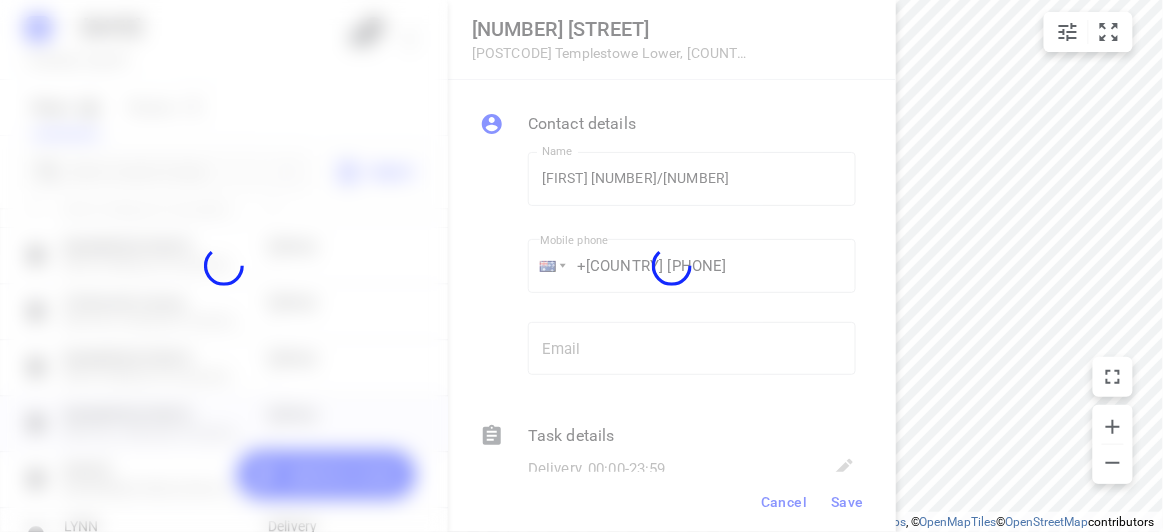 click at bounding box center [672, 266] 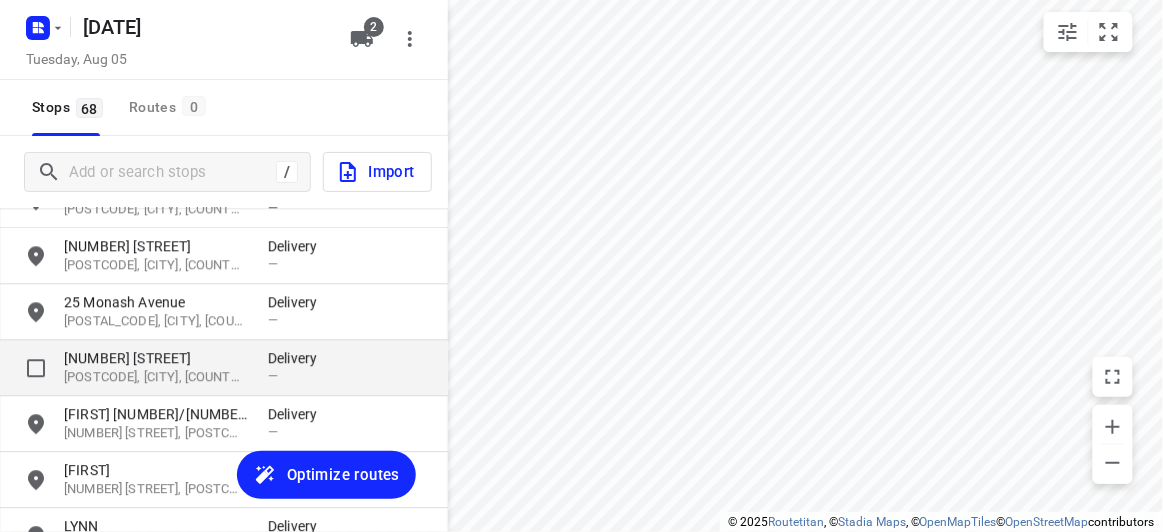 click on "[NUMBER] [STREET]" at bounding box center (156, 358) 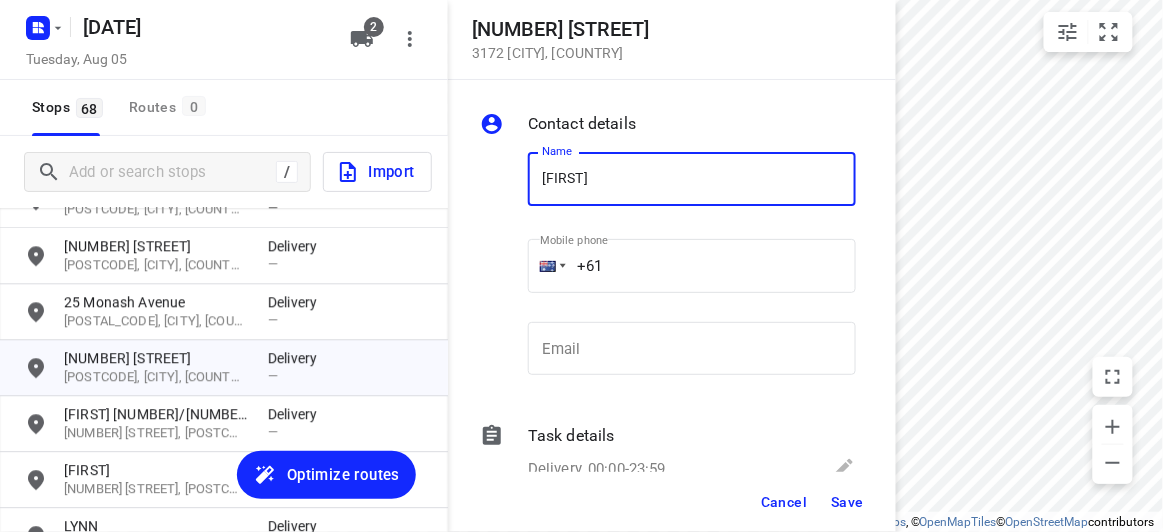 type on "KAREN LUONG" 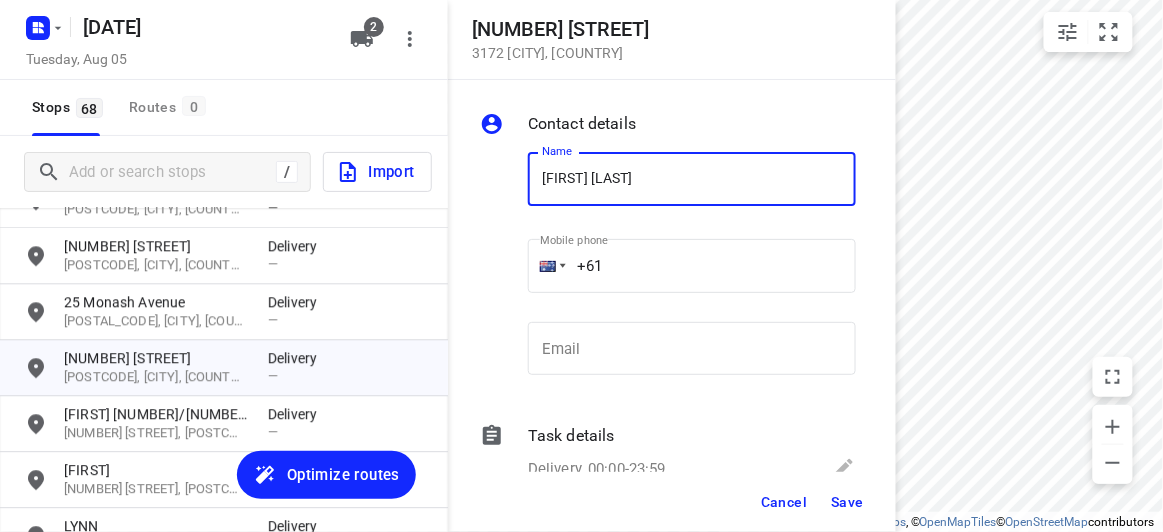 click on "+61" at bounding box center (692, 266) 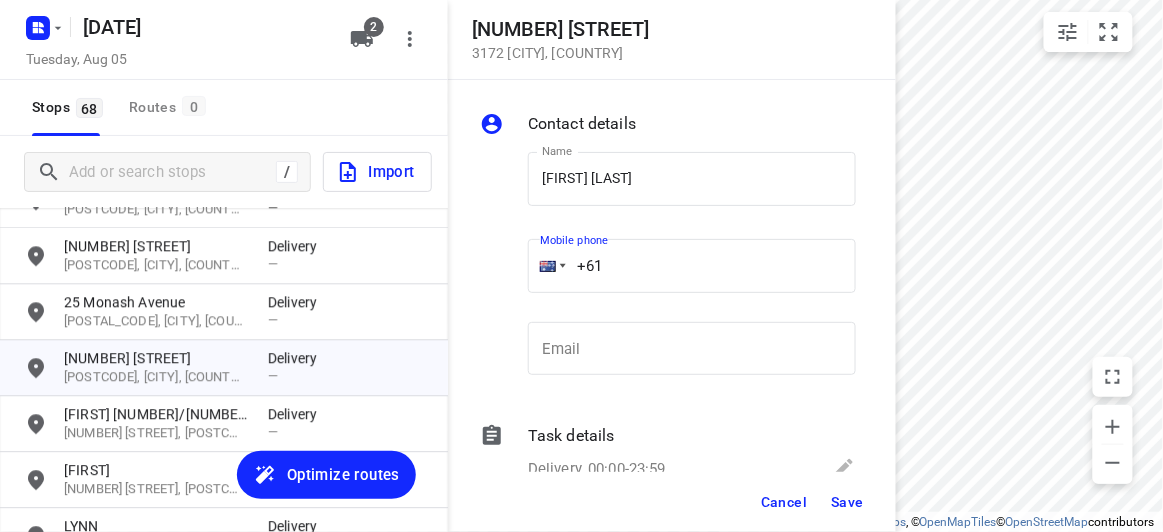paste on "421531028" 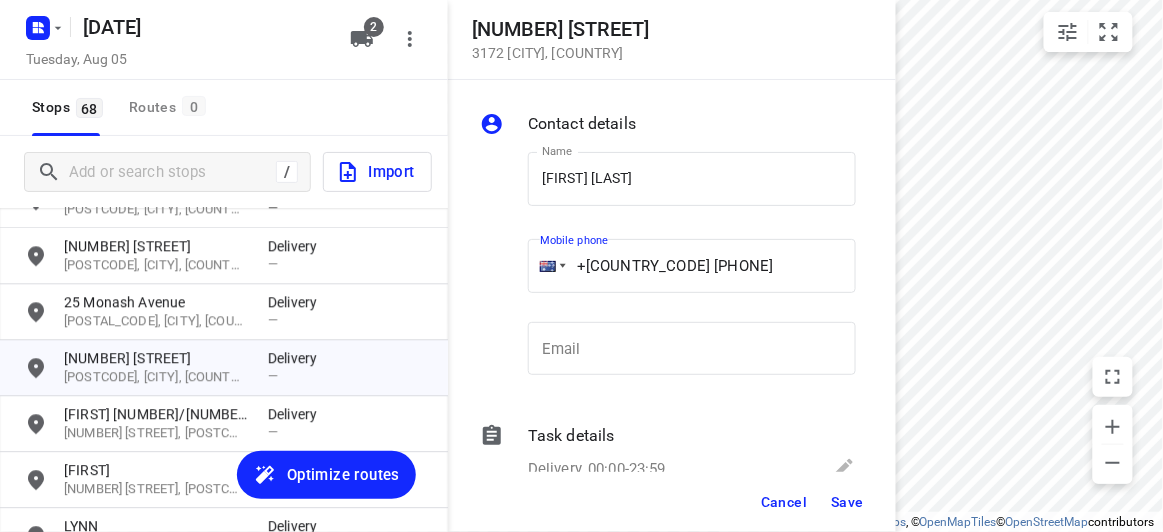 type on "+61 421531028" 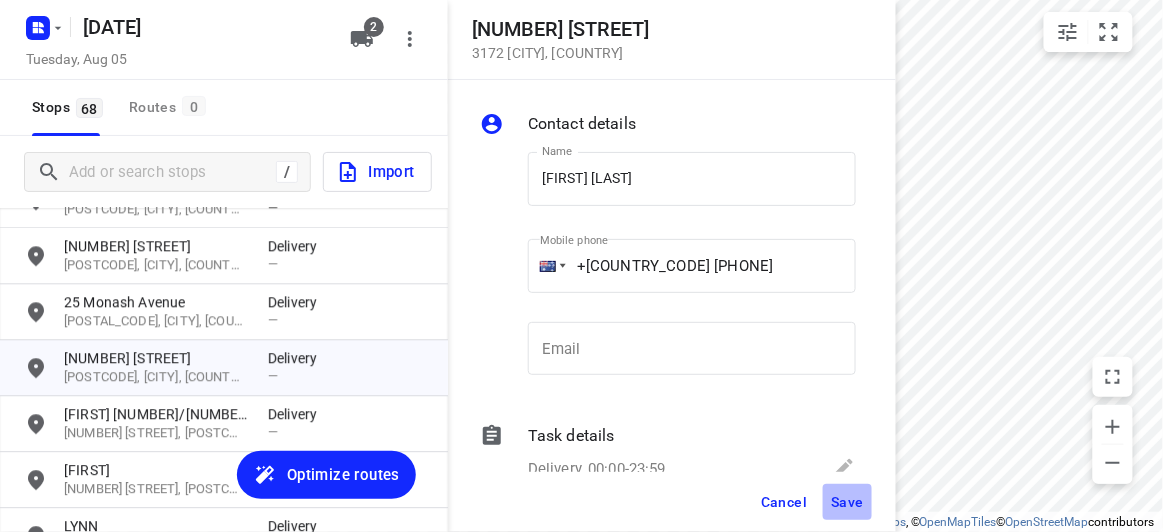 click on "Save" at bounding box center (847, 502) 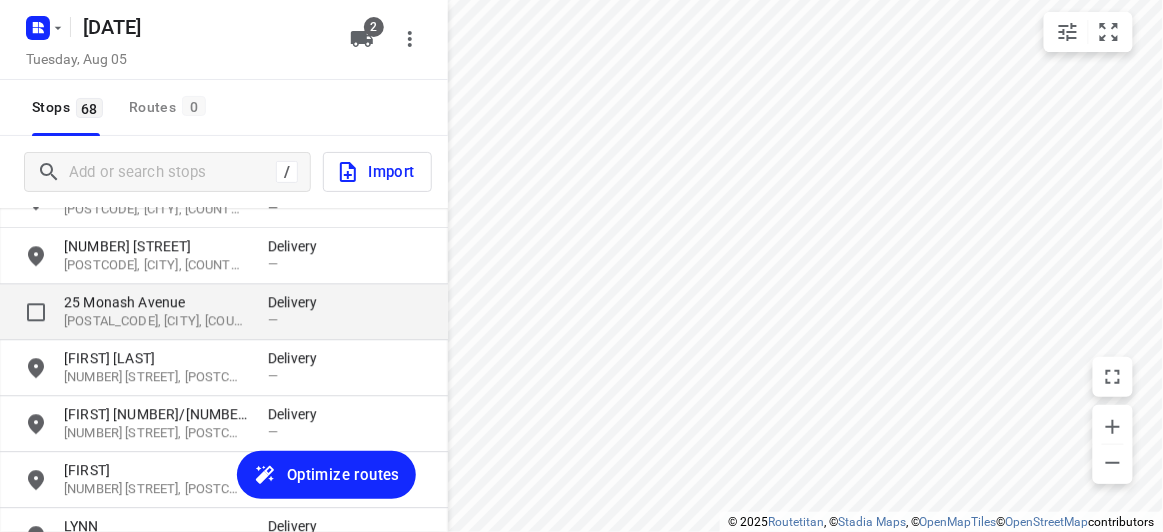 click on "[POSTCODE], [CITY], [STATE]" at bounding box center [156, 321] 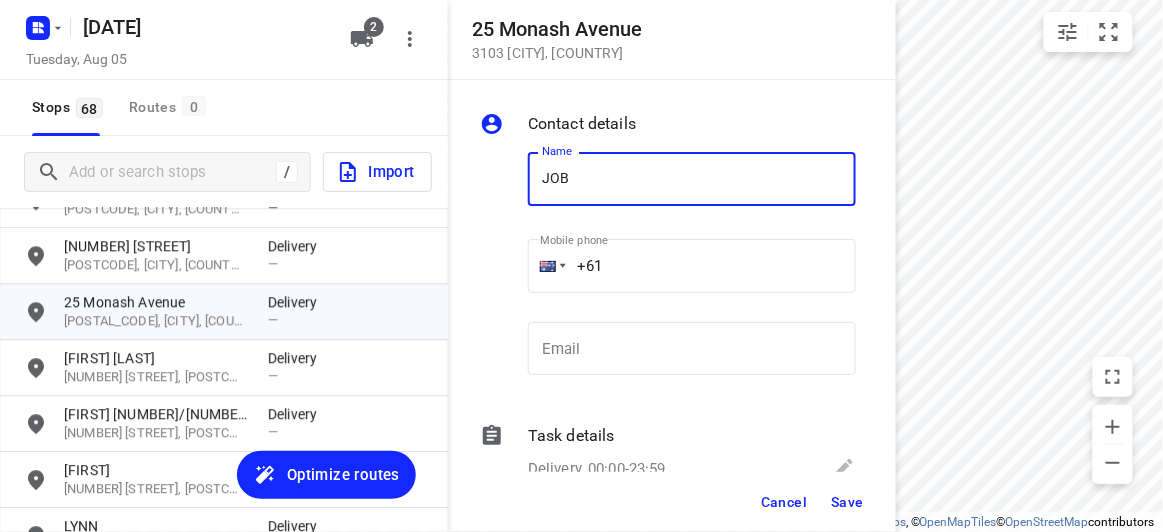 type on "JOBENA" 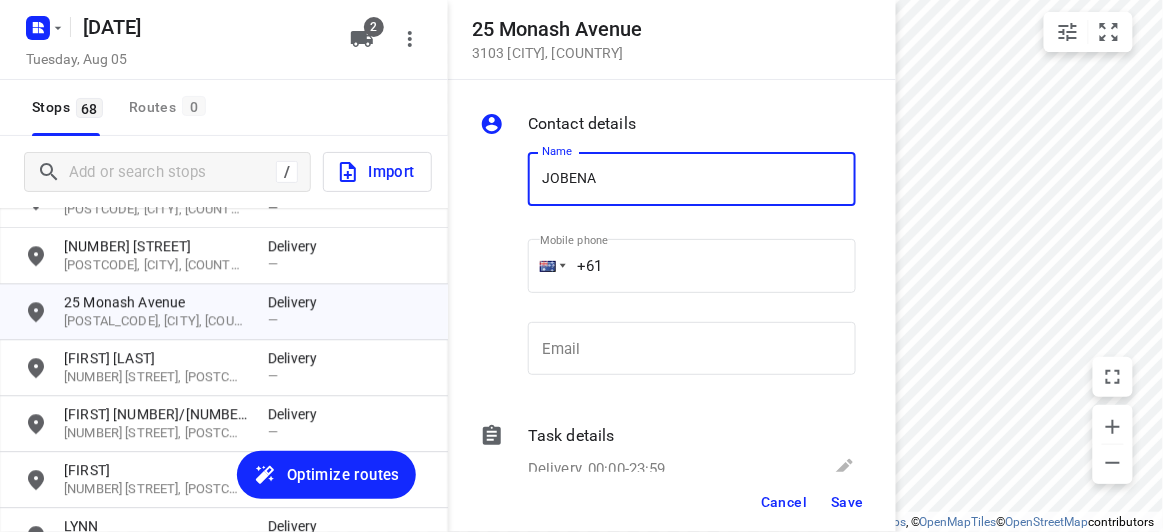 click on "+61" at bounding box center (692, 266) 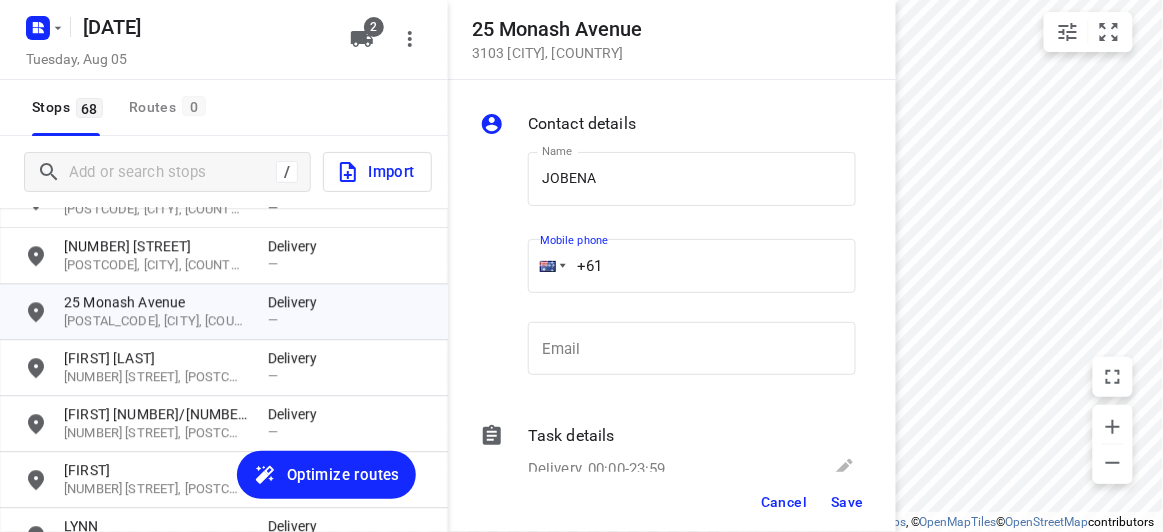 paste on "483375070" 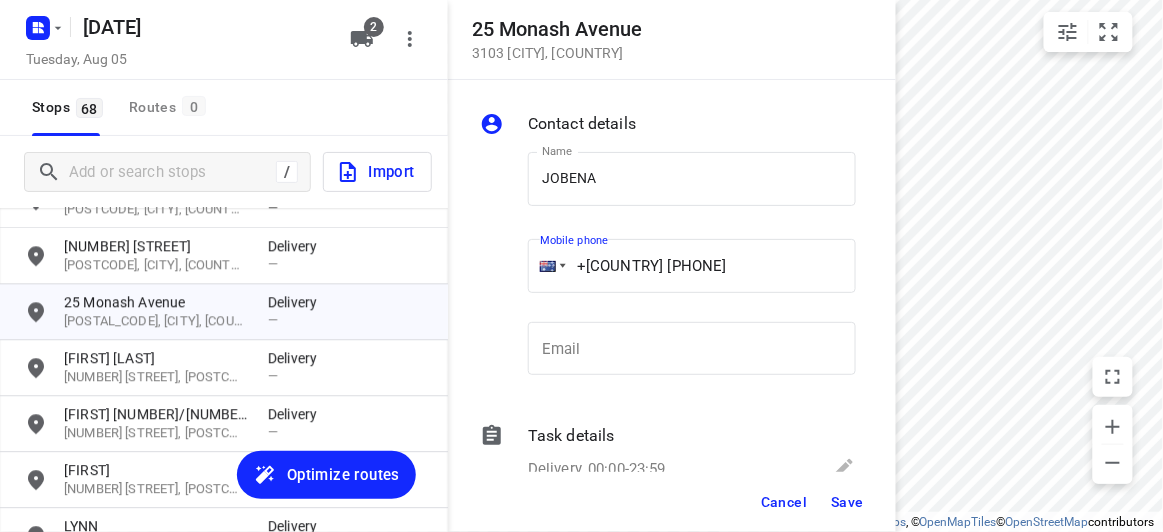 type on "+61 483375070" 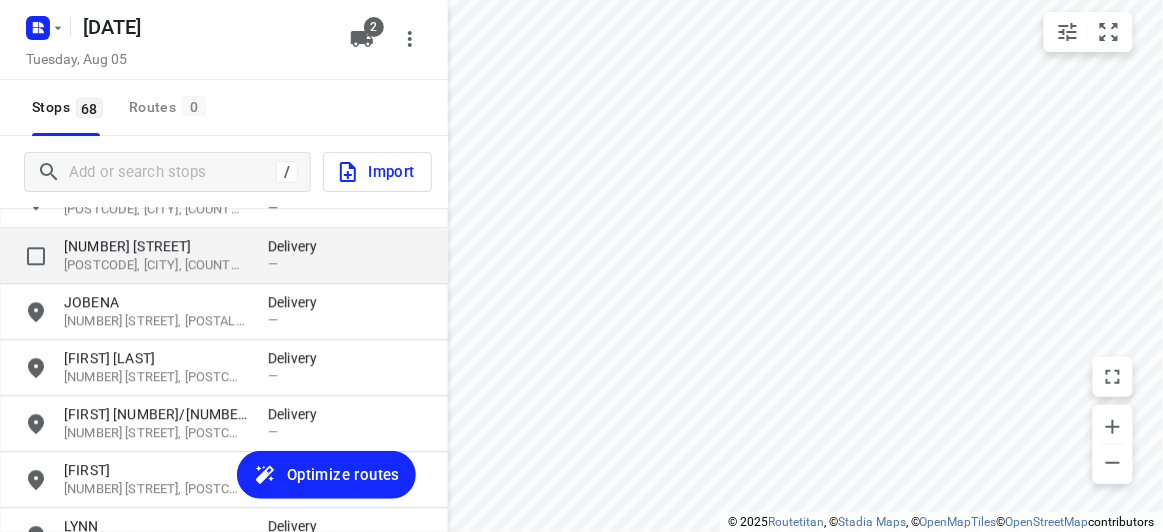 click on "[POSTAL_CODE], [CITY], [COUNTRY]" at bounding box center [156, 265] 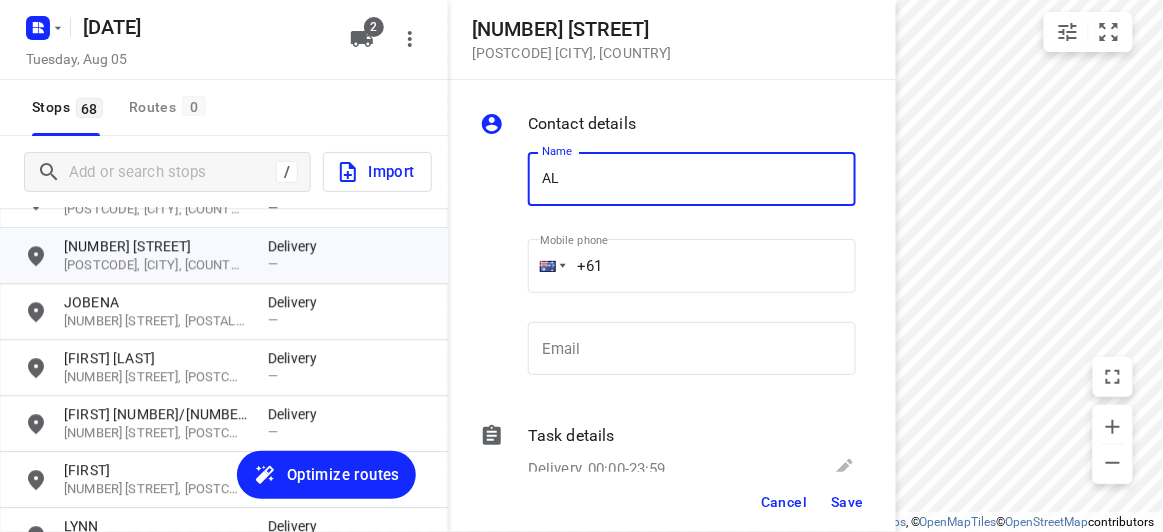 type on "ALVIN SIAW" 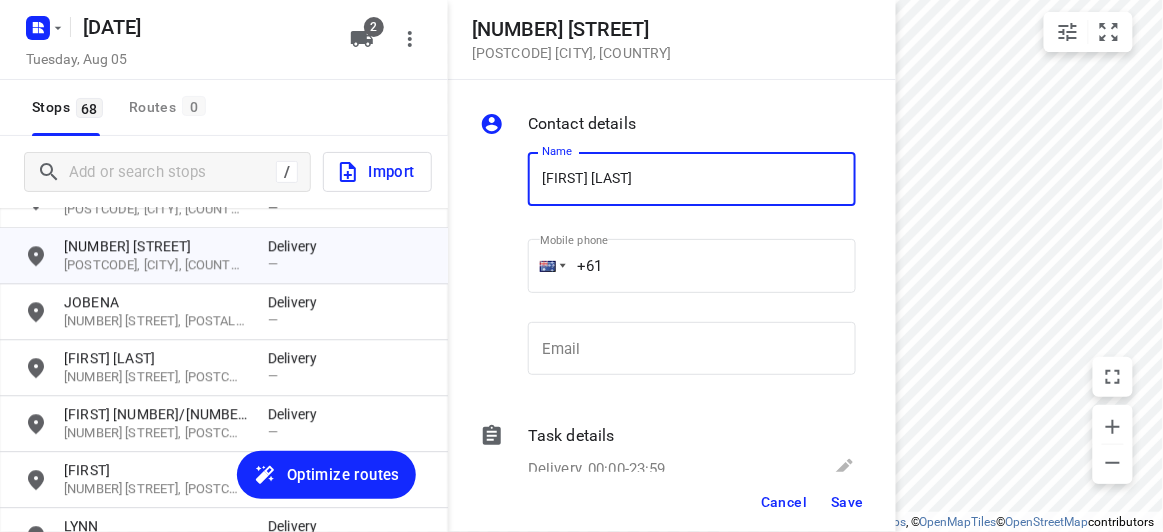 click on "+61" at bounding box center [692, 266] 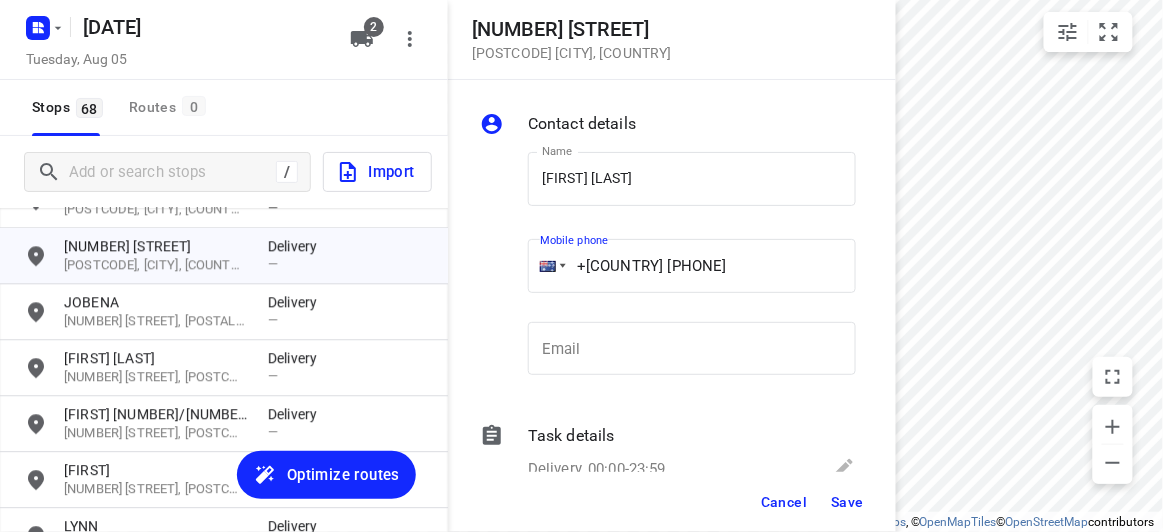 paste on "02207709" 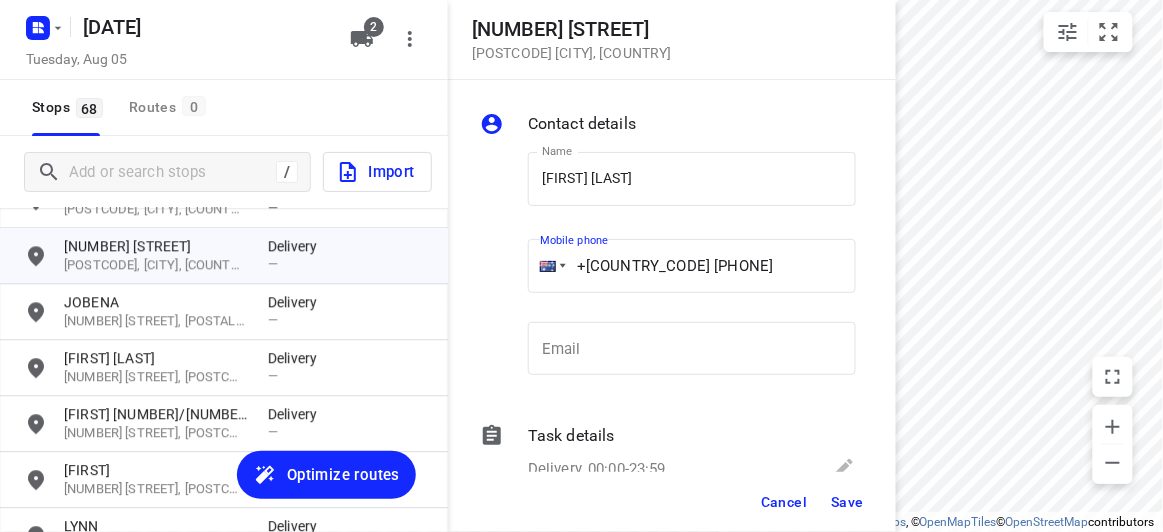 type on "+61 402207709" 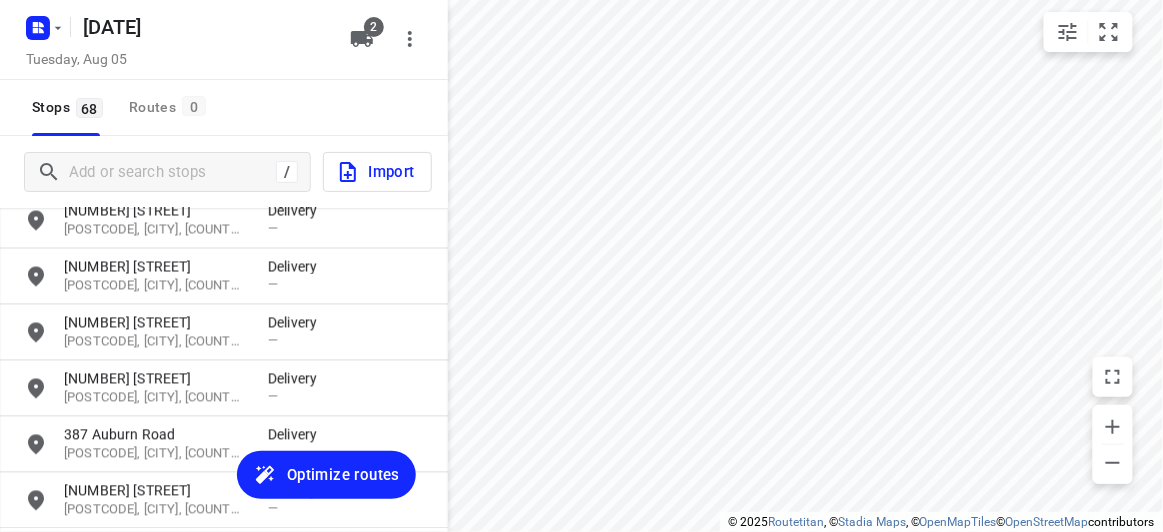 scroll, scrollTop: 978, scrollLeft: 0, axis: vertical 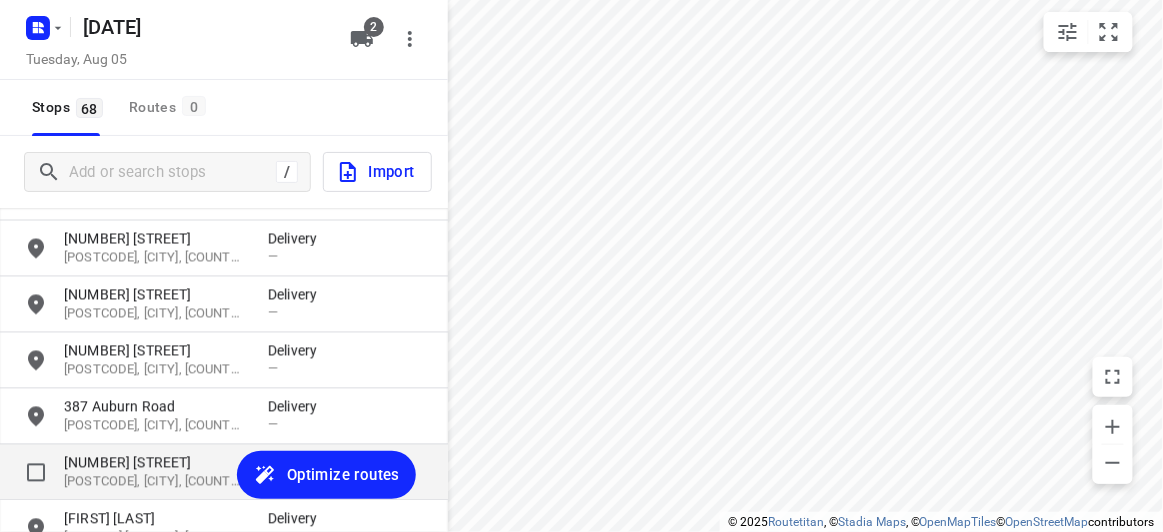 click on "[NUMBER] [STREET]" at bounding box center [156, 463] 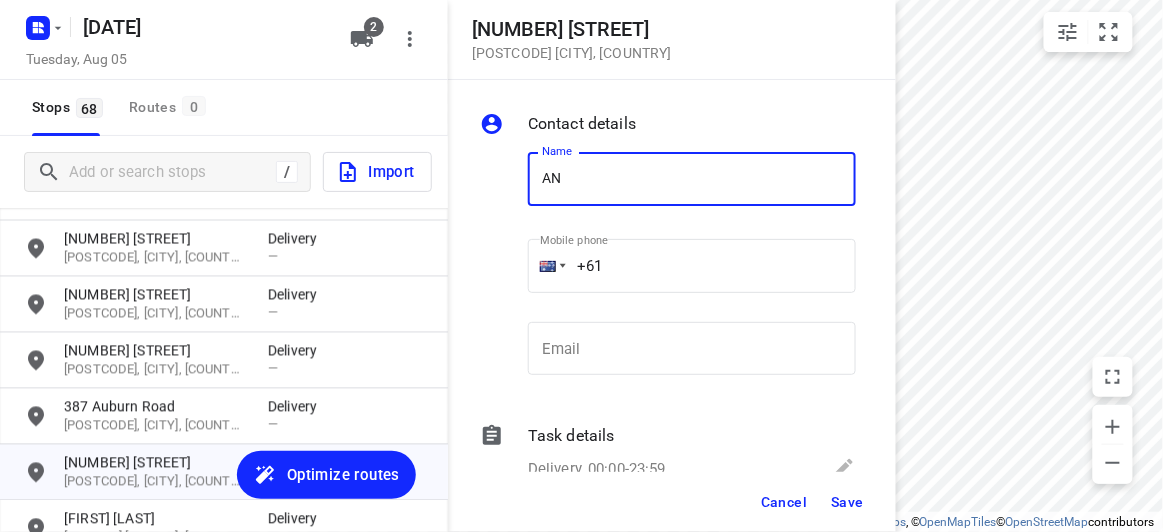 type on "ANDY" 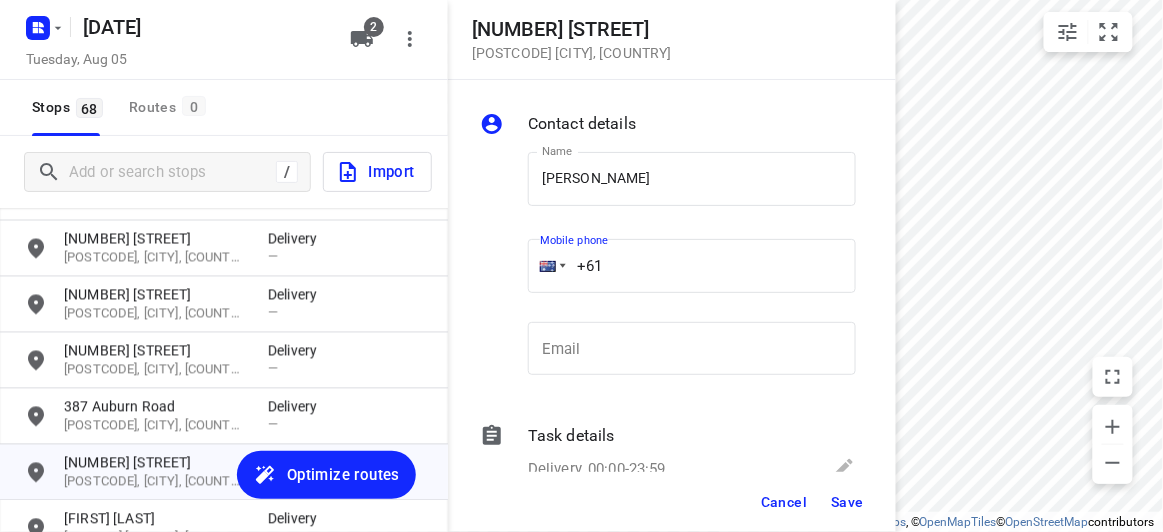click on "+61" at bounding box center (692, 266) 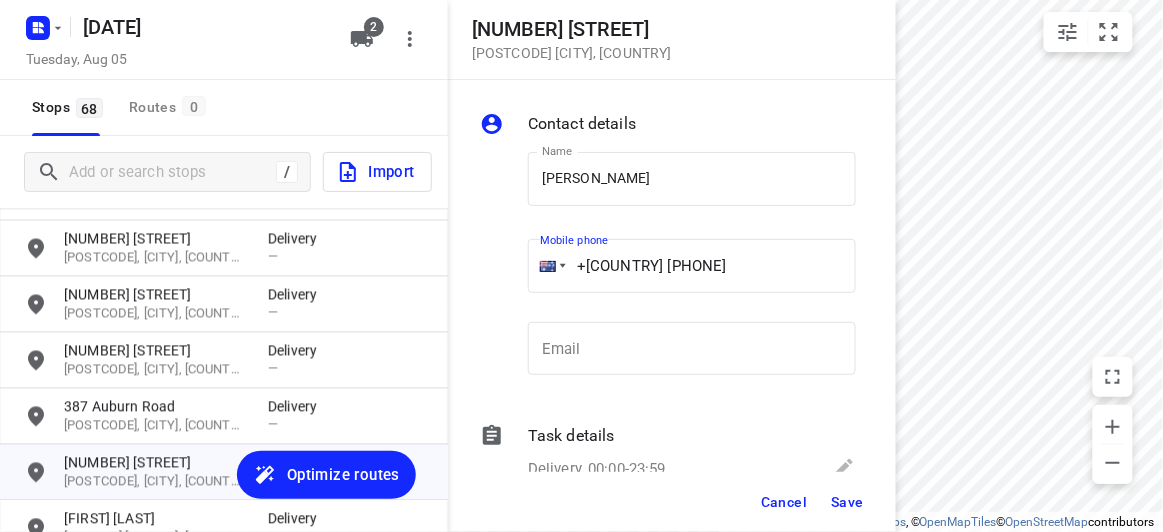 type on "+61 433015553" 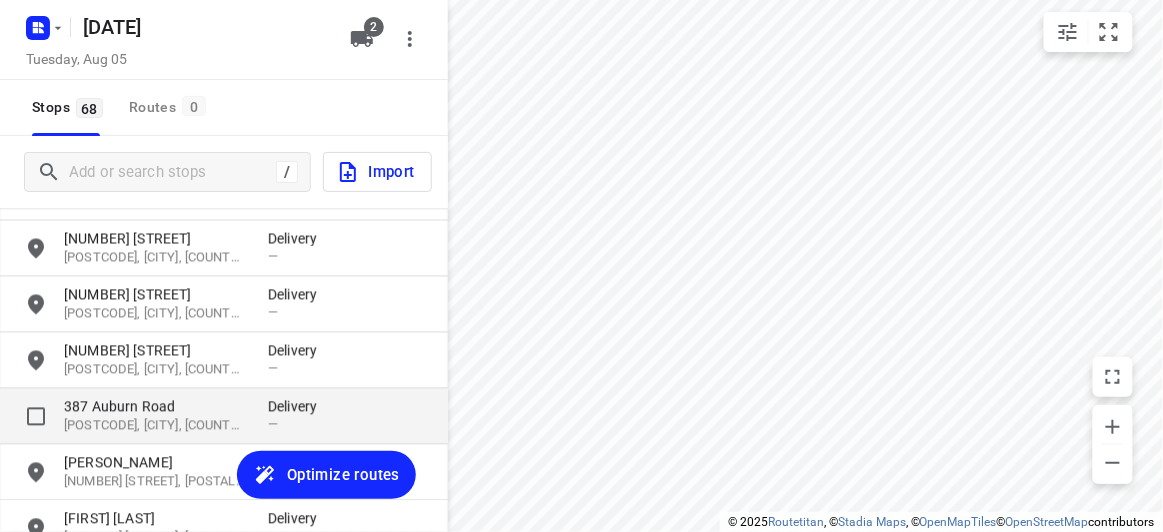 click on "[POSTCODE], [CITY], [STATE]" at bounding box center [156, 426] 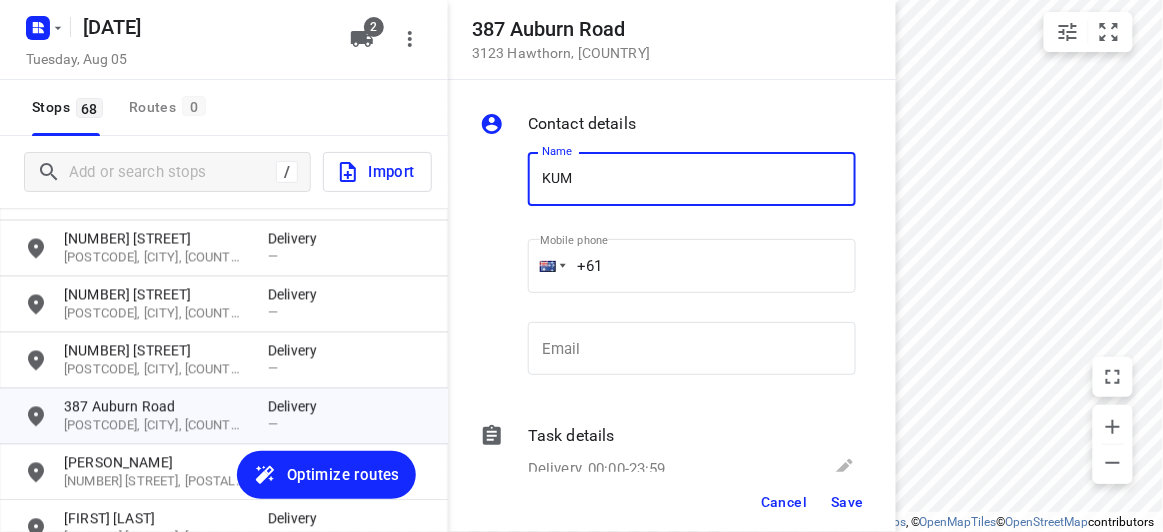 type on "KUM YOONG SAM" 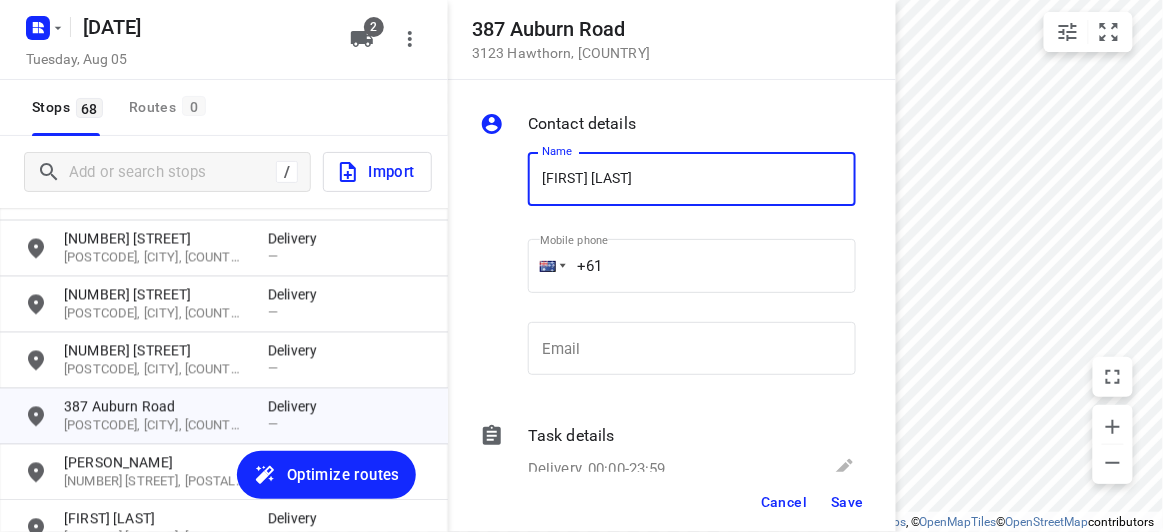 click on "+61" at bounding box center (692, 266) 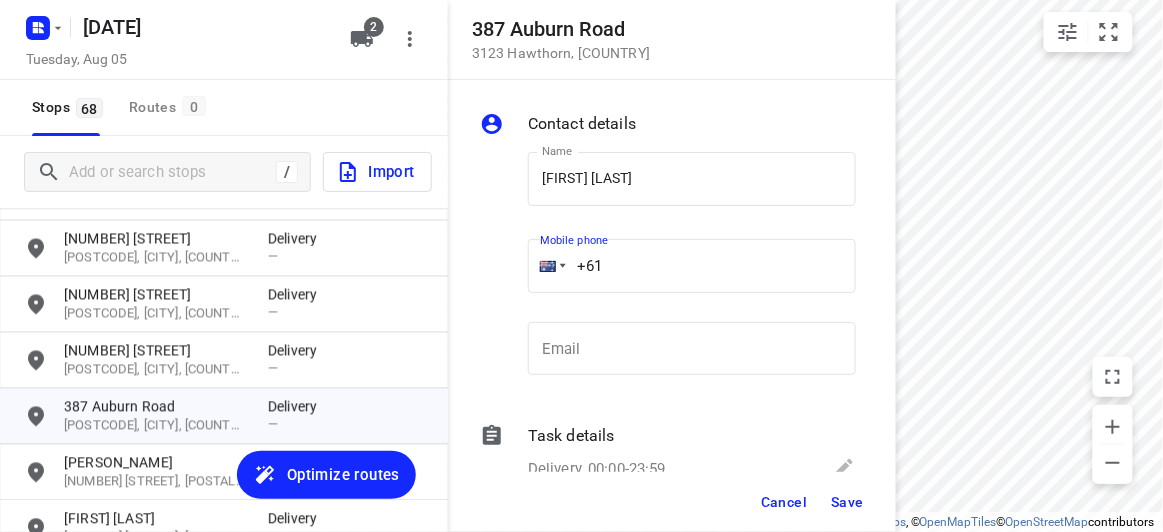 paste on "61404009188" 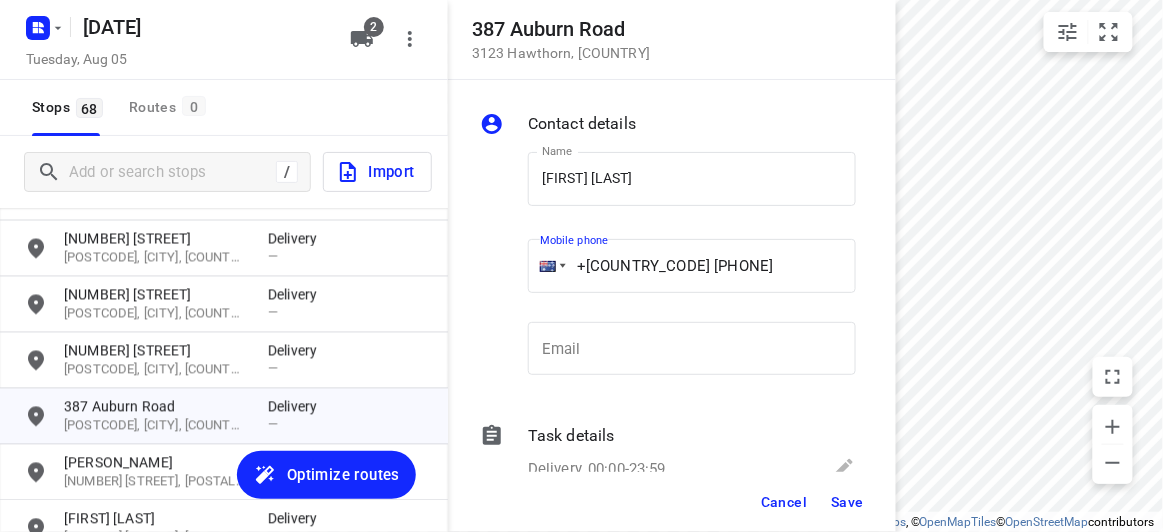 drag, startPoint x: 733, startPoint y: 268, endPoint x: 487, endPoint y: 276, distance: 246.13005 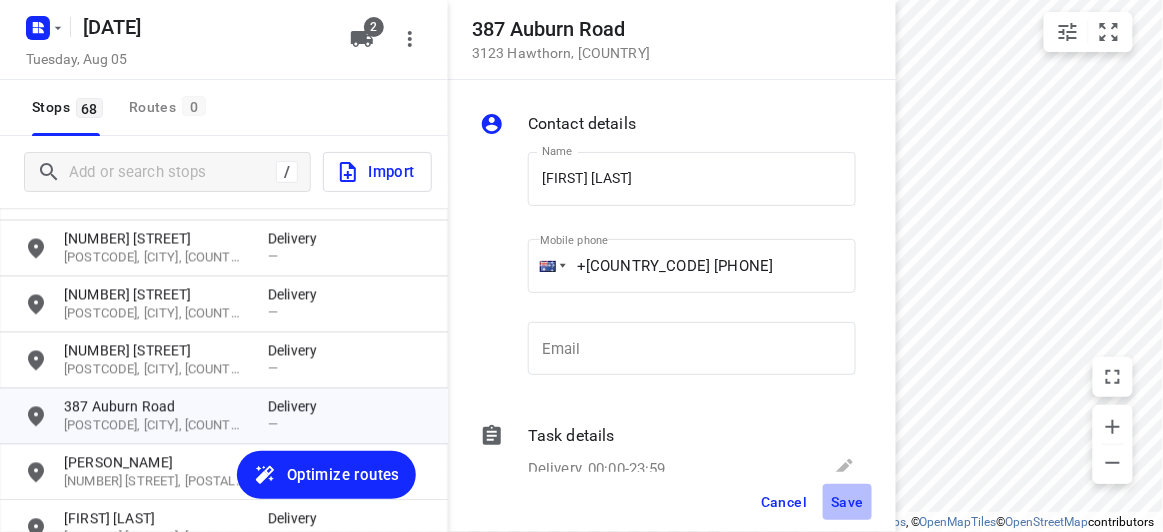 click on "Save" at bounding box center [847, 502] 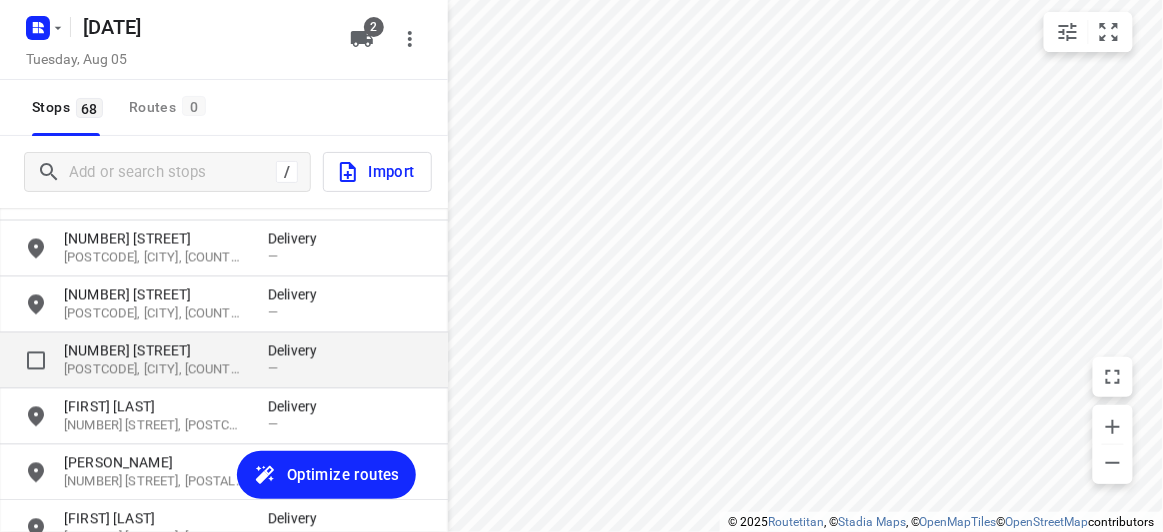 click on "[POSTCODE], [CITY], [STATE]" at bounding box center (156, 370) 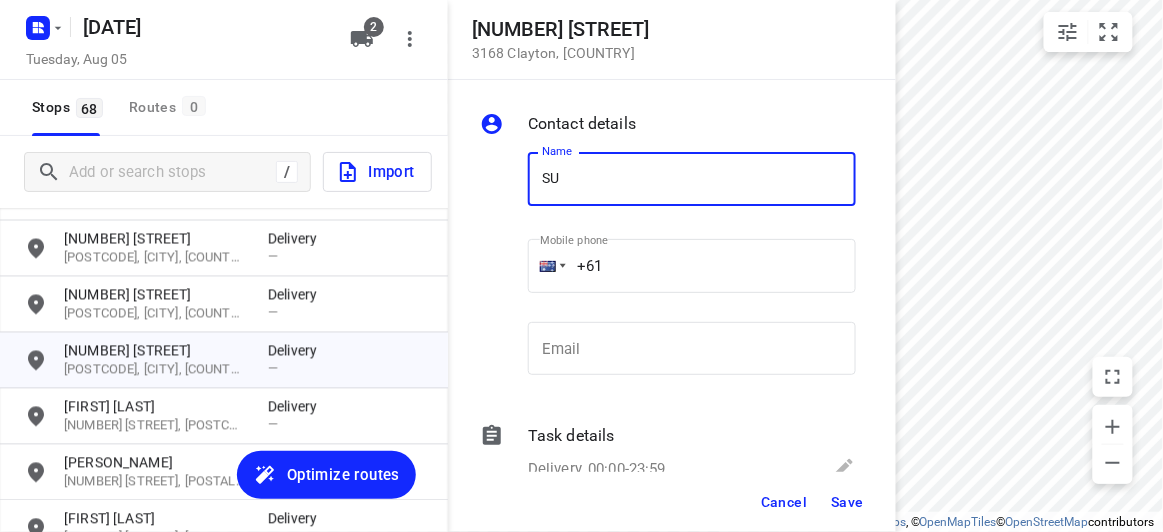 type on "SU CHOO" 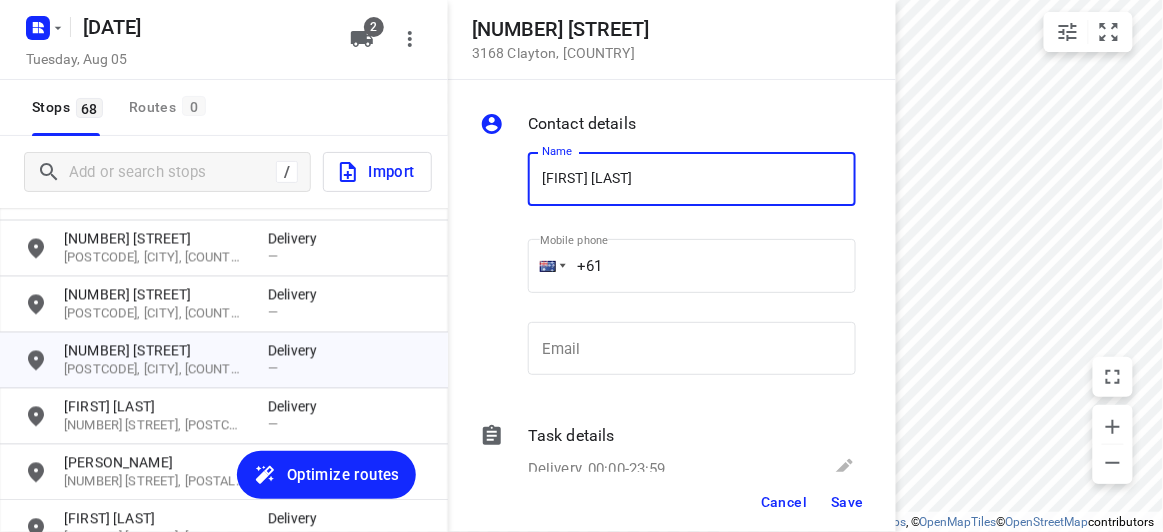 drag, startPoint x: 609, startPoint y: 266, endPoint x: 515, endPoint y: 266, distance: 94 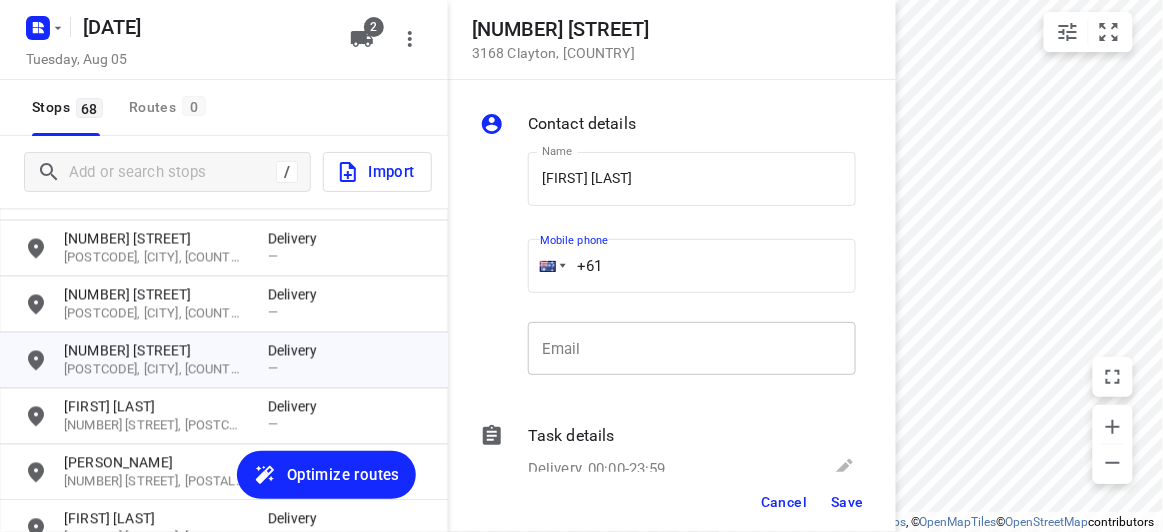 paste on "412464420" 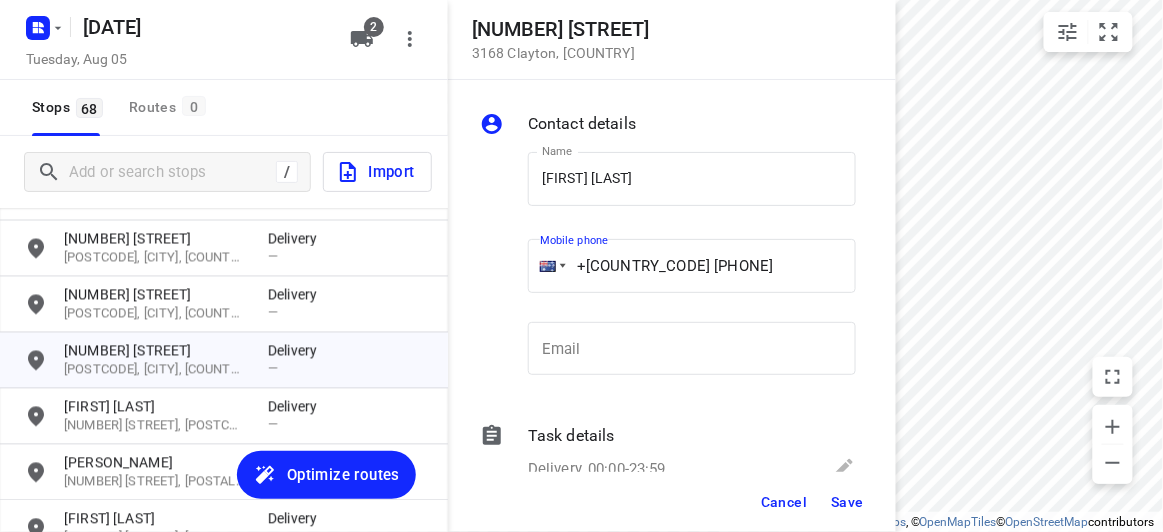 type on "+61 412464420" 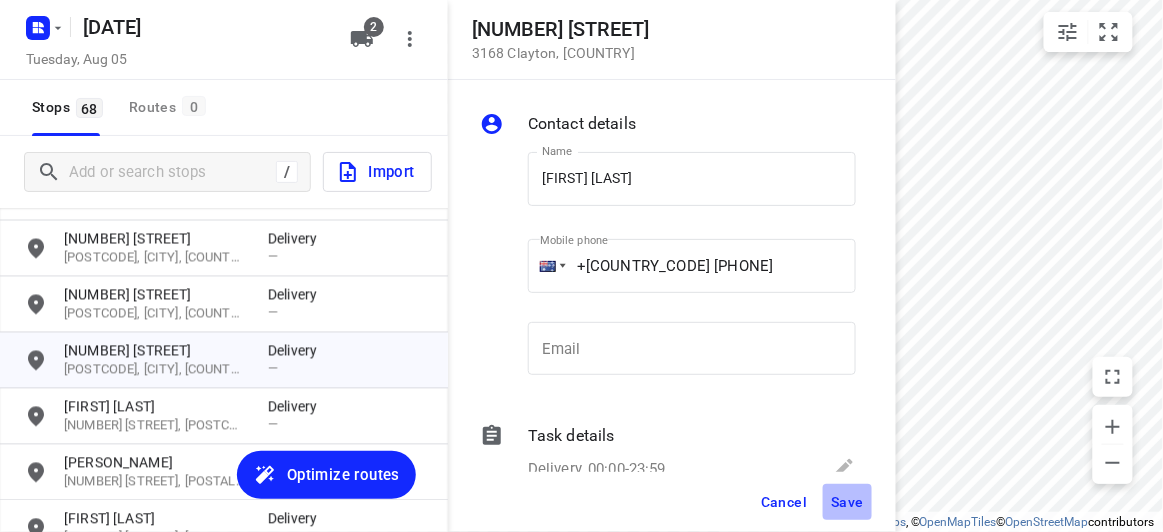 click on "Save" at bounding box center (847, 502) 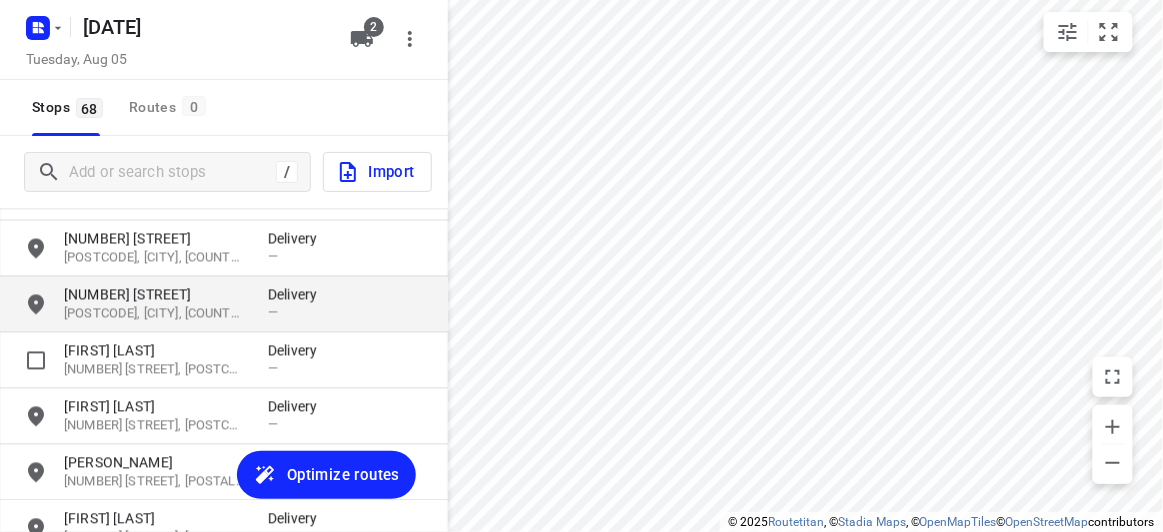 click on "[NUMBER] [STREET]" at bounding box center (156, 295) 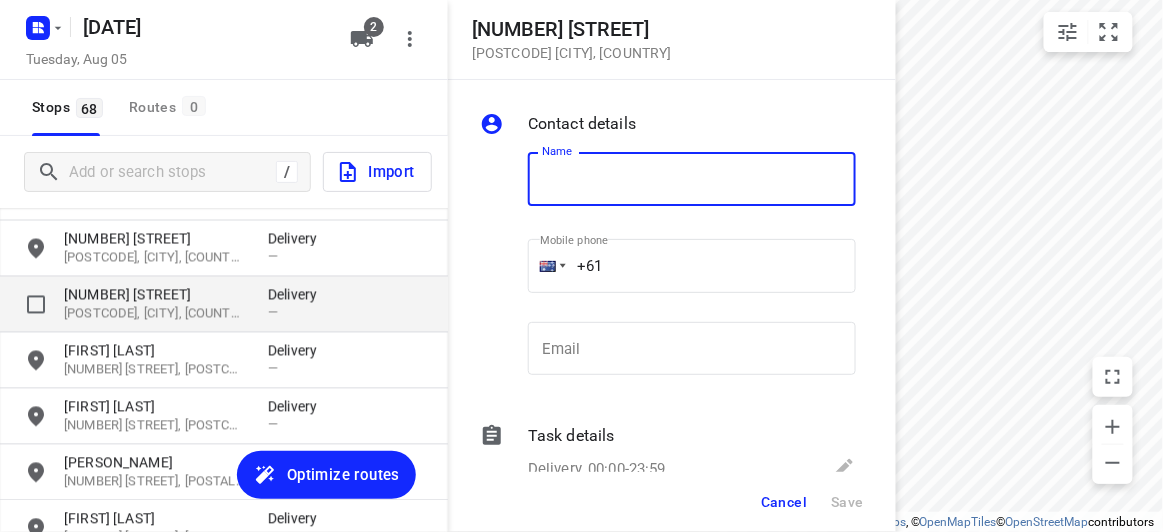 type on "W" 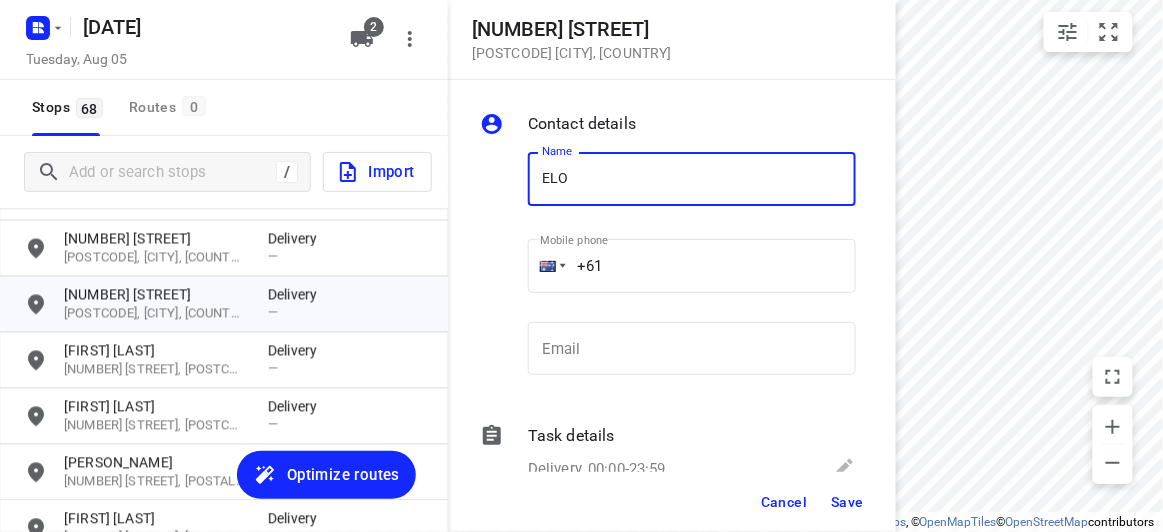 type on "ELODIE WONG" 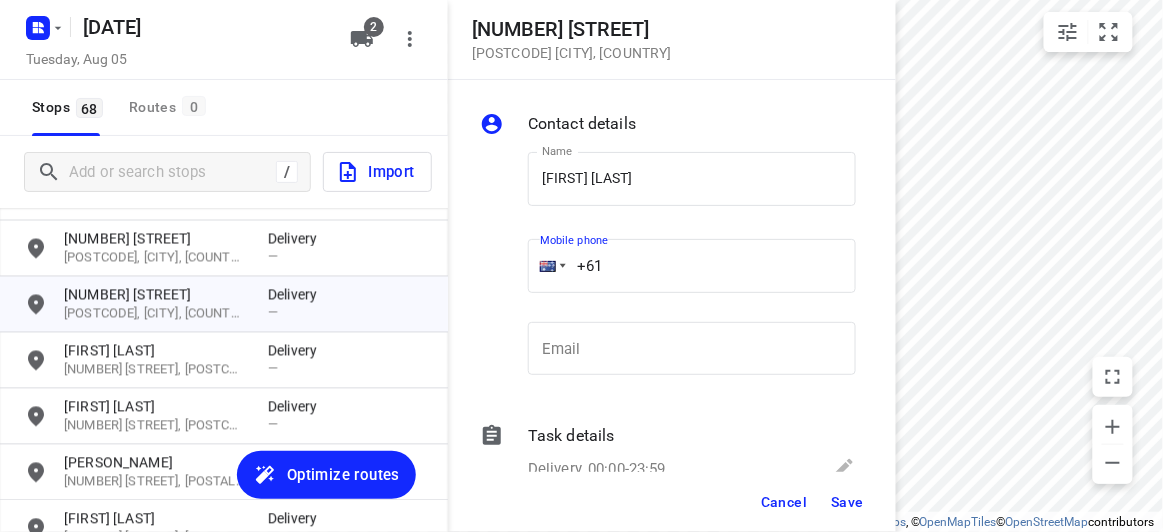 drag, startPoint x: 558, startPoint y: 286, endPoint x: 542, endPoint y: 288, distance: 16.124516 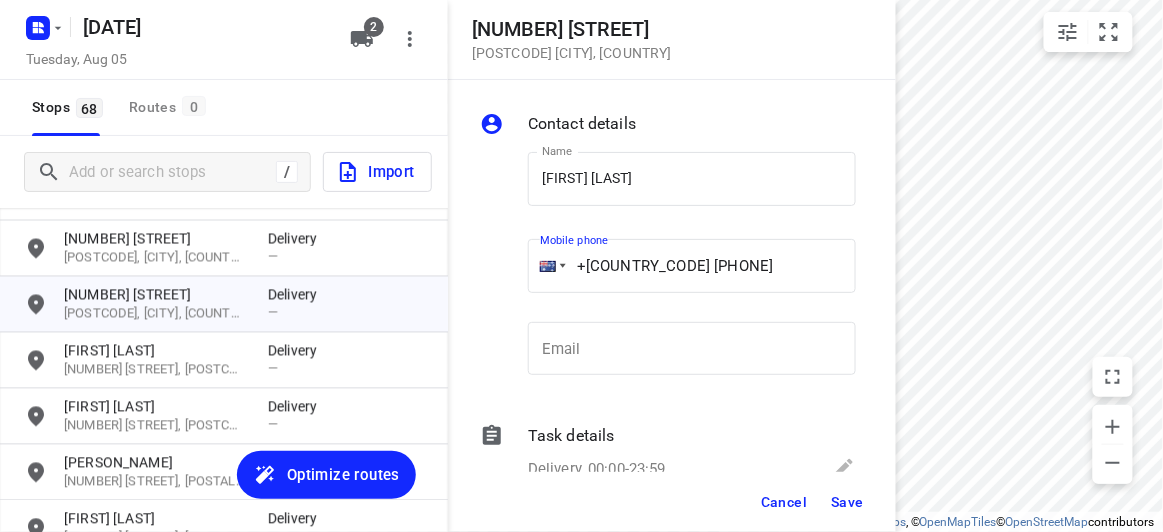 type on "+61 422293561" 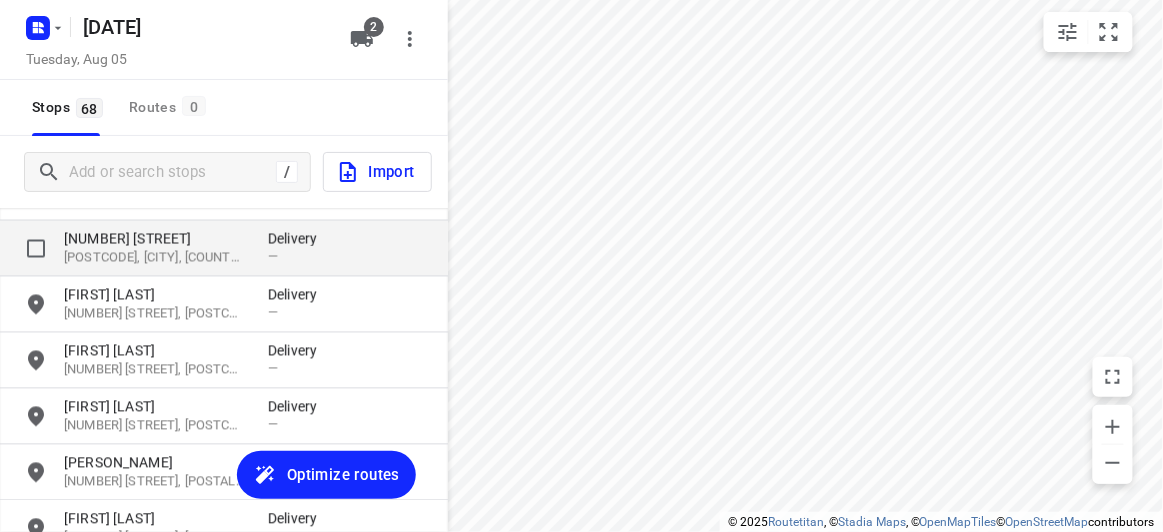 click on "[POSTAL_CODE], [CITY], [COUNTRY]" at bounding box center [156, 258] 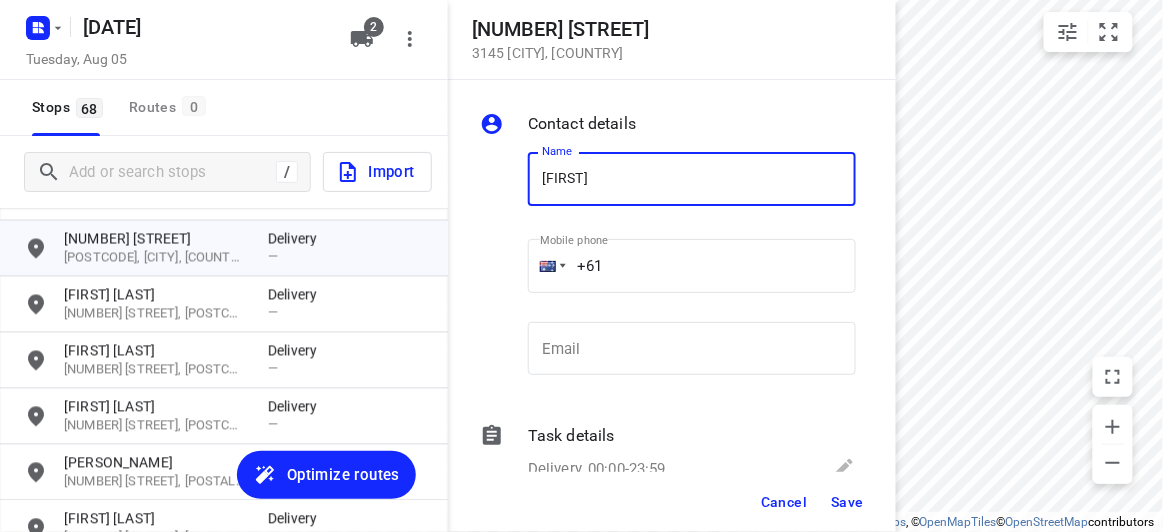 type on "MELODY KUO" 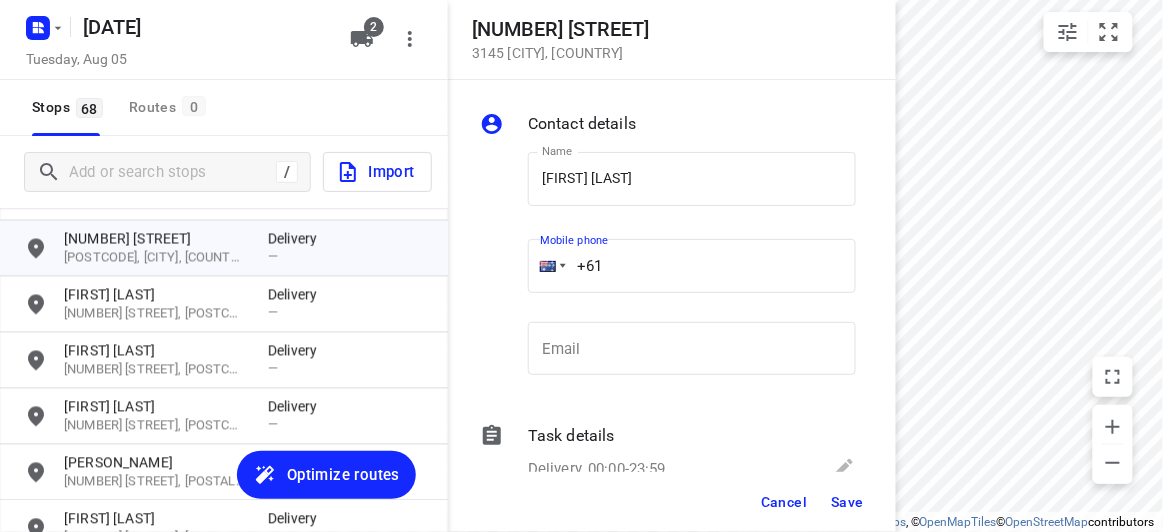 drag, startPoint x: 518, startPoint y: 262, endPoint x: 609, endPoint y: 314, distance: 104.80935 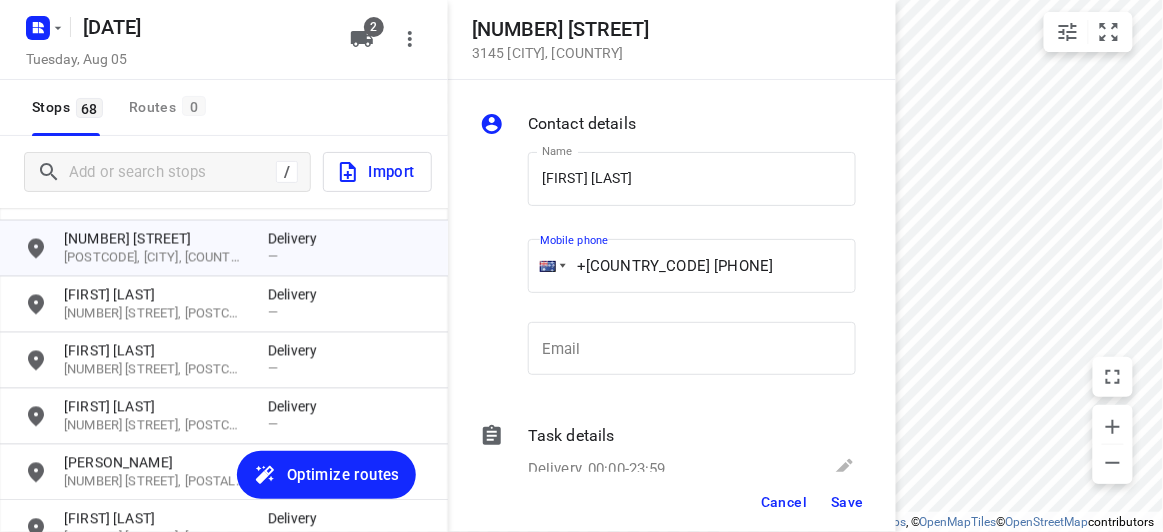type on "+61 434505885" 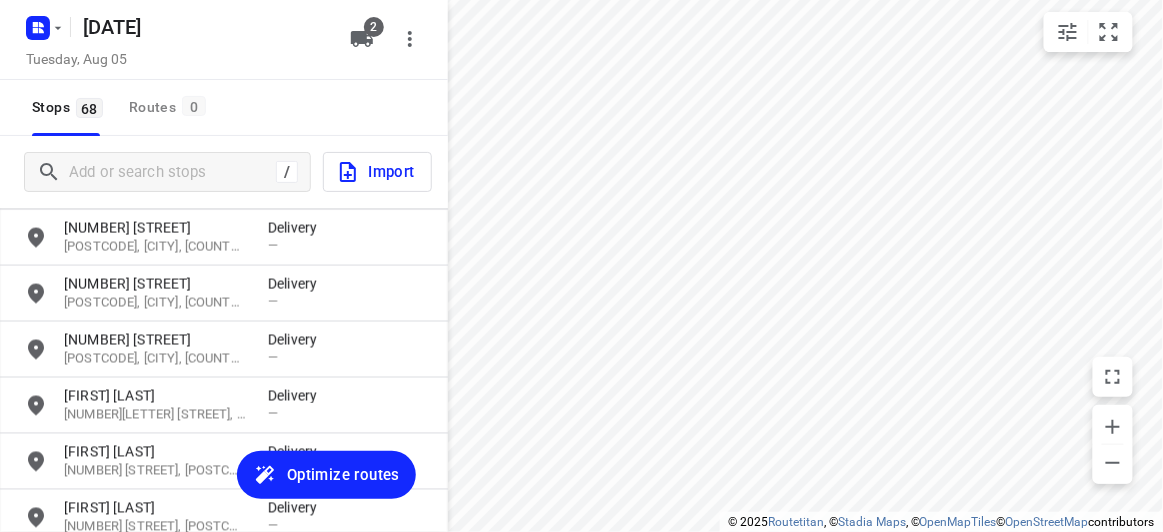scroll, scrollTop: 796, scrollLeft: 0, axis: vertical 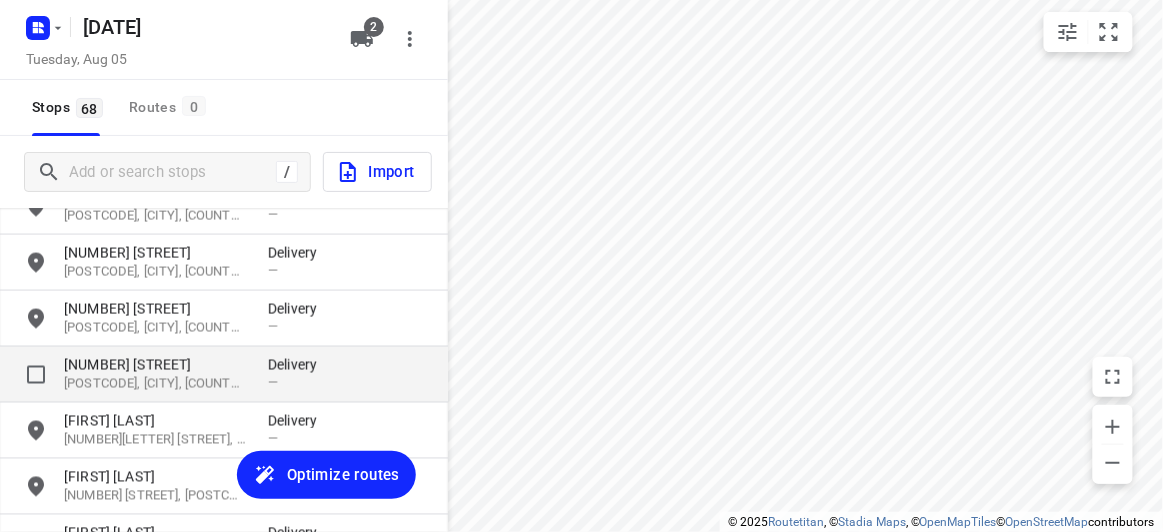click on "[NUMBER] [STREET]" at bounding box center [156, 365] 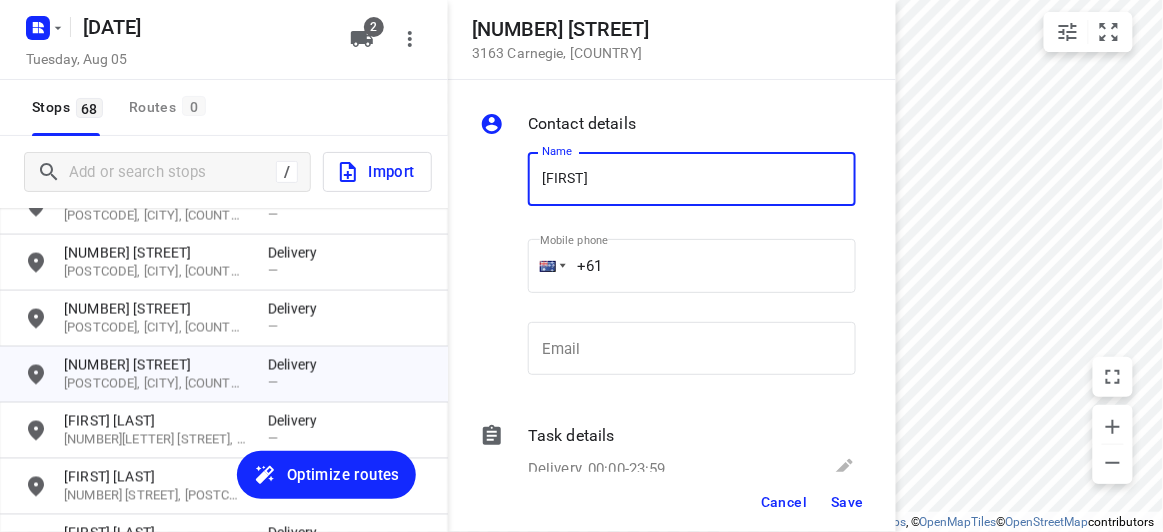 type on "WENDY CHONG 2/16" 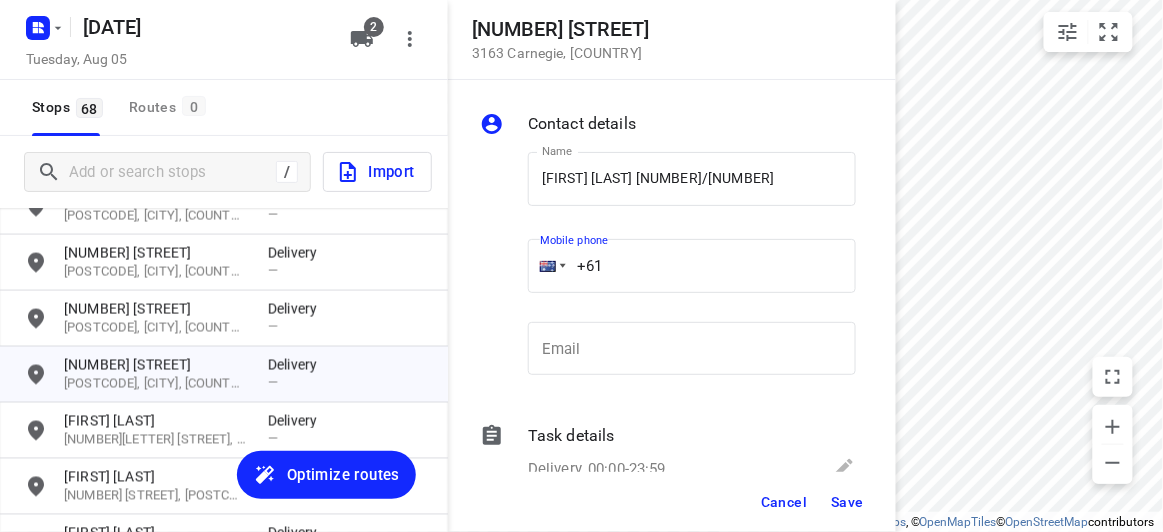 drag, startPoint x: 565, startPoint y: 263, endPoint x: 535, endPoint y: 253, distance: 31.622776 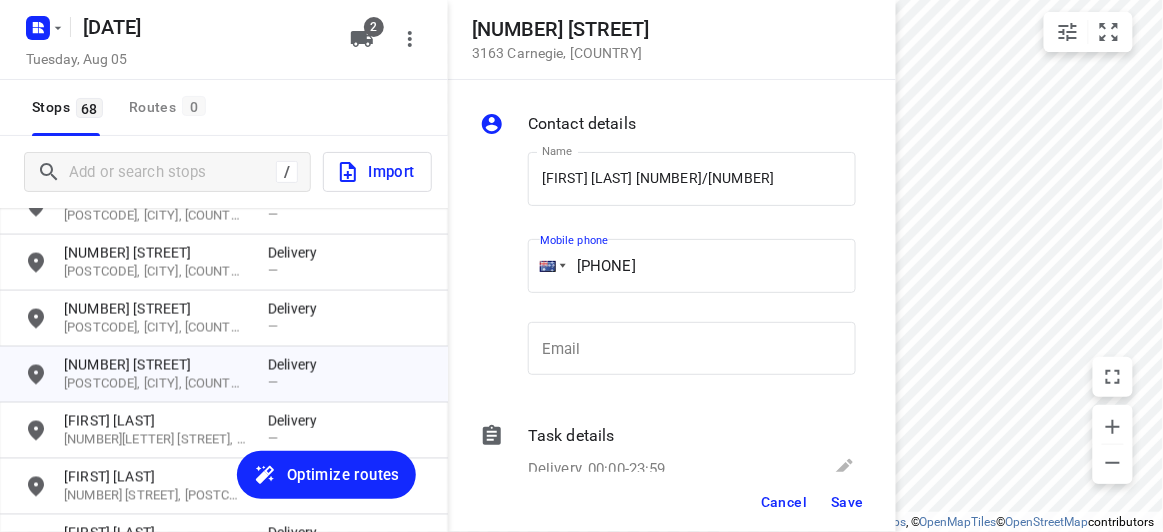 type on "+61 430809577" 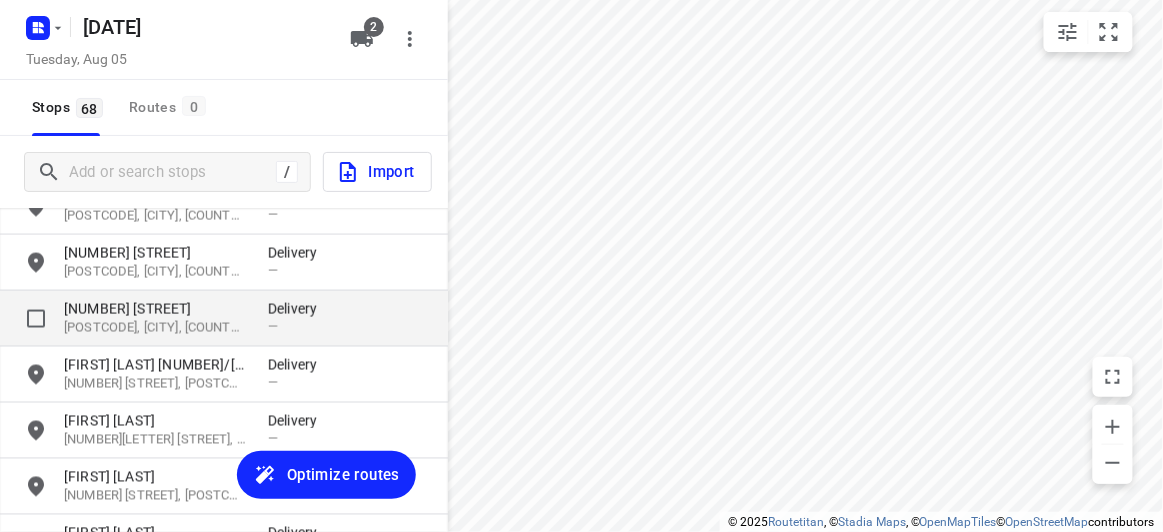 click on "[NUMBER] [STREET]" at bounding box center [156, 309] 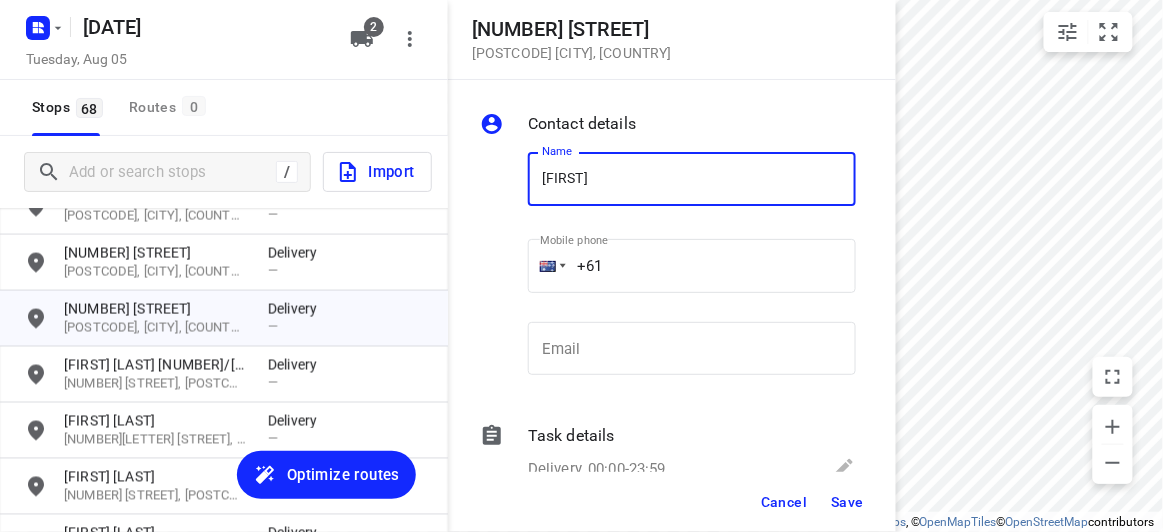 type on "KOI YI 4/15" 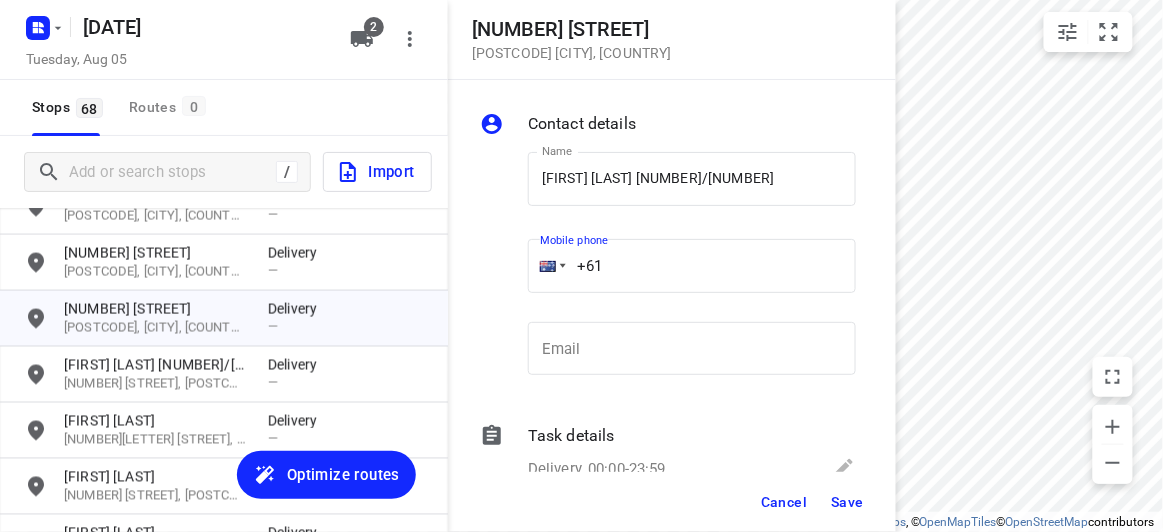 drag, startPoint x: 514, startPoint y: 273, endPoint x: 477, endPoint y: 282, distance: 38.078865 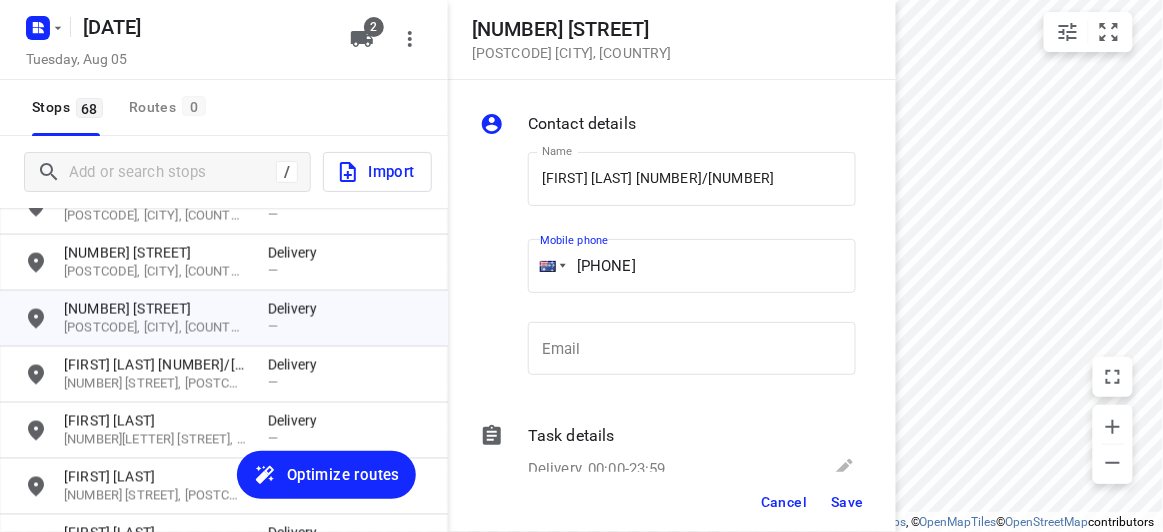 type on "+61 449039836" 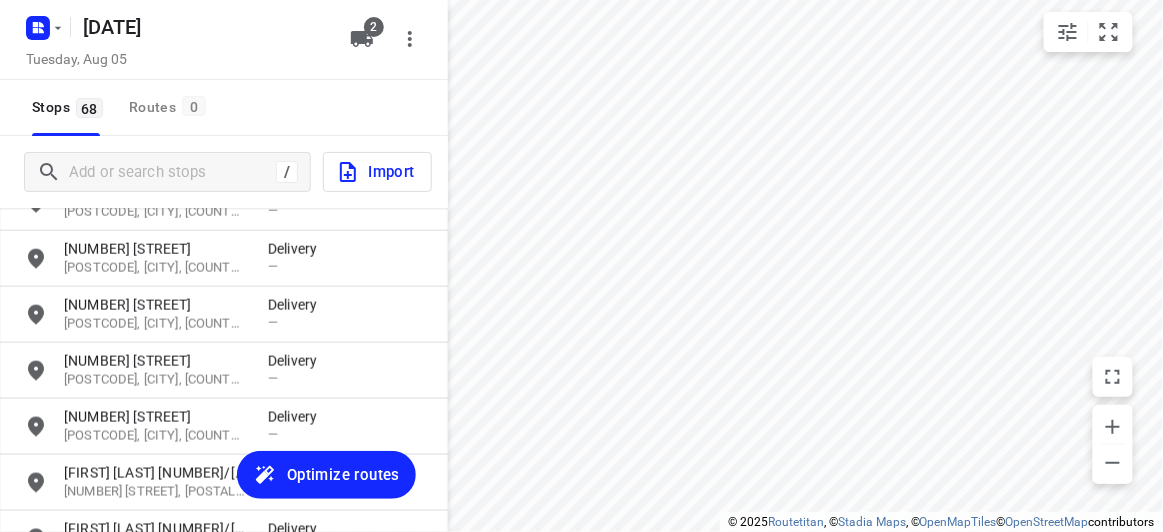 scroll, scrollTop: 615, scrollLeft: 0, axis: vertical 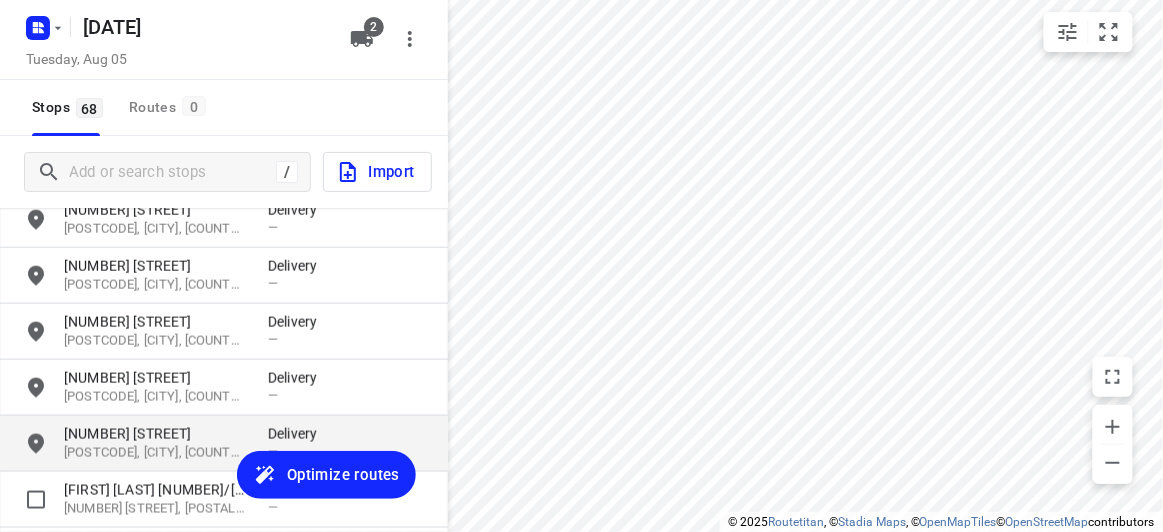 click on "[NUMBER] [STREET]" at bounding box center [156, 434] 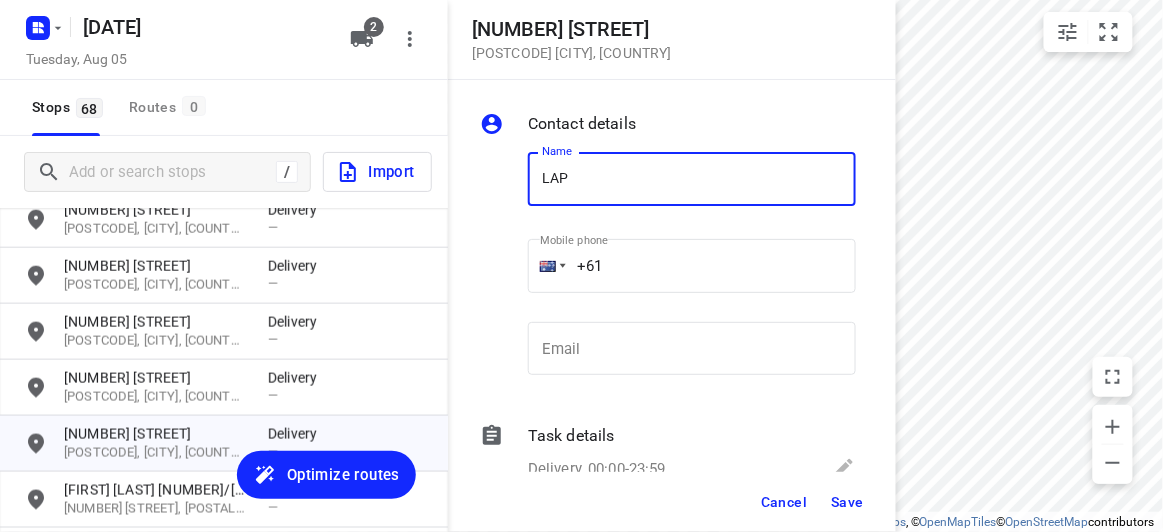 type on "LAPHANG CHUNG" 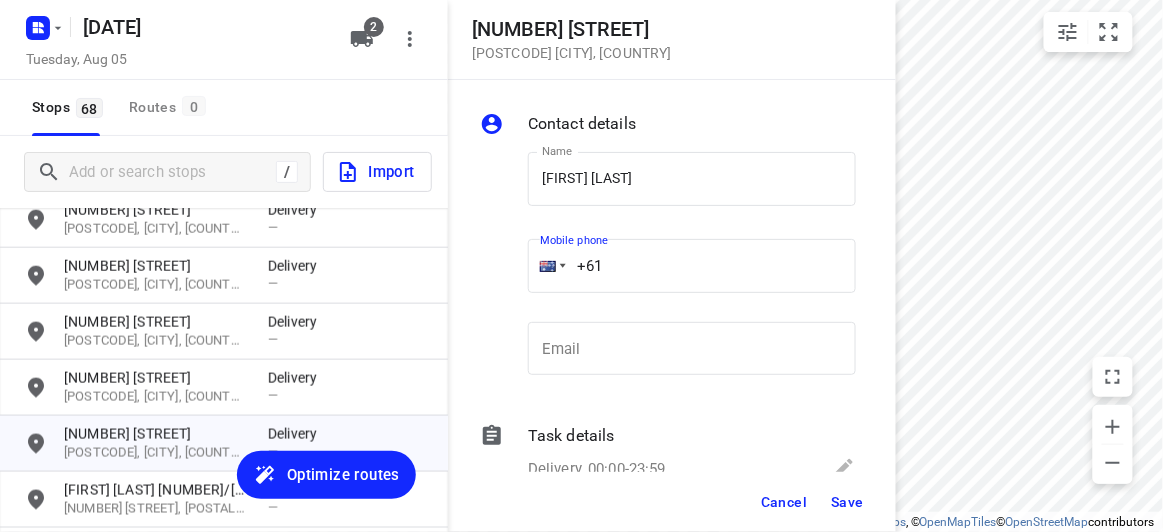drag, startPoint x: 623, startPoint y: 257, endPoint x: 517, endPoint y: 270, distance: 106.7942 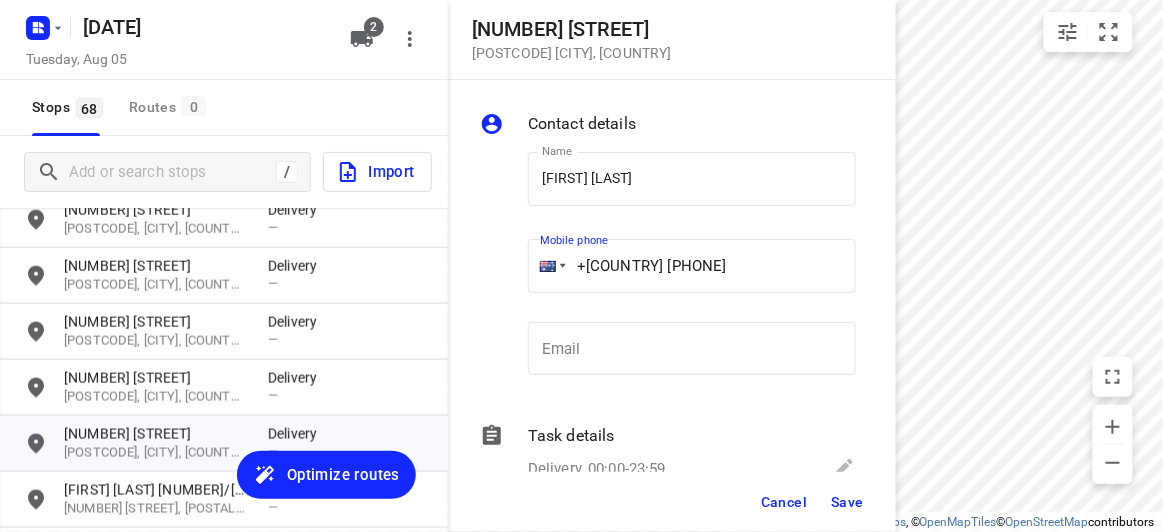 type on "+61 403541676" 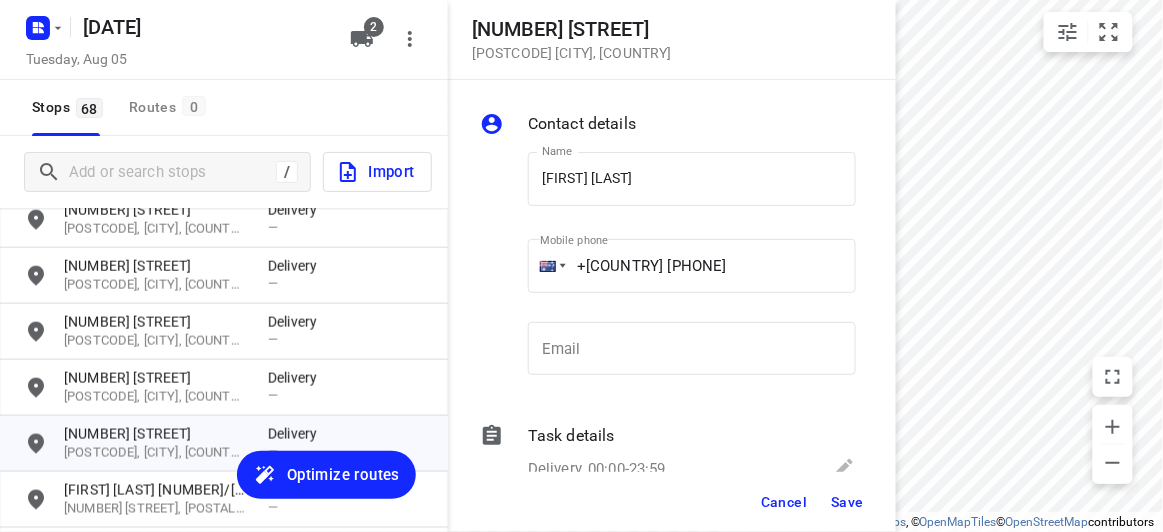 click on "Cancel Save" at bounding box center (672, 502) 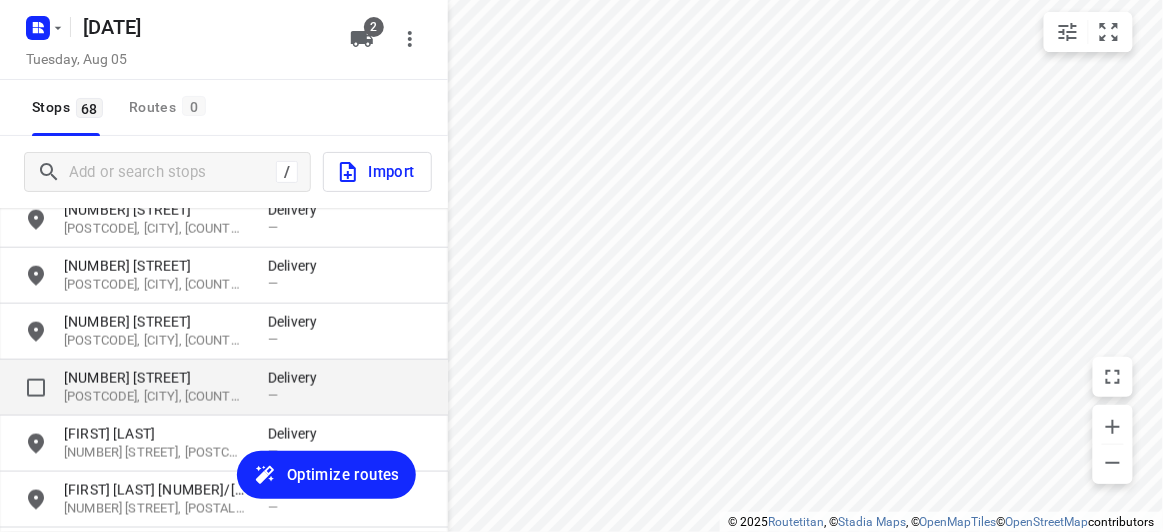 click at bounding box center [36, 388] 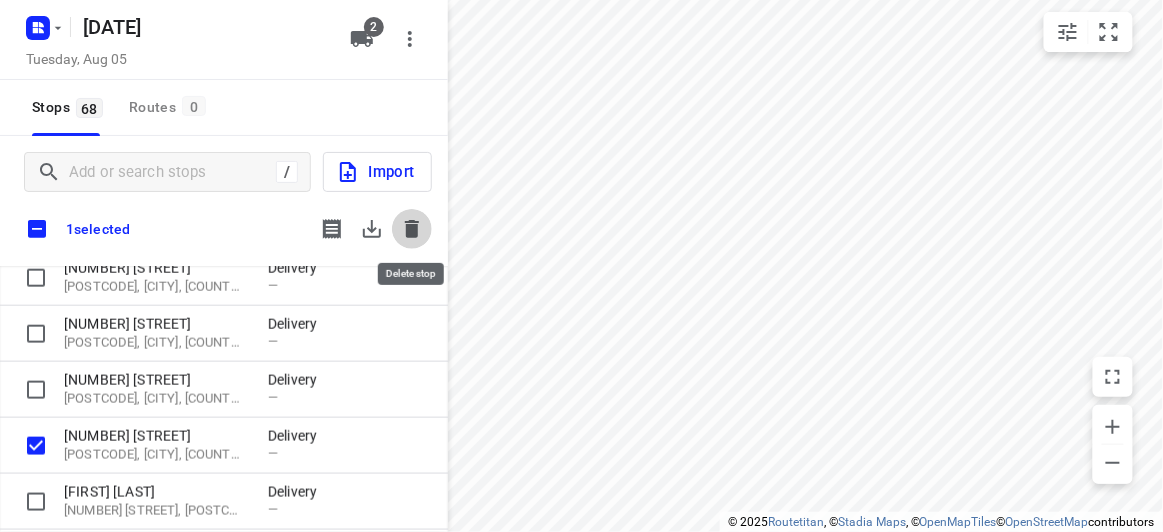 click at bounding box center [412, 229] 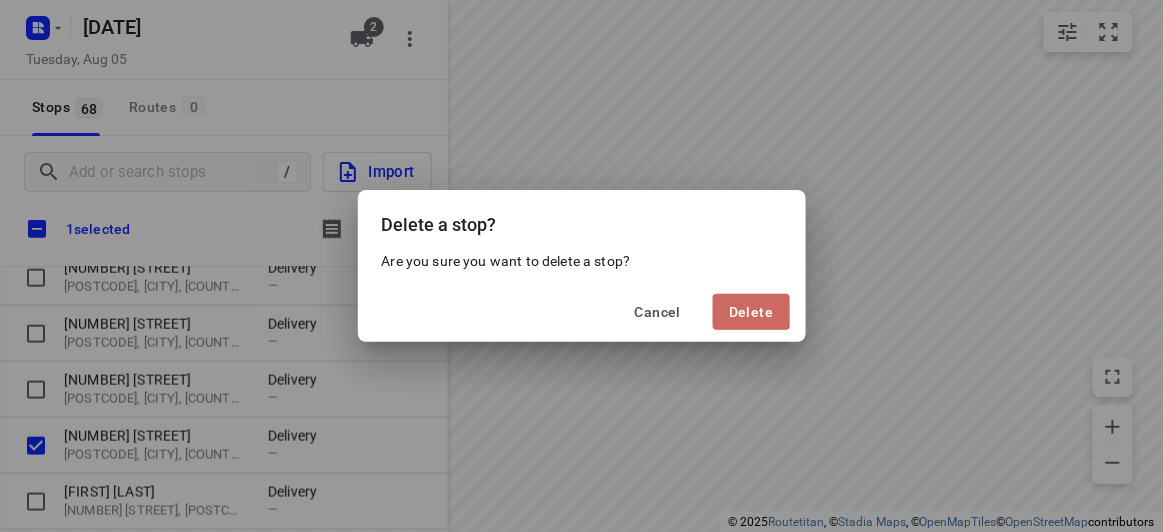 click on "Delete" at bounding box center [751, 312] 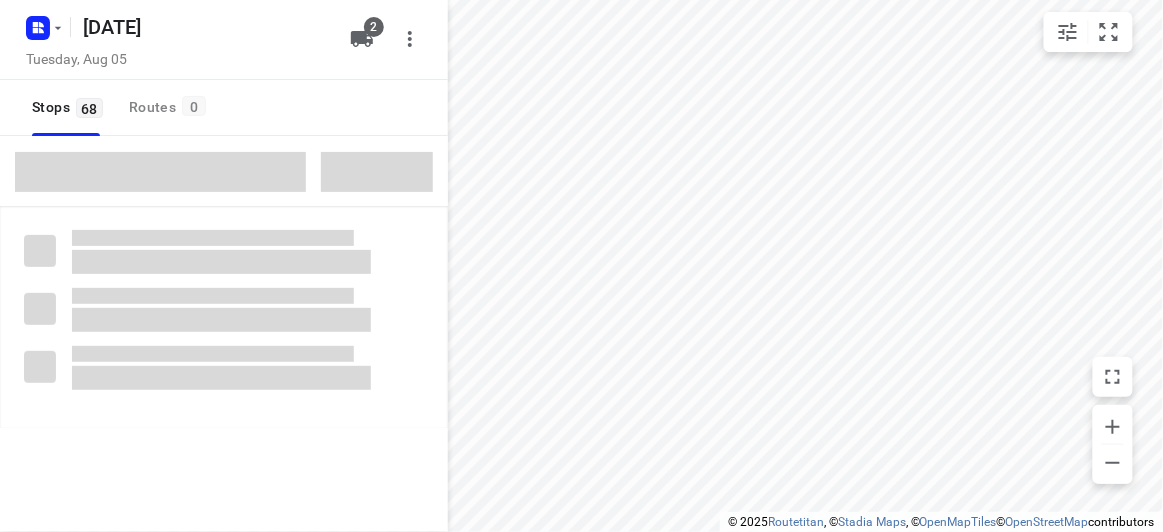 click at bounding box center (160, 172) 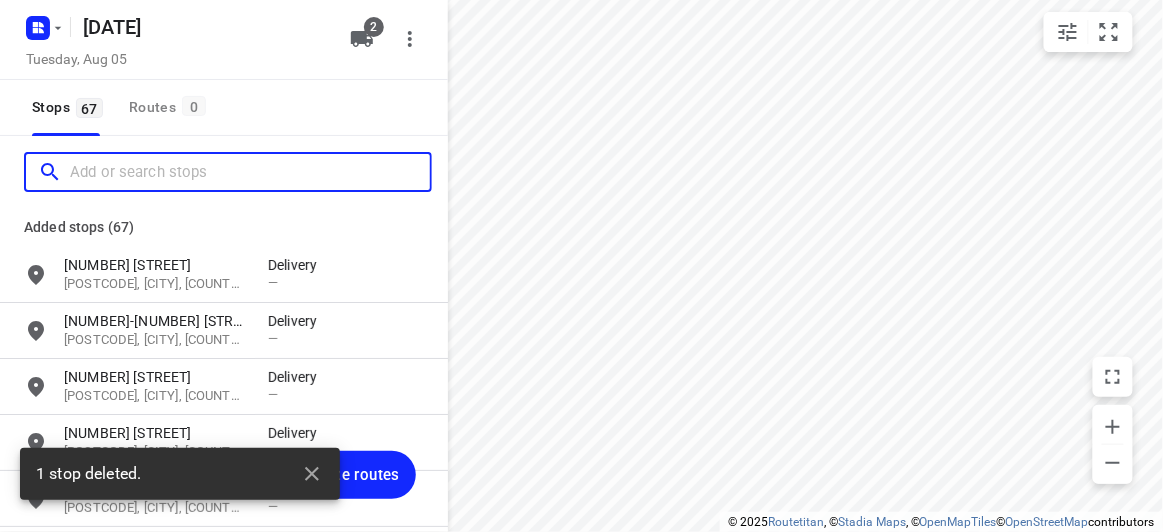 click at bounding box center [250, 172] 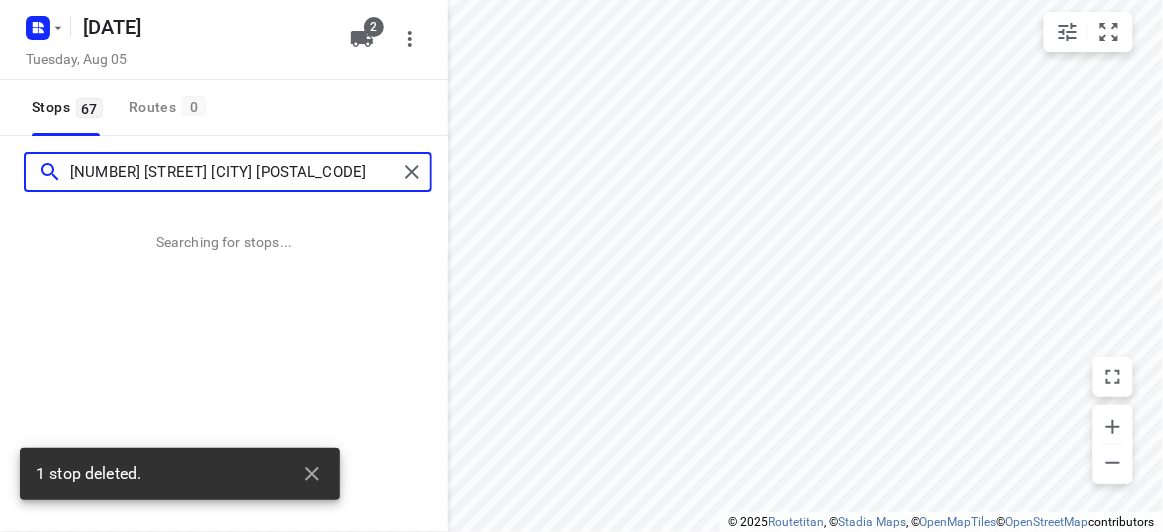 type on "56 Albert Street Mount Waverley 3149" 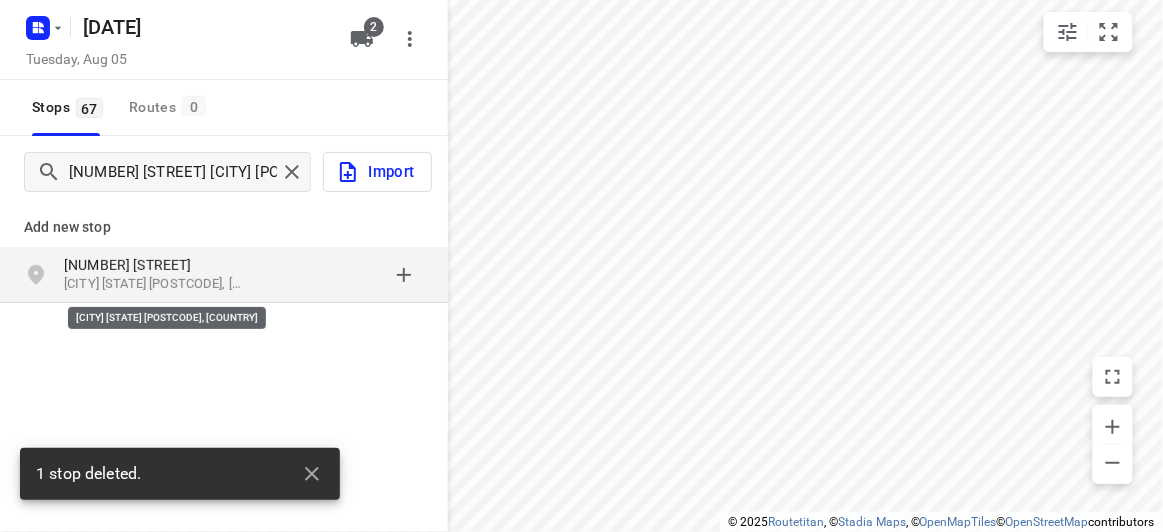 click on "[CITY] [STATE], [COUNTRY]" at bounding box center [156, 284] 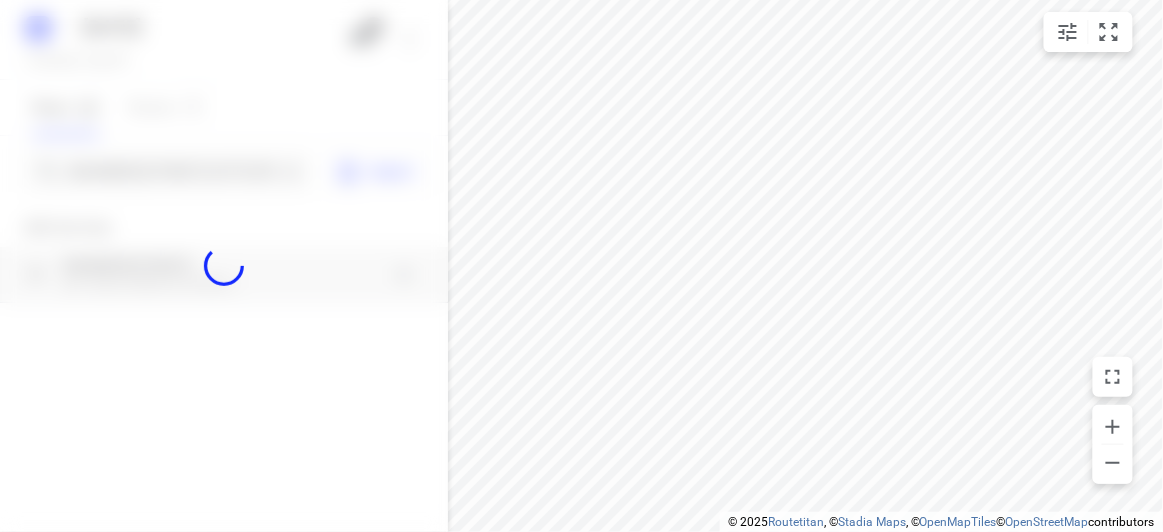 click on "1 stop deleted." at bounding box center [180, 474] 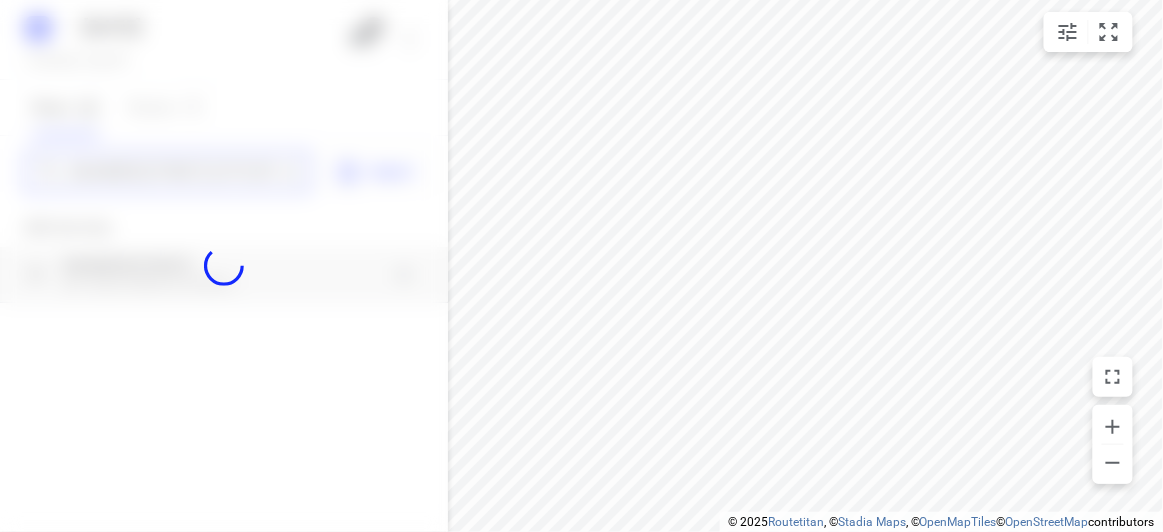 type 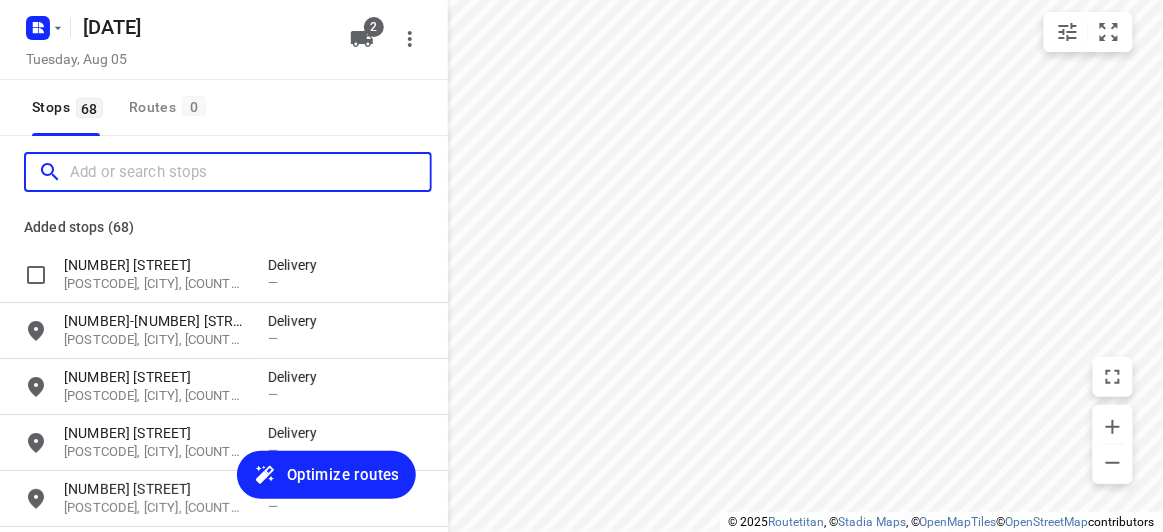 scroll, scrollTop: 0, scrollLeft: 0, axis: both 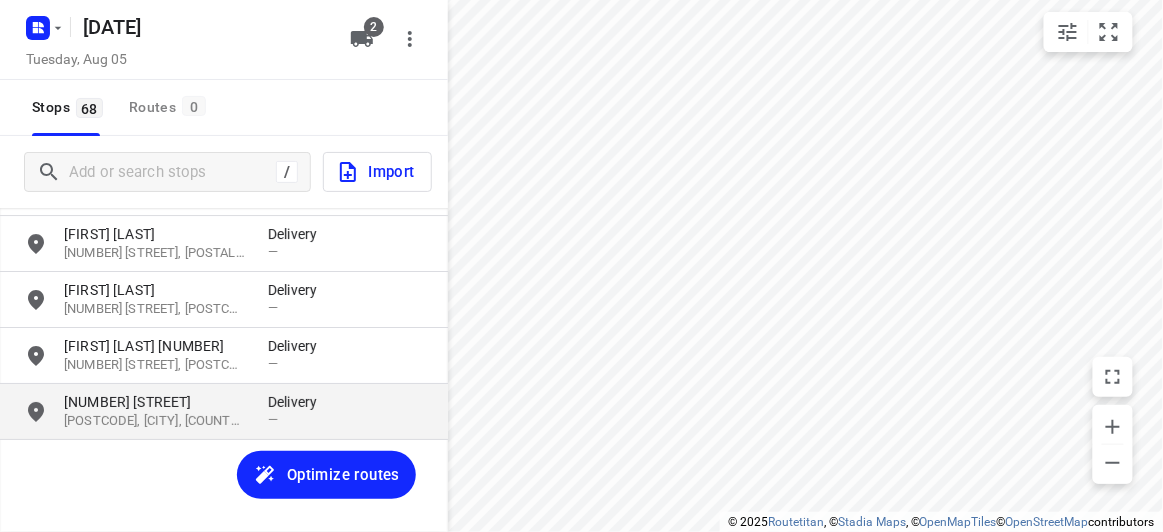 click on "[POSTCODE], [CITY], [STATE]" at bounding box center [156, 421] 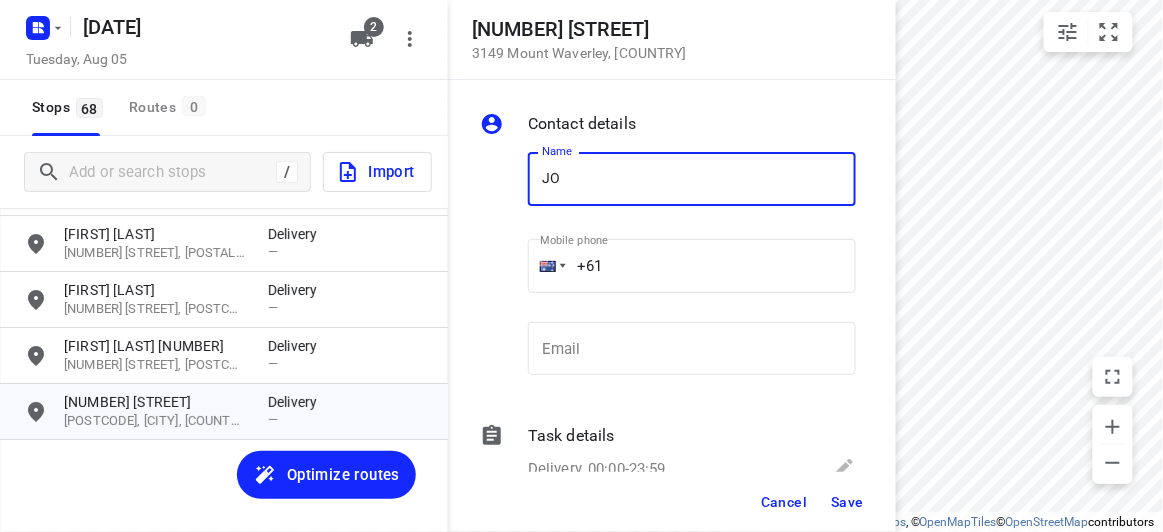 type on "JOHANNA LEE 1/56" 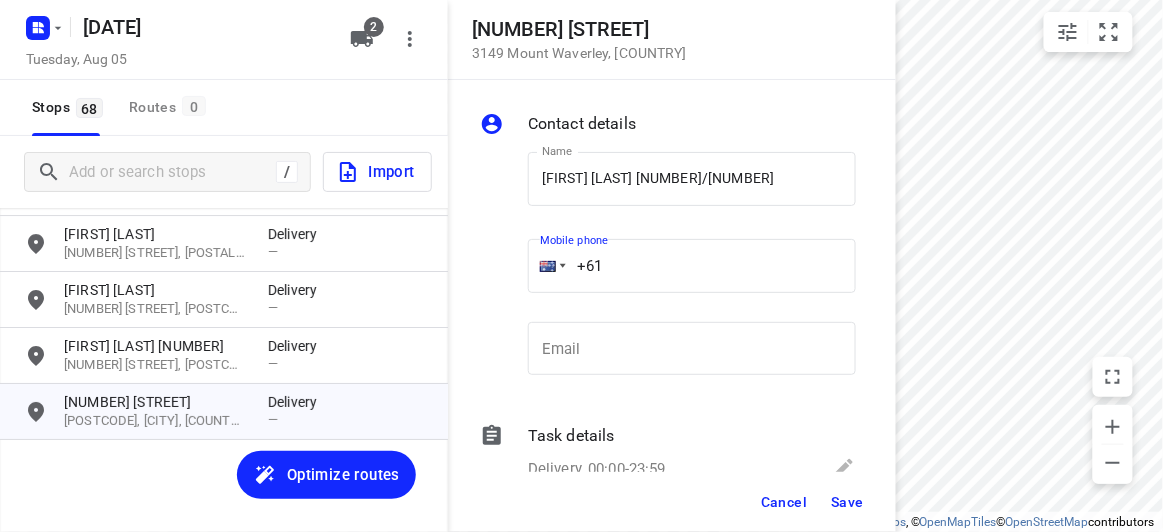 click on "+61" at bounding box center [692, 266] 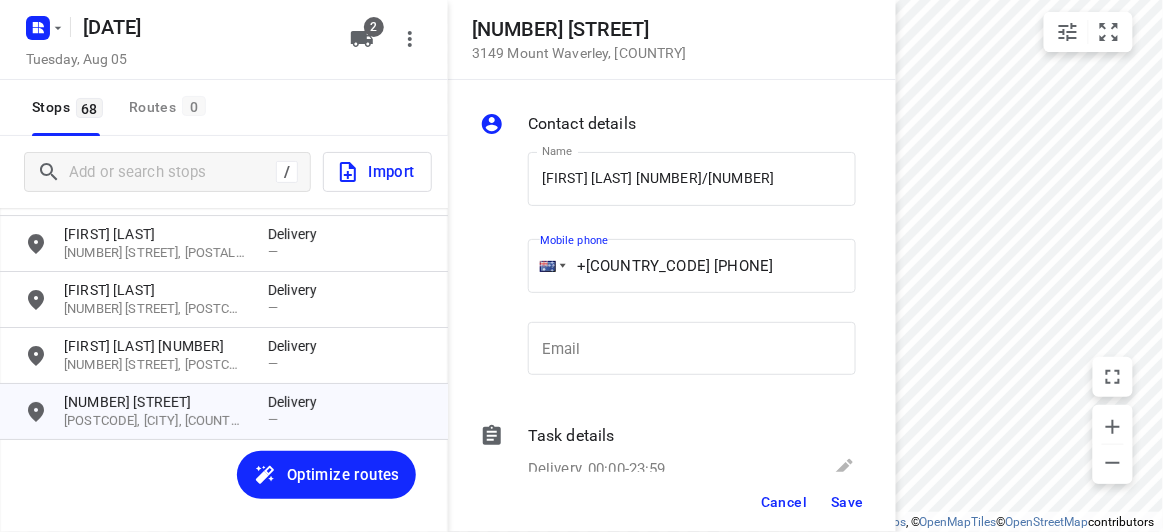 type on "+61 433708869" 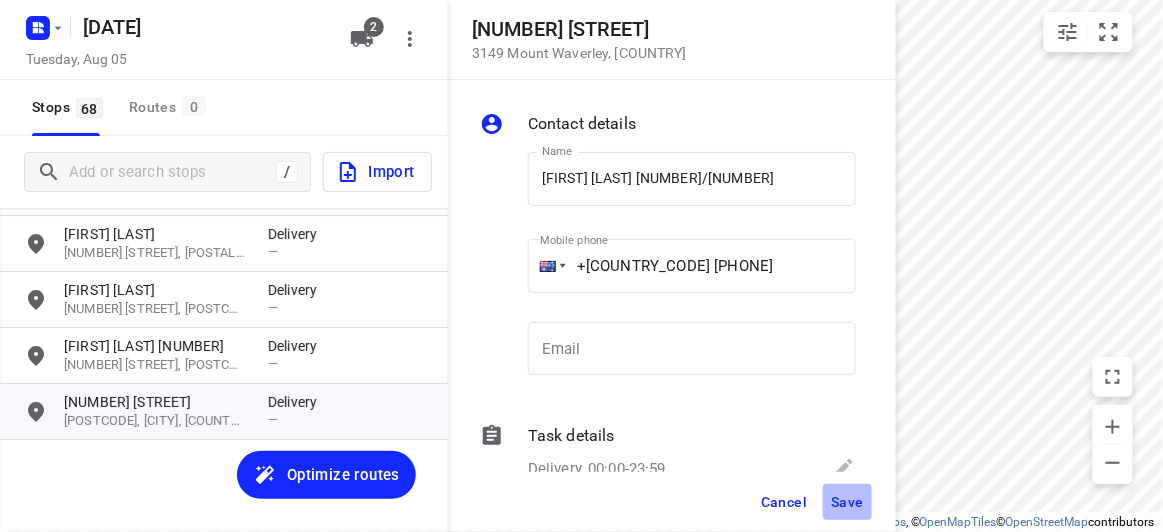 click on "Save" at bounding box center (847, 502) 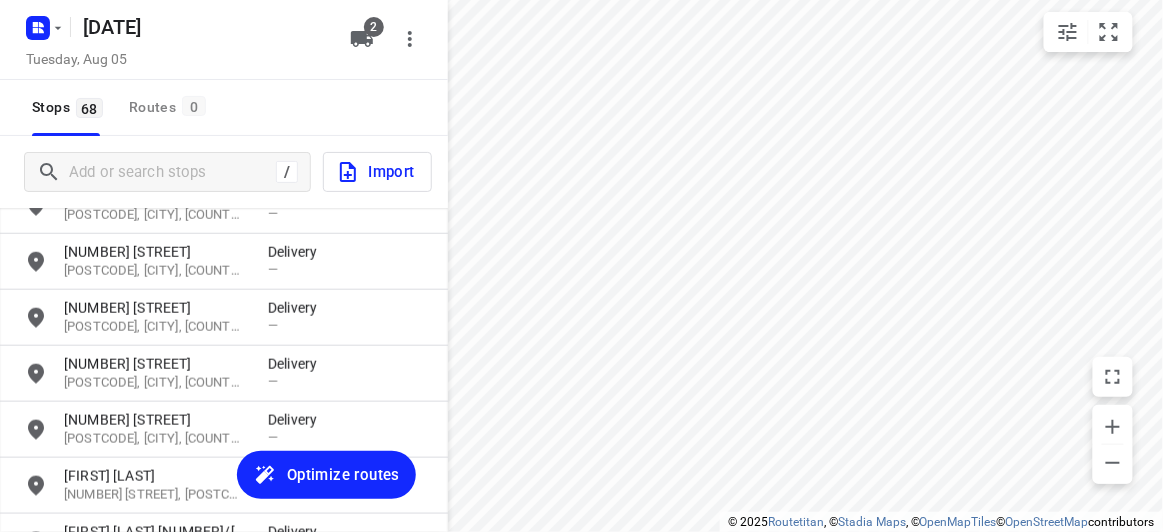 scroll, scrollTop: 545, scrollLeft: 0, axis: vertical 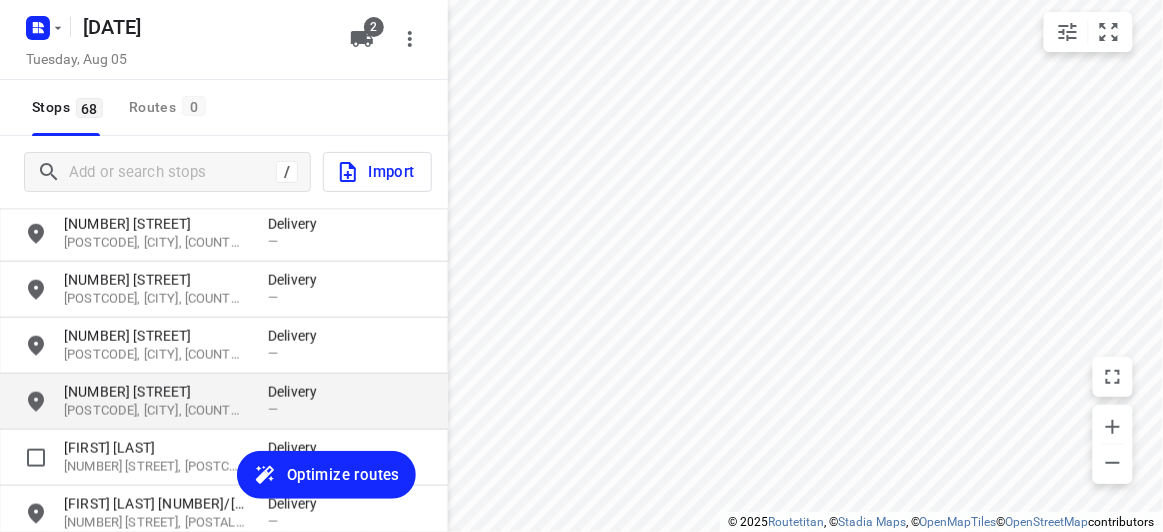 click on "[POSTCODE], [CITY], [STATE]" at bounding box center (156, 411) 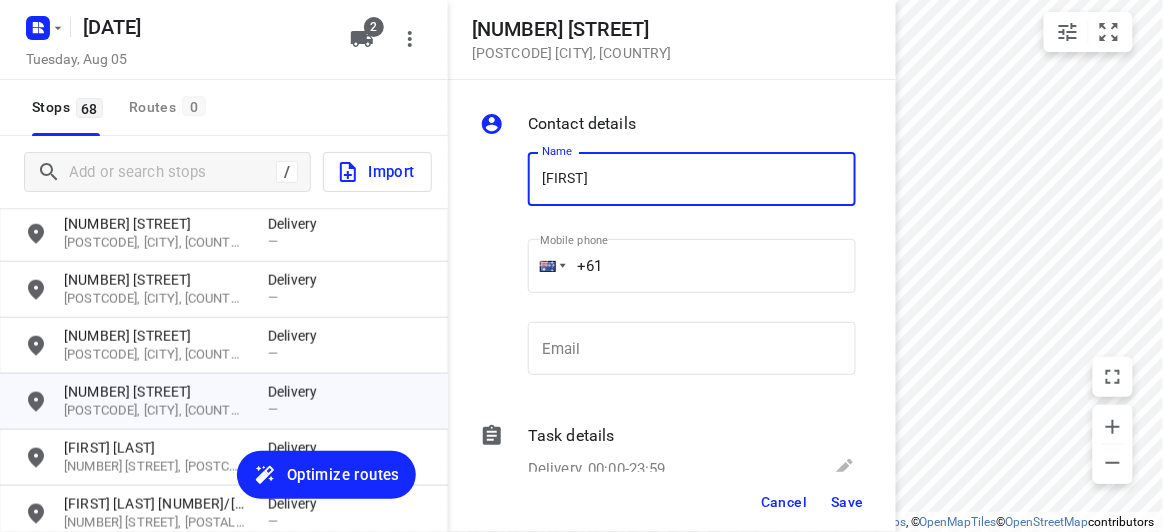 type on "KATE O" 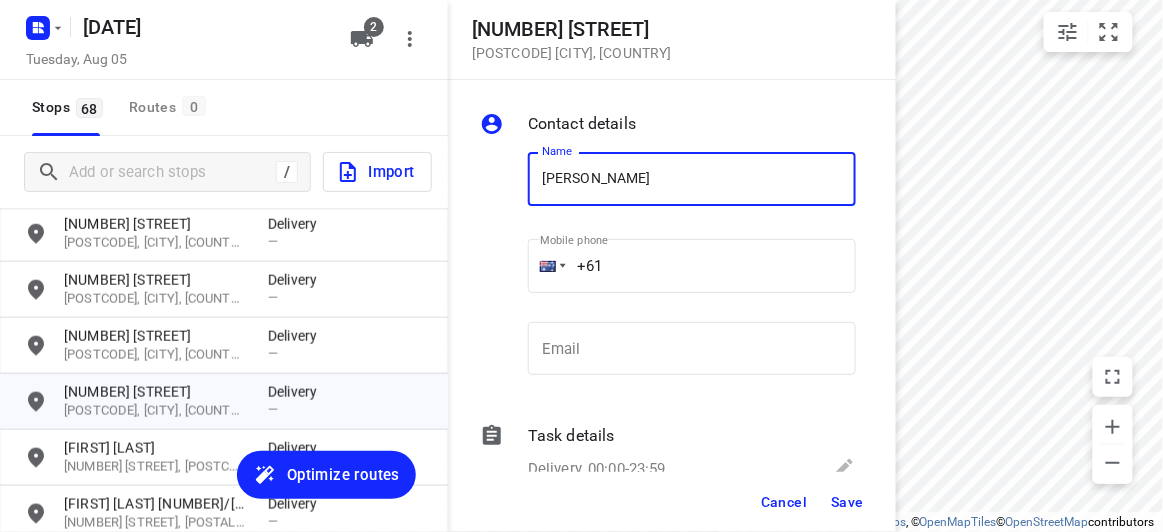 click on "+61" at bounding box center (692, 266) 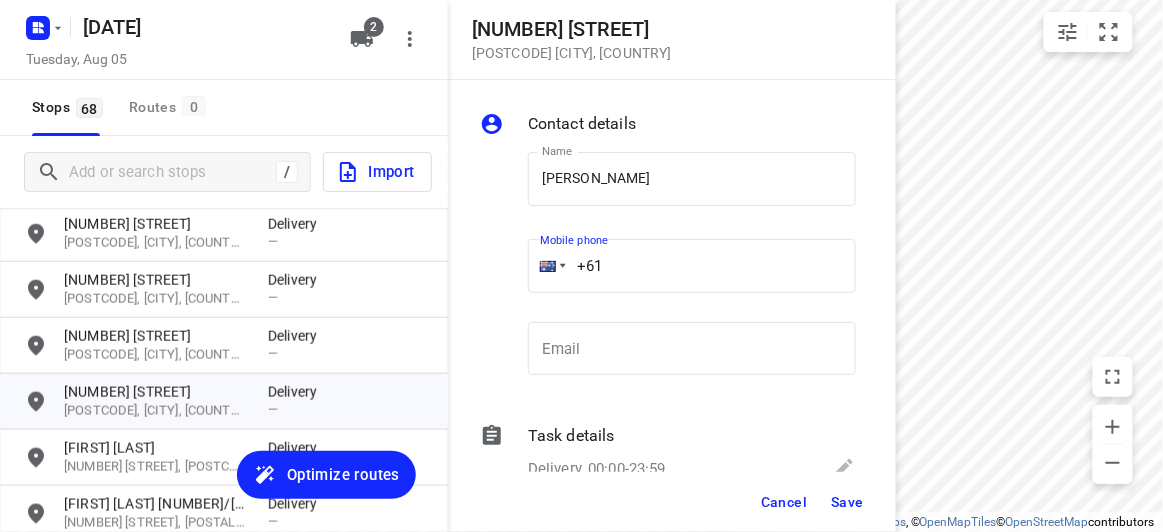 paste on "412969239" 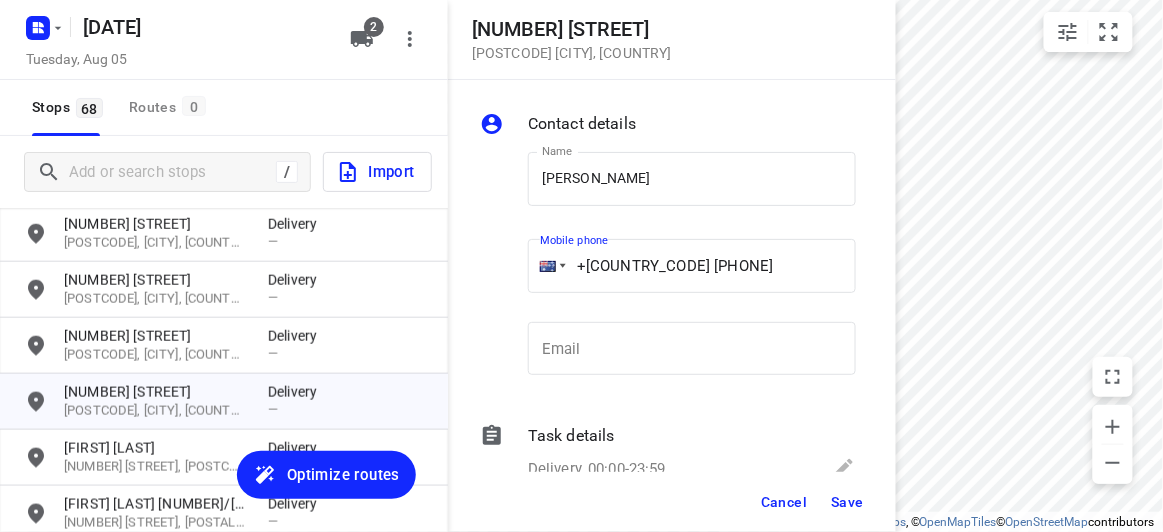 type on "+61 412969239" 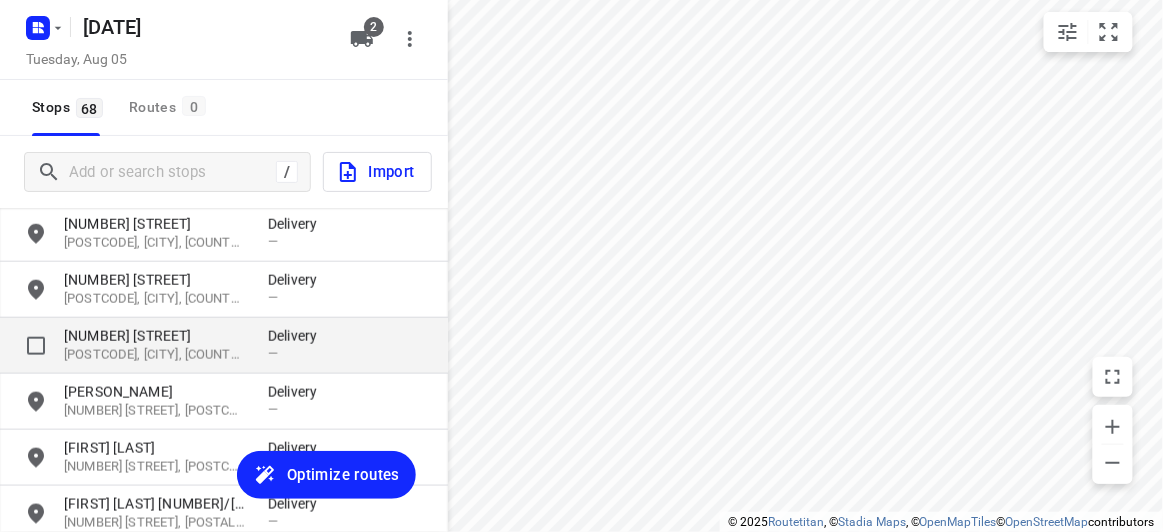 click on "[NUMBER] [STREET]" at bounding box center (156, 336) 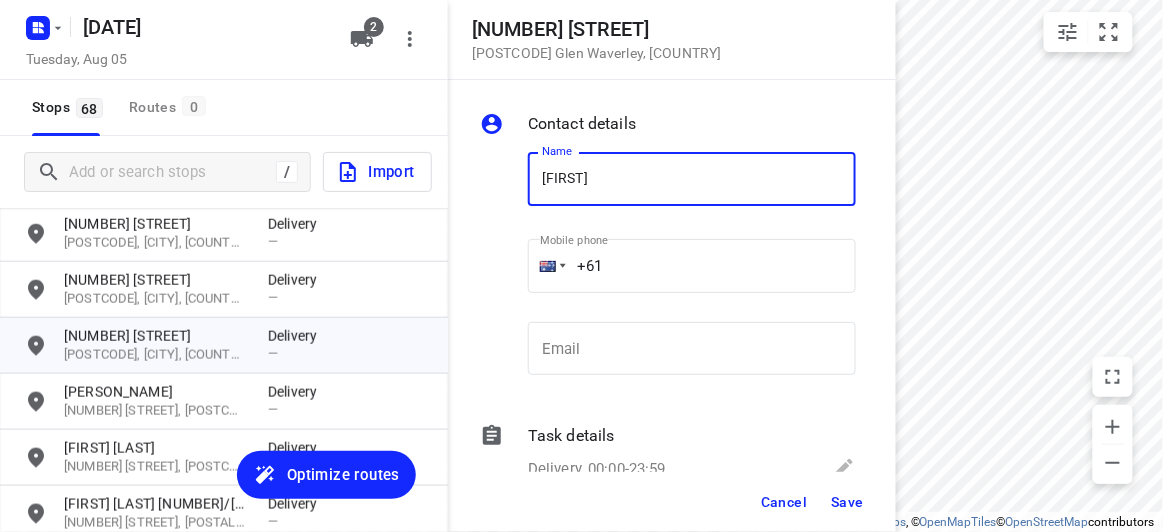 type on "JULIA LIM" 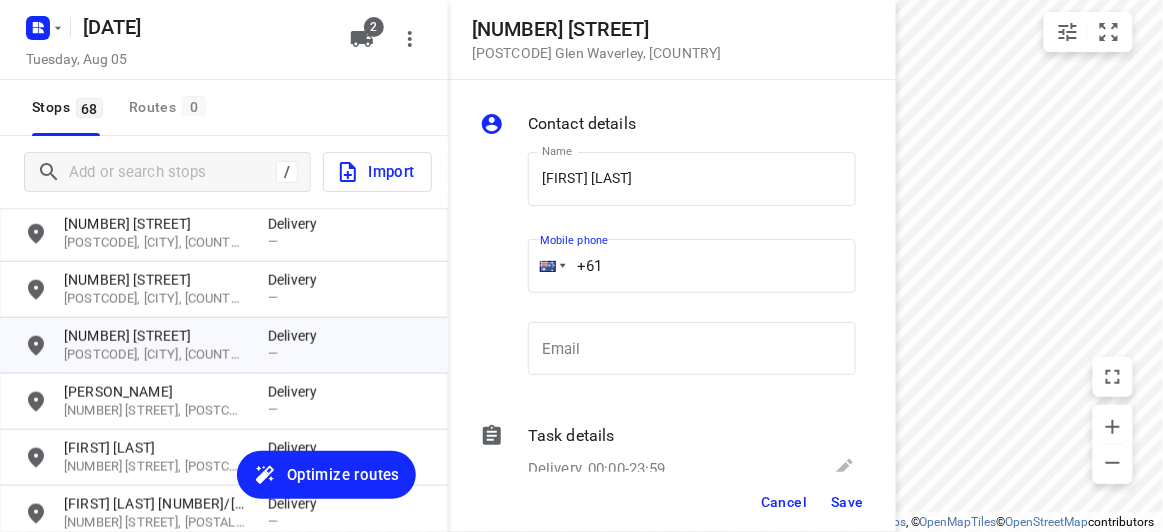 click on "+61" at bounding box center (692, 266) 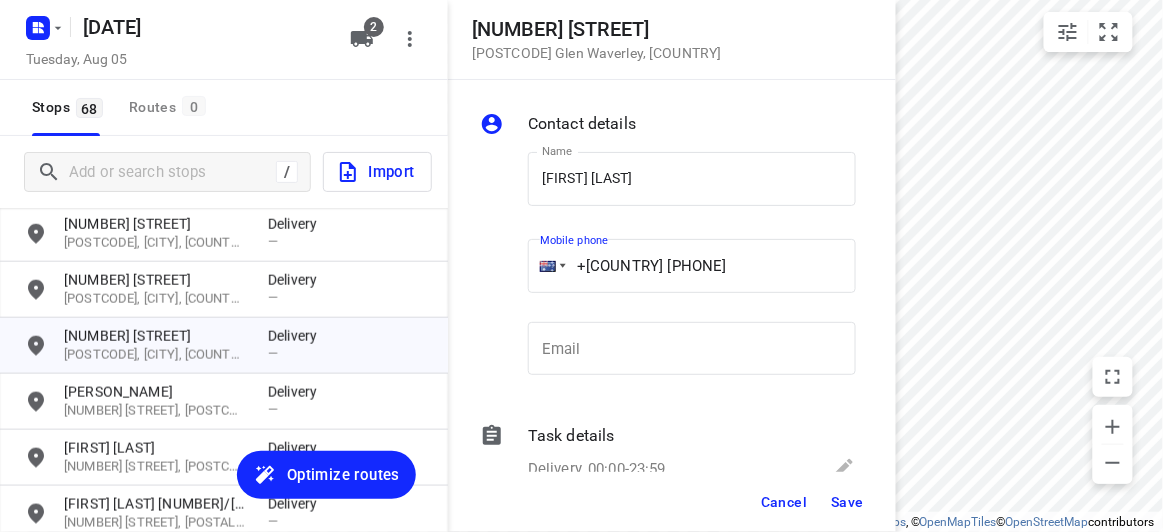 click on "+61 0431794720" at bounding box center (692, 266) 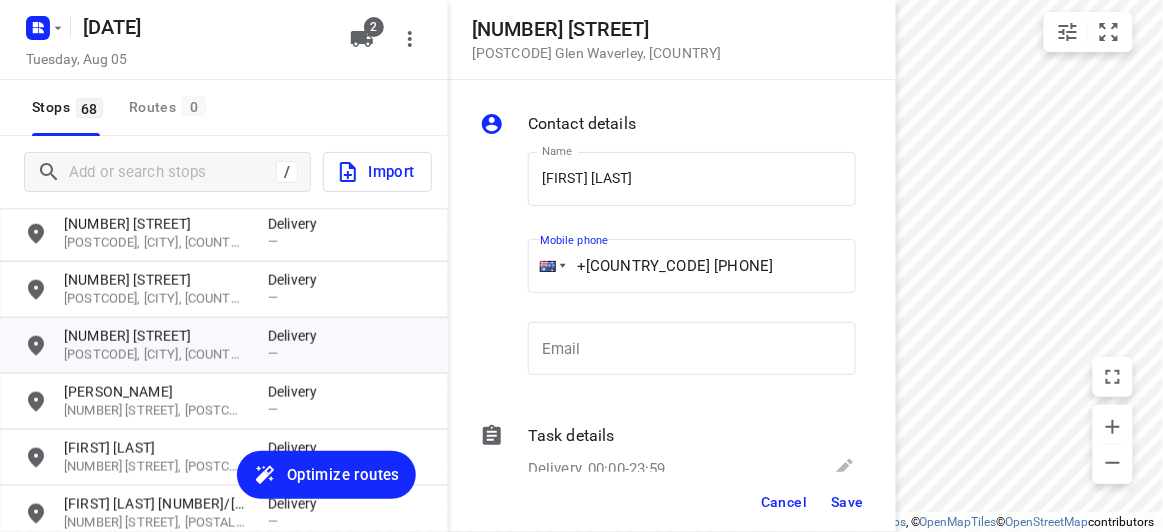 type on "+61 431794720" 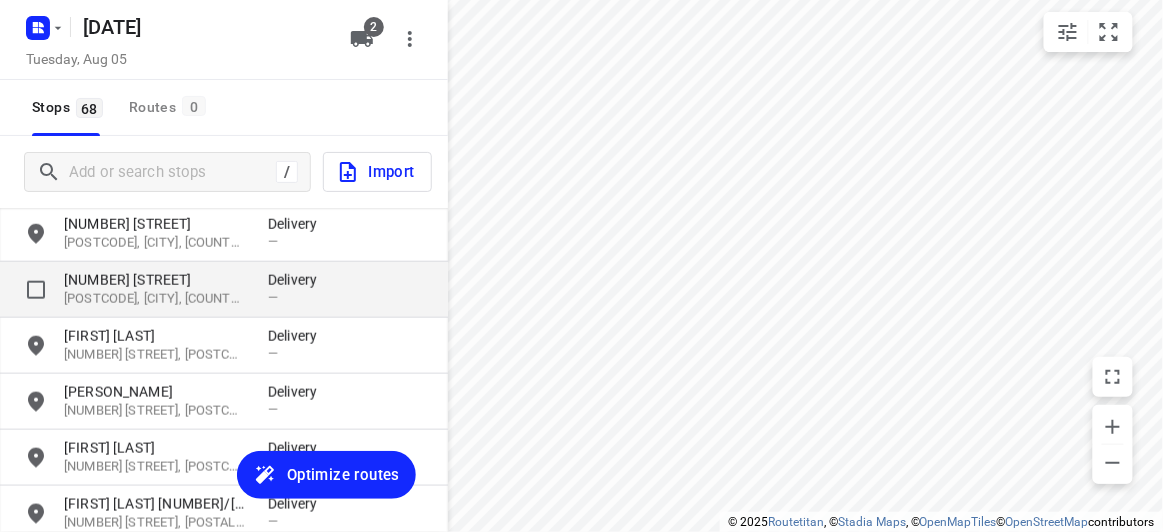 click on "[POSTCODE], [CITY], [STATE]" at bounding box center (156, 299) 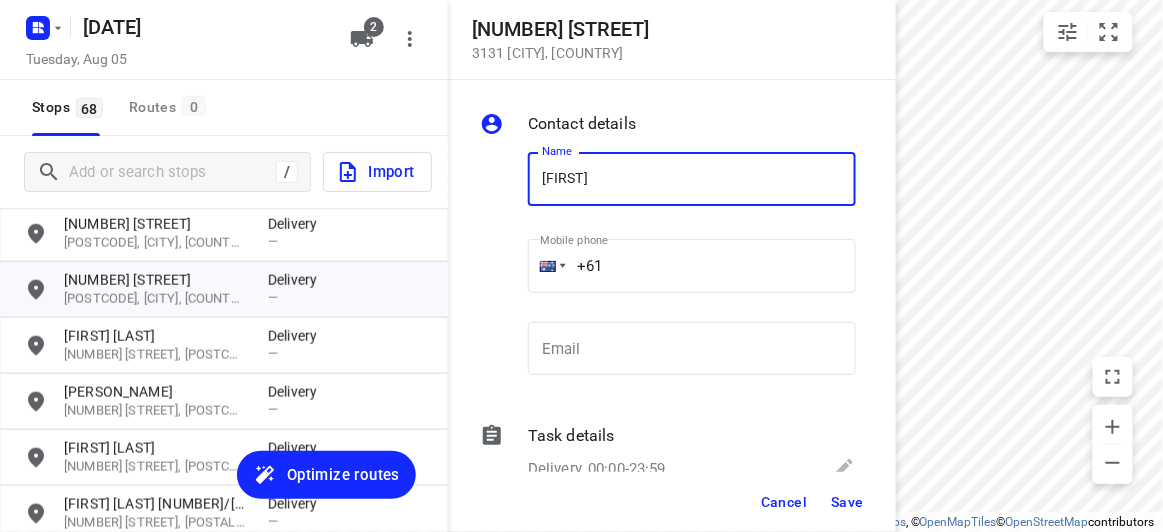 type on "ERINNE" 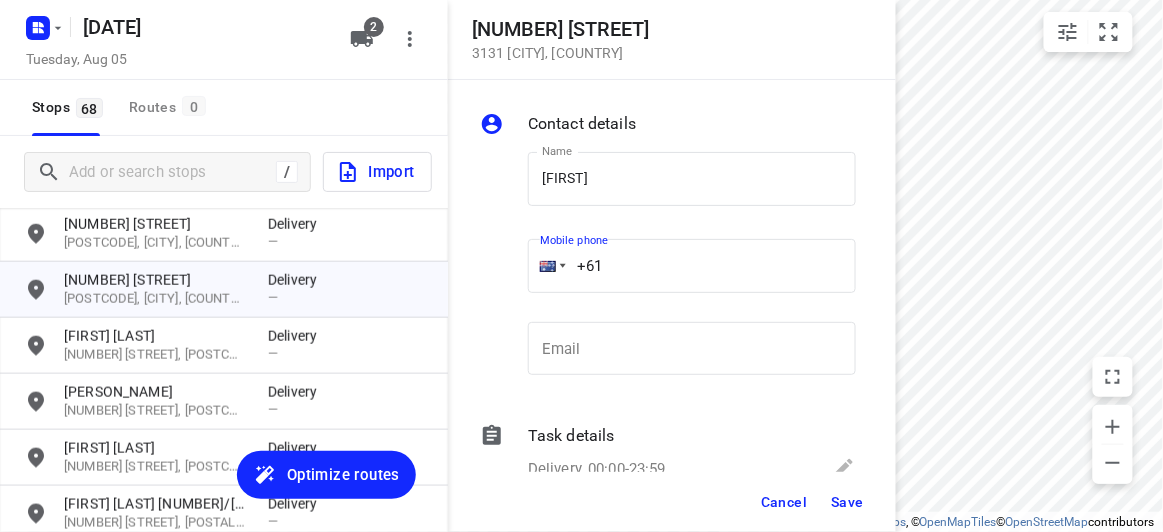 paste on "452491006" 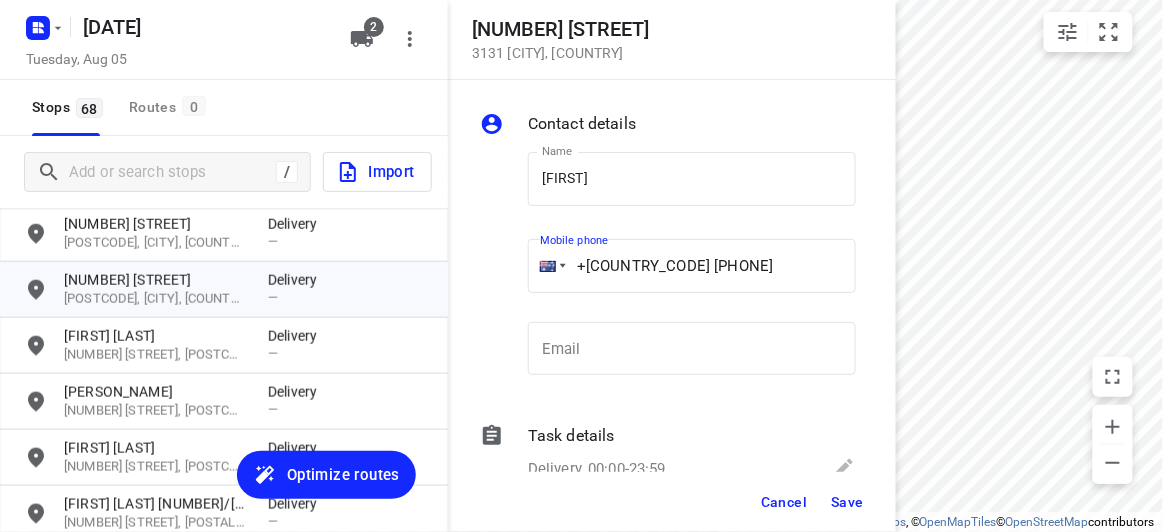 type on "+61 452491006" 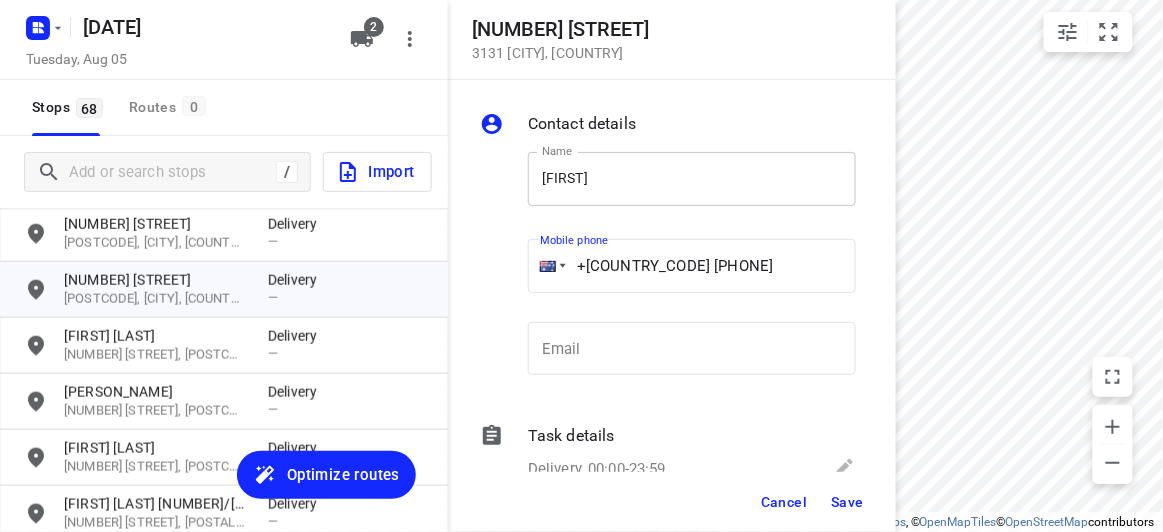 click on "ERINNE" at bounding box center (692, 179) 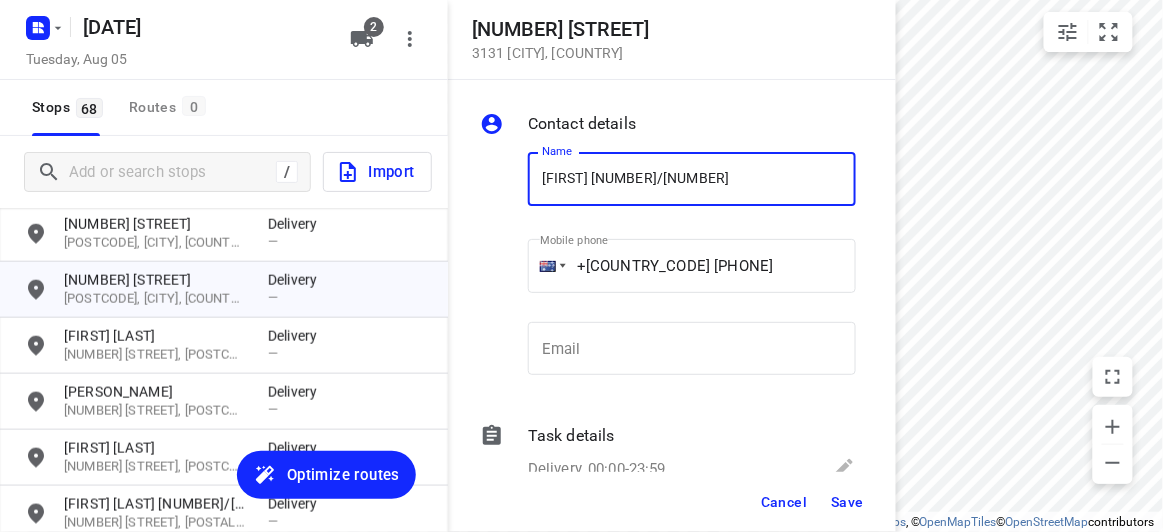 type on "ERINNE 347/351" 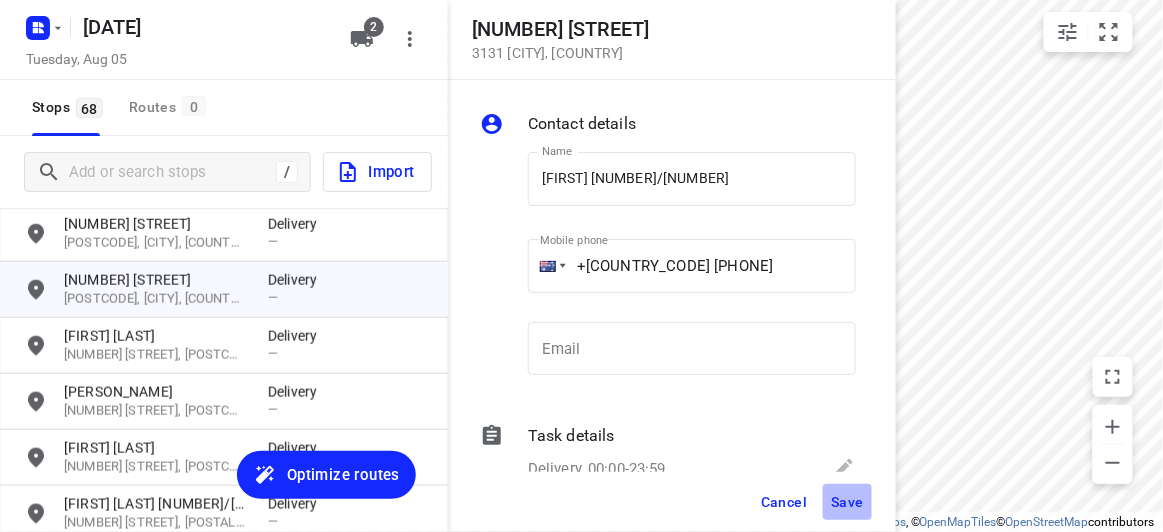 click on "Save" at bounding box center [847, 502] 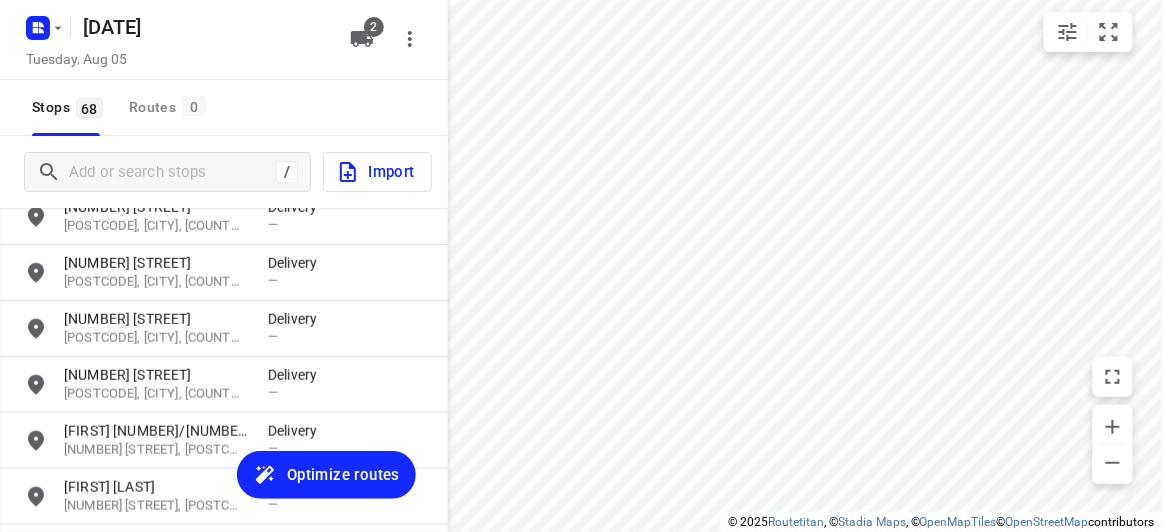 scroll, scrollTop: 363, scrollLeft: 0, axis: vertical 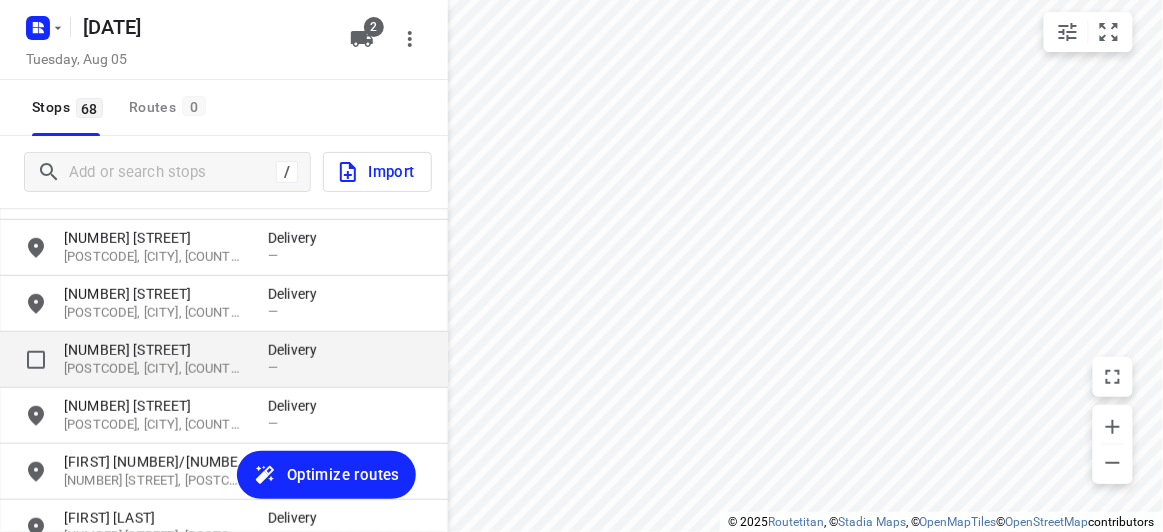 click on "[POSTAL_CODE], [CITY], [COUNTRY]" at bounding box center (156, 369) 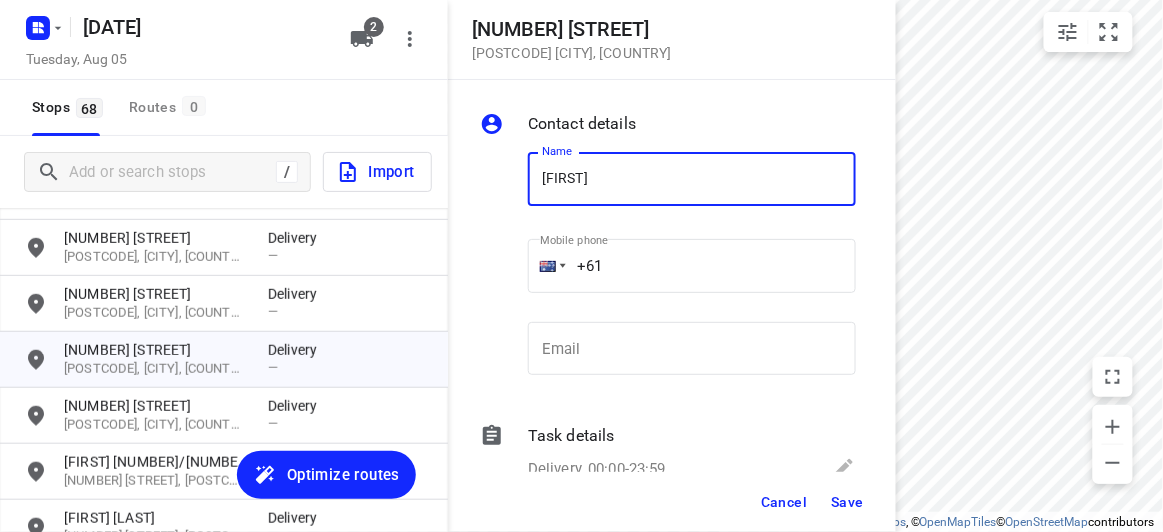 type on "JUN YEU MAH" 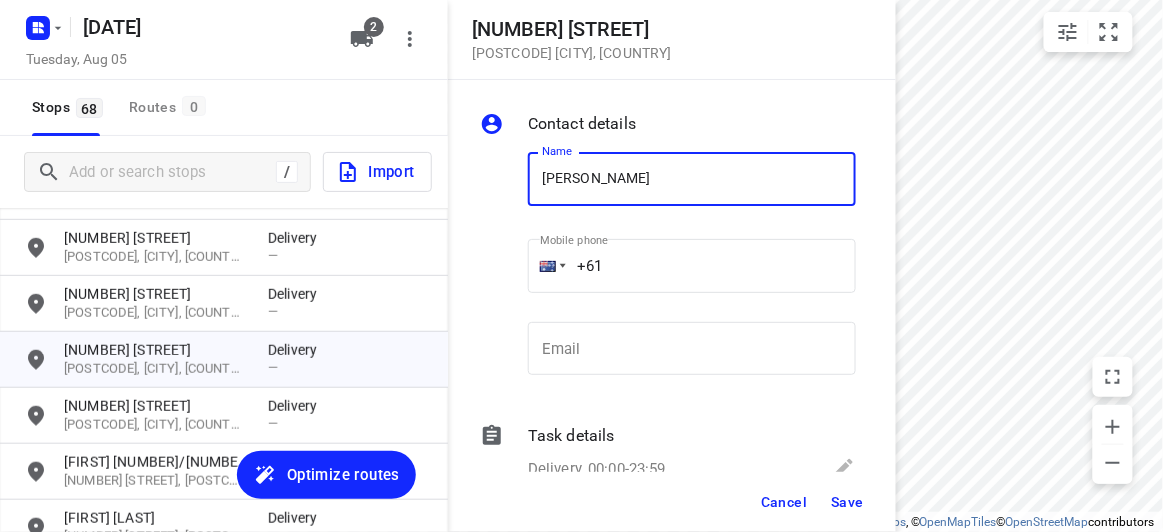 click on "+61" at bounding box center (692, 266) 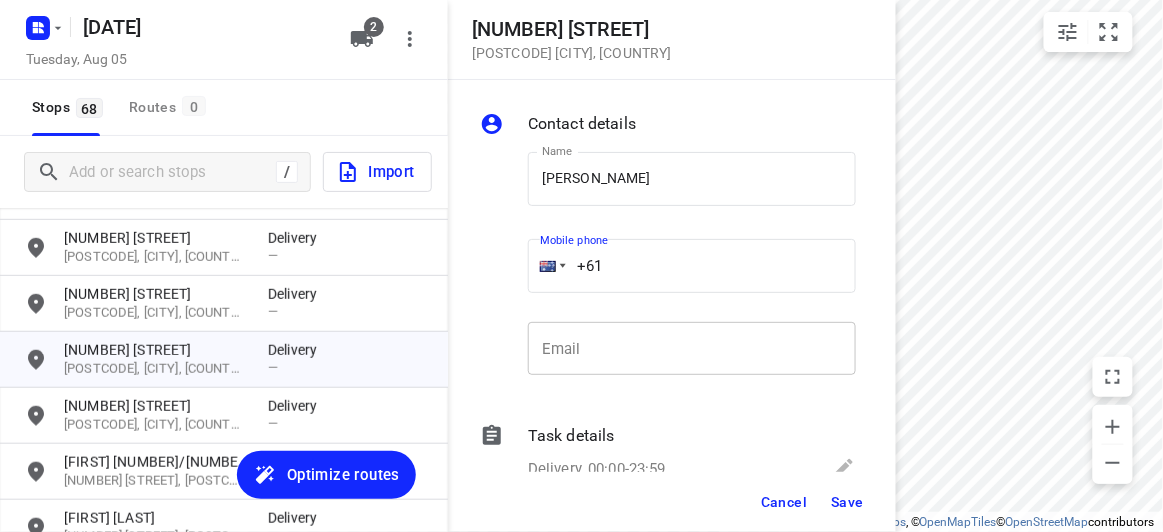 paste on "403231456" 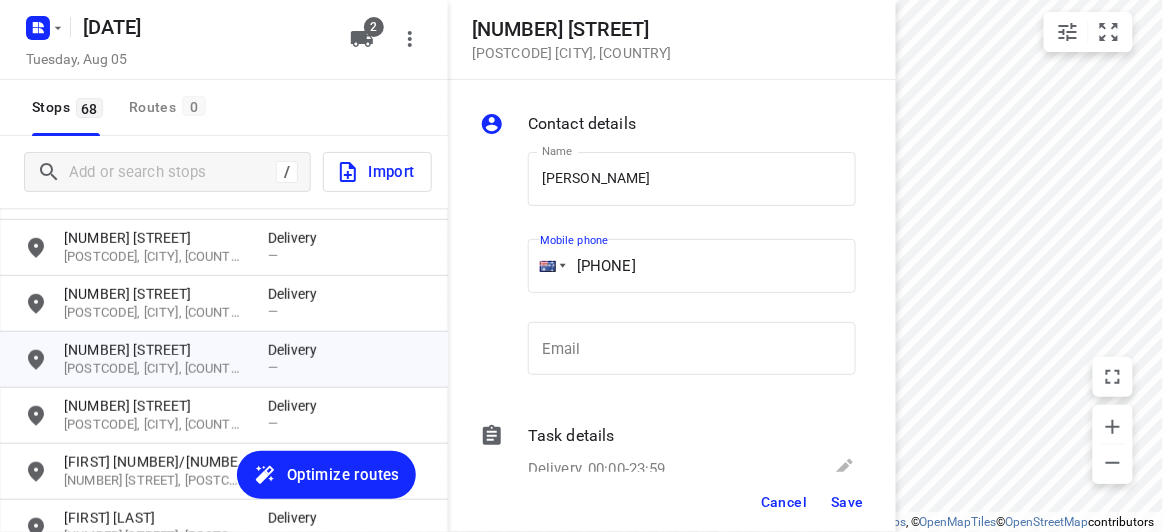 type on "+61 403231456" 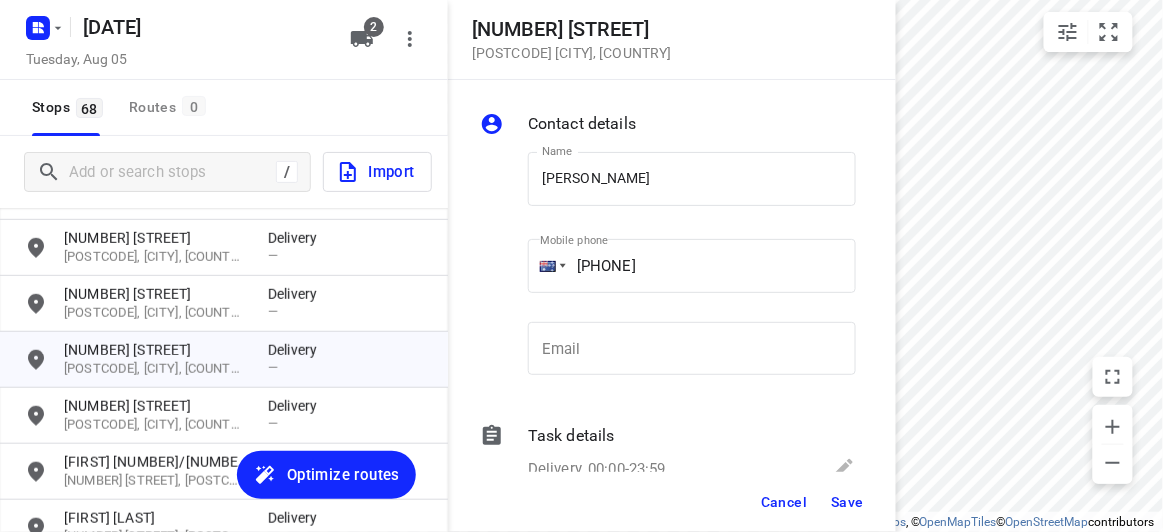 click on "Cancel Save" at bounding box center [672, 502] 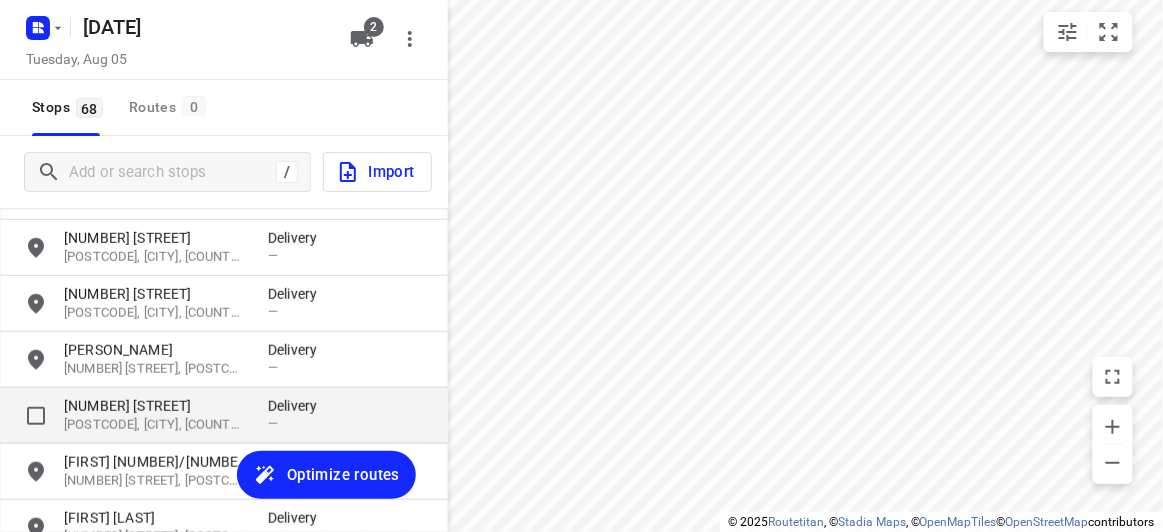 click on "[NUMBER] [STREET]" at bounding box center [156, 406] 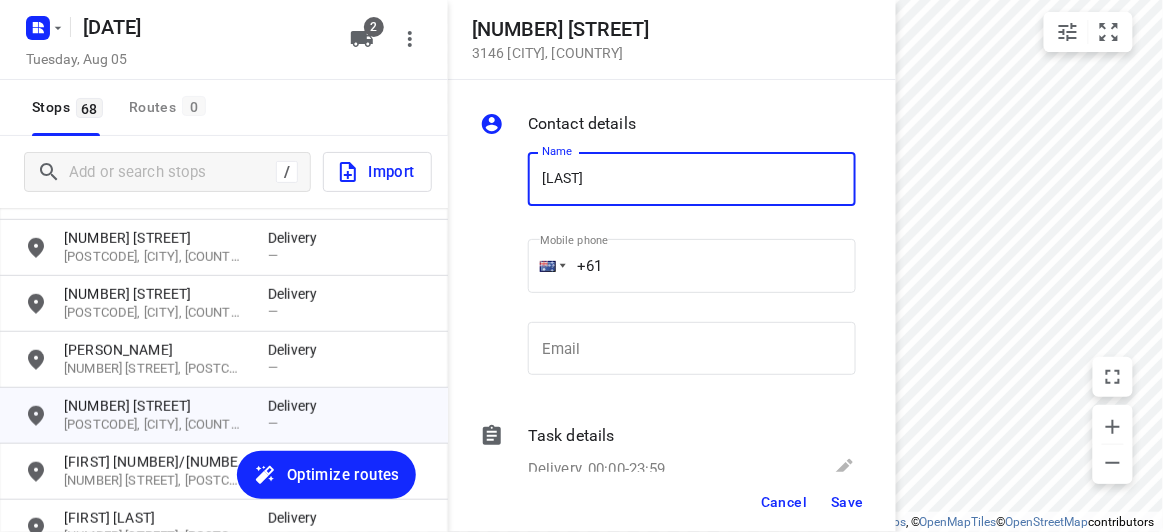 type on "FEIFEI LI 3/8" 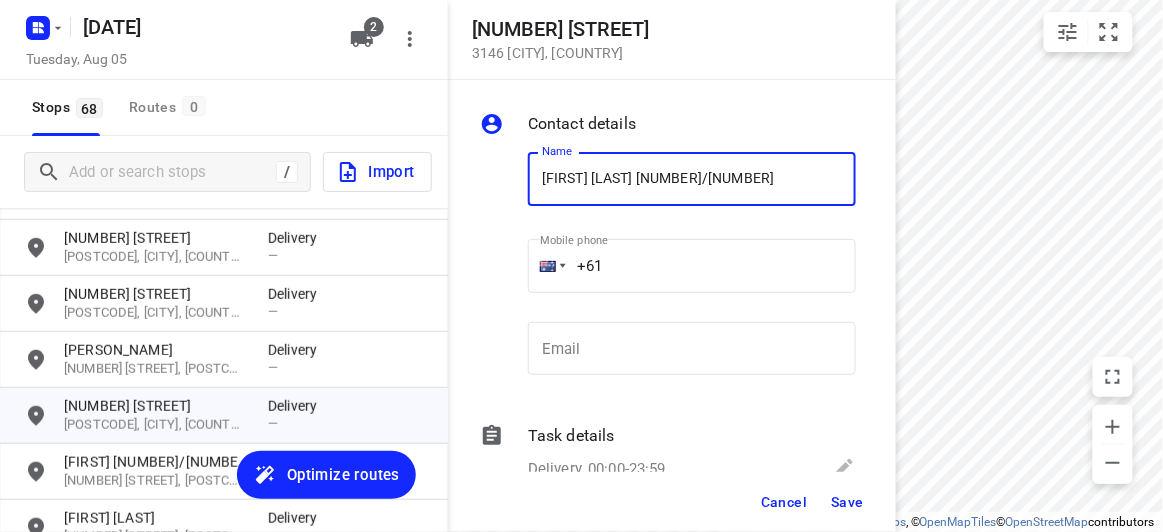 click on "+61" at bounding box center [692, 266] 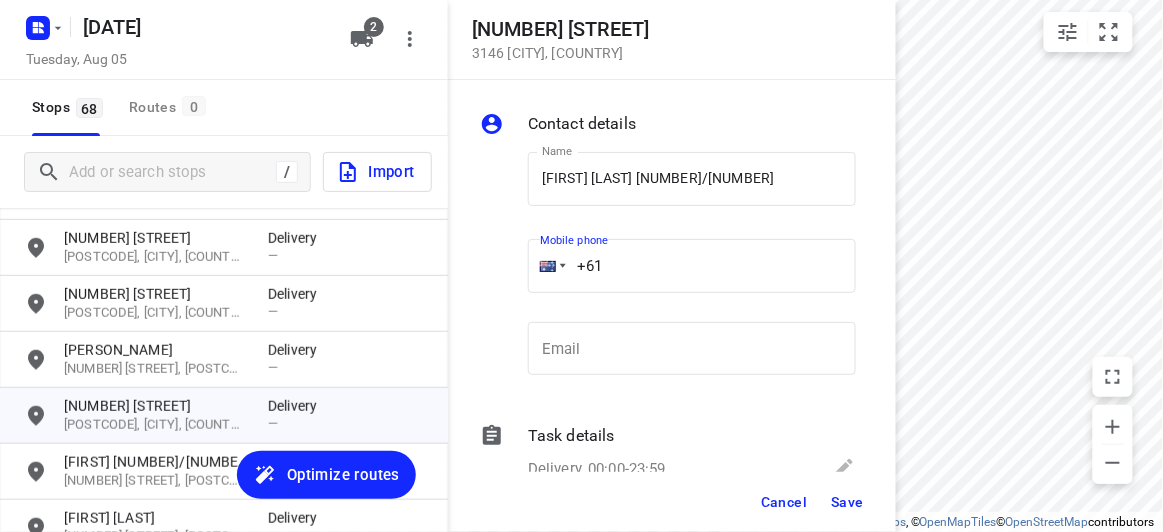 paste on "435888928" 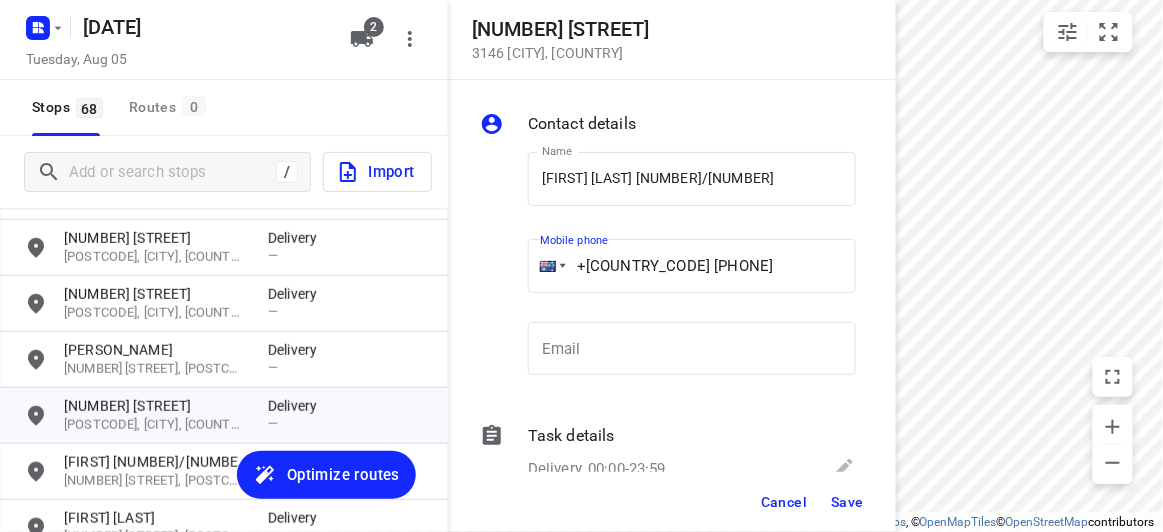 type on "+61 435888928" 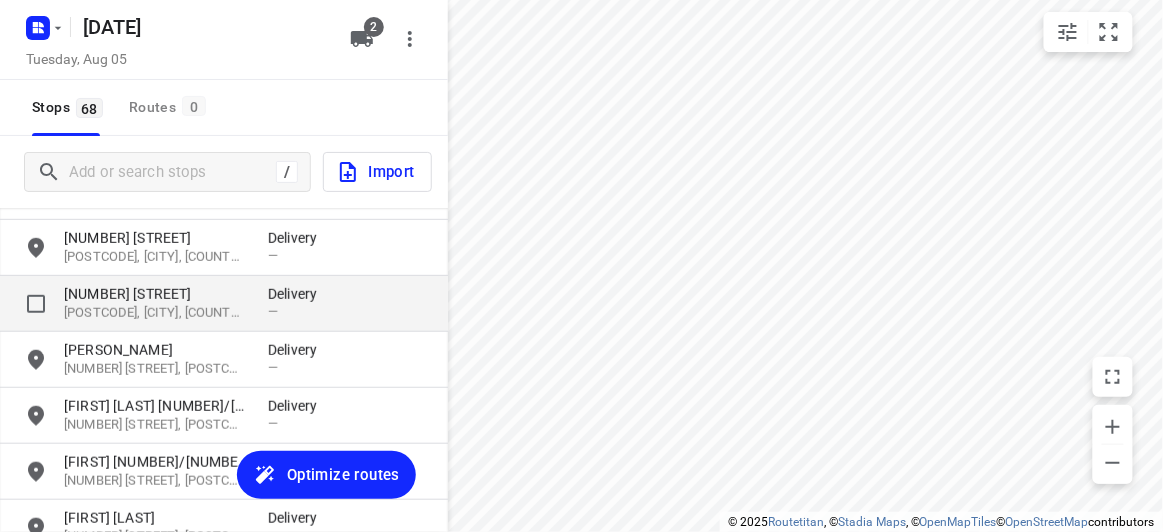 click on "[NUMBER] [STREET]" at bounding box center [156, 294] 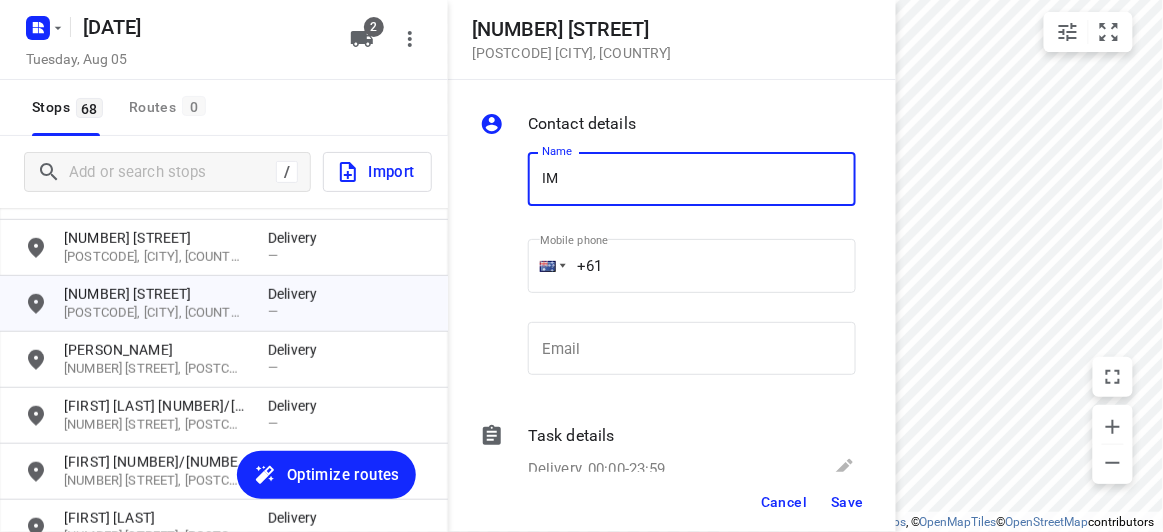 click on "IM" at bounding box center [692, 179] 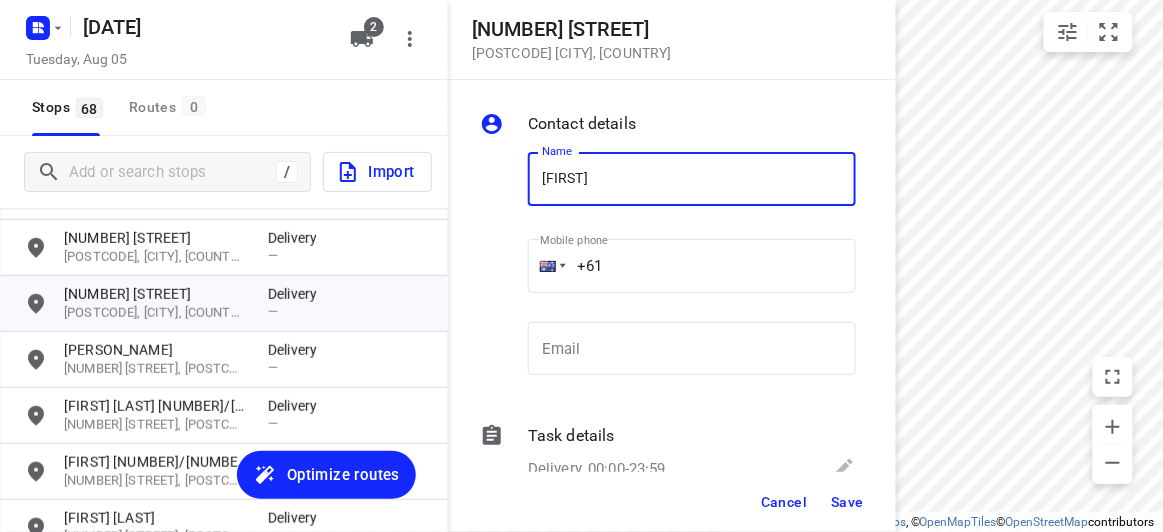 click on "SIM" at bounding box center (692, 179) 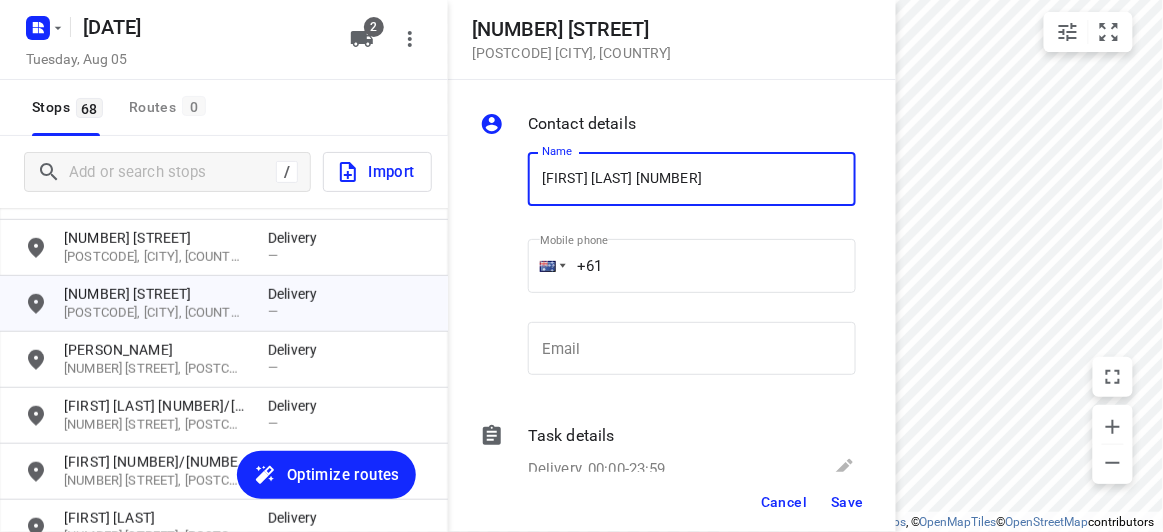 click on "+61" at bounding box center [692, 266] 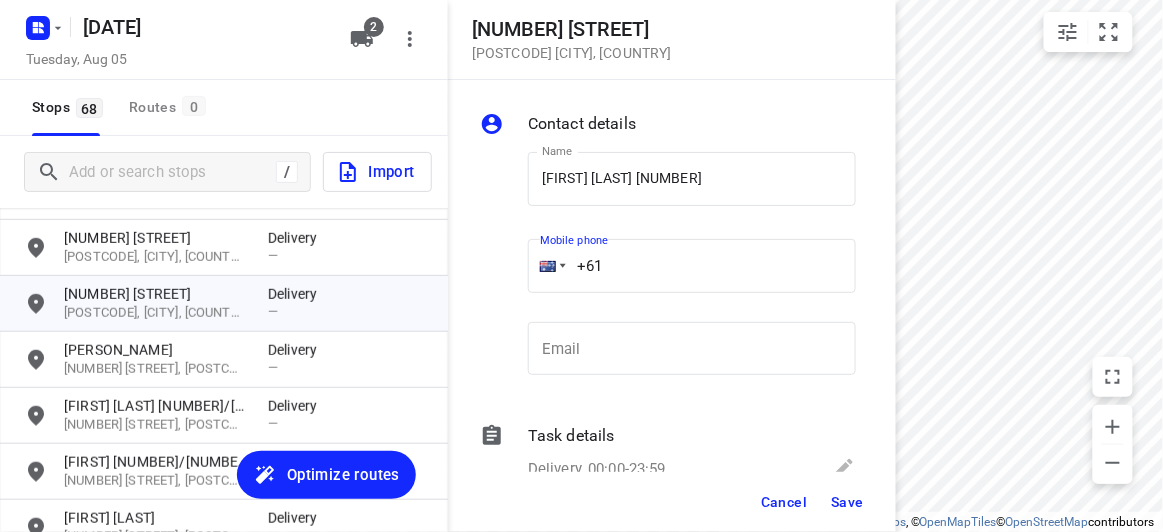 paste on "433799992" 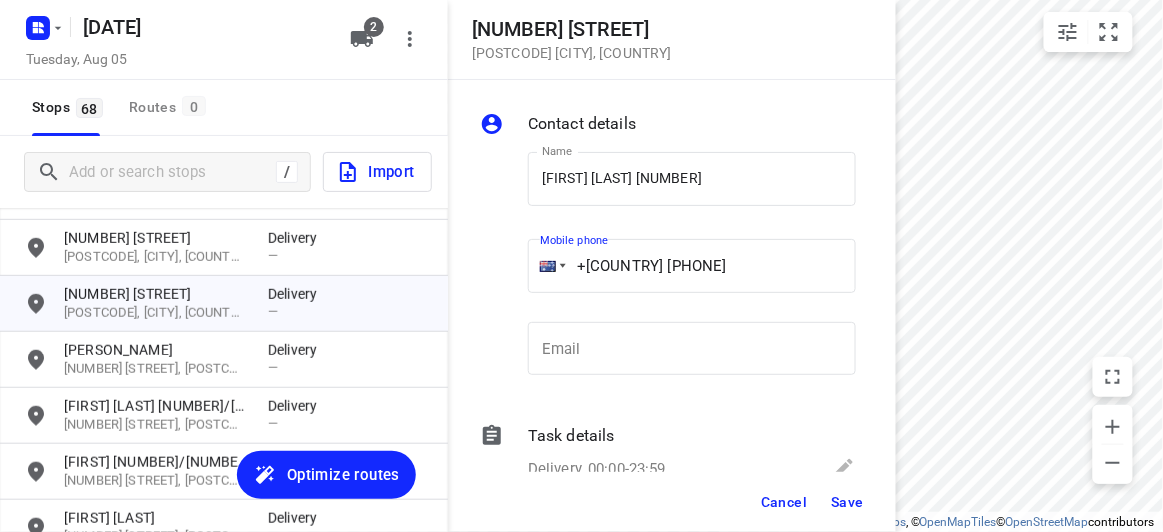 type on "+61 433799992" 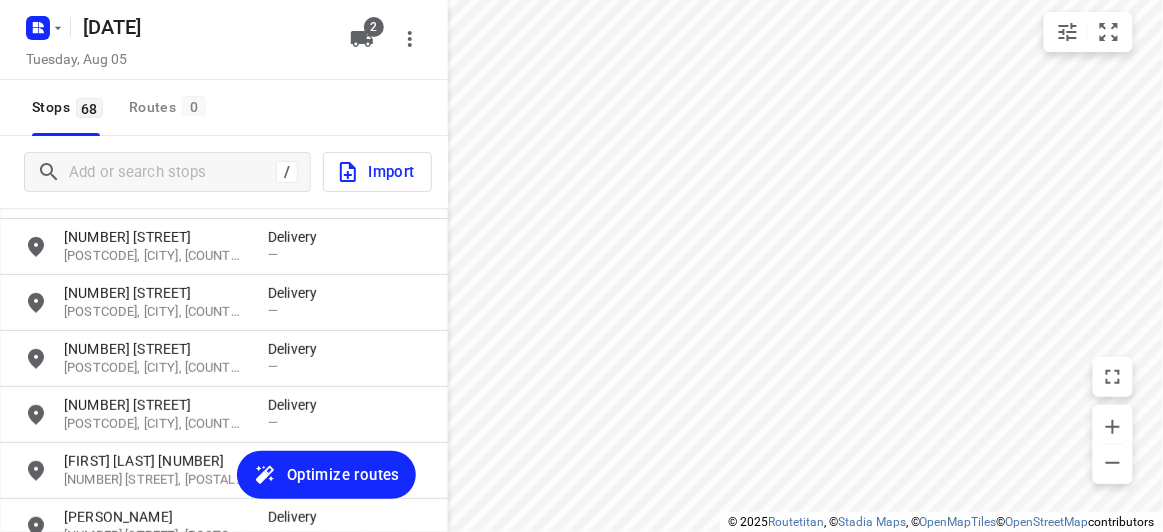 scroll, scrollTop: 181, scrollLeft: 0, axis: vertical 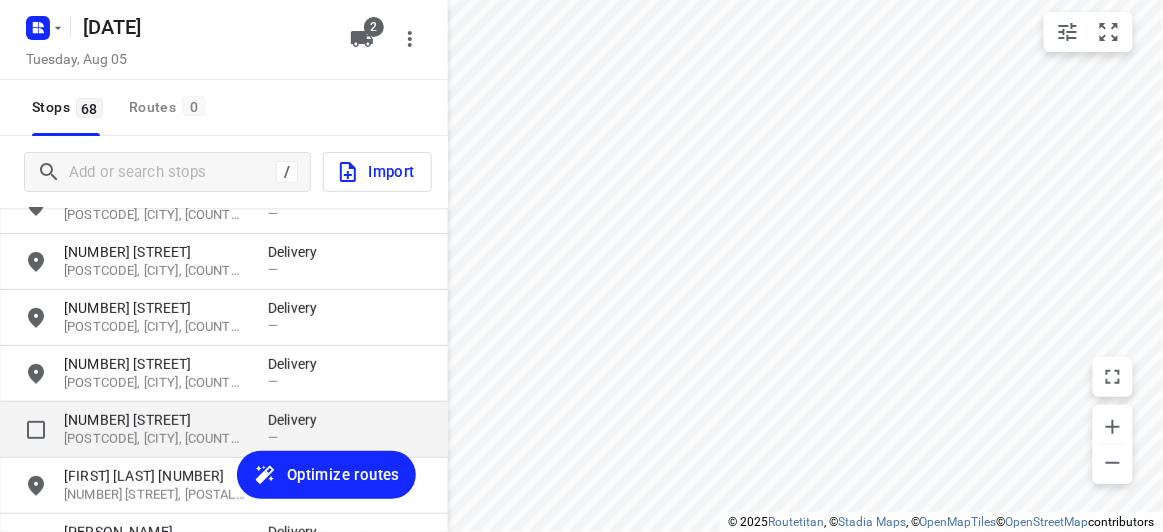 click on "[NUMBER] [STREET]" at bounding box center (156, 420) 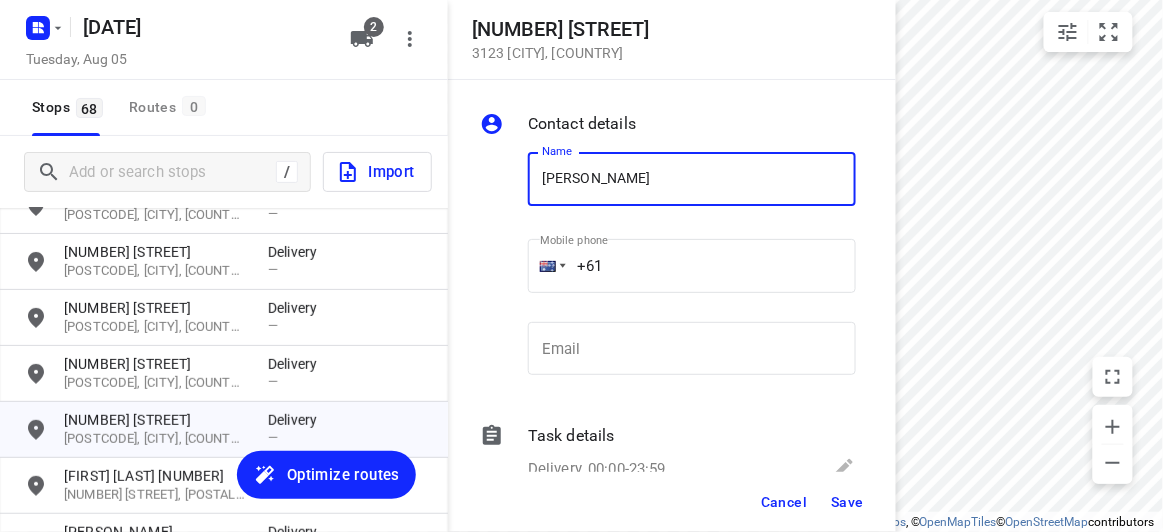 type on "AGNES" 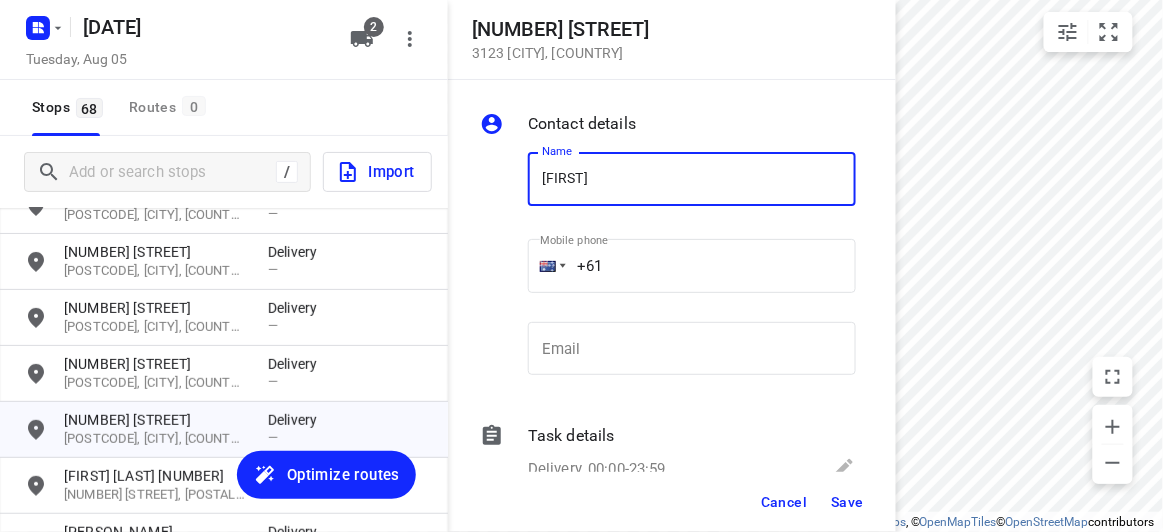 click on "+61" at bounding box center (692, 266) 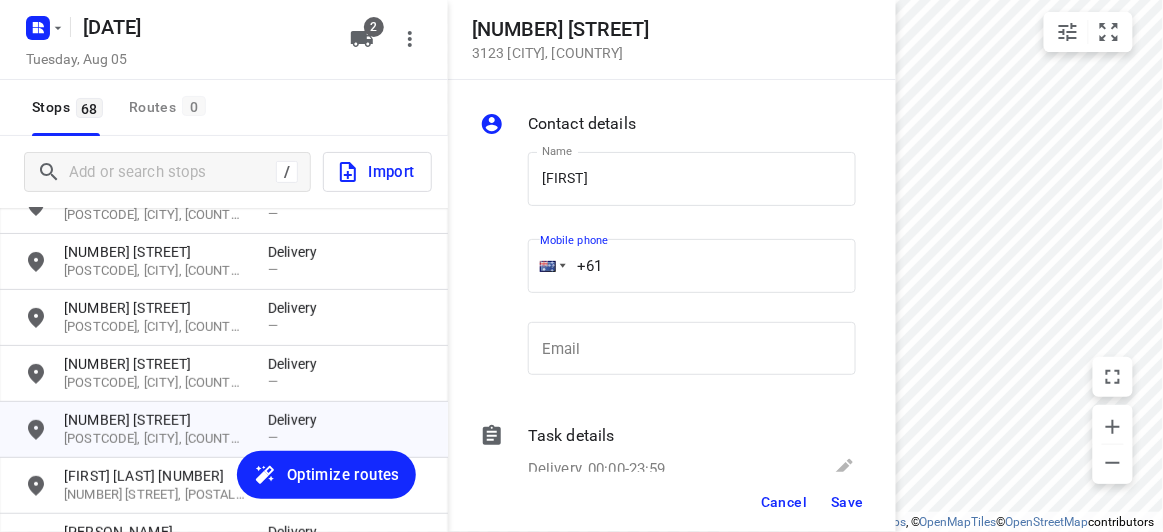 paste on "430310238" 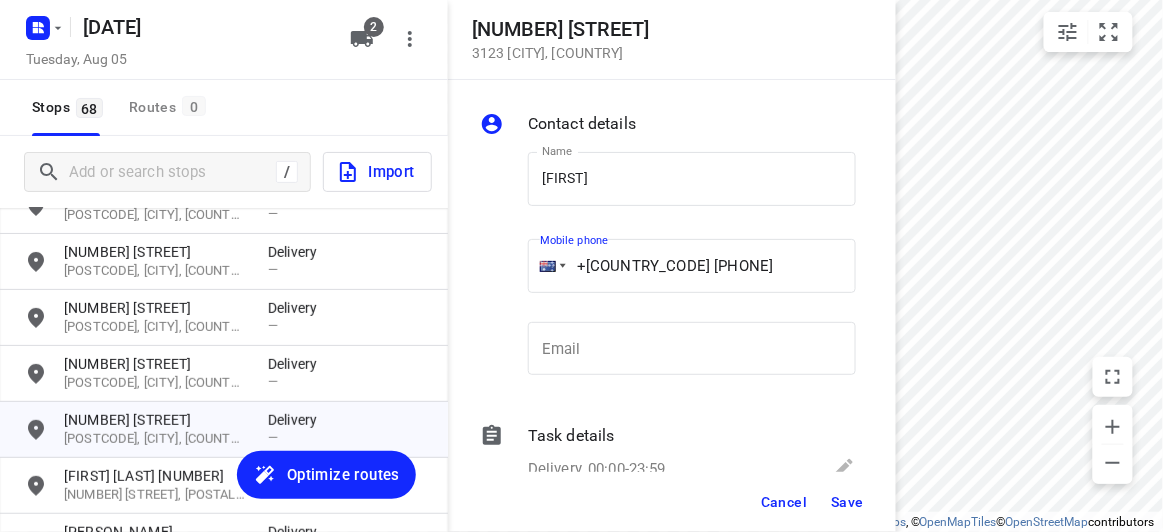 type on "+61 430310238" 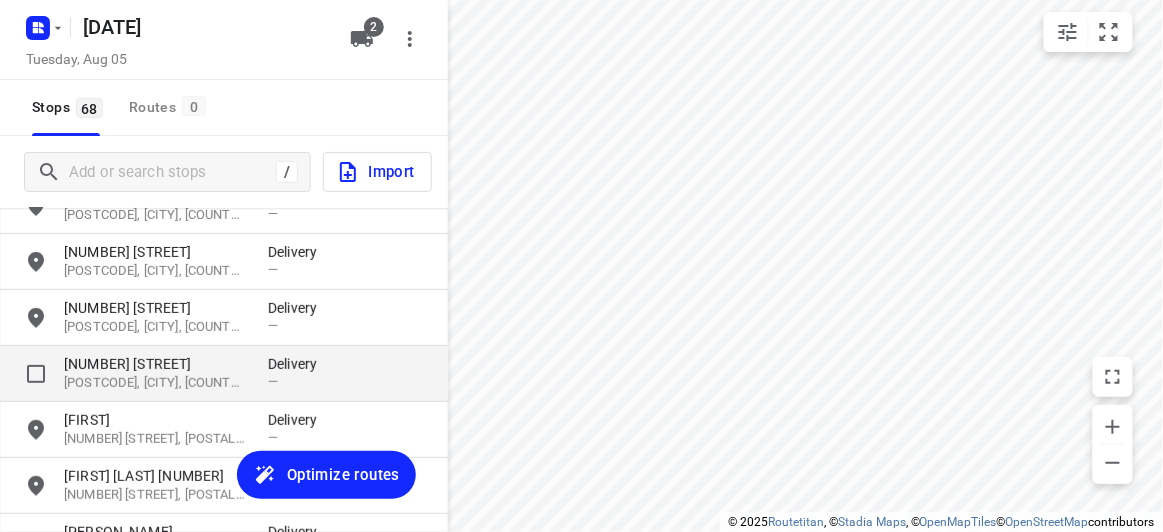 click on "[NUMBER] [STREET]" at bounding box center (156, 364) 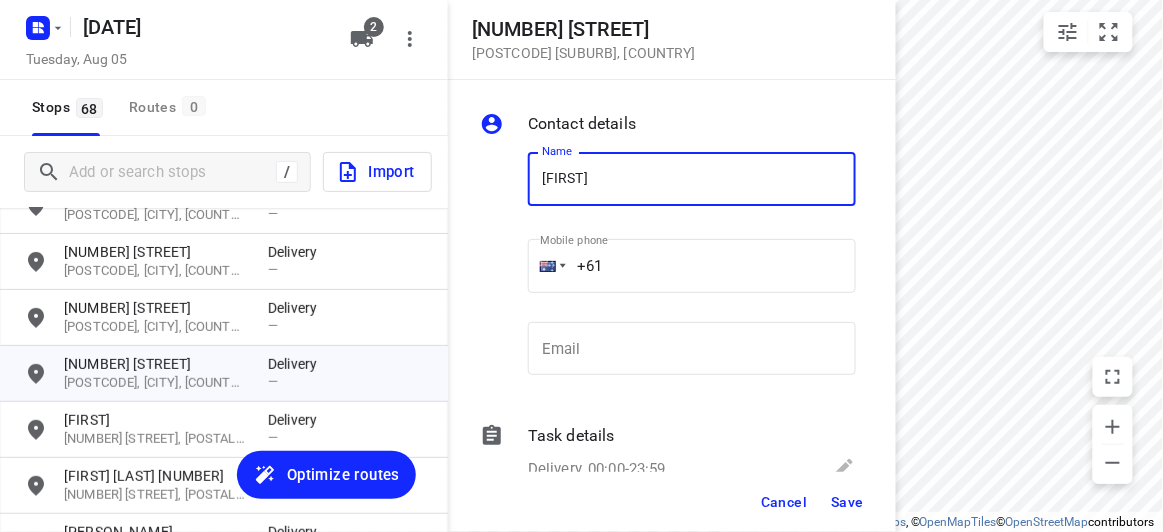 type on "KAI SHIN CHIN" 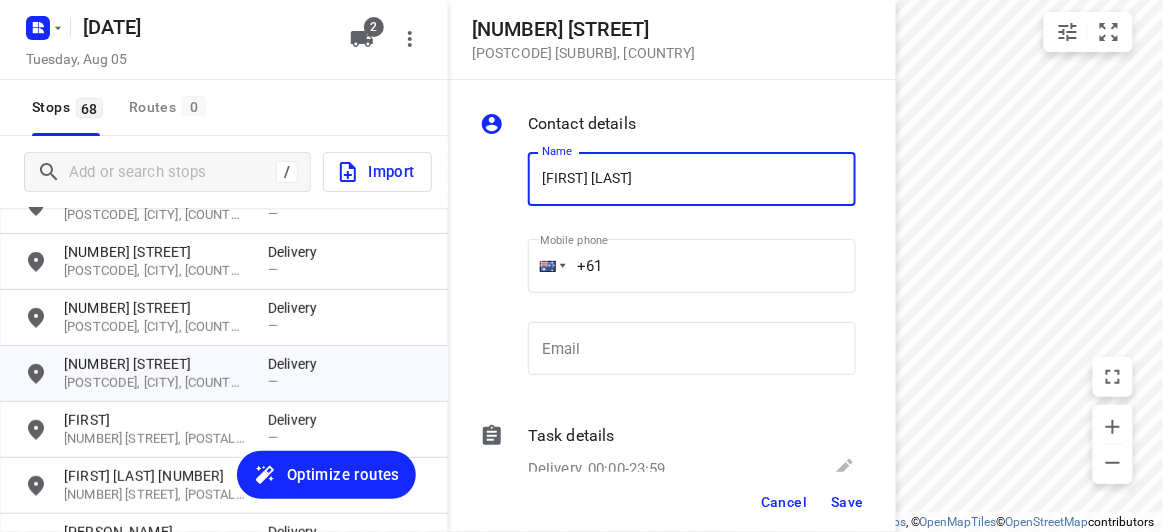 click on "+61" at bounding box center [692, 266] 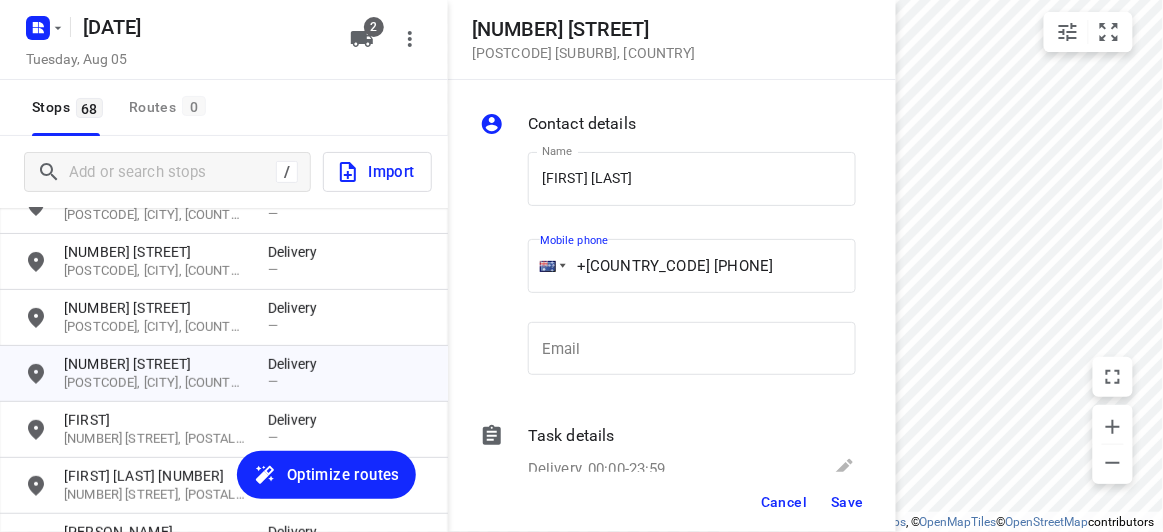 type on "+61 430029891" 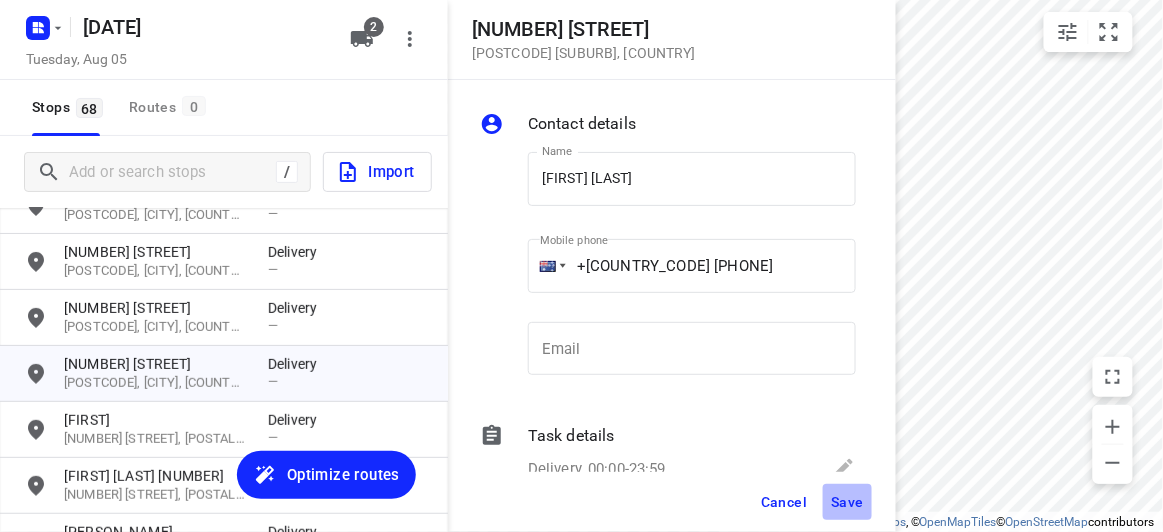 click on "Save" at bounding box center (847, 502) 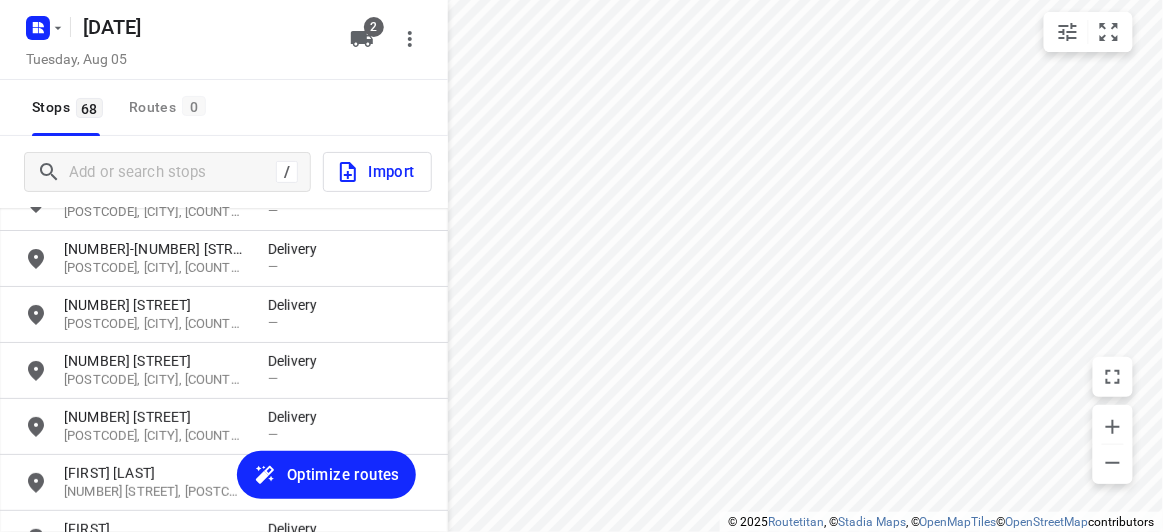 scroll, scrollTop: 0, scrollLeft: 0, axis: both 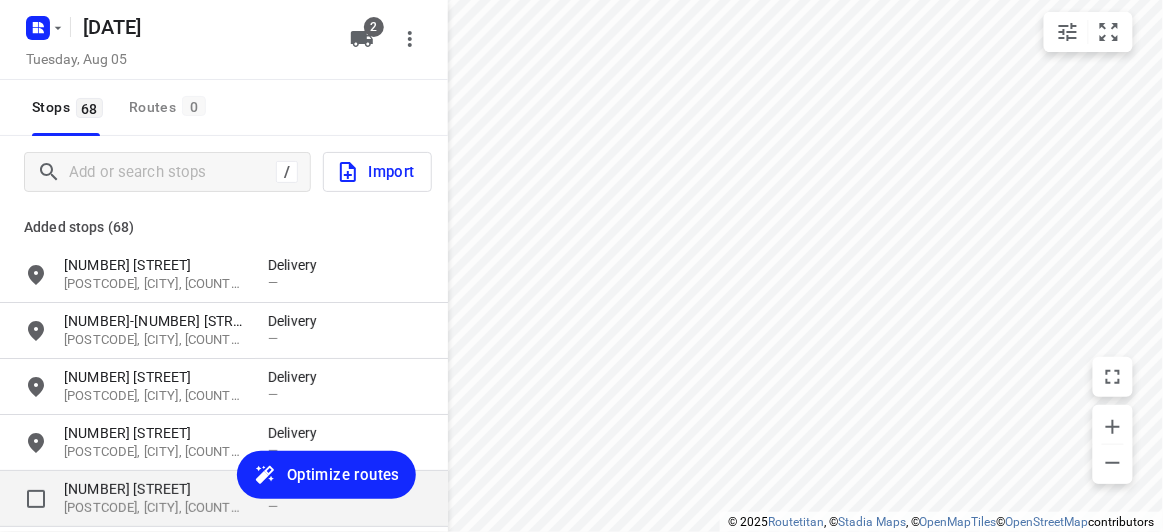 click on "[NUMBER] [STREET]" at bounding box center (156, 489) 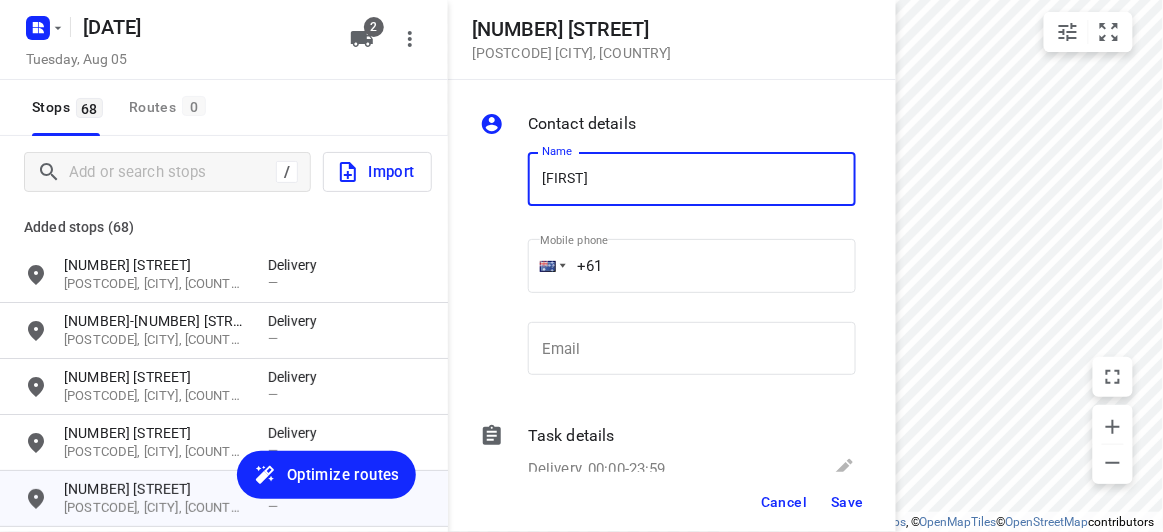 type on "TERESA 1/65" 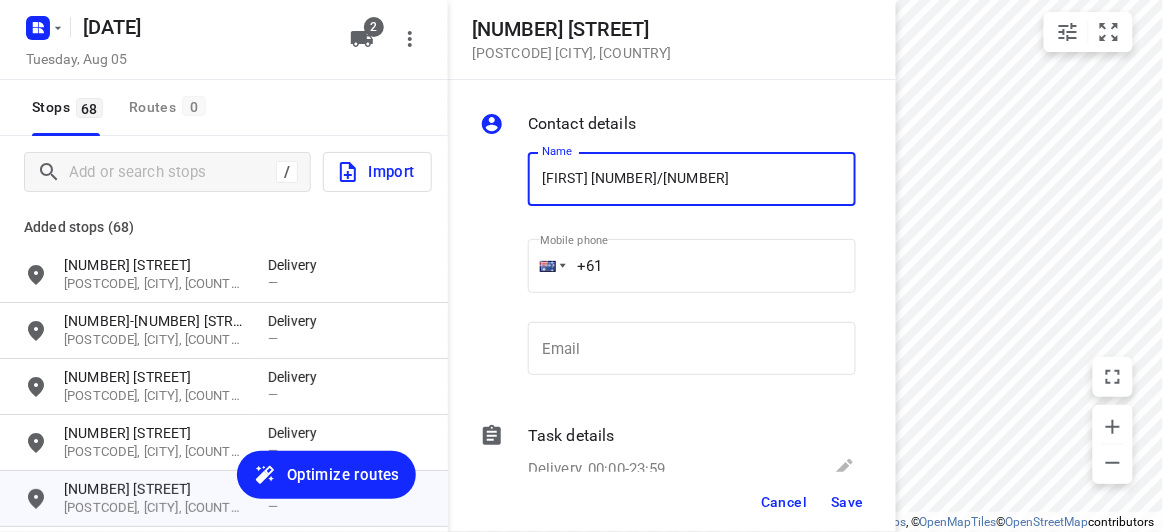 click on "+61" at bounding box center (692, 266) 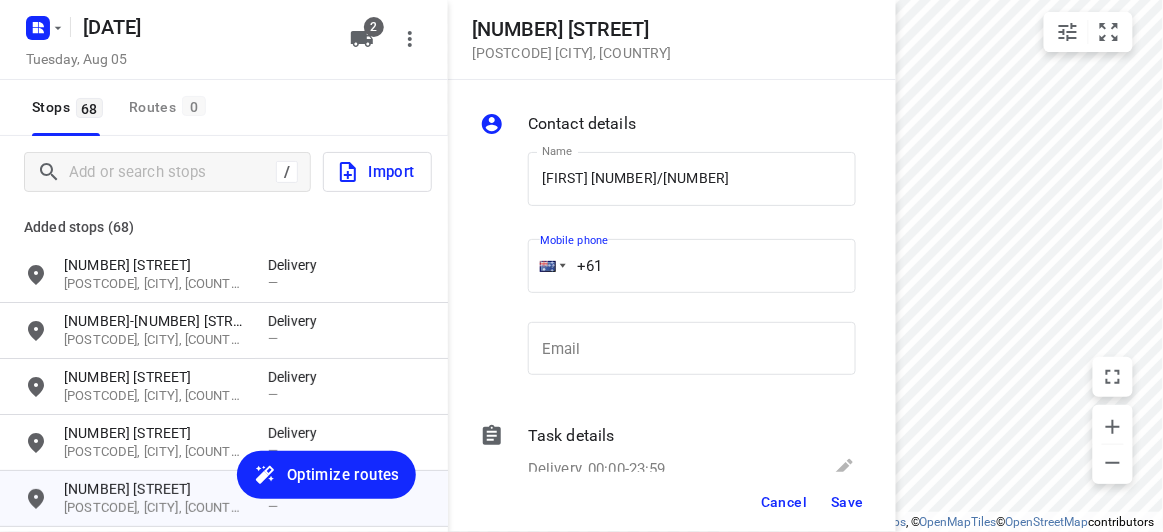 paste on "402905390" 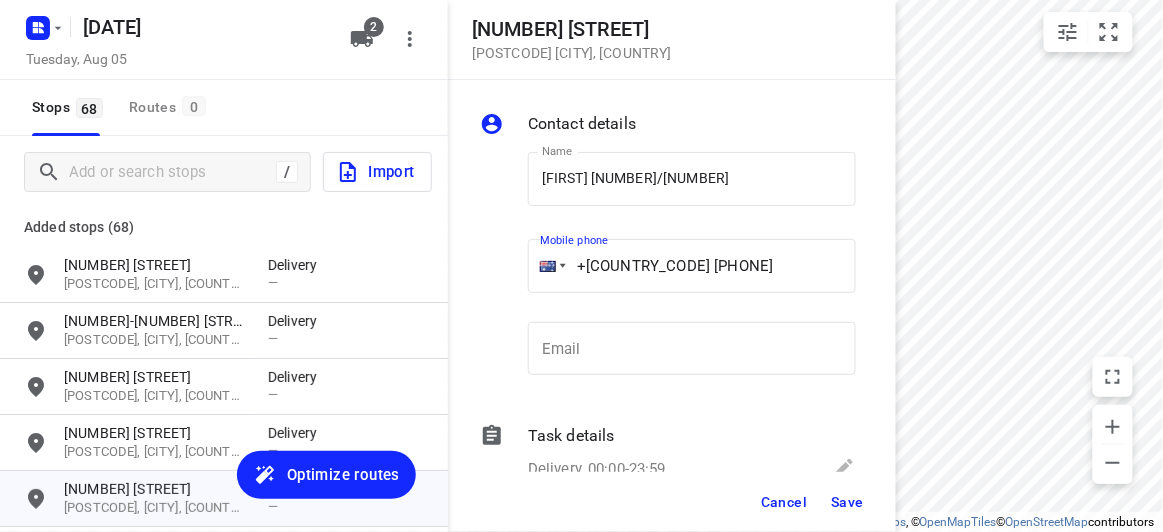 type on "+61 402905390" 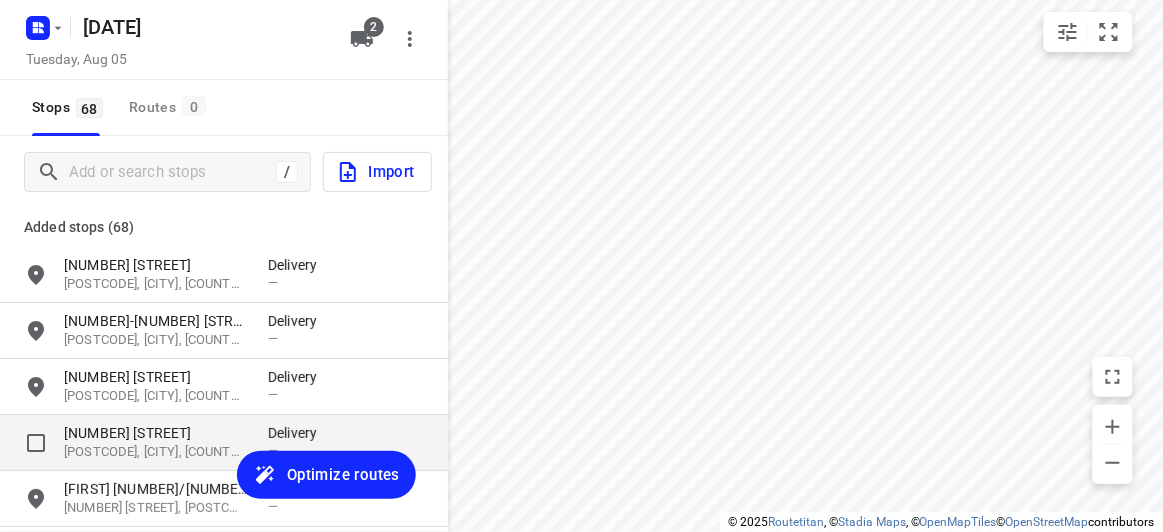 click on "[POSTCODE], [CITY], [STATE]" at bounding box center [156, 452] 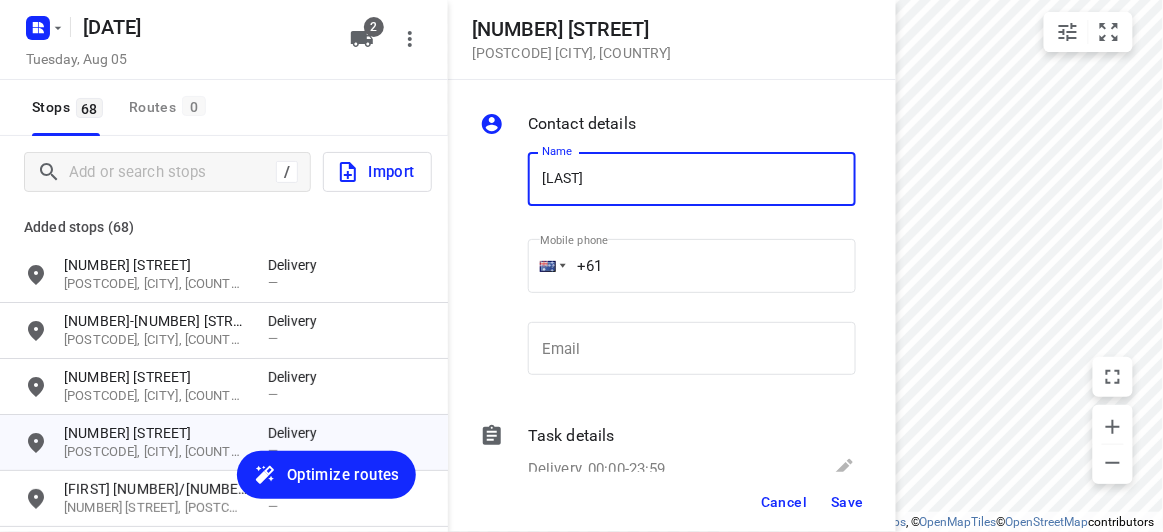type on "Lee Chiat (Ada) Liew 1/9" 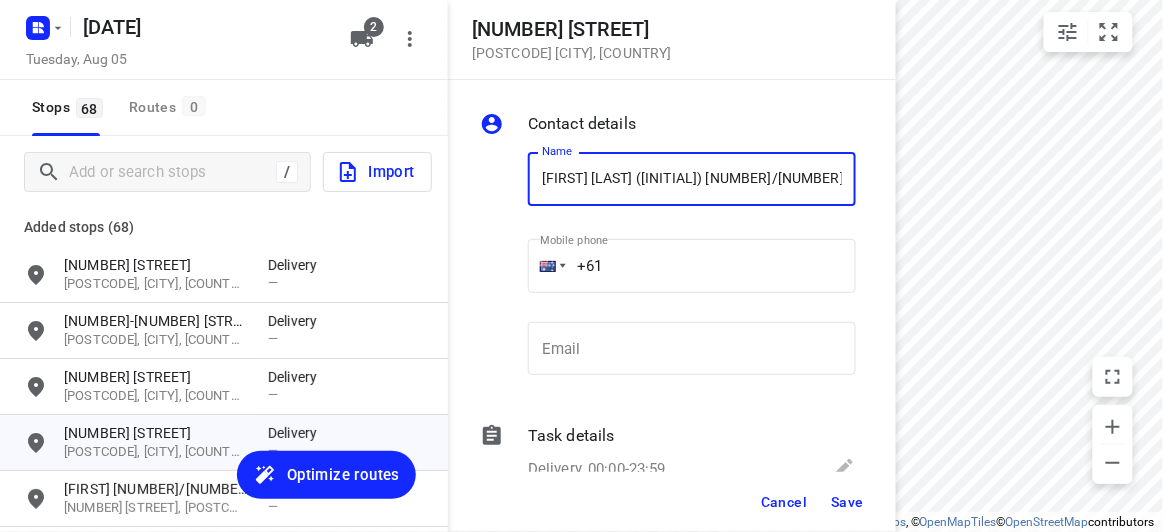 click on "+61" at bounding box center [692, 266] 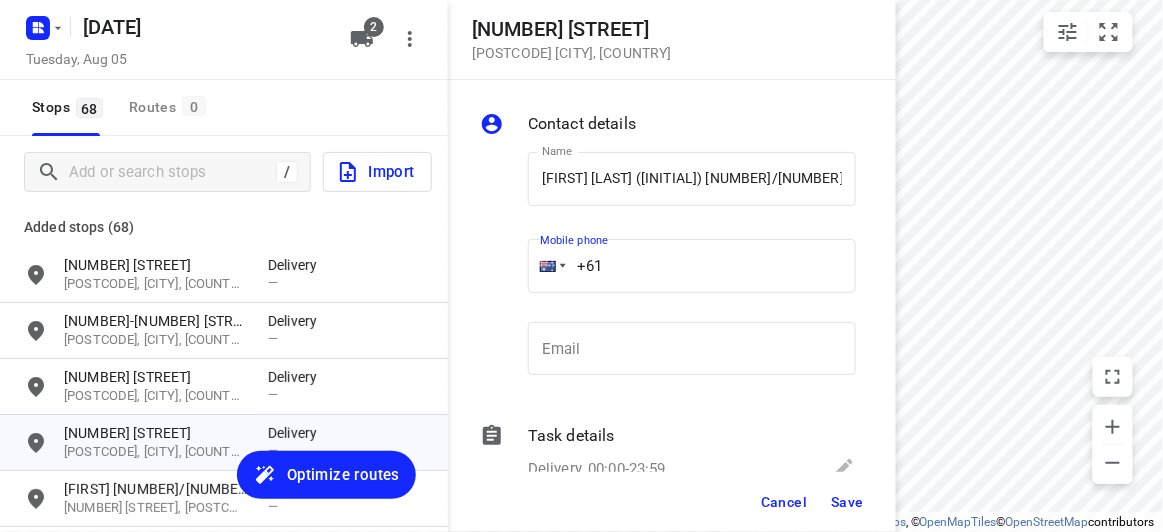 paste on "449959930" 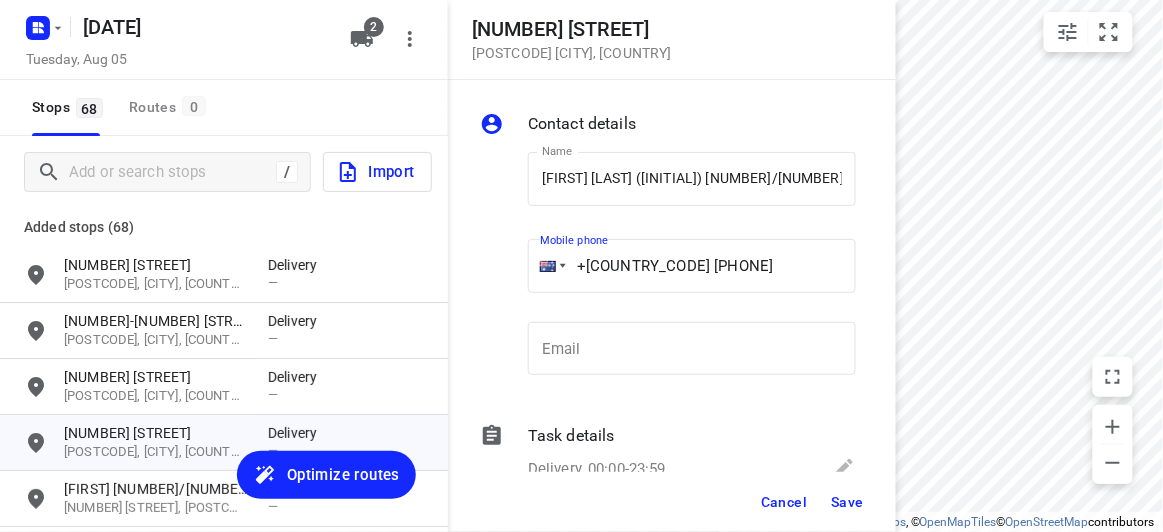 type on "+61 449959930" 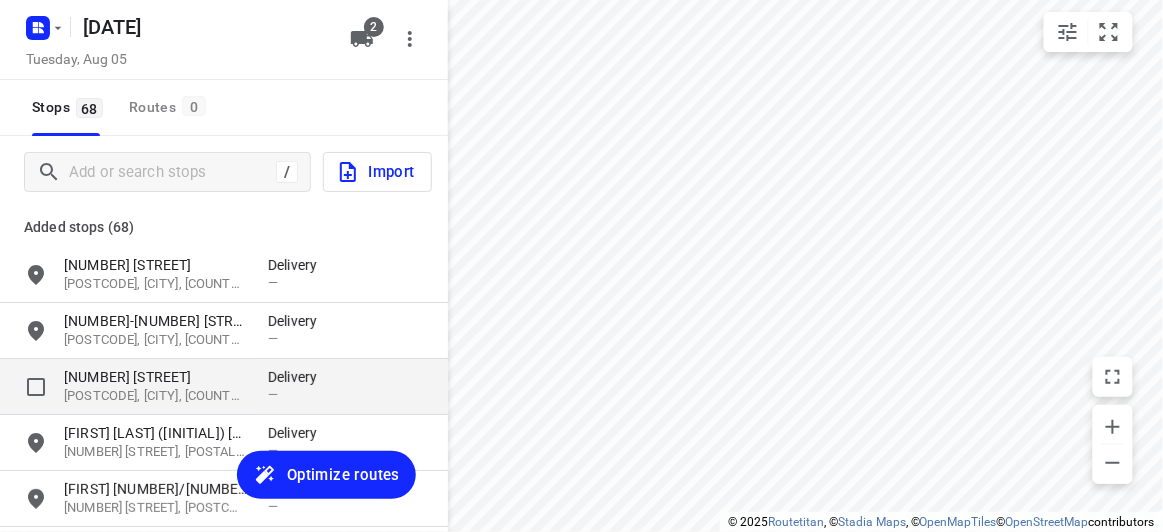 click on "18 Aberdeen Road 3130, Blackburn South, AU Delivery —" at bounding box center [224, 387] 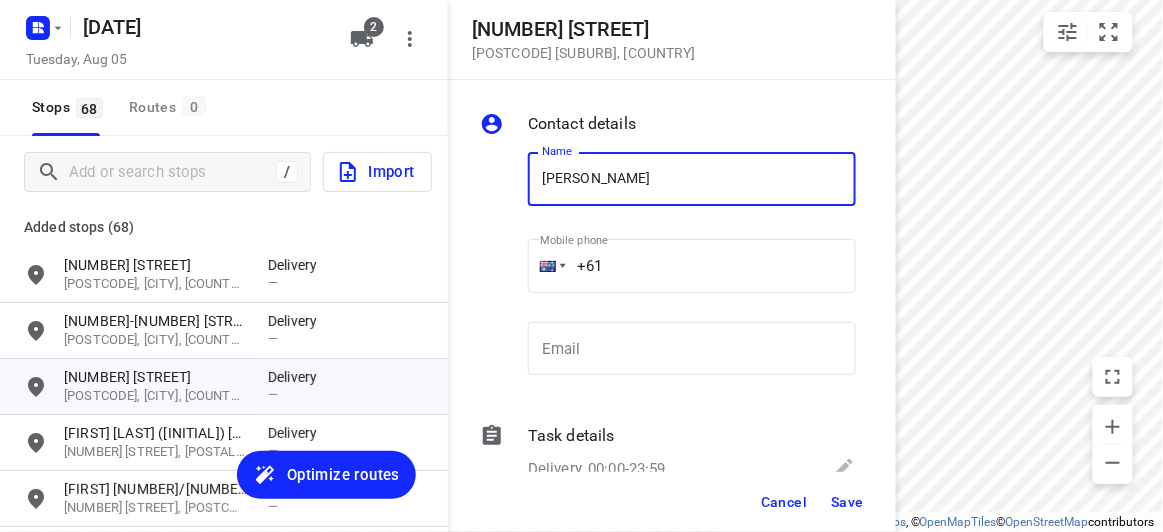 type on "TRACY" 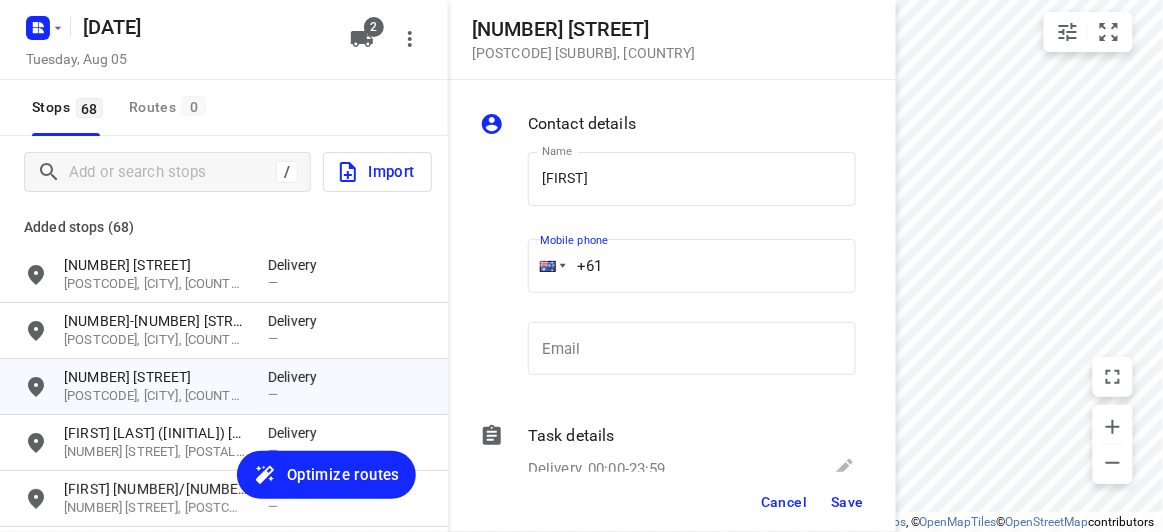 click on "+61" at bounding box center [692, 266] 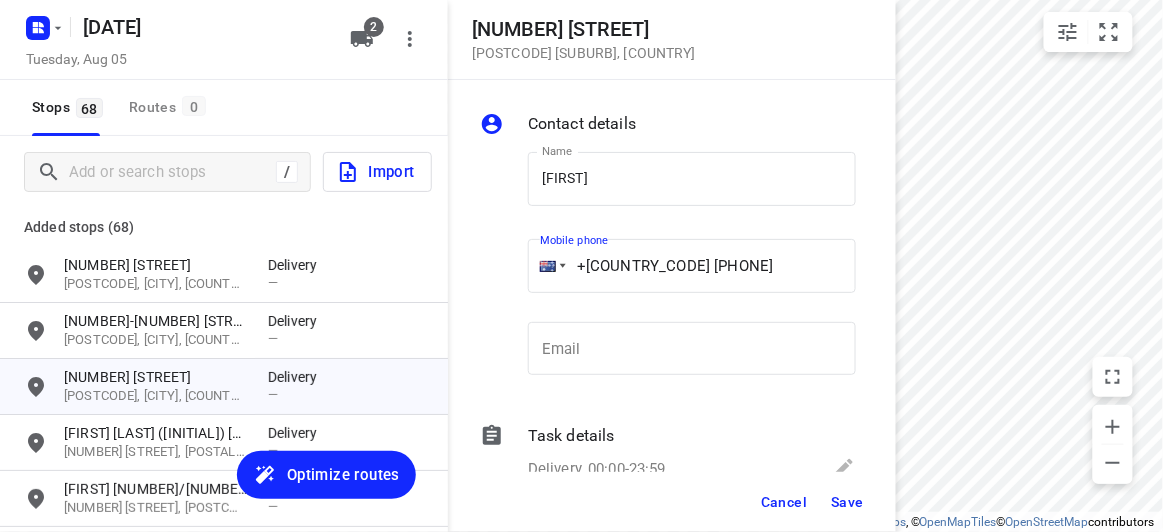 type on "+61 449959930" 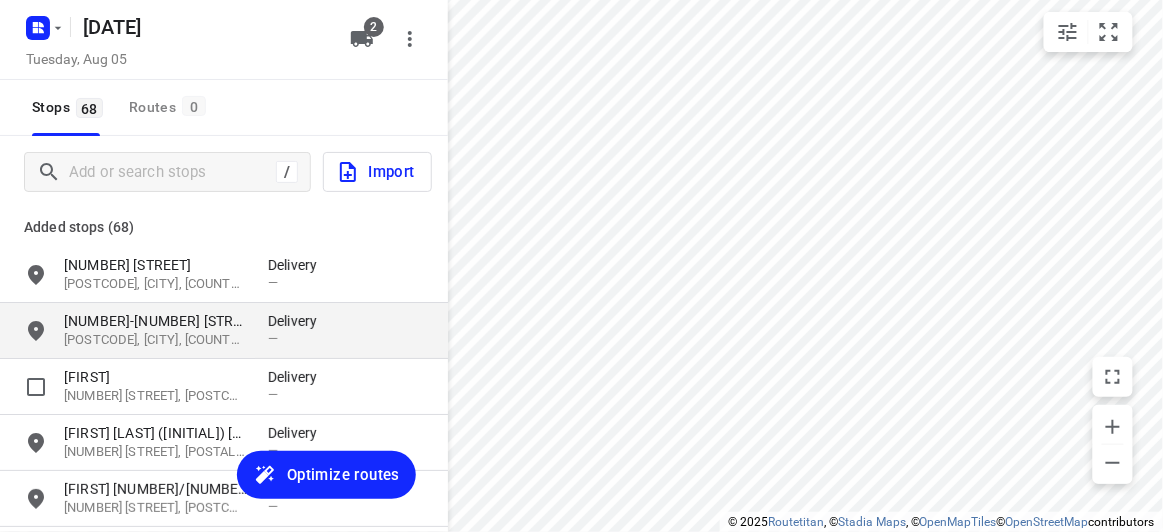click on "134-140 Boronia Road 3133, Vermont, AU Delivery —" at bounding box center (224, 331) 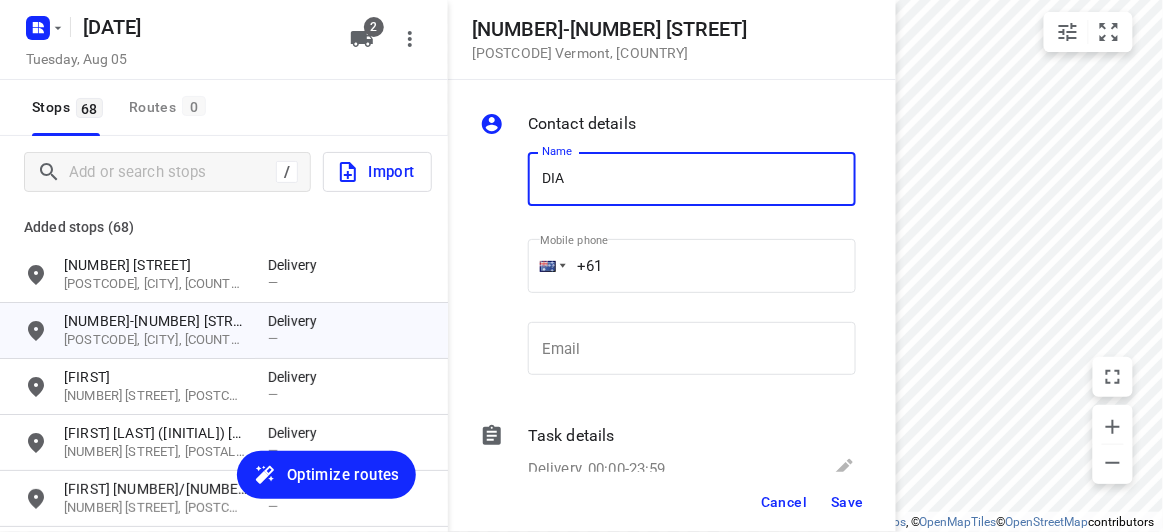 type on "DIANA ONG 4/134-140" 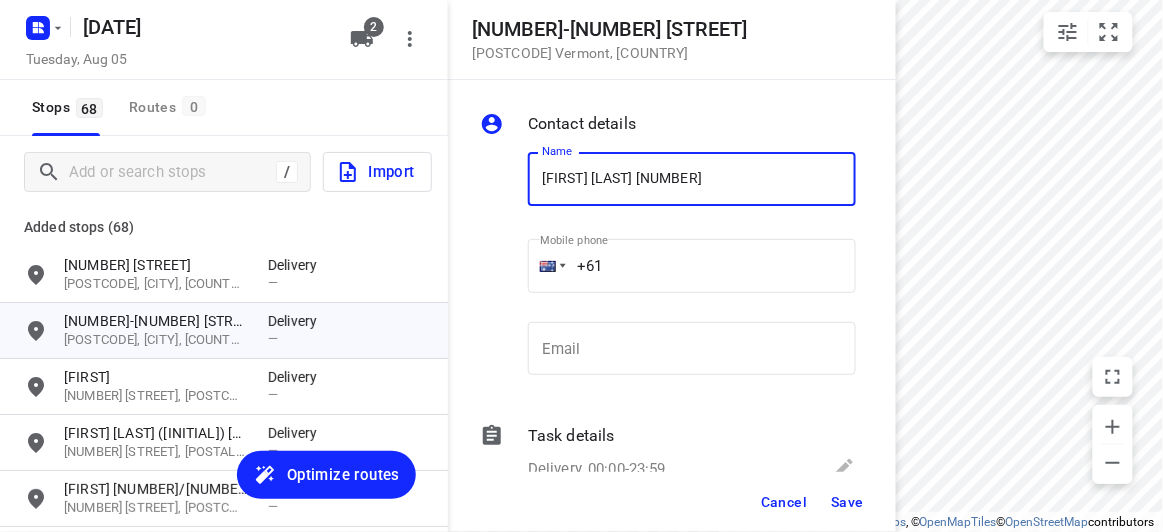 click on "+61" at bounding box center [692, 266] 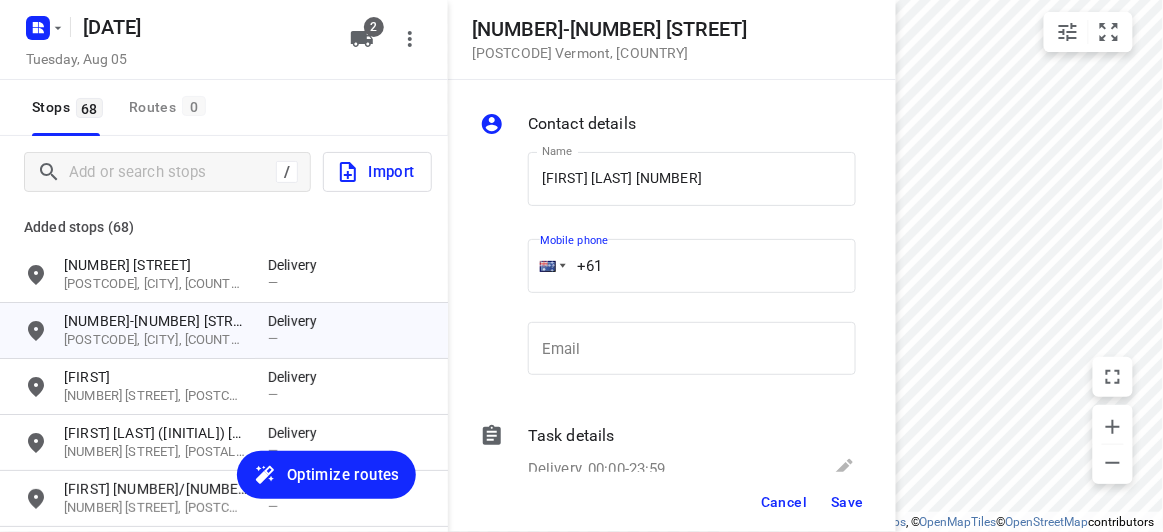 paste on "449850651" 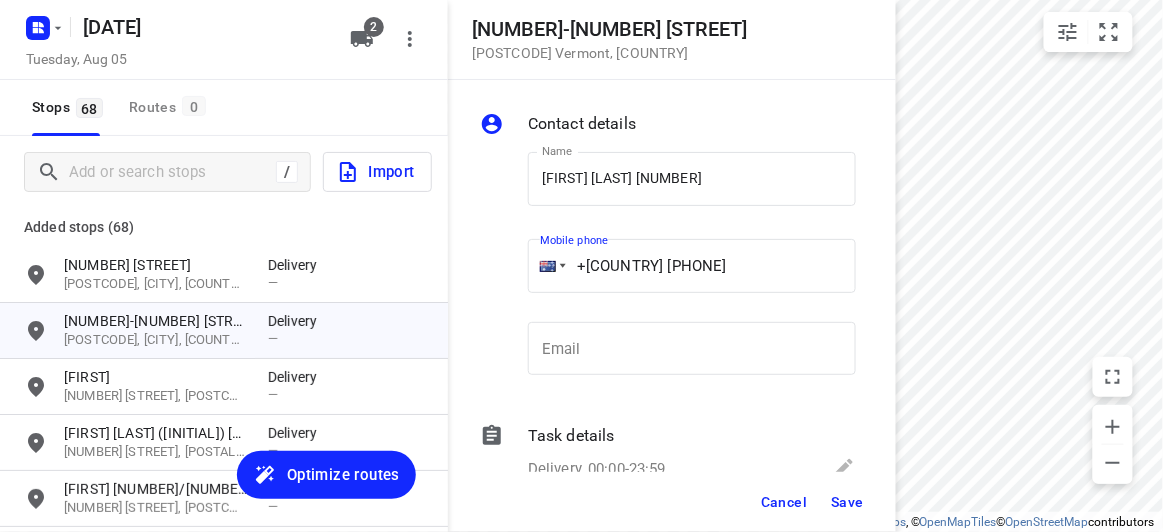 type on "+61 449850651" 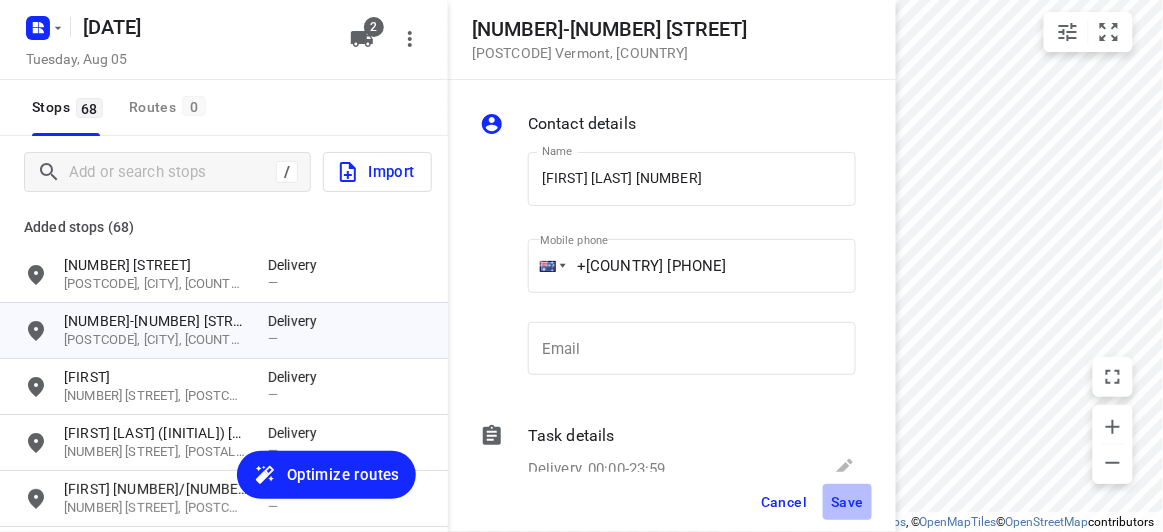 click on "Save" at bounding box center (847, 502) 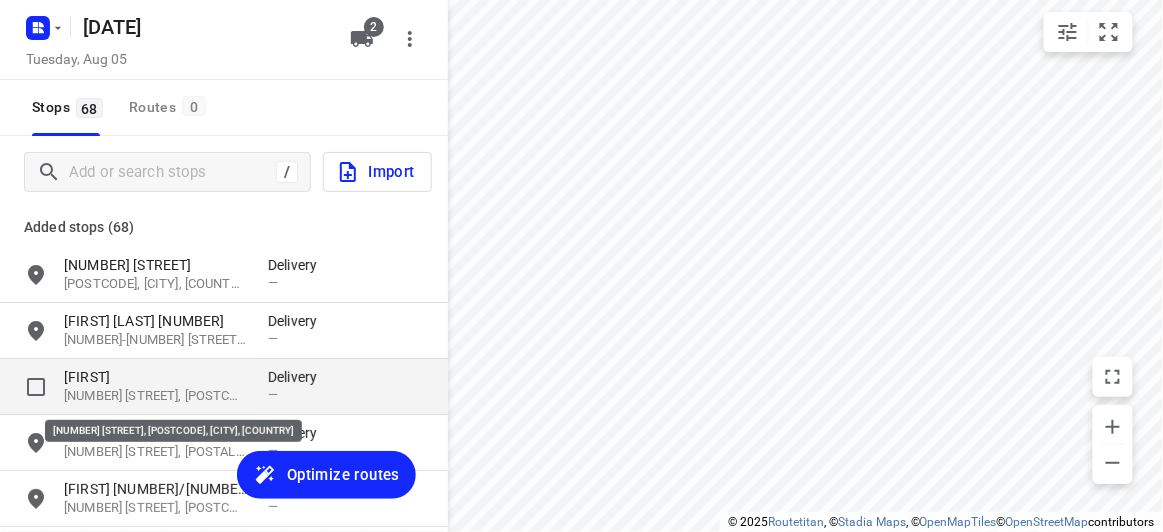 click on "18 Aberdeen Road, 3130, Blackburn South, AU" at bounding box center (156, 396) 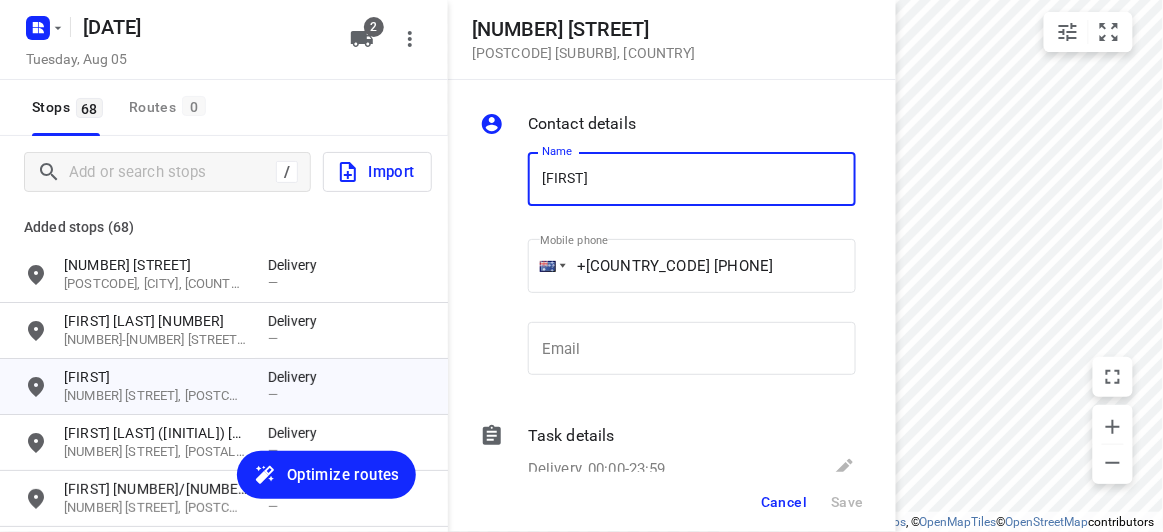 click on "+61 449959930" at bounding box center (692, 266) 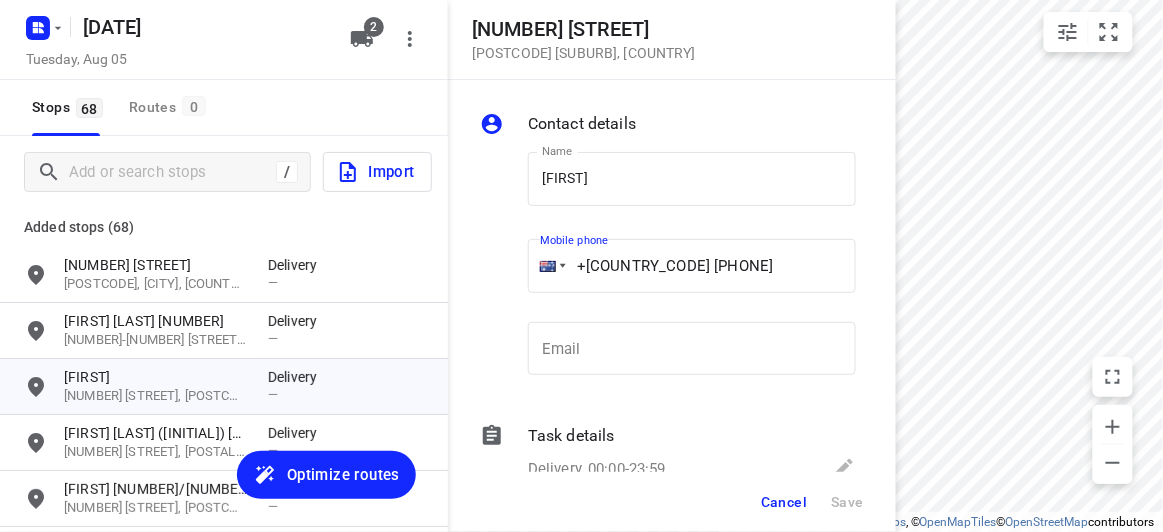 drag, startPoint x: 695, startPoint y: 253, endPoint x: 609, endPoint y: 254, distance: 86.00581 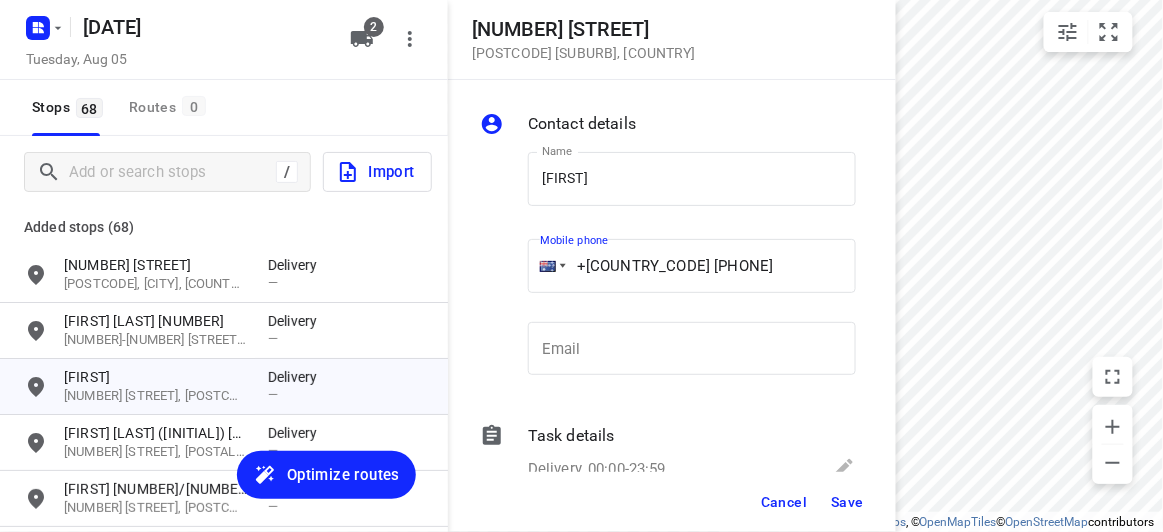 type on "+61 402149829" 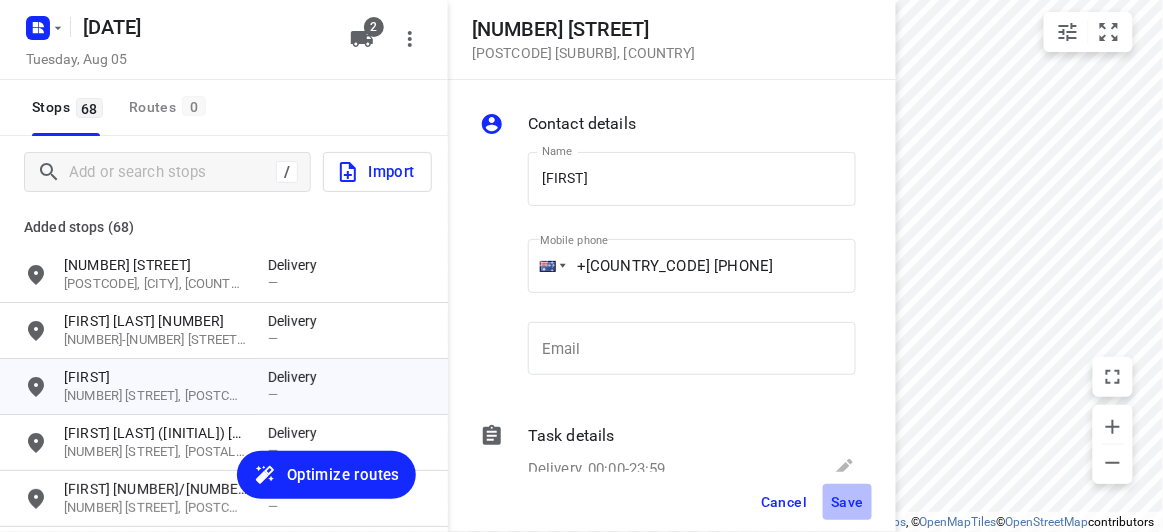 click on "Save" at bounding box center (847, 502) 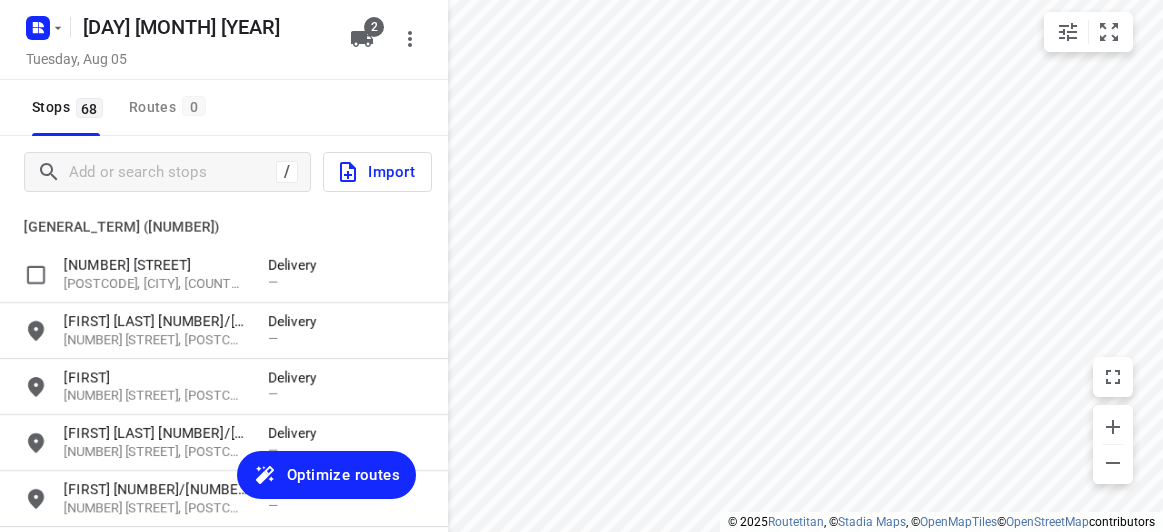 scroll, scrollTop: 0, scrollLeft: 0, axis: both 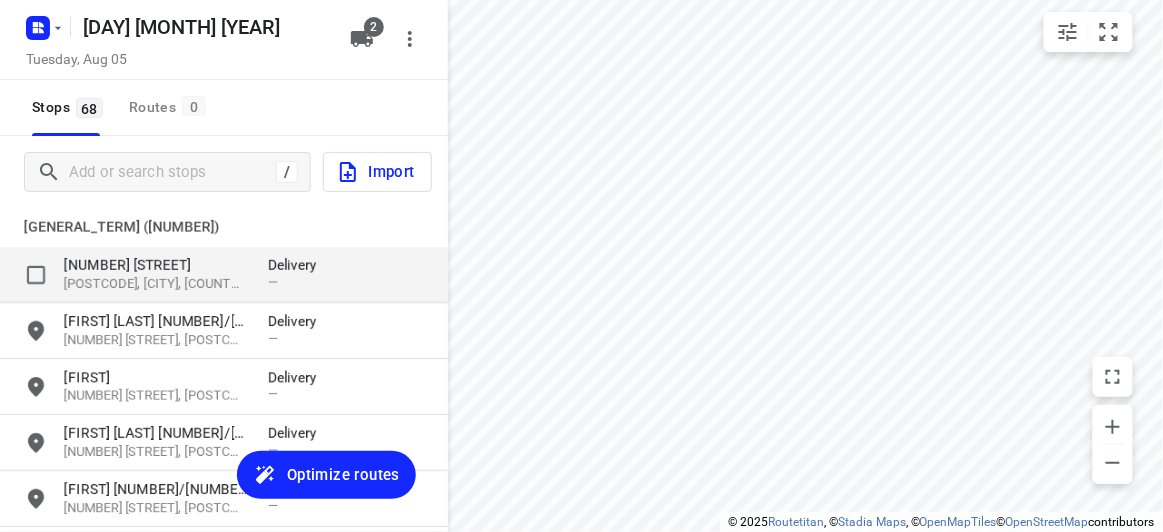 click on "[NUMBER] [STREET]" at bounding box center (156, 265) 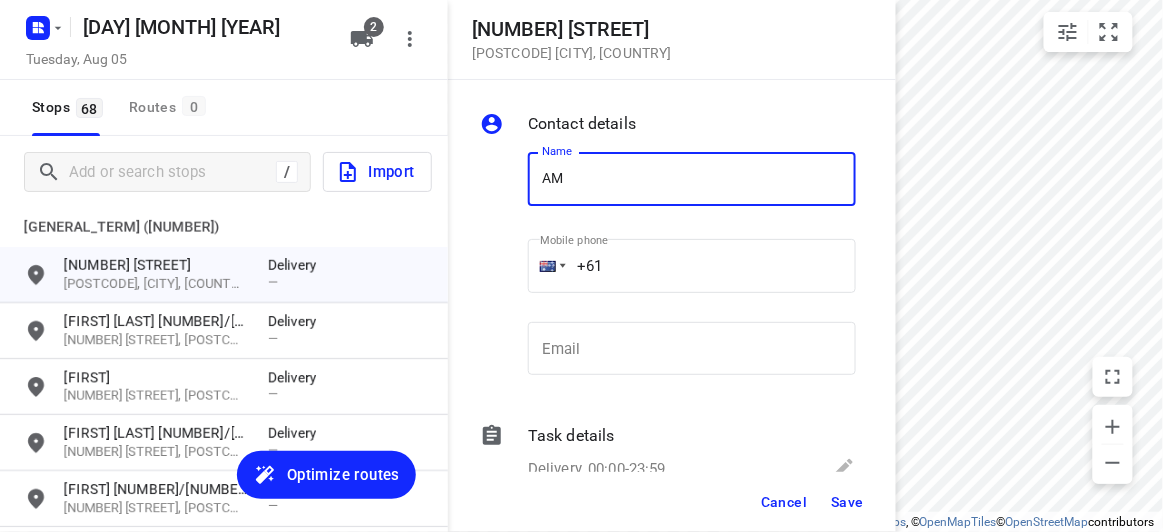 type on "[FIRST] [LAST]" 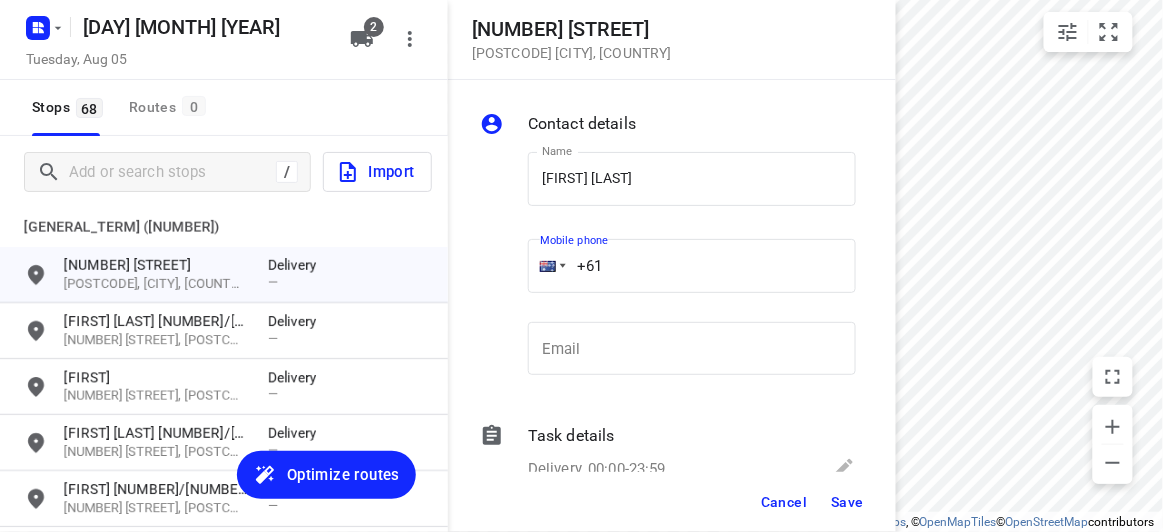 click on "+61" at bounding box center [692, 266] 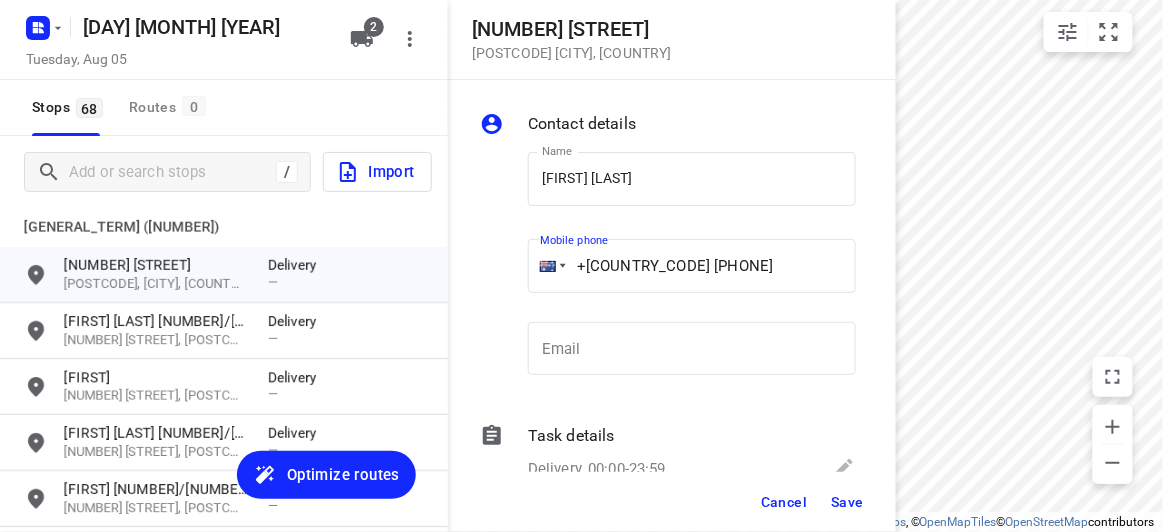 type on "+[COUNTRY_CODE] [PHONE]" 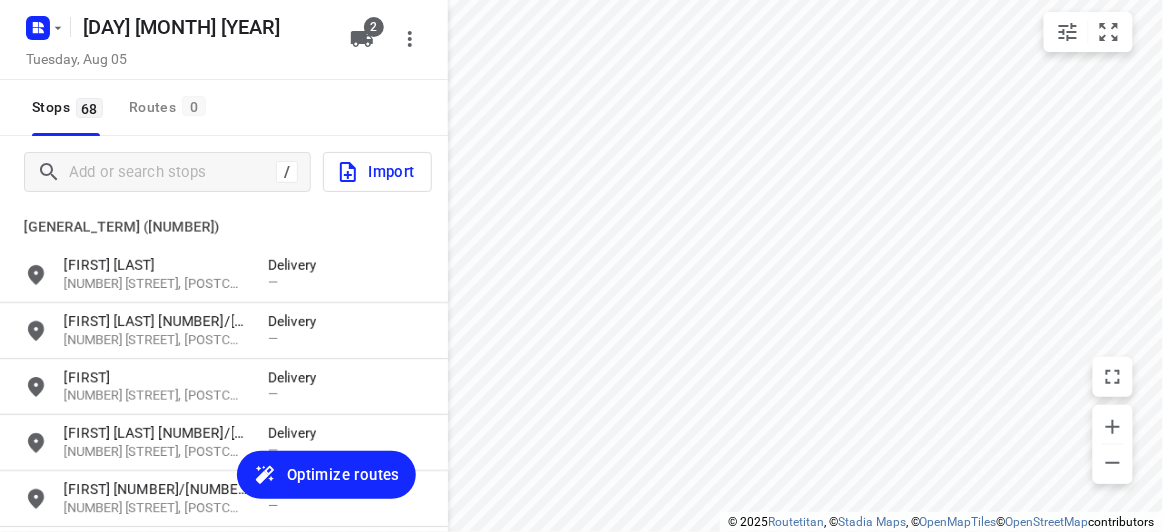 click on "Optimize routes" at bounding box center (343, 475) 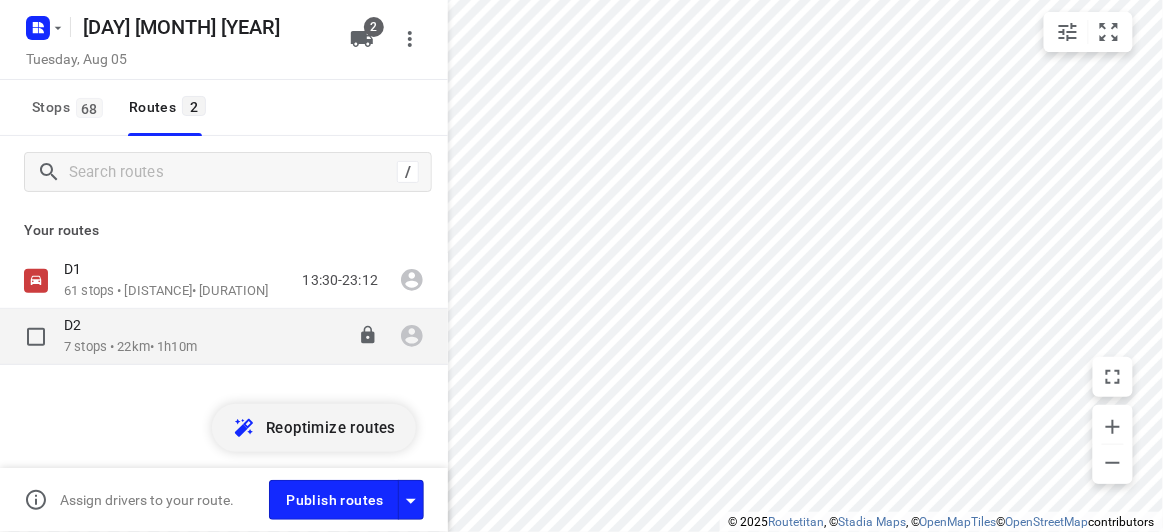 click on "[ROUTE_PREFIX] [NUMBER] [GENERAL_TERM] • [DISTANCE] • [DURATION] [TIME_RANGE]" at bounding box center (224, 337) 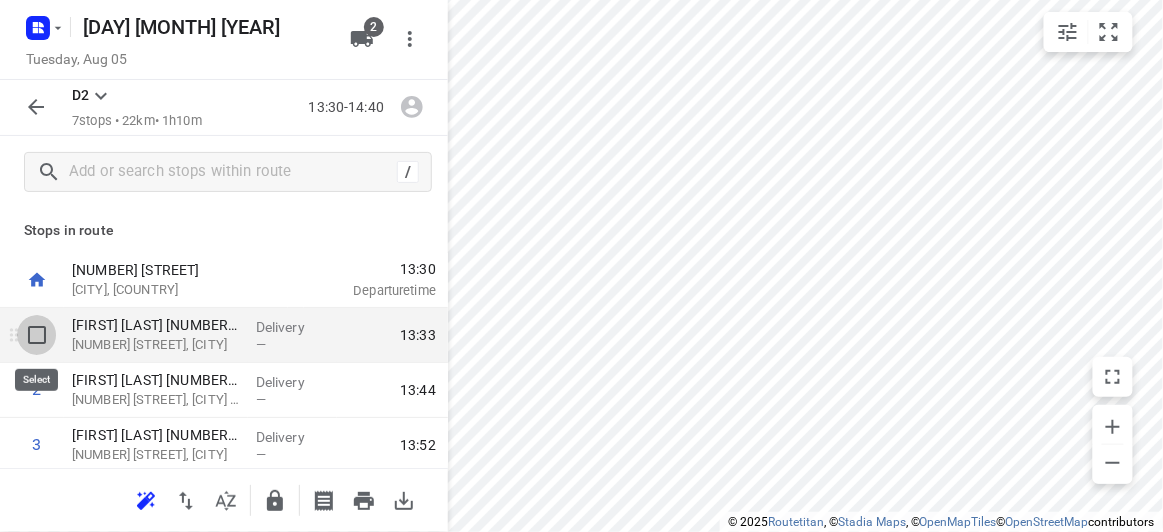 click at bounding box center (37, 335) 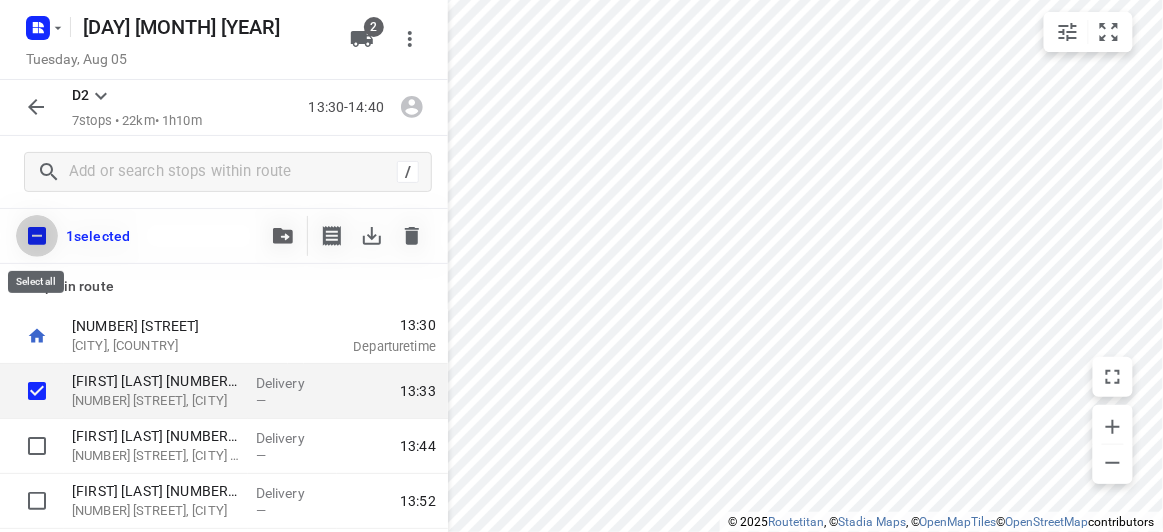 click at bounding box center [37, 236] 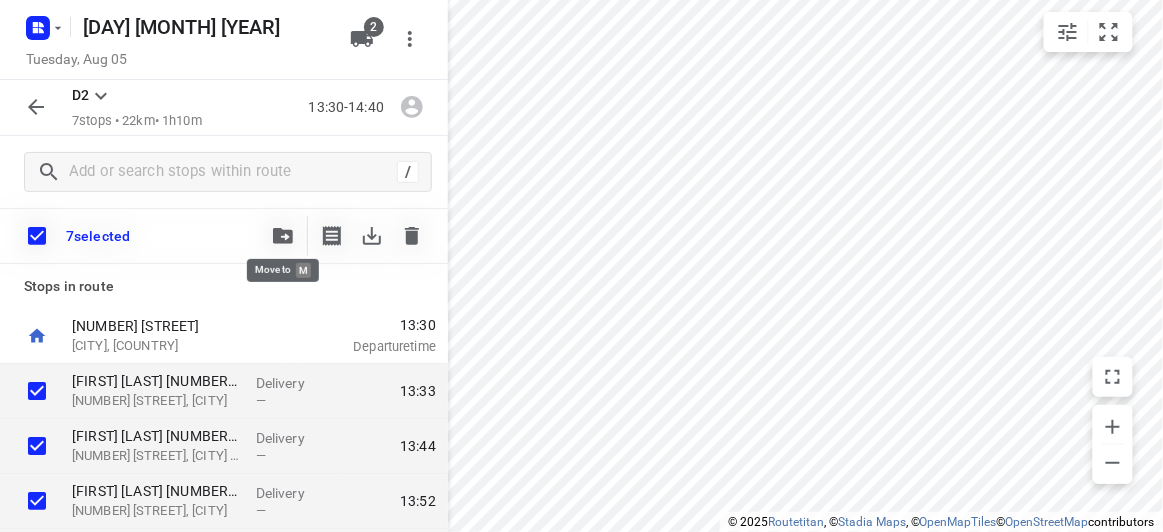 click at bounding box center [283, 236] 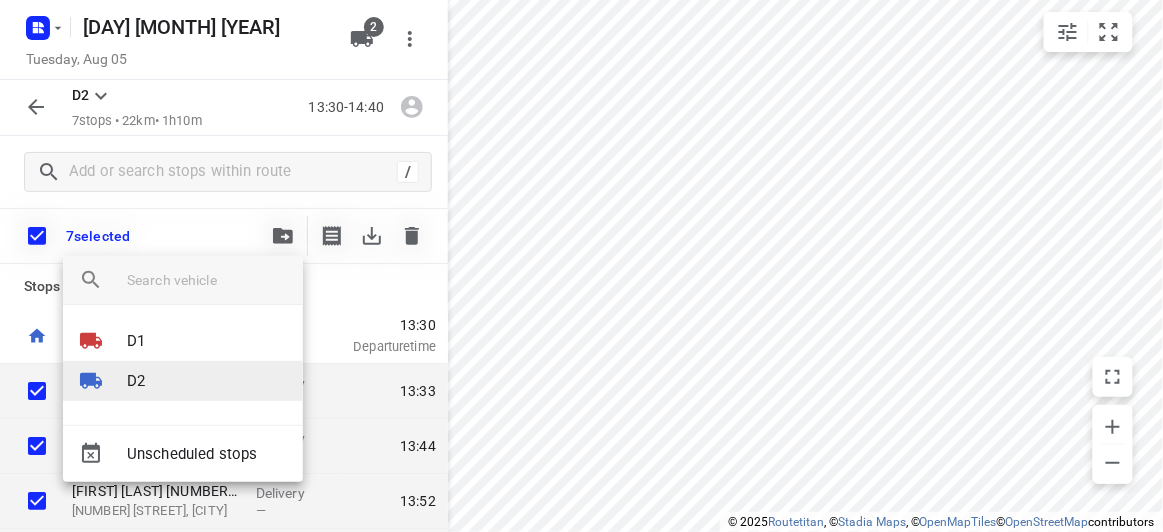 click on "D2" at bounding box center [183, 381] 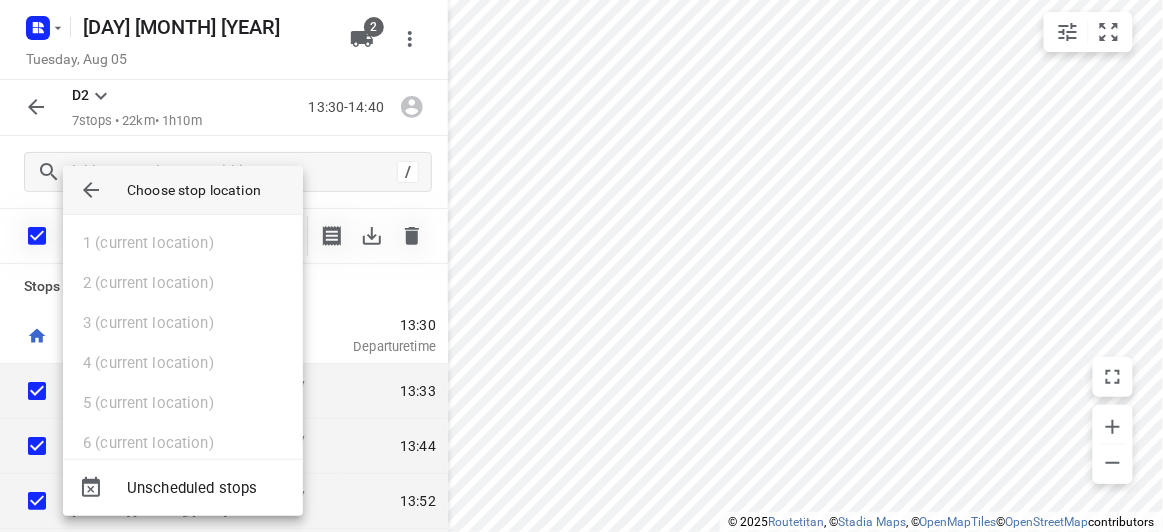 click 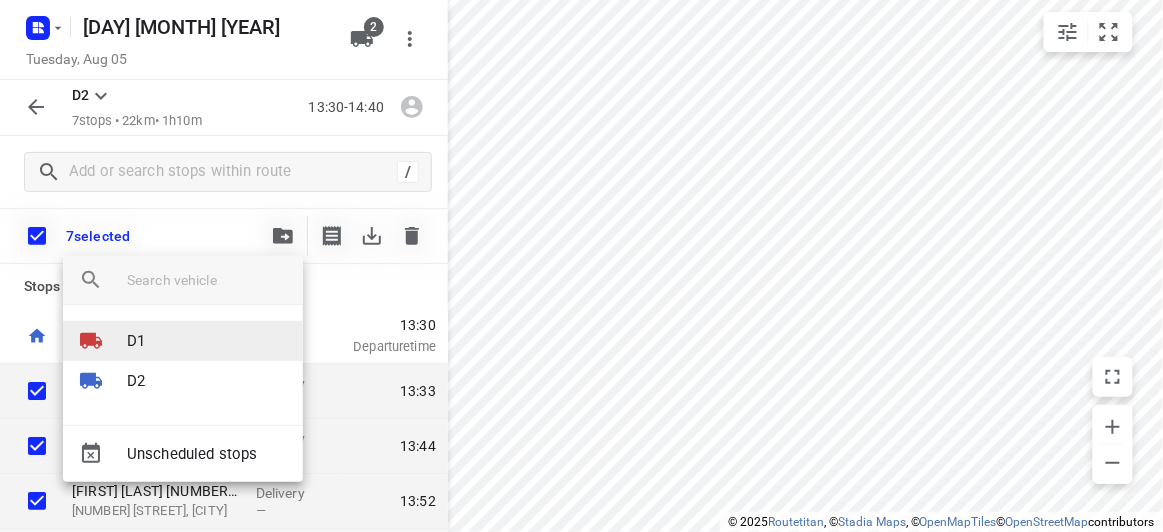 click on "D1" at bounding box center (136, 341) 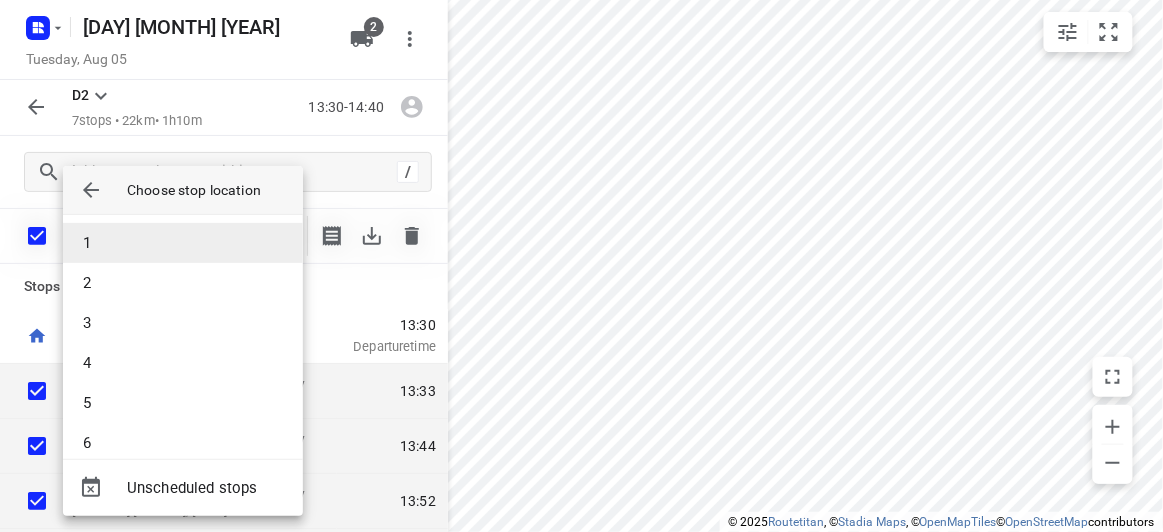 click on "1" at bounding box center [183, 243] 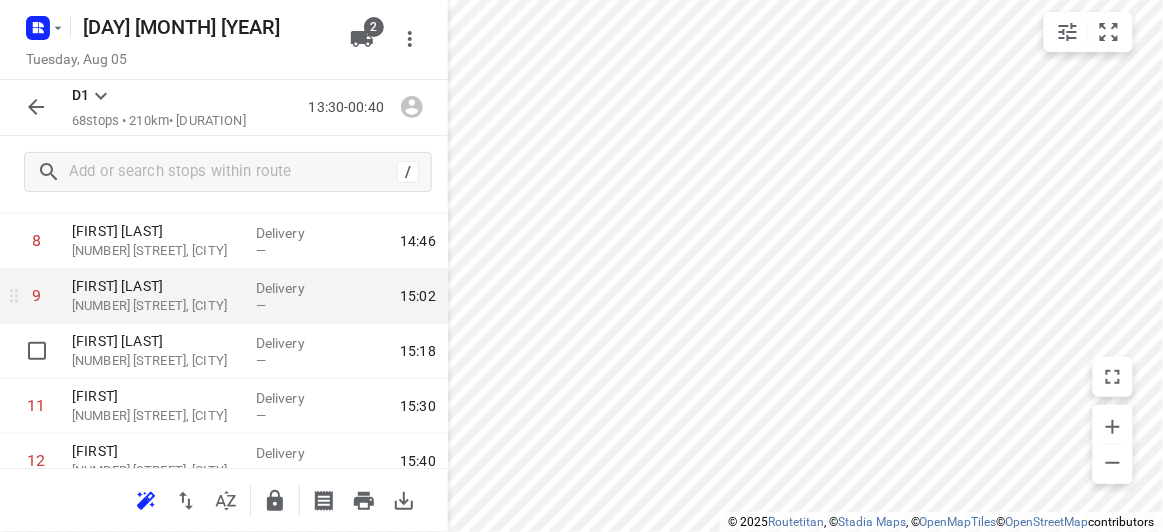 scroll, scrollTop: 454, scrollLeft: 0, axis: vertical 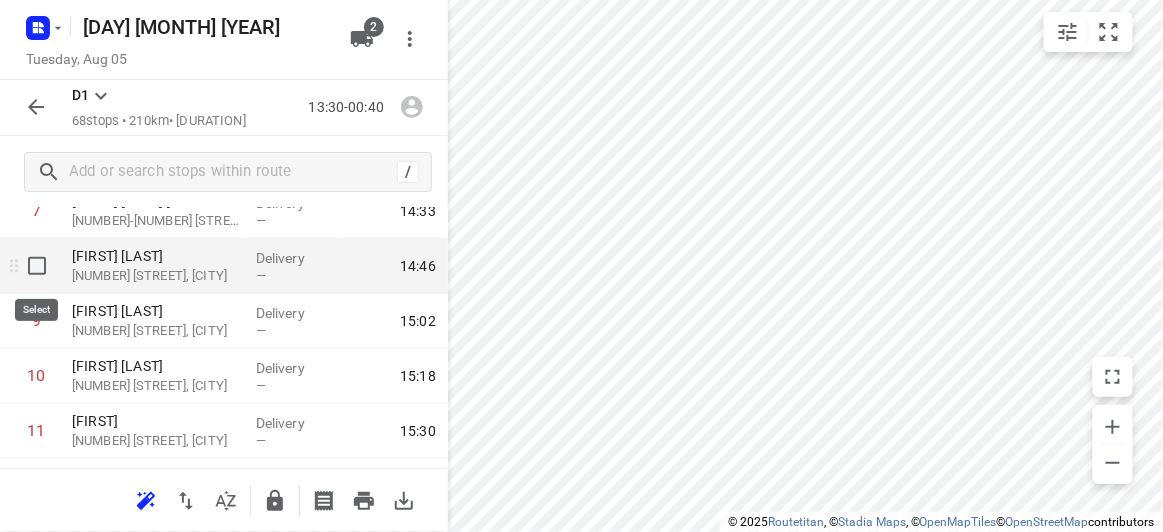 click at bounding box center [37, 266] 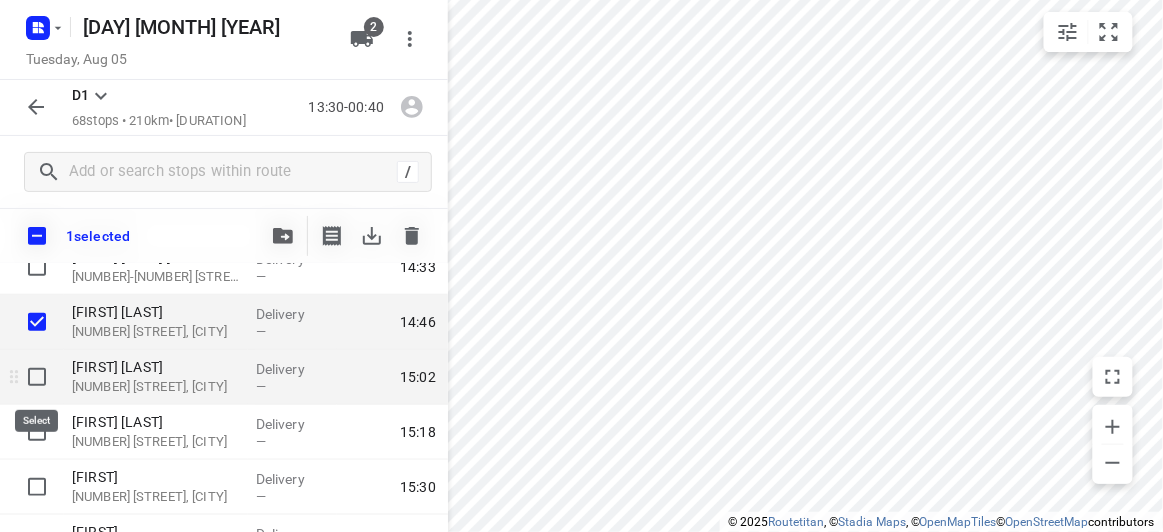 click at bounding box center [37, 377] 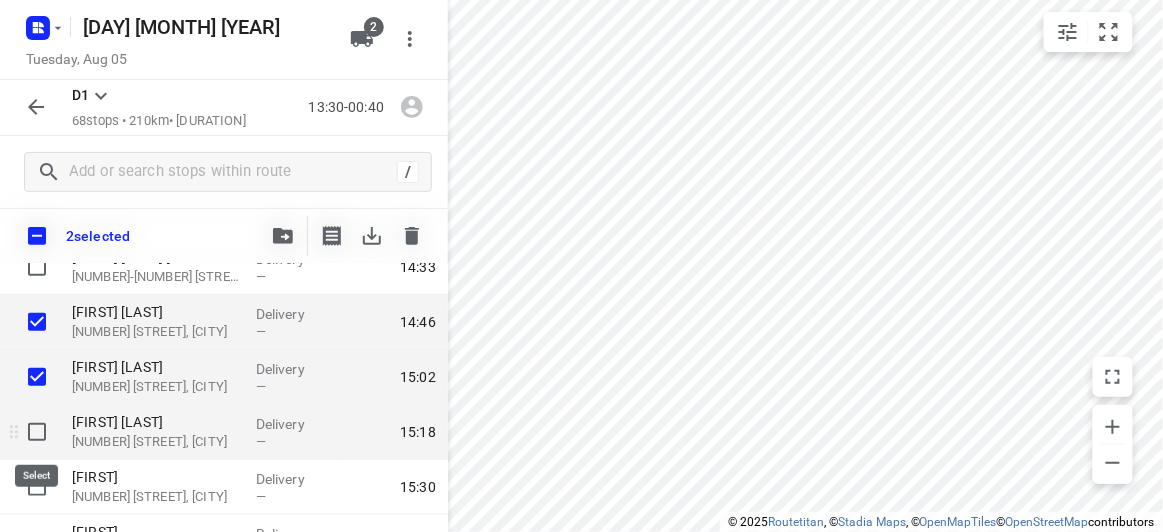 click at bounding box center [37, 432] 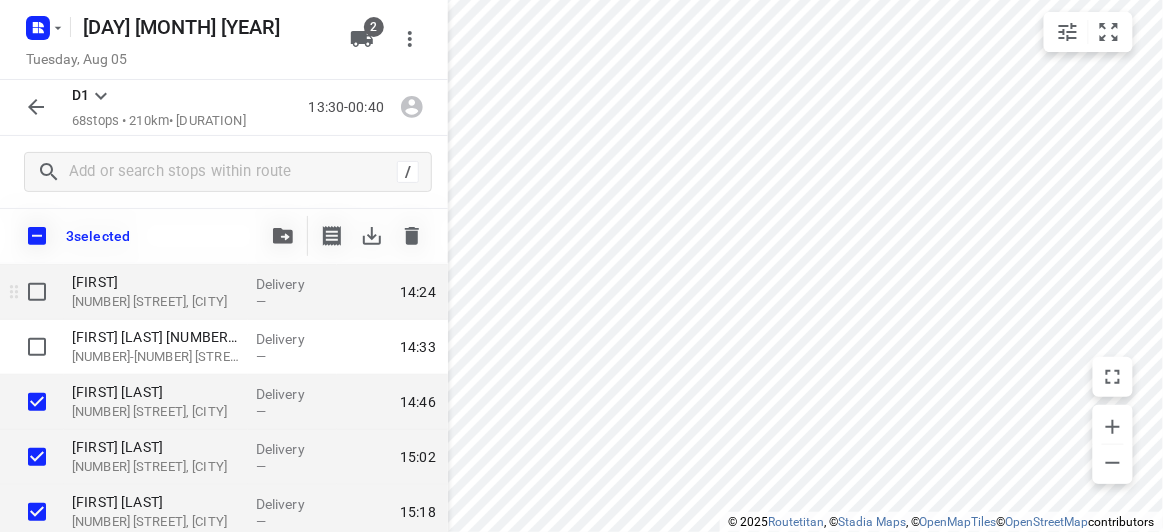 scroll, scrollTop: 454, scrollLeft: 0, axis: vertical 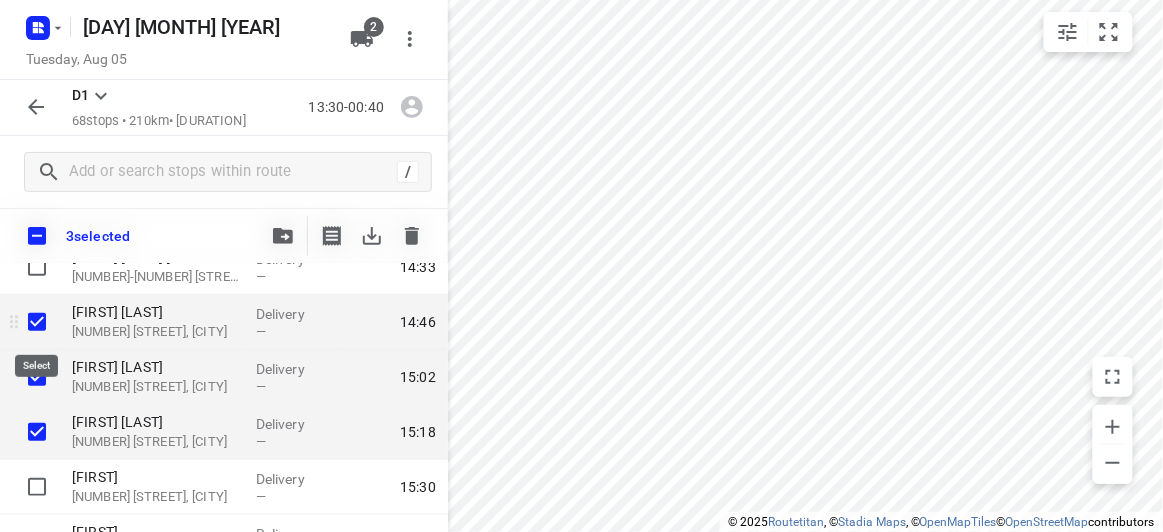 click at bounding box center (37, 322) 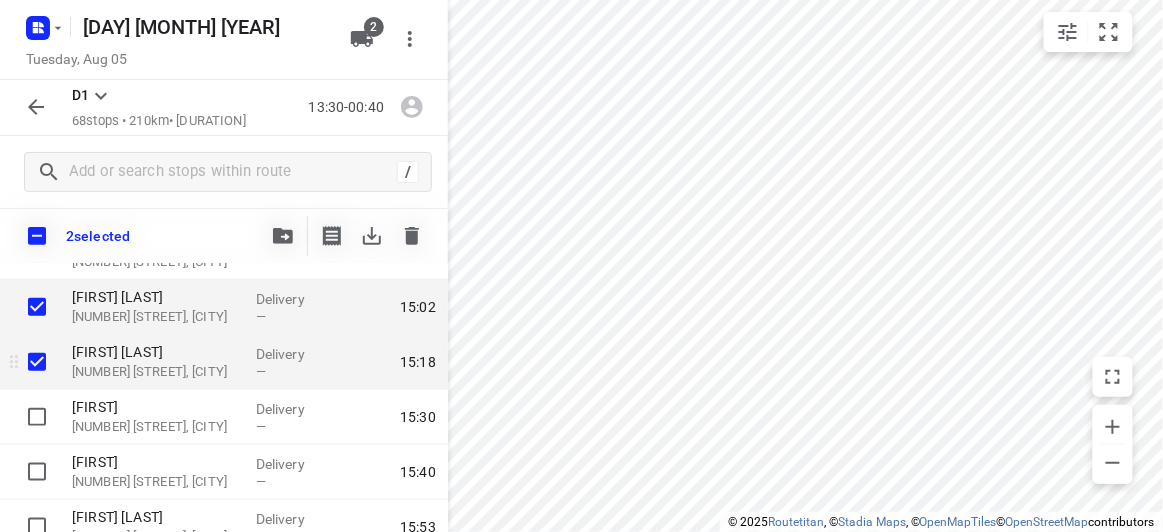 scroll, scrollTop: 545, scrollLeft: 0, axis: vertical 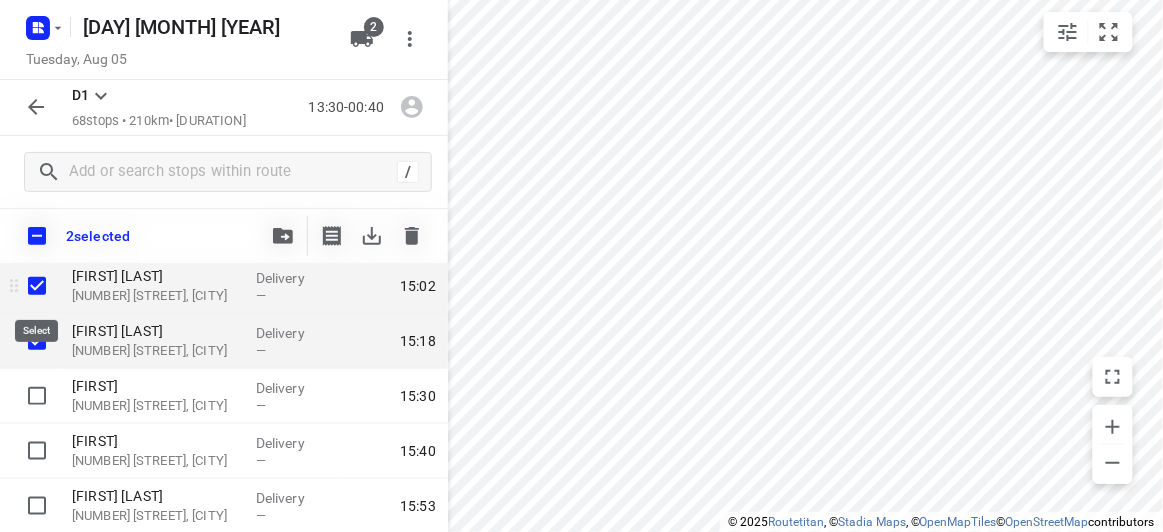 click at bounding box center [37, 286] 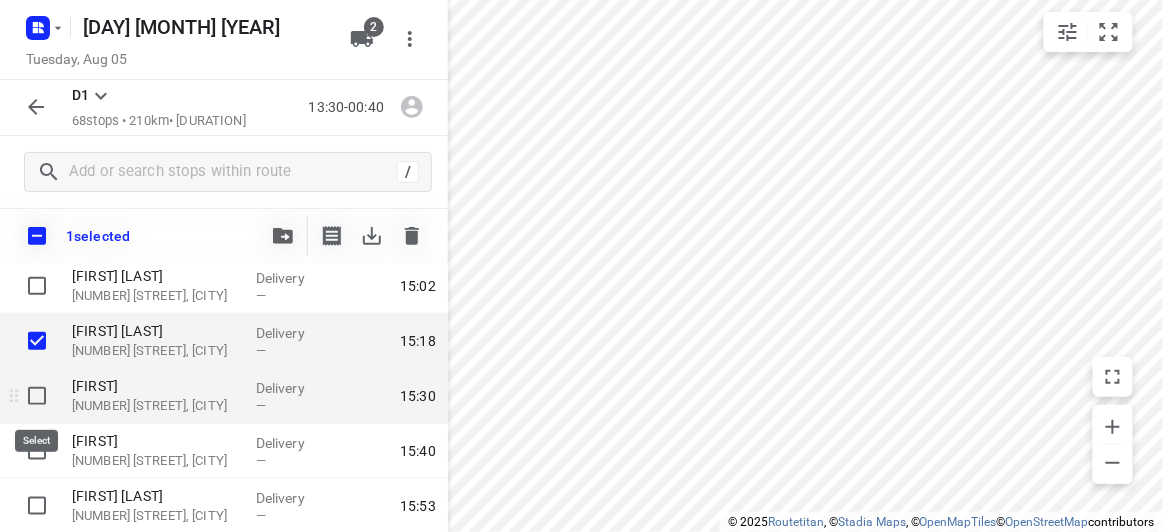 click at bounding box center (37, 396) 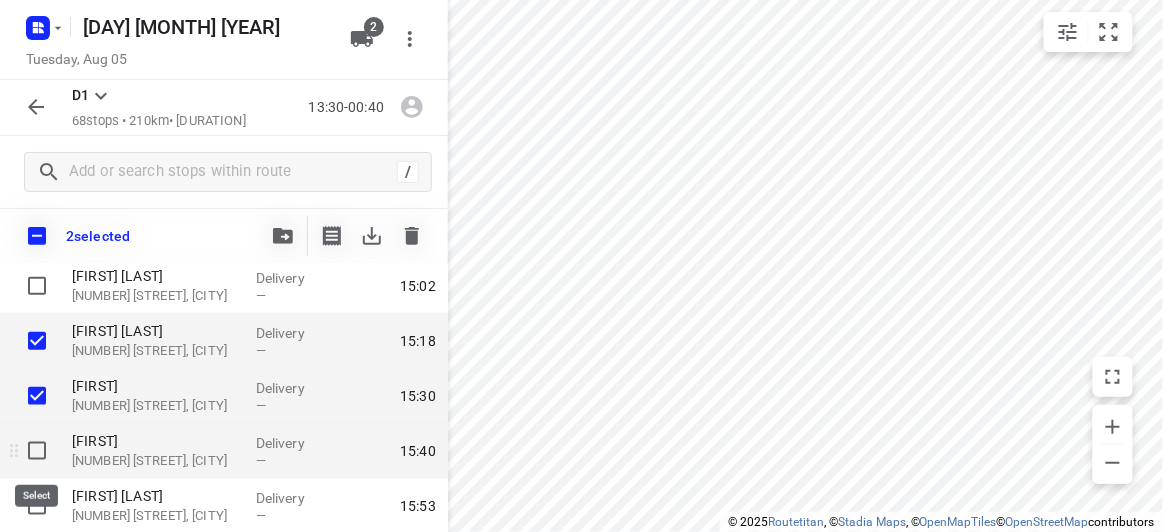 click at bounding box center [37, 451] 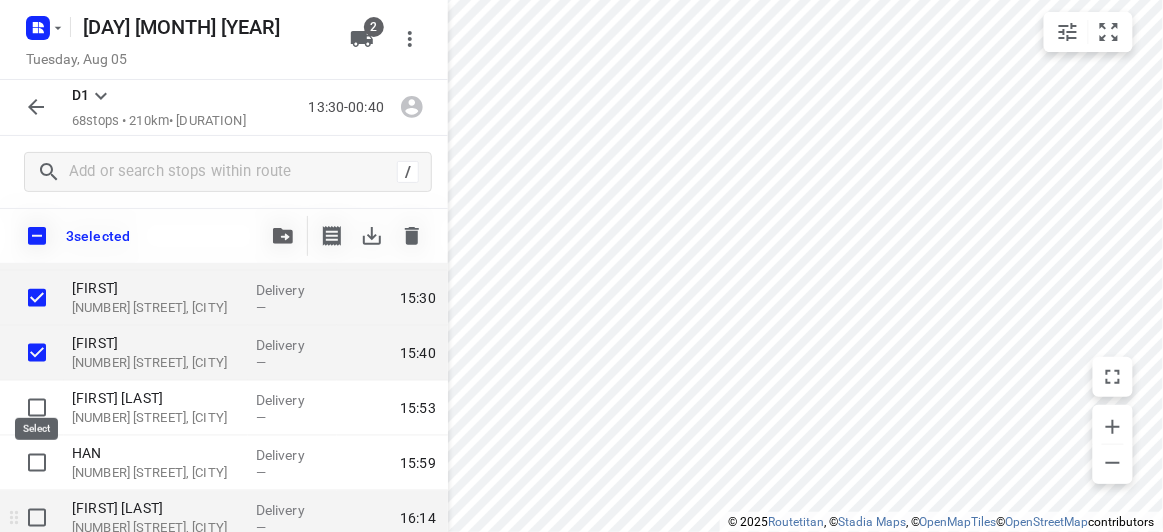 scroll, scrollTop: 727, scrollLeft: 0, axis: vertical 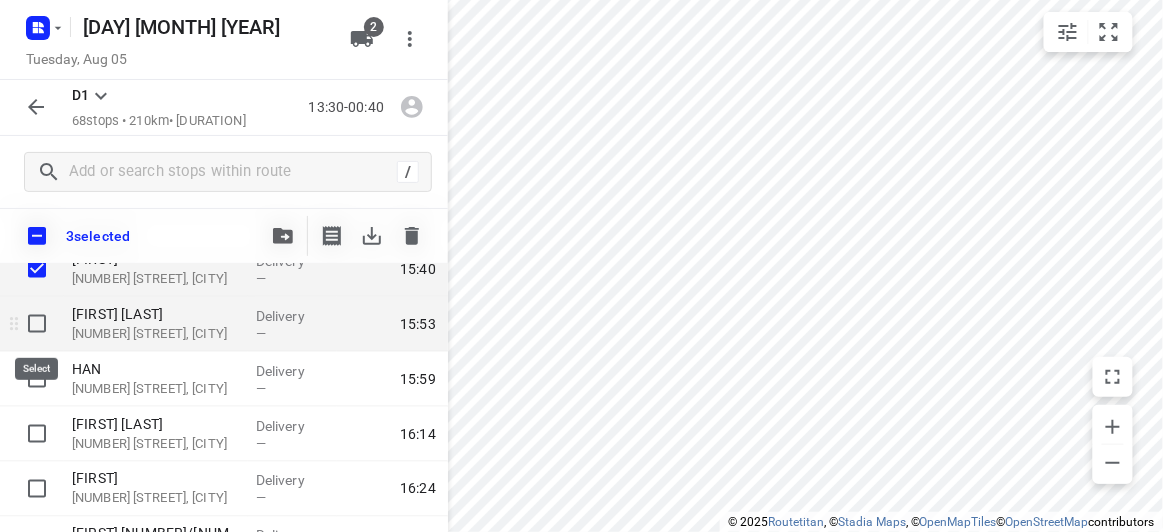 click at bounding box center (37, 324) 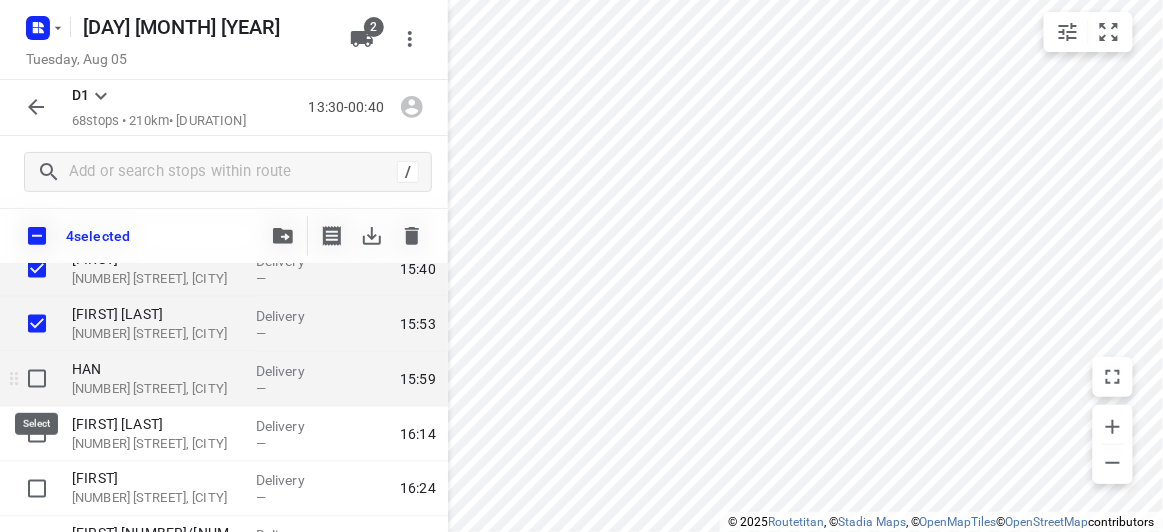 click at bounding box center (37, 379) 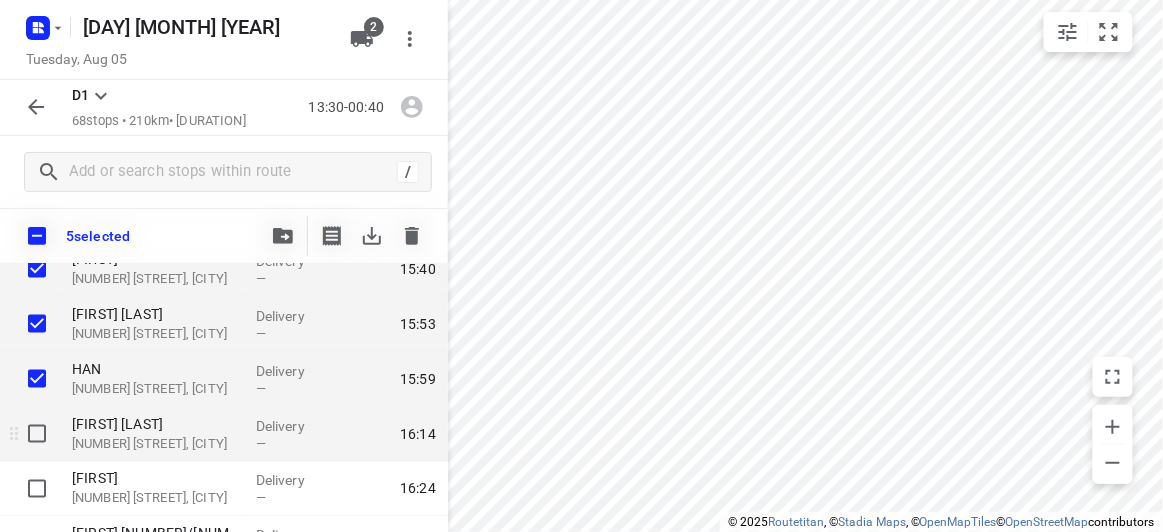 click at bounding box center (32, 434) 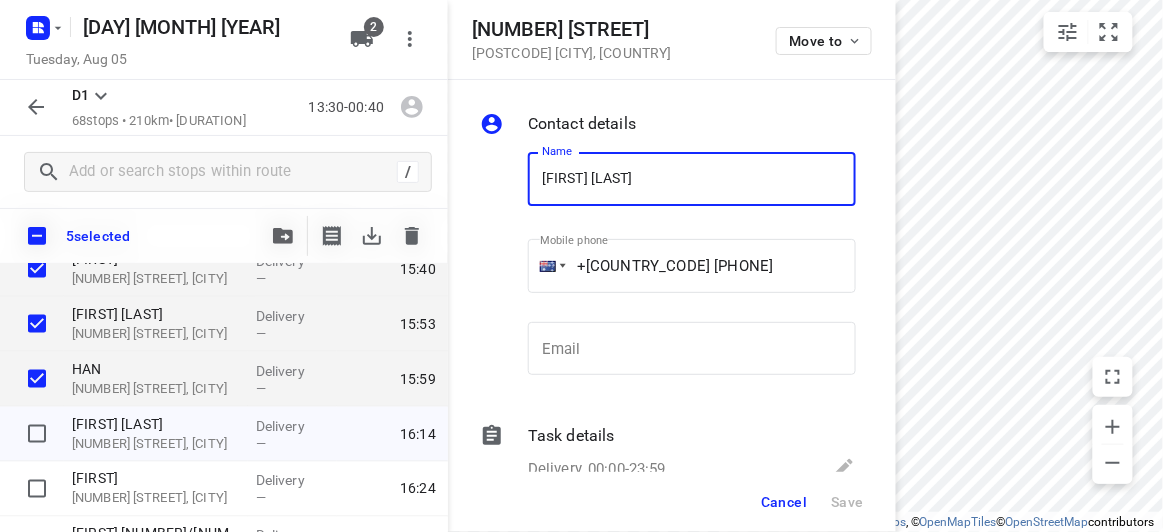 drag, startPoint x: 779, startPoint y: 509, endPoint x: 787, endPoint y: 485, distance: 25.298222 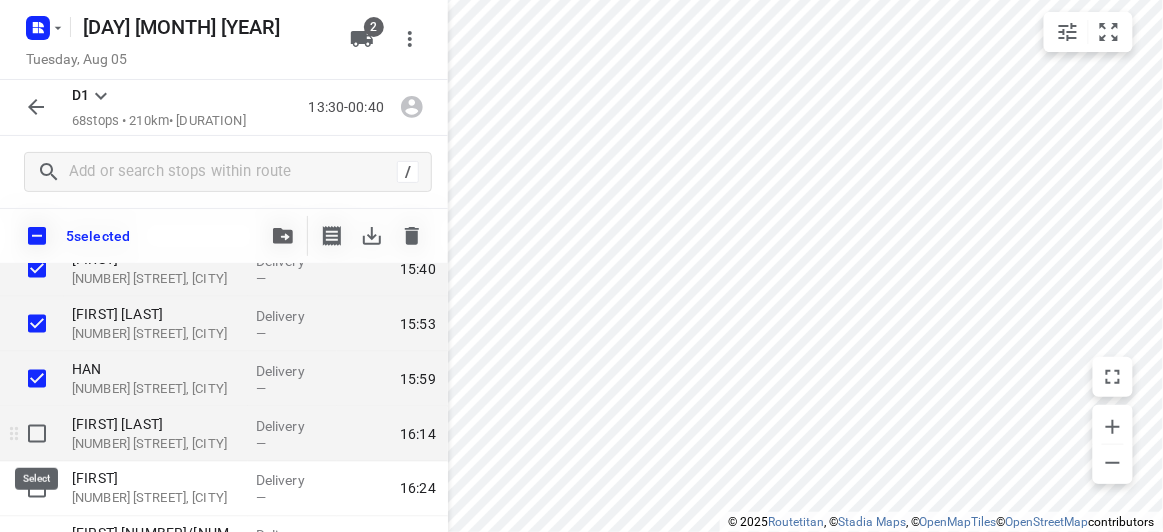 click at bounding box center (37, 434) 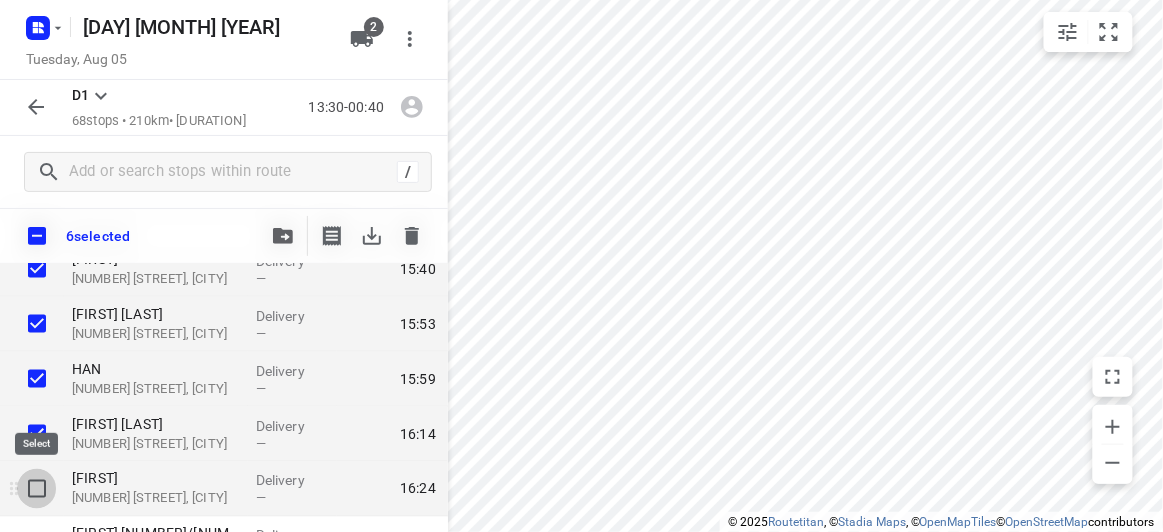 click at bounding box center [37, 489] 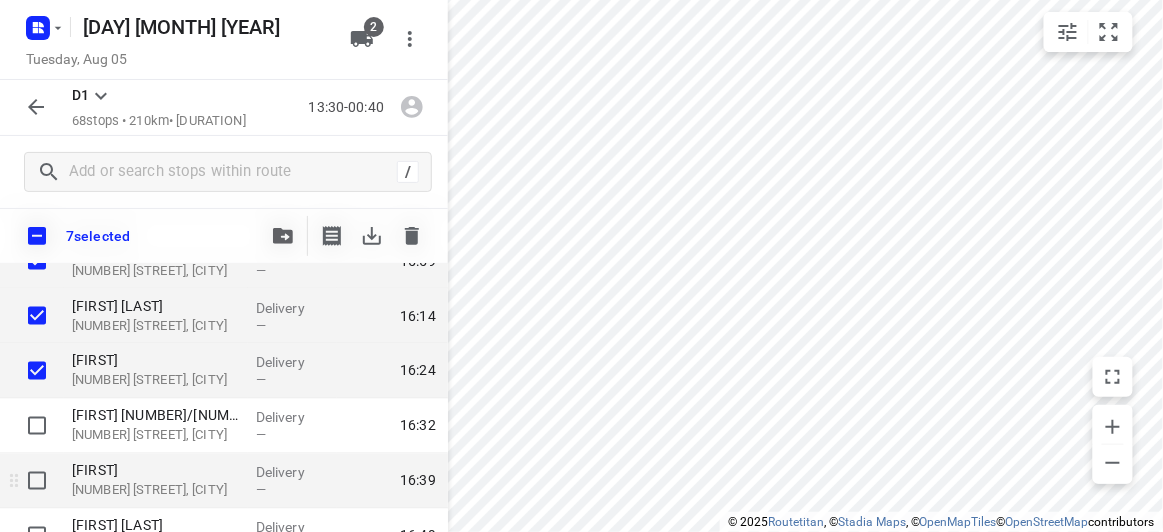 scroll, scrollTop: 909, scrollLeft: 0, axis: vertical 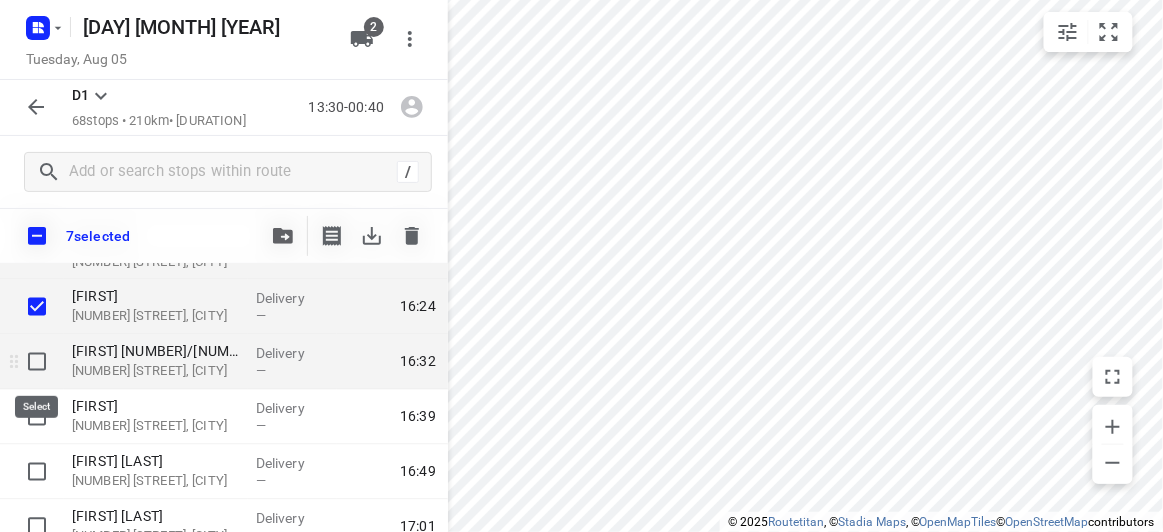 click at bounding box center [37, 362] 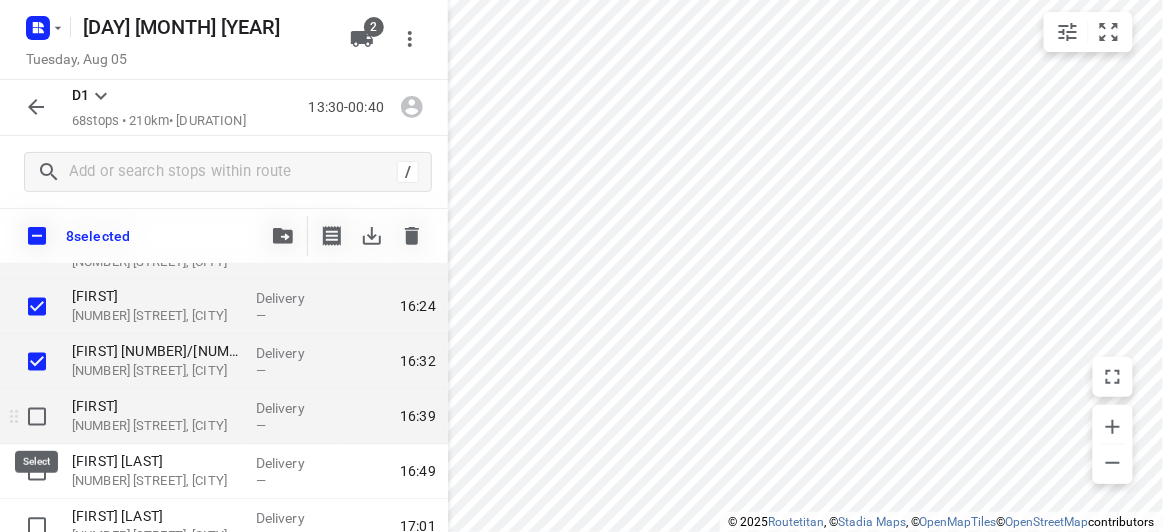click at bounding box center [37, 417] 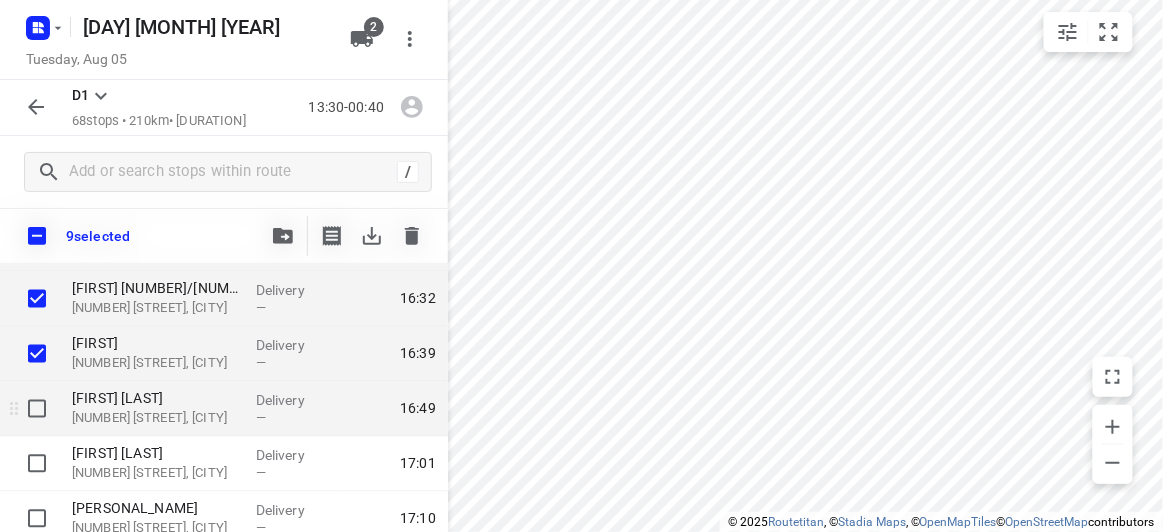 scroll, scrollTop: 999, scrollLeft: 0, axis: vertical 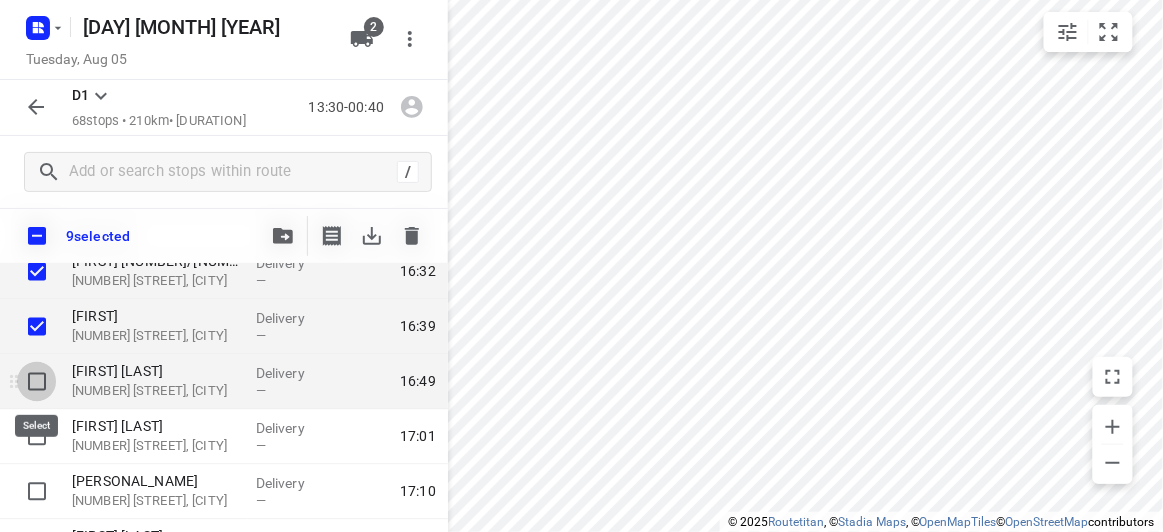 click at bounding box center [37, 382] 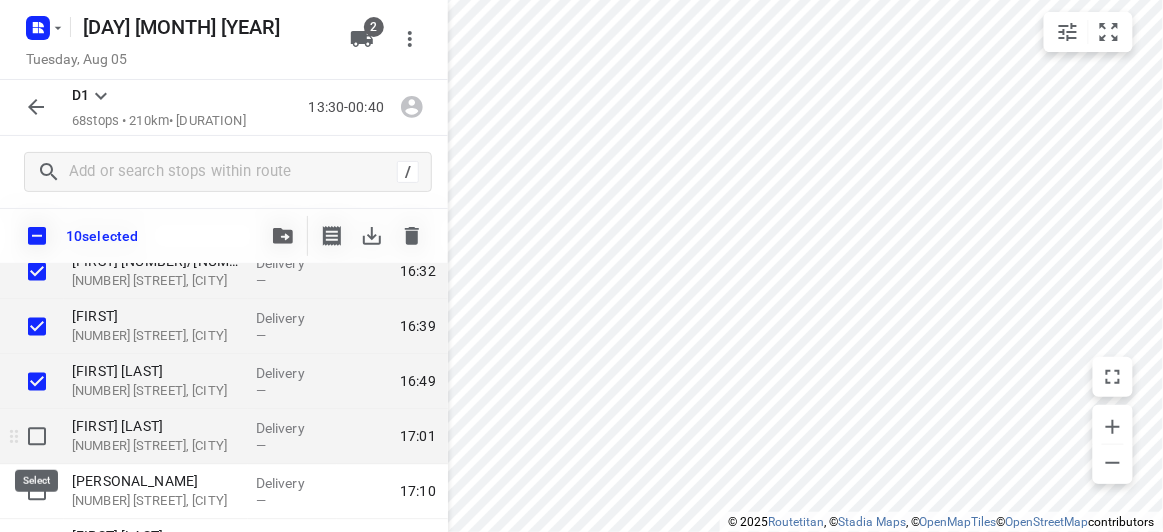 click at bounding box center [37, 437] 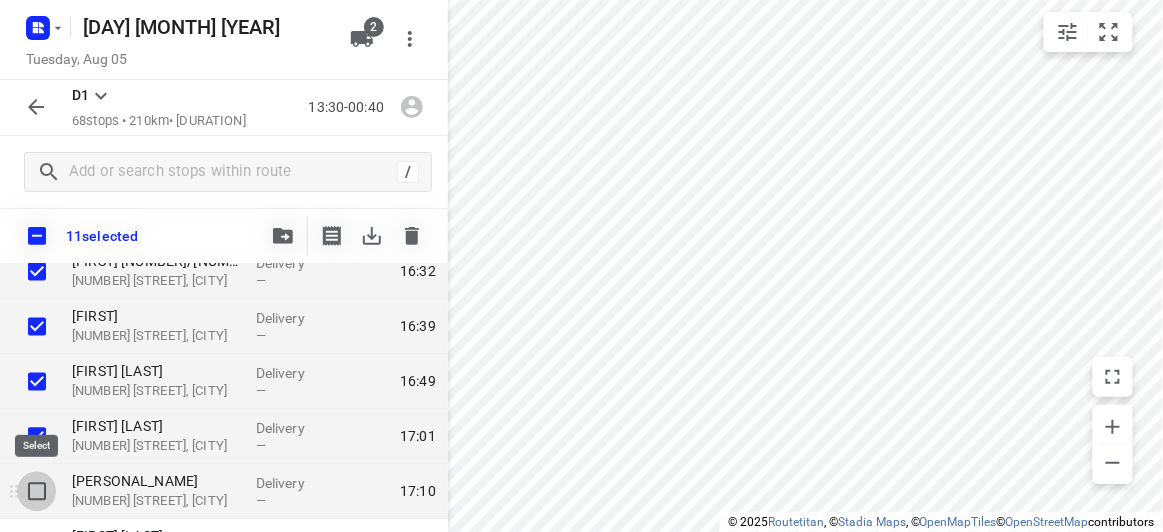 click at bounding box center (37, 492) 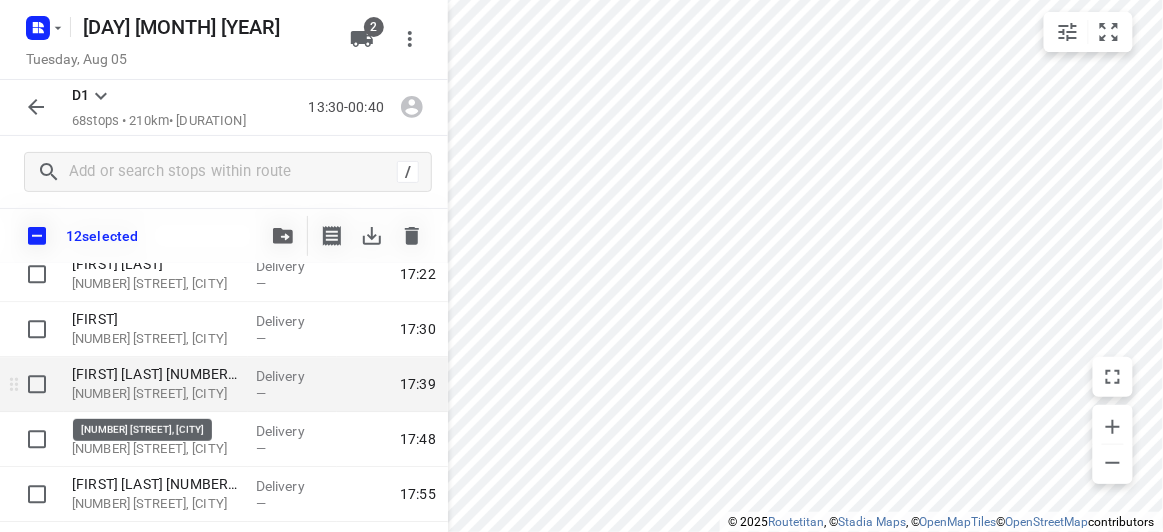 scroll, scrollTop: 1181, scrollLeft: 0, axis: vertical 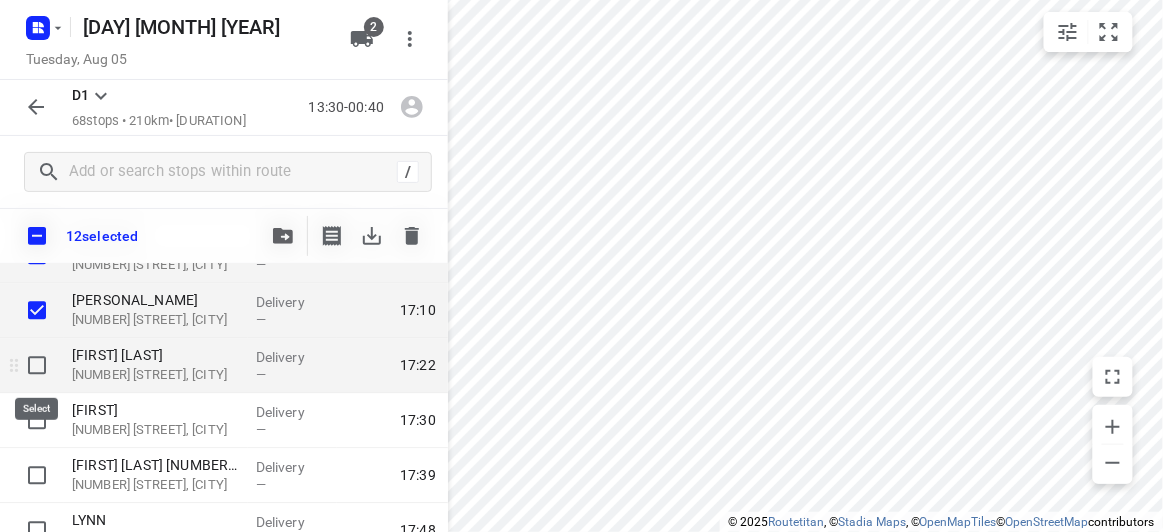 click at bounding box center [37, 365] 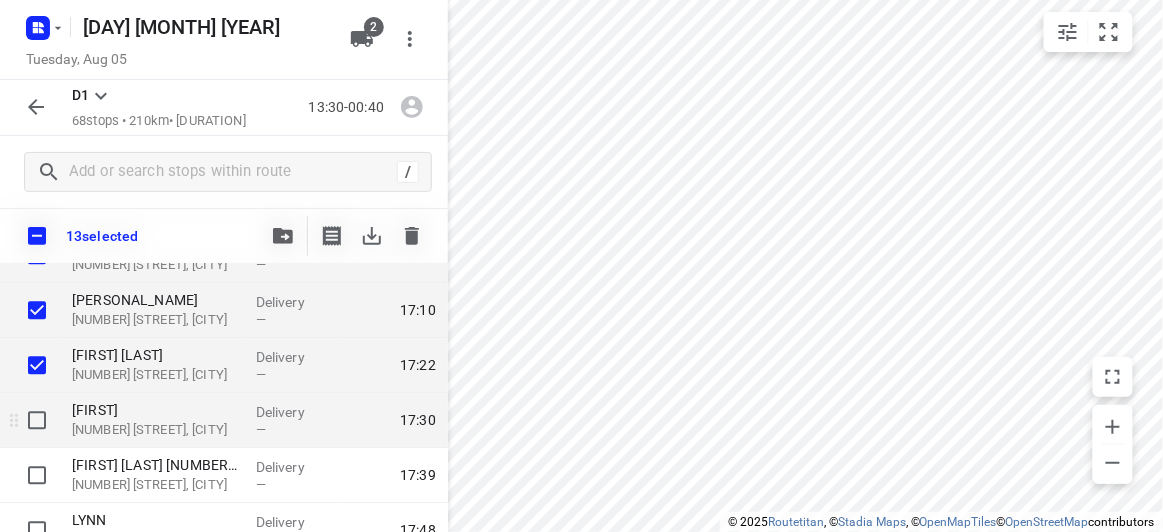 click at bounding box center (37, 420) 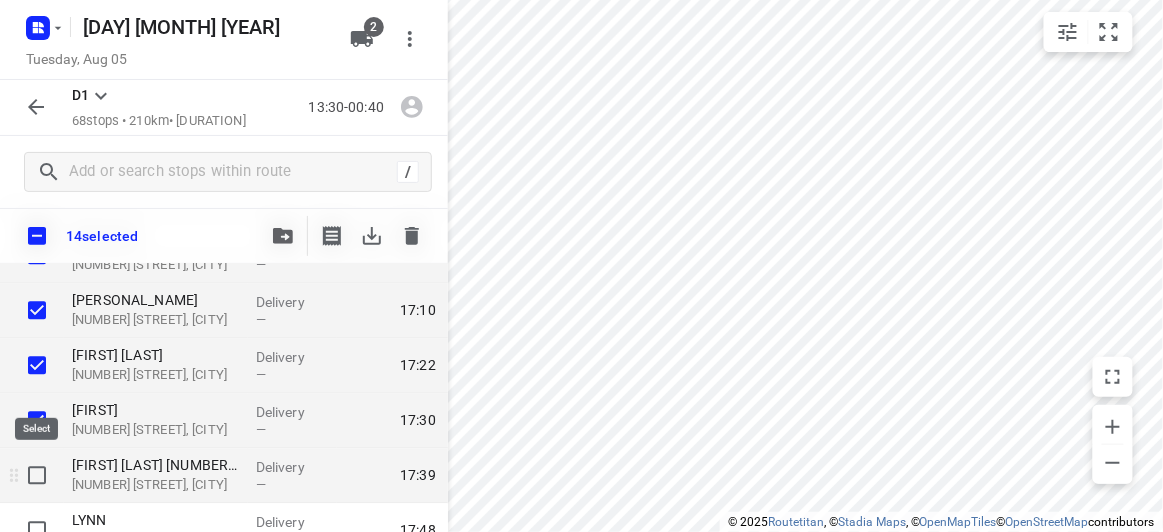 click at bounding box center (37, 475) 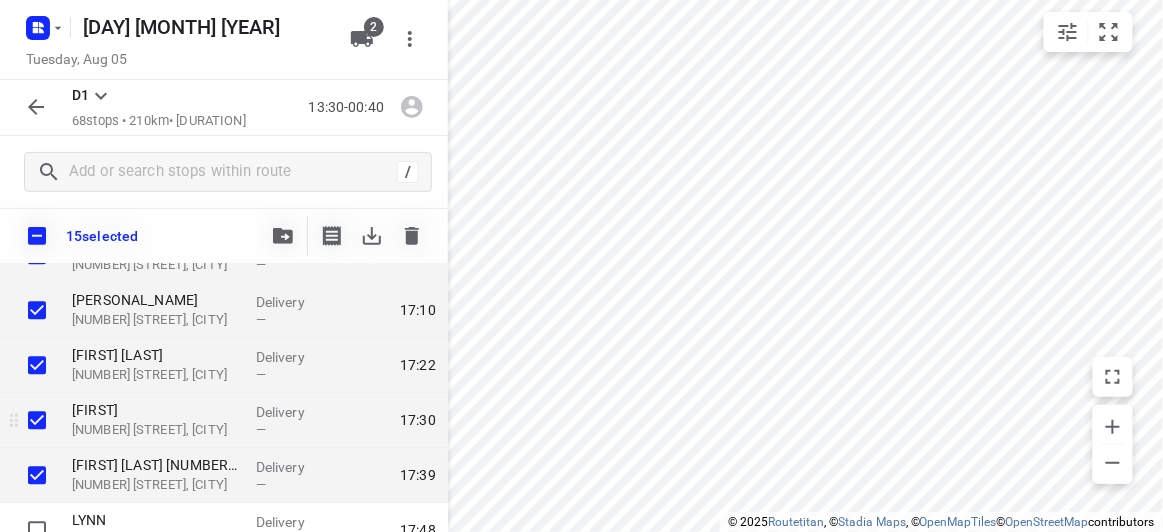 scroll, scrollTop: 1272, scrollLeft: 0, axis: vertical 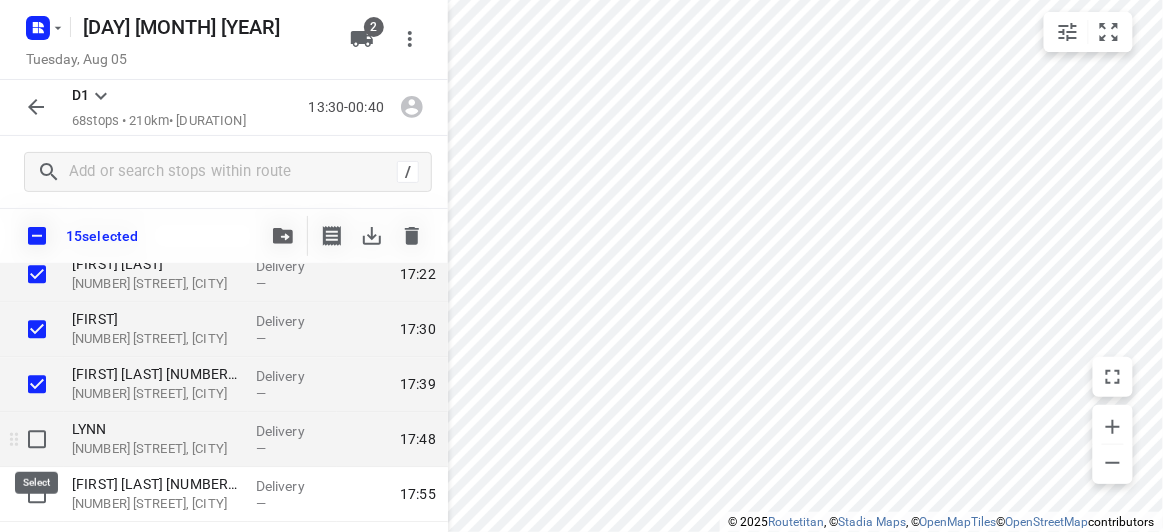 click at bounding box center (37, 439) 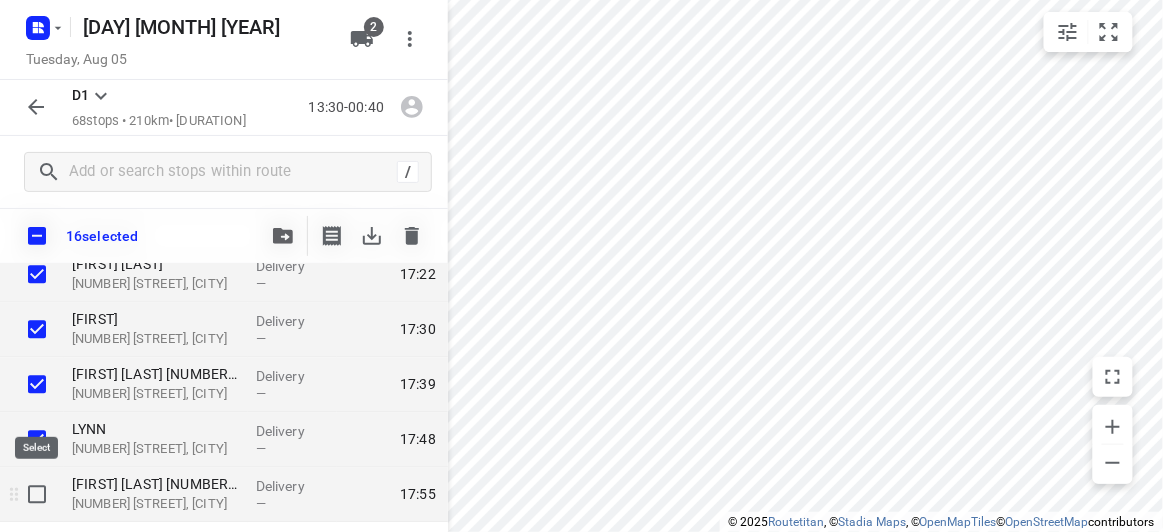 click at bounding box center (37, 494) 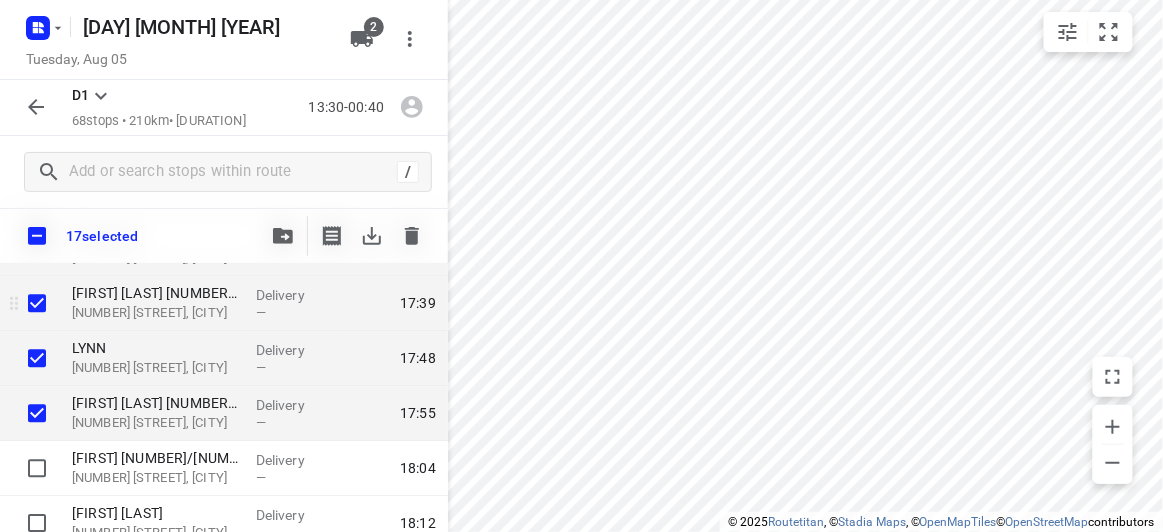 scroll, scrollTop: 1363, scrollLeft: 0, axis: vertical 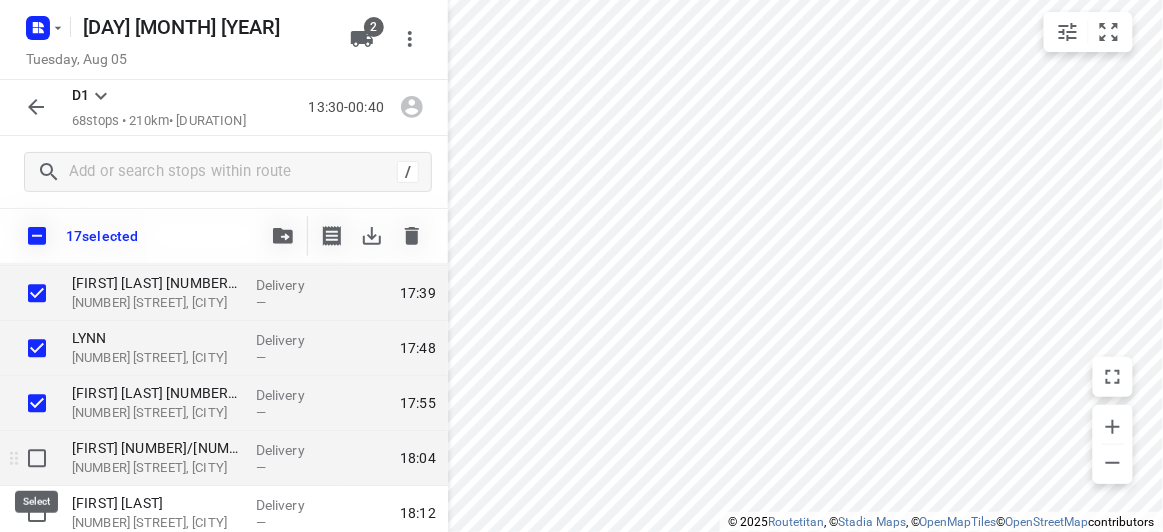 click at bounding box center (37, 458) 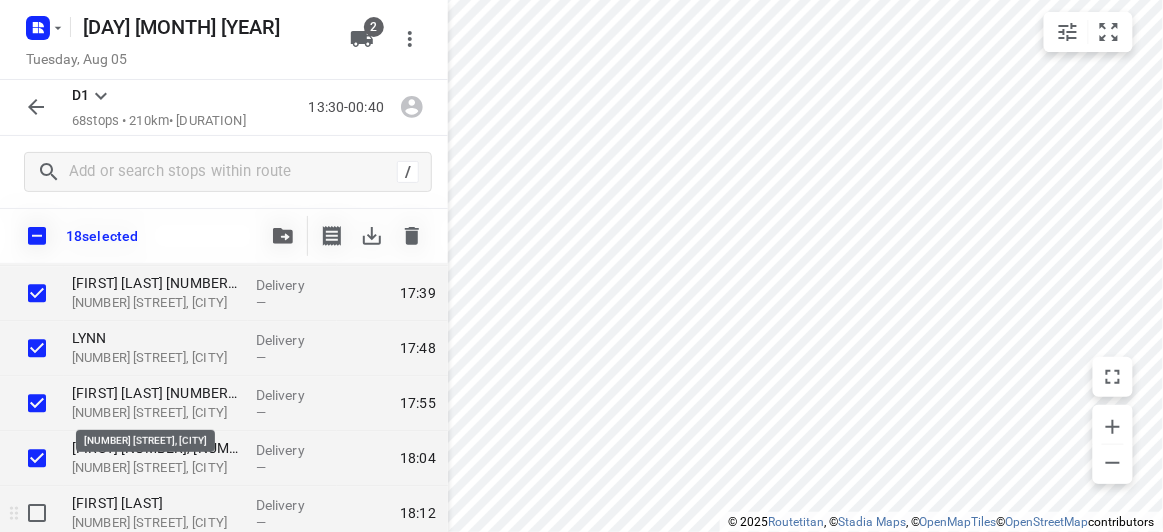 scroll, scrollTop: 1454, scrollLeft: 0, axis: vertical 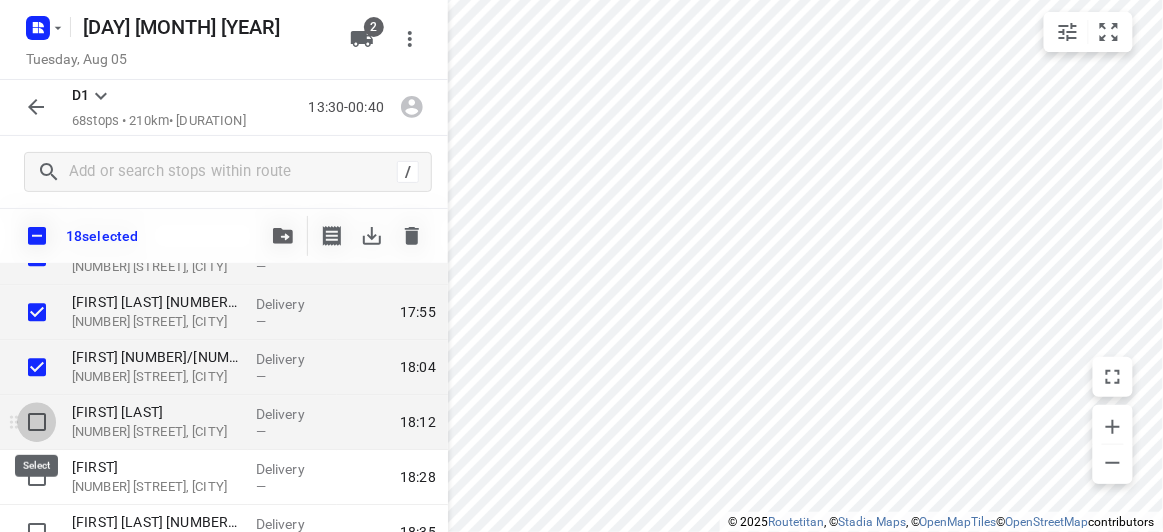 click at bounding box center [37, 422] 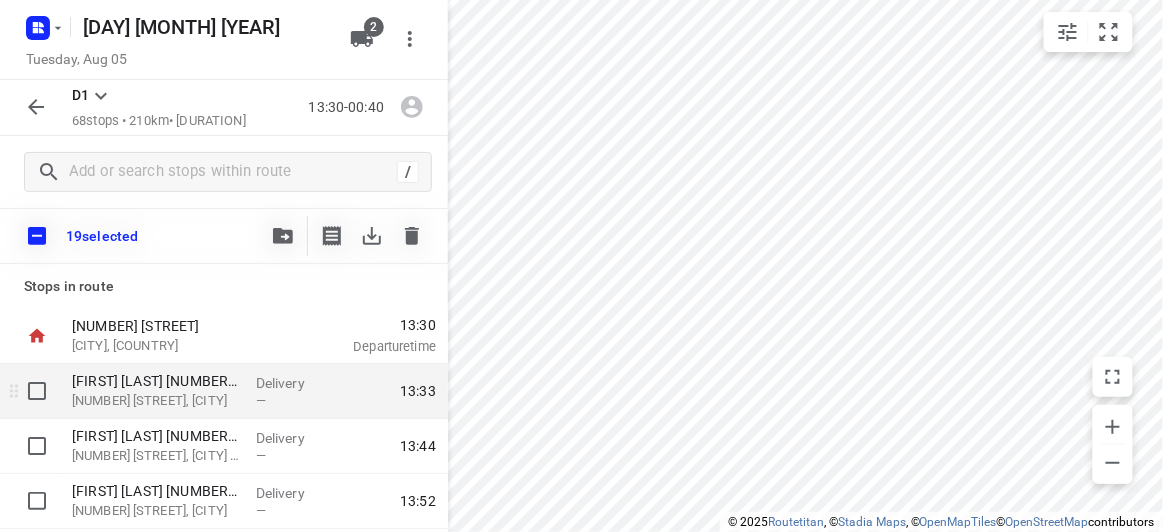 scroll, scrollTop: 90, scrollLeft: 0, axis: vertical 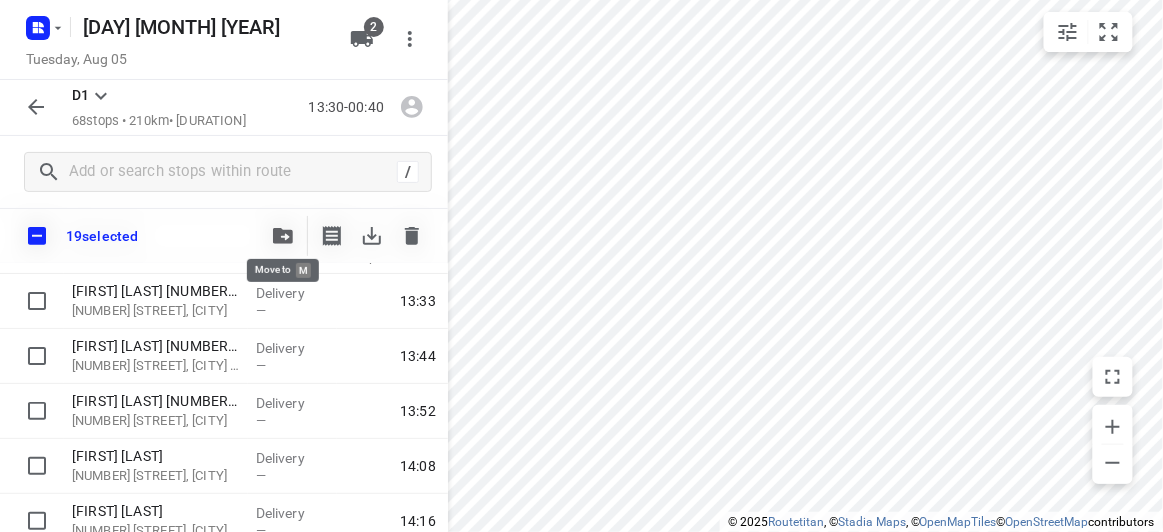 click 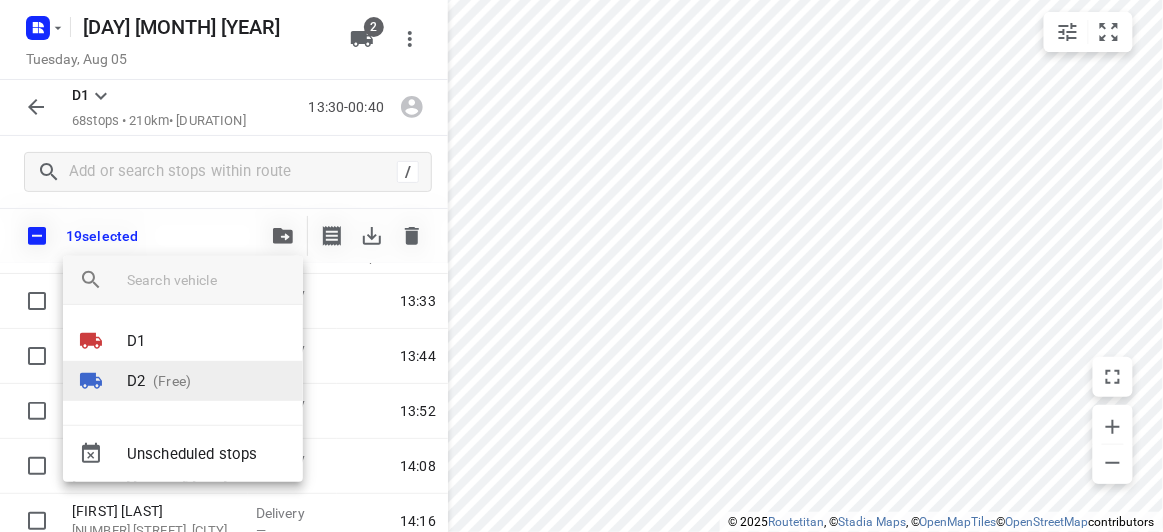 click on "(Free)" at bounding box center [168, 381] 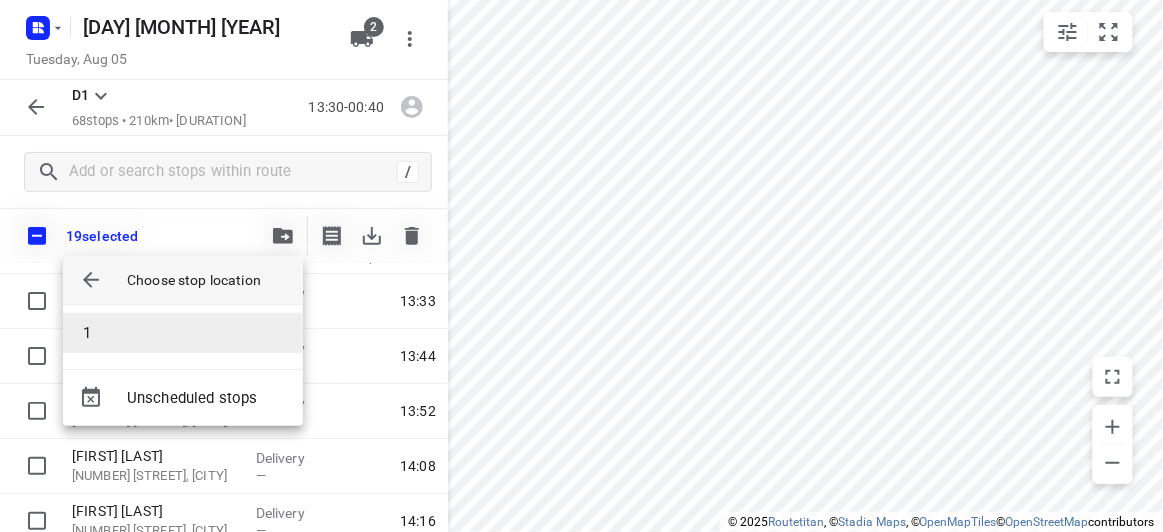 click on "1" at bounding box center [183, 333] 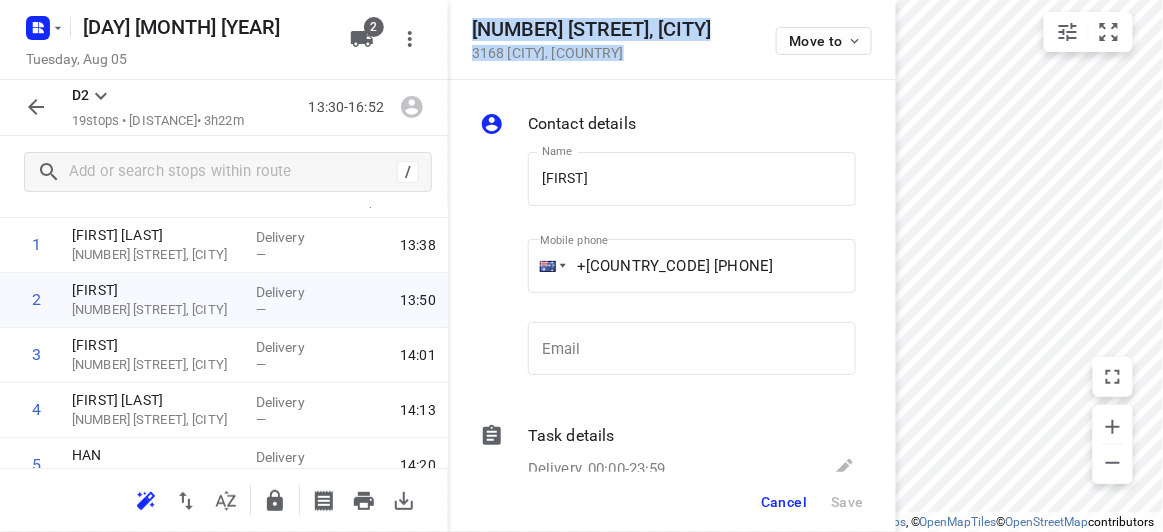 drag, startPoint x: 656, startPoint y: 59, endPoint x: 469, endPoint y: 33, distance: 188.79883 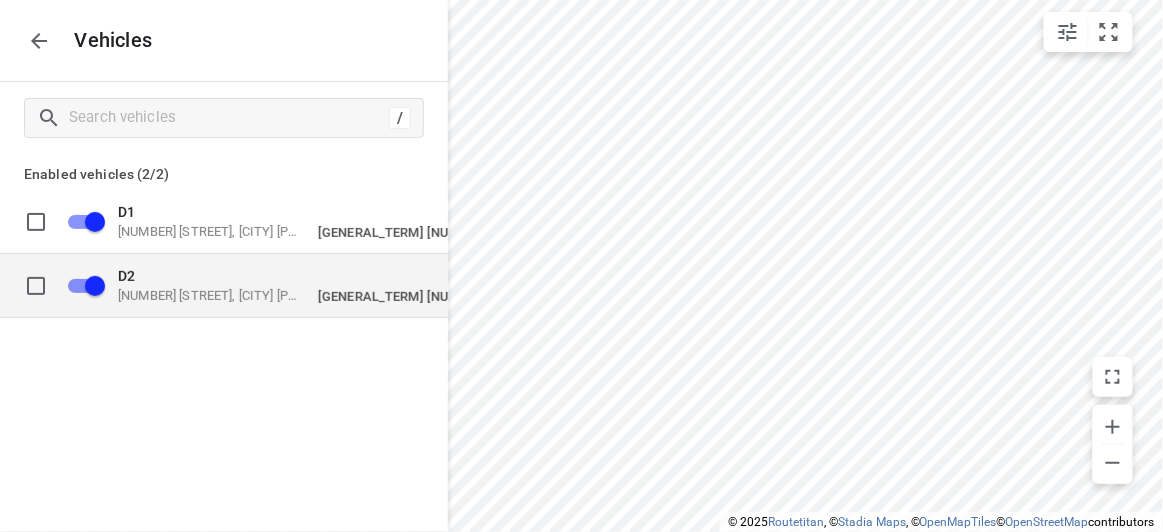 click on "49 John St, Oakleigh VIC 3166, Australia" at bounding box center (218, 295) 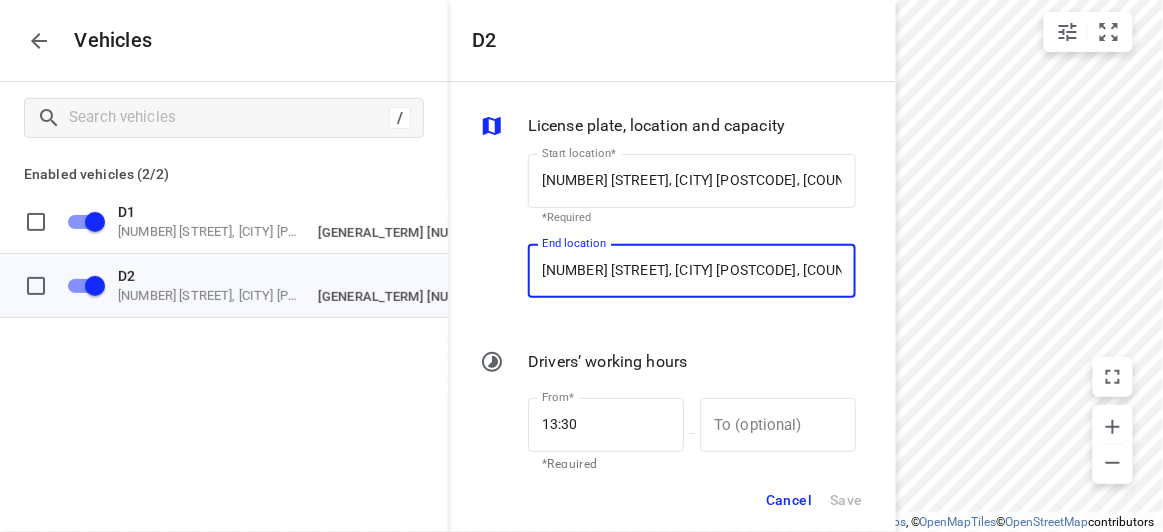 click on "49 John St, Oakleigh VIC 3166, Australia" at bounding box center (692, 271) 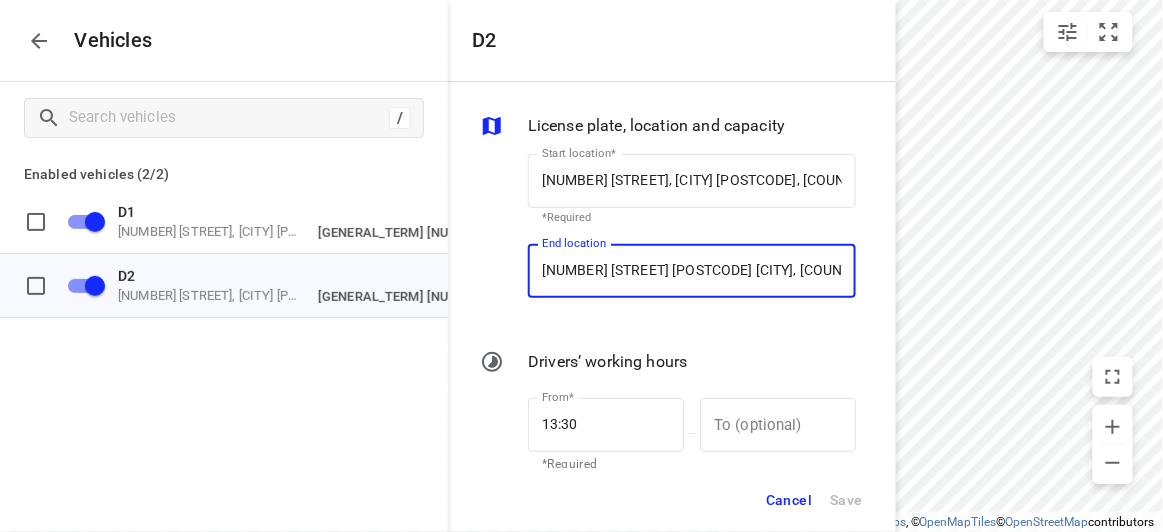 scroll, scrollTop: 0, scrollLeft: 15, axis: horizontal 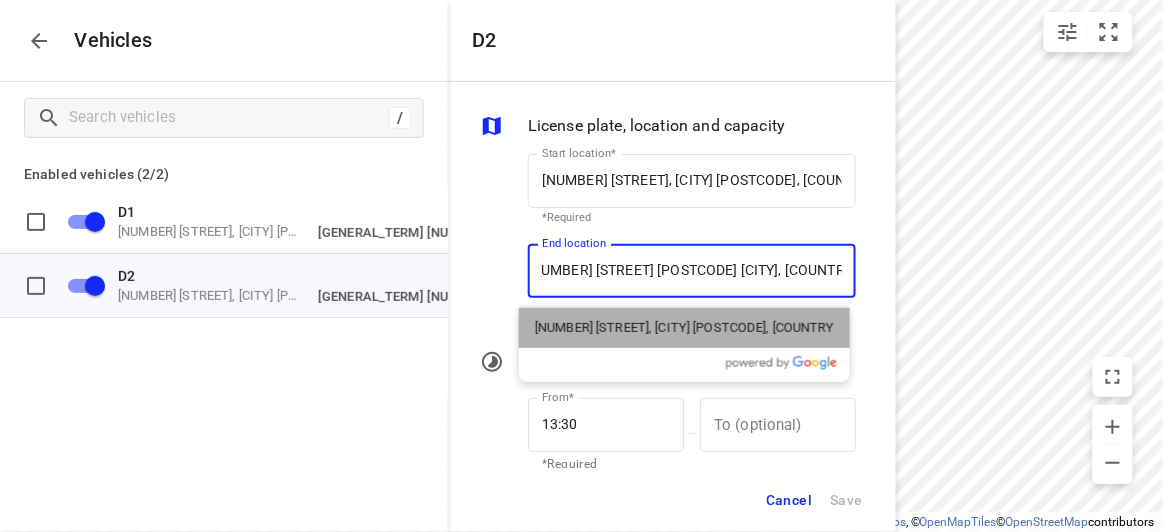 click on "80 Westerfield Drive, Notting Hill VIC 3168, Australia" at bounding box center (684, 328) 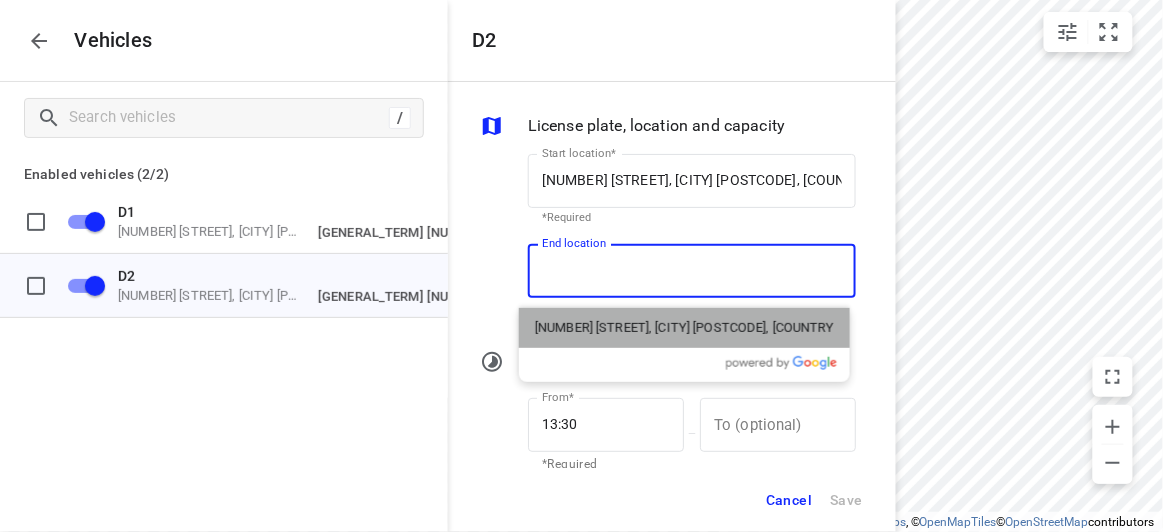 scroll, scrollTop: 0, scrollLeft: 0, axis: both 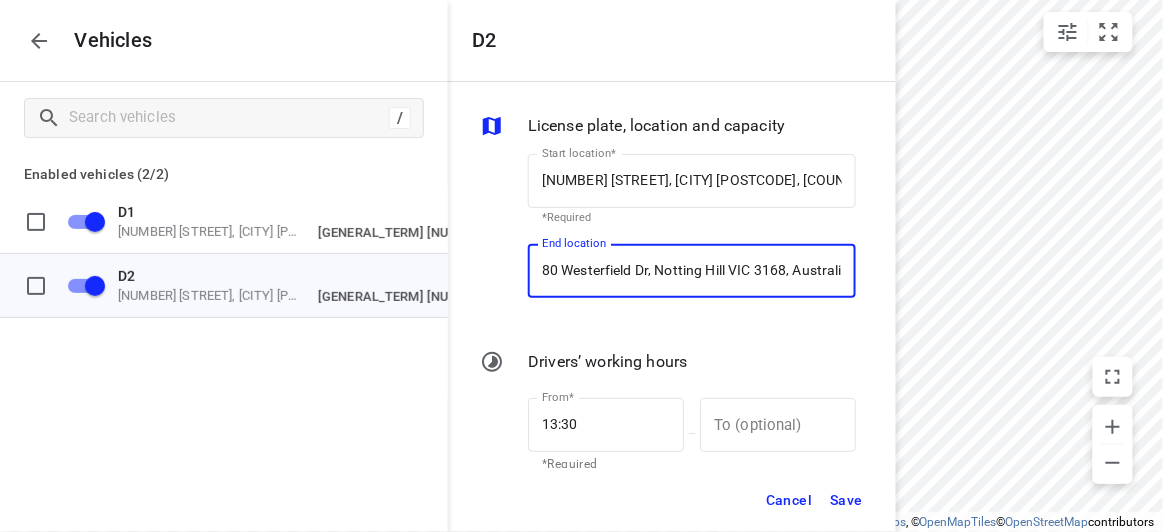type on "80 Westerfield Dr, Notting Hill VIC 3168, Australia" 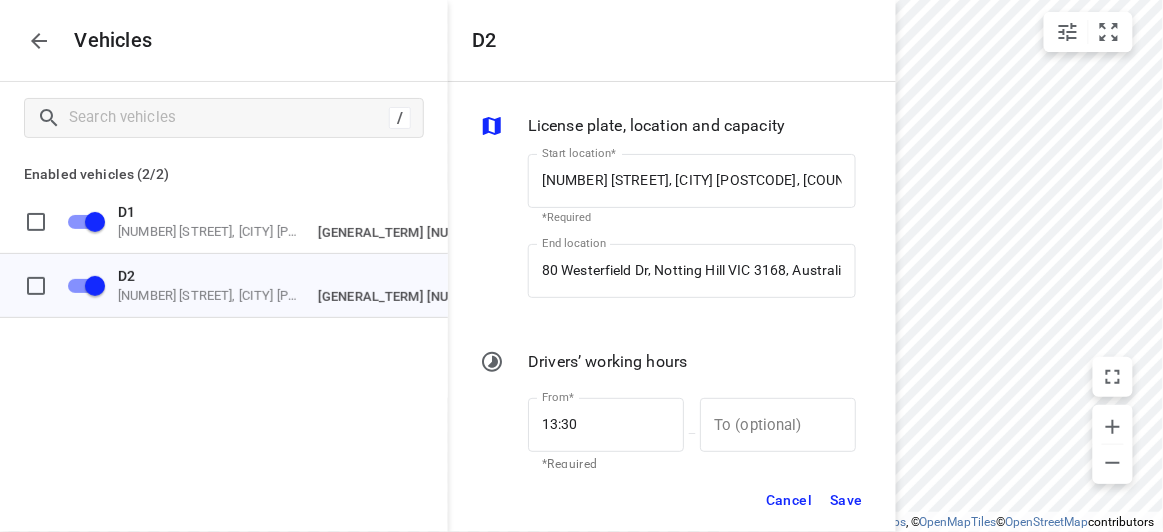 click on "Cancel Save" at bounding box center (672, 500) 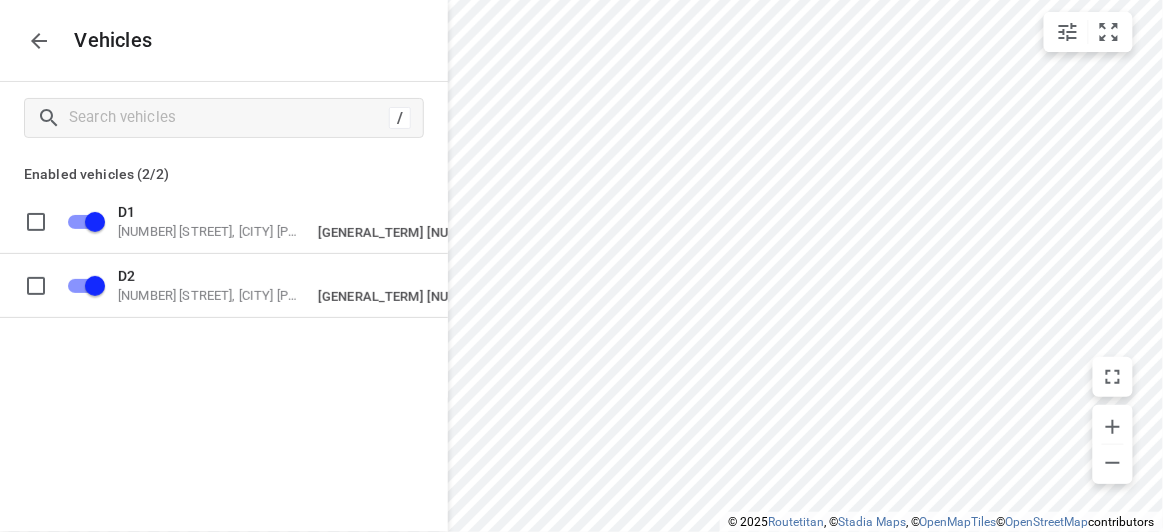 click at bounding box center [39, 41] 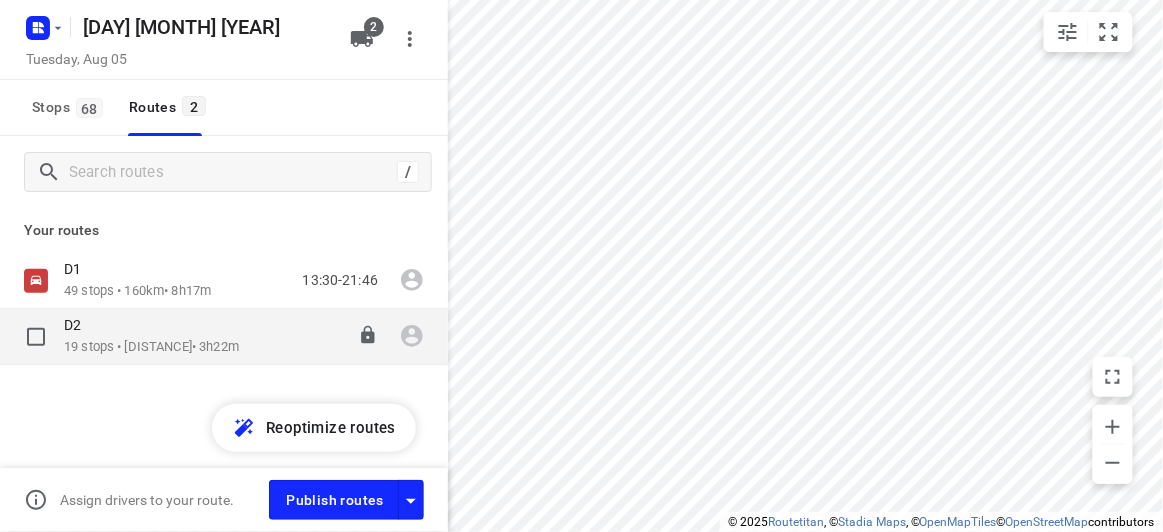 click on "19   stops •   75km  •   3h22m" at bounding box center [151, 347] 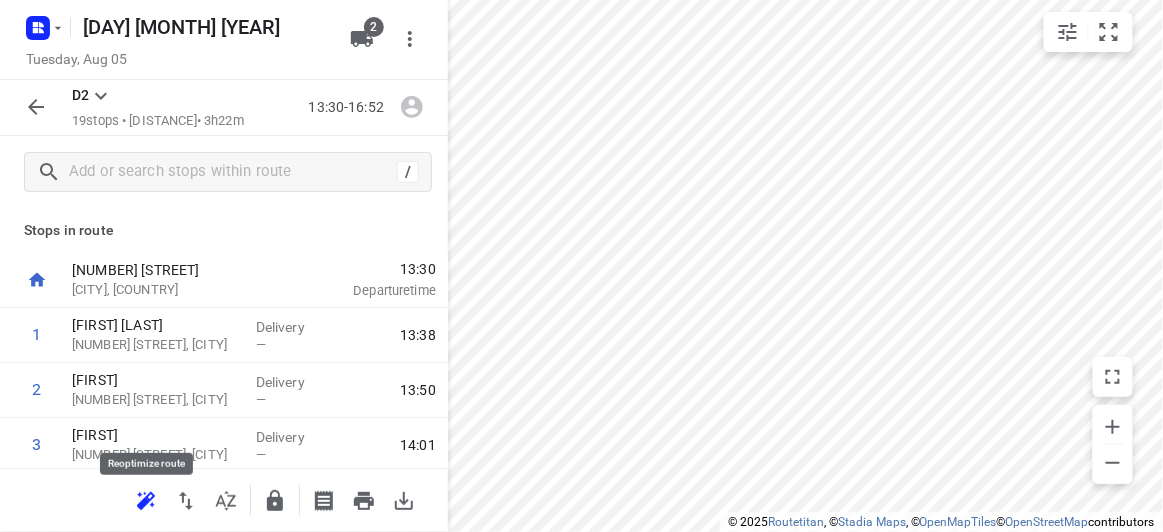 click at bounding box center (146, 501) 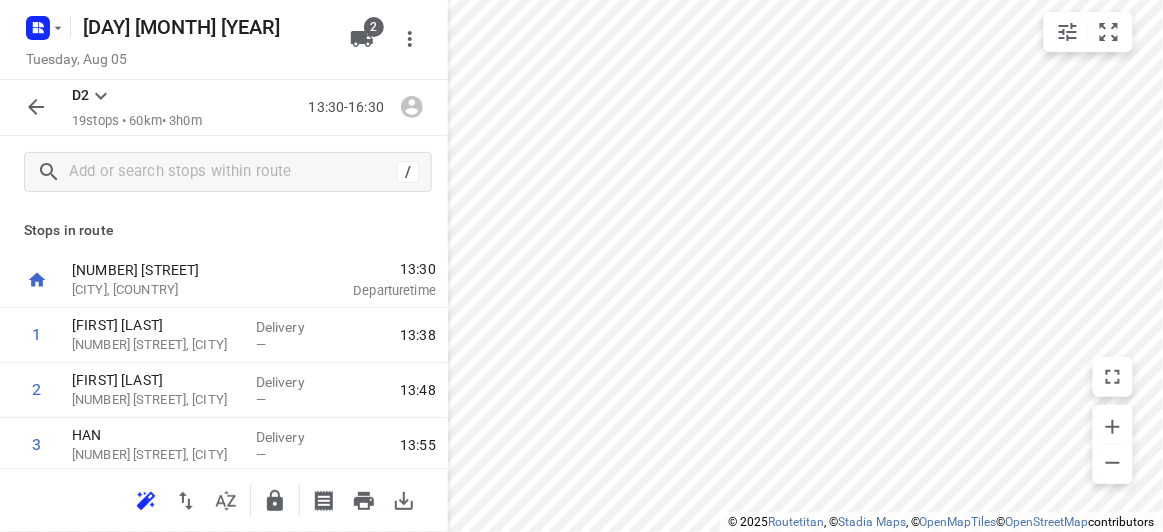 click 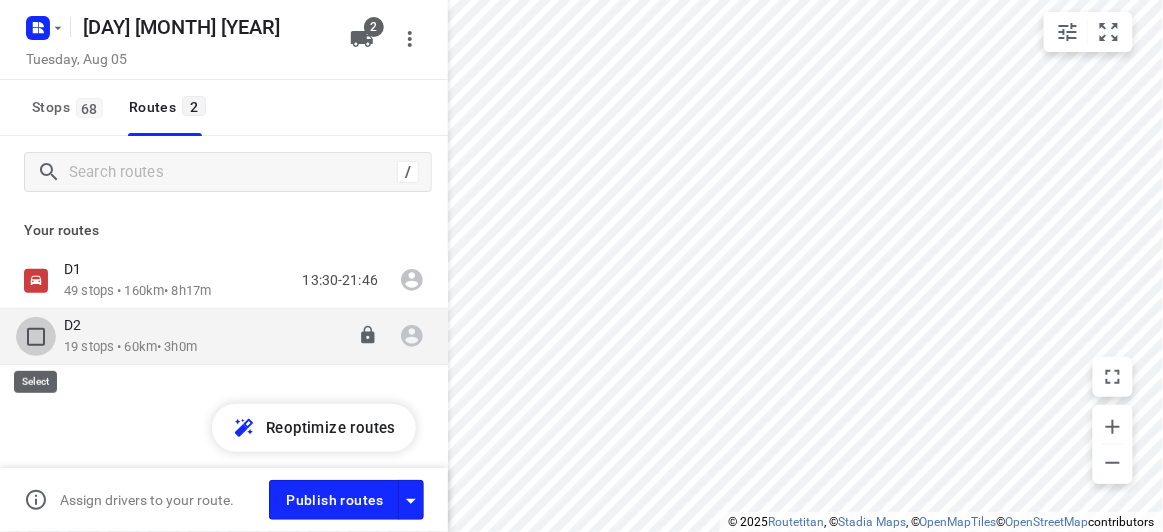 click at bounding box center [36, 337] 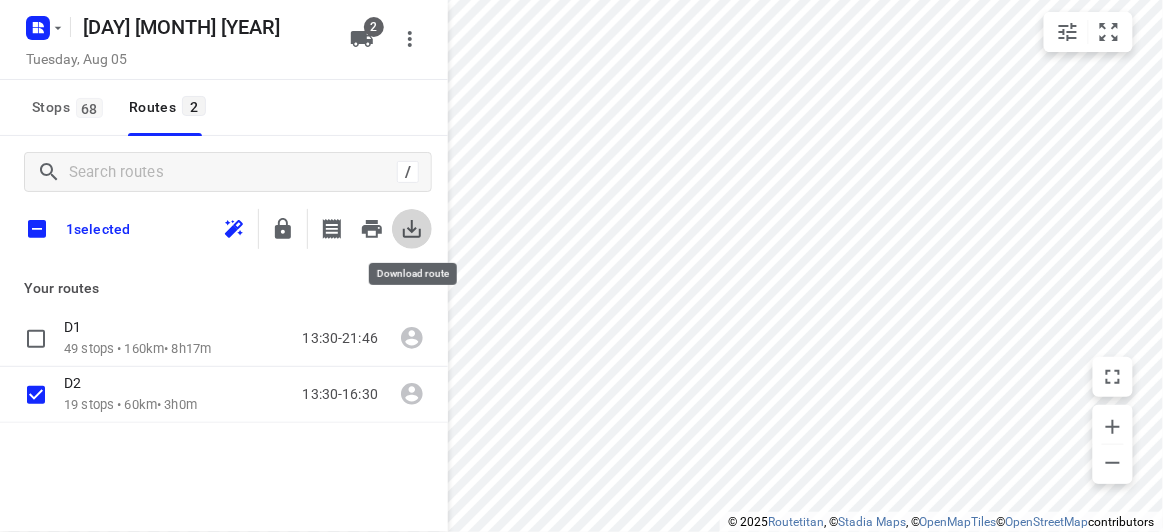 click 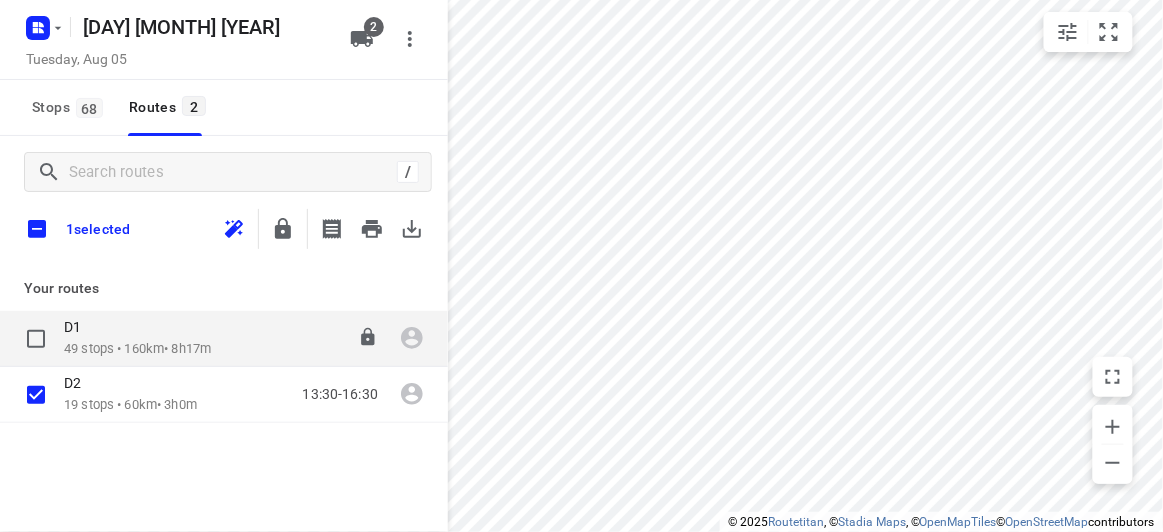 click on "D1 49   stops •   160km  •   8h17m 13:30-21:46" at bounding box center (224, 339) 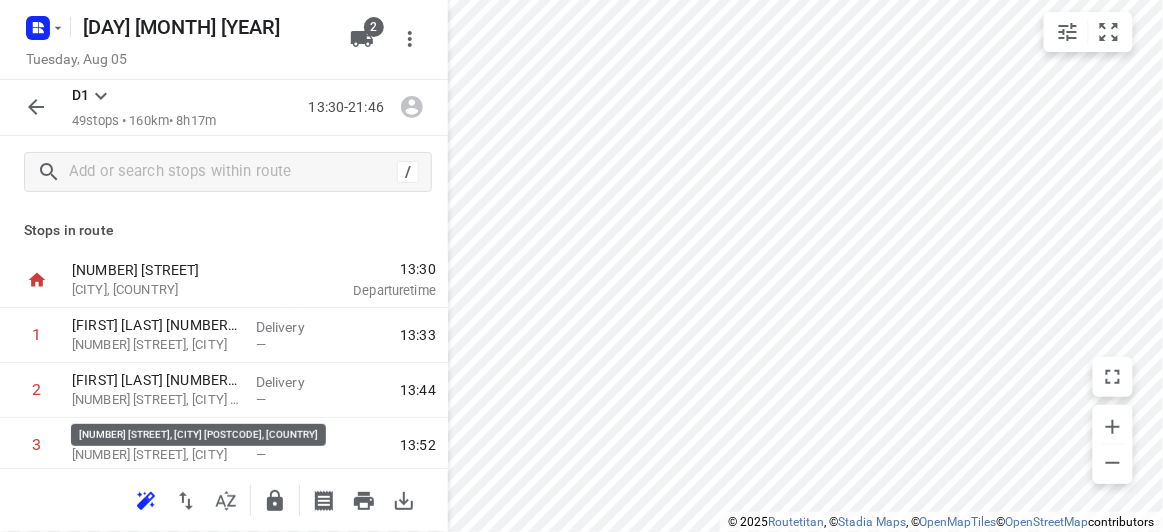 click on "56 Albert Street, Mount Waverley" at bounding box center [156, 400] 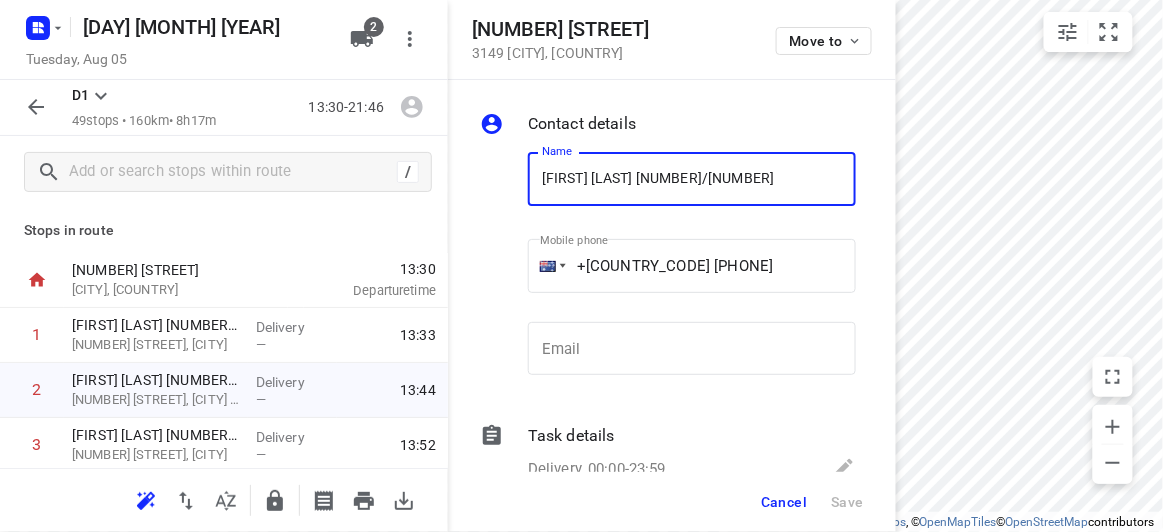 click at bounding box center (36, 107) 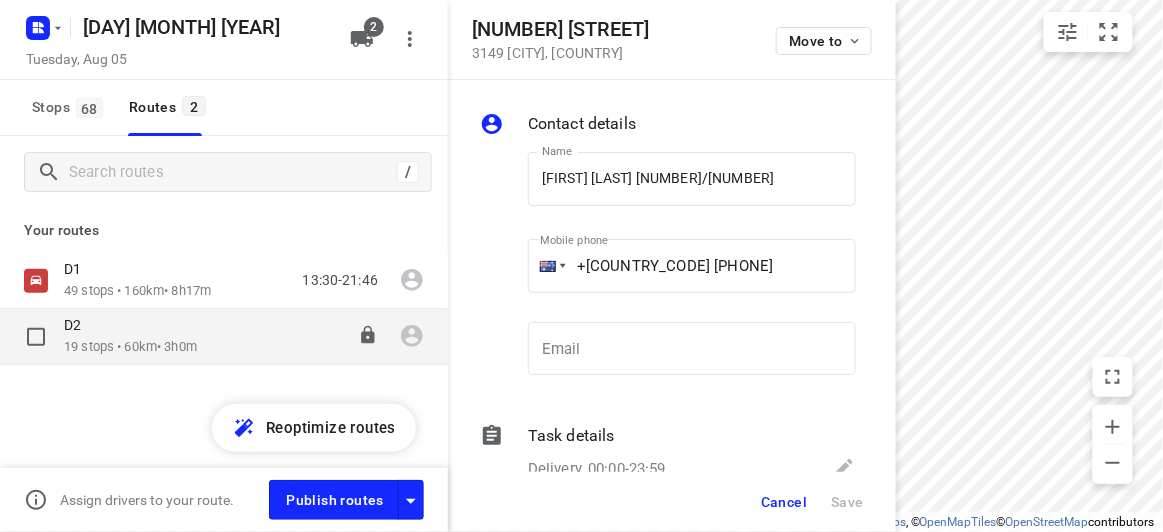 click on "19   stops •   60km  •   3h0m" at bounding box center (130, 347) 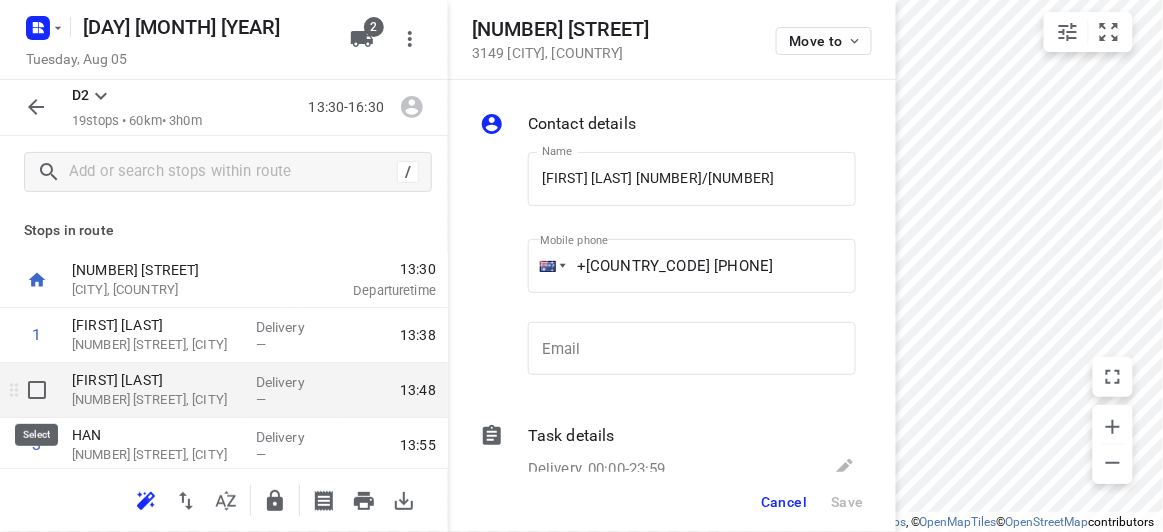 click at bounding box center [37, 390] 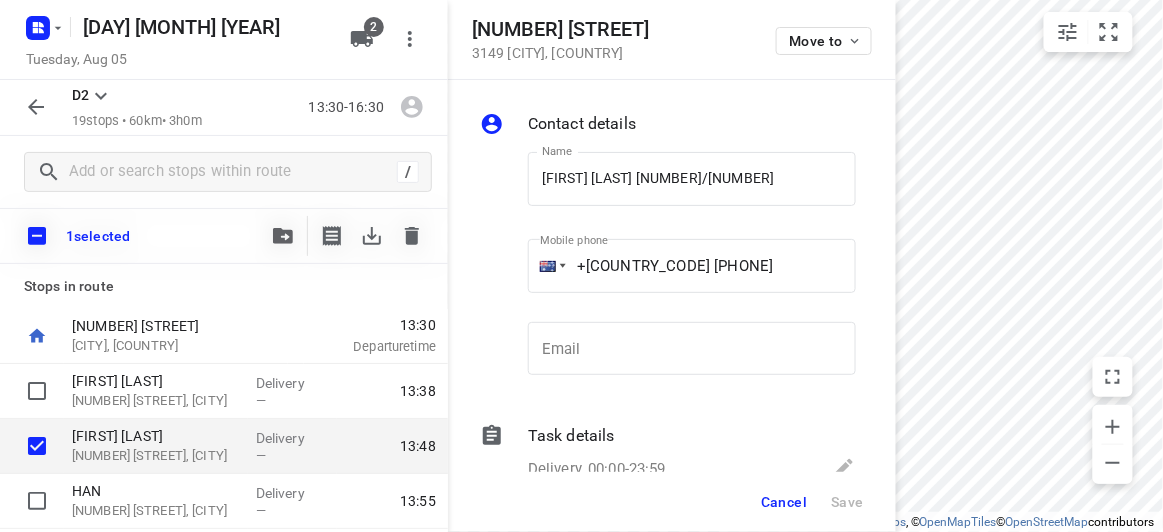 click at bounding box center (37, 236) 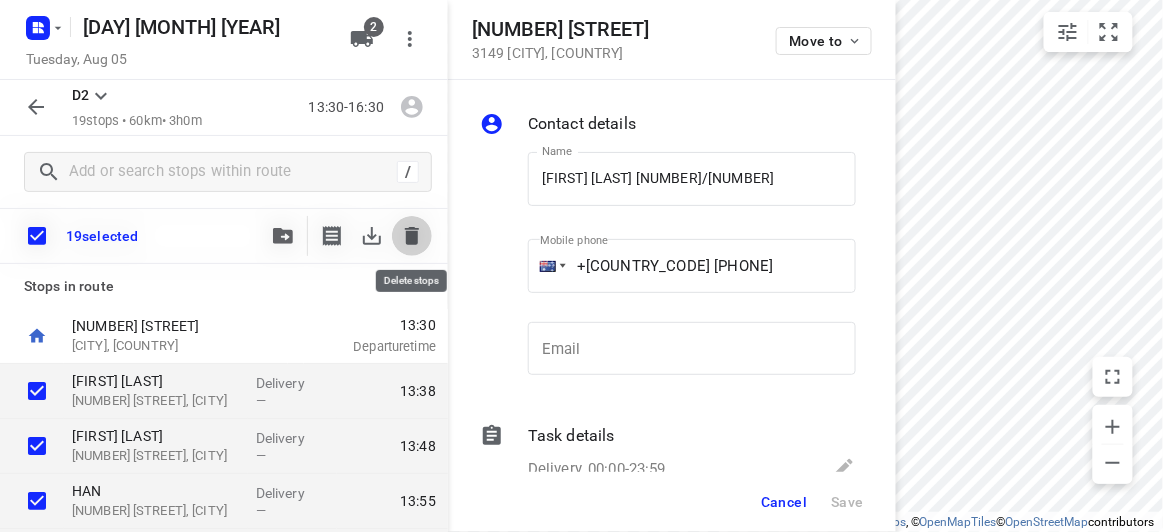 click 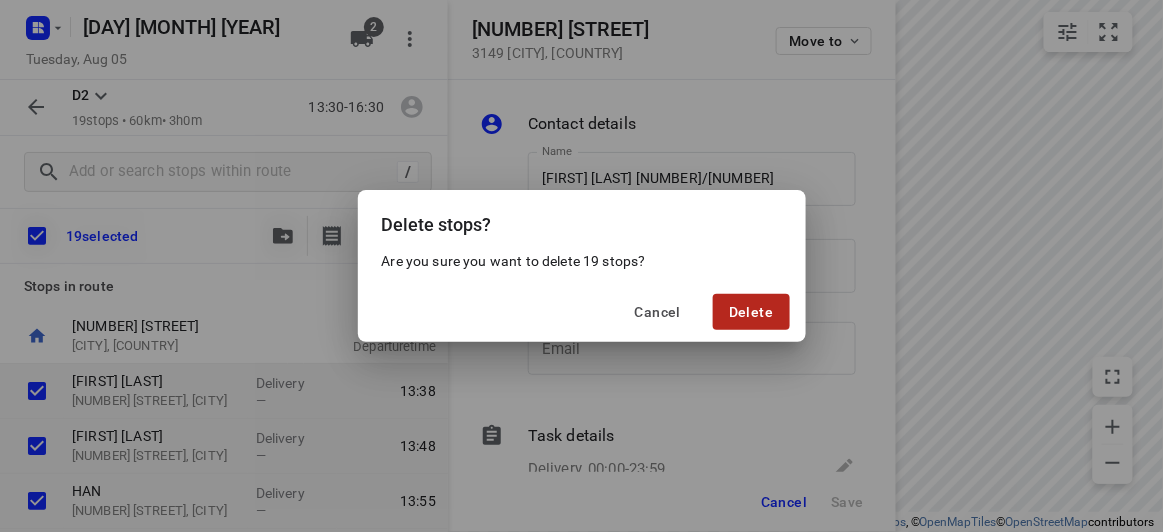 click on "Delete" at bounding box center (751, 312) 